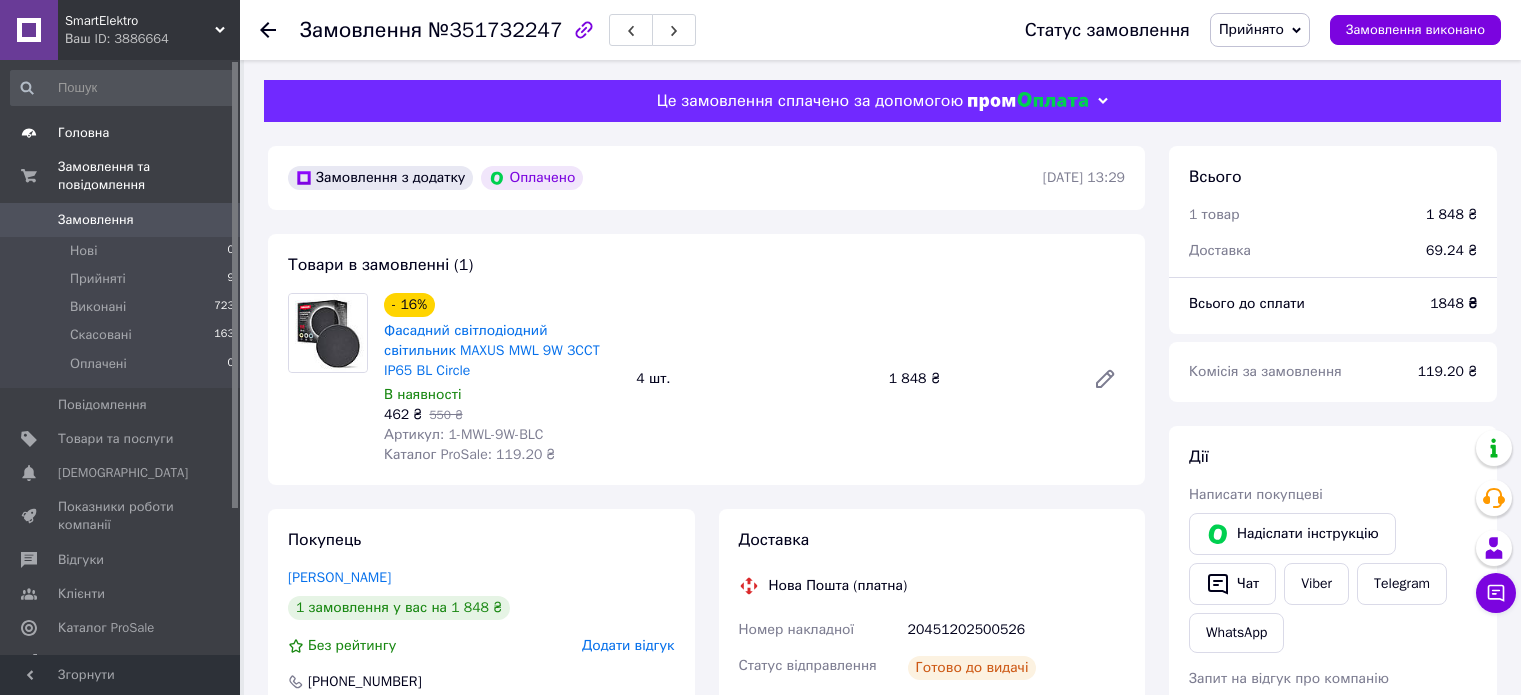 scroll, scrollTop: 0, scrollLeft: 0, axis: both 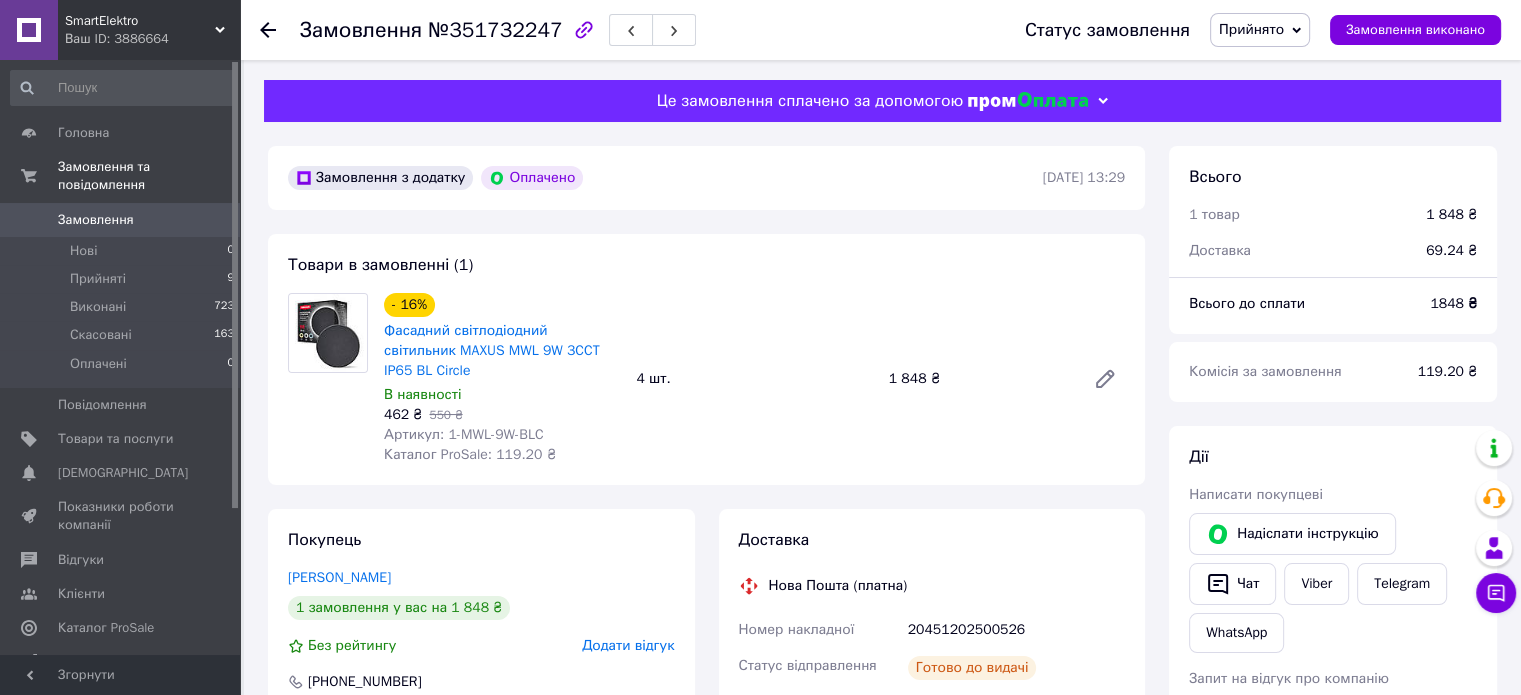 click on "Замовлення" at bounding box center (96, 220) 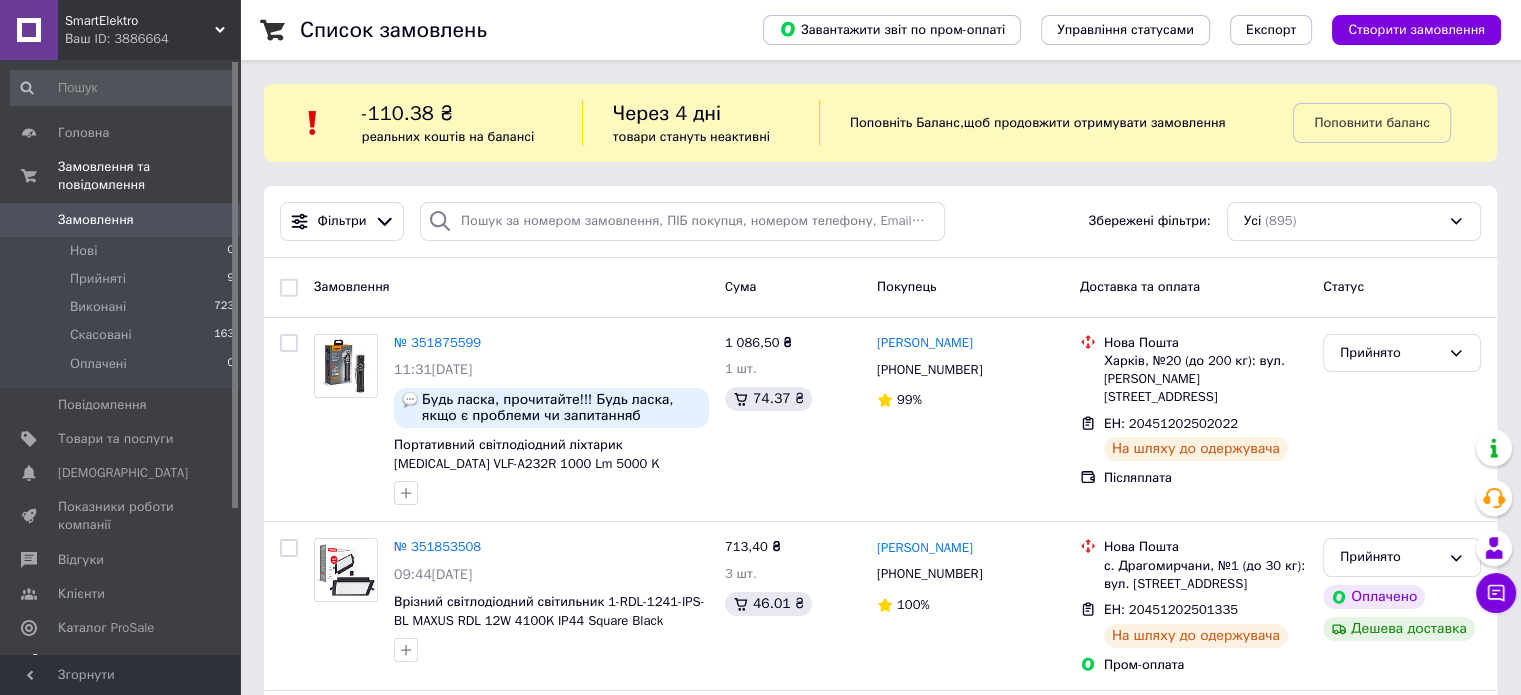click on "Аналітика" at bounding box center [89, 662] 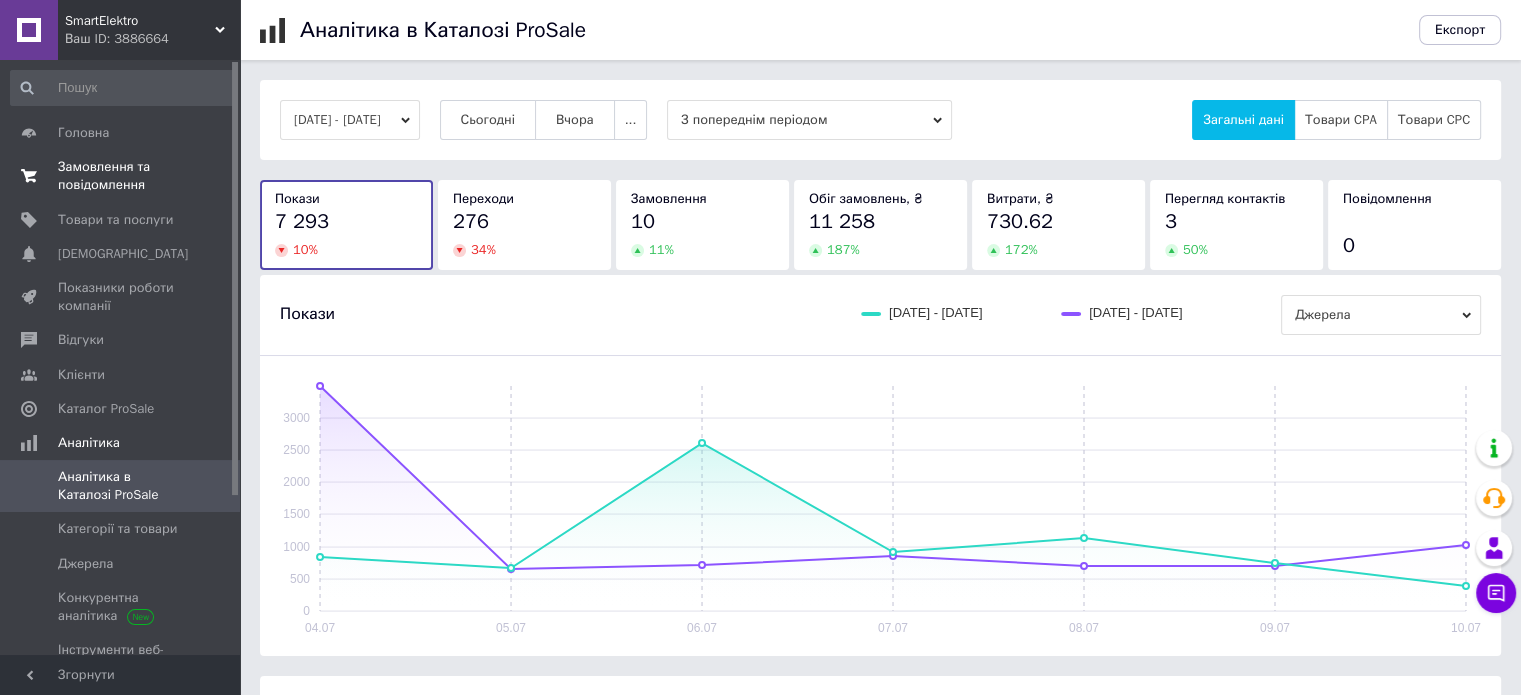 click on "Замовлення та повідомлення" at bounding box center (121, 176) 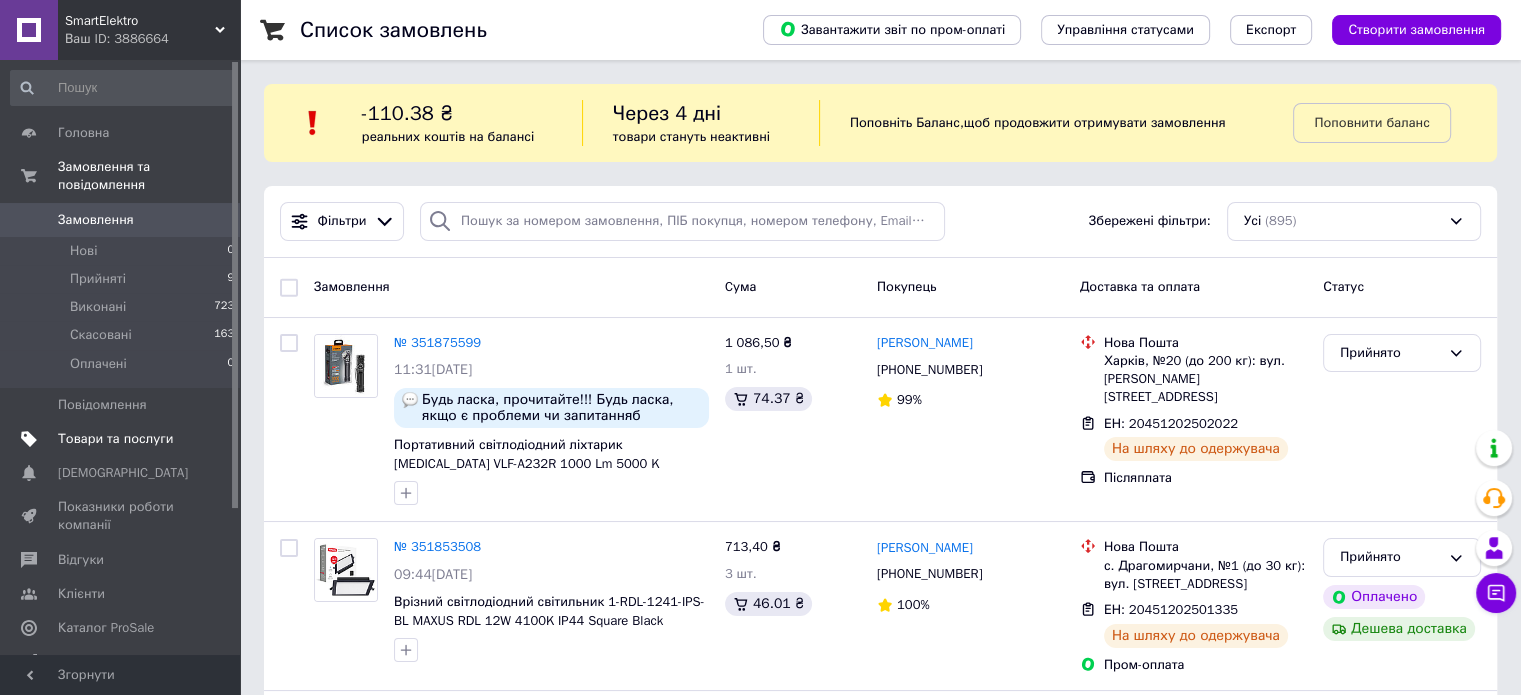click on "Товари та послуги" at bounding box center [115, 439] 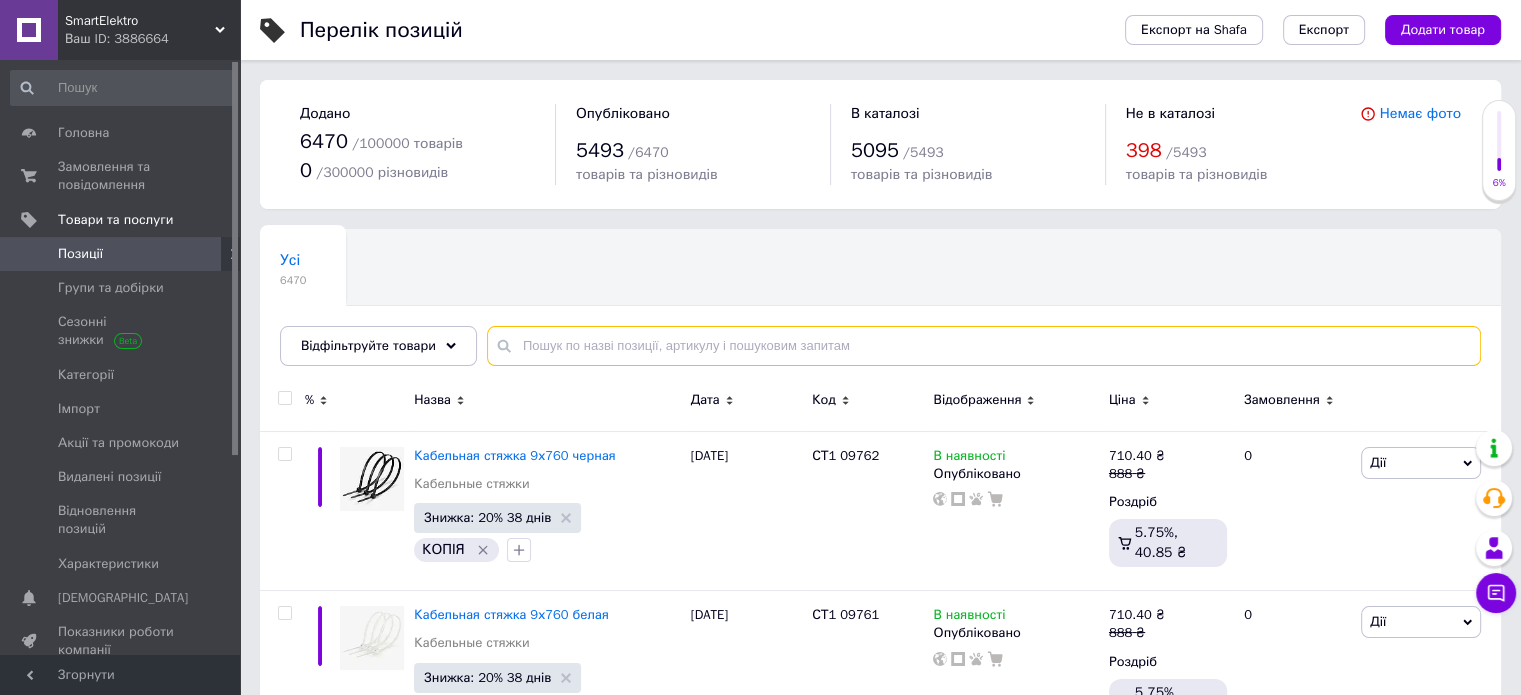 click at bounding box center (984, 346) 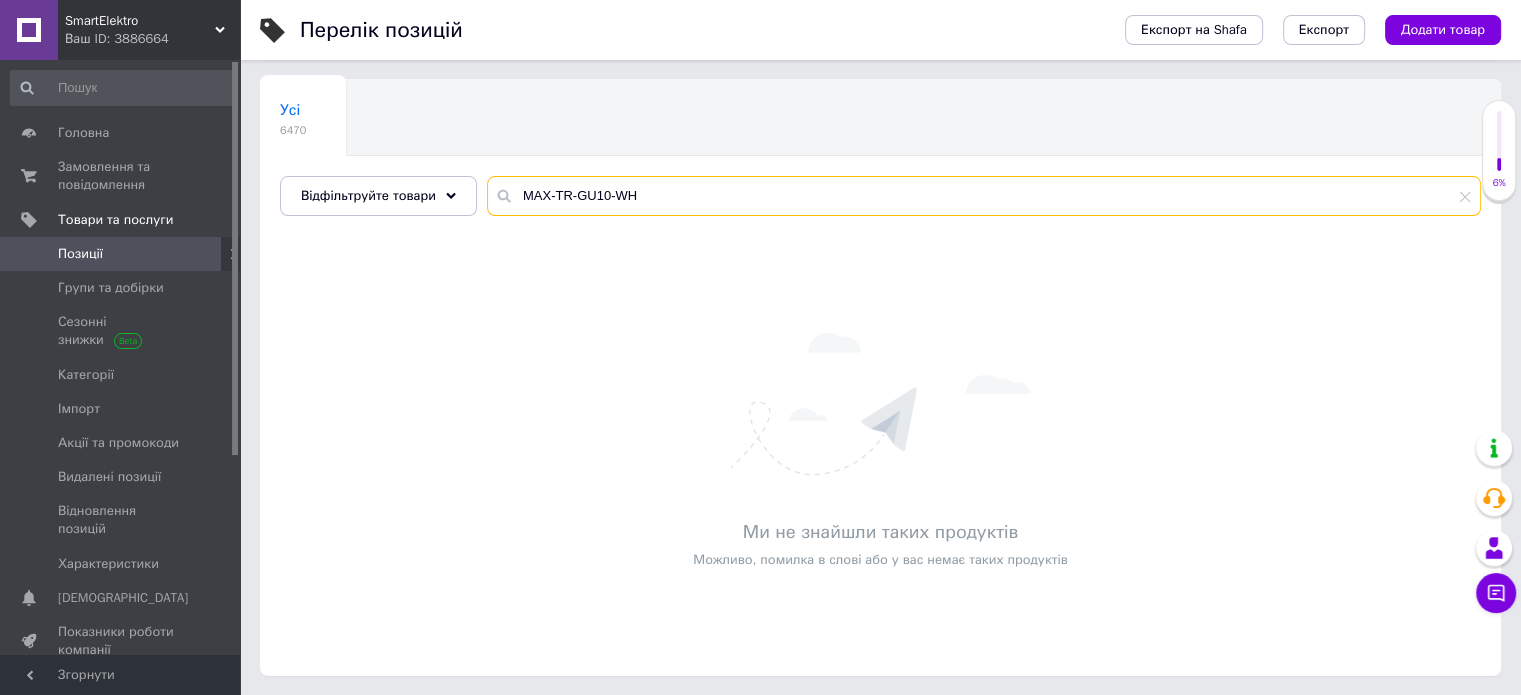 scroll, scrollTop: 0, scrollLeft: 0, axis: both 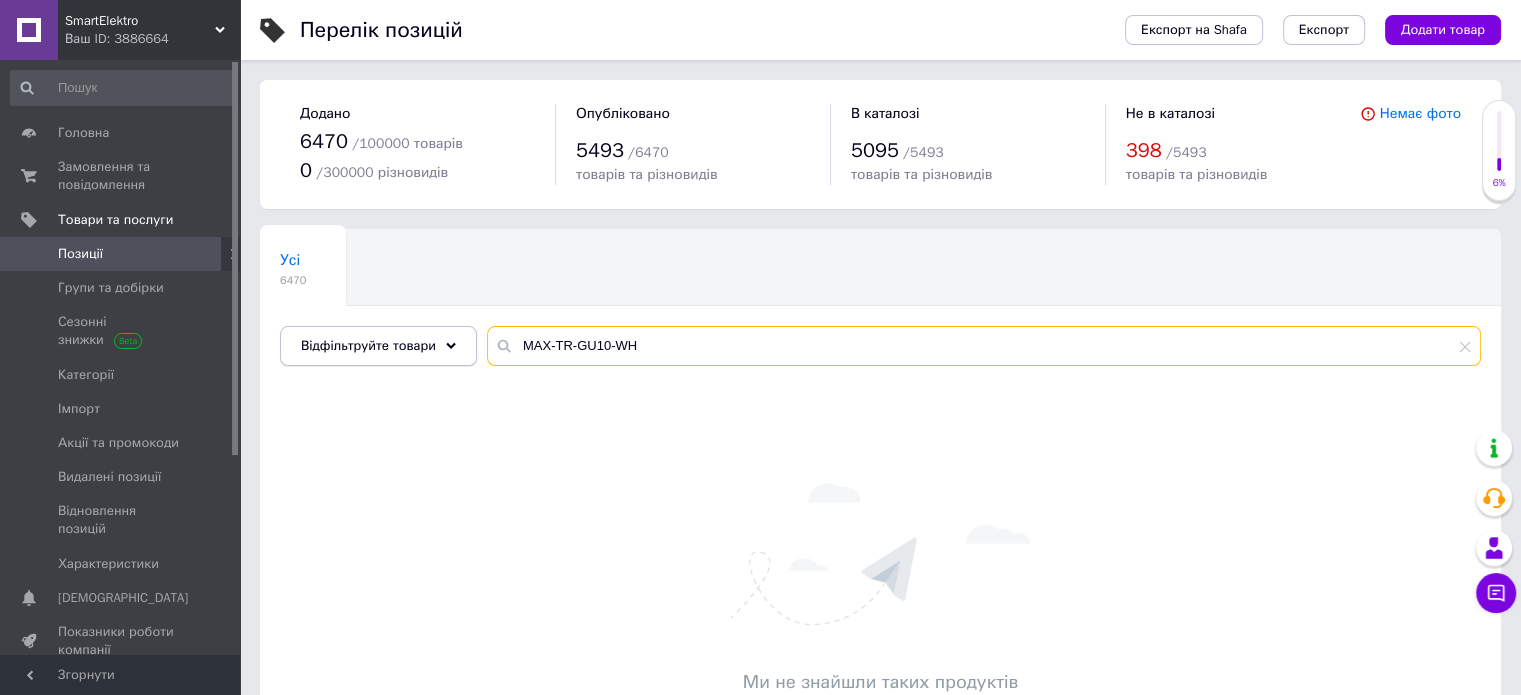 drag, startPoint x: 655, startPoint y: 355, endPoint x: 467, endPoint y: 345, distance: 188.26576 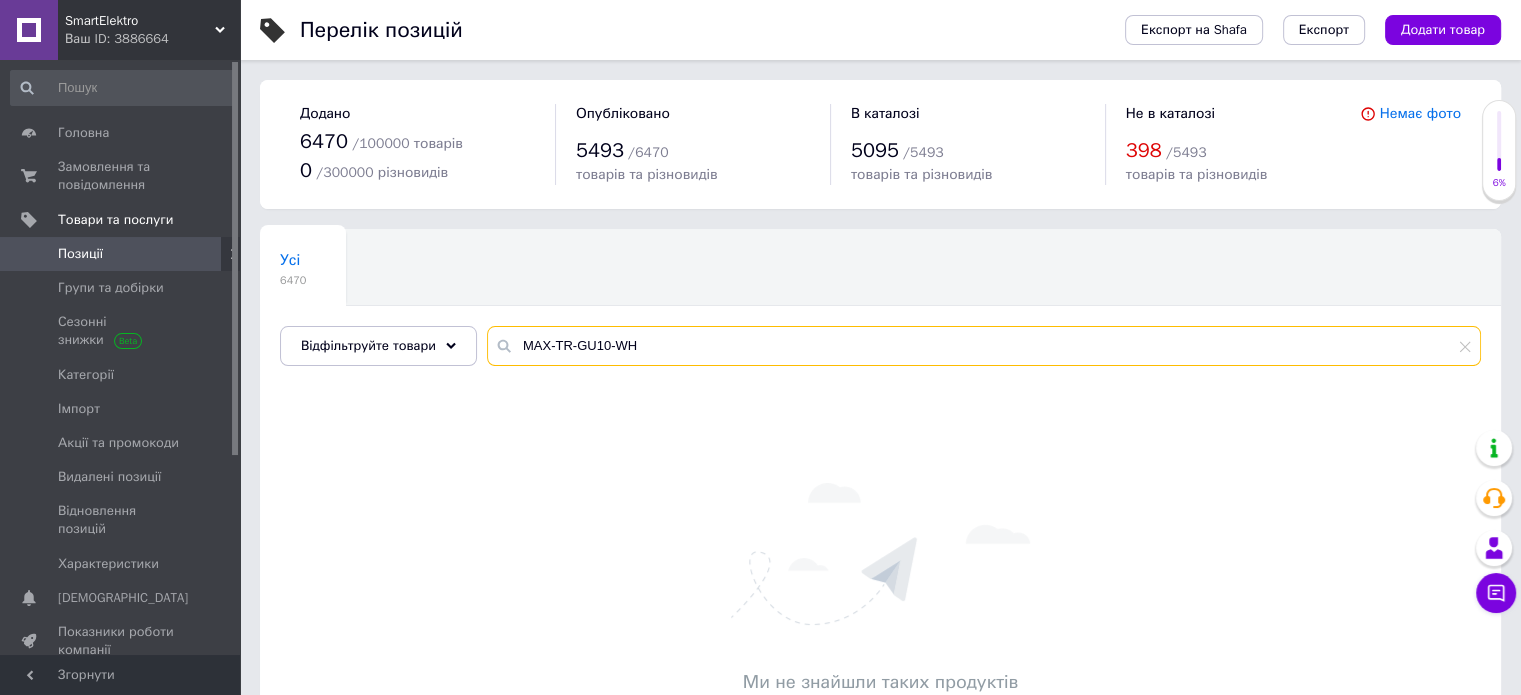 paste on "1-MAX-SL-GU10-BL" 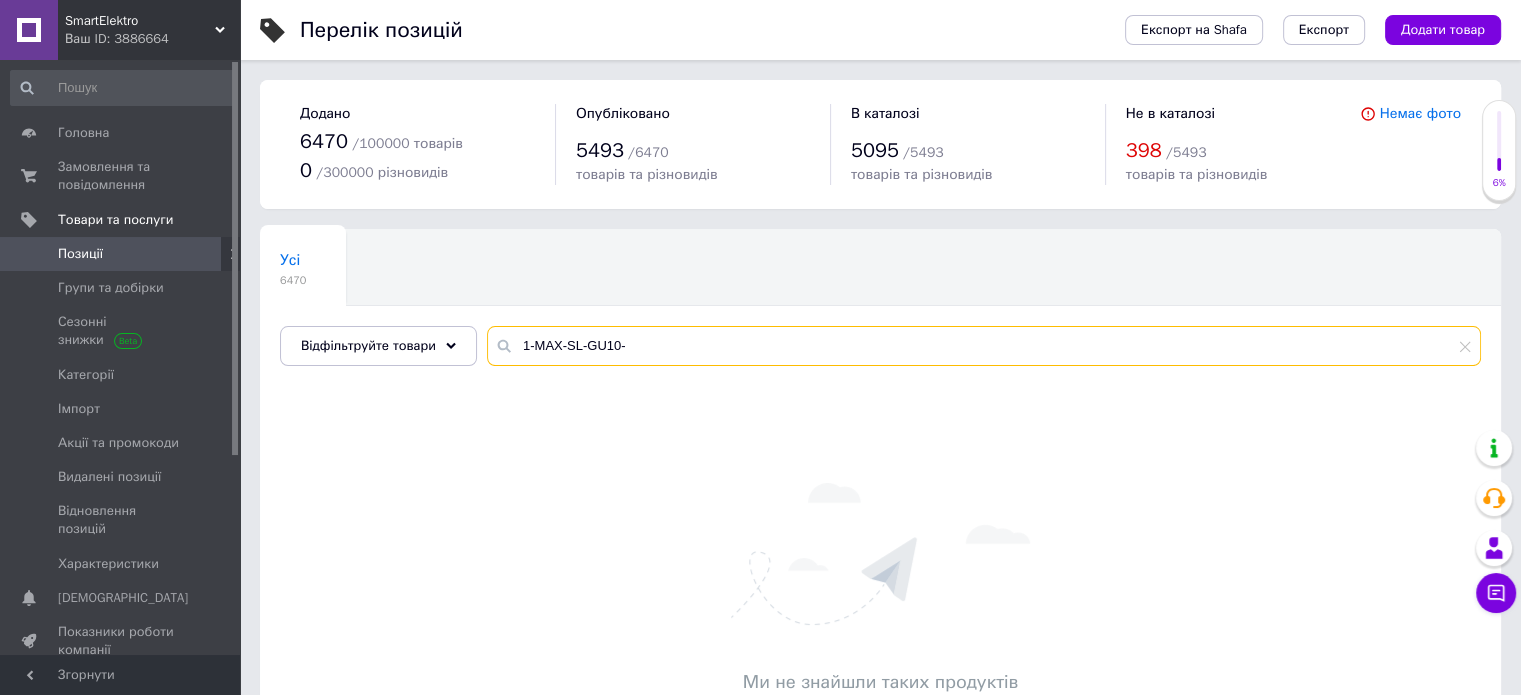 type on "1-MAX-SL-GU10-" 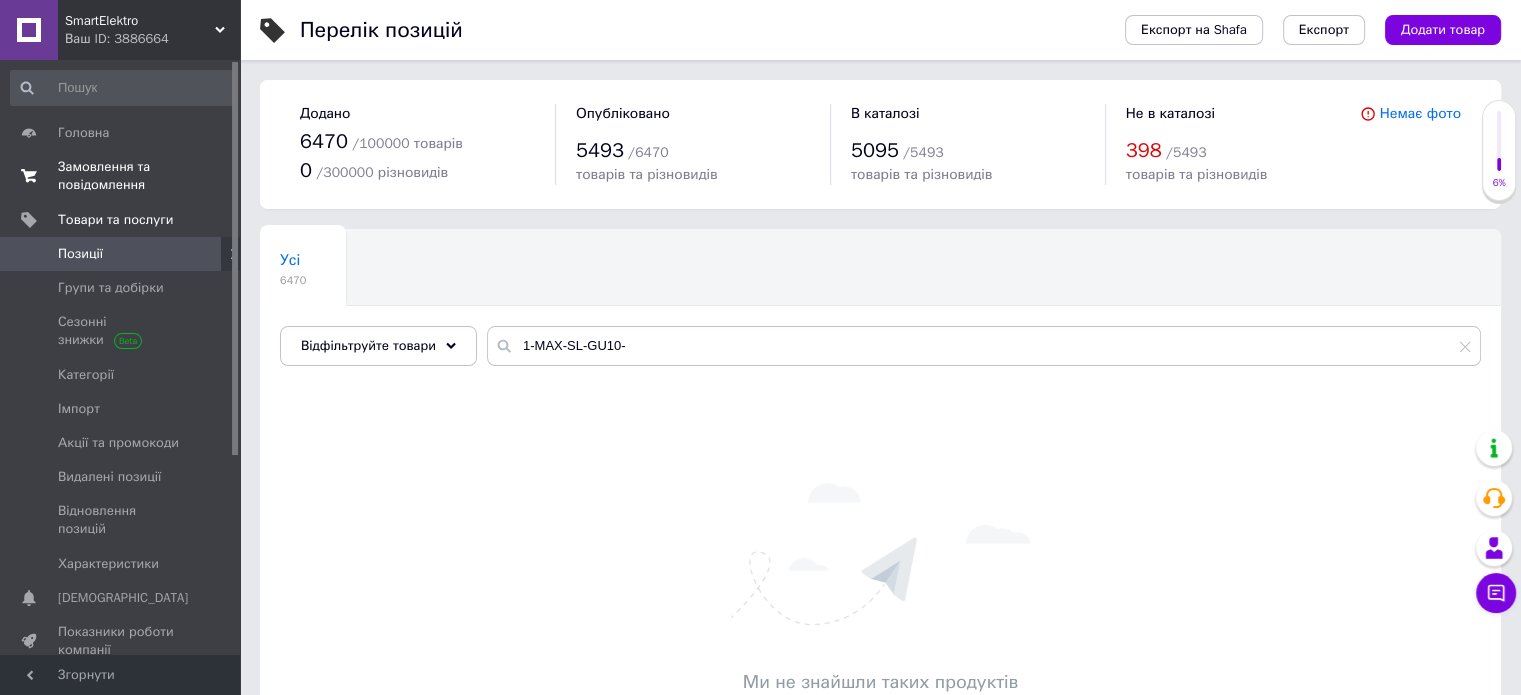 click on "Замовлення та повідомлення" at bounding box center [121, 176] 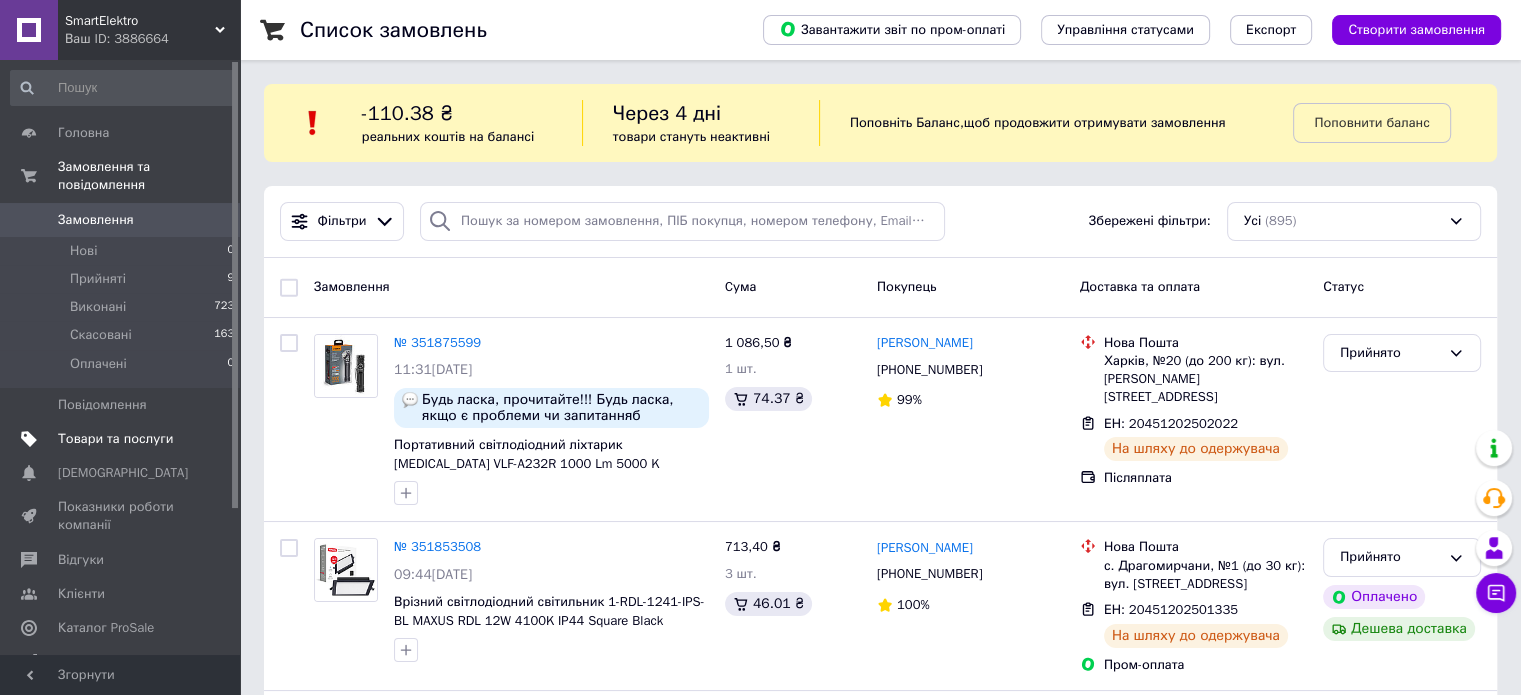 click on "Товари та послуги" at bounding box center [123, 439] 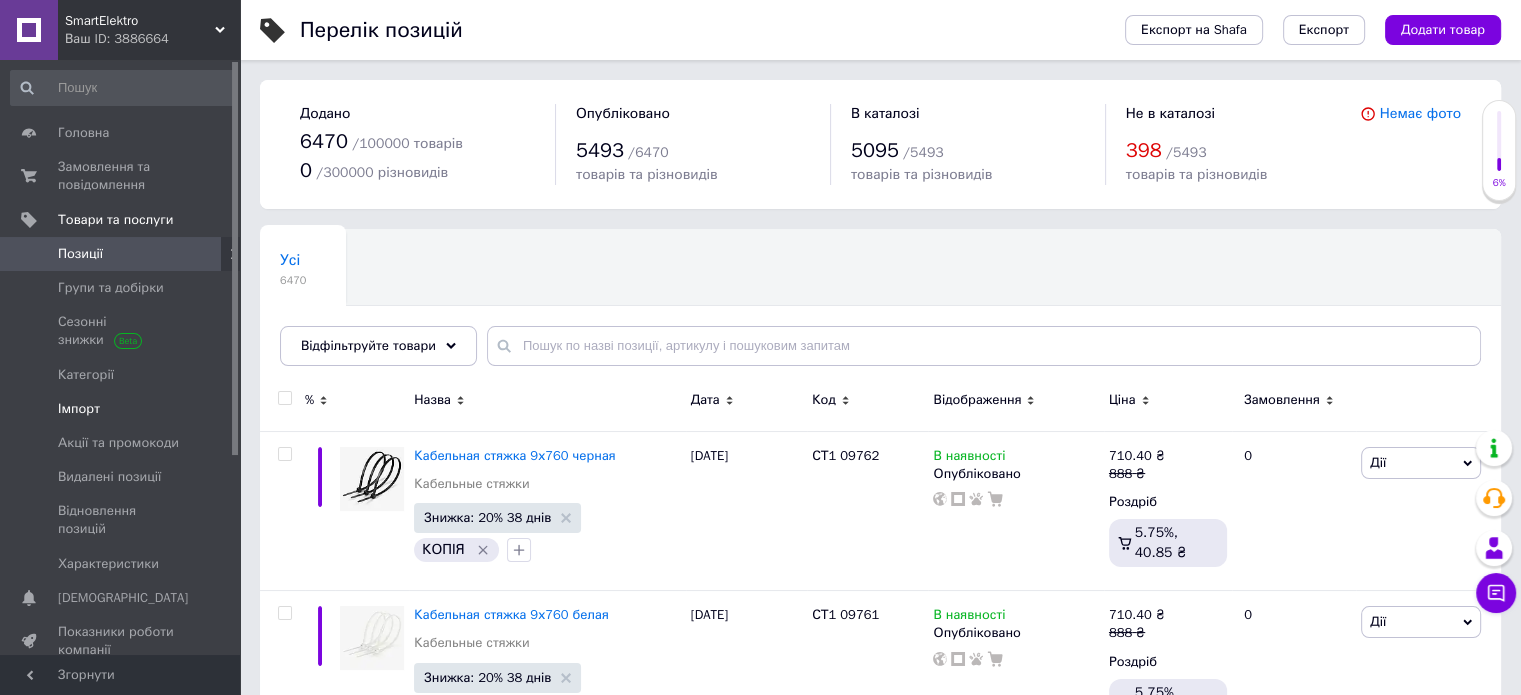click on "Імпорт" at bounding box center [121, 409] 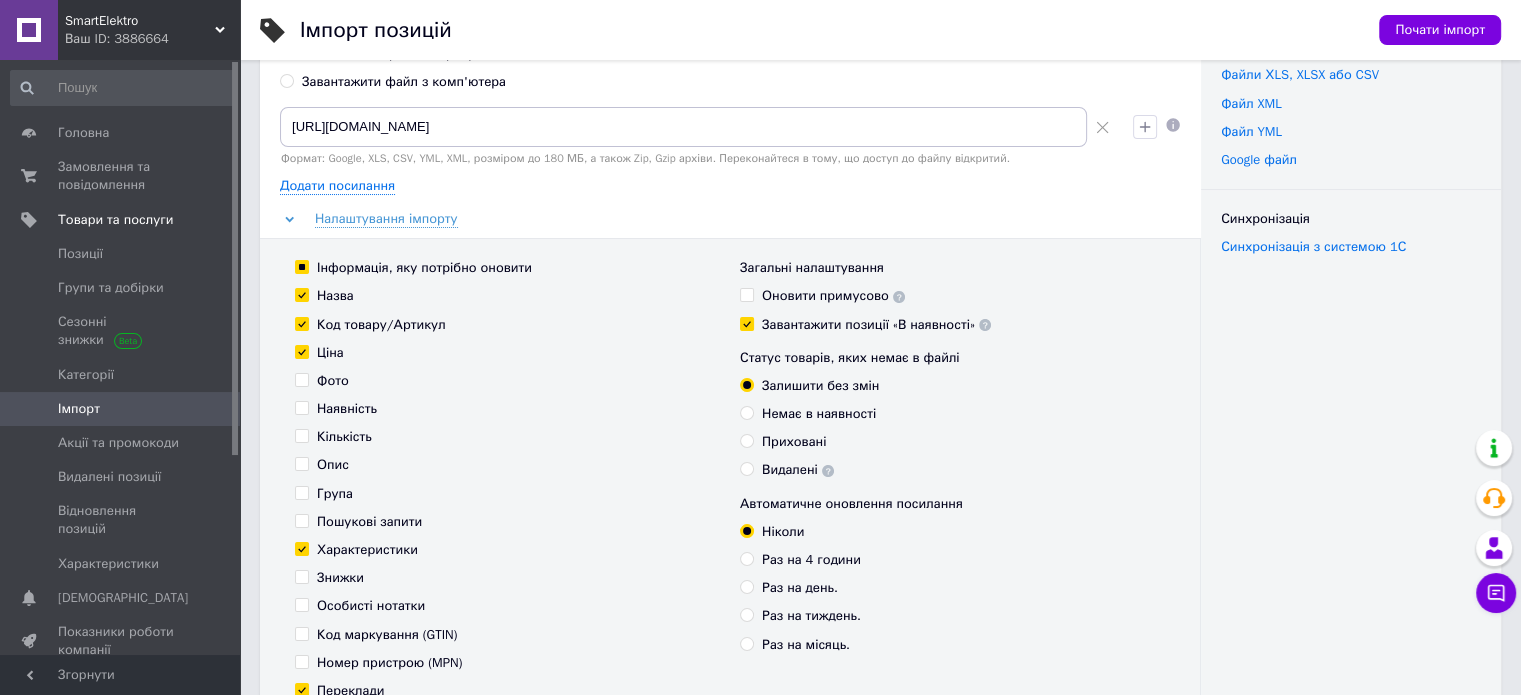 scroll, scrollTop: 0, scrollLeft: 0, axis: both 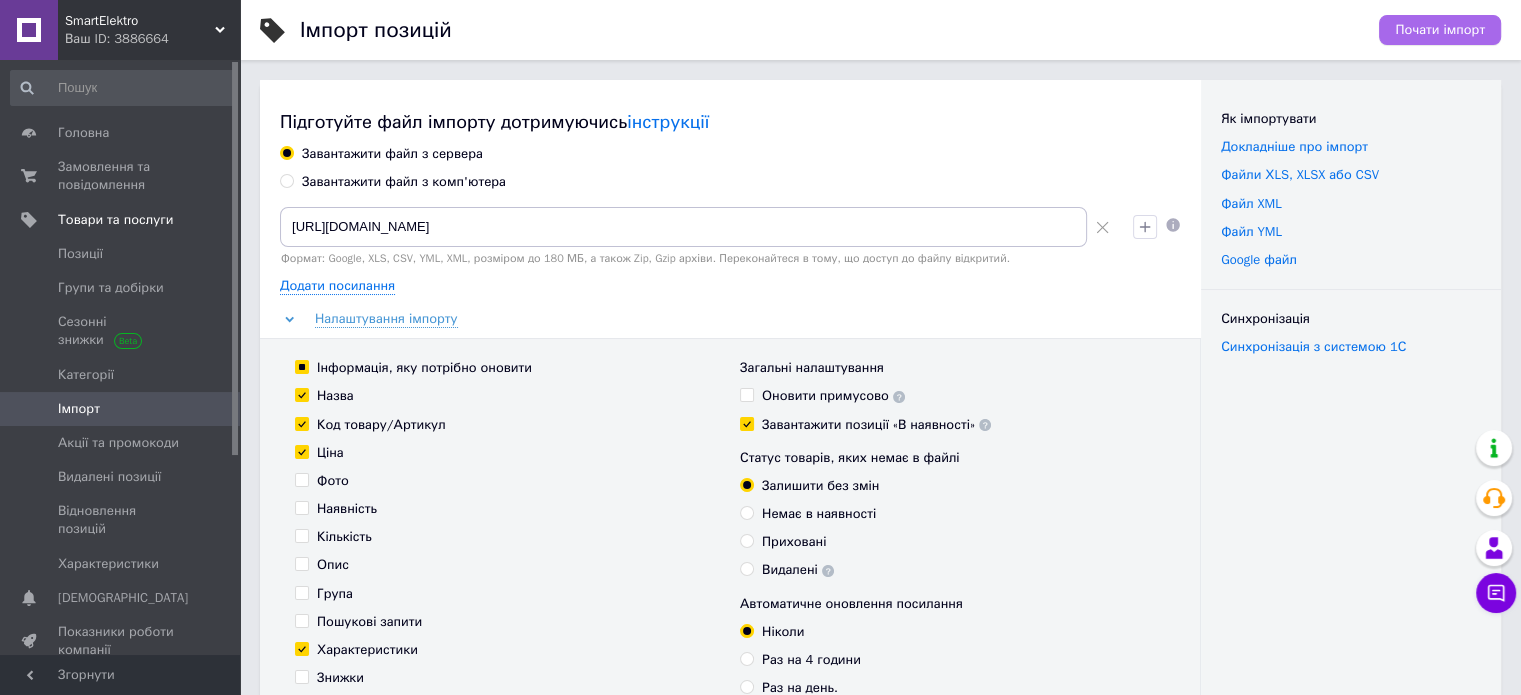 click on "Почати імпорт" at bounding box center [1440, 30] 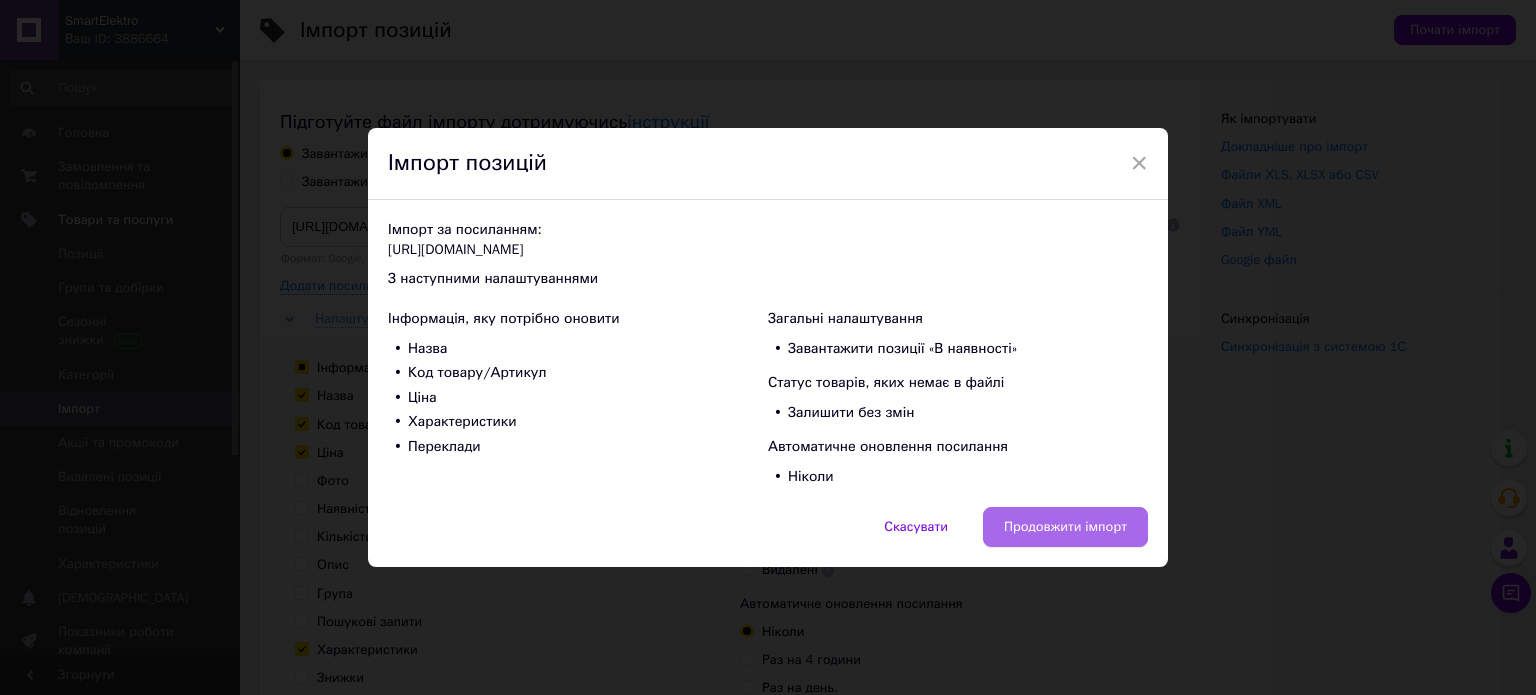 click on "Продовжити імпорт" at bounding box center (1065, 527) 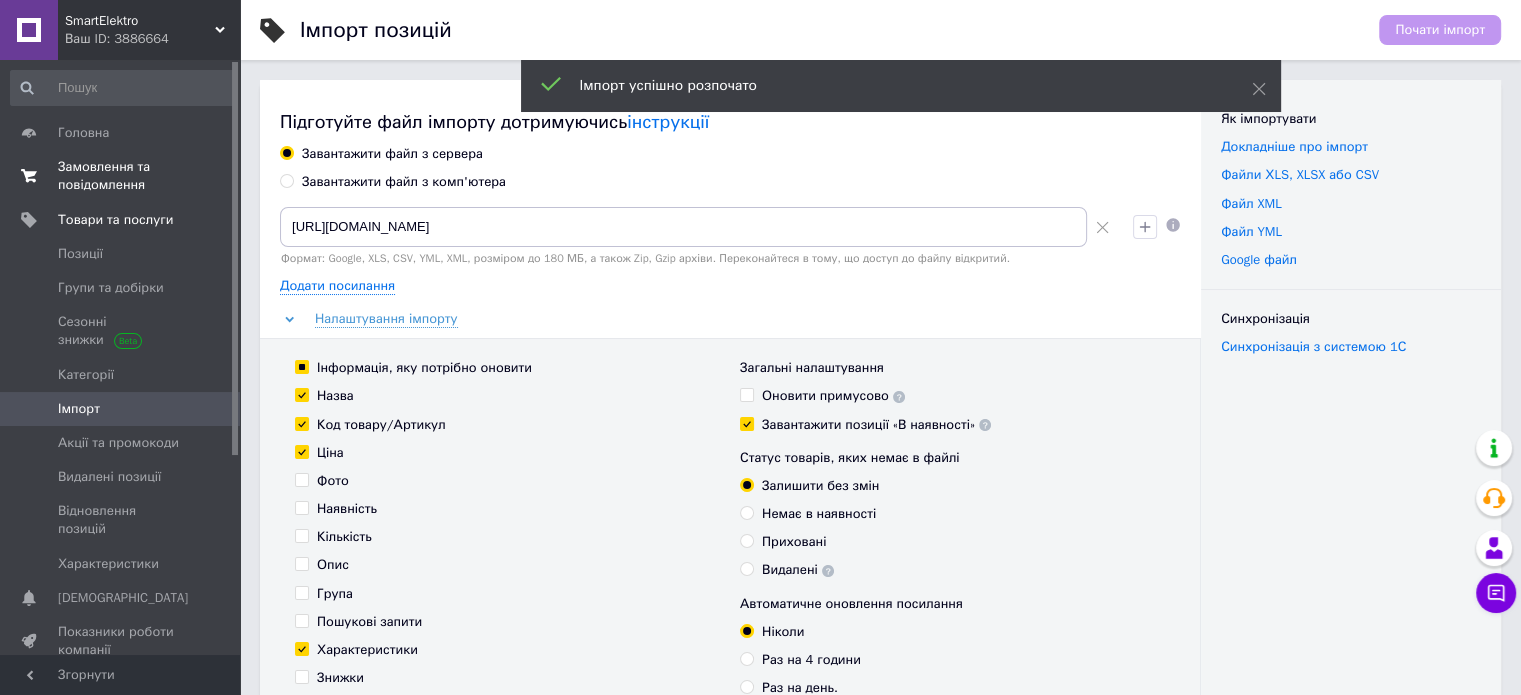 click on "Замовлення та повідомлення" at bounding box center [121, 176] 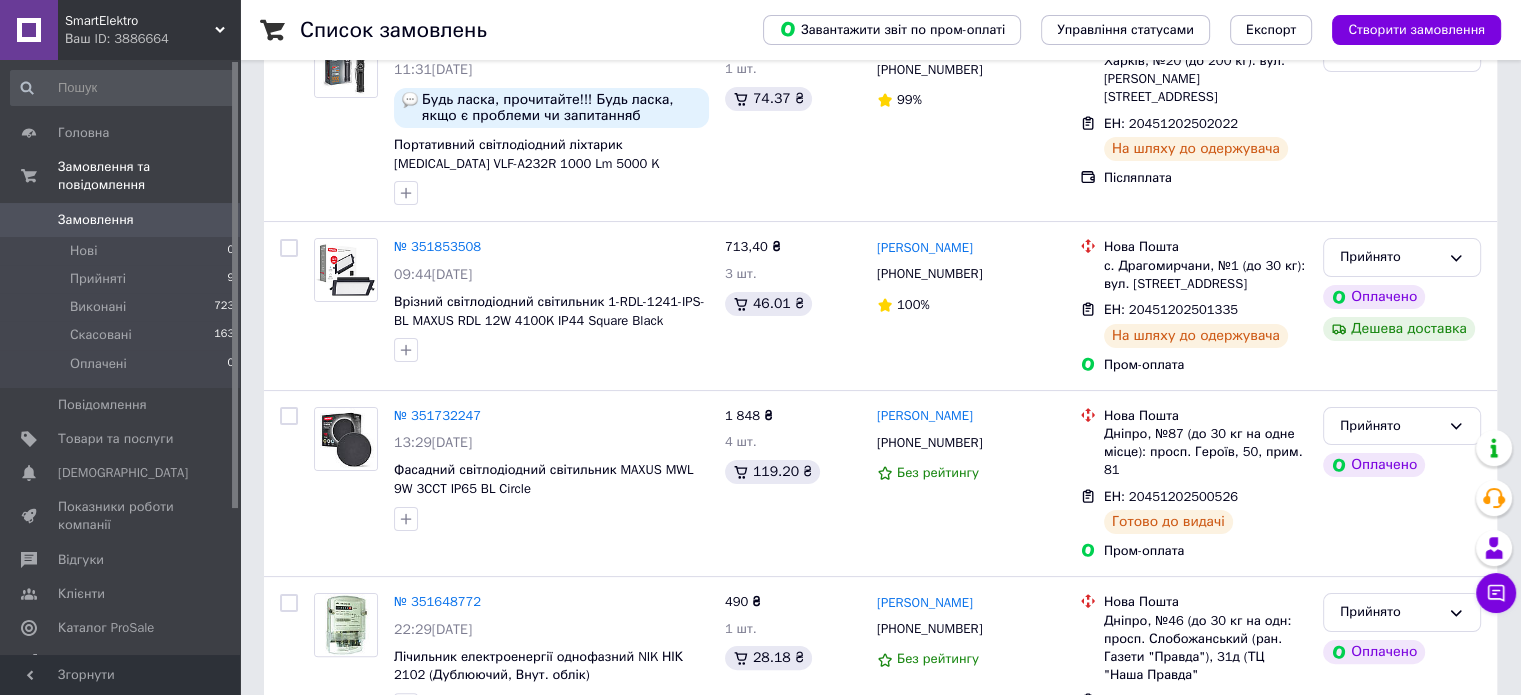 scroll, scrollTop: 0, scrollLeft: 0, axis: both 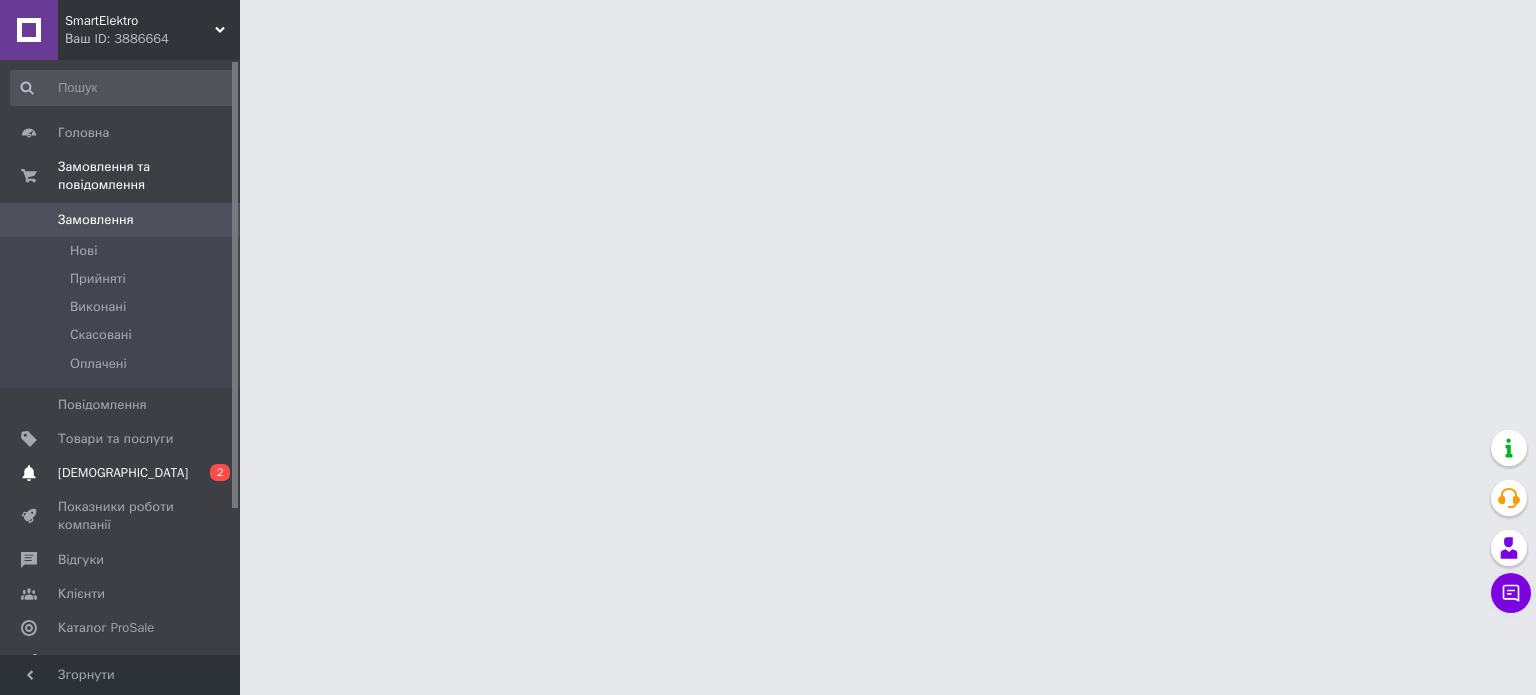 click on "[DEMOGRAPHIC_DATA]" at bounding box center (121, 473) 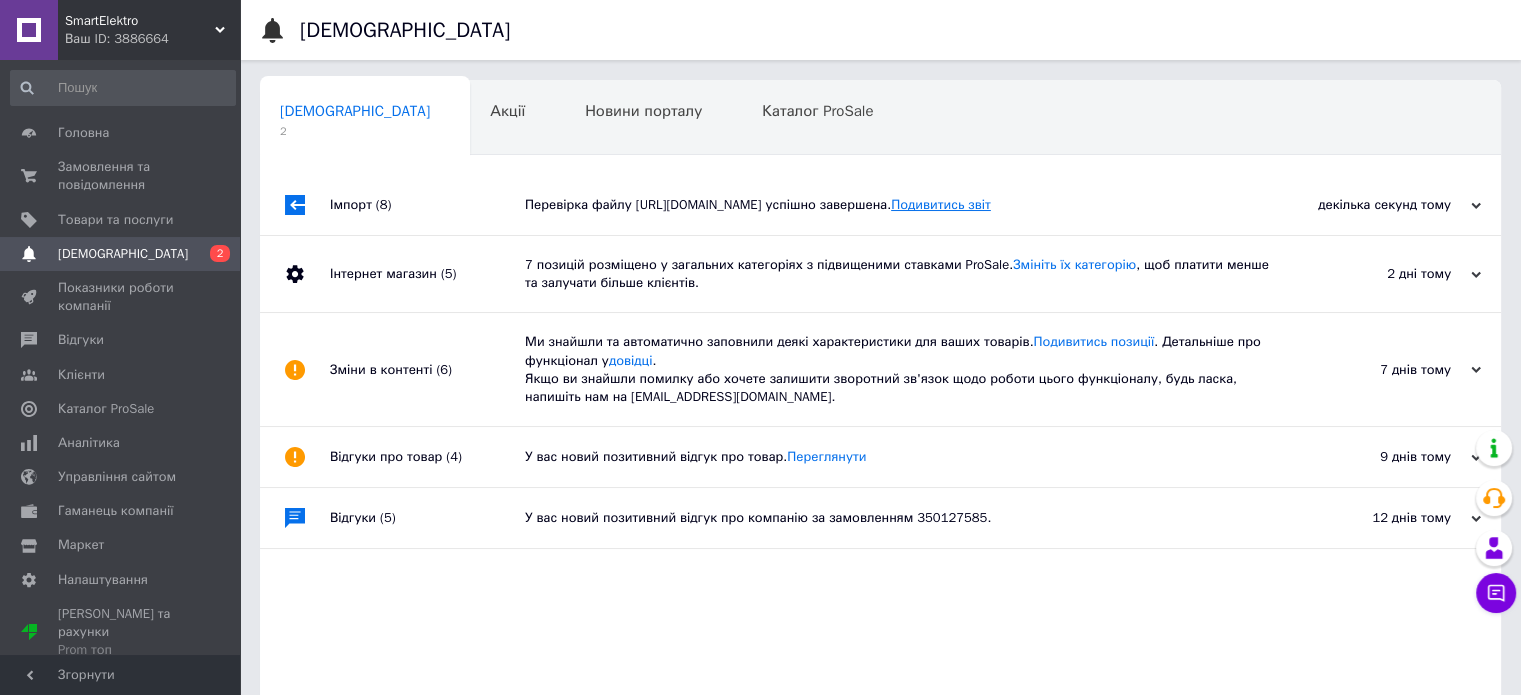 click on "Подивитись звіт" at bounding box center [941, 204] 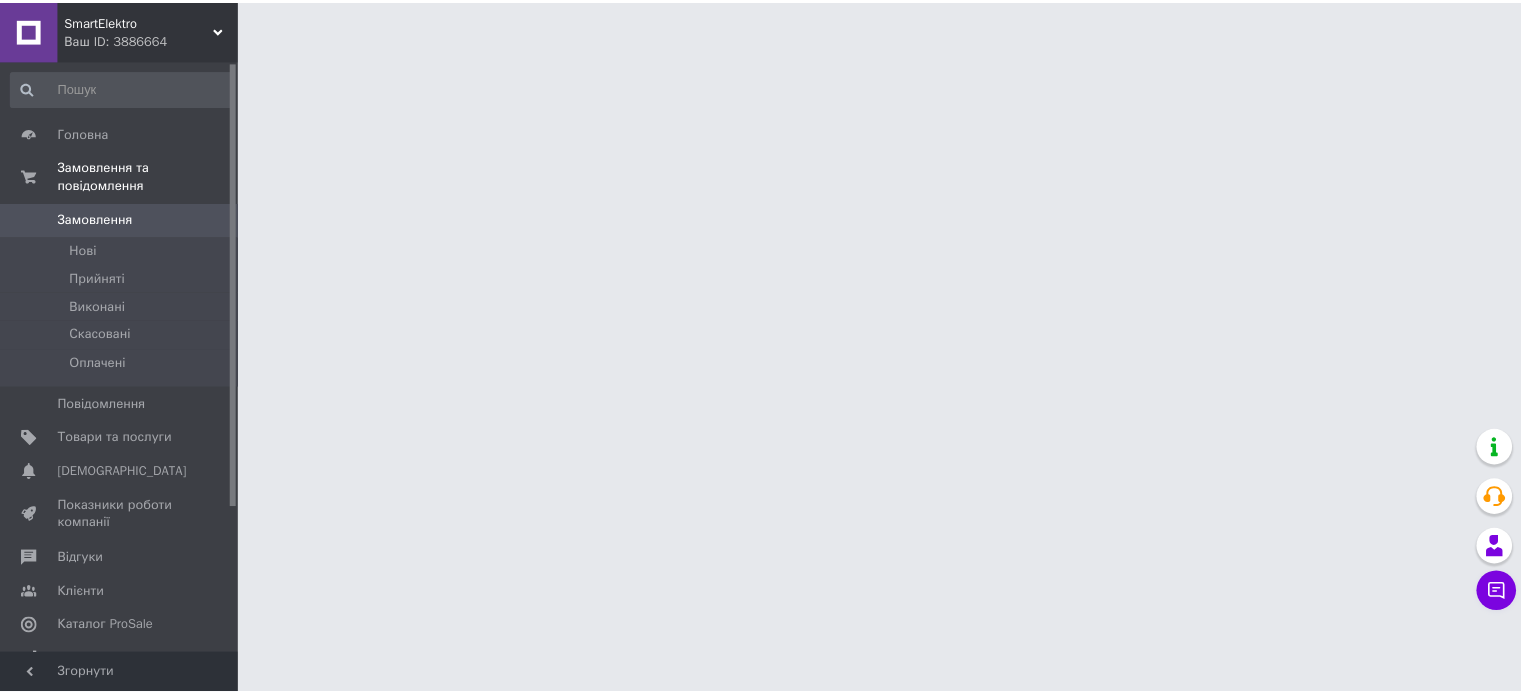 scroll, scrollTop: 0, scrollLeft: 0, axis: both 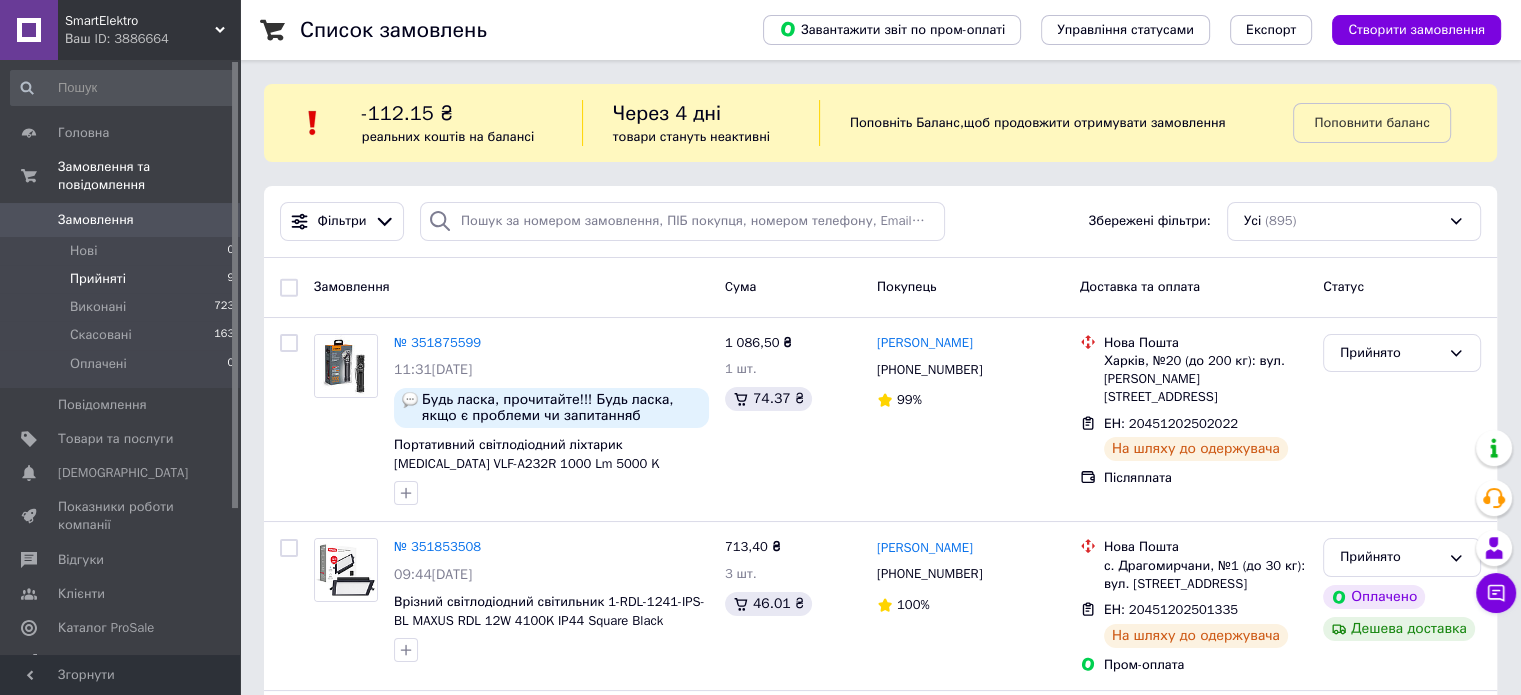 click on "Прийняті 9" at bounding box center (123, 279) 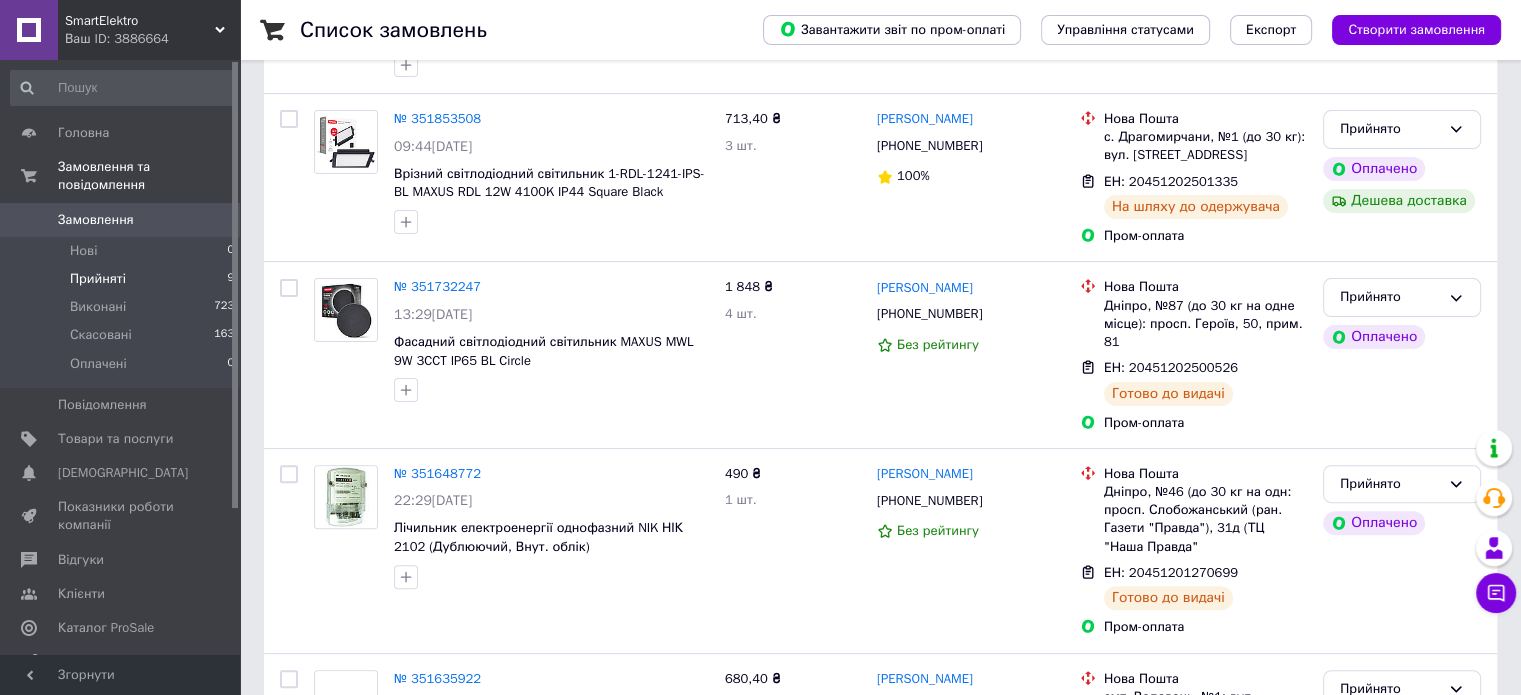 scroll, scrollTop: 300, scrollLeft: 0, axis: vertical 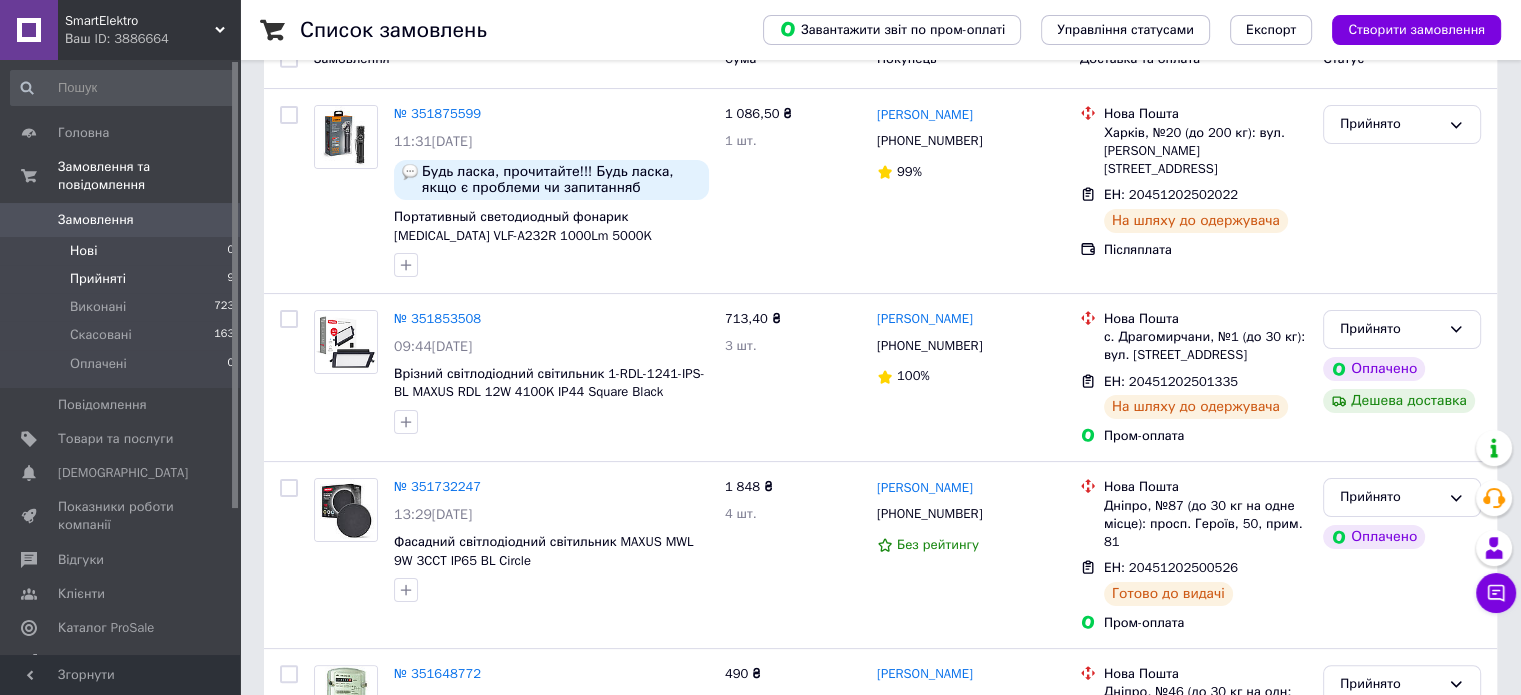 click on "Нові" at bounding box center (83, 251) 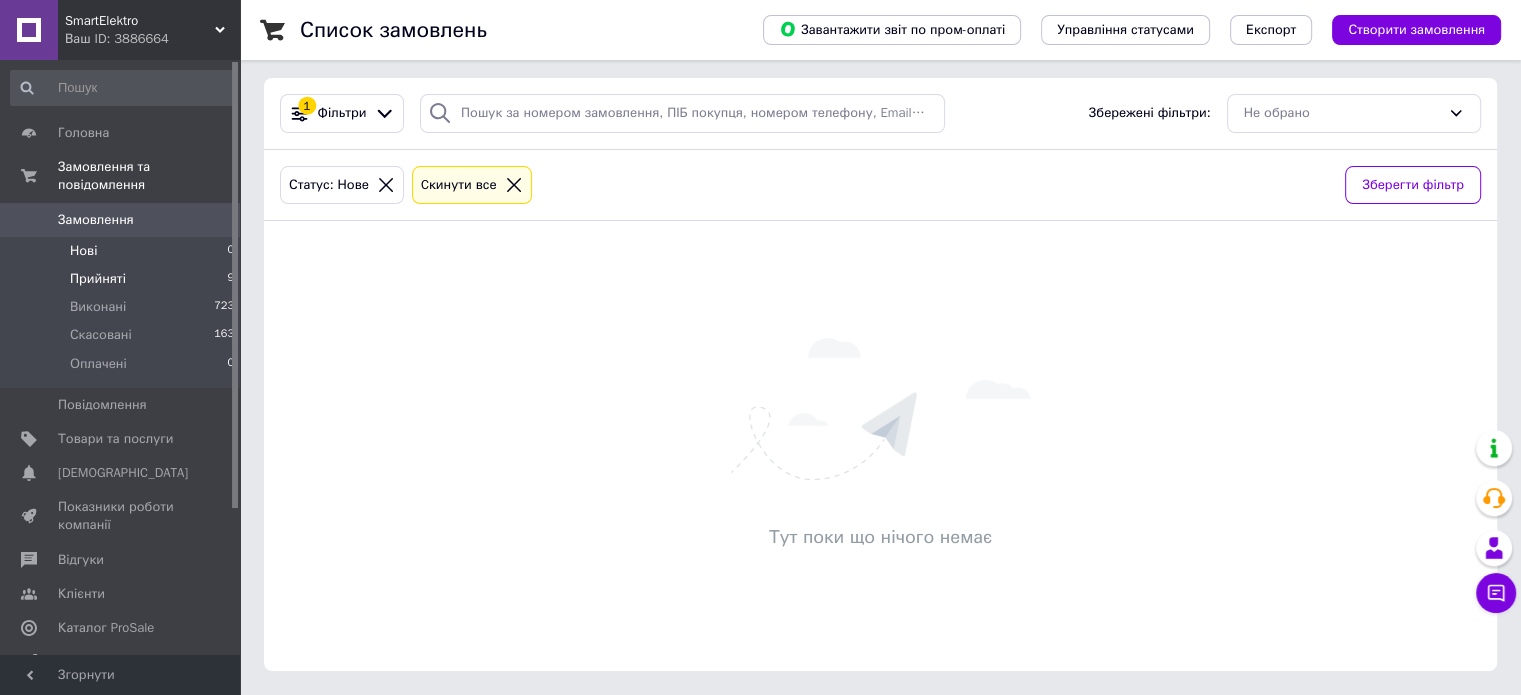 scroll, scrollTop: 0, scrollLeft: 0, axis: both 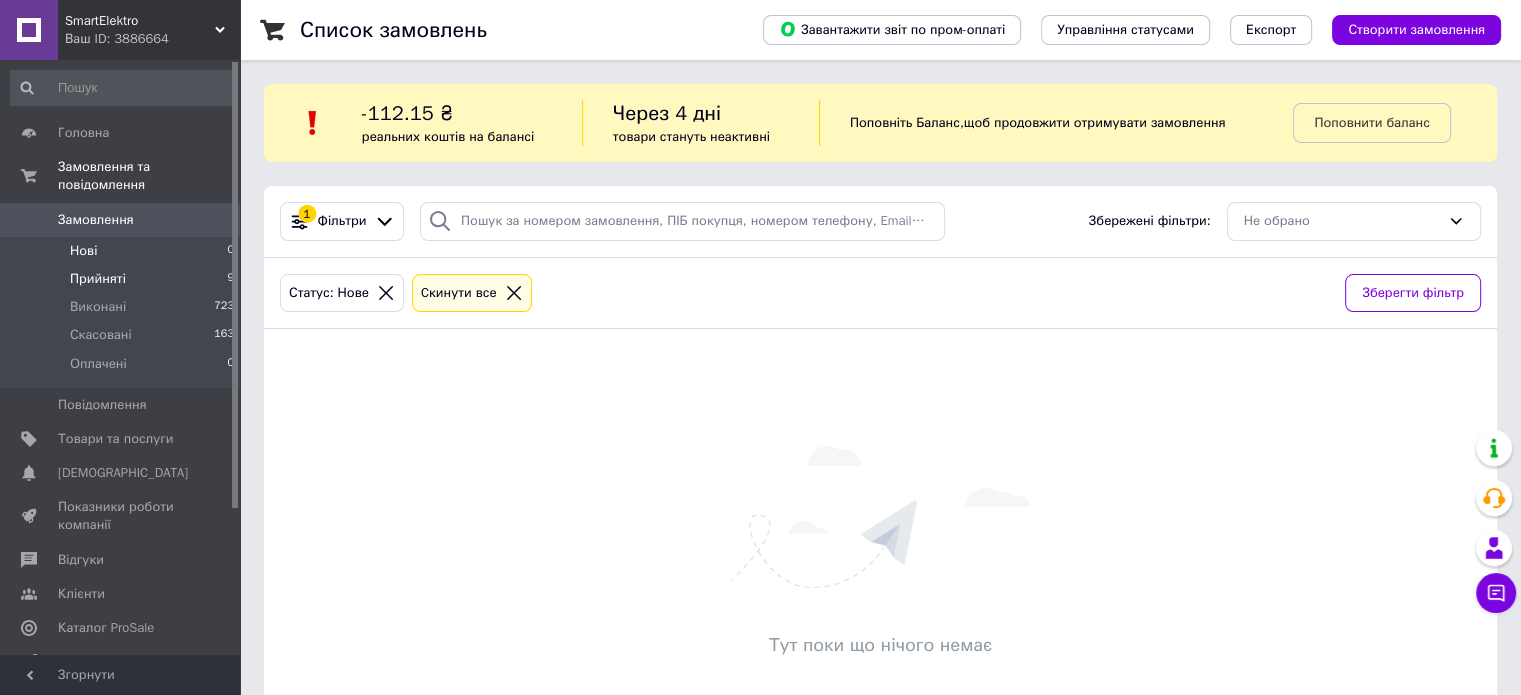 click on "Прийняті" at bounding box center [98, 279] 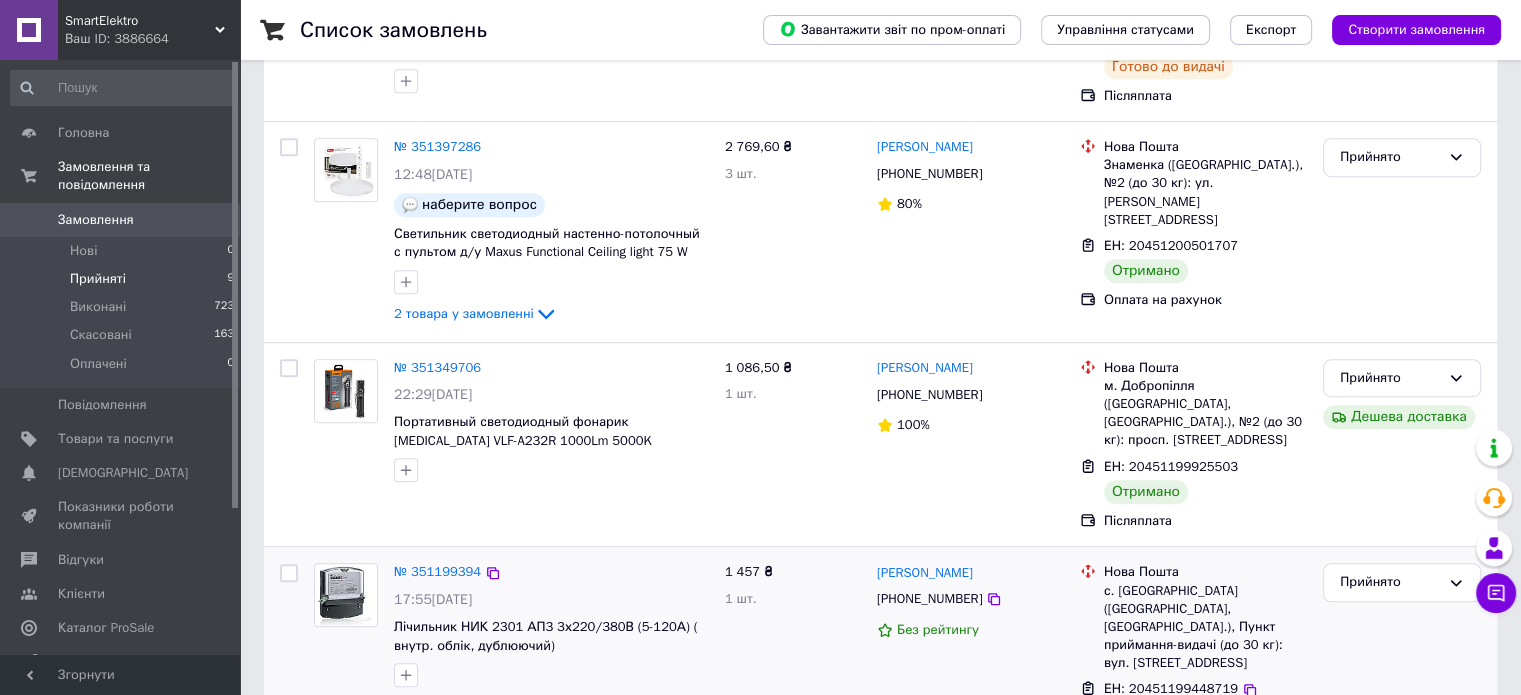 scroll, scrollTop: 1391, scrollLeft: 0, axis: vertical 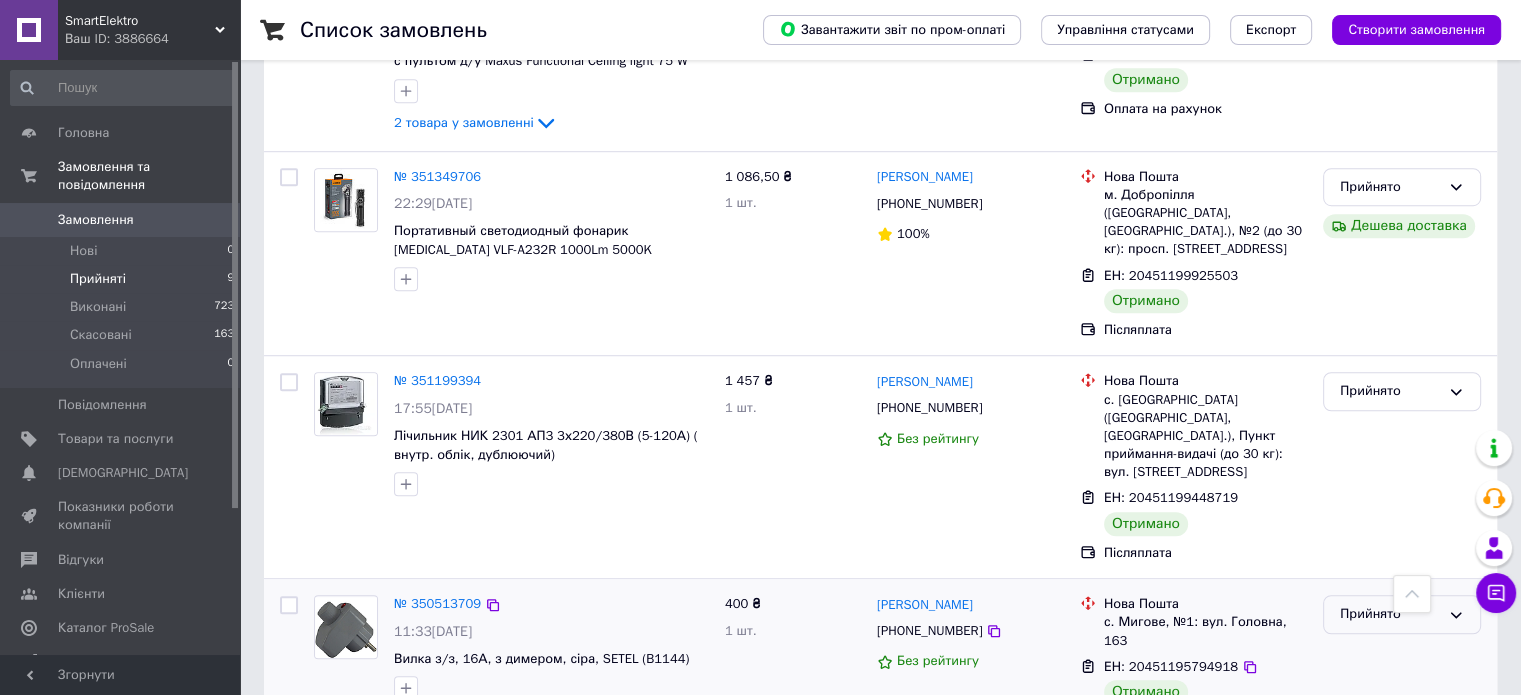 click on "Прийнято" at bounding box center (1390, 614) 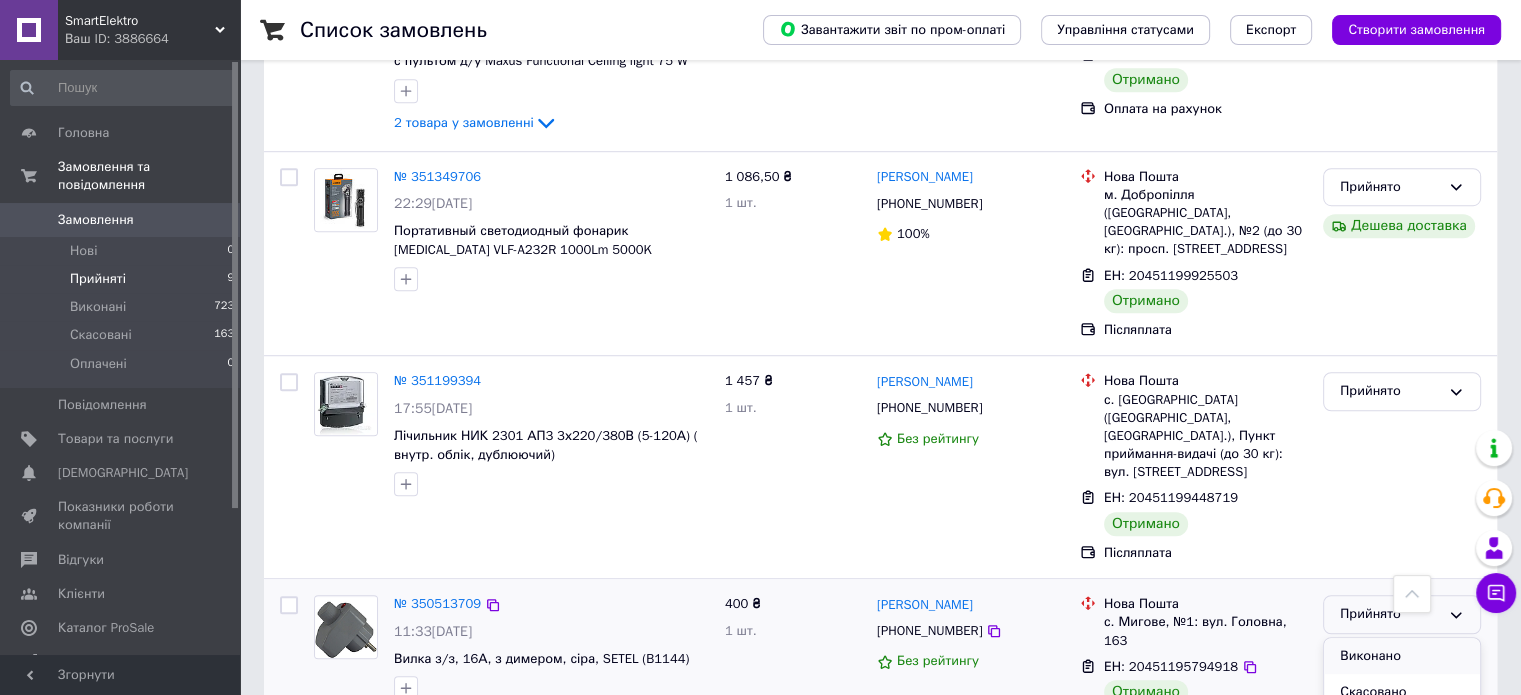 click on "Виконано" at bounding box center [1402, 656] 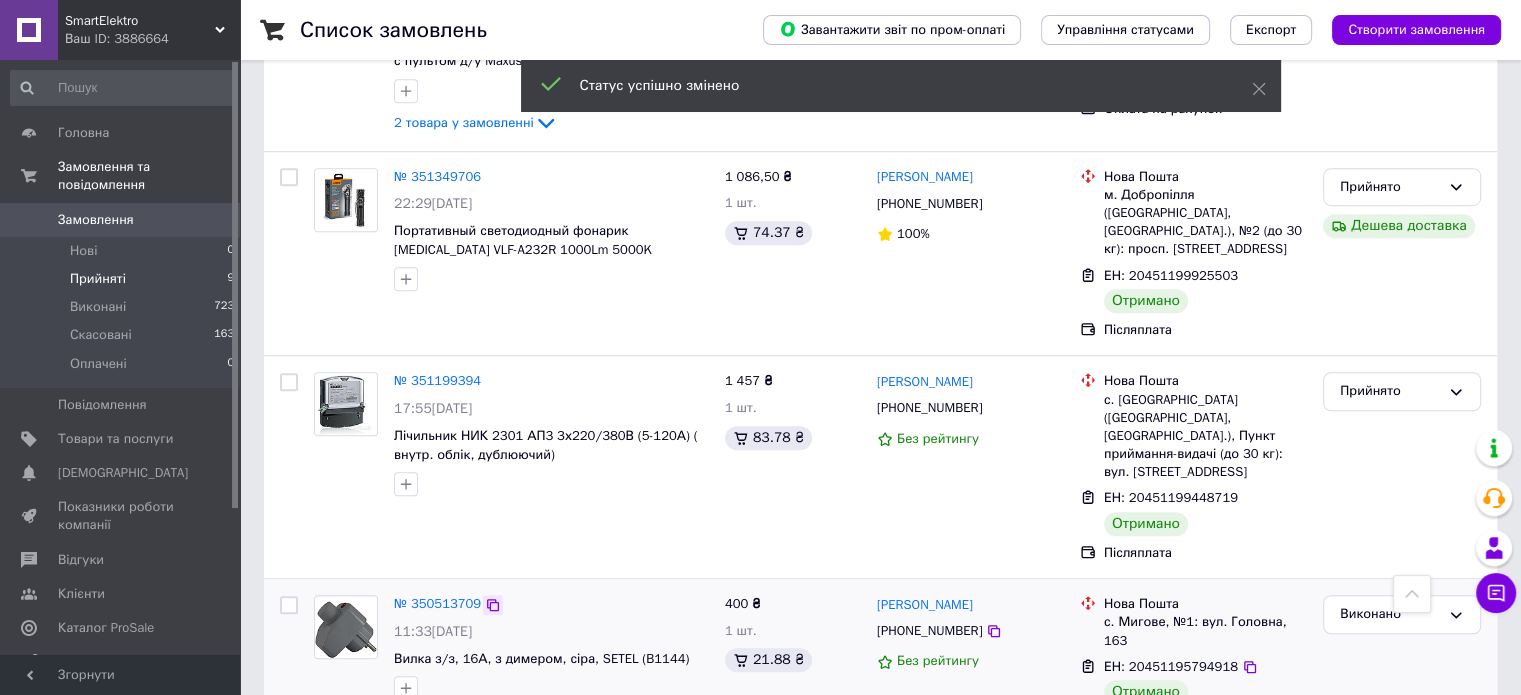 click 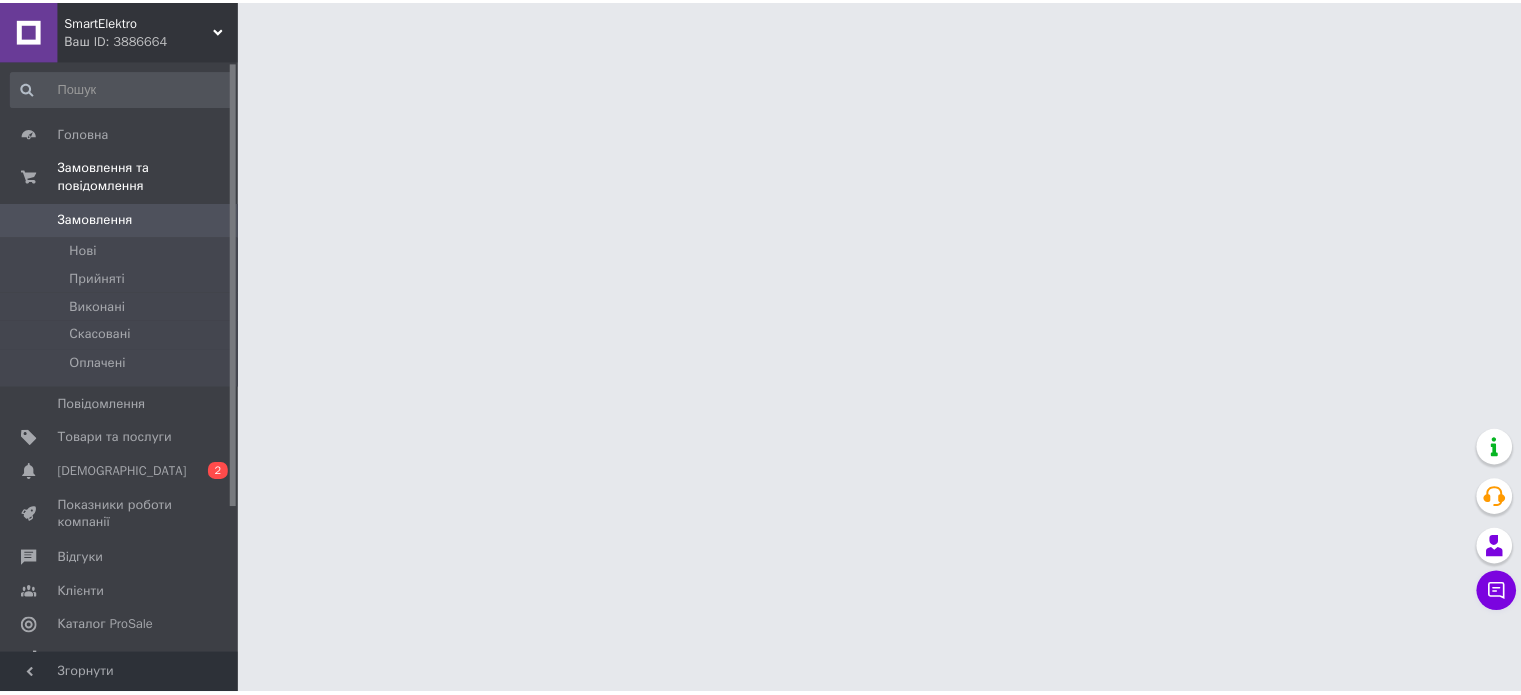scroll, scrollTop: 0, scrollLeft: 0, axis: both 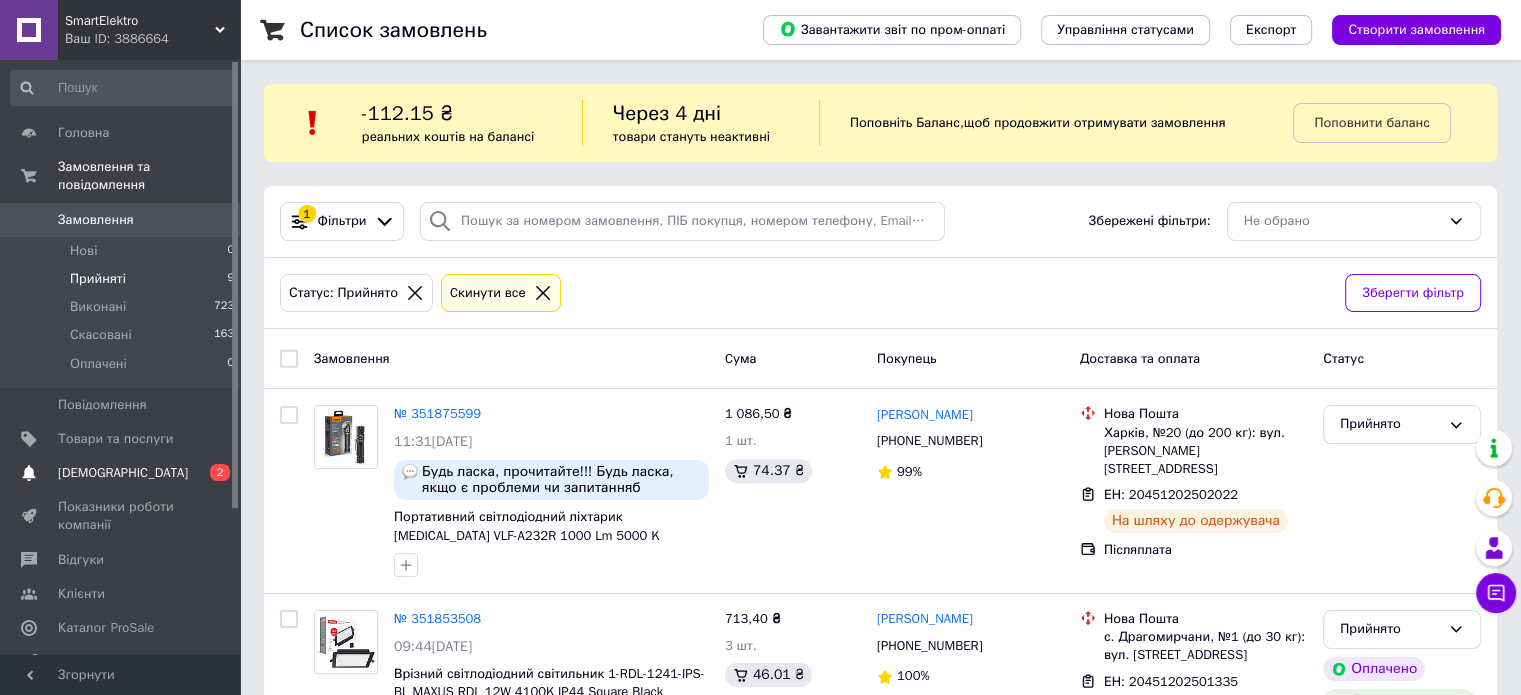 click on "[DEMOGRAPHIC_DATA]" at bounding box center [121, 473] 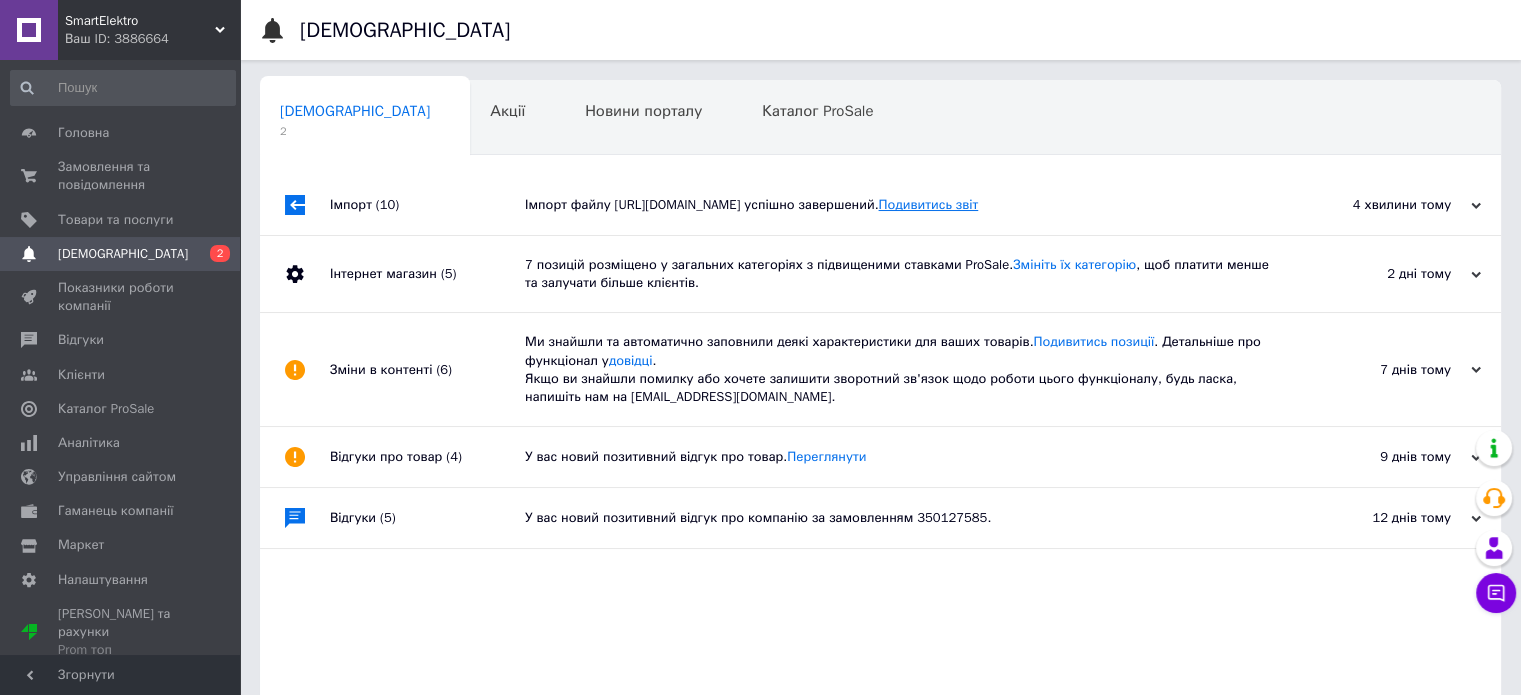 click on "Подивитись звіт" at bounding box center [928, 204] 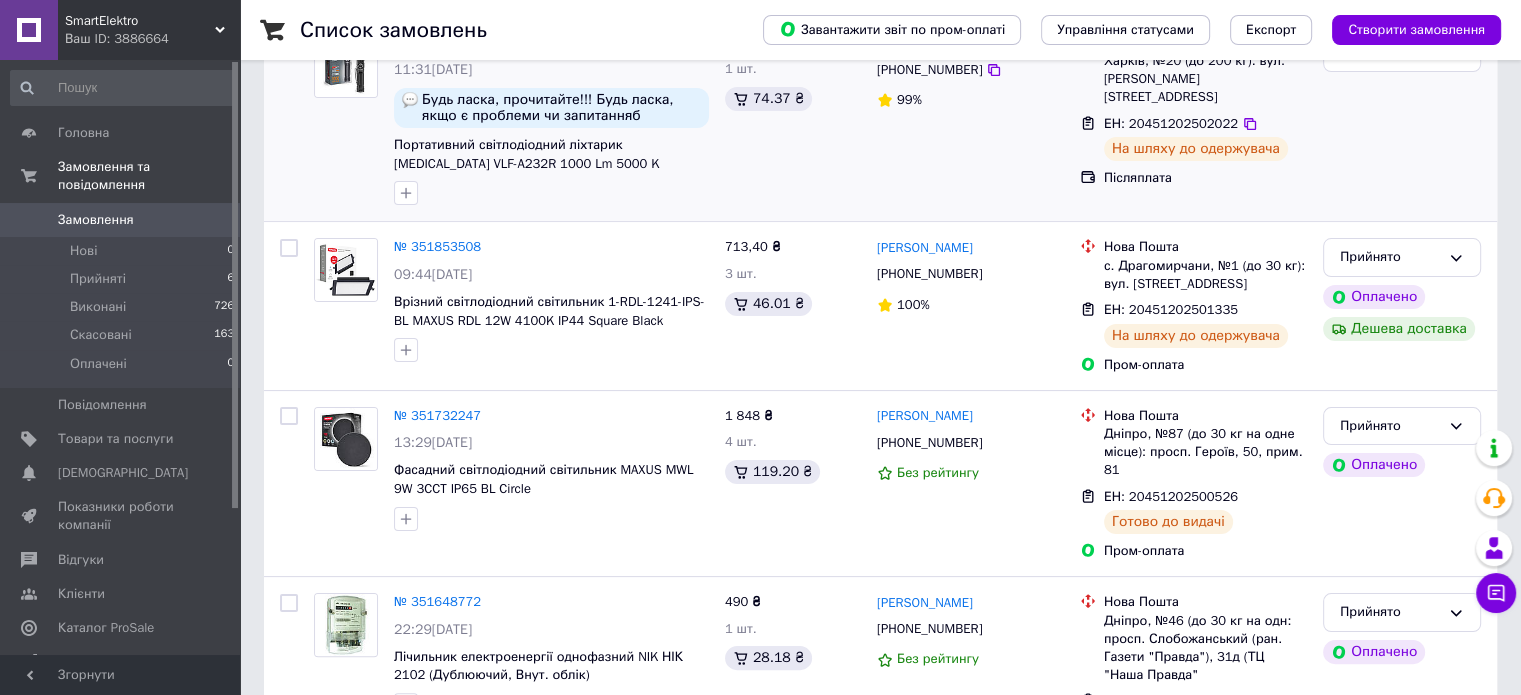 scroll, scrollTop: 0, scrollLeft: 0, axis: both 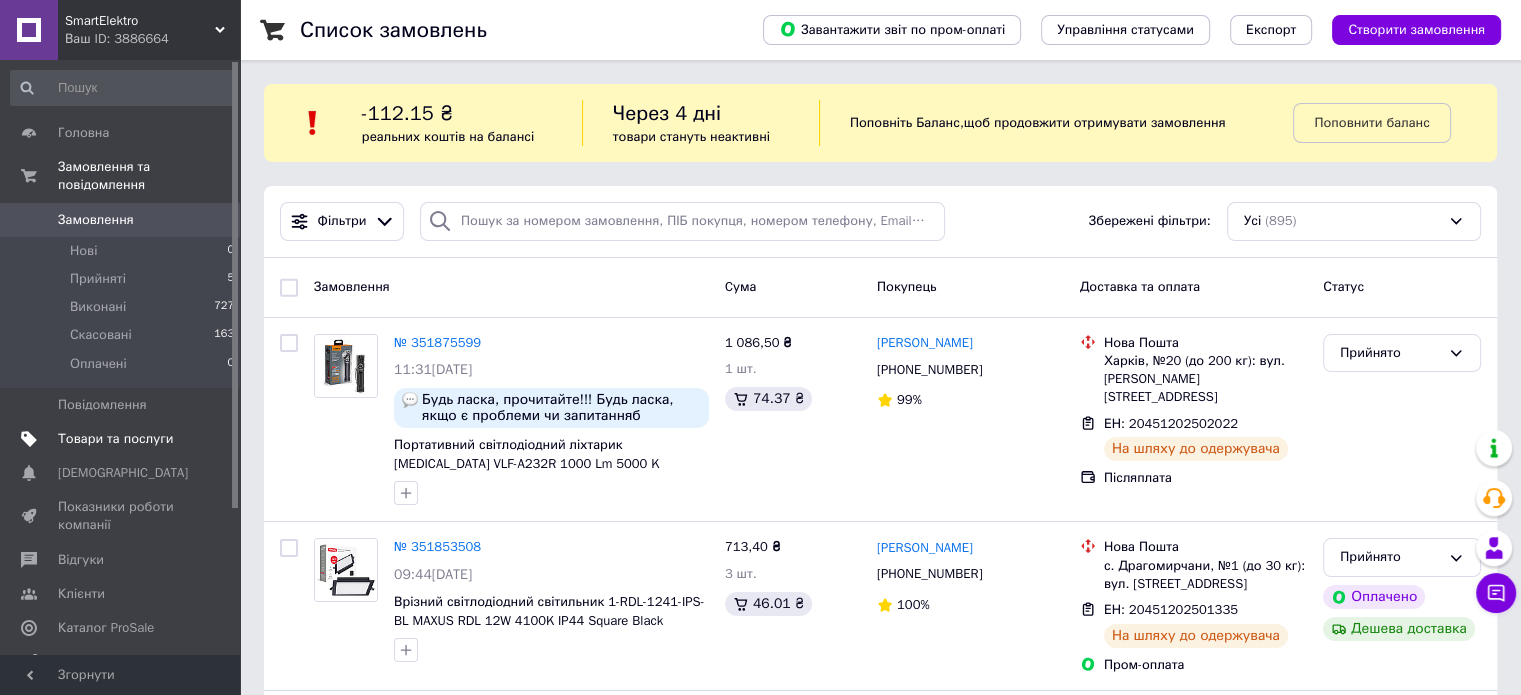 click on "Товари та послуги" at bounding box center [121, 439] 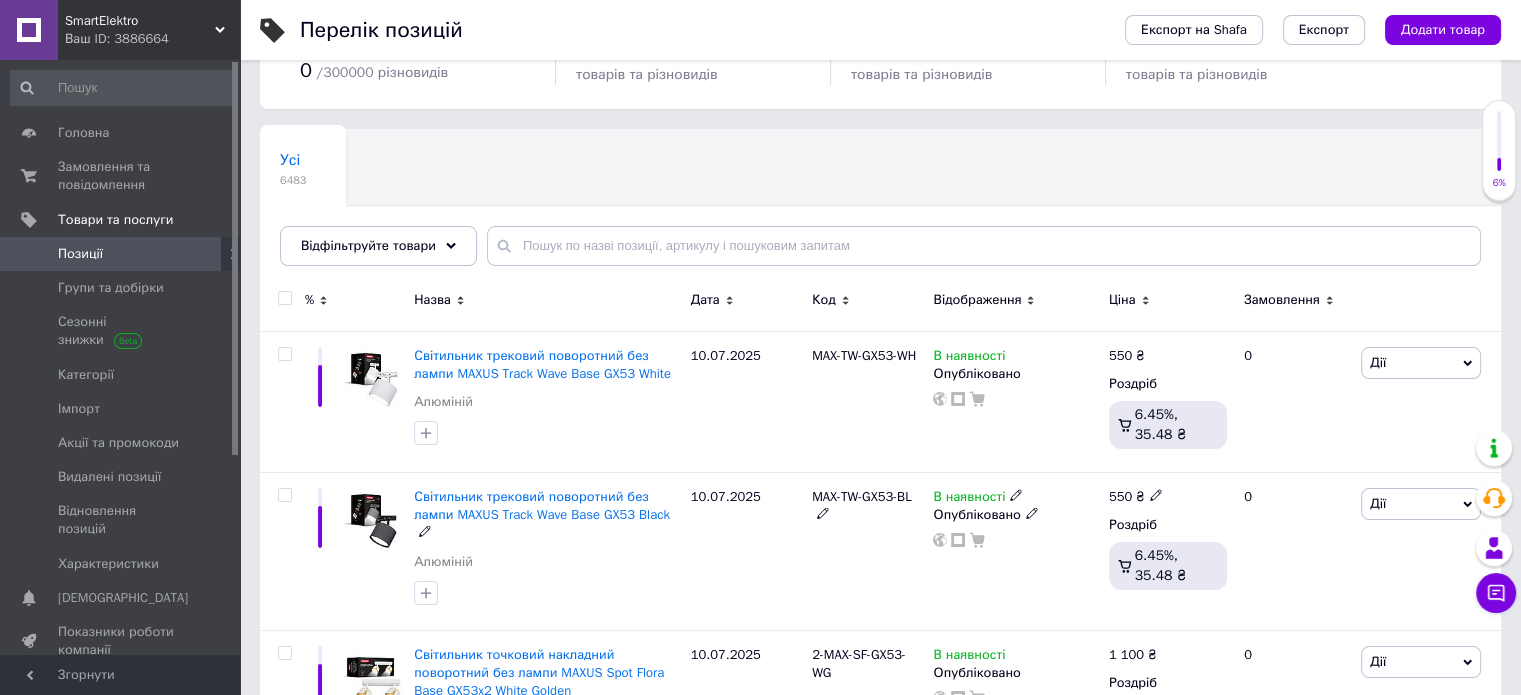 scroll, scrollTop: 0, scrollLeft: 0, axis: both 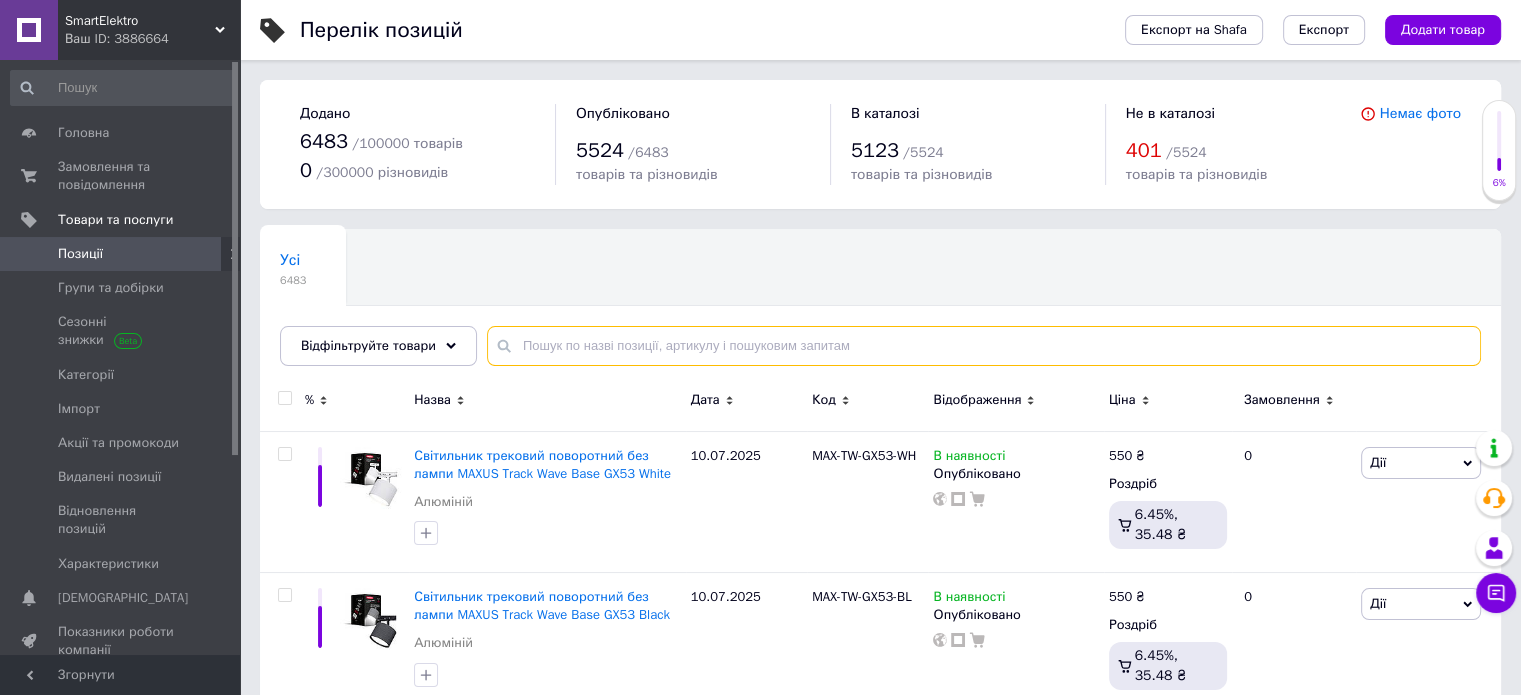 click at bounding box center [984, 346] 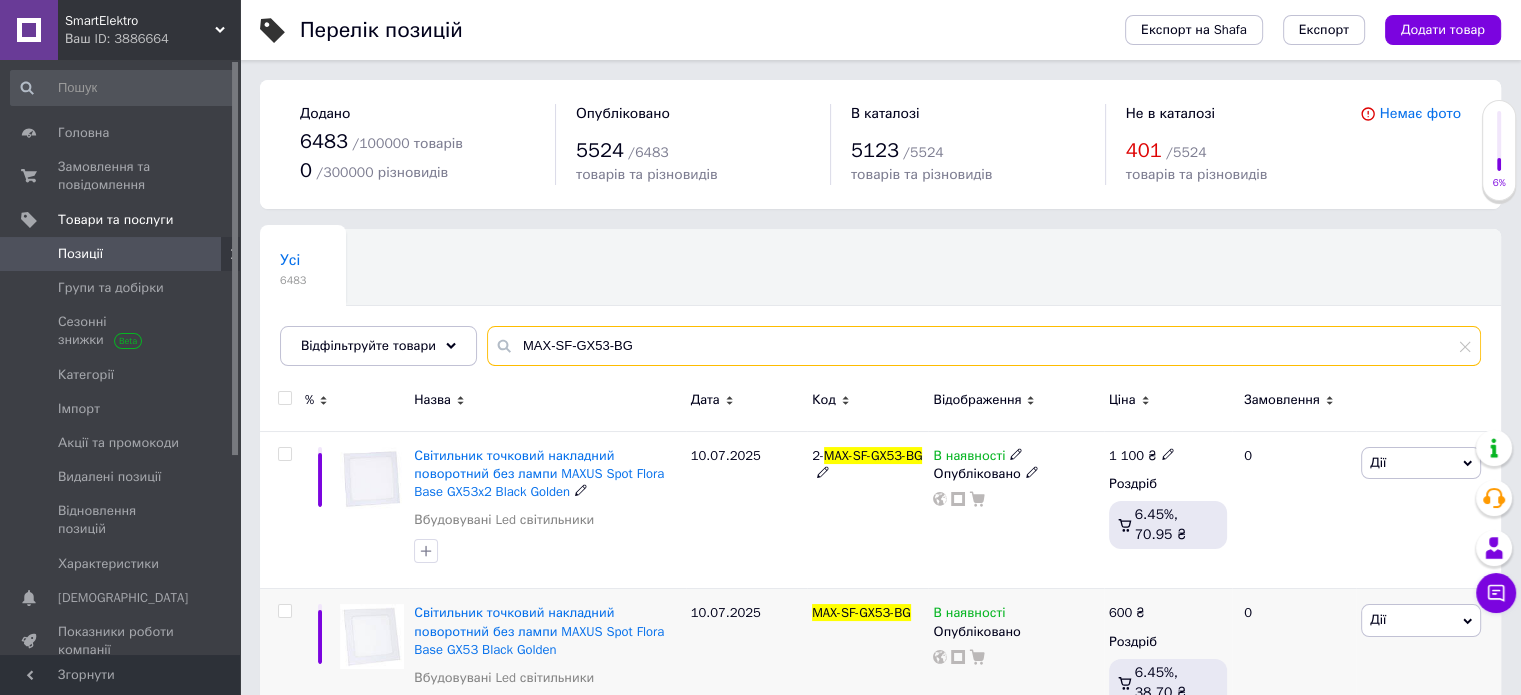 scroll, scrollTop: 227, scrollLeft: 0, axis: vertical 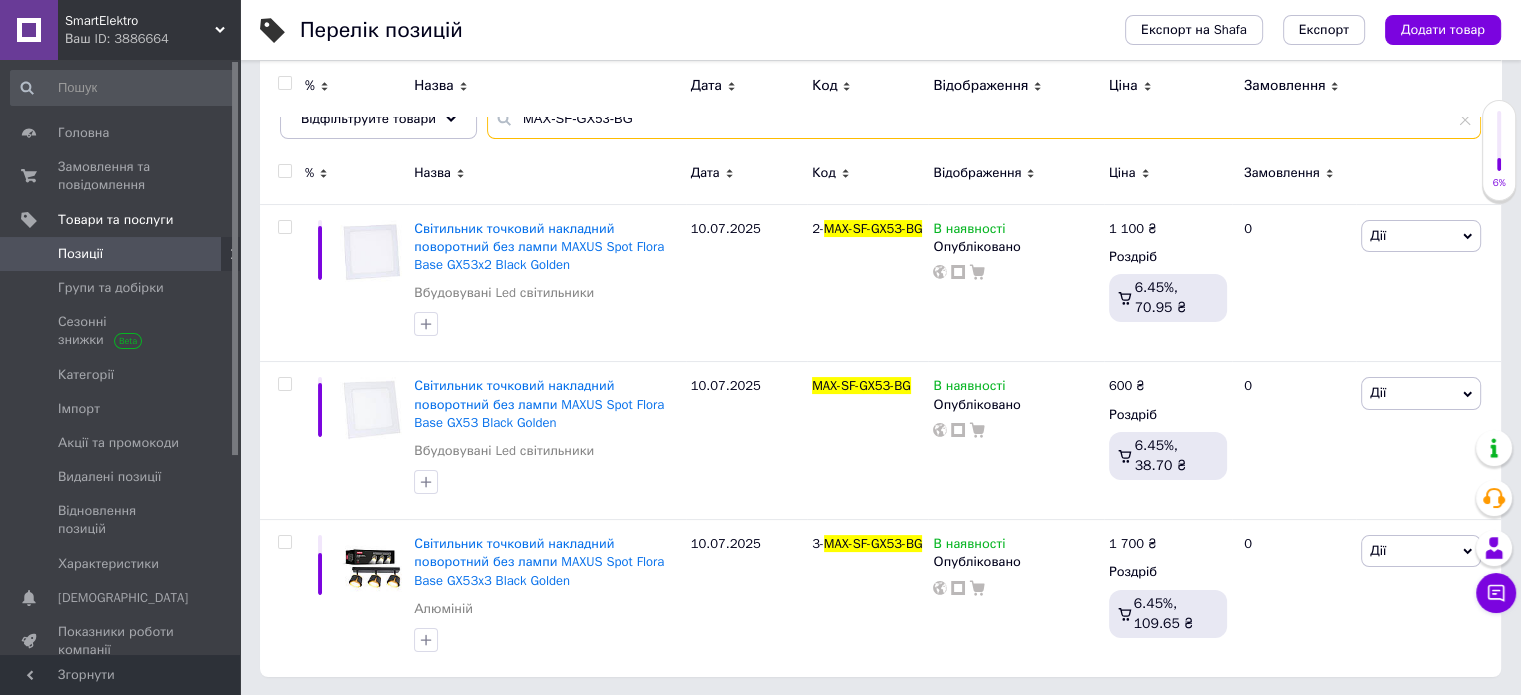 type on "MAX-SF-GX53-BG" 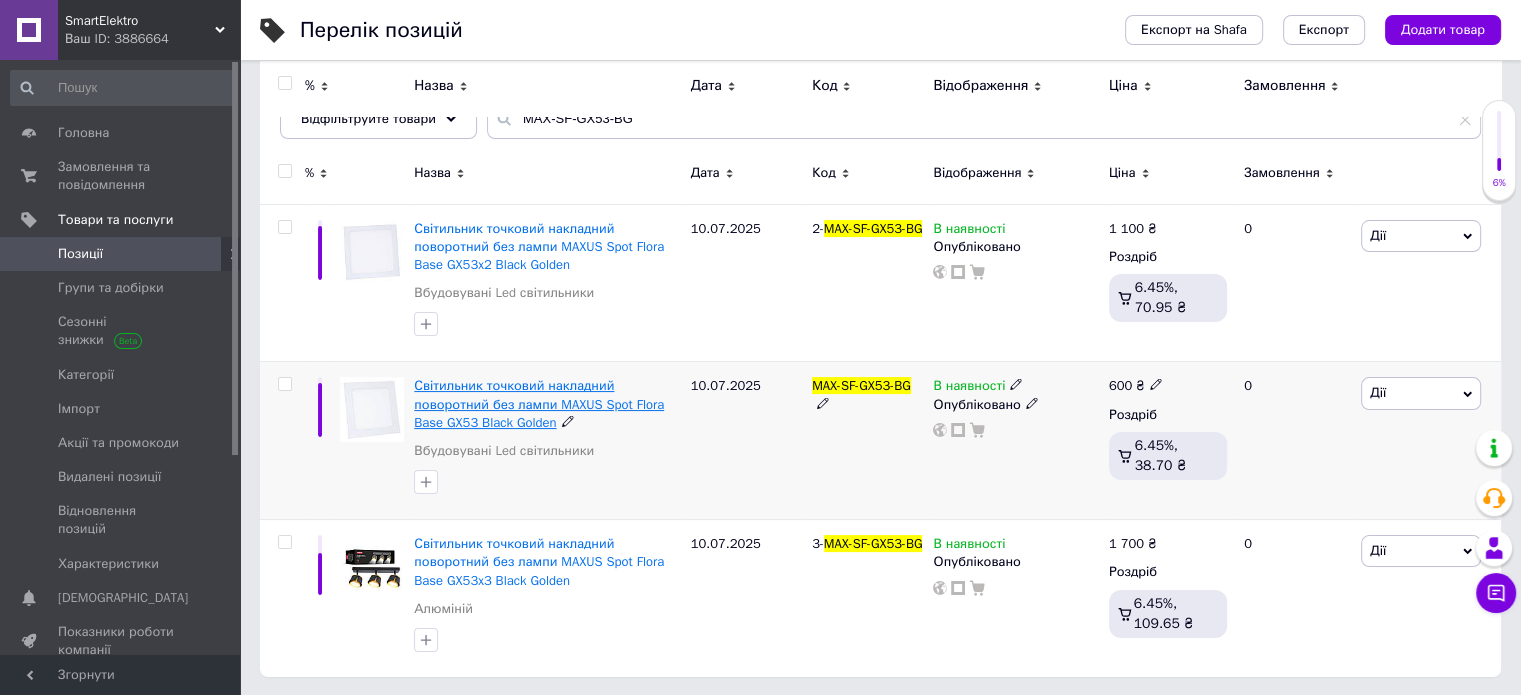 click on "Світильник точковий накладний поворотний без лампи MAXUS Spot Flora Base GX53 Black Golden" at bounding box center (539, 403) 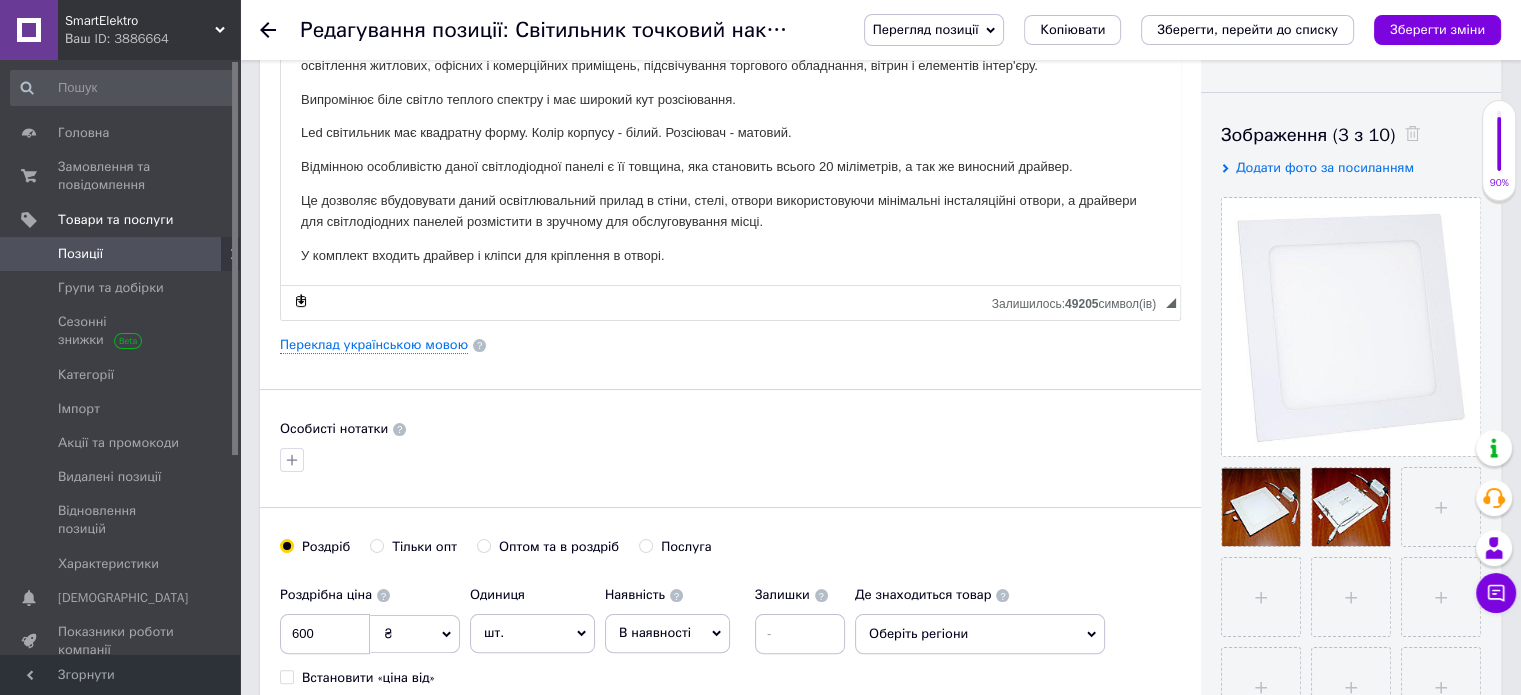 scroll, scrollTop: 0, scrollLeft: 0, axis: both 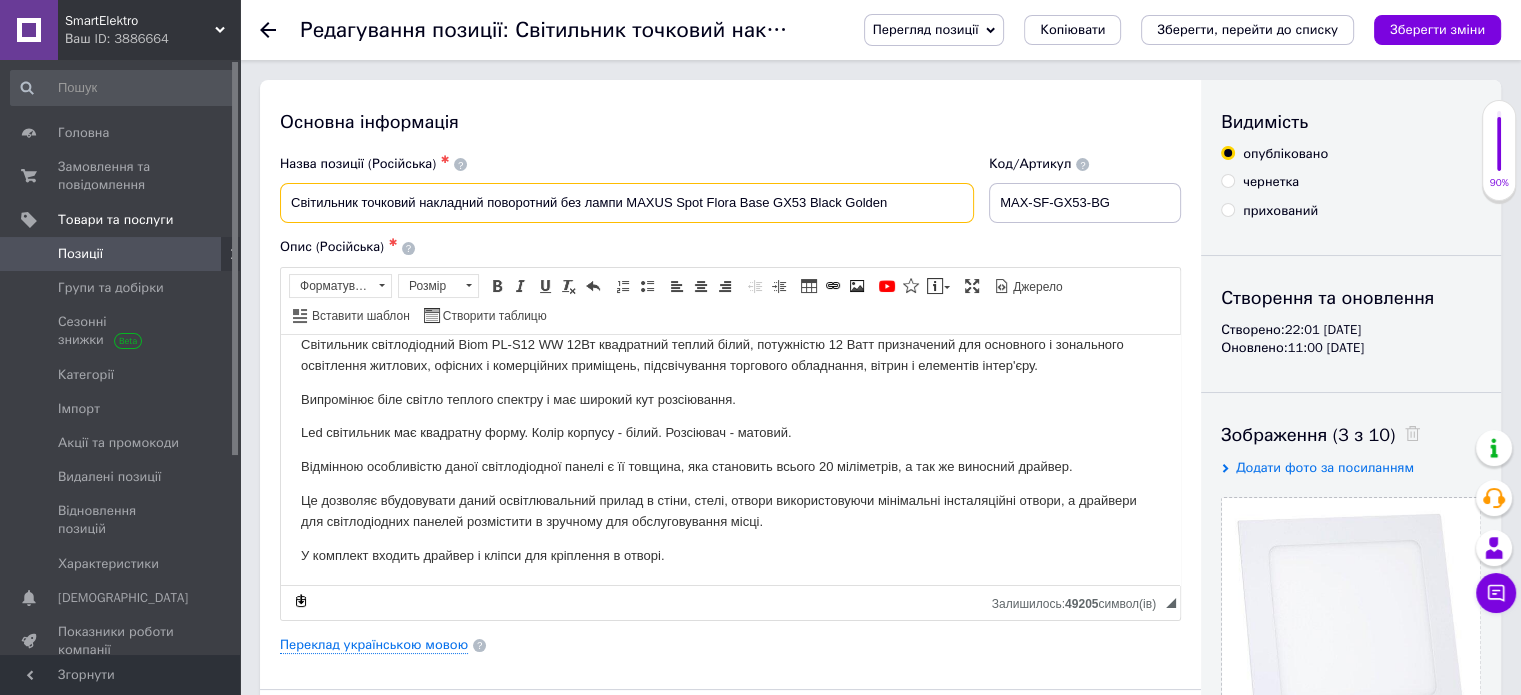 drag, startPoint x: 908, startPoint y: 207, endPoint x: 287, endPoint y: 195, distance: 621.1159 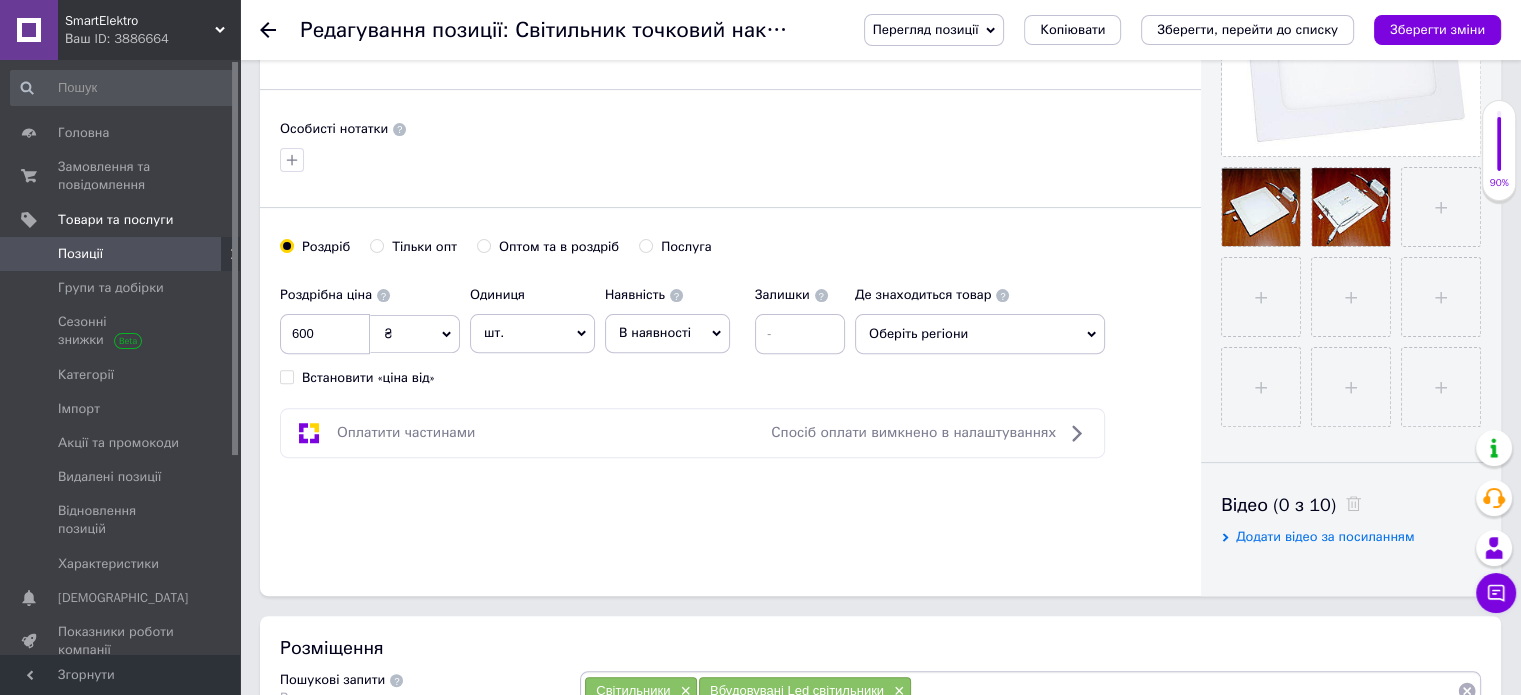 scroll, scrollTop: 900, scrollLeft: 0, axis: vertical 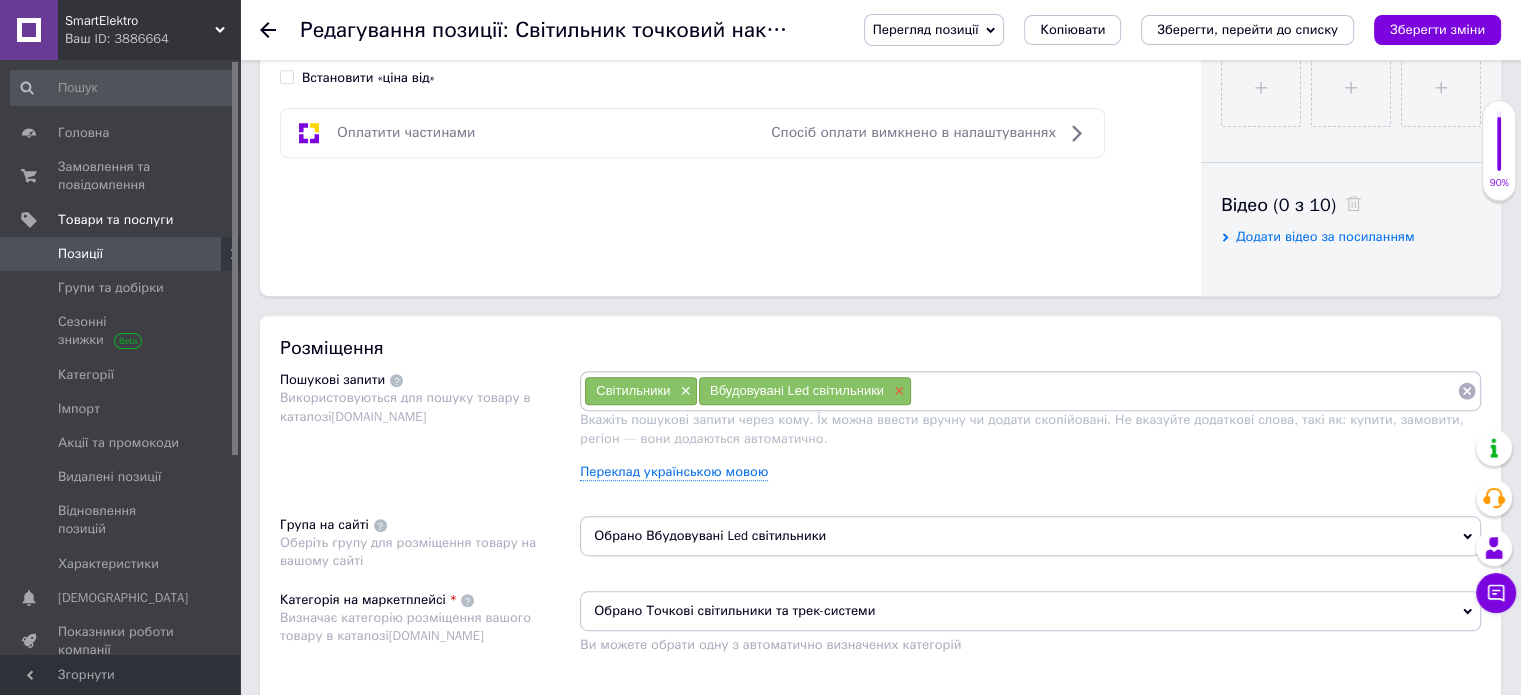 click on "×" at bounding box center [897, 391] 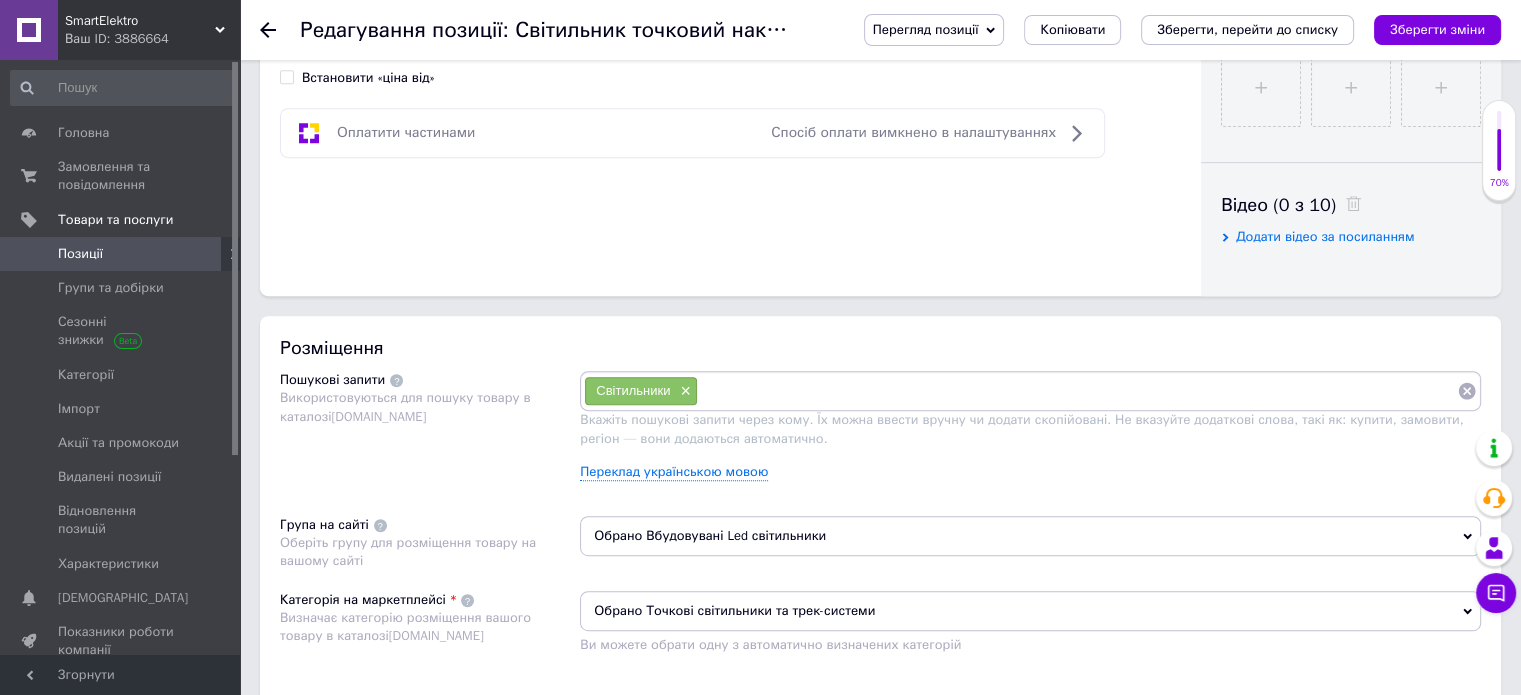 click at bounding box center [1077, 391] 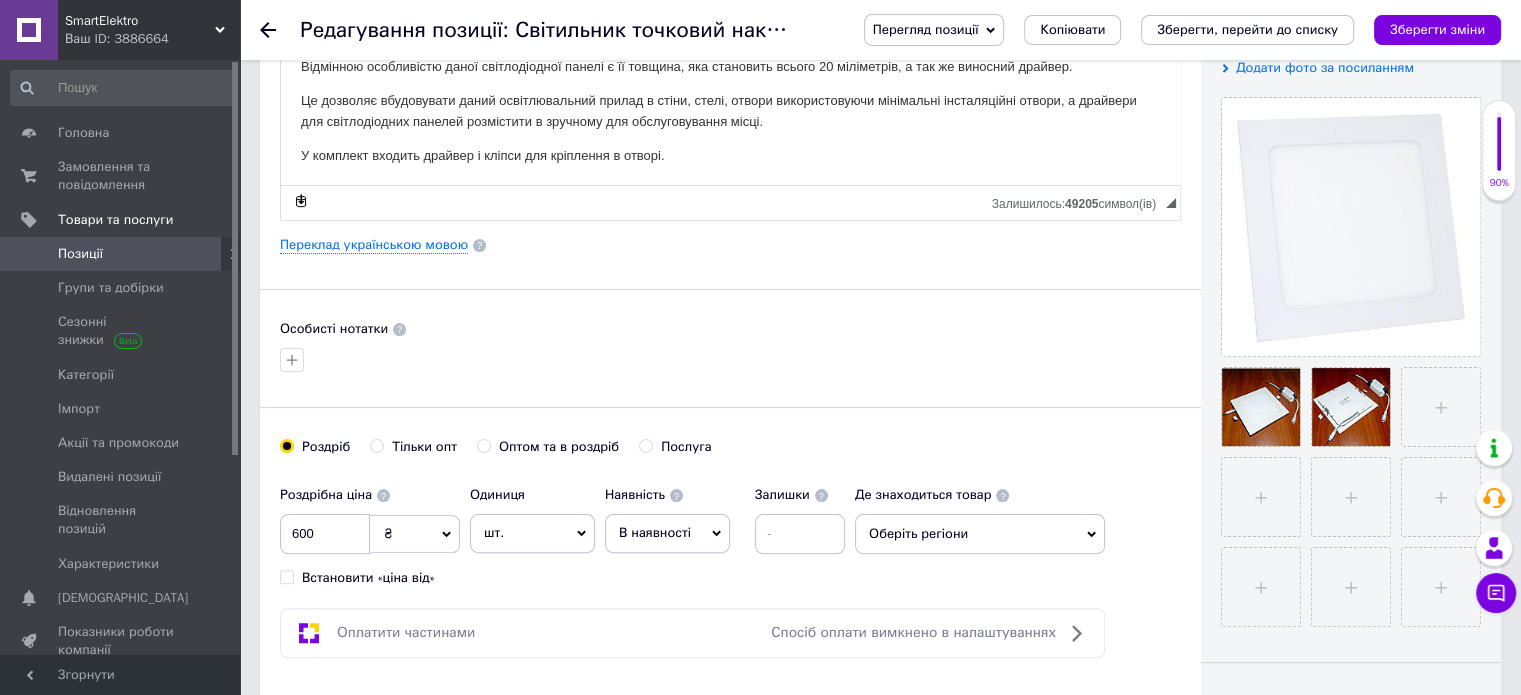 scroll, scrollTop: 0, scrollLeft: 0, axis: both 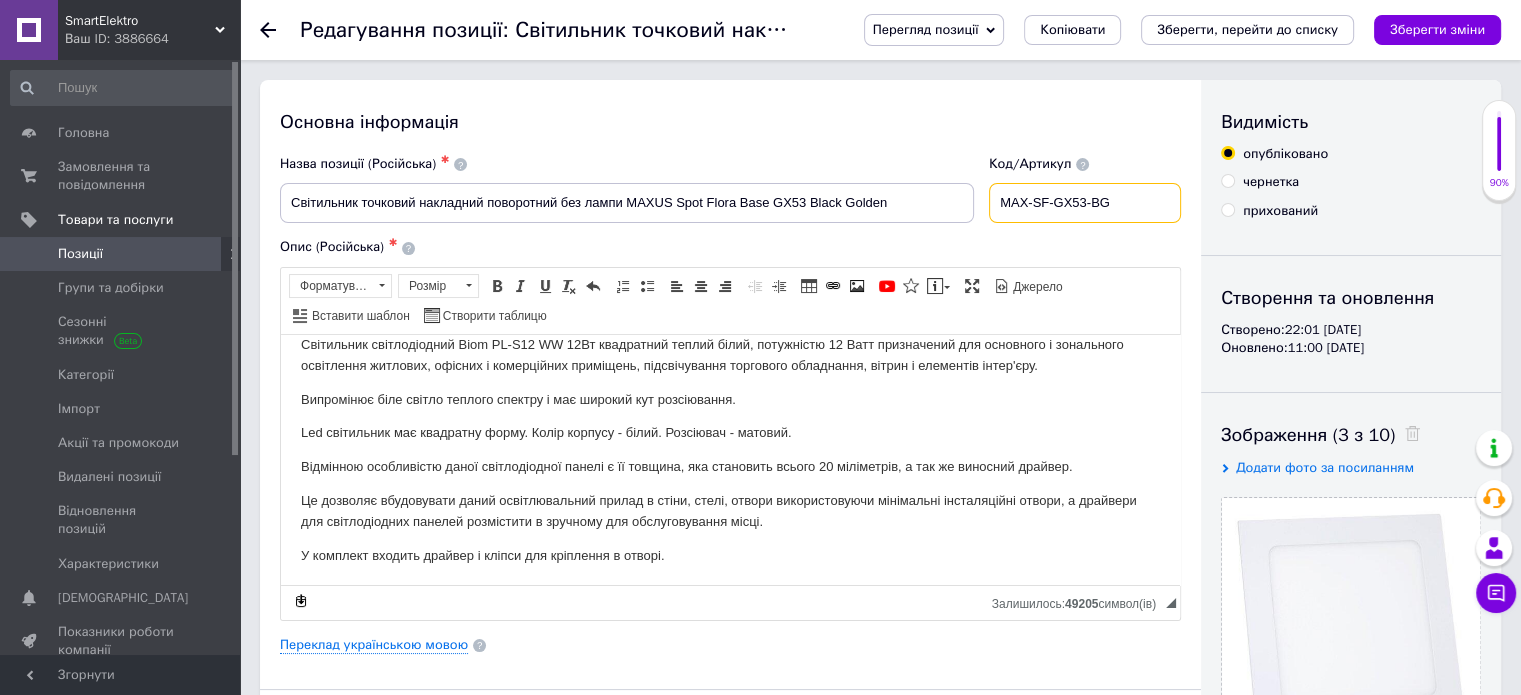 drag, startPoint x: 1144, startPoint y: 203, endPoint x: 998, endPoint y: 197, distance: 146.12323 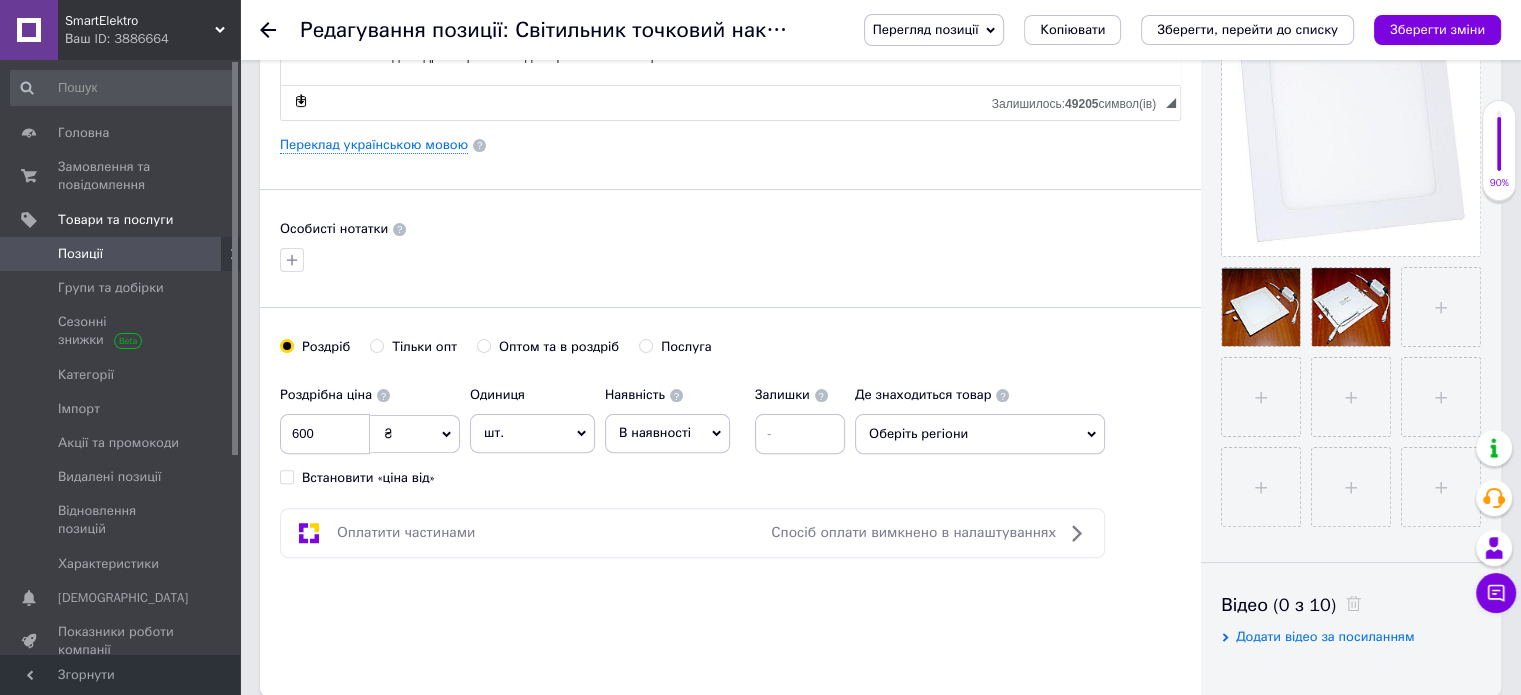 scroll, scrollTop: 900, scrollLeft: 0, axis: vertical 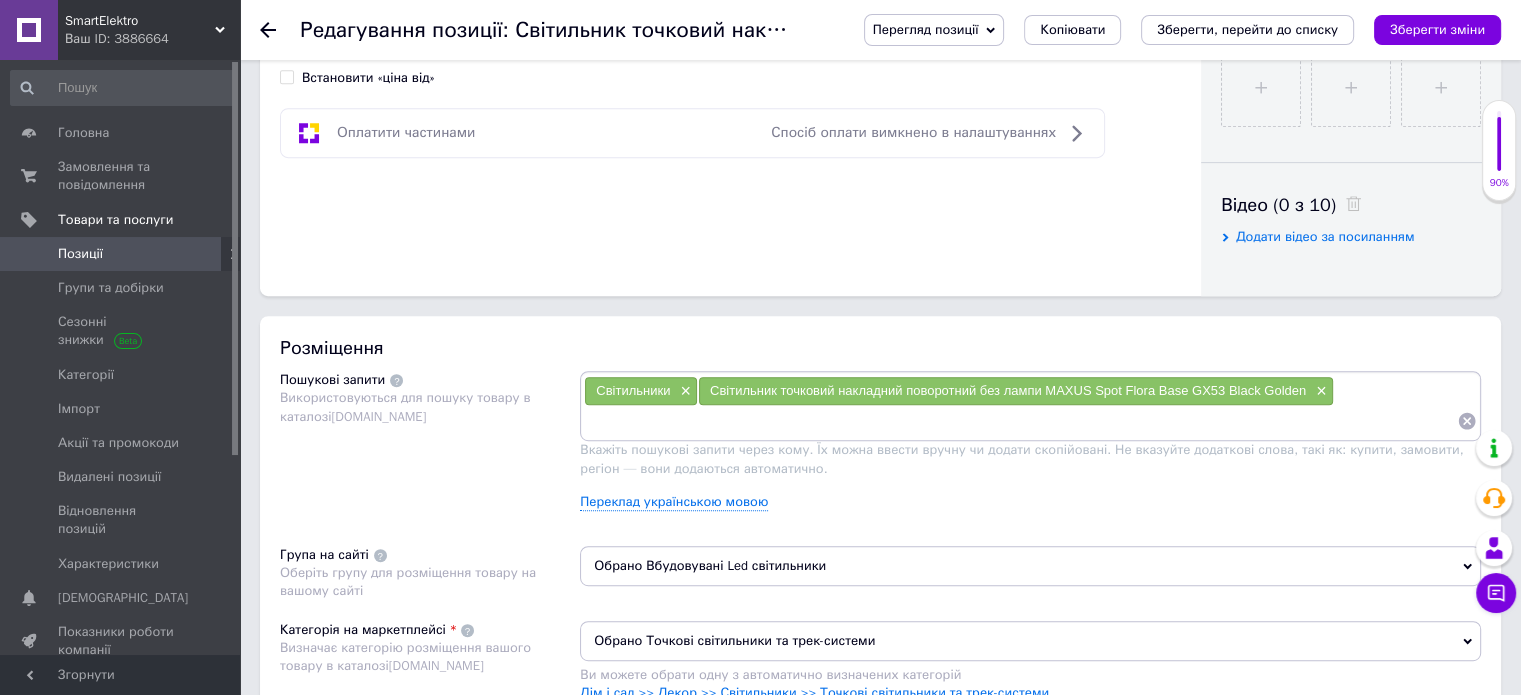 click at bounding box center (1020, 421) 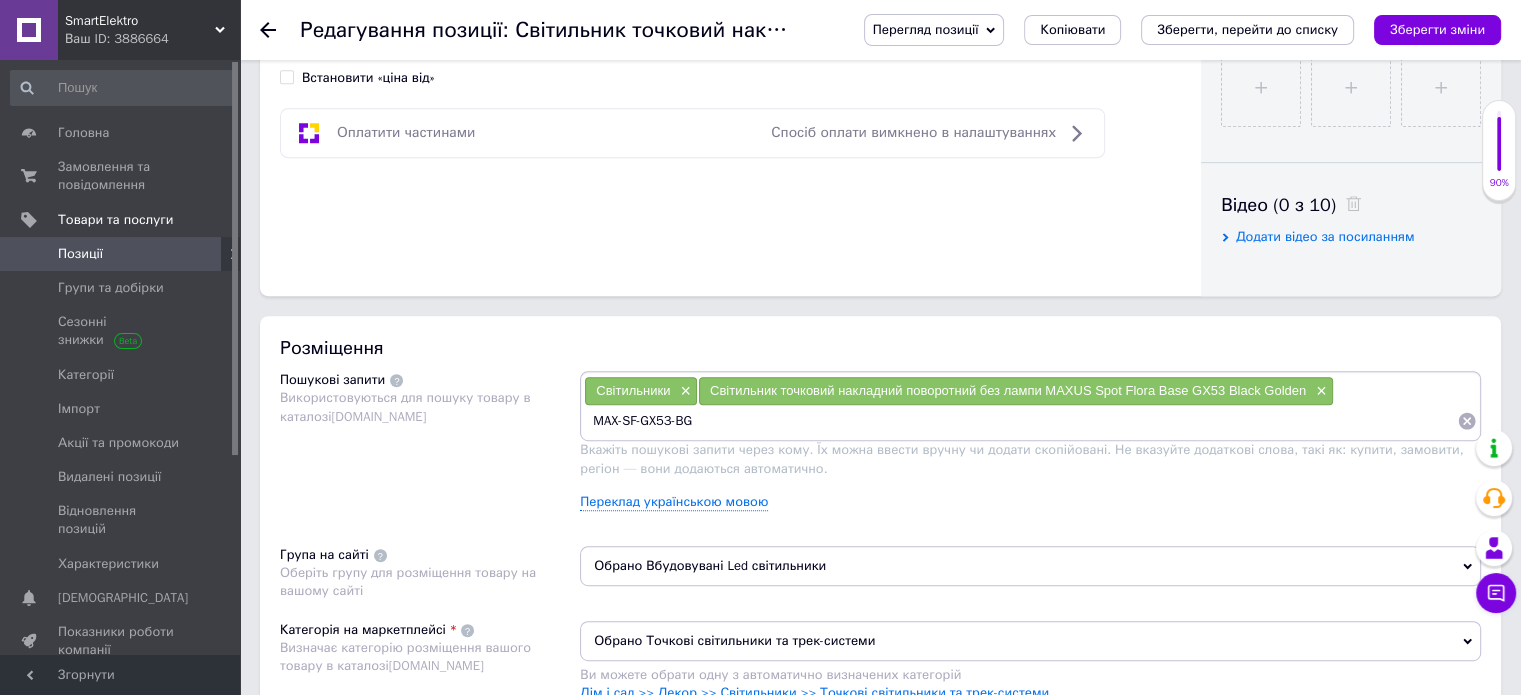 scroll, scrollTop: 1000, scrollLeft: 0, axis: vertical 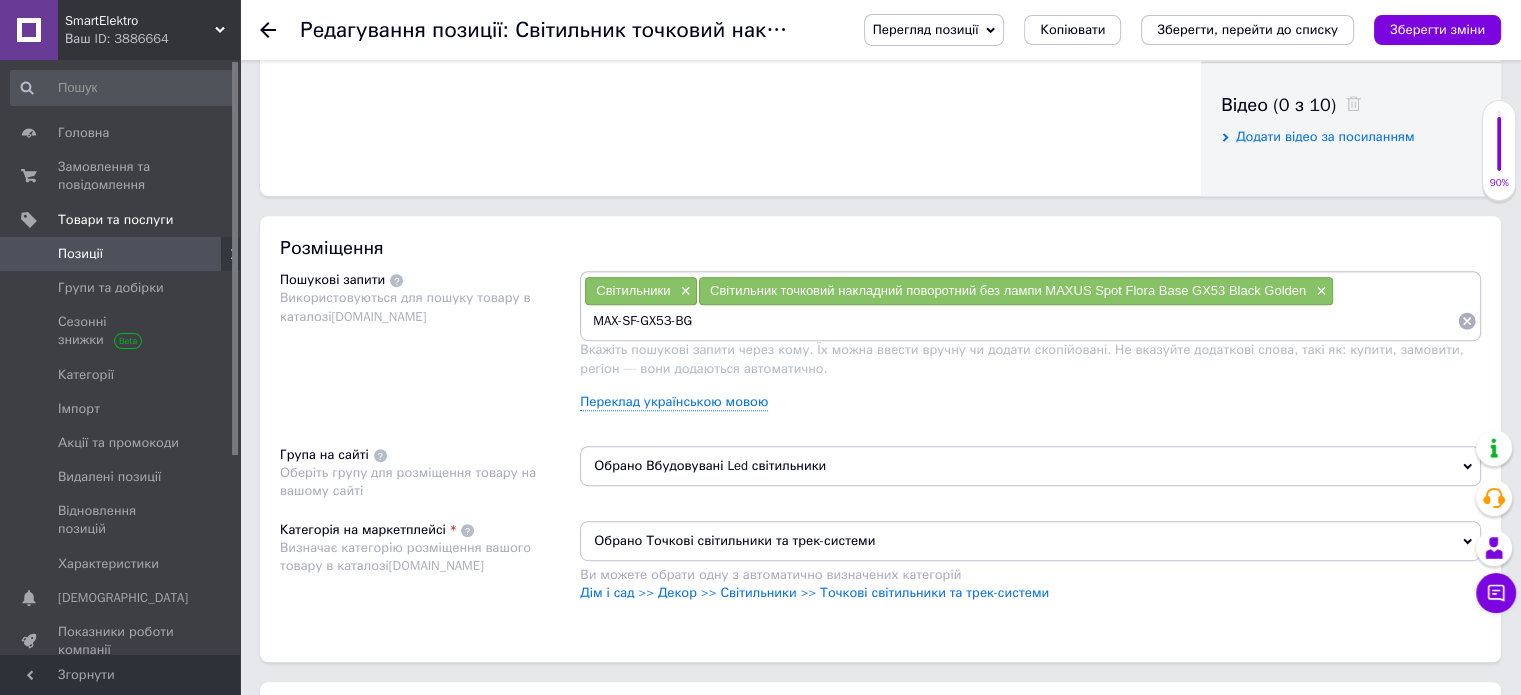 type on "MAX-SF-GX53-BG" 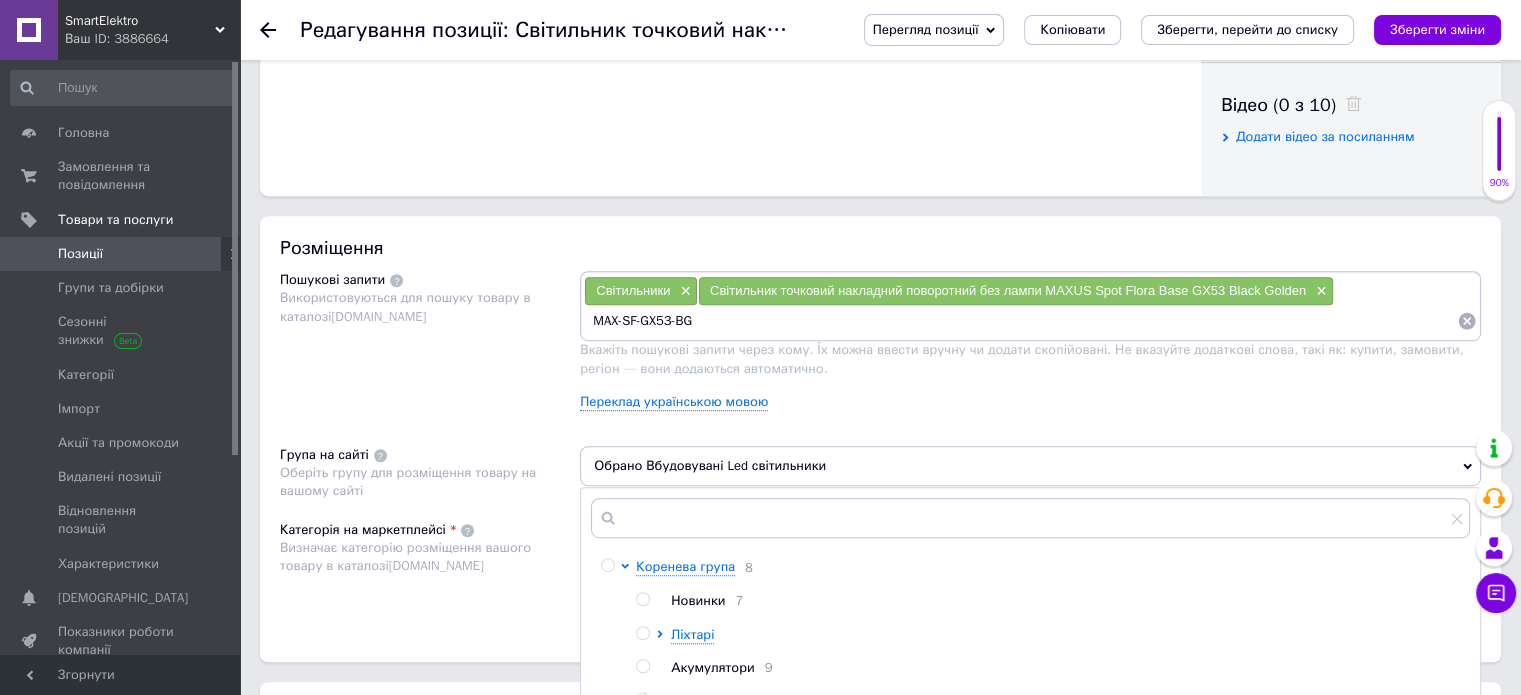 scroll, scrollTop: 1100, scrollLeft: 0, axis: vertical 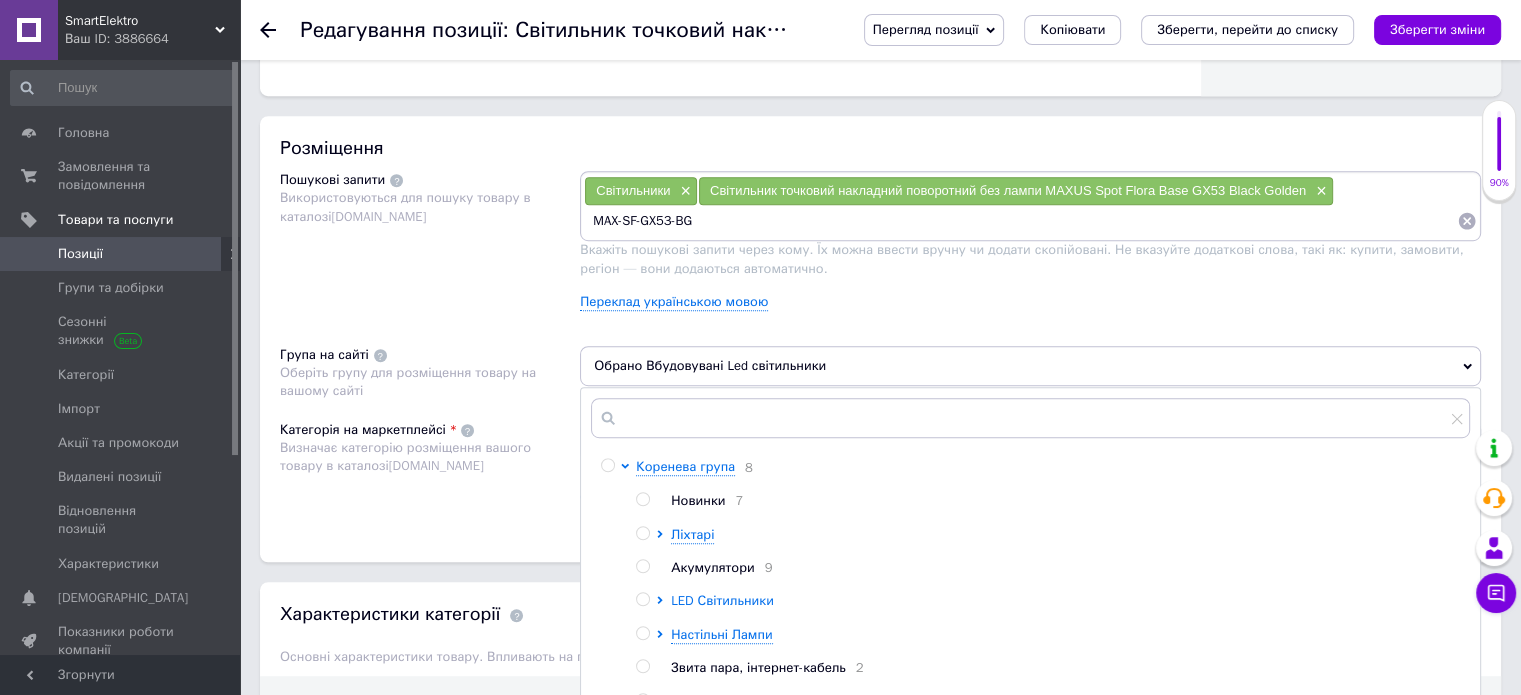 click 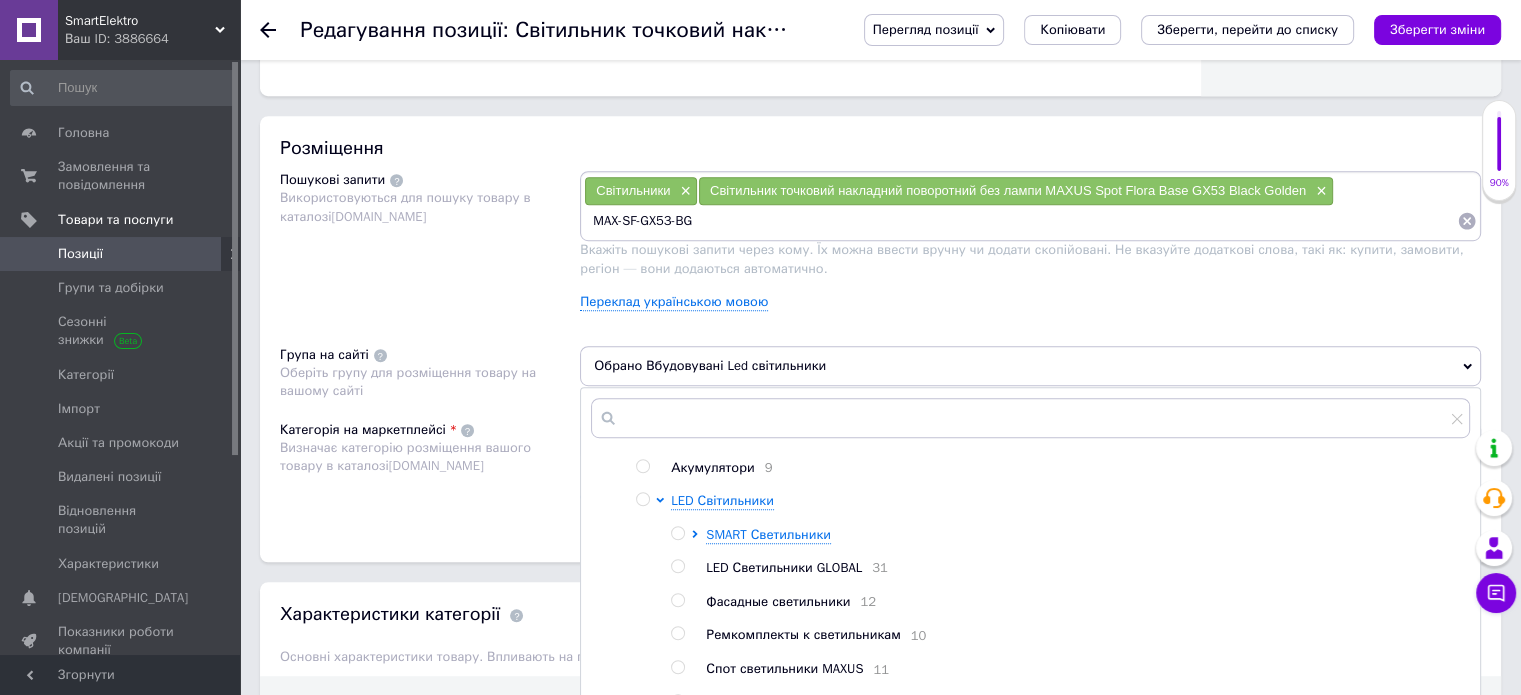 scroll, scrollTop: 200, scrollLeft: 0, axis: vertical 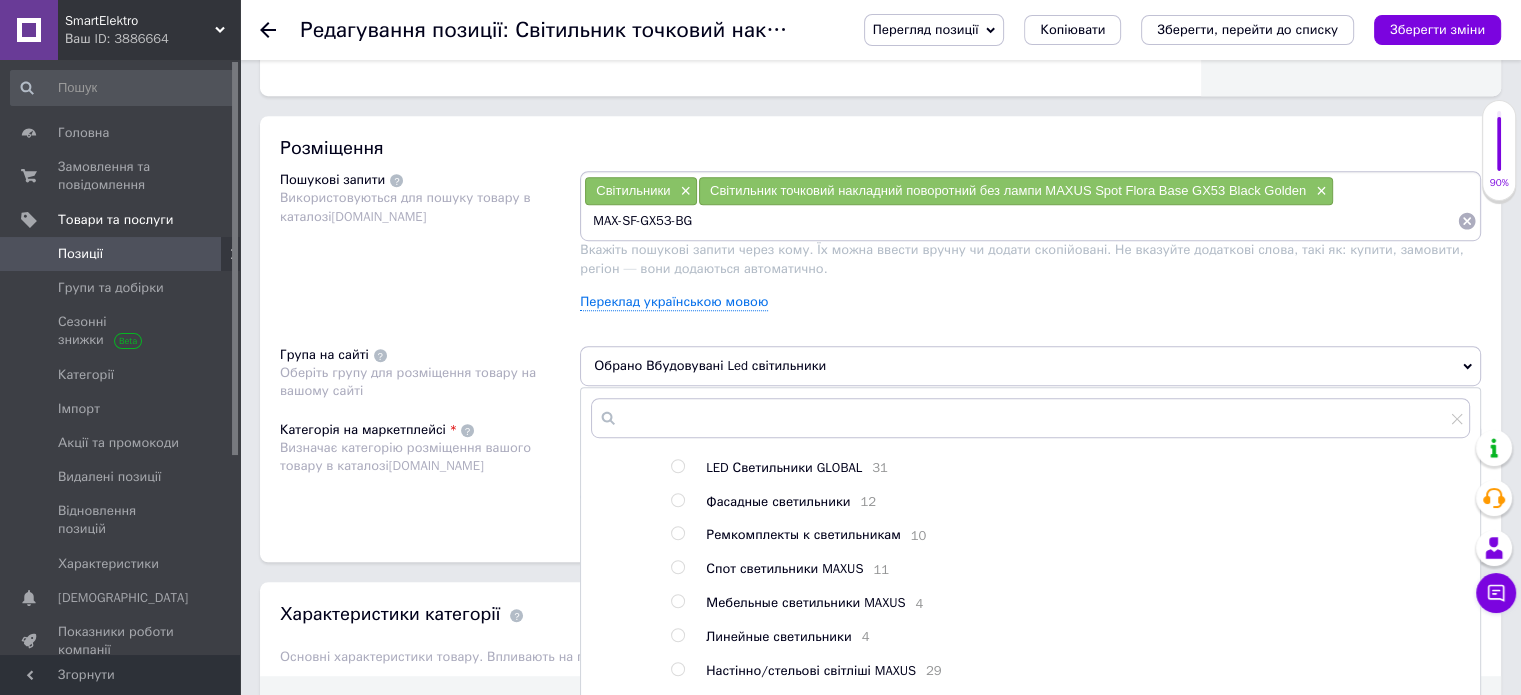 click at bounding box center (677, 567) 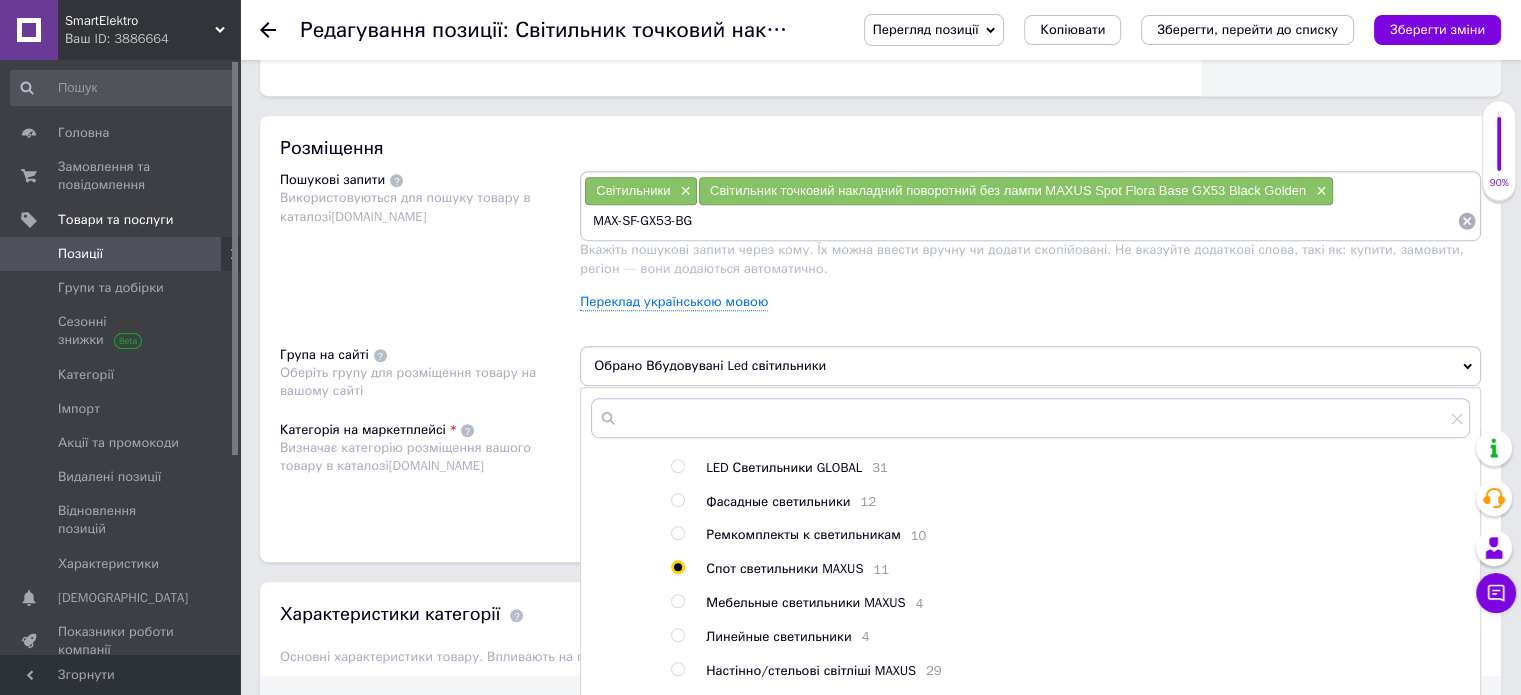 radio on "true" 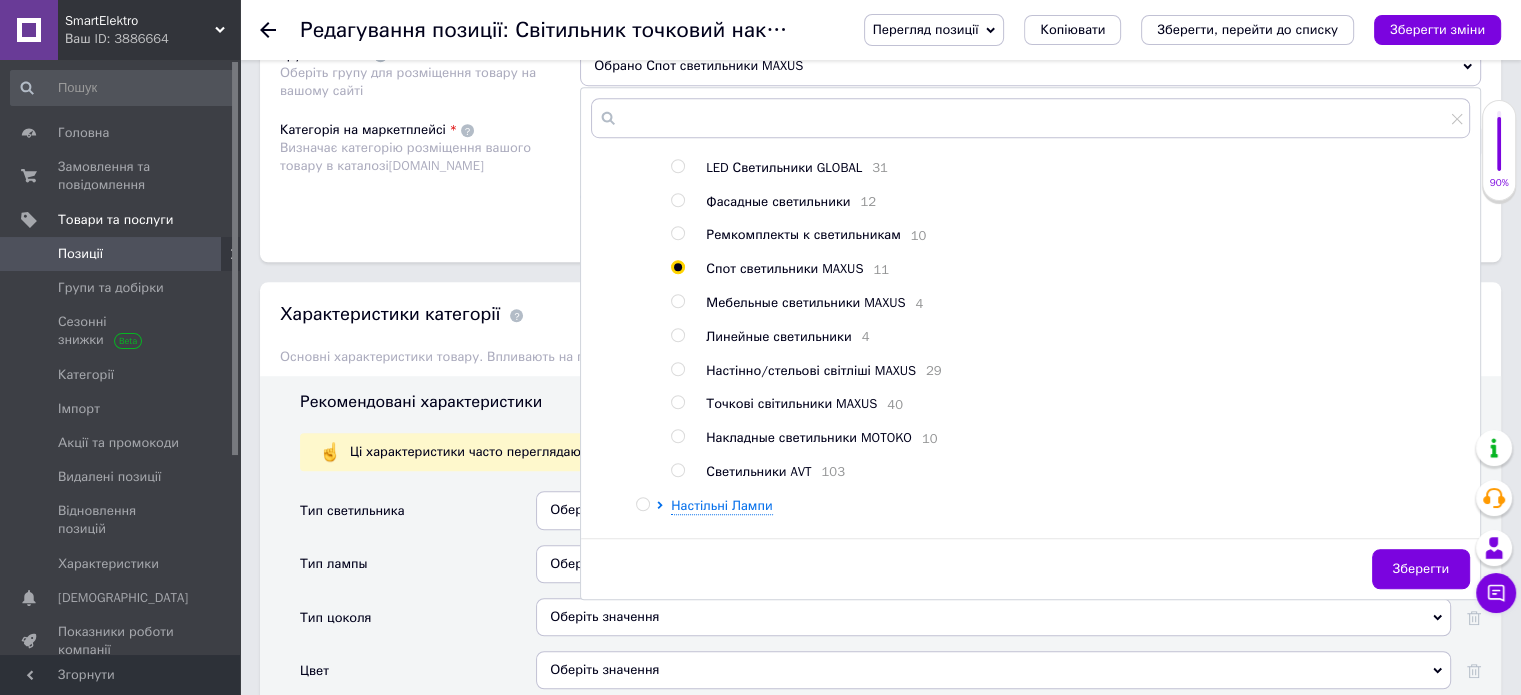 scroll, scrollTop: 1500, scrollLeft: 0, axis: vertical 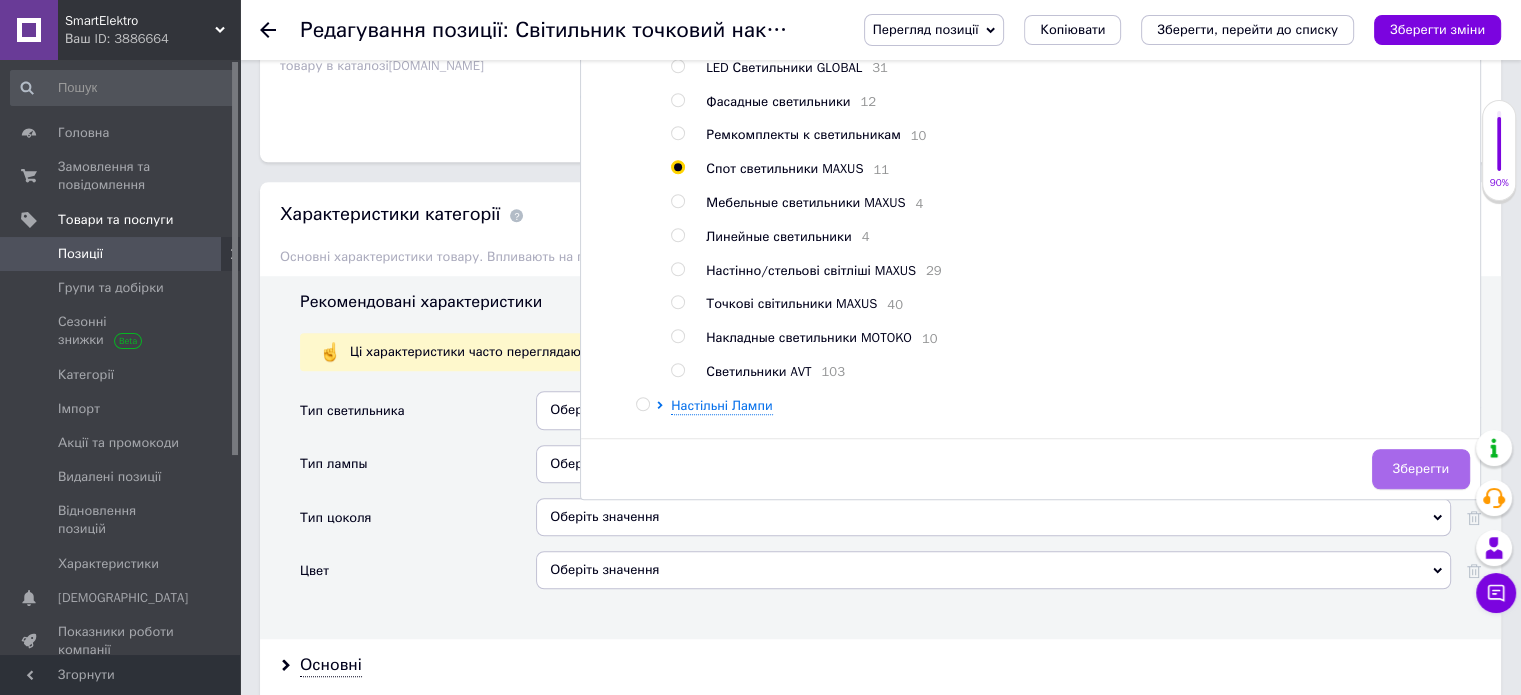 click on "Зберегти" at bounding box center [1421, 469] 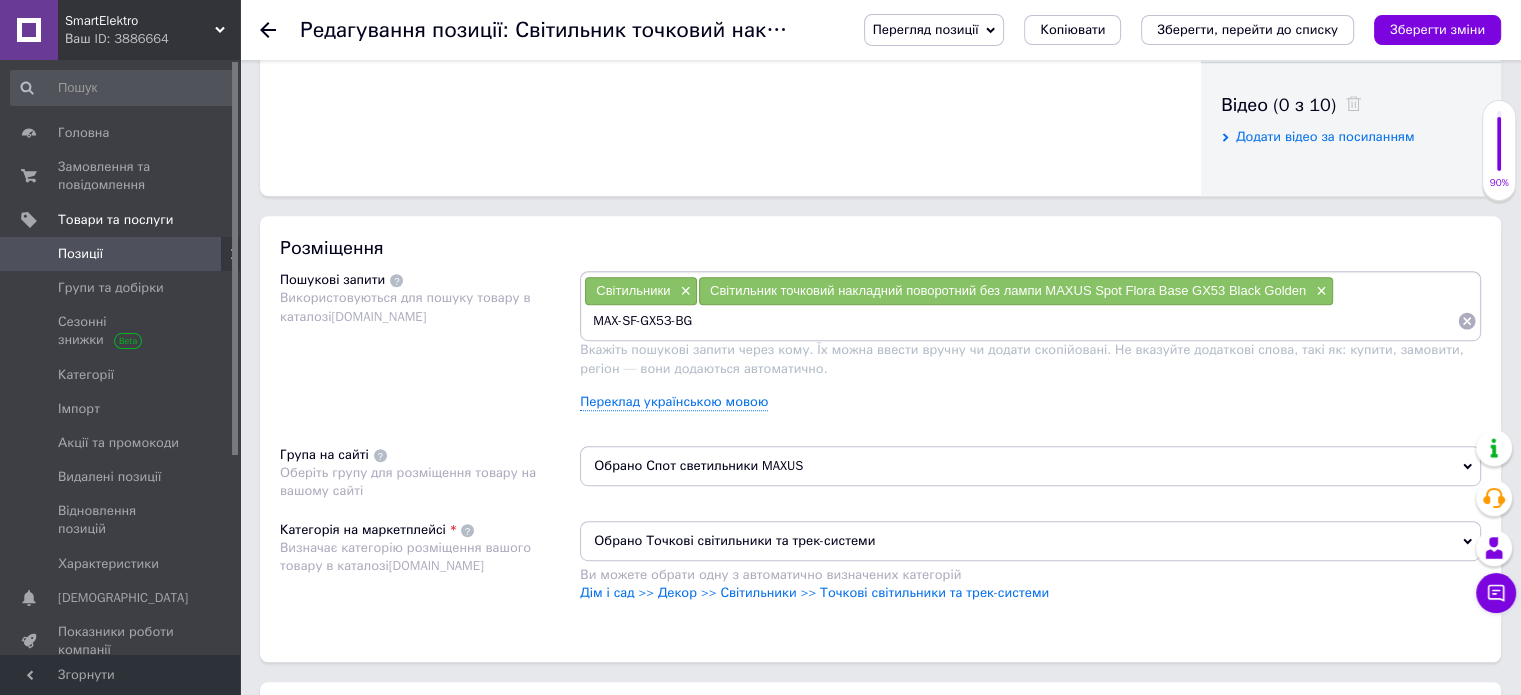 scroll, scrollTop: 900, scrollLeft: 0, axis: vertical 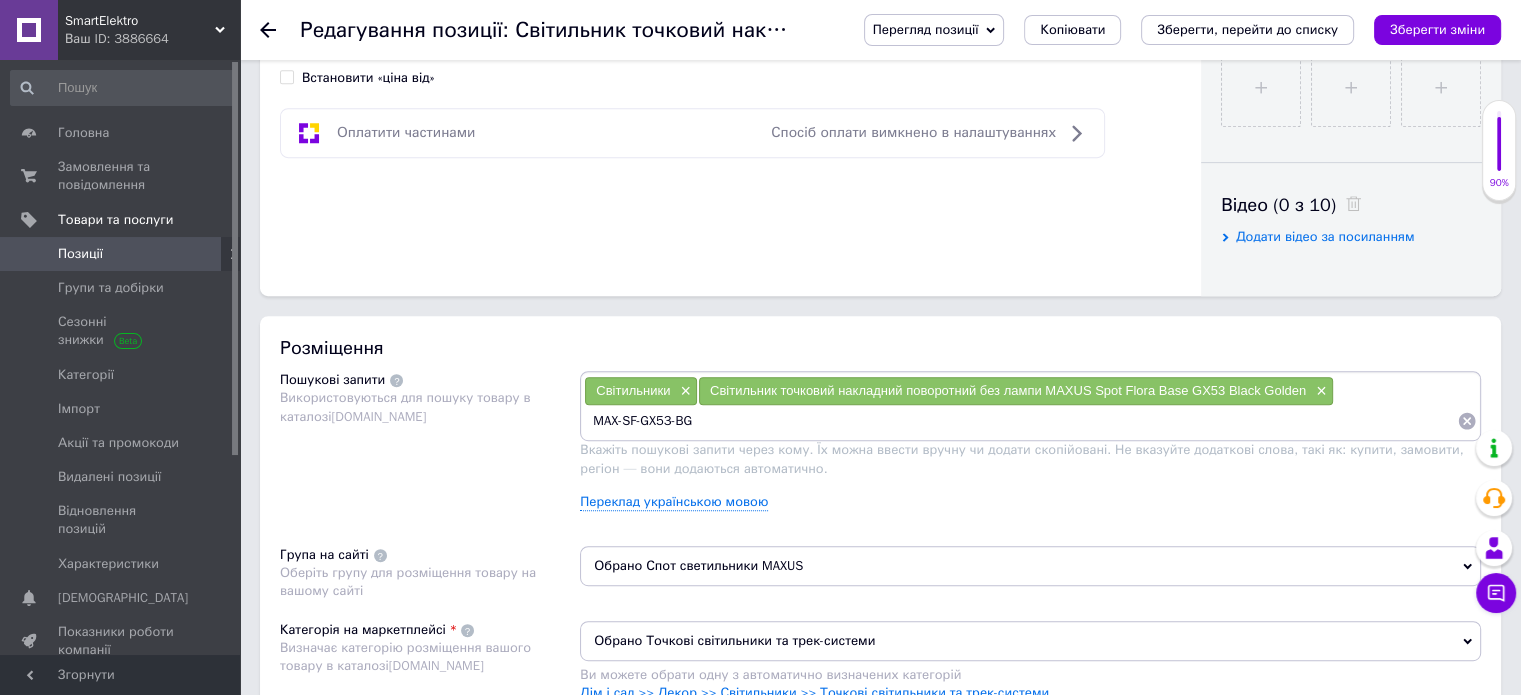 click on "MAX-SF-GX53-BG" at bounding box center [1020, 421] 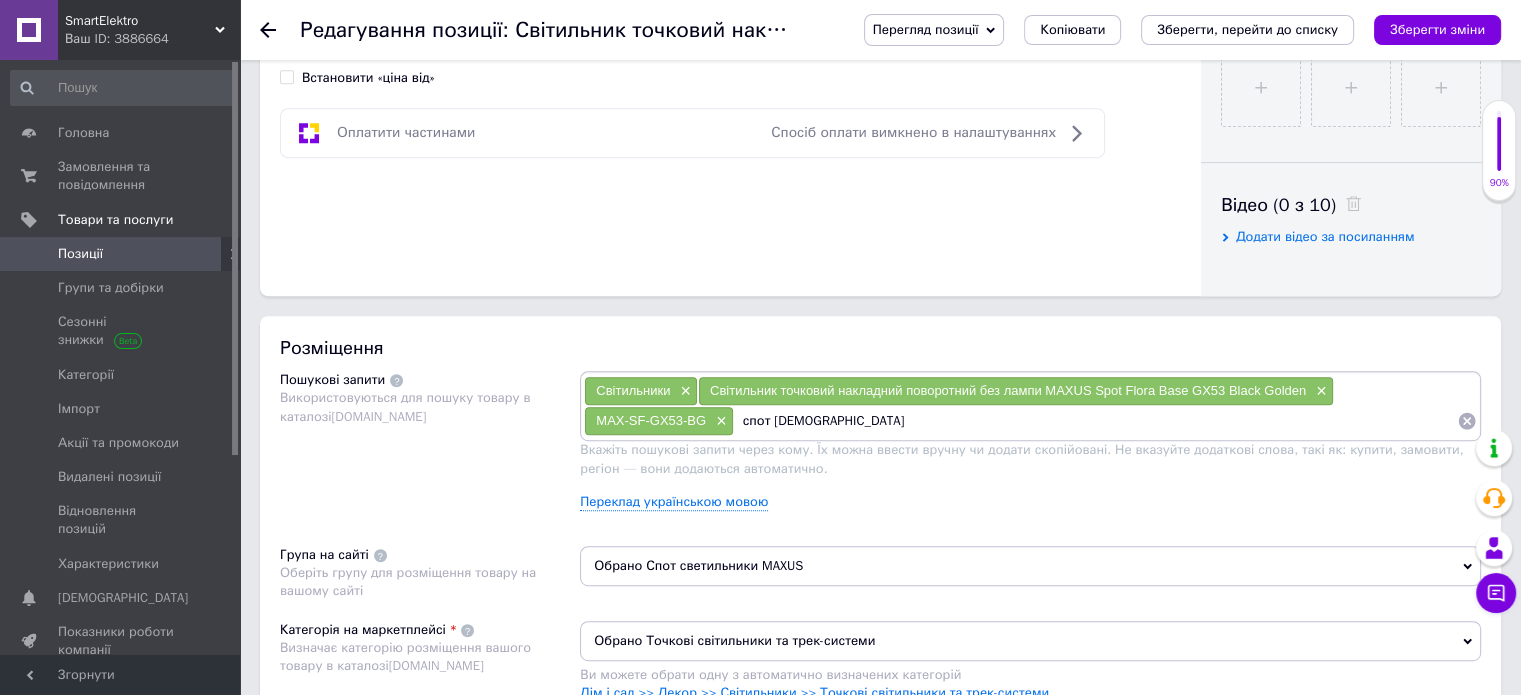 type on "спот светильник" 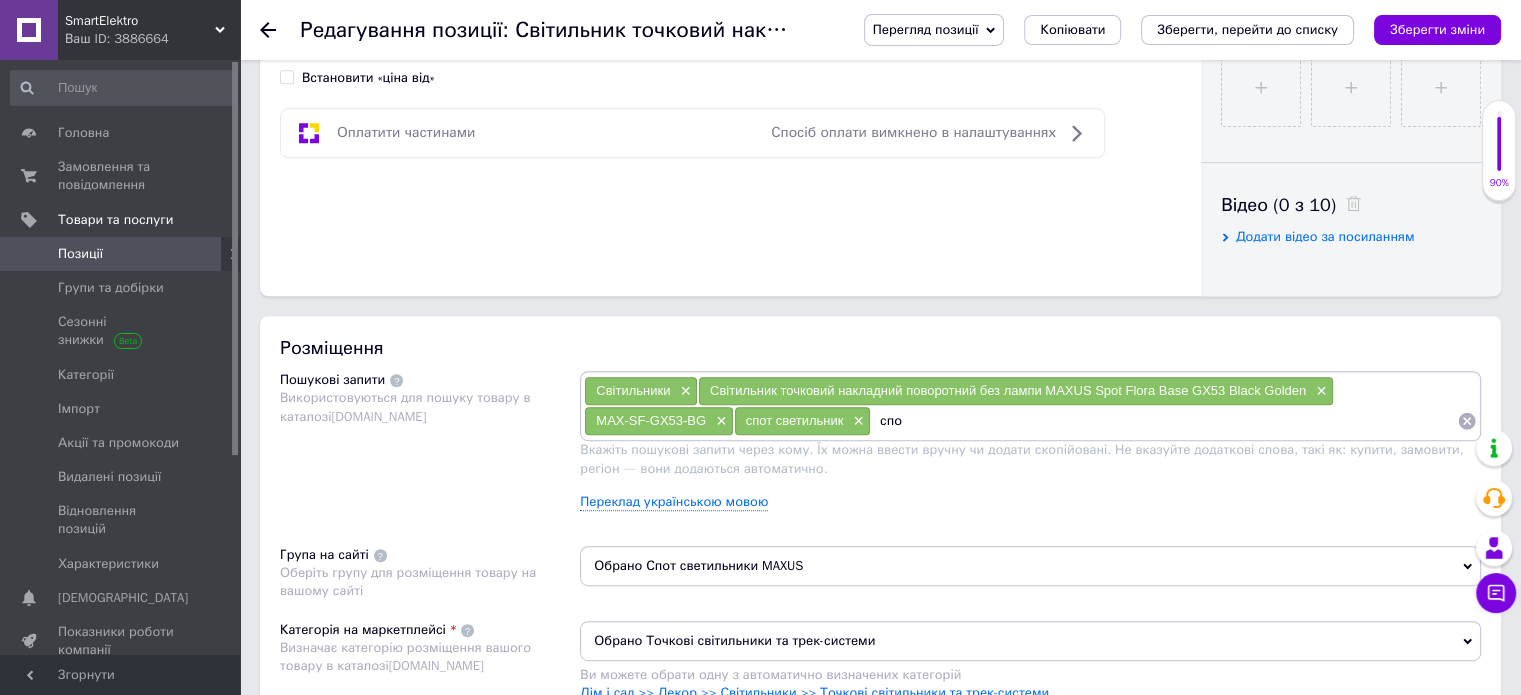 type on "спот" 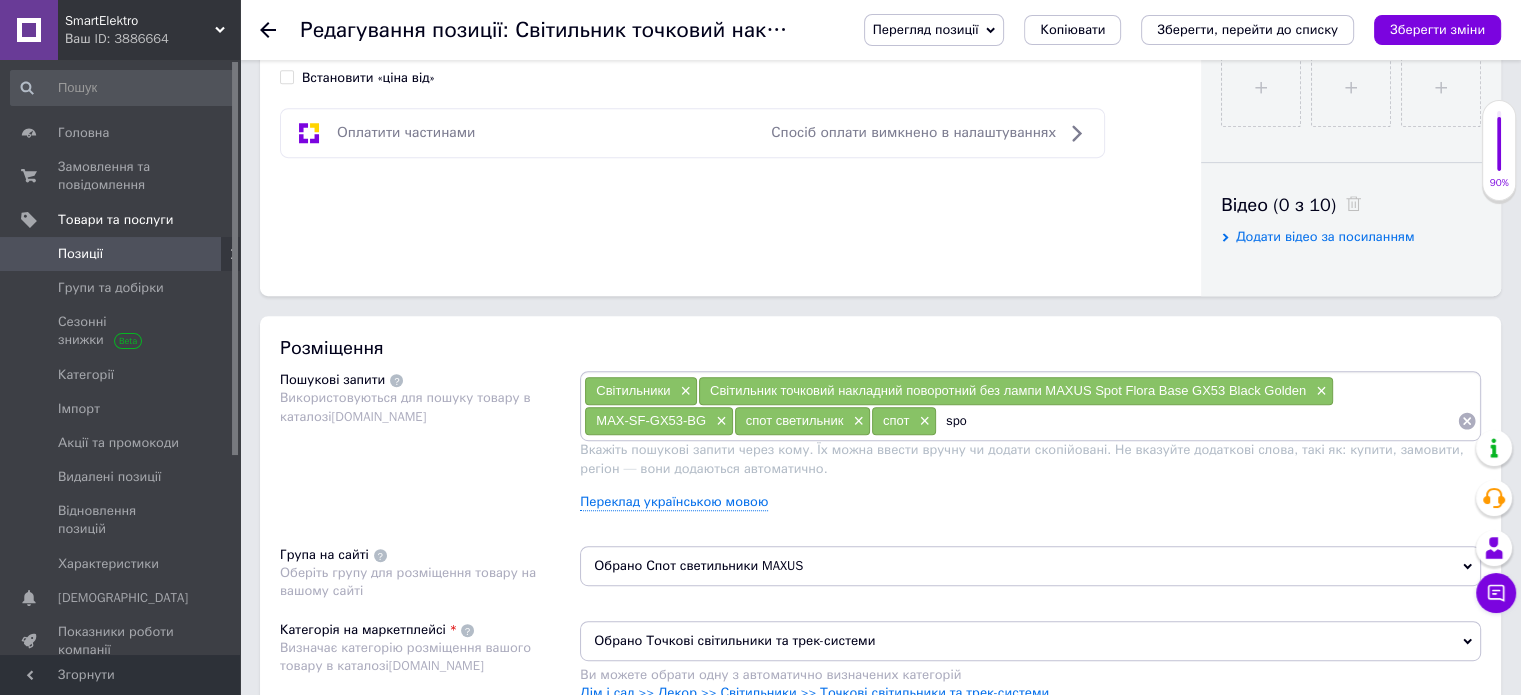 type on "spot" 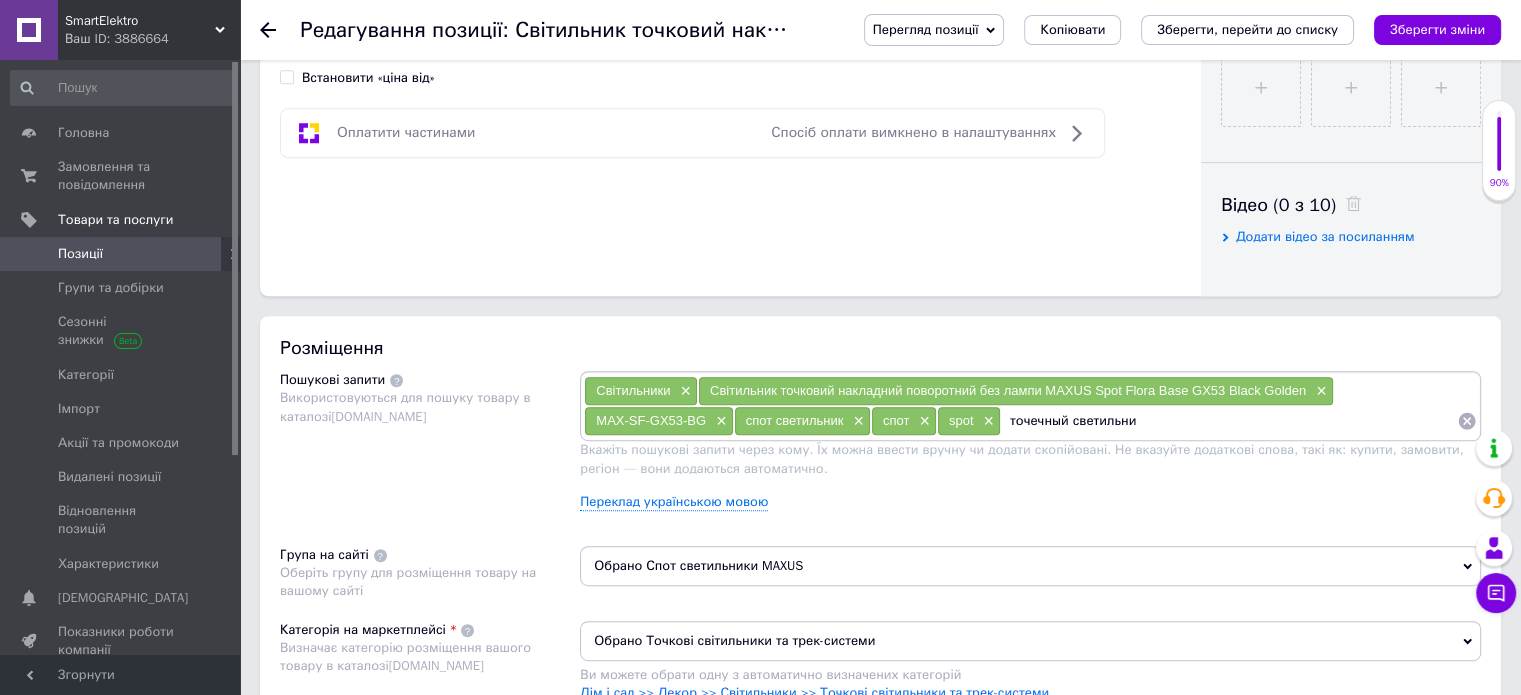 type on "точечный светильник" 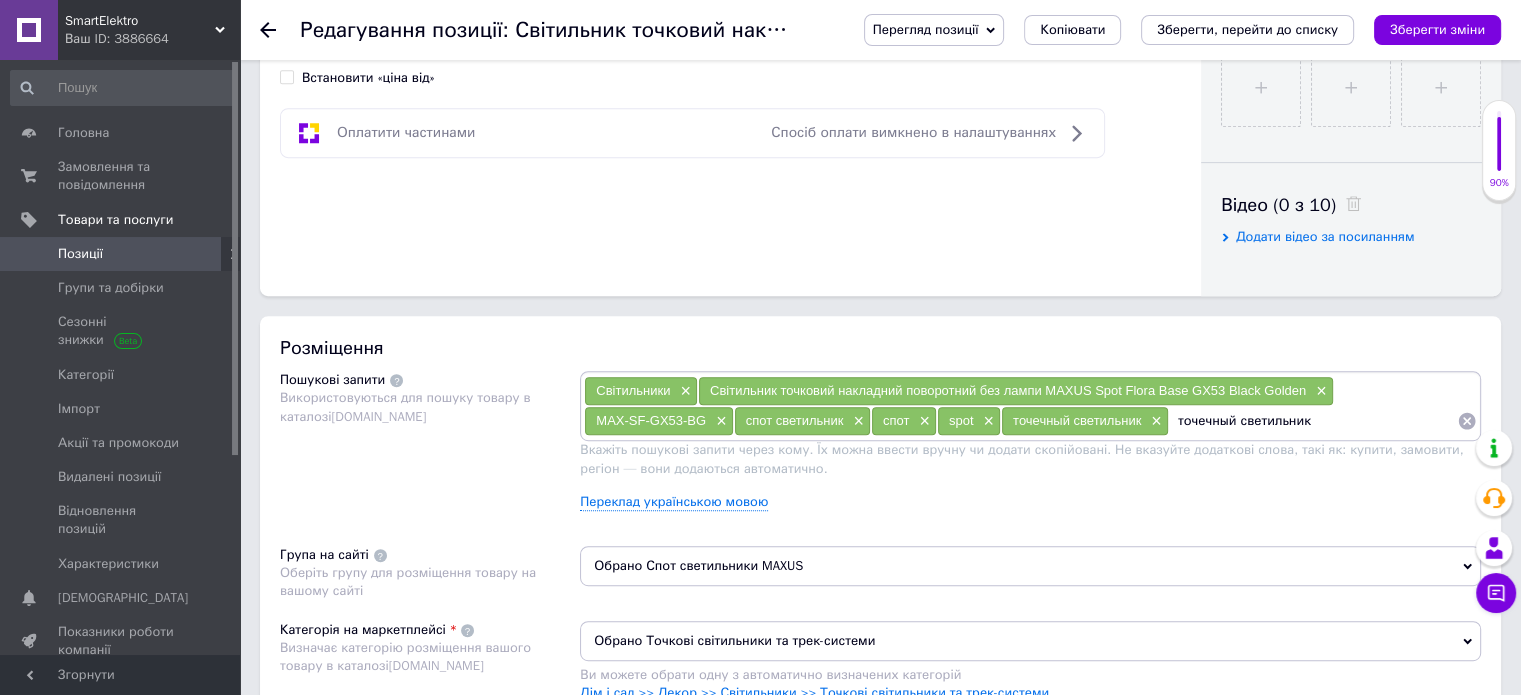 type 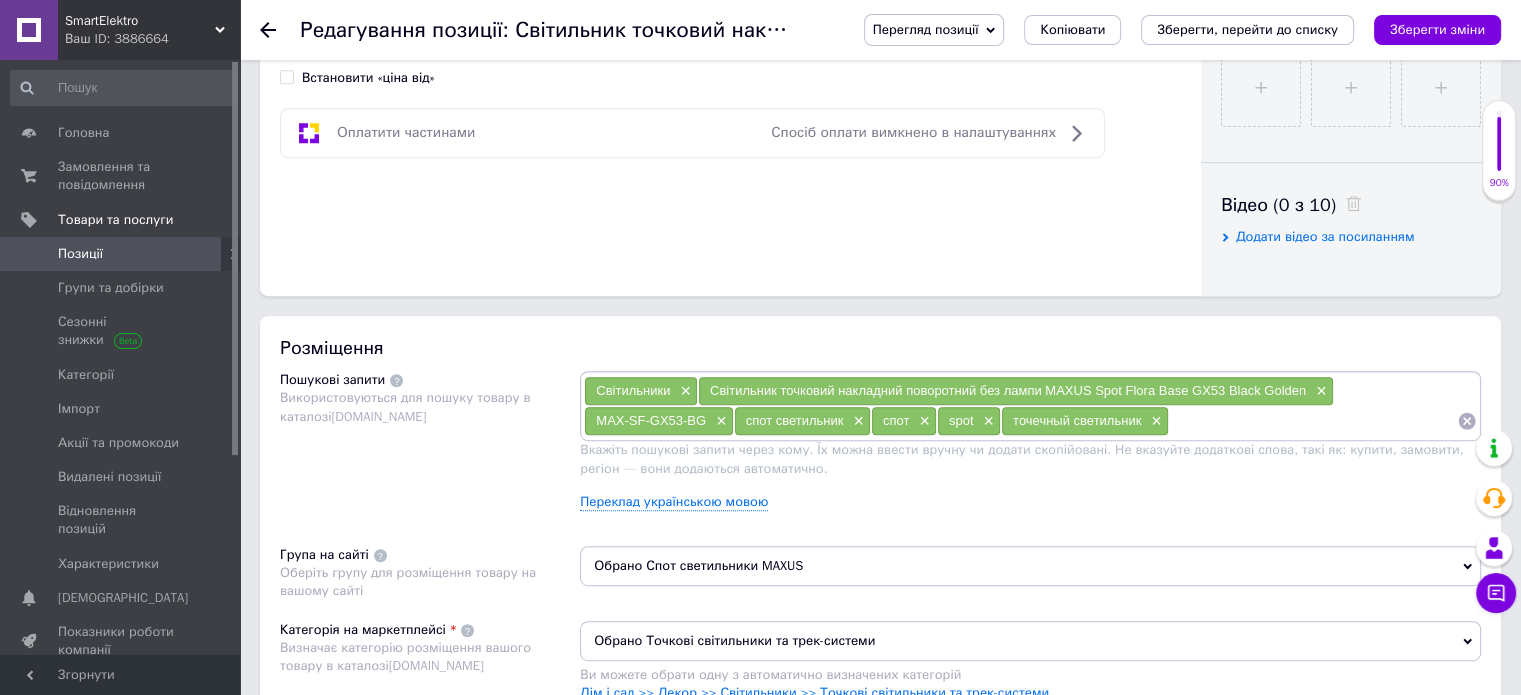 scroll, scrollTop: 500, scrollLeft: 0, axis: vertical 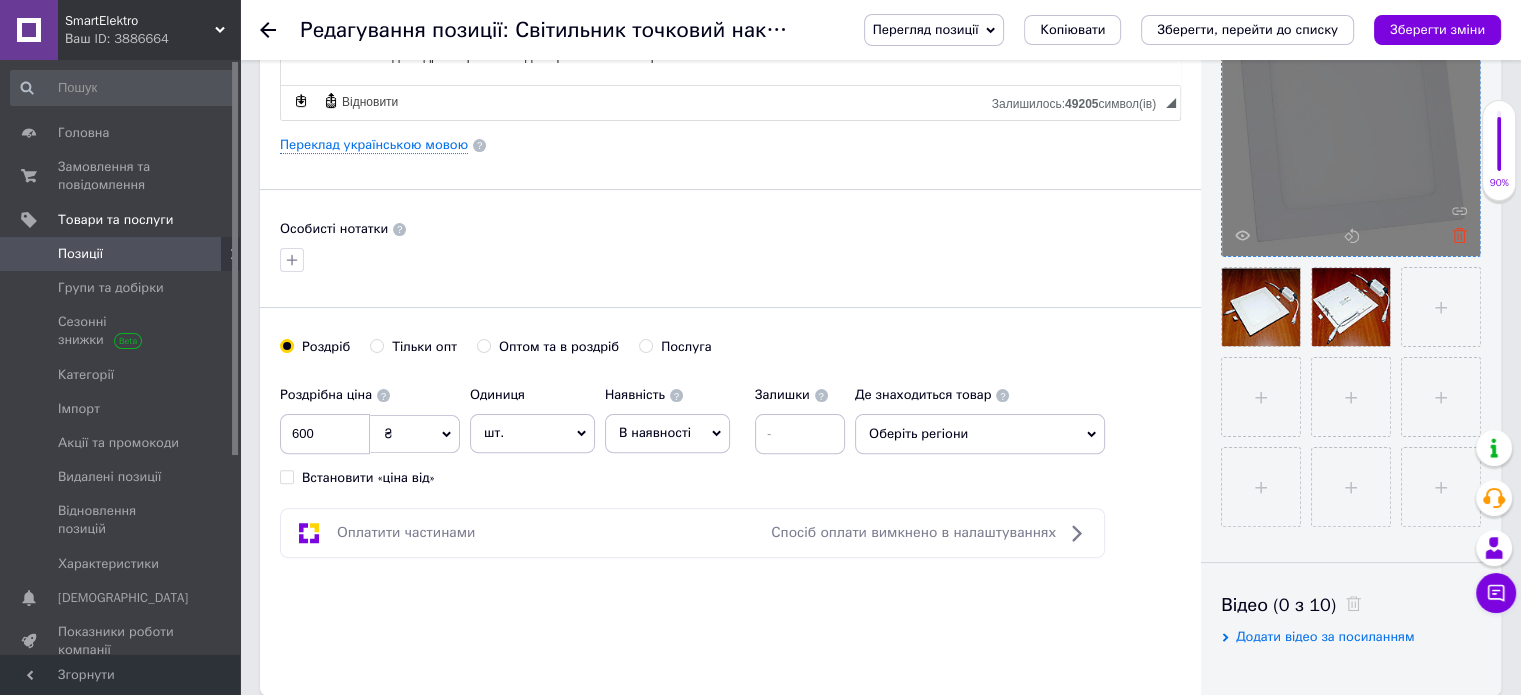 click 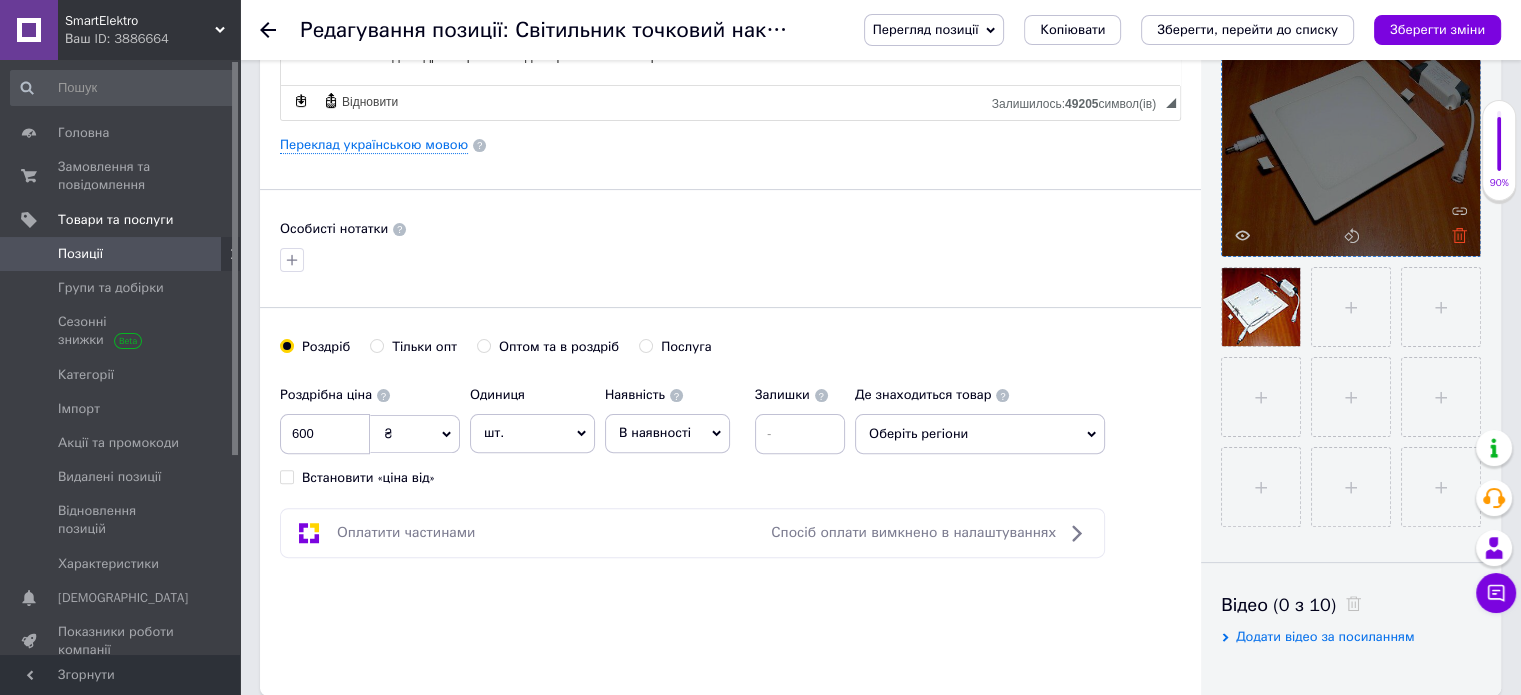 click 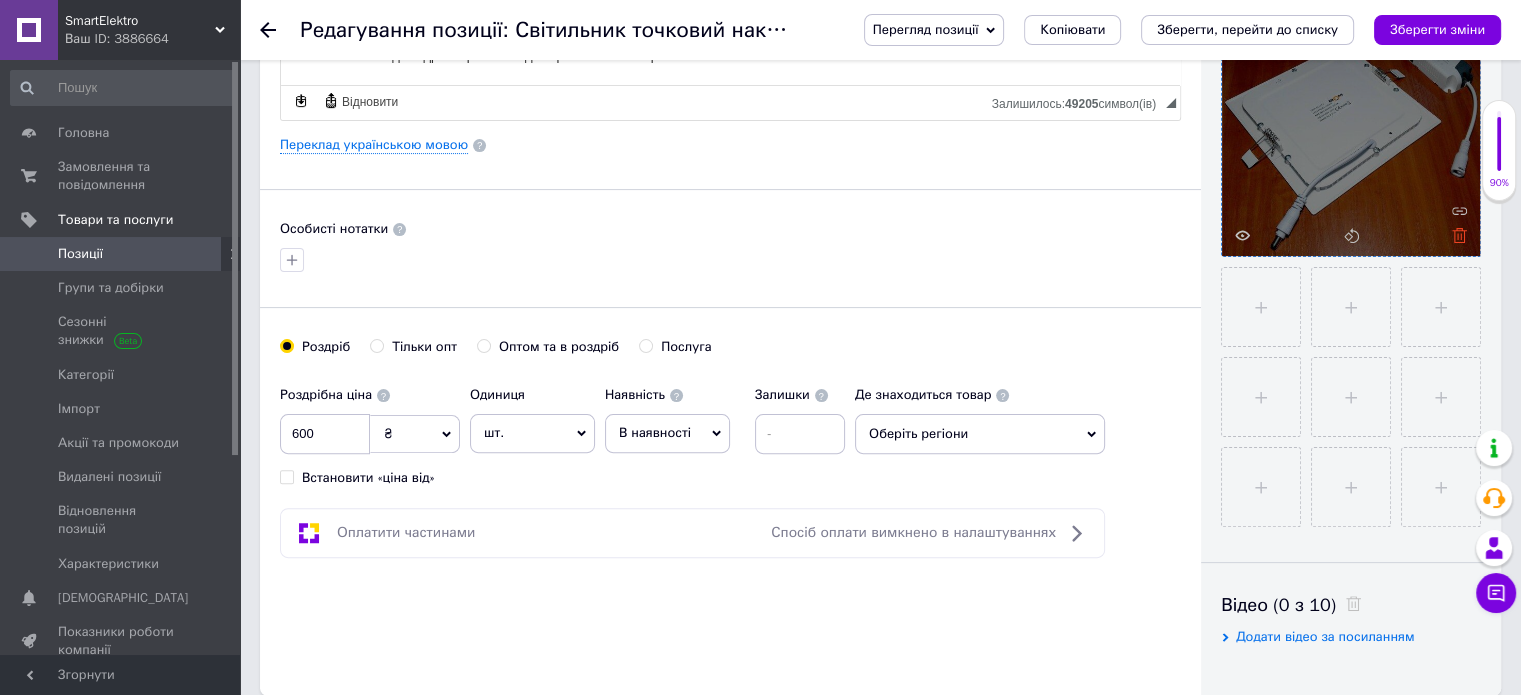 click 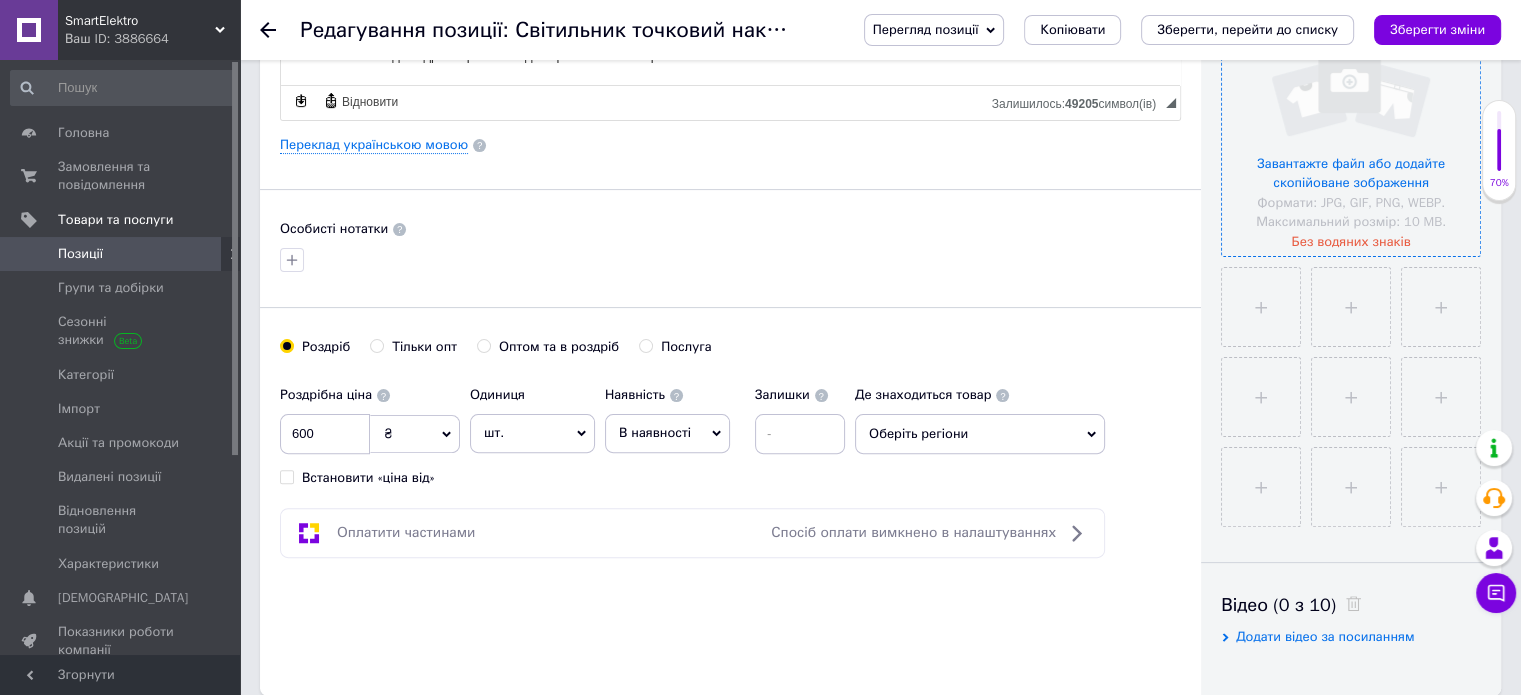 click at bounding box center [1351, 127] 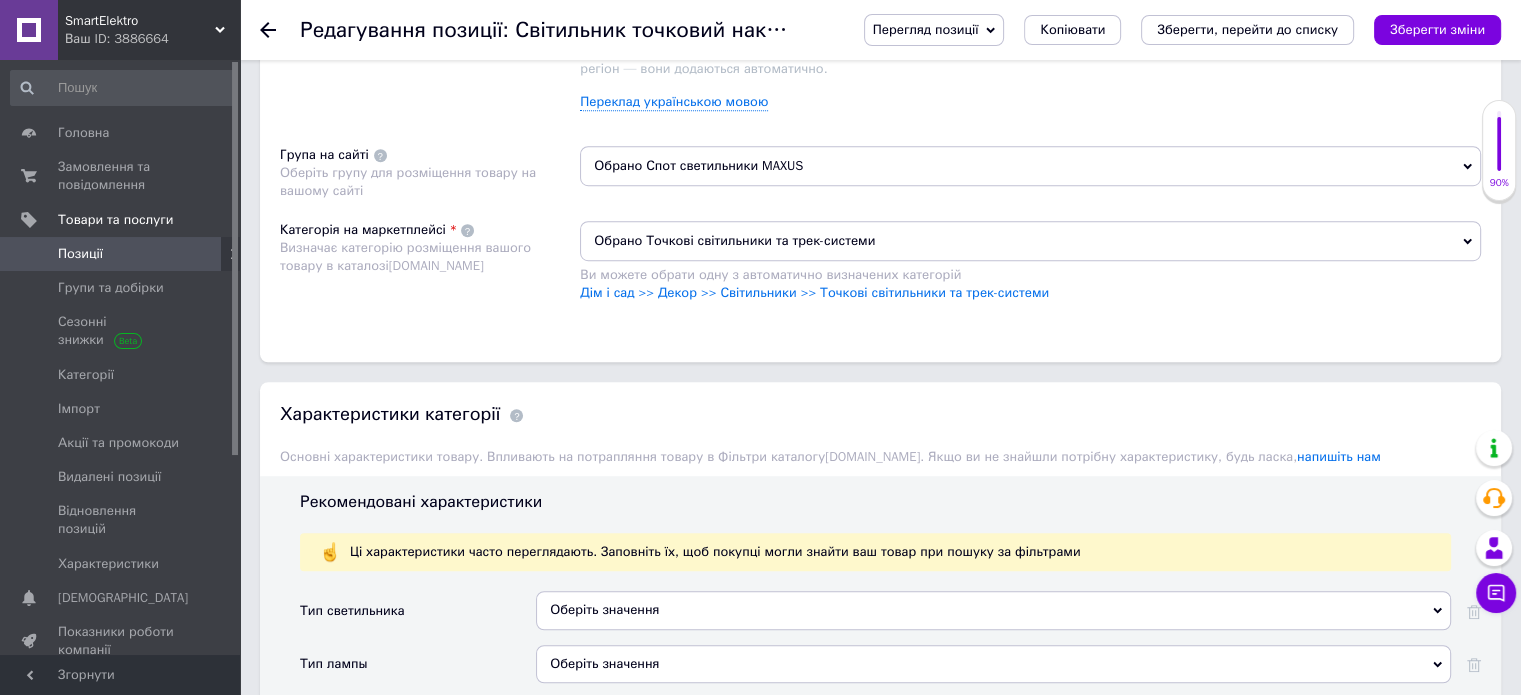 scroll, scrollTop: 1500, scrollLeft: 0, axis: vertical 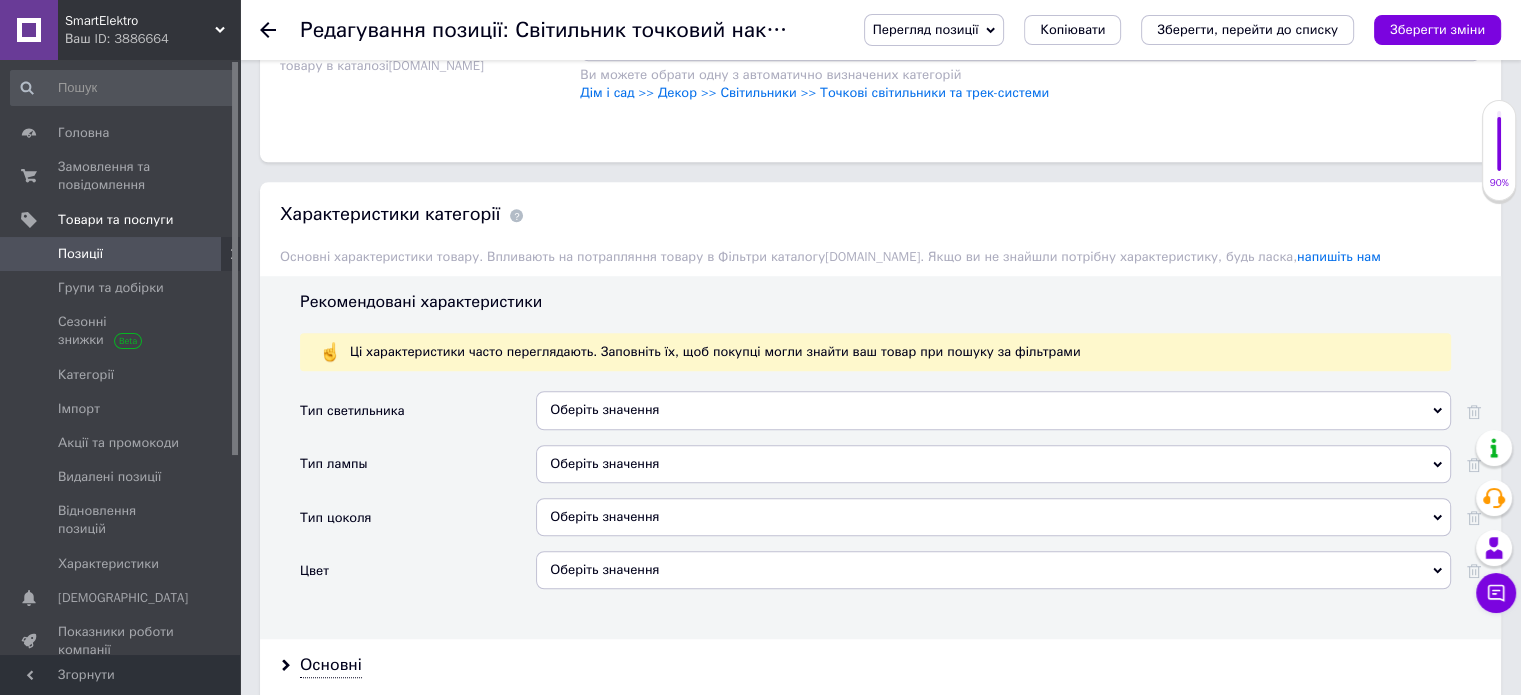 click on "Оберіть значення" at bounding box center (993, 410) 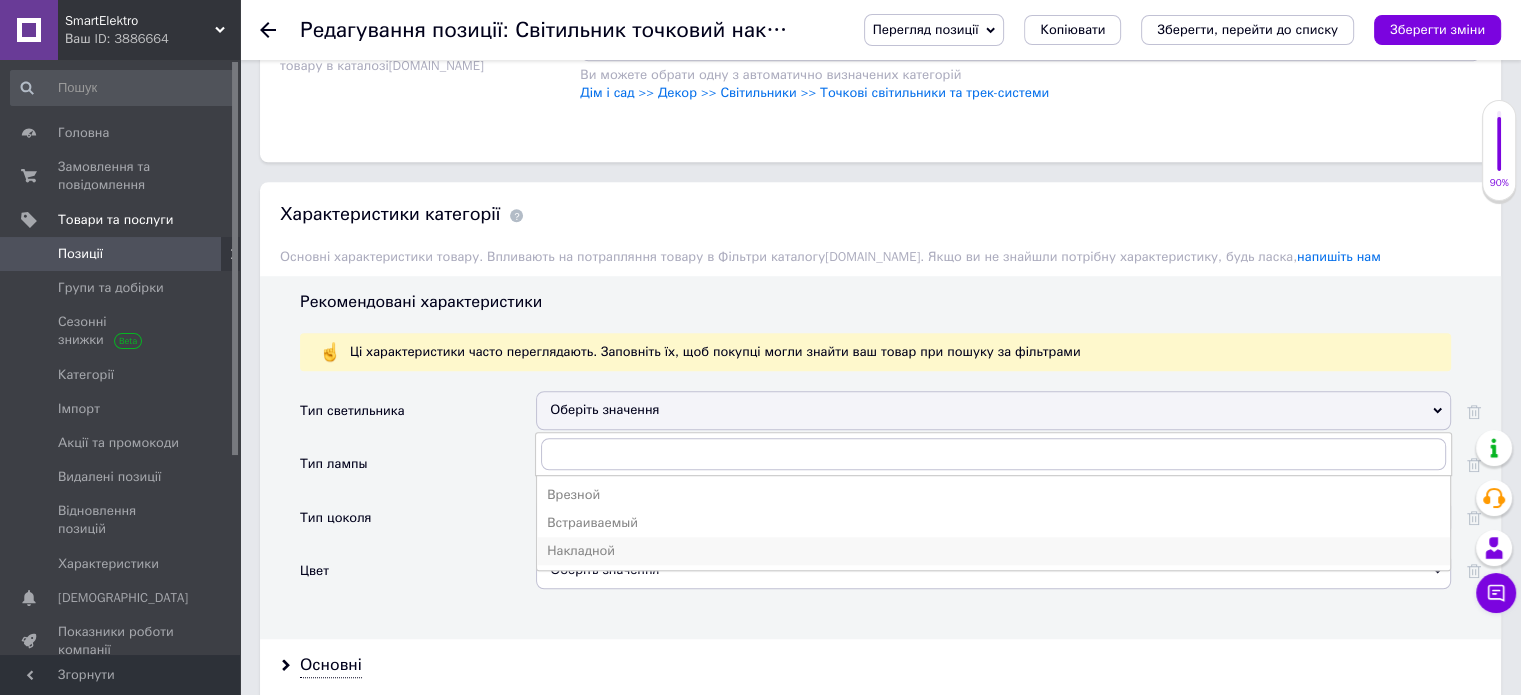 click on "Накладной" at bounding box center [993, 551] 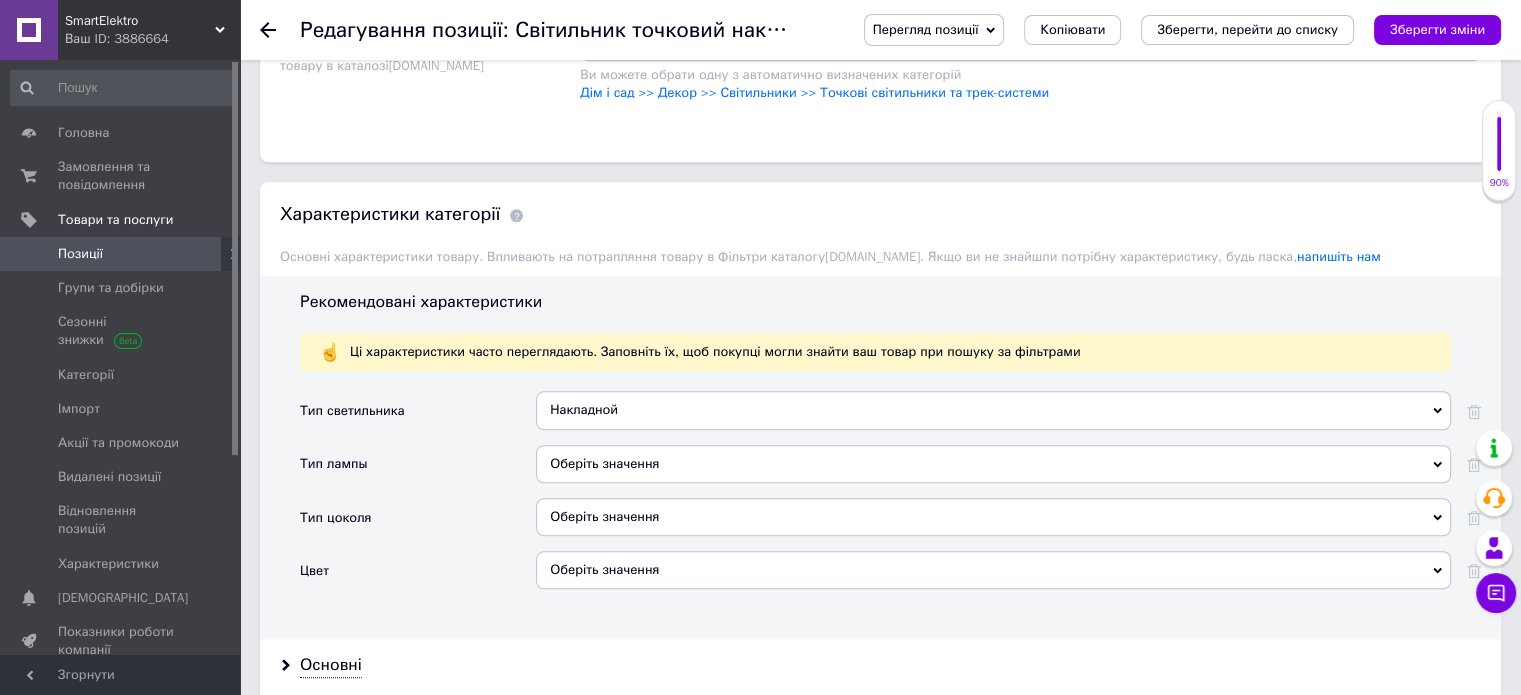 click on "Оберіть значення" at bounding box center (993, 464) 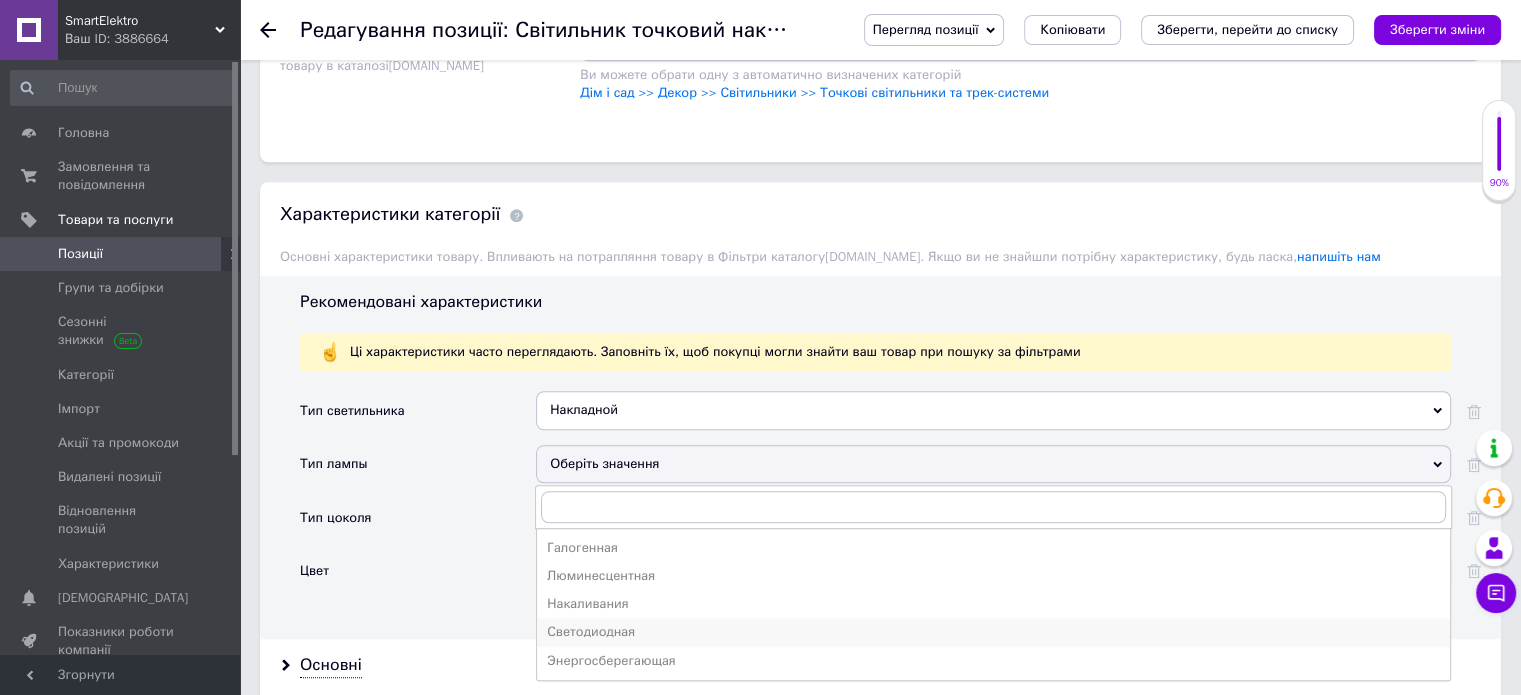 click on "Светодиодная" at bounding box center (993, 632) 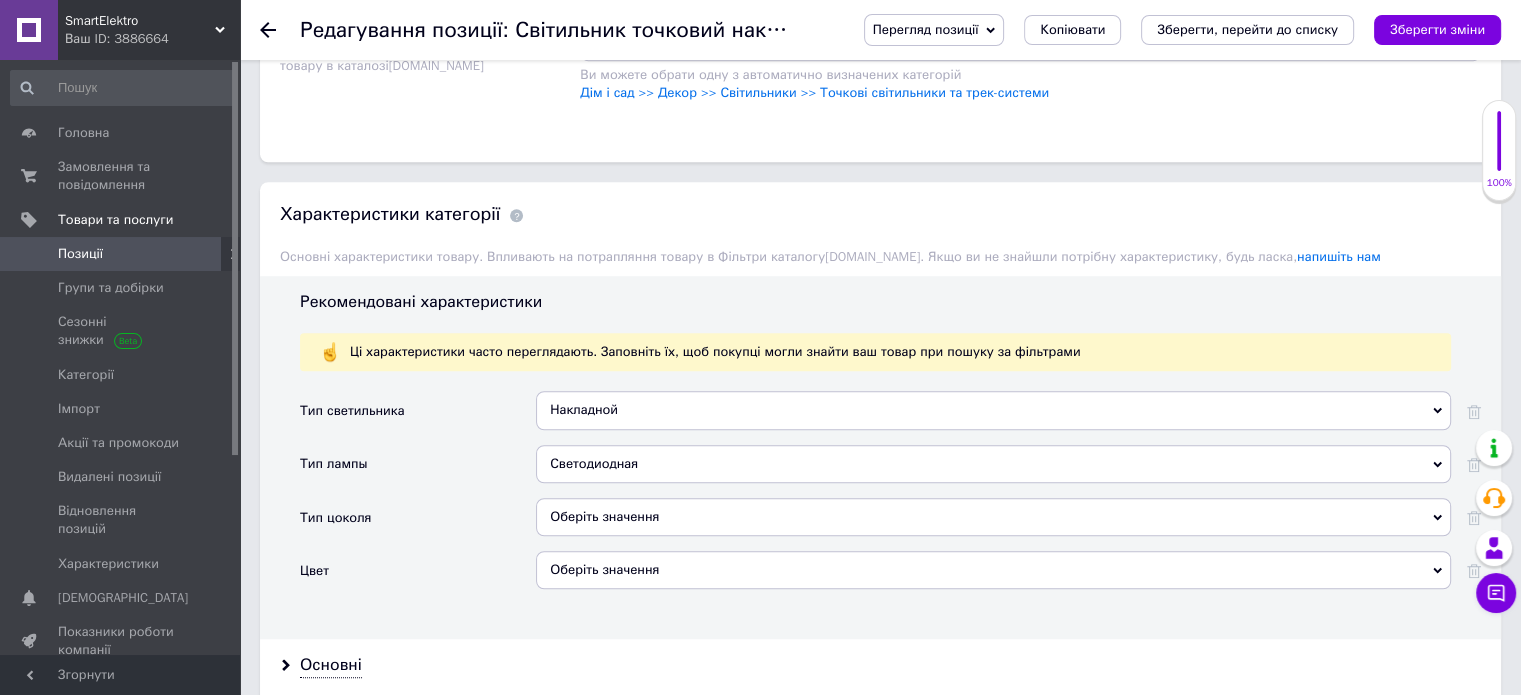 click on "Оберіть значення" at bounding box center [993, 517] 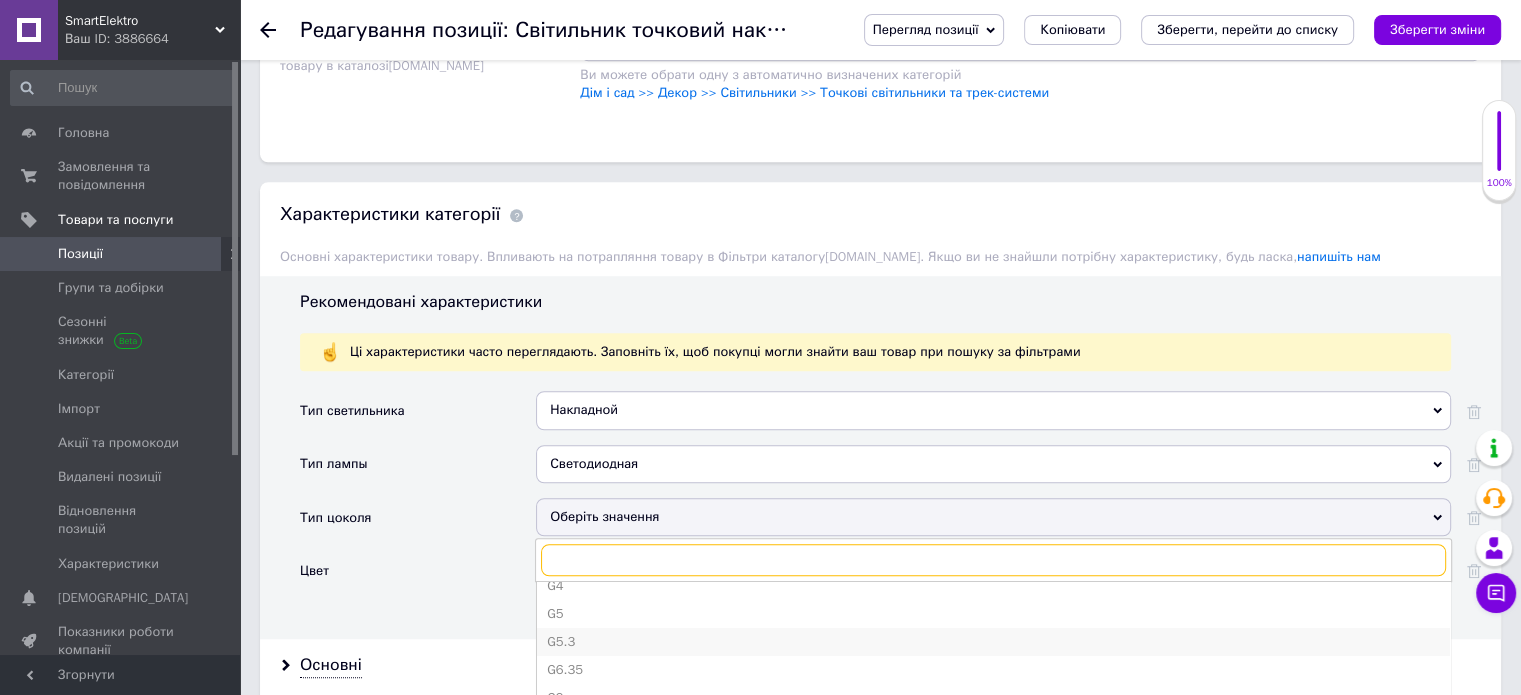 scroll, scrollTop: 134, scrollLeft: 0, axis: vertical 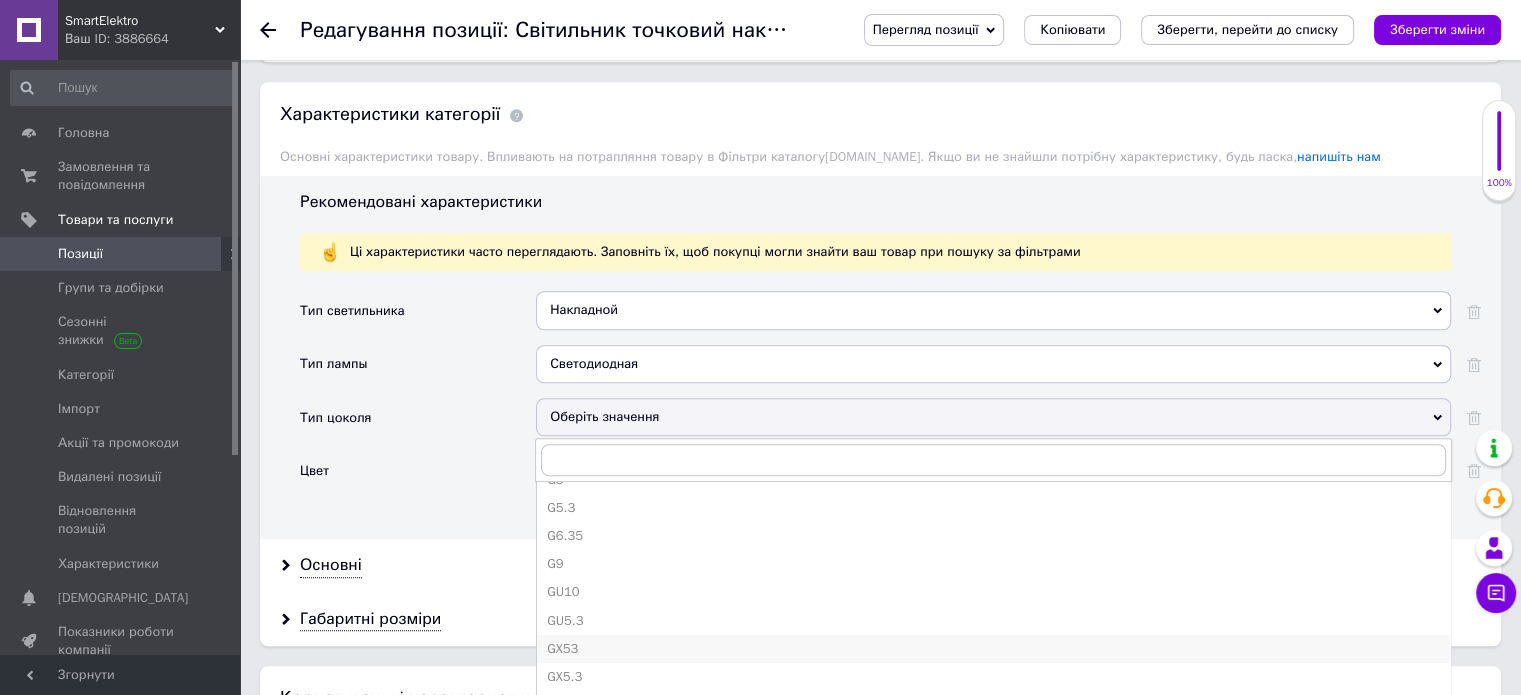 click on "GX53" at bounding box center (993, 649) 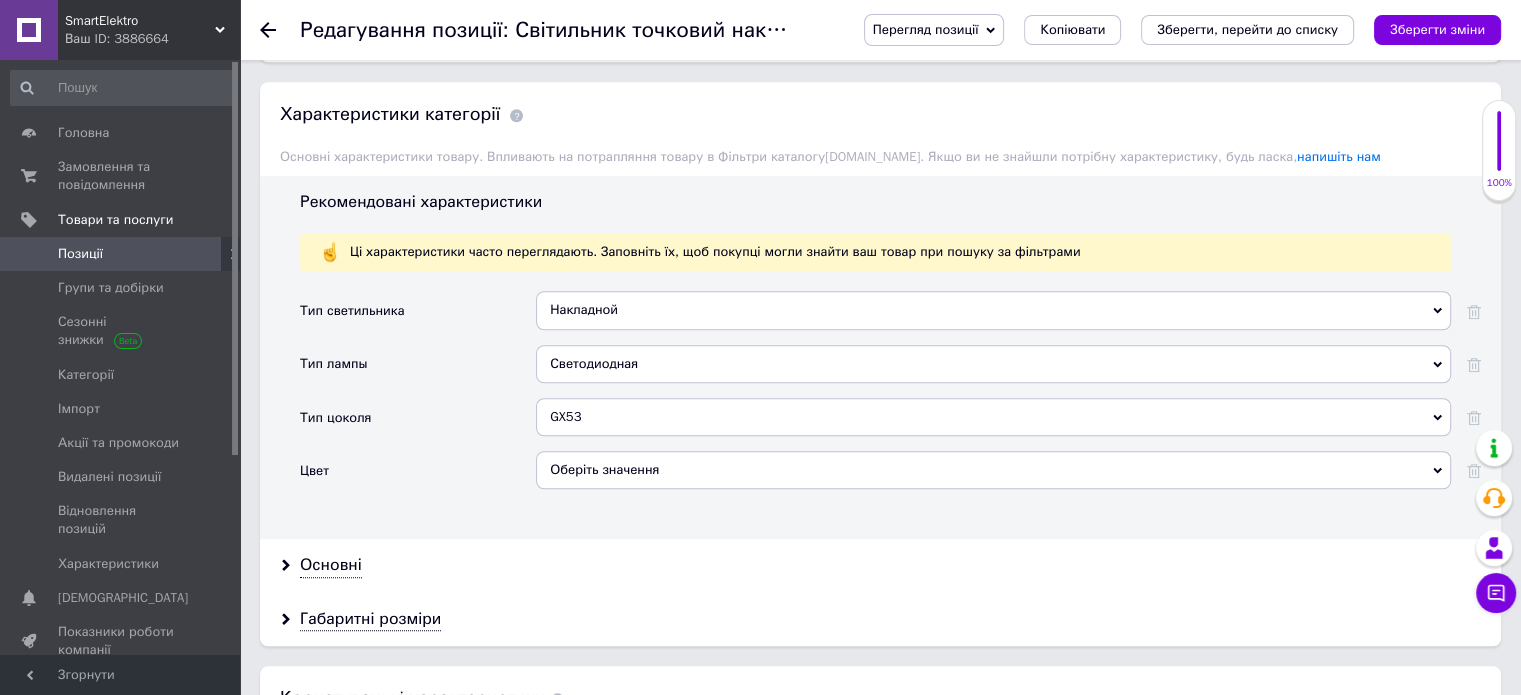 click on "GX53" at bounding box center [993, 417] 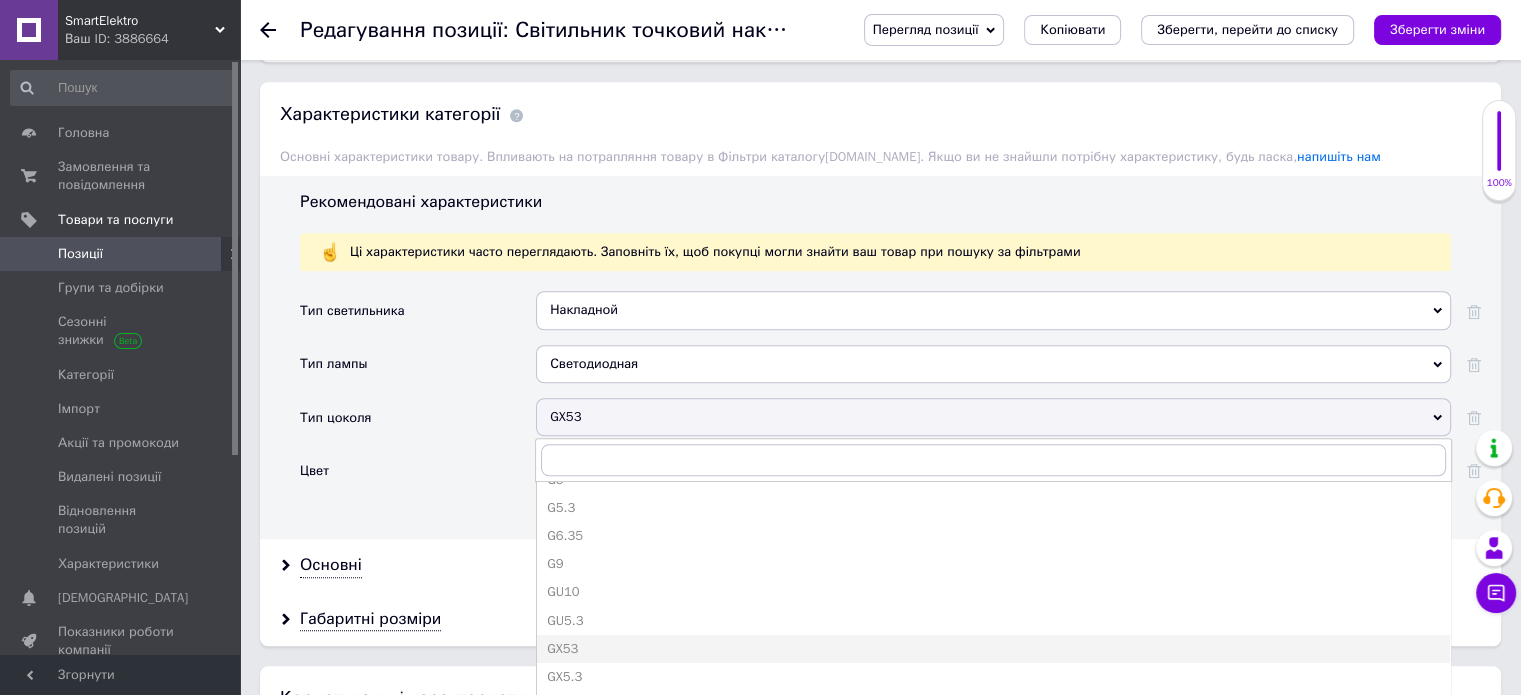 click on "GX53" at bounding box center (993, 417) 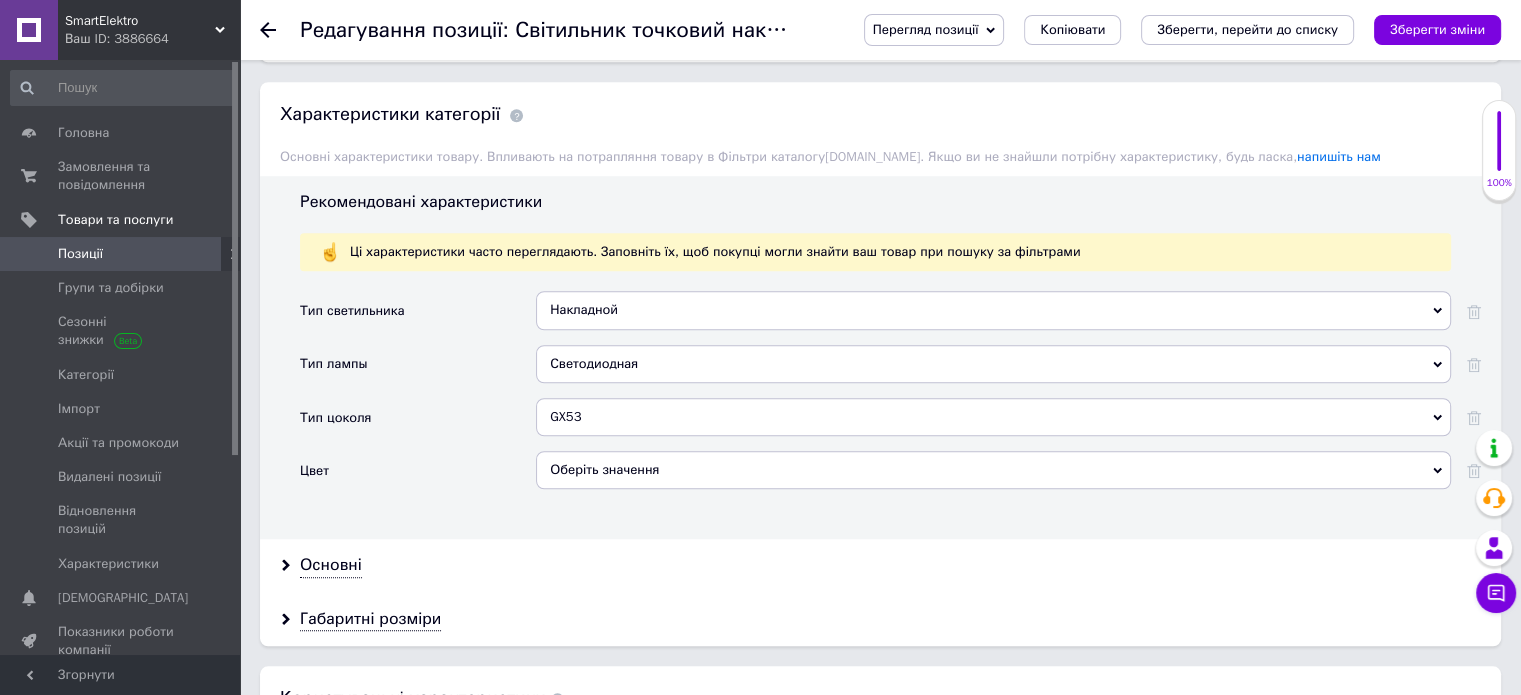 scroll, scrollTop: 1700, scrollLeft: 0, axis: vertical 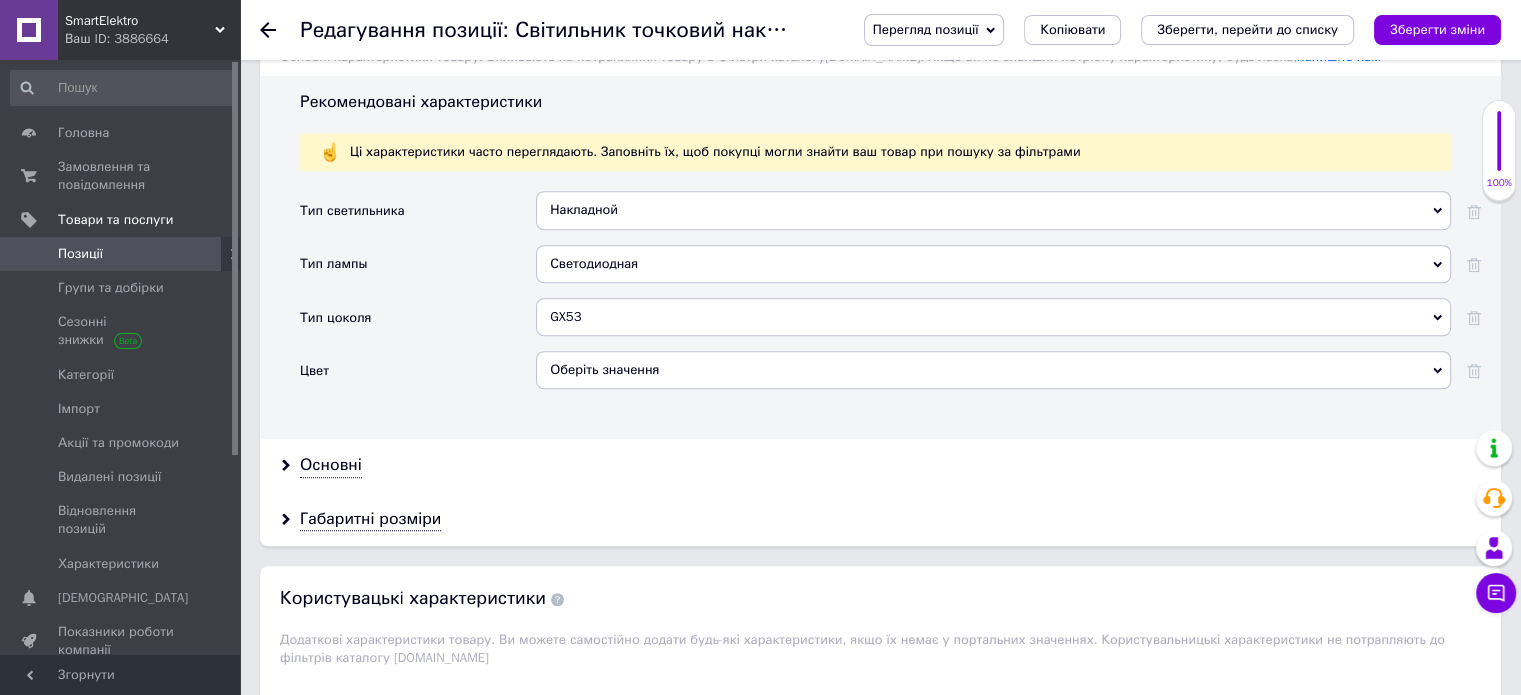 click on "Оберіть значення" at bounding box center (993, 370) 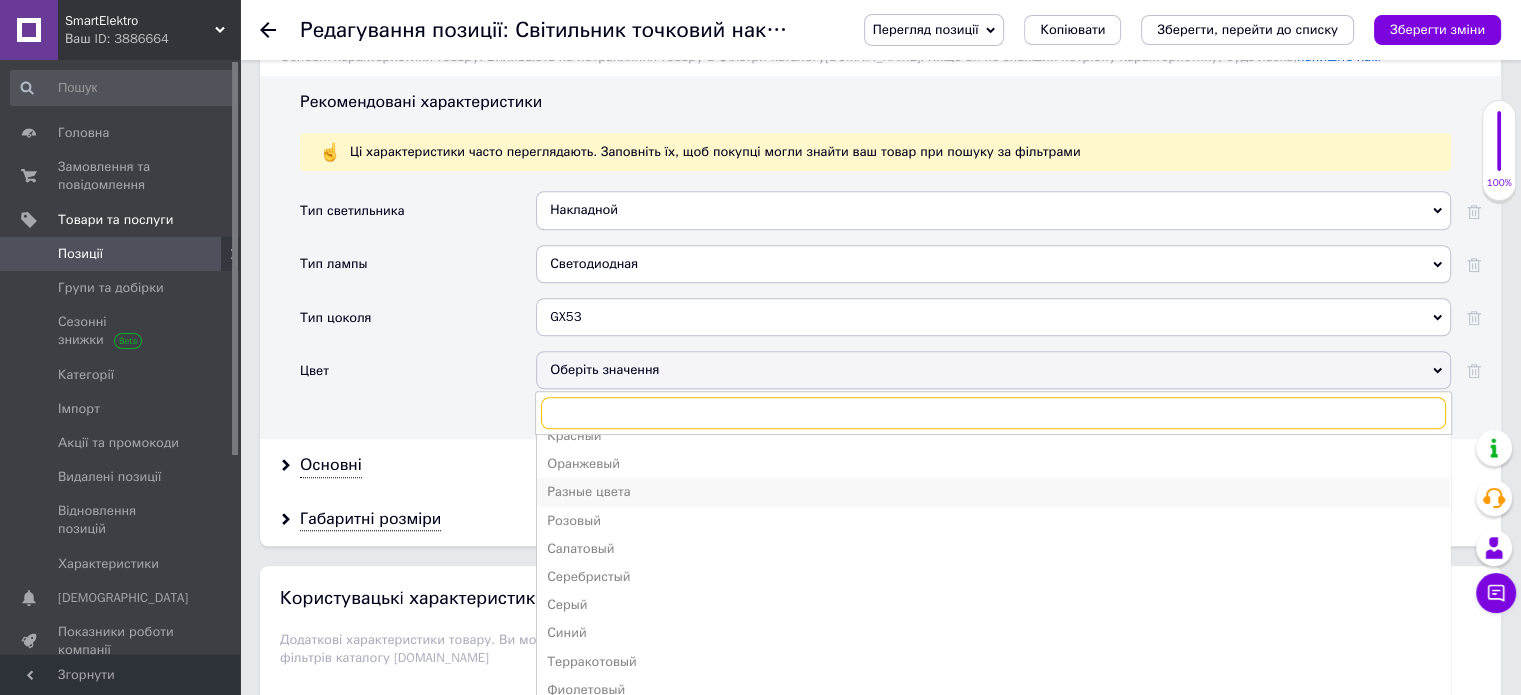 scroll, scrollTop: 360, scrollLeft: 0, axis: vertical 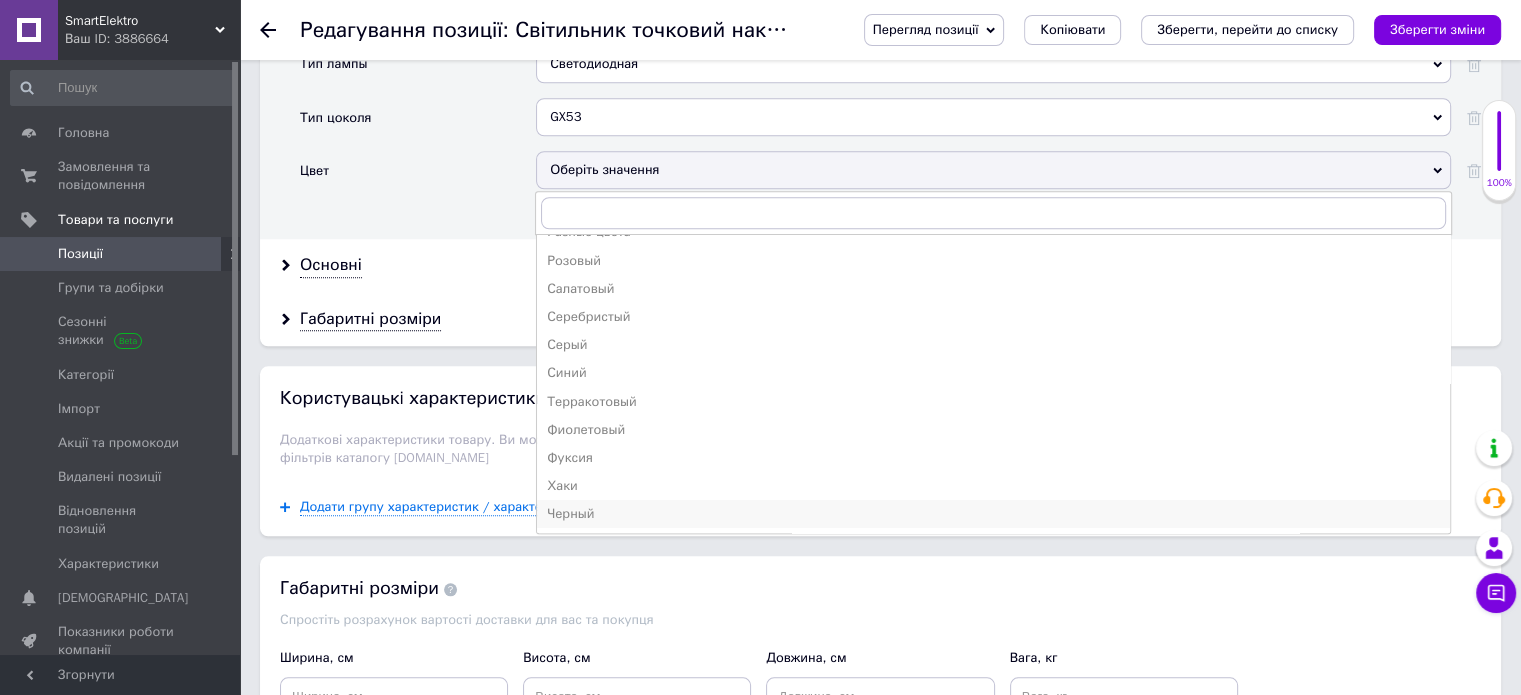 click on "Черный" at bounding box center [993, 514] 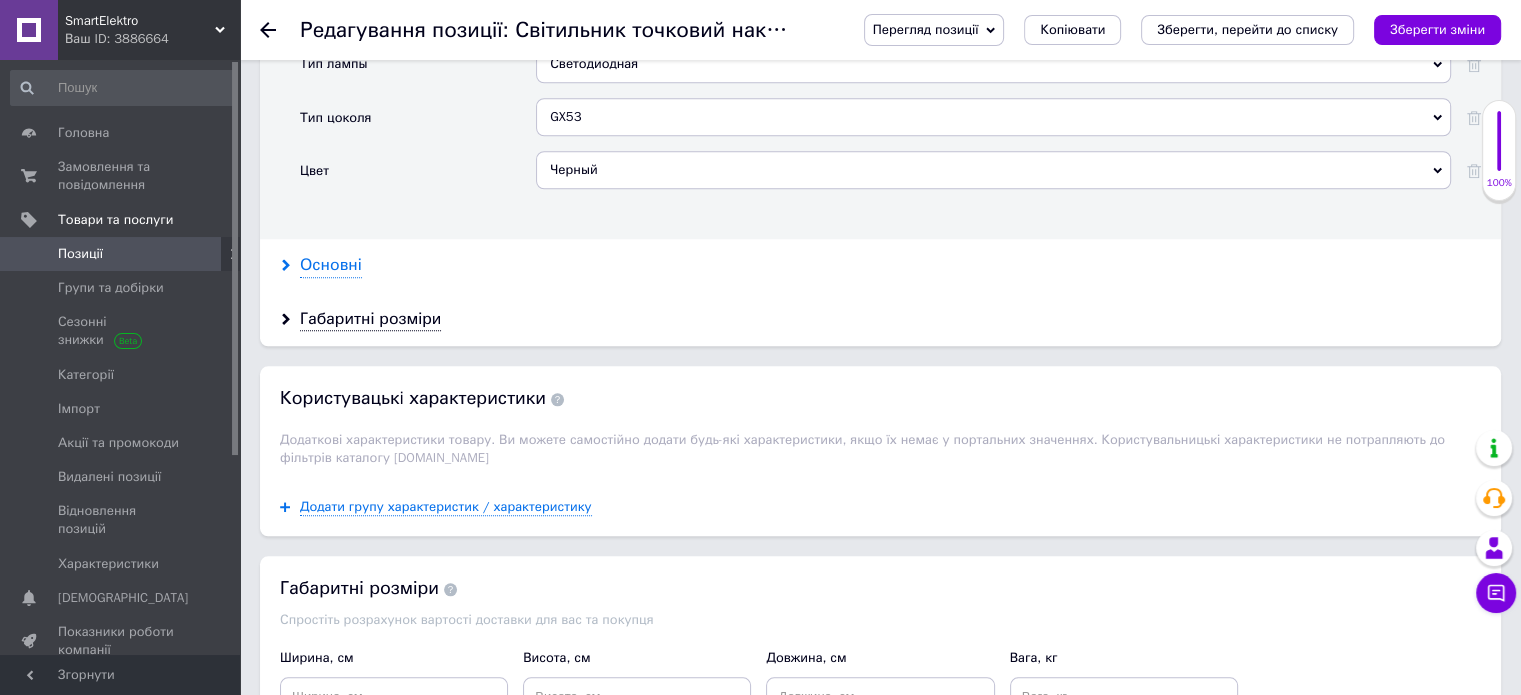 click on "Основні" at bounding box center (331, 265) 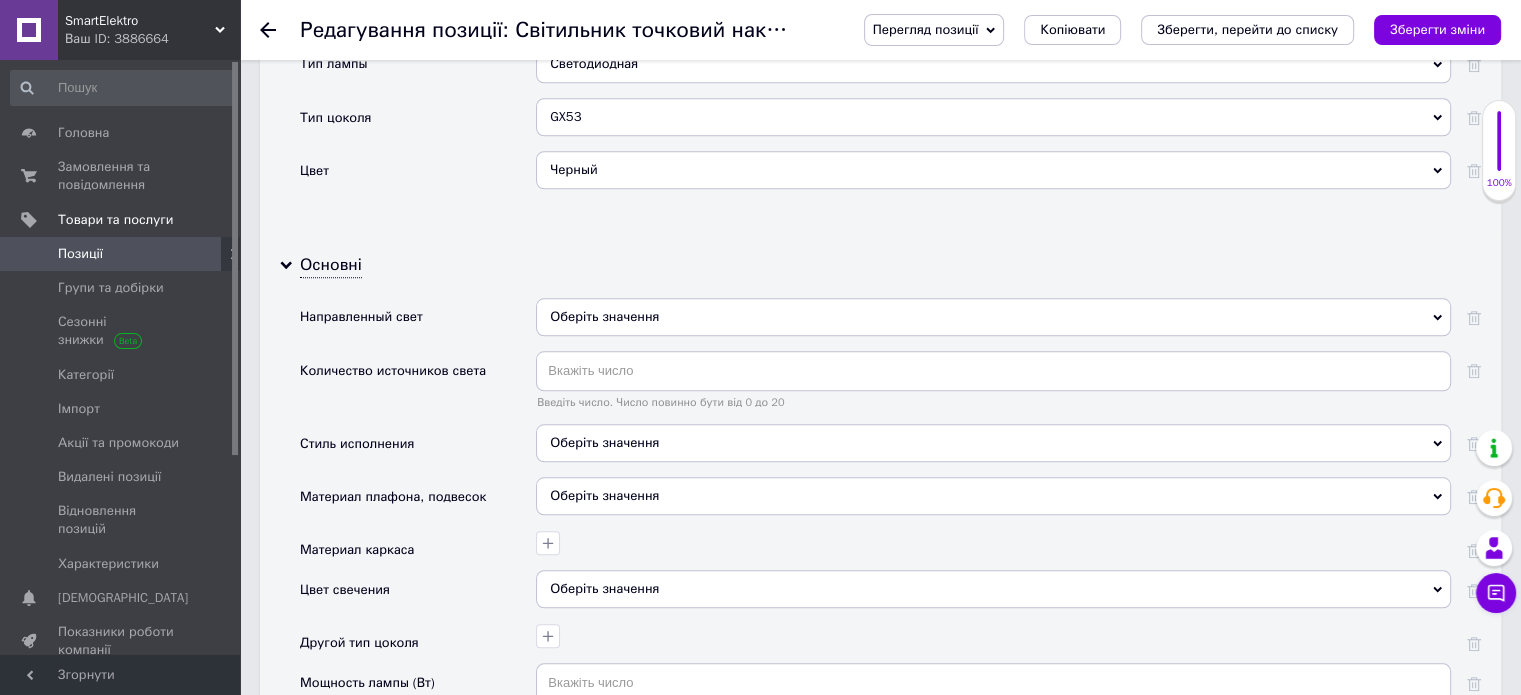 click on "Оберіть значення" at bounding box center (604, 316) 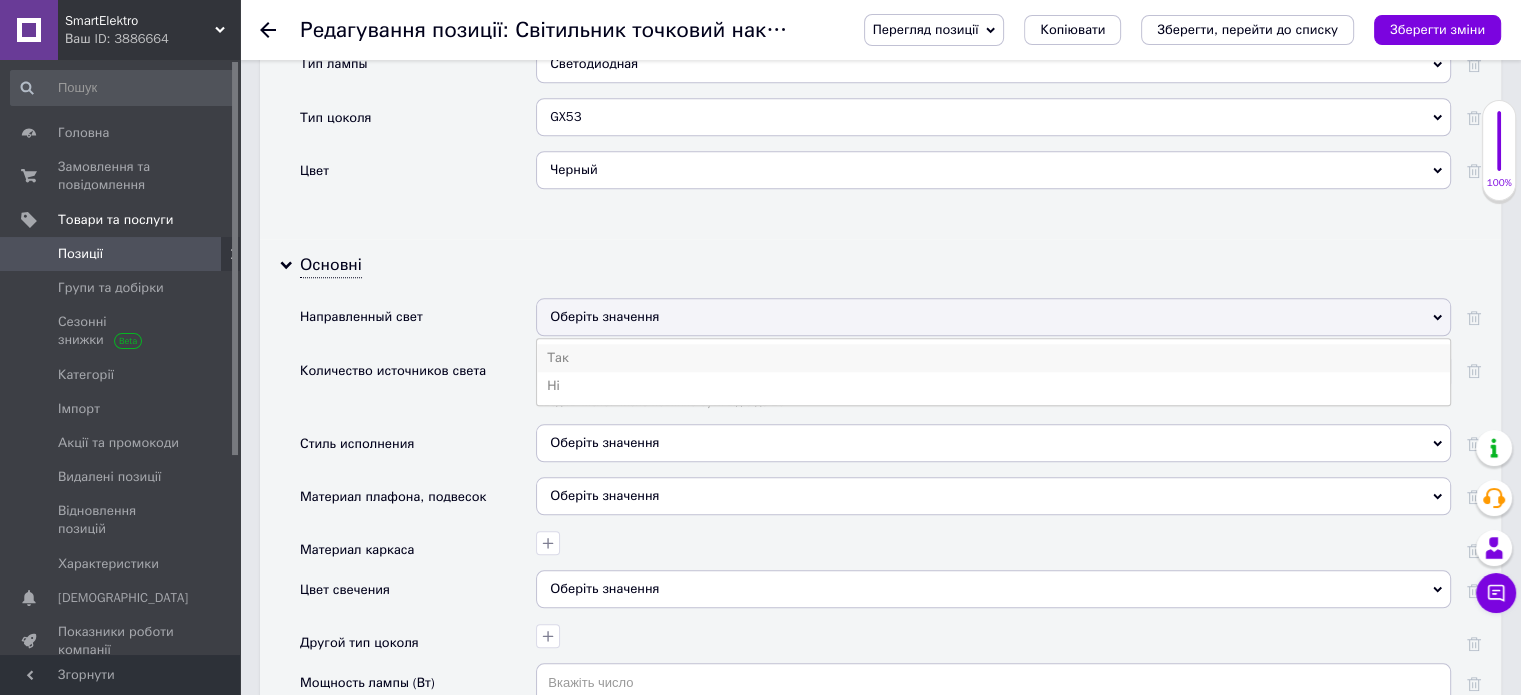 click on "Так" at bounding box center (993, 358) 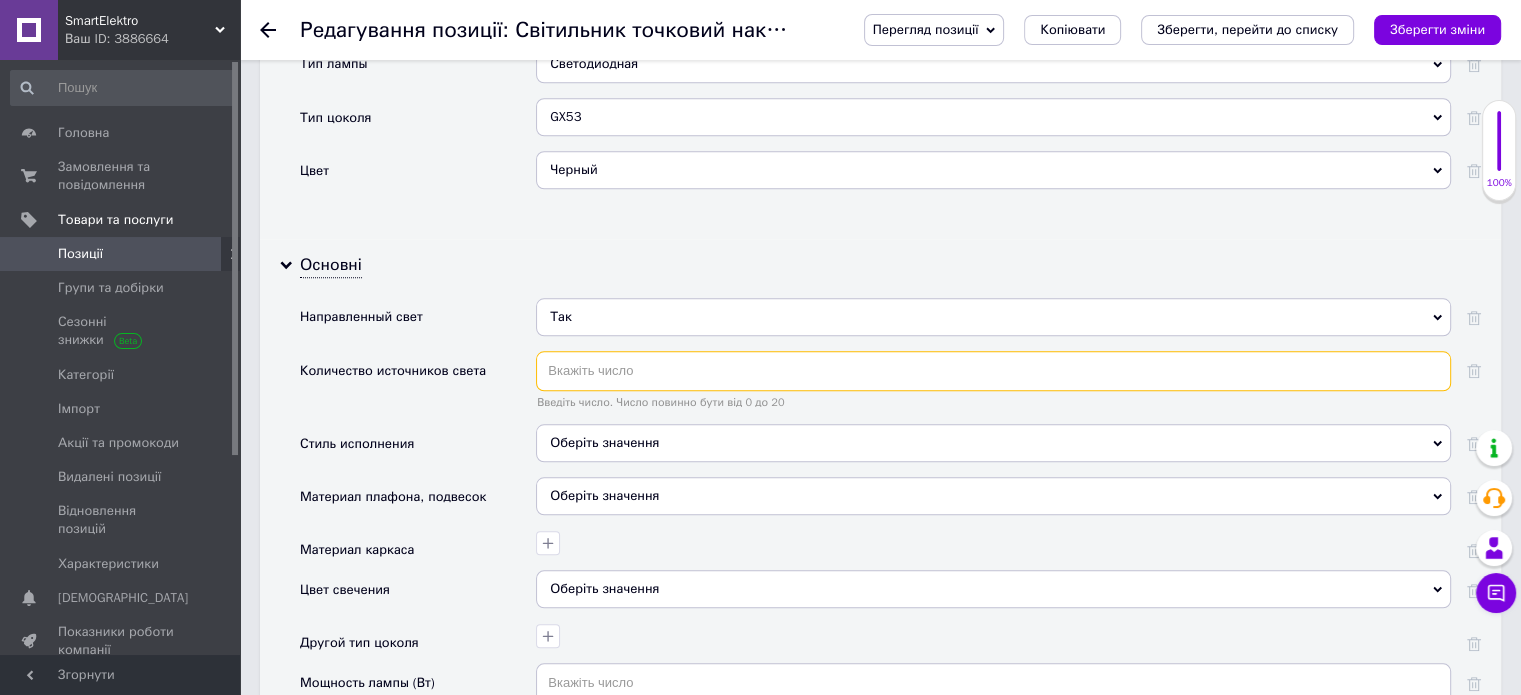 click at bounding box center [993, 371] 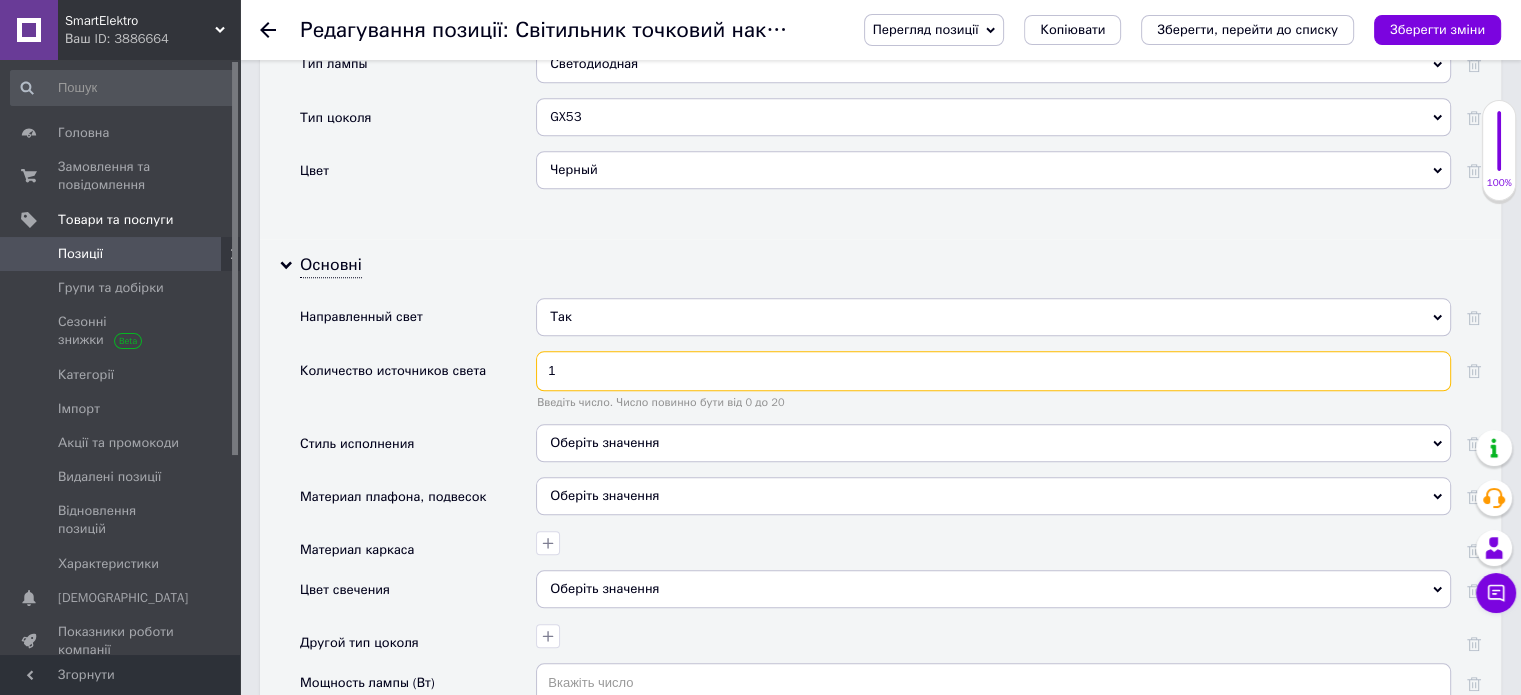 type on "1" 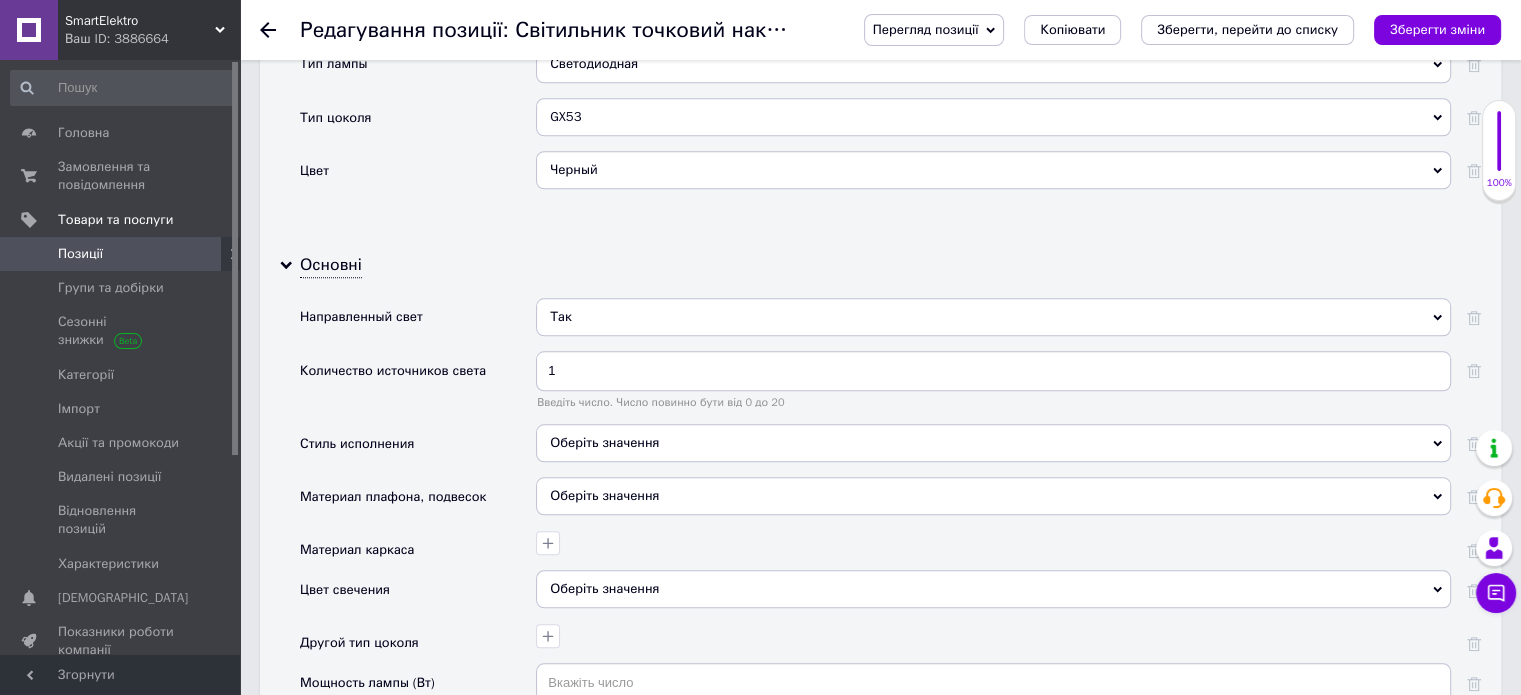 click on "Оберіть значення" at bounding box center [993, 443] 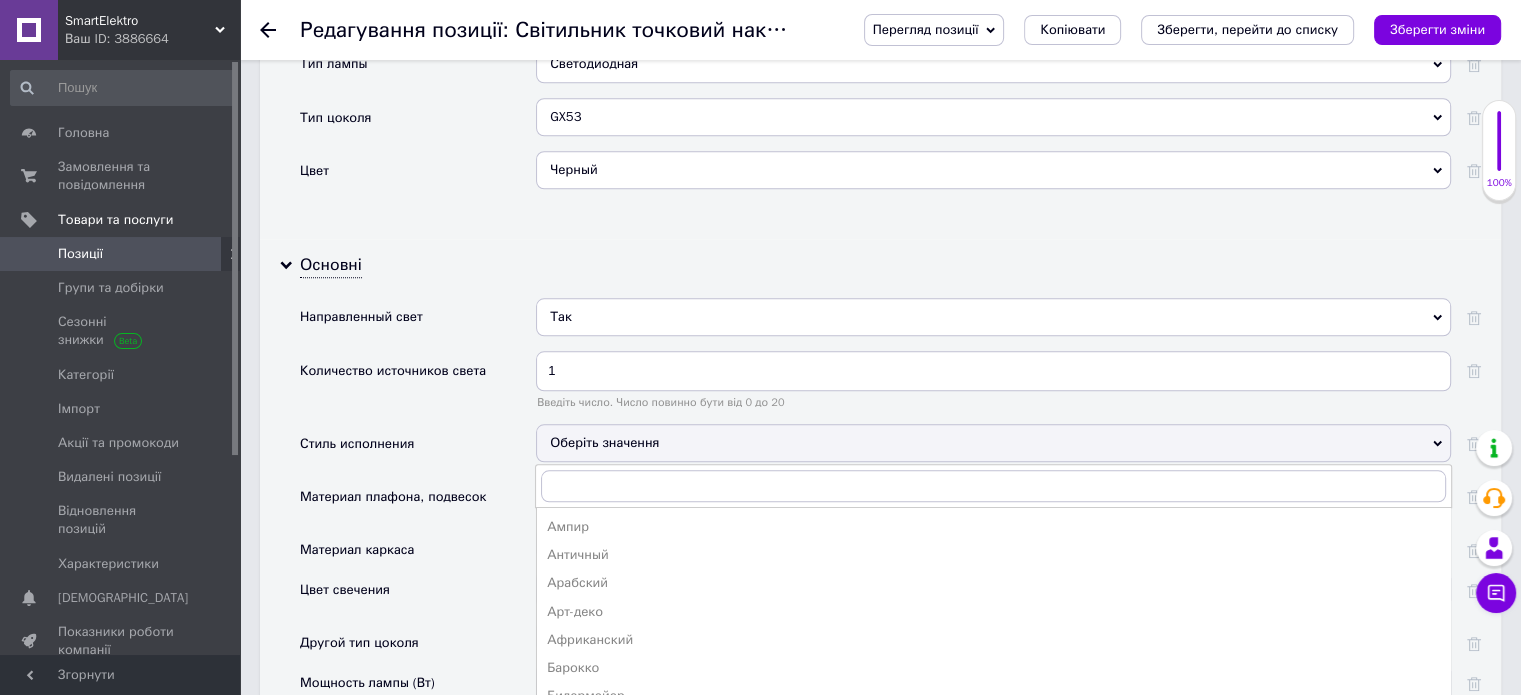 click on "Оберіть значення" at bounding box center (993, 443) 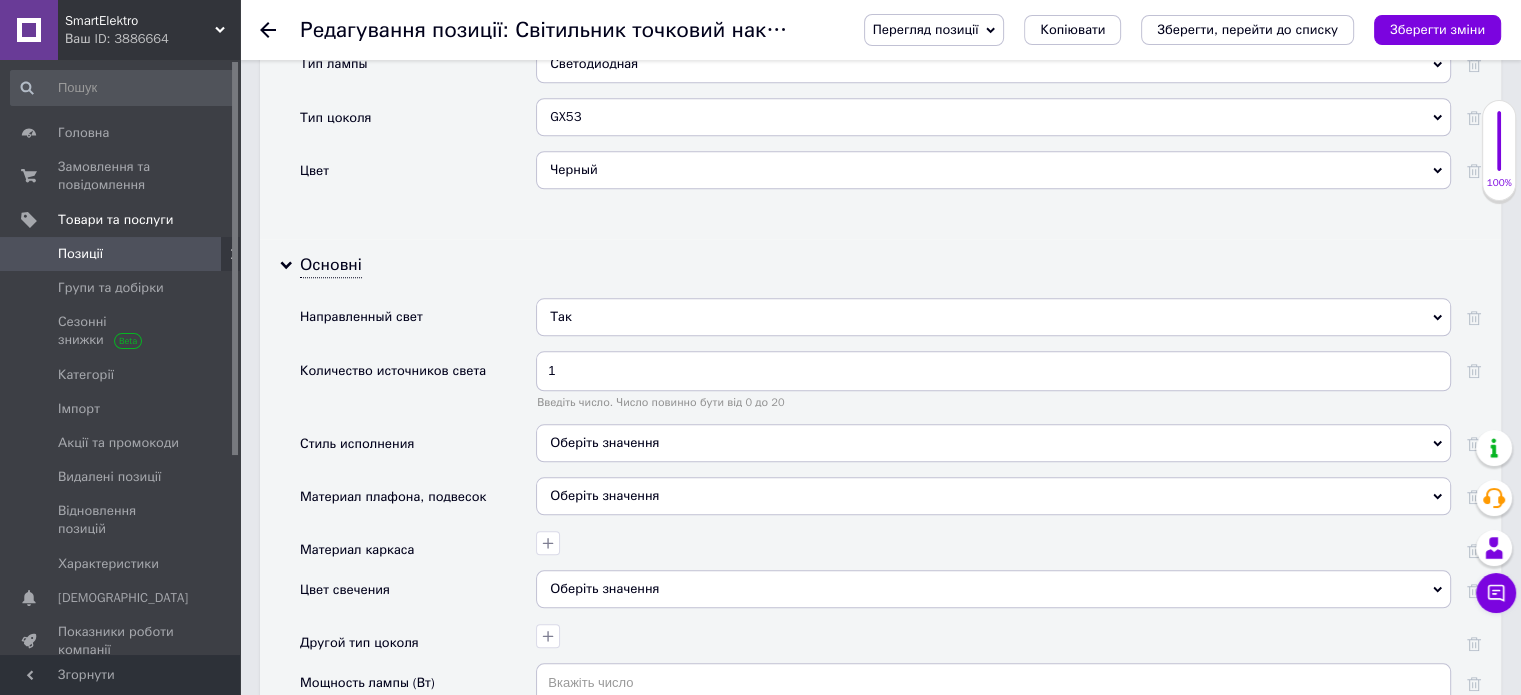 scroll, scrollTop: 2000, scrollLeft: 0, axis: vertical 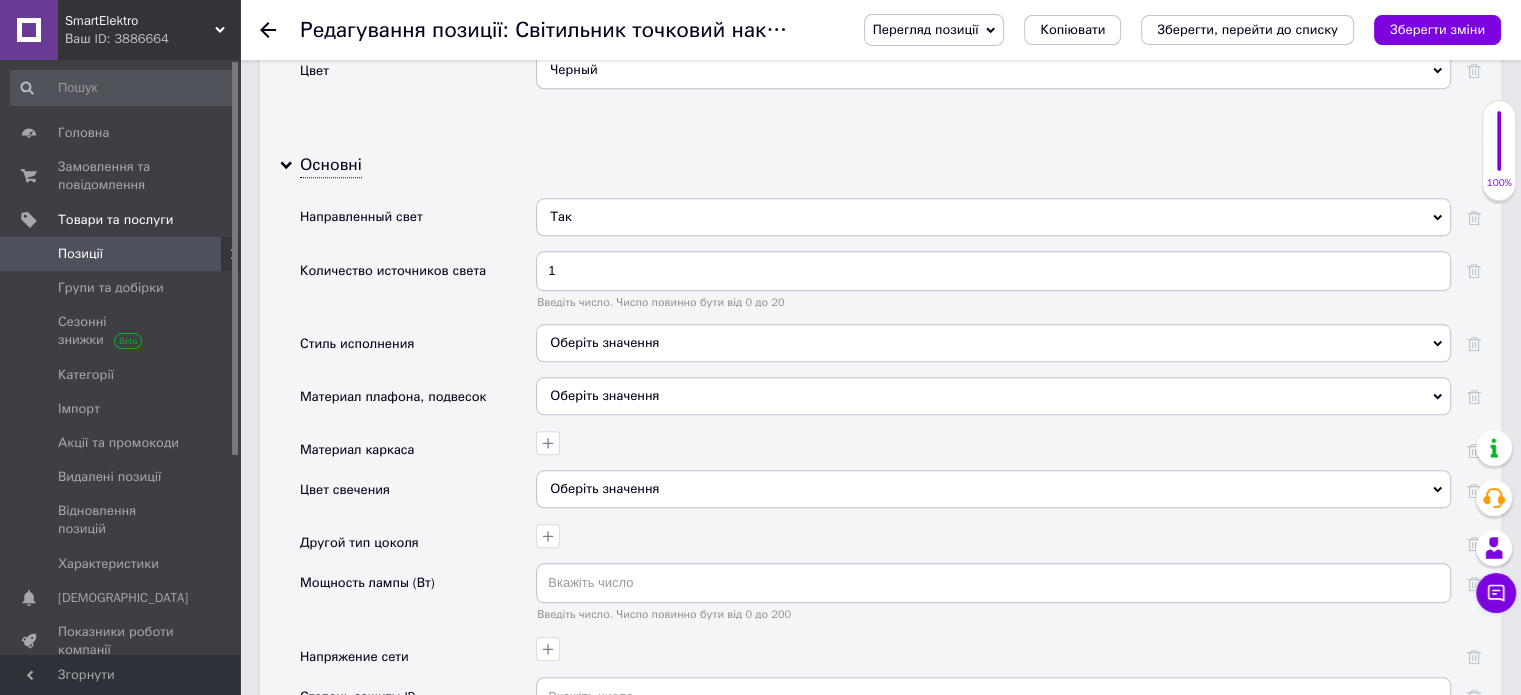 click on "Оберіть значення" at bounding box center (993, 396) 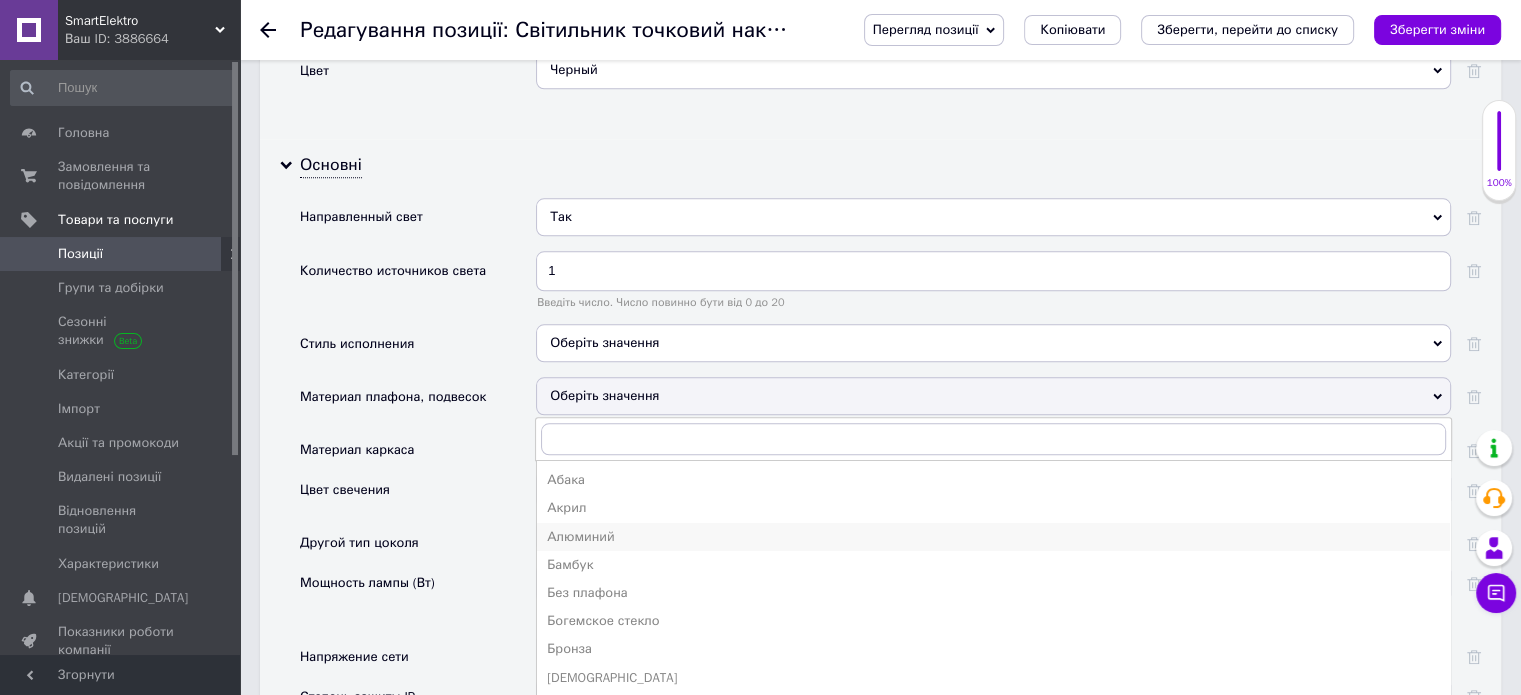 click on "Алюминий" at bounding box center (993, 537) 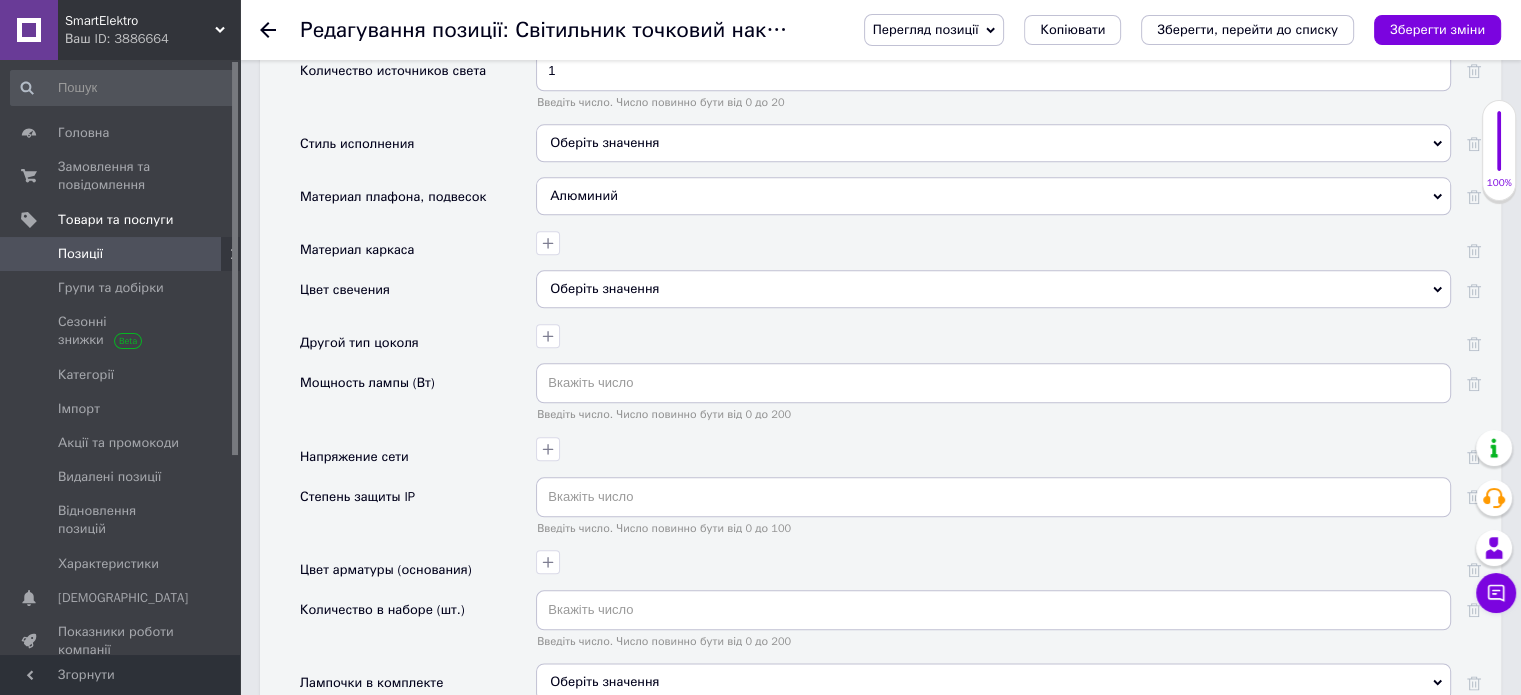 scroll, scrollTop: 2300, scrollLeft: 0, axis: vertical 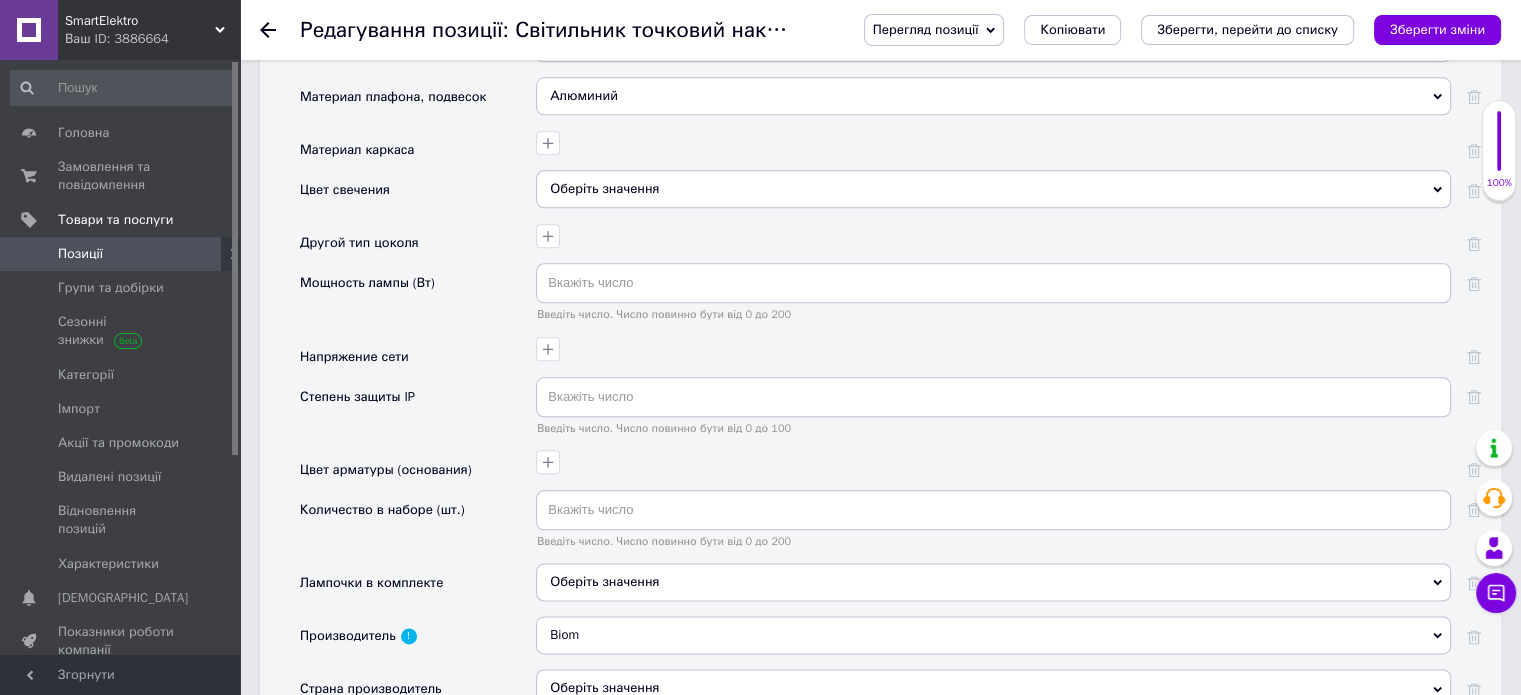 click on "Оберіть значення" at bounding box center (604, 581) 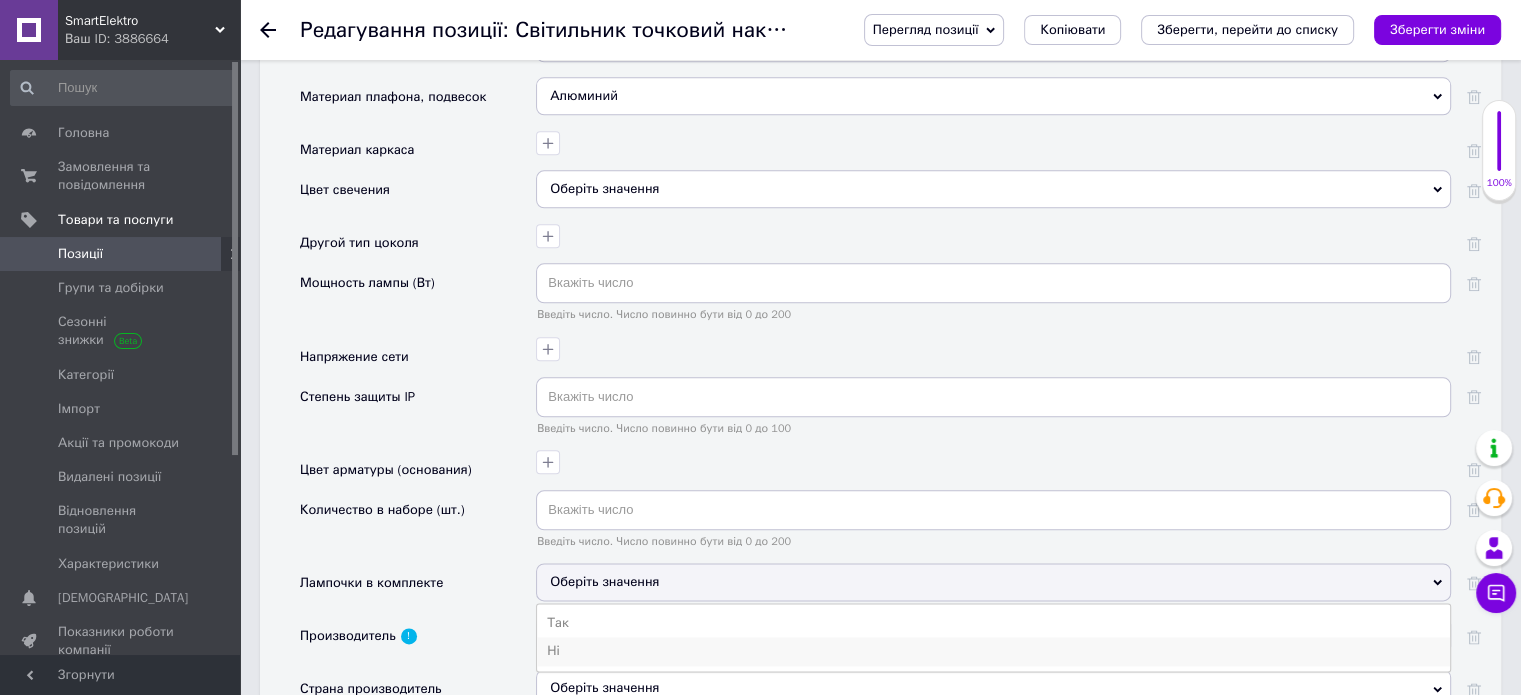 click on "Ні" at bounding box center (993, 651) 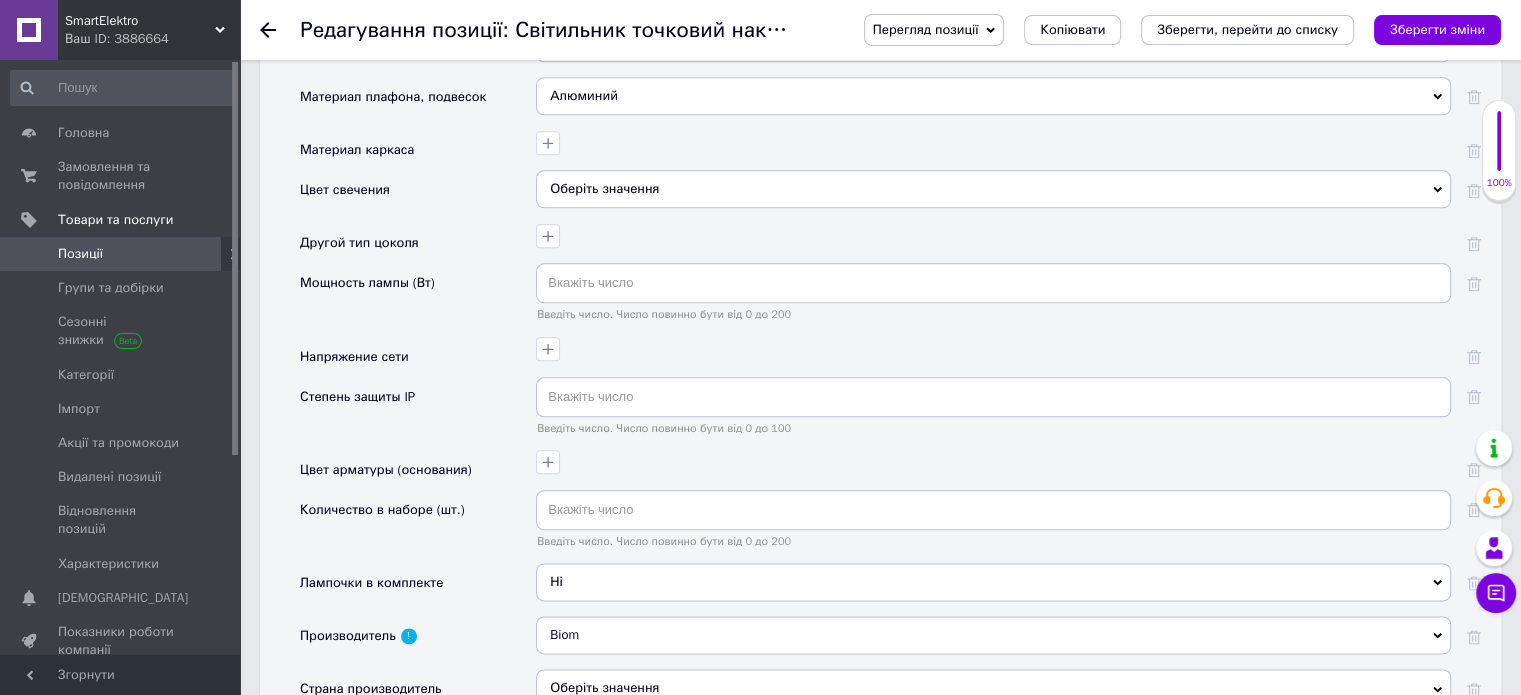 click on "Biom" at bounding box center [993, 635] 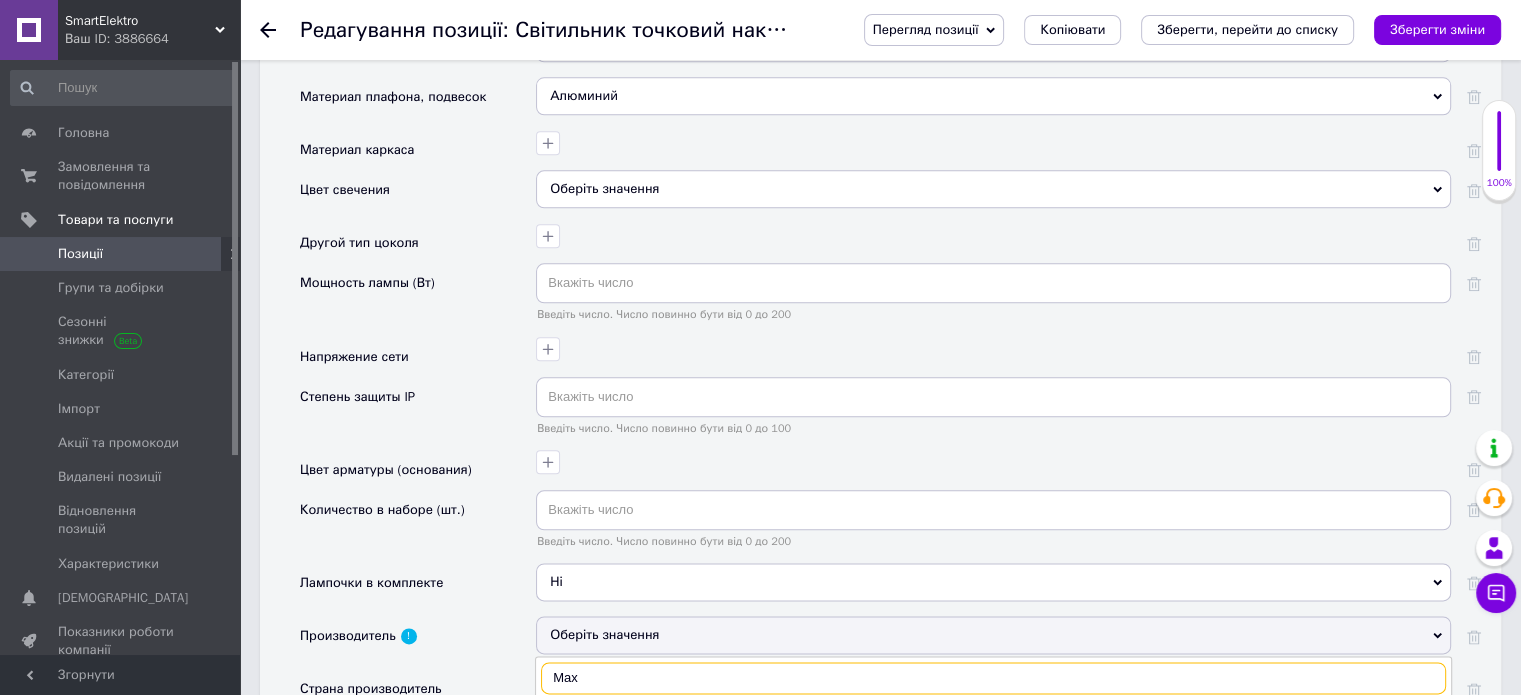 scroll, scrollTop: 2400, scrollLeft: 0, axis: vertical 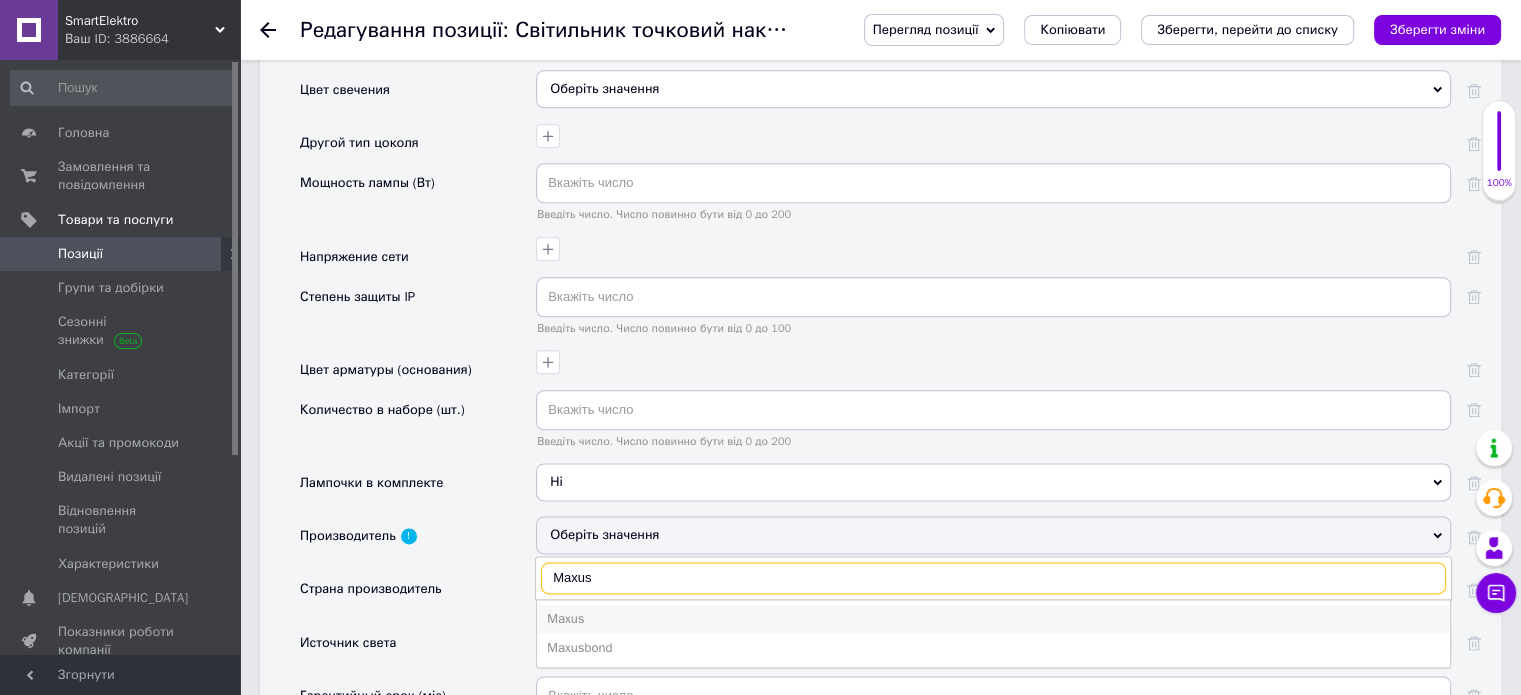 type on "Maxus" 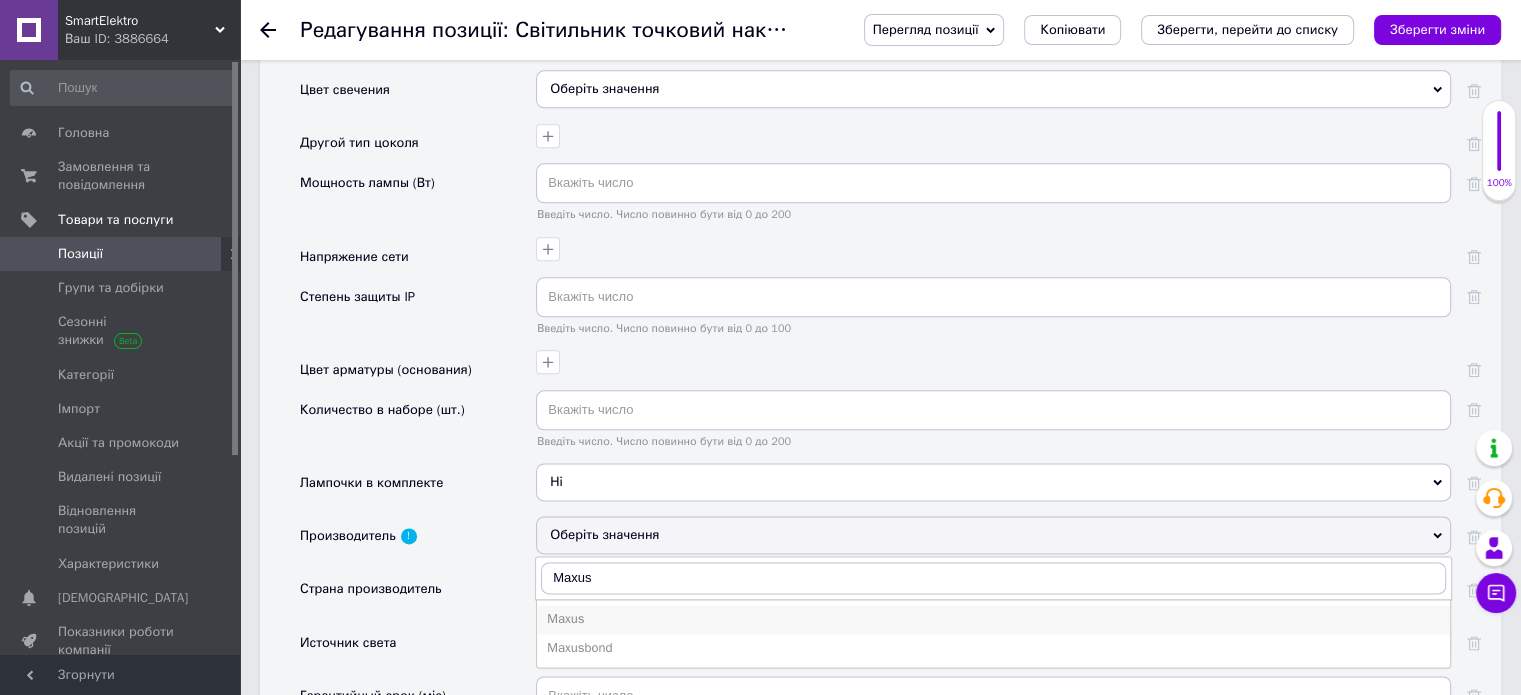 click on "Maxus" at bounding box center [993, 619] 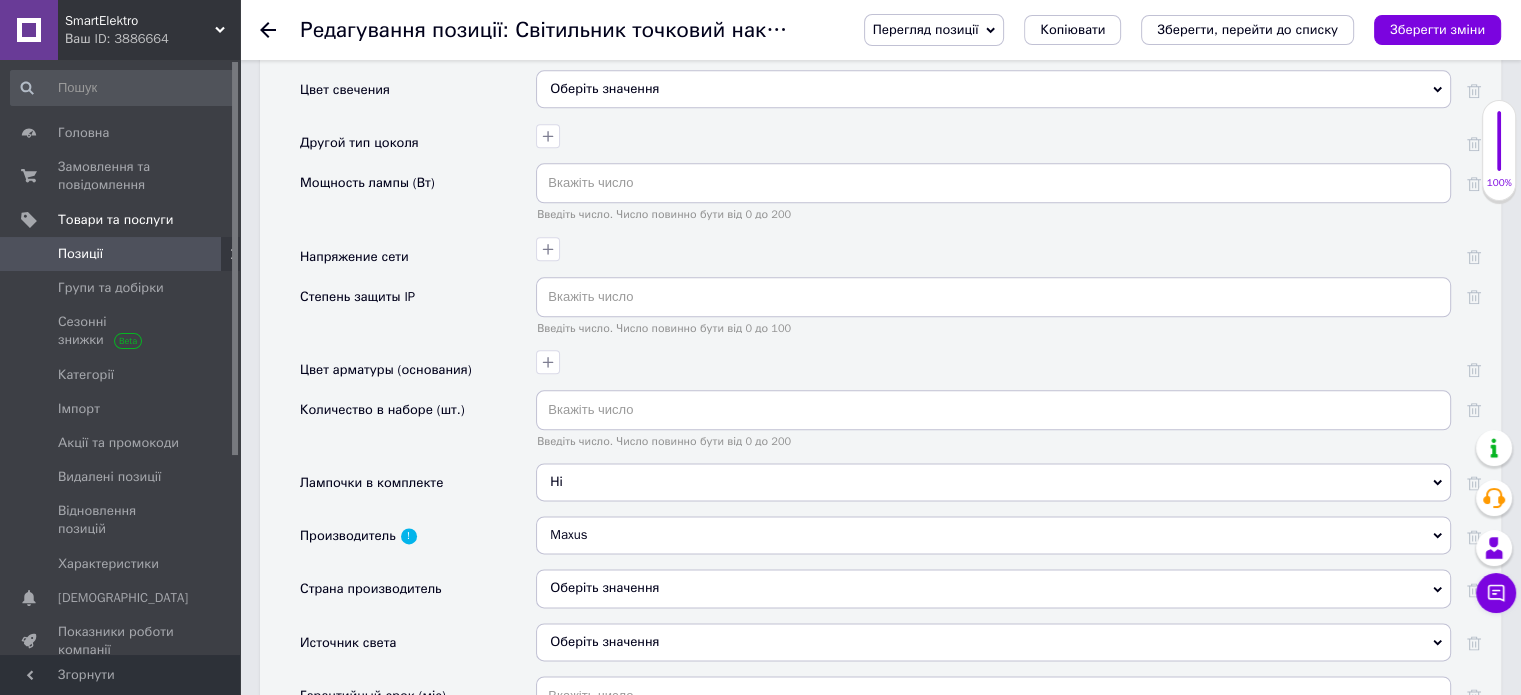 click on "Оберіть значення" at bounding box center [993, 588] 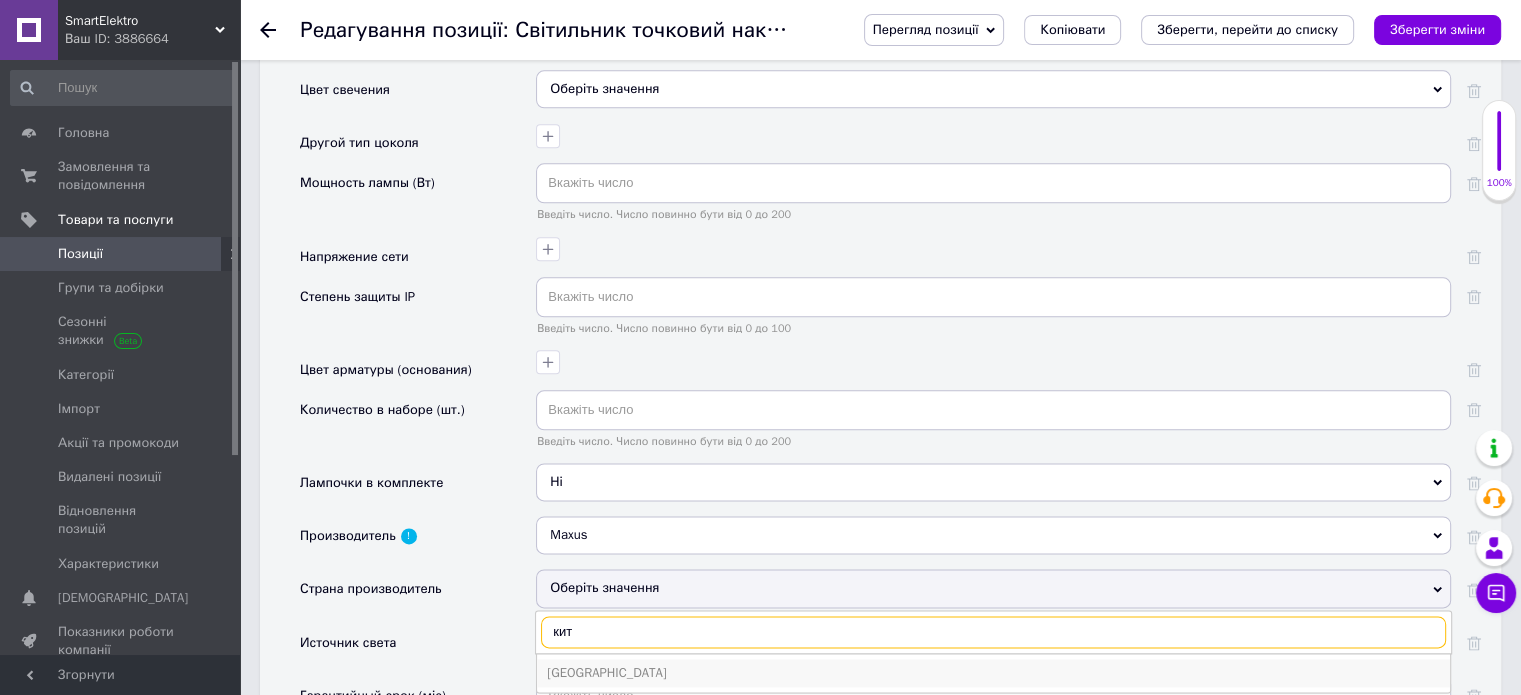 type on "кит" 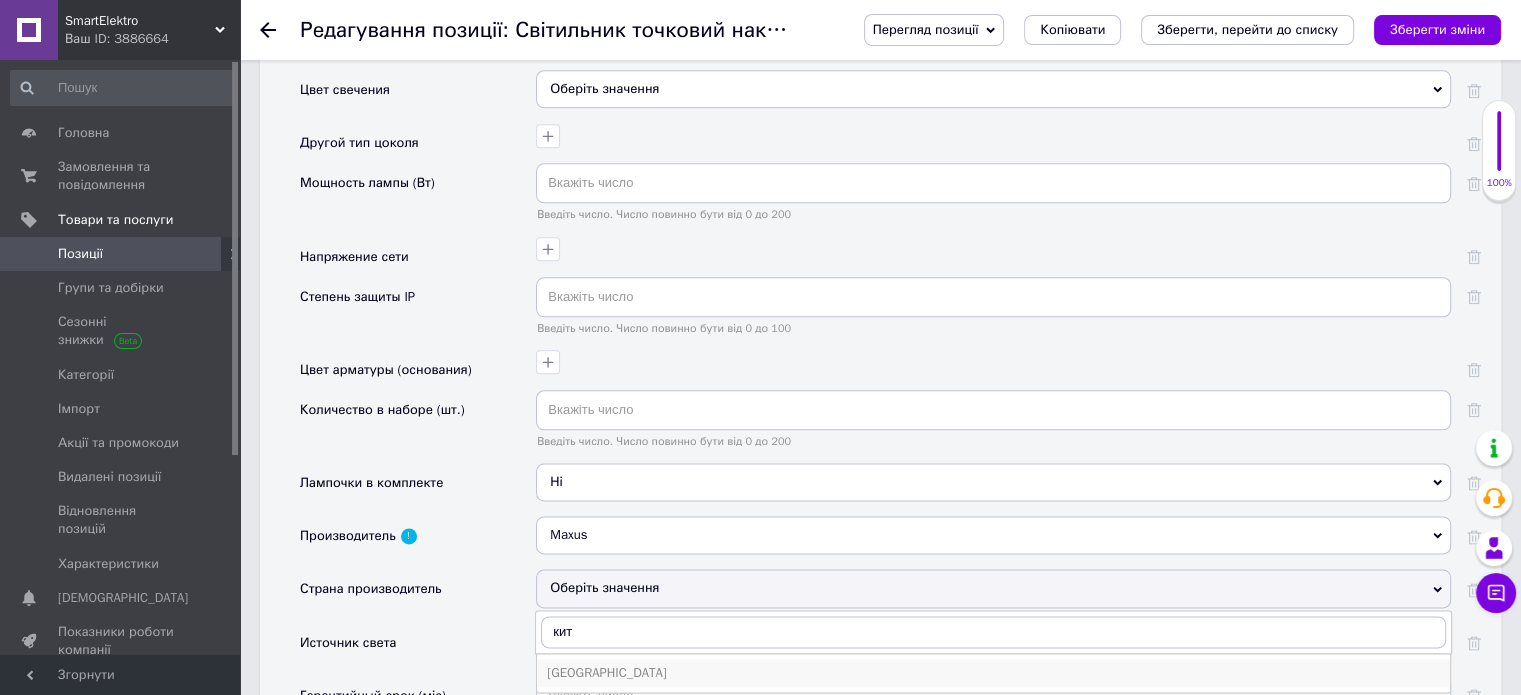 click on "Китай" at bounding box center (993, 673) 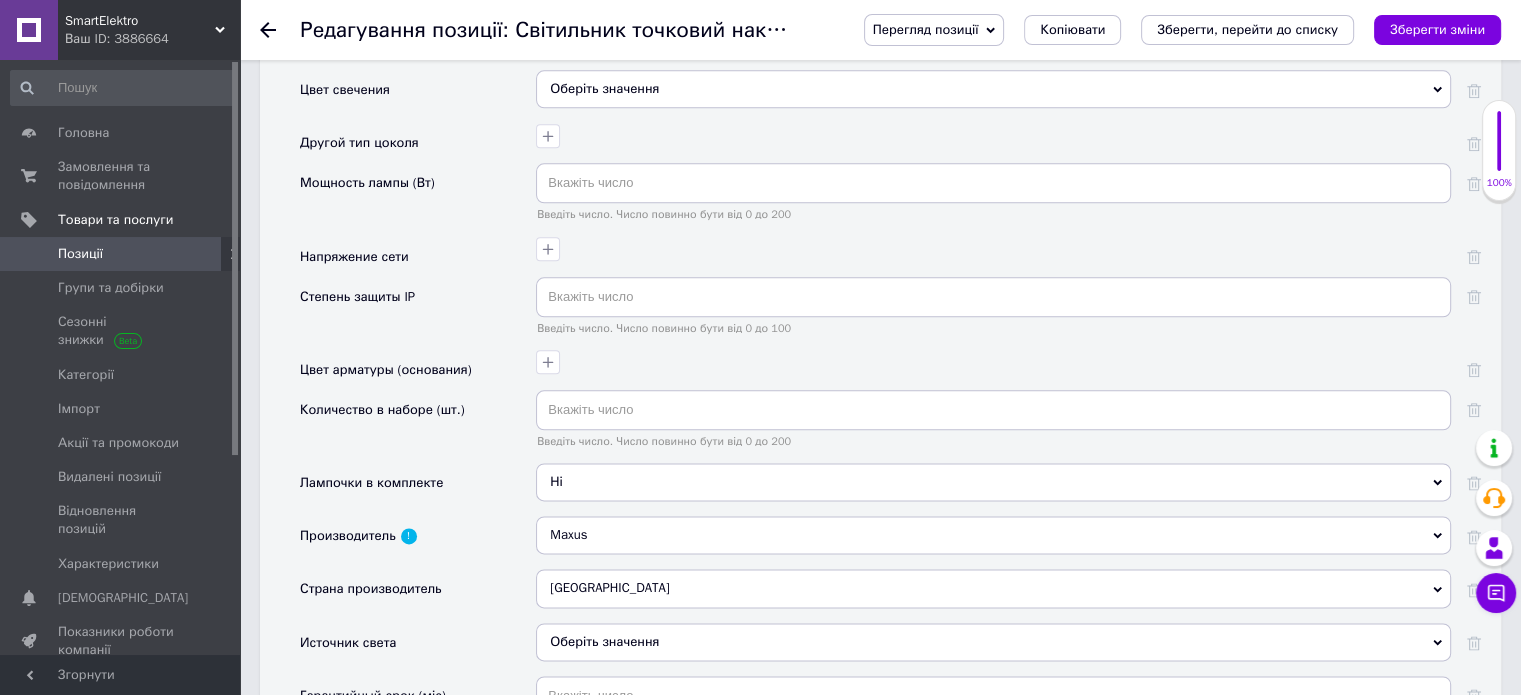 scroll, scrollTop: 2500, scrollLeft: 0, axis: vertical 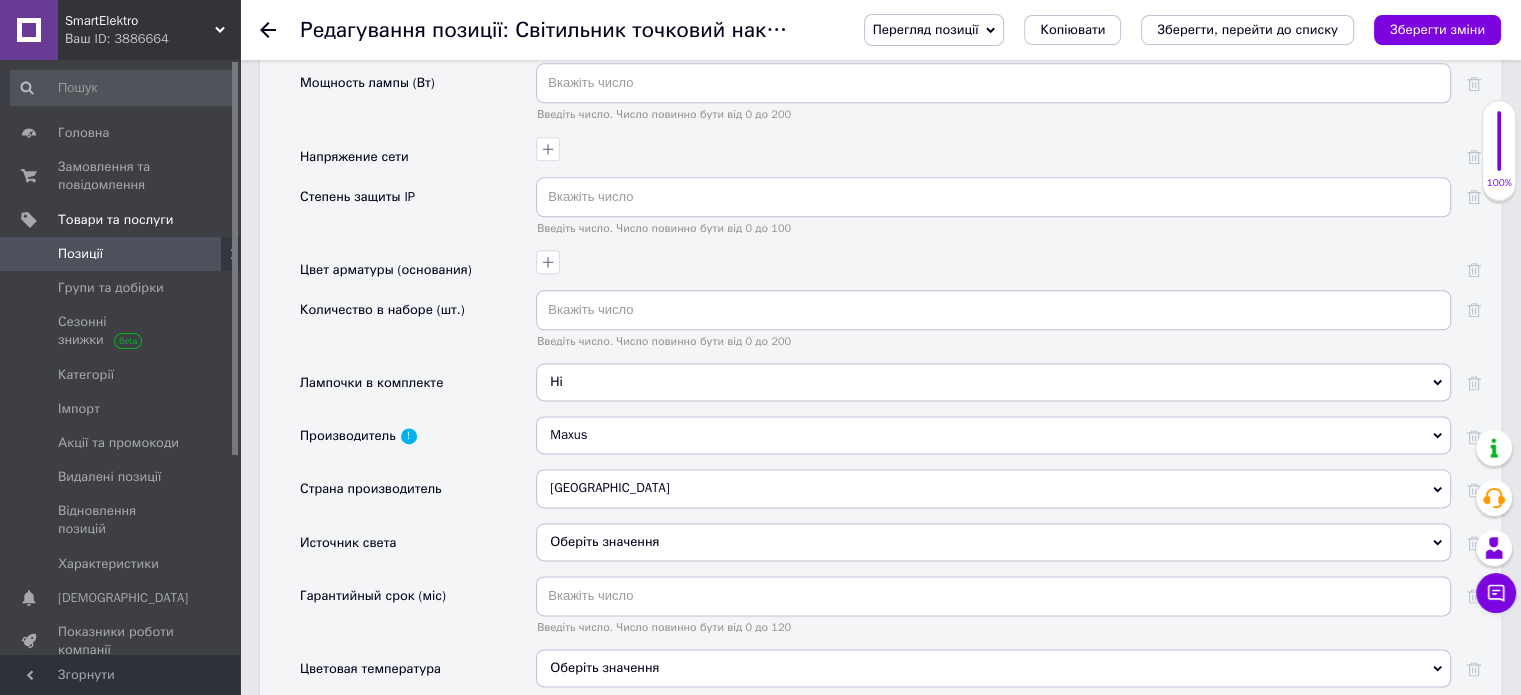 click on "Оберіть значення" at bounding box center (993, 542) 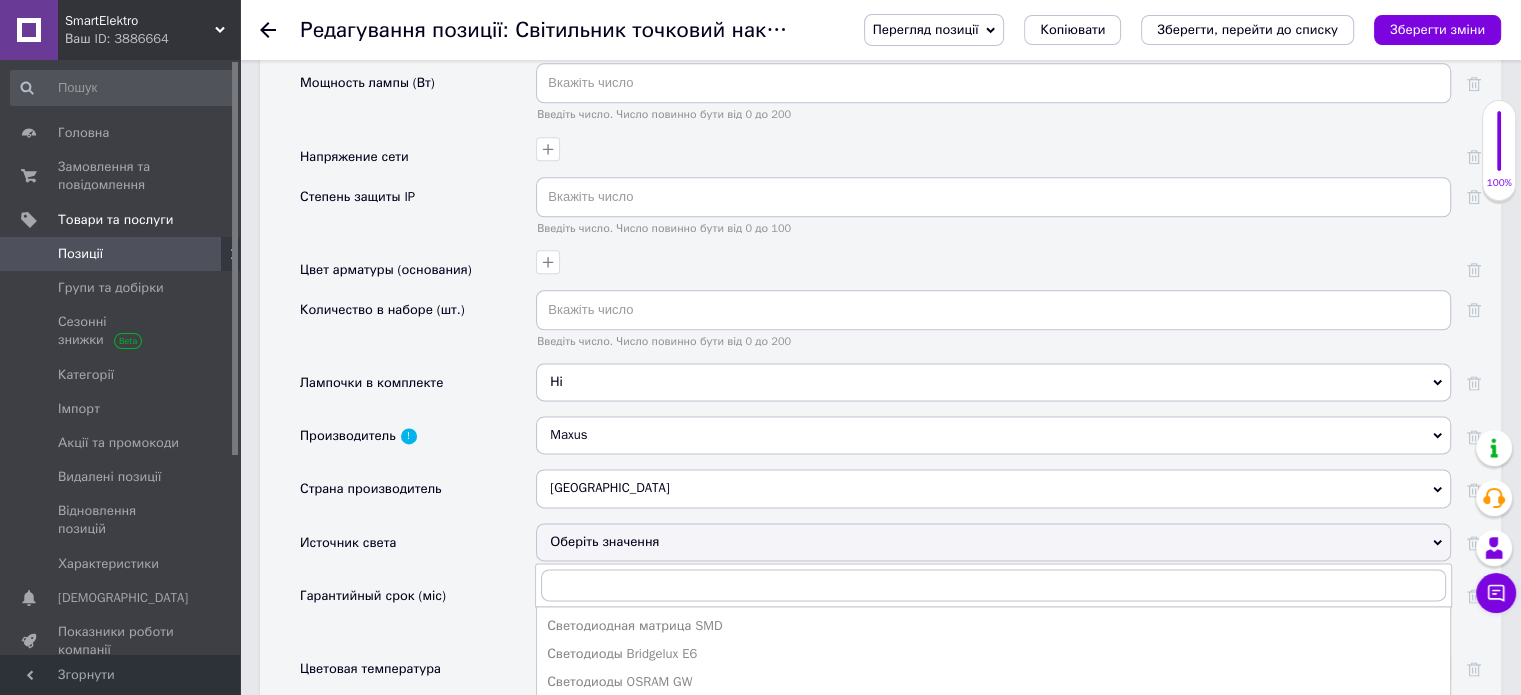 click on "Оберіть значення" at bounding box center [993, 542] 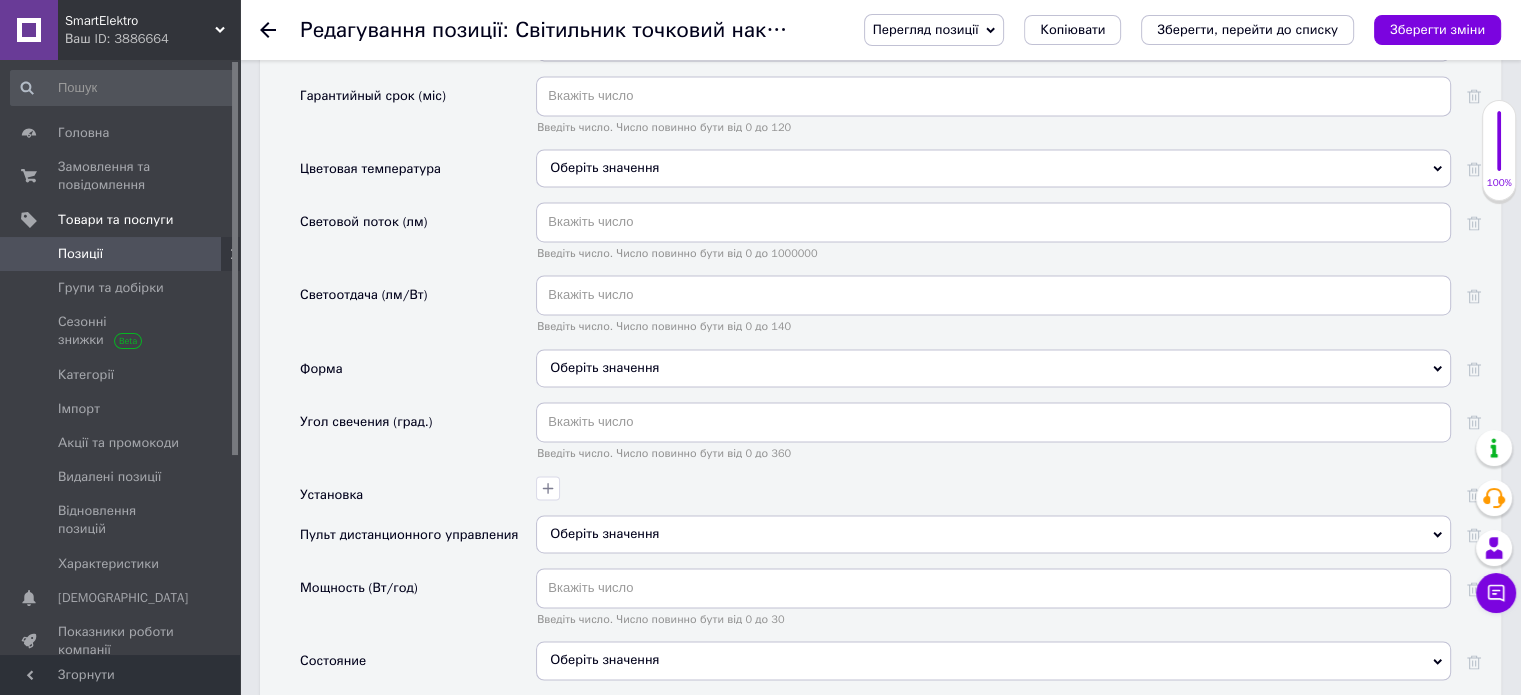 scroll, scrollTop: 3100, scrollLeft: 0, axis: vertical 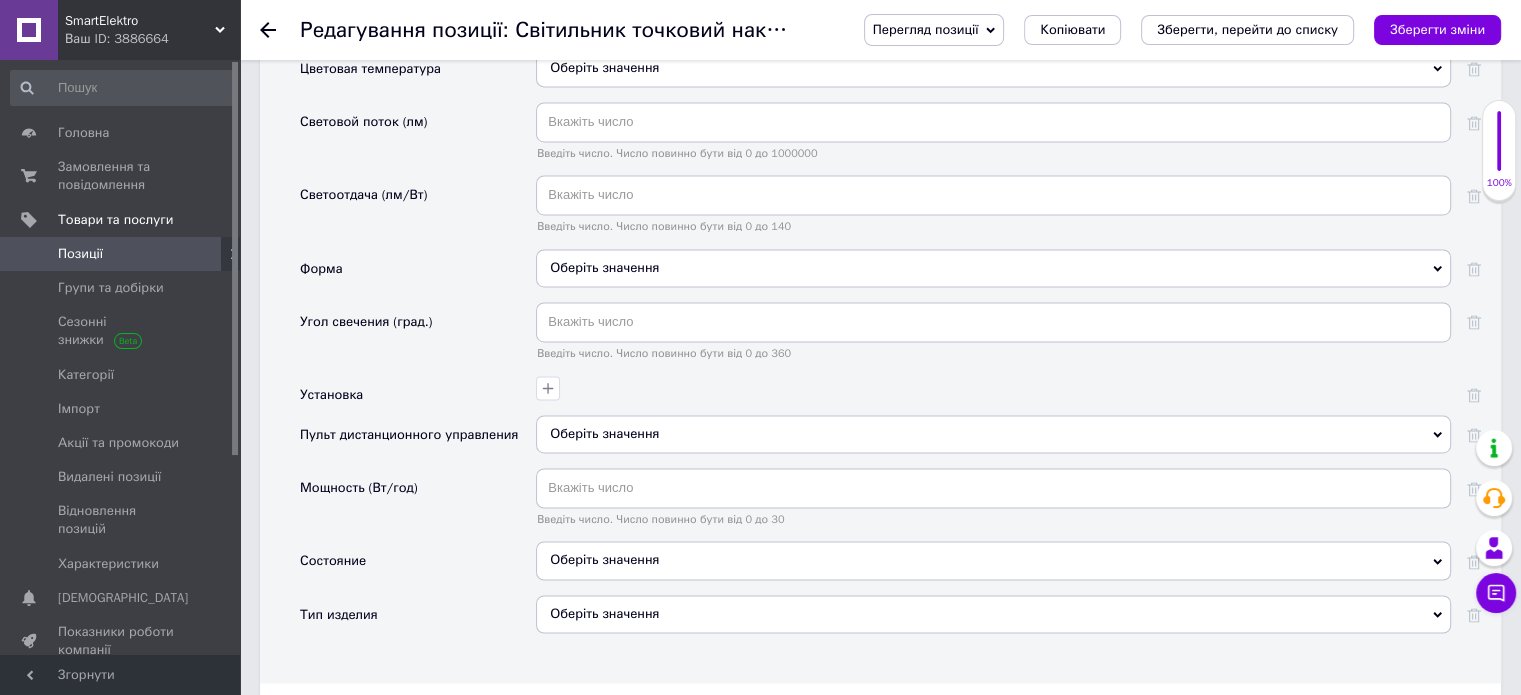 click on "Оберіть значення" at bounding box center (993, 560) 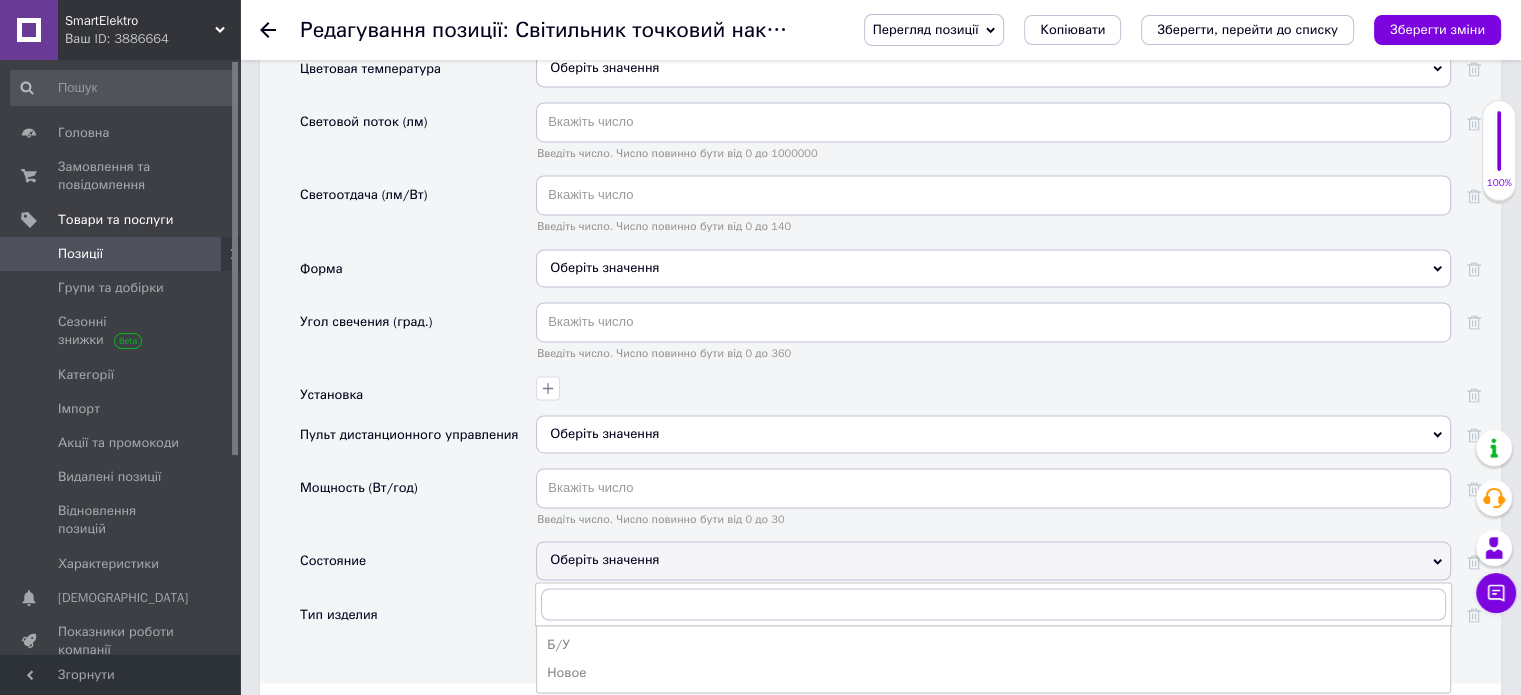 click on "Новое" at bounding box center [993, 673] 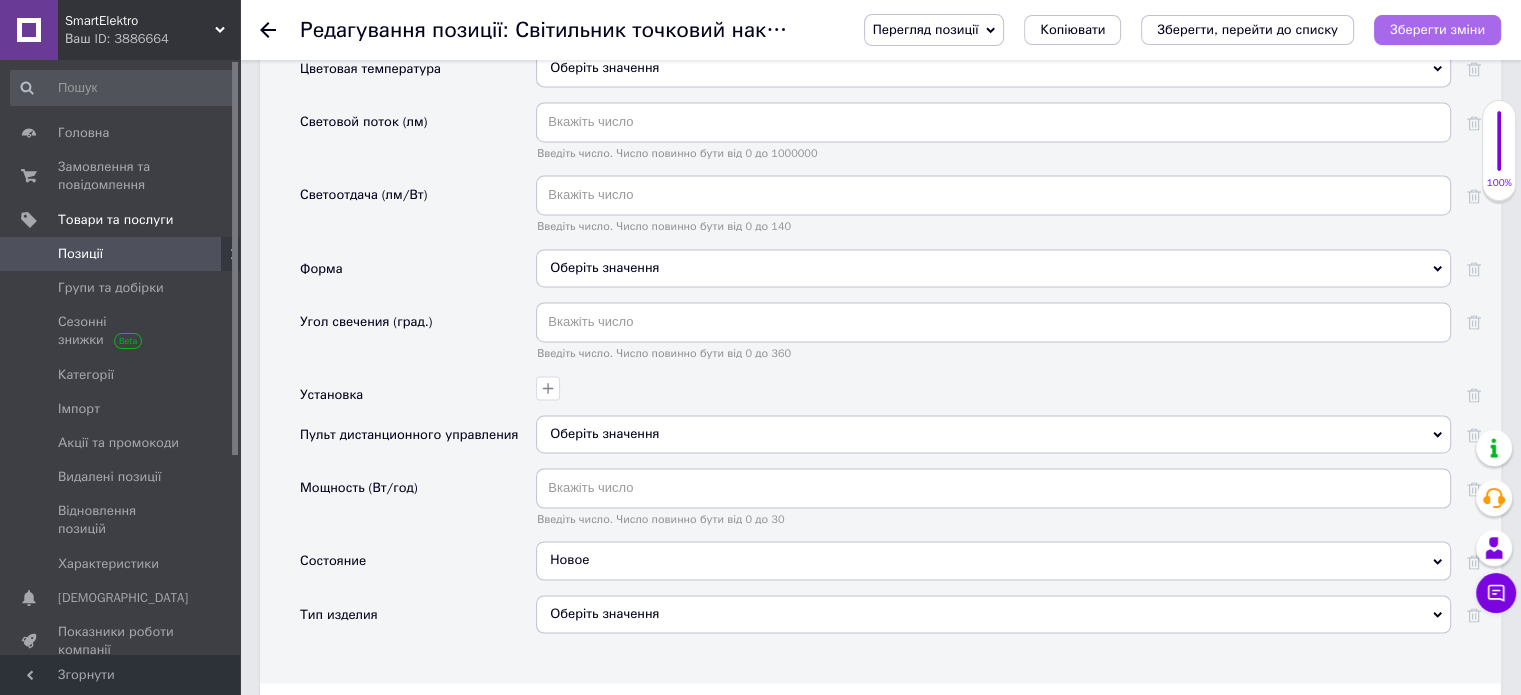click on "Зберегти зміни" at bounding box center [1437, 29] 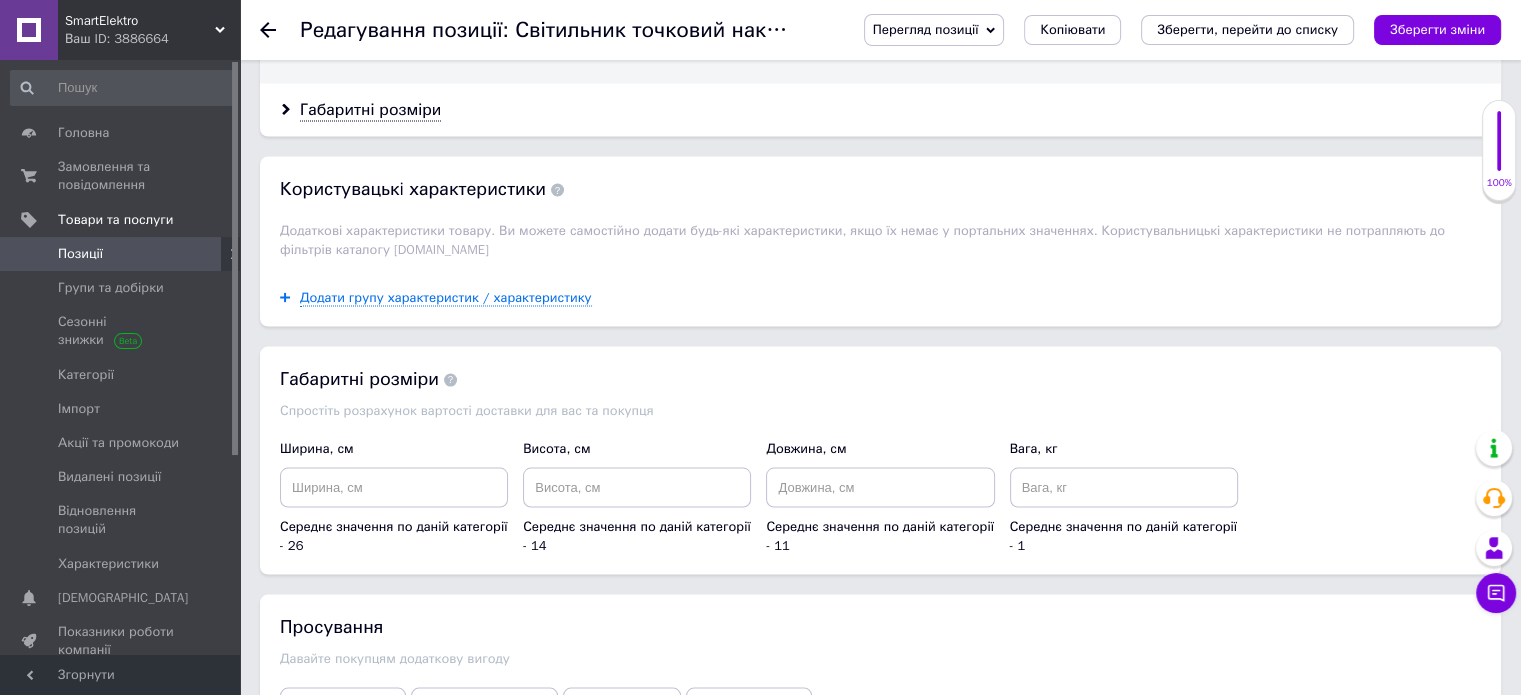 scroll, scrollTop: 4000, scrollLeft: 0, axis: vertical 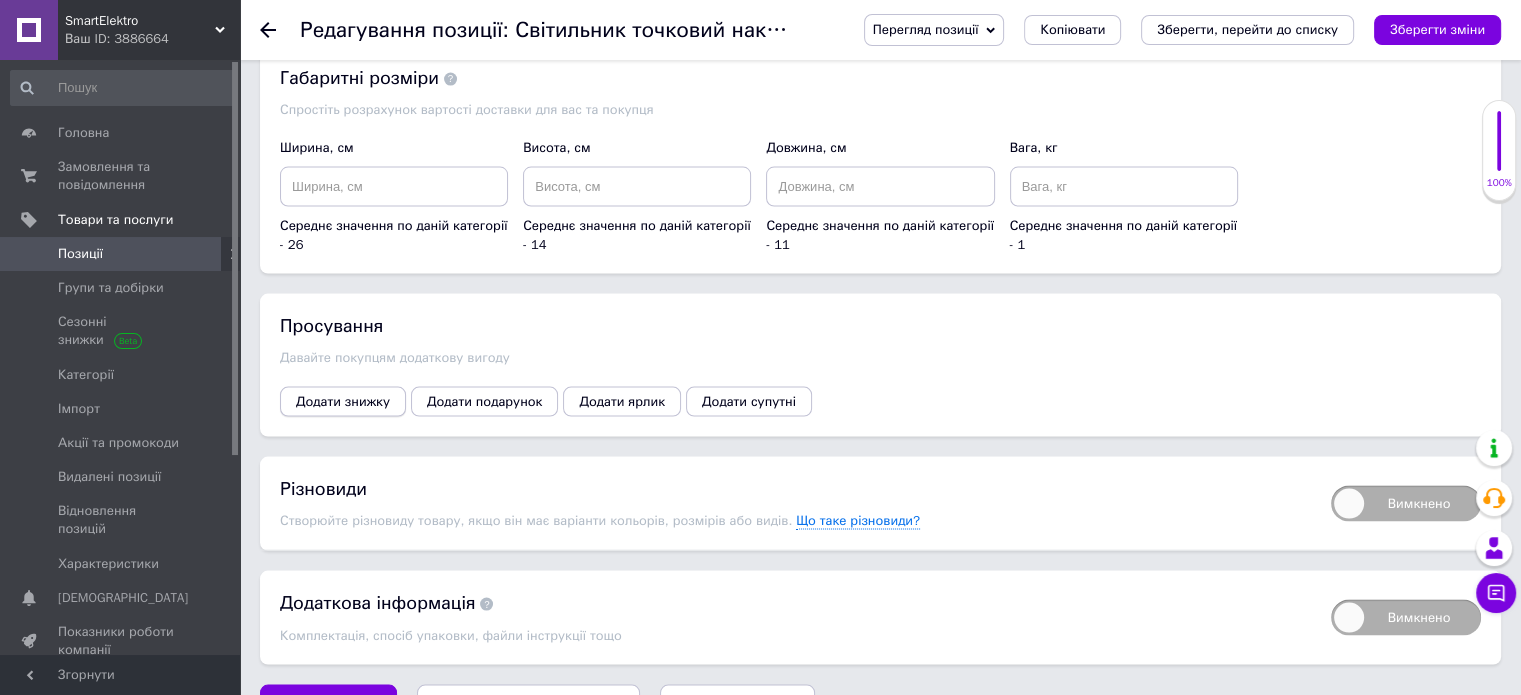click on "Додати знижку" at bounding box center [343, 402] 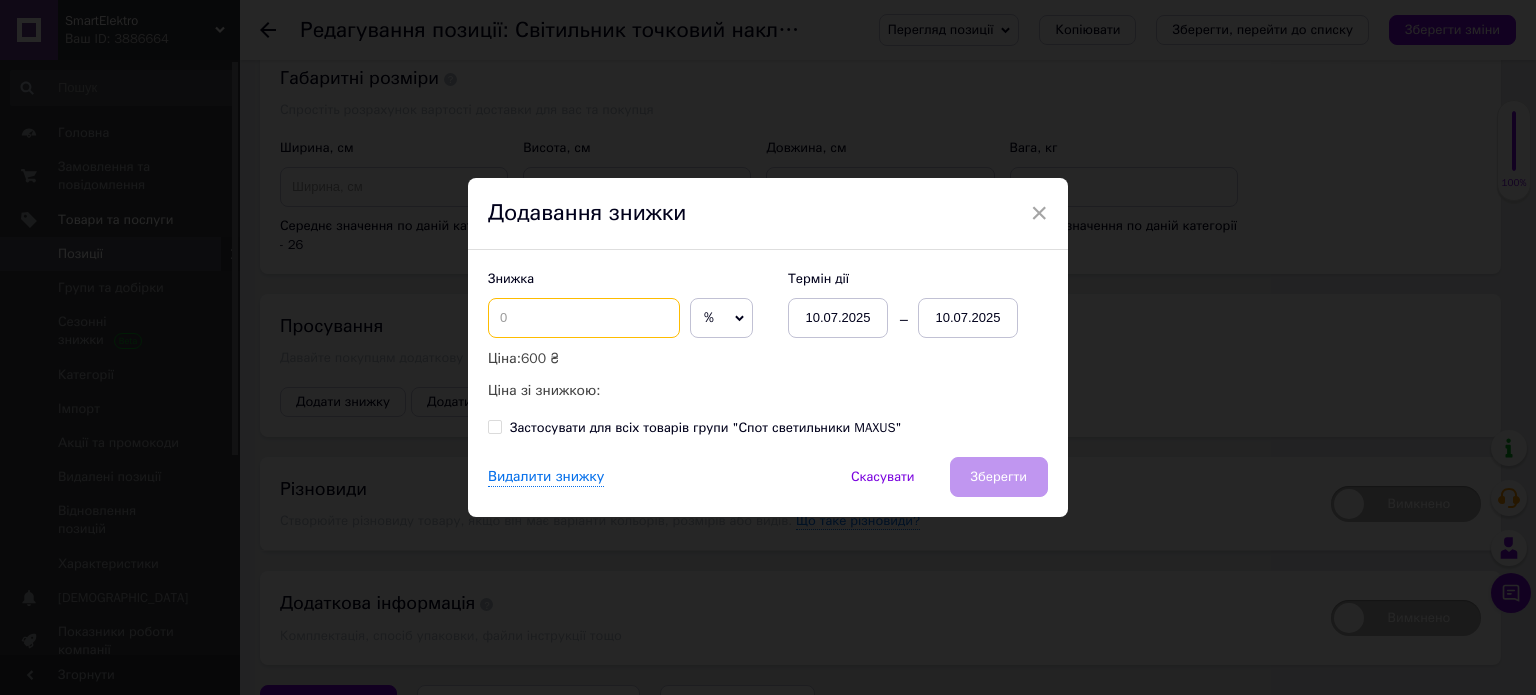 drag, startPoint x: 526, startPoint y: 318, endPoint x: 507, endPoint y: 319, distance: 19.026299 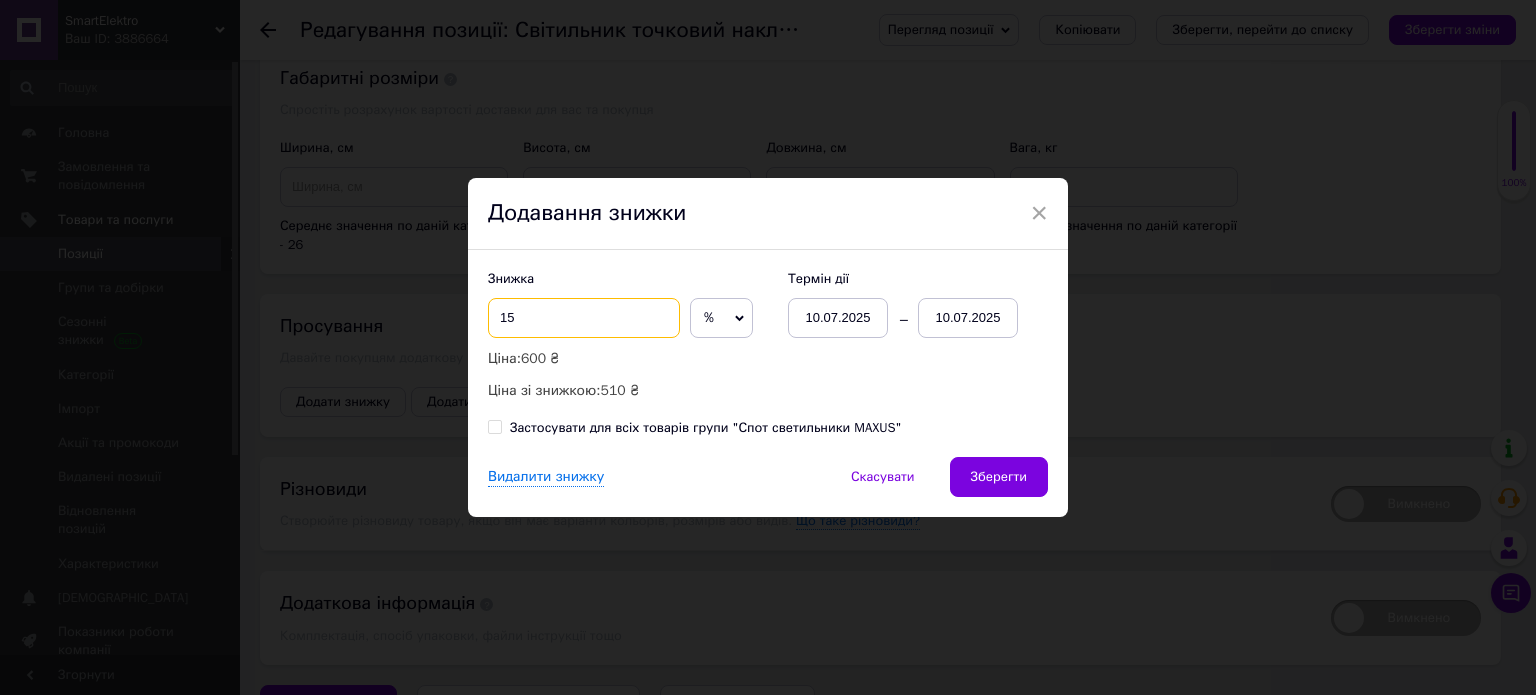 type on "15" 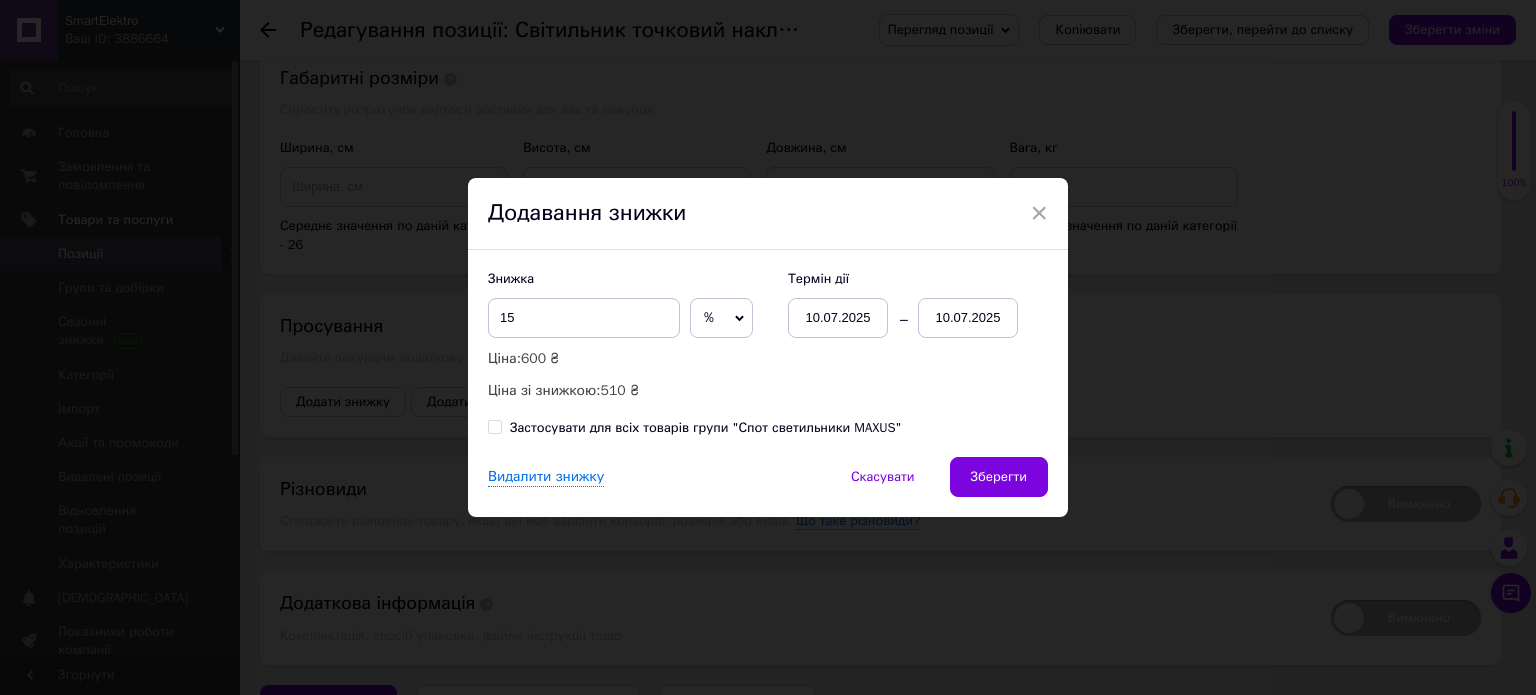 click on "10.07.2025" at bounding box center [968, 318] 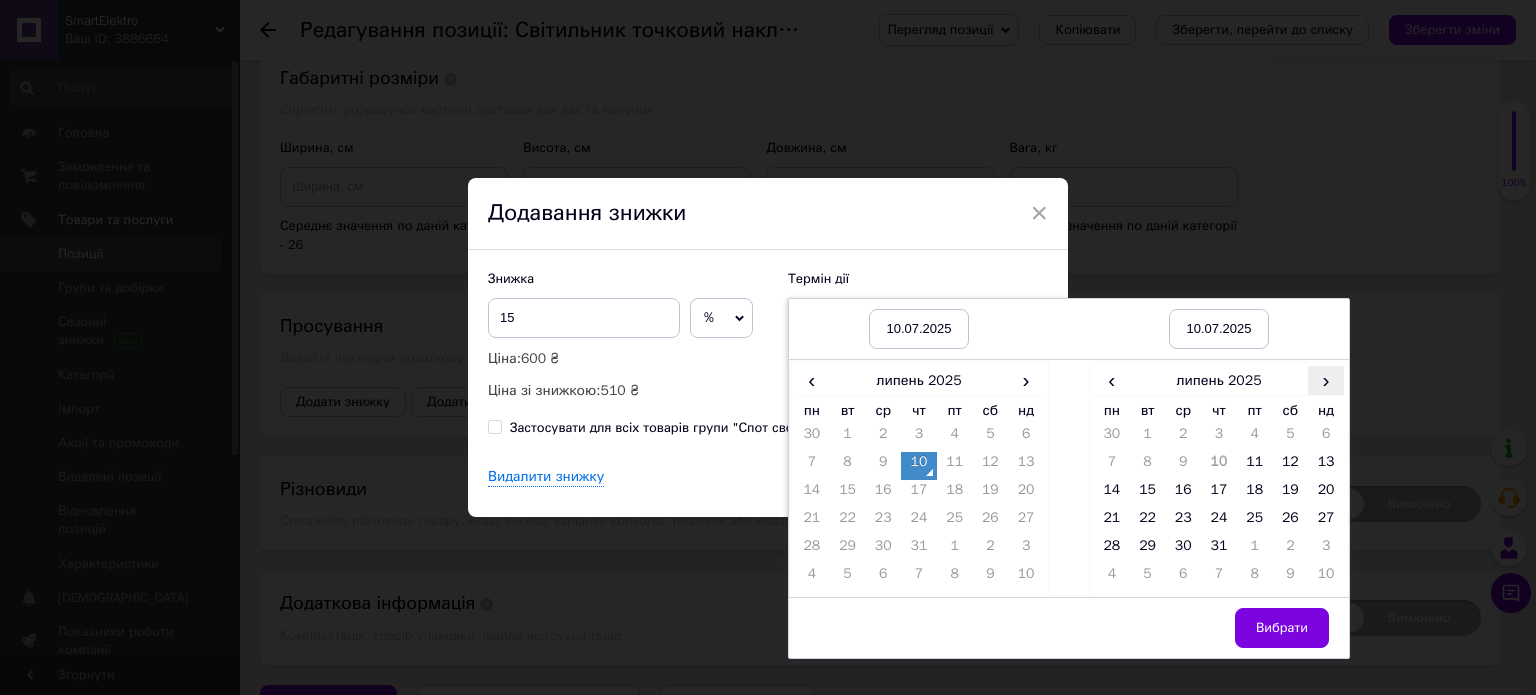 click on "›" at bounding box center [1326, 380] 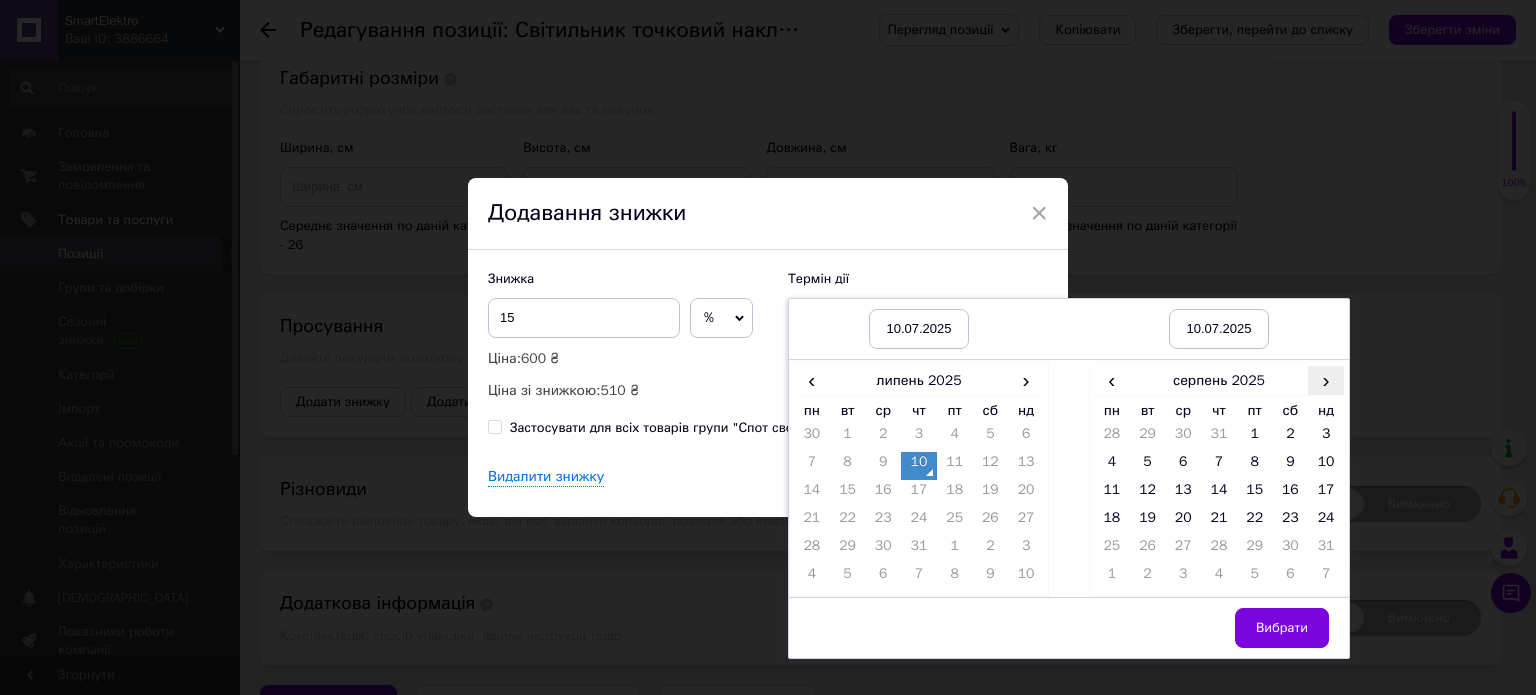 click on "›" at bounding box center [1326, 380] 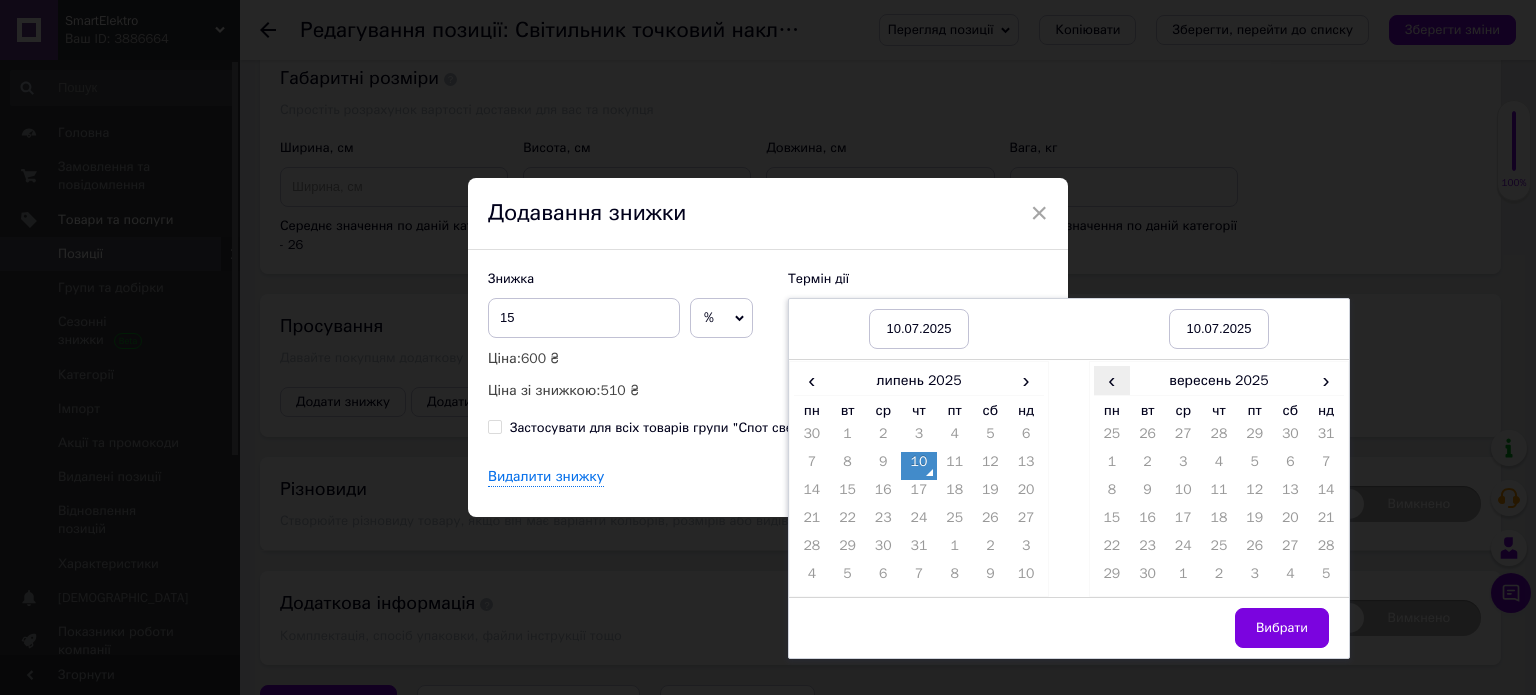 click on "‹" at bounding box center (1112, 380) 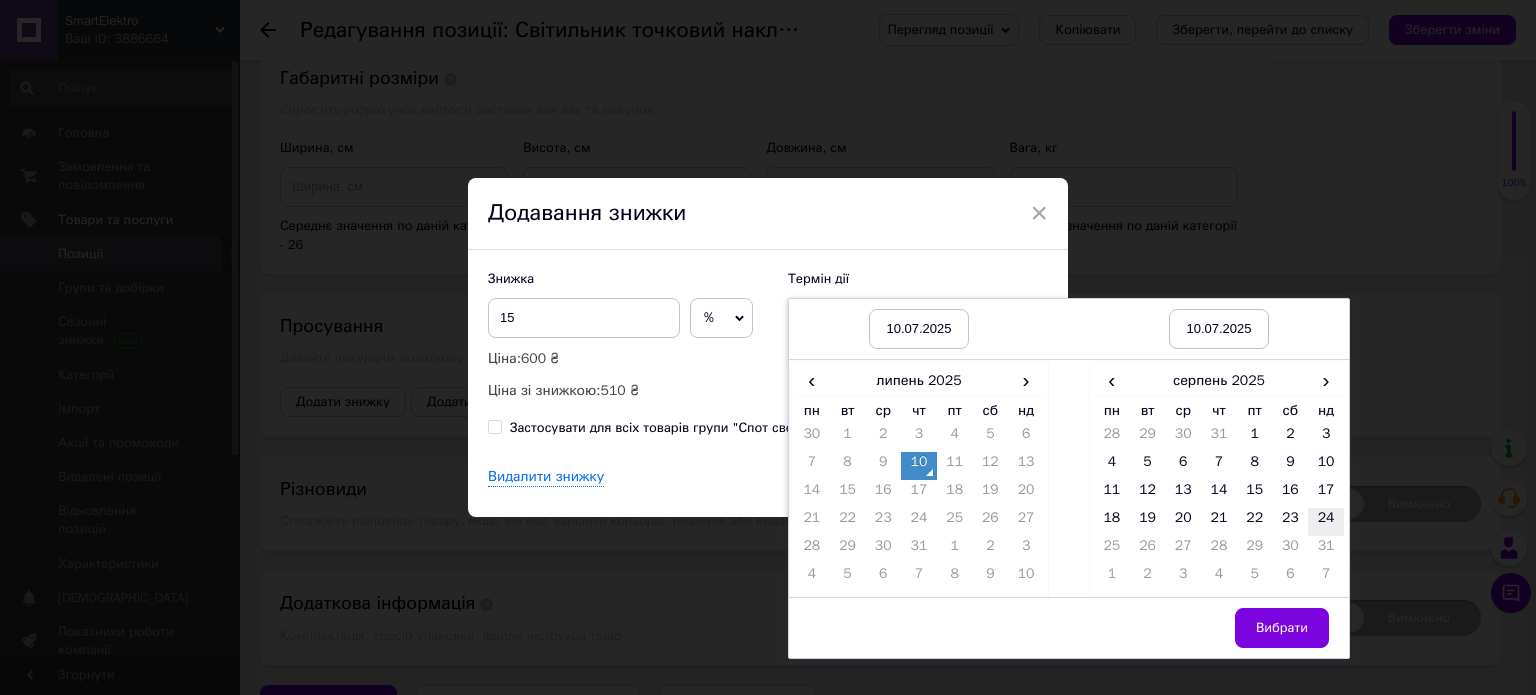 click on "24" at bounding box center [1326, 522] 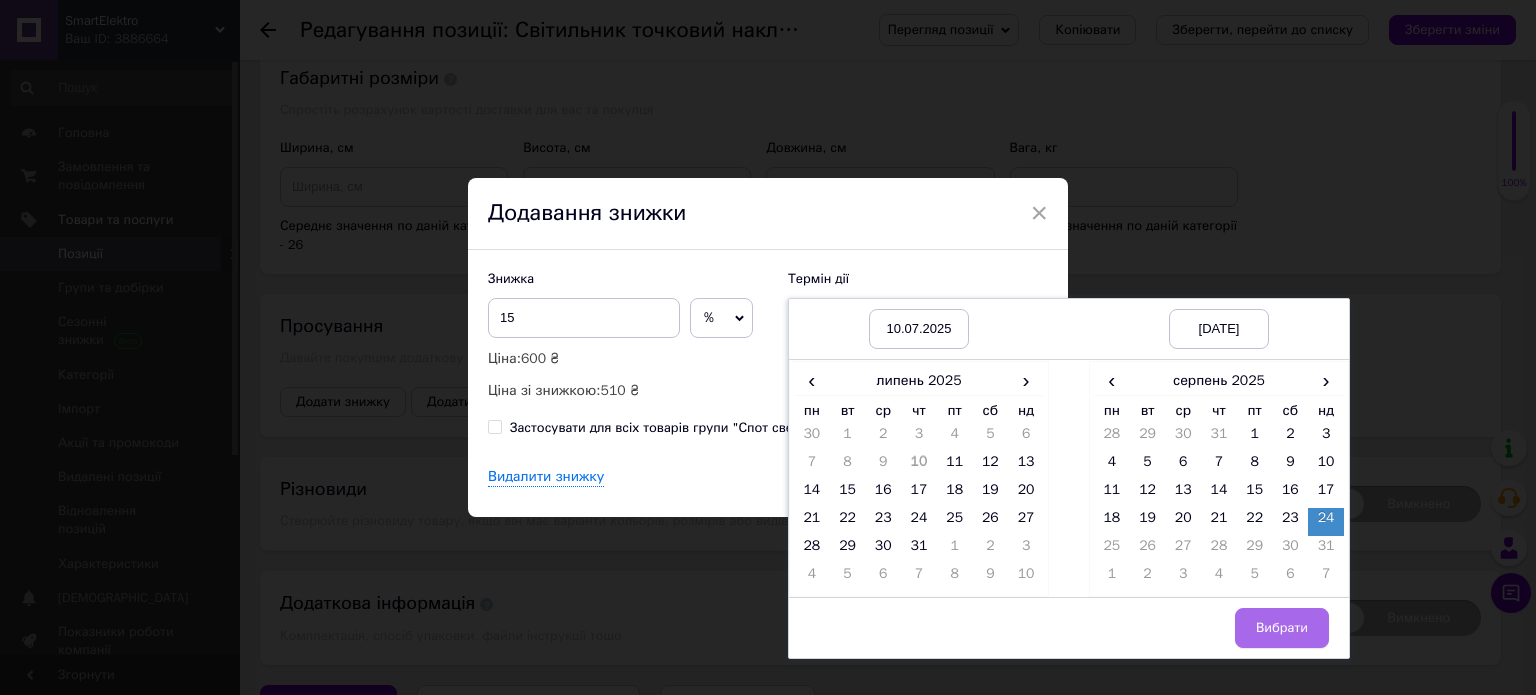 click on "Вибрати" at bounding box center (1282, 628) 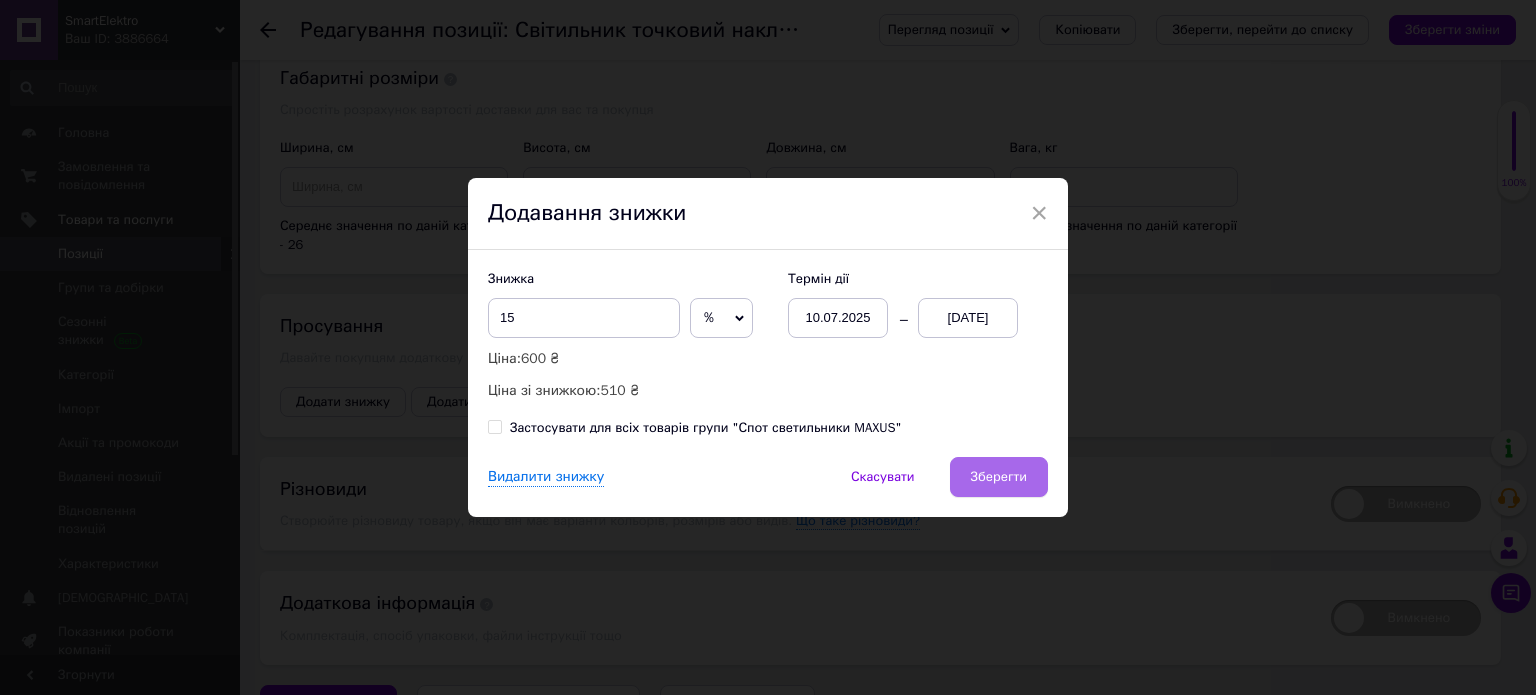 click on "Зберегти" at bounding box center [999, 477] 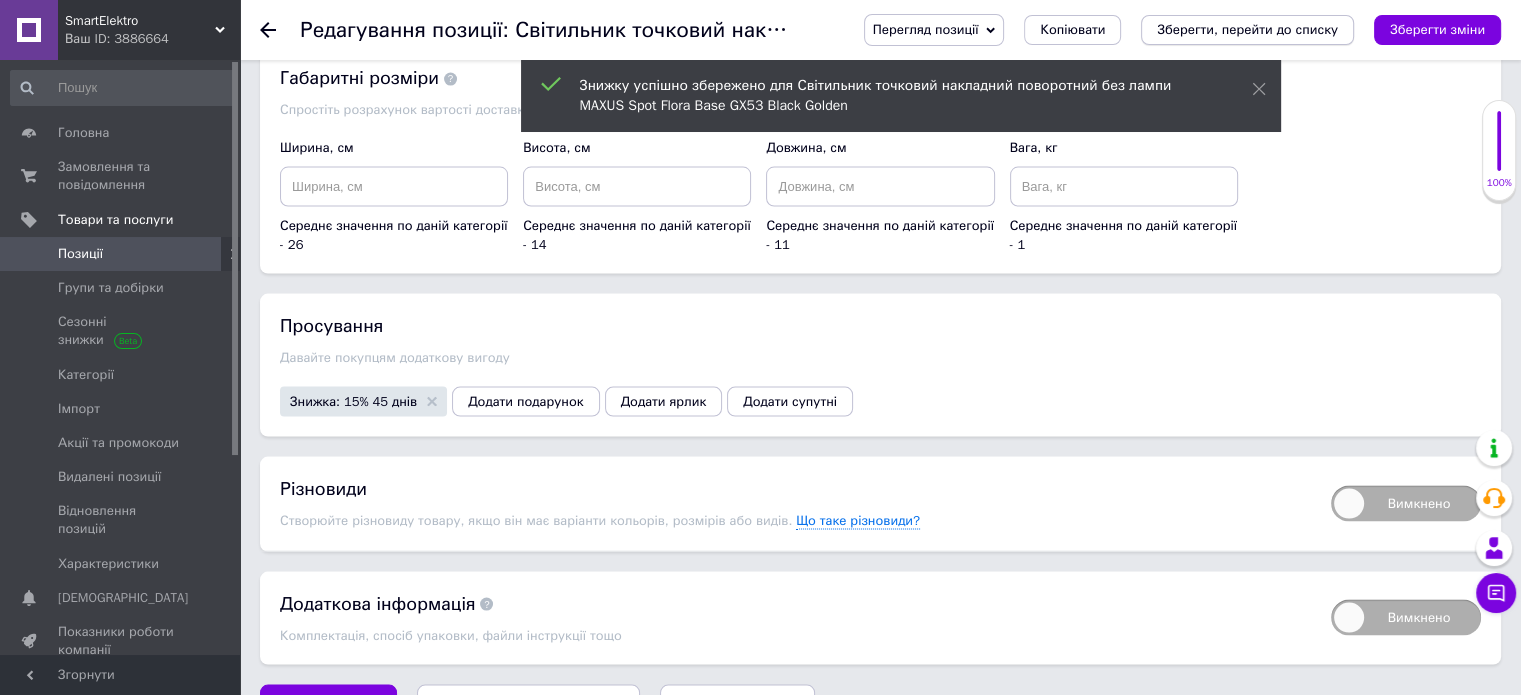 click on "Зберегти, перейти до списку" at bounding box center [1247, 29] 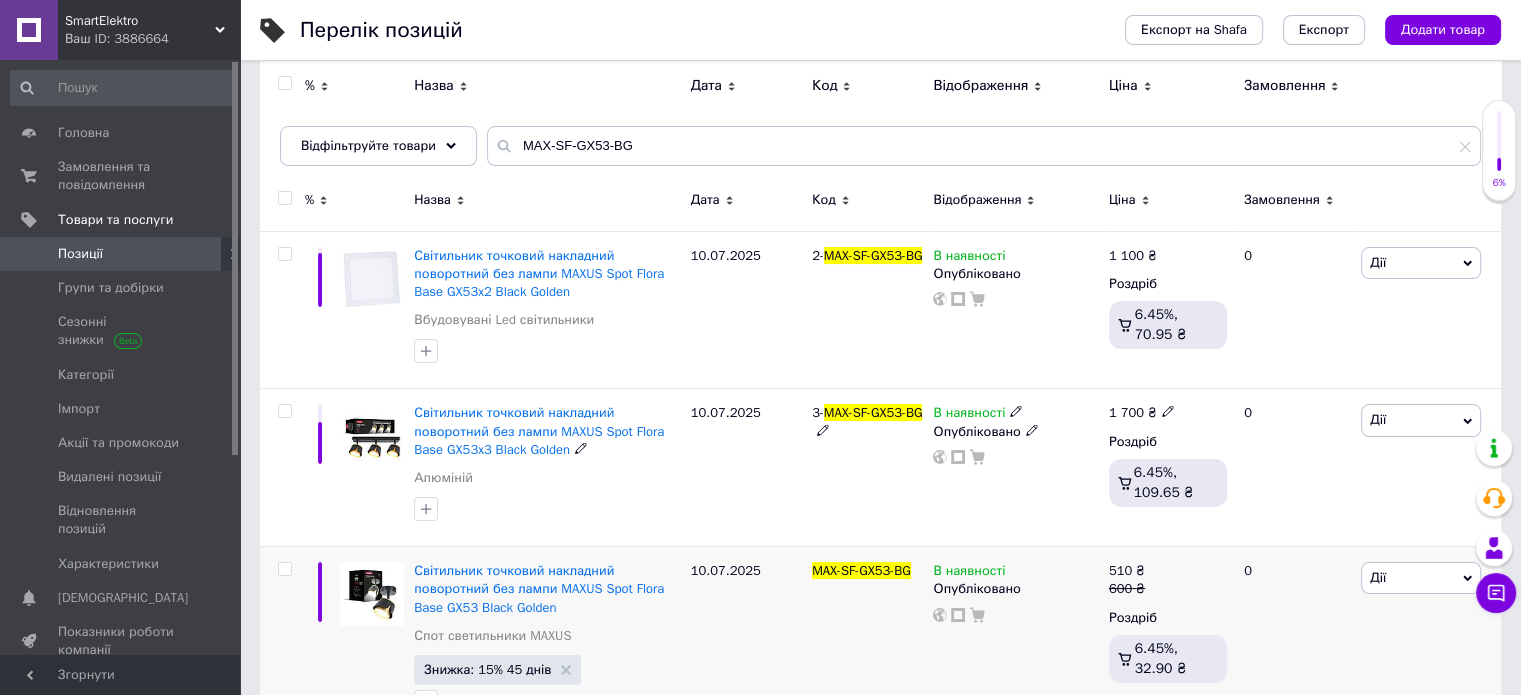 scroll, scrollTop: 262, scrollLeft: 0, axis: vertical 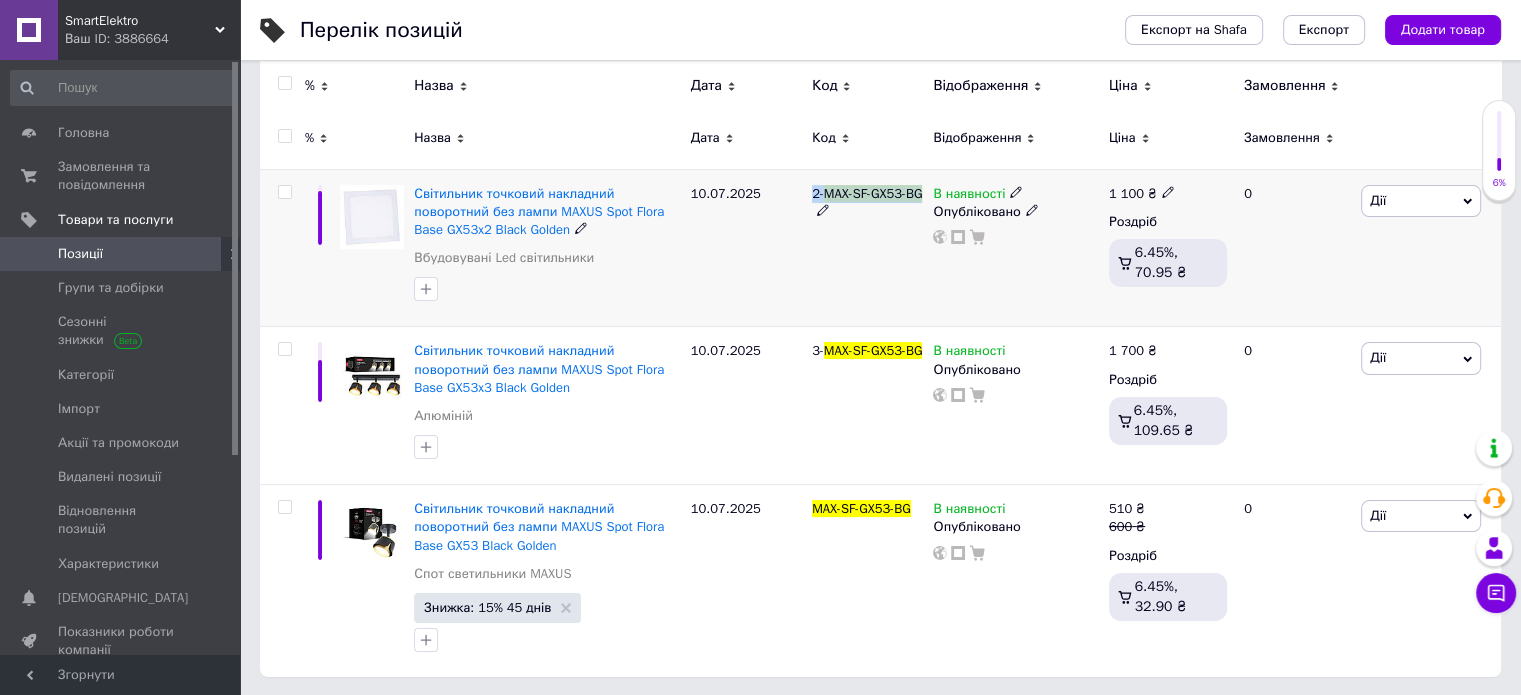 drag, startPoint x: 804, startPoint y: 193, endPoint x: 840, endPoint y: 207, distance: 38.626415 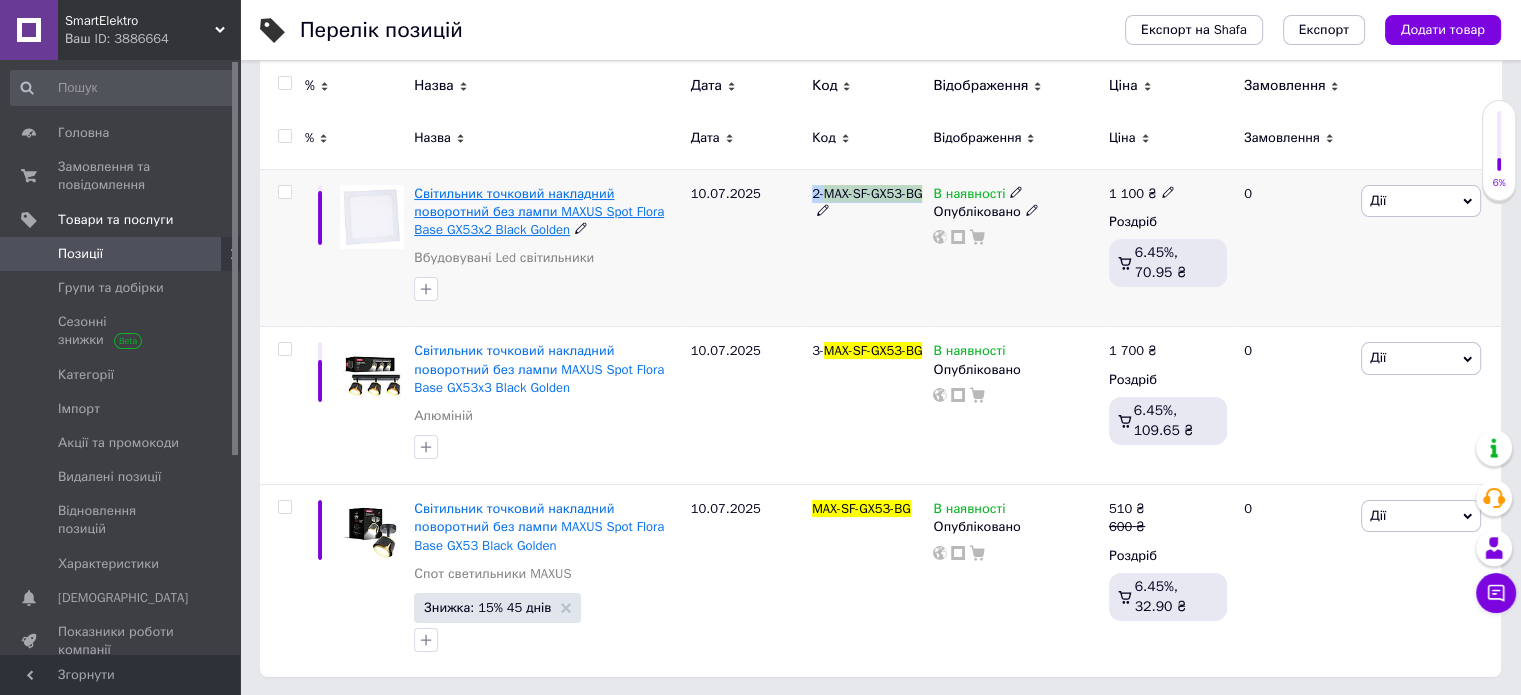 click on "Світильник точковий накладний поворотний без лампи MAXUS Spot Flora Base GX53x2 Black Golden" at bounding box center [539, 211] 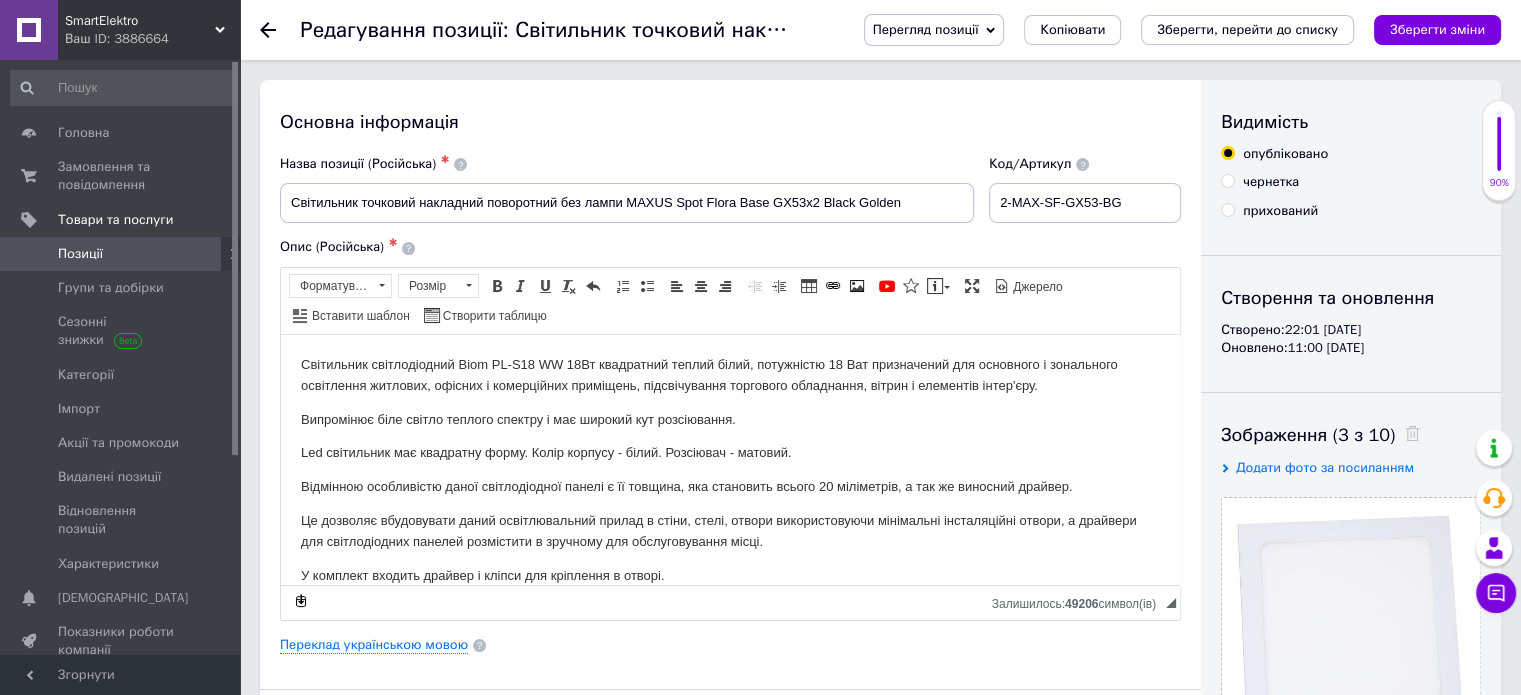 scroll, scrollTop: 300, scrollLeft: 0, axis: vertical 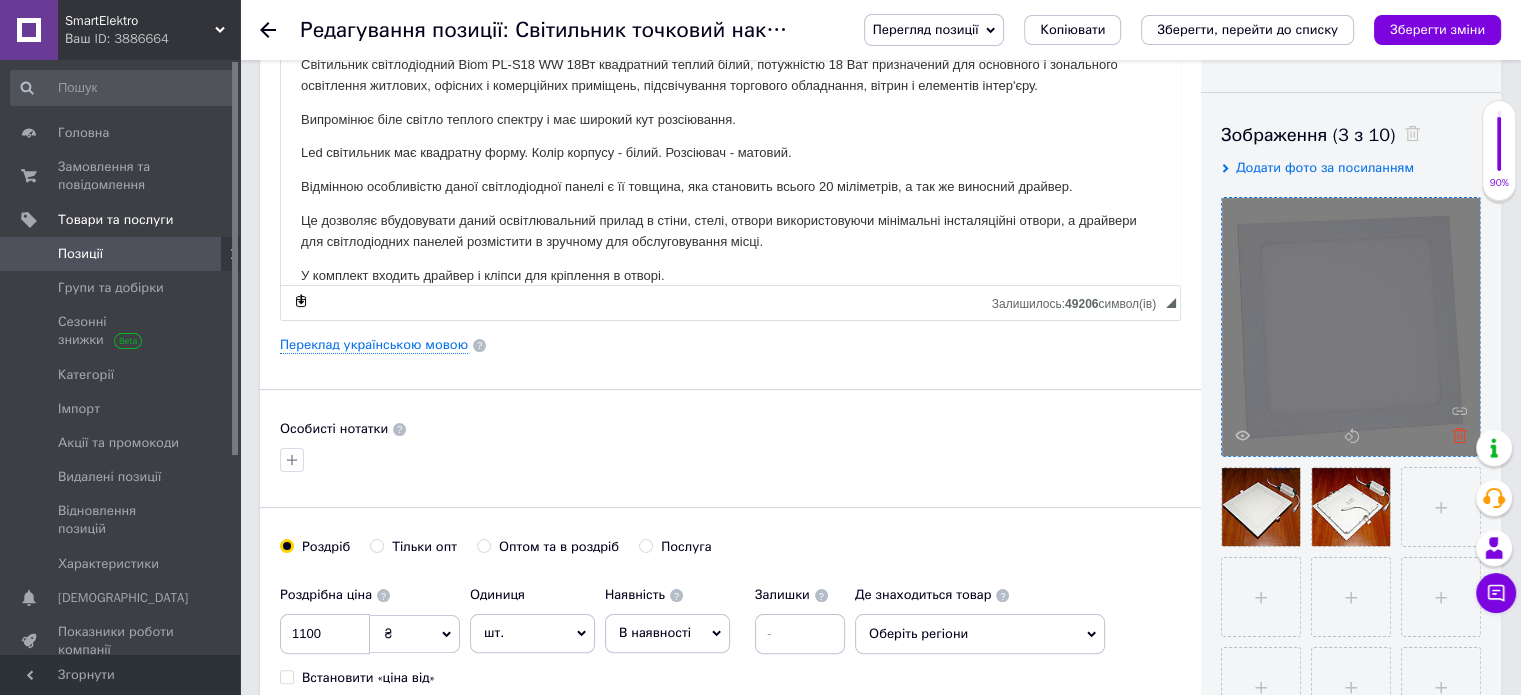 click 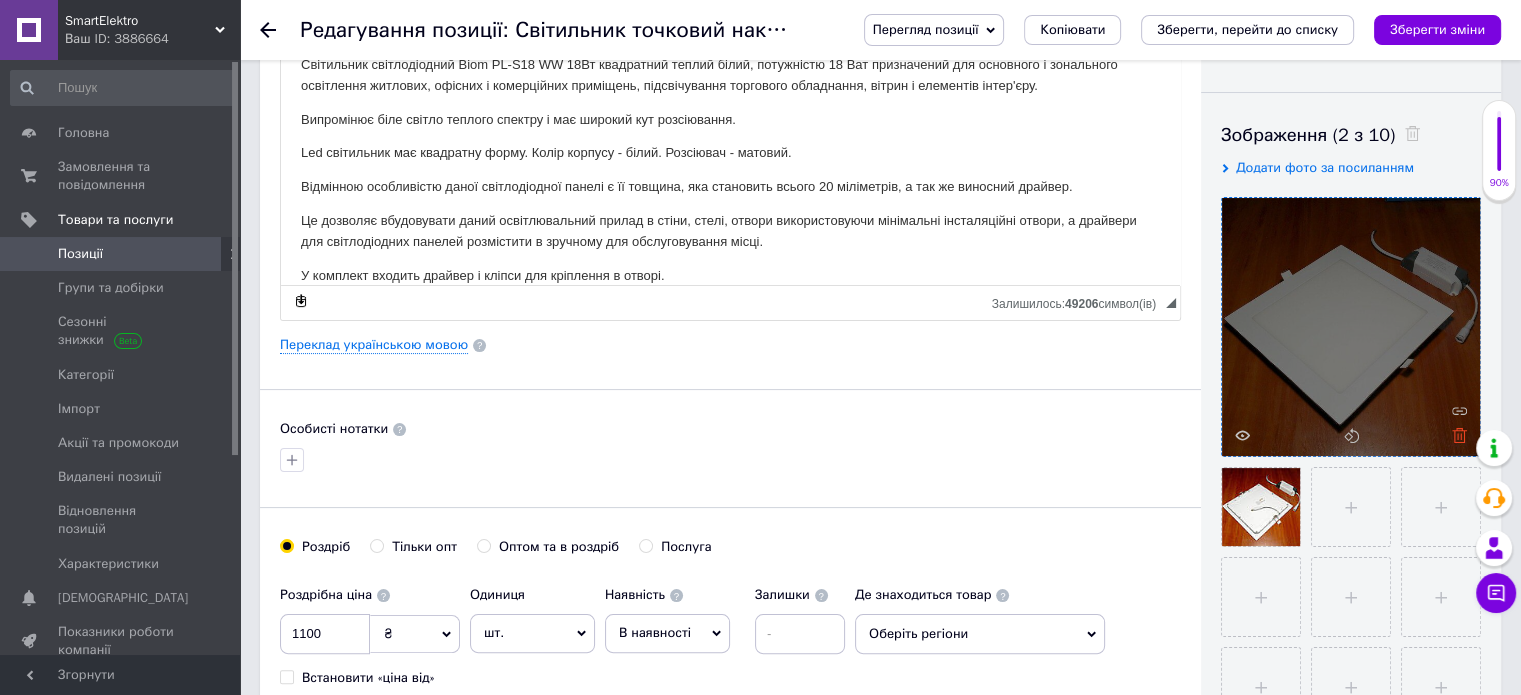 click 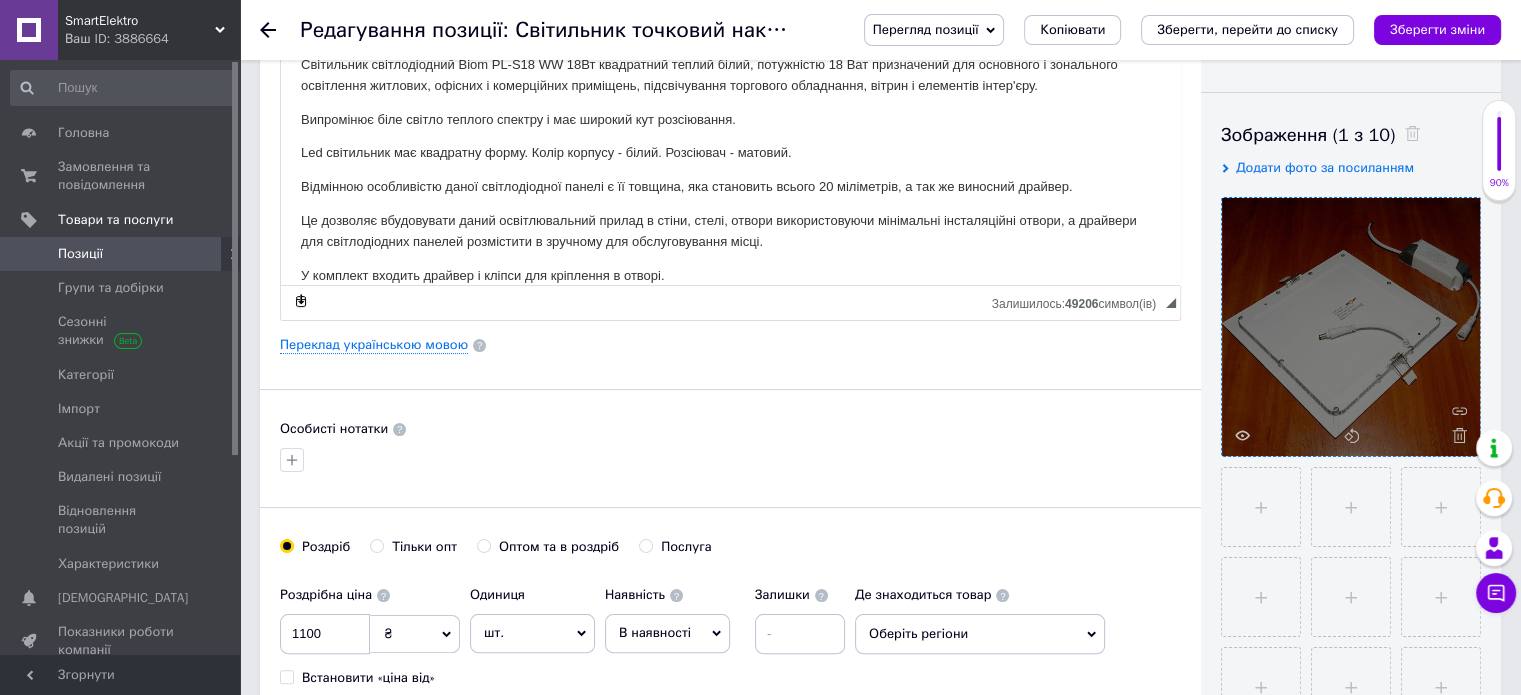 click 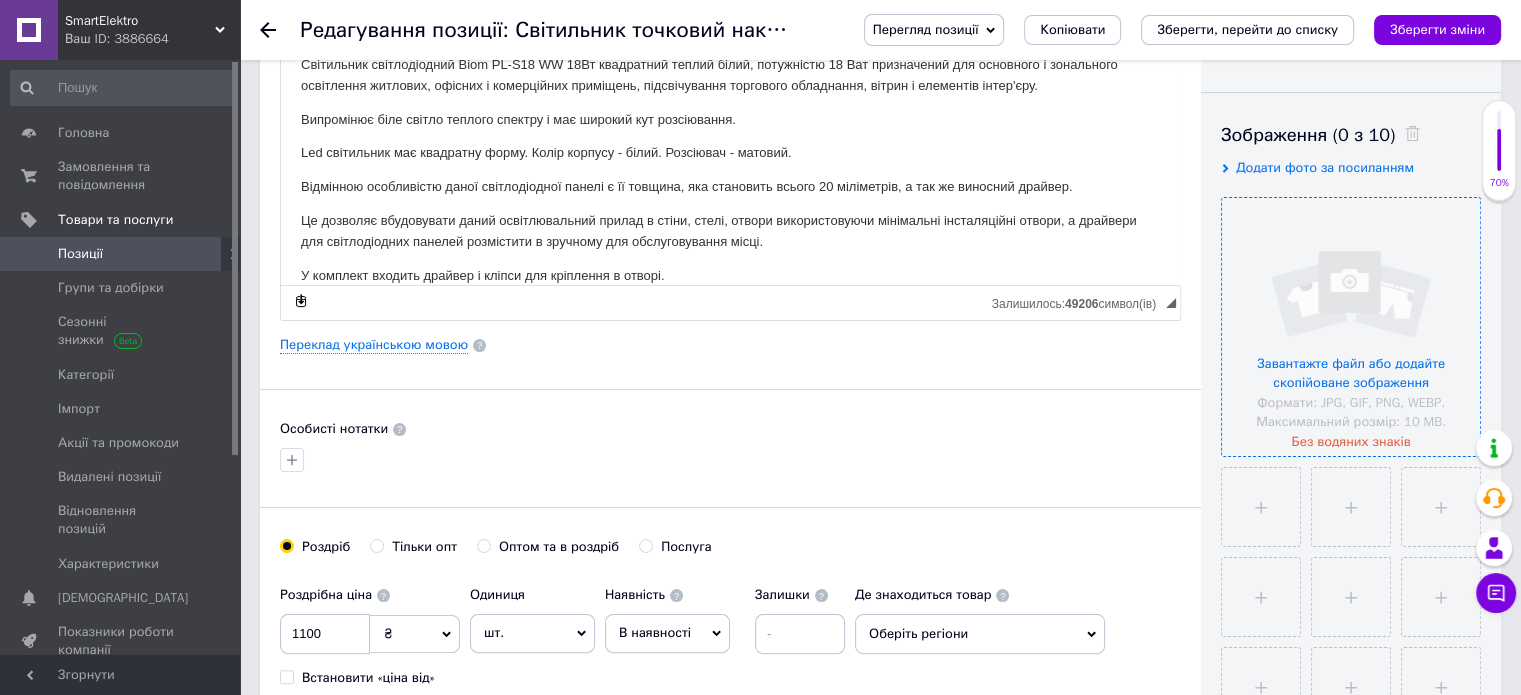 scroll, scrollTop: 200, scrollLeft: 0, axis: vertical 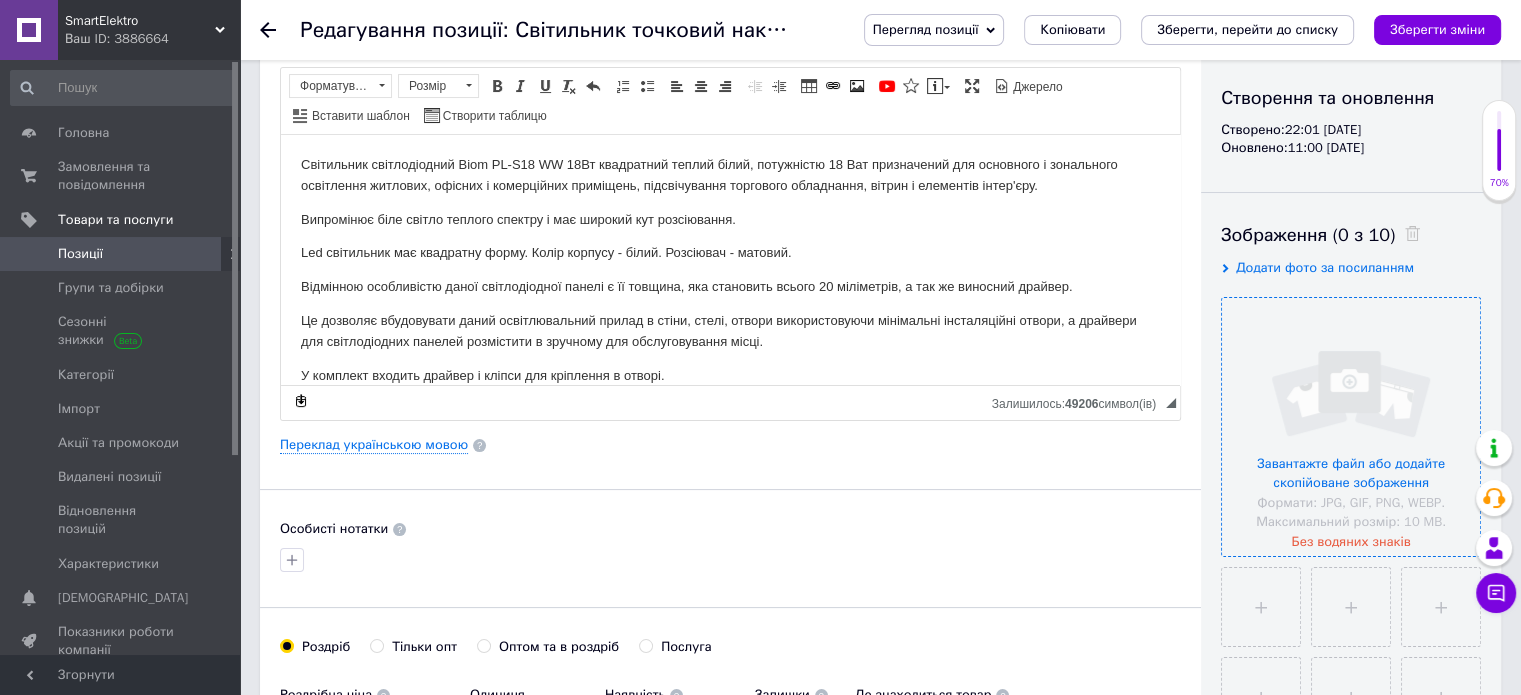 click at bounding box center (1351, 427) 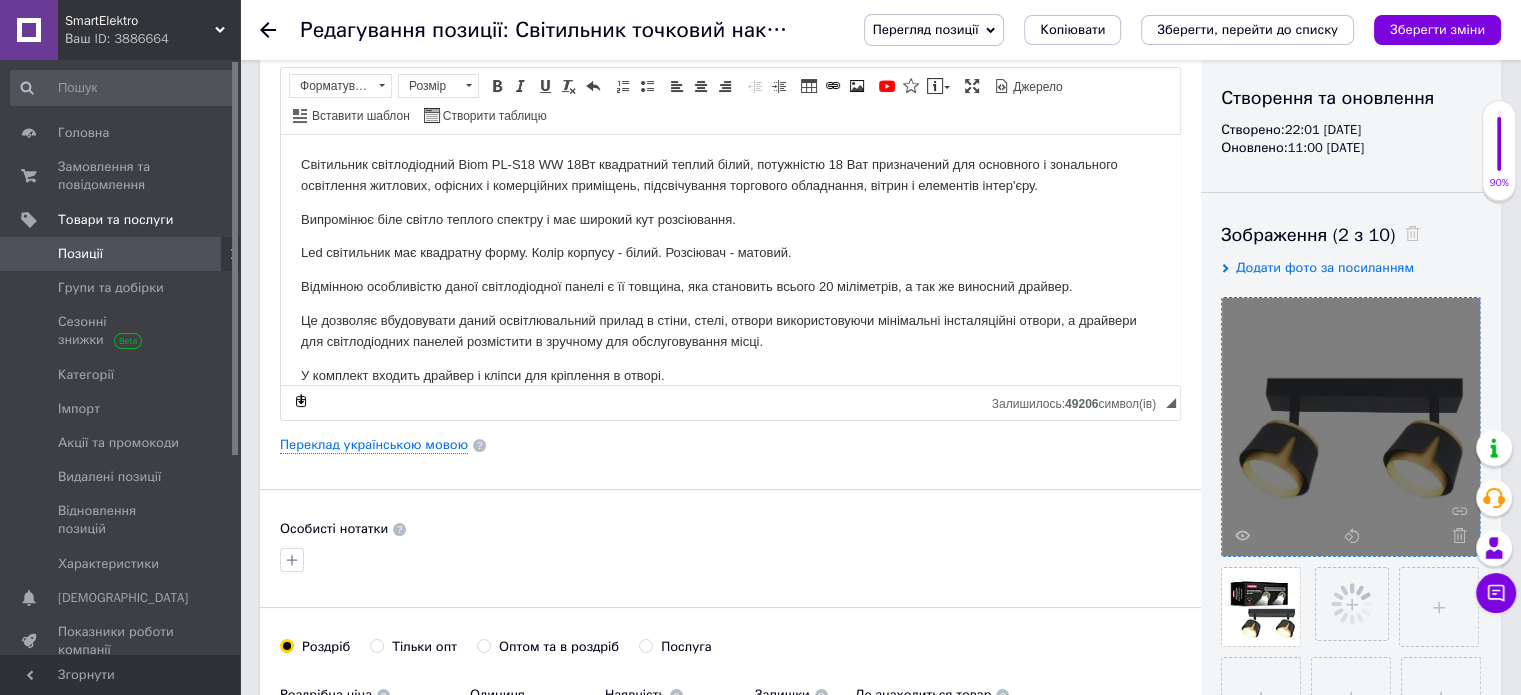 scroll, scrollTop: 0, scrollLeft: 0, axis: both 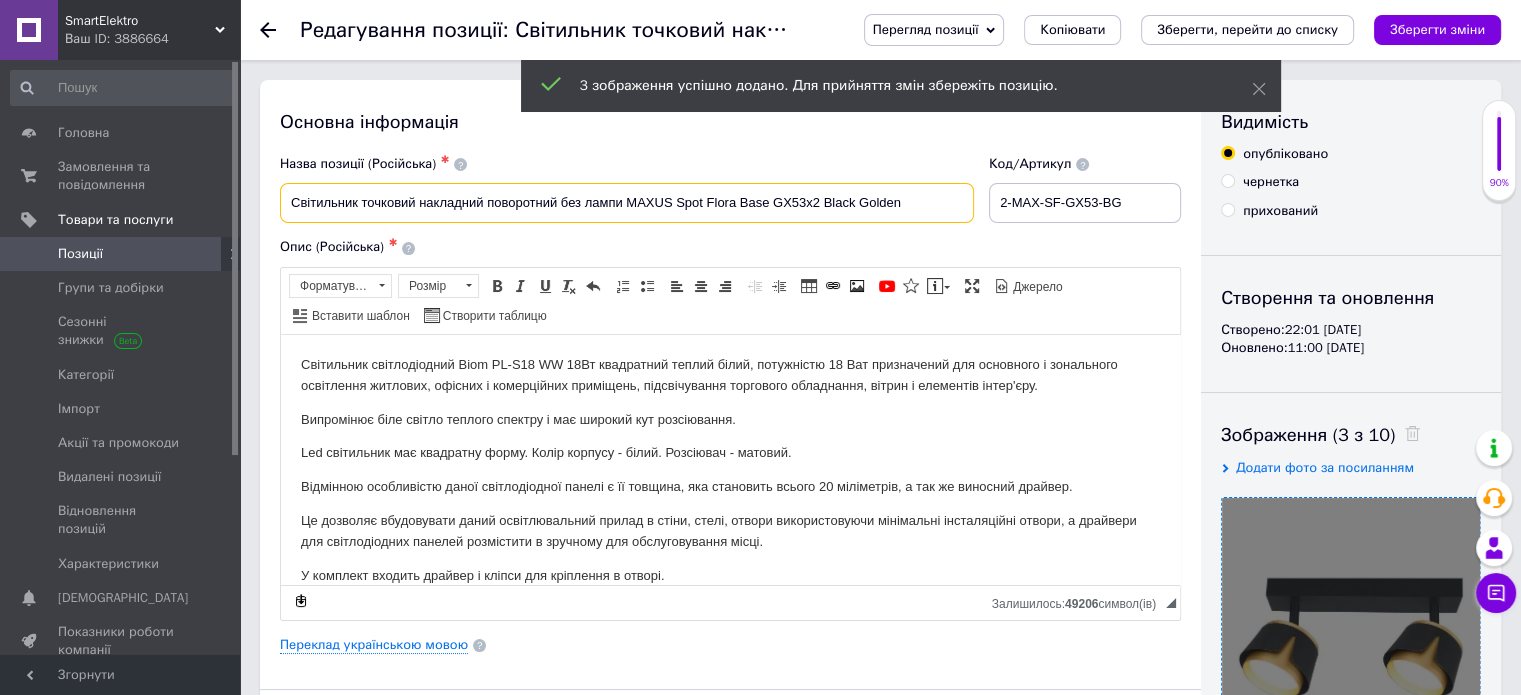 drag, startPoint x: 921, startPoint y: 212, endPoint x: 288, endPoint y: 204, distance: 633.05054 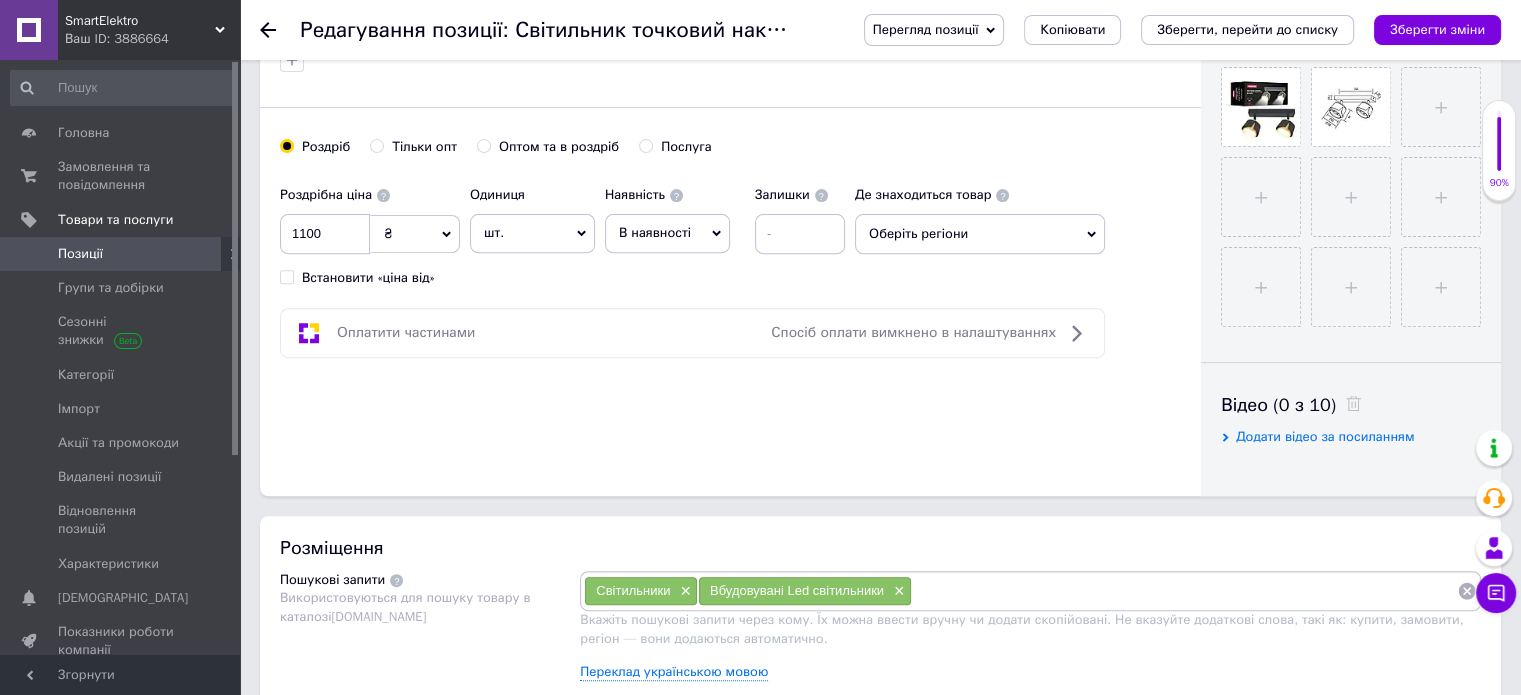 scroll, scrollTop: 900, scrollLeft: 0, axis: vertical 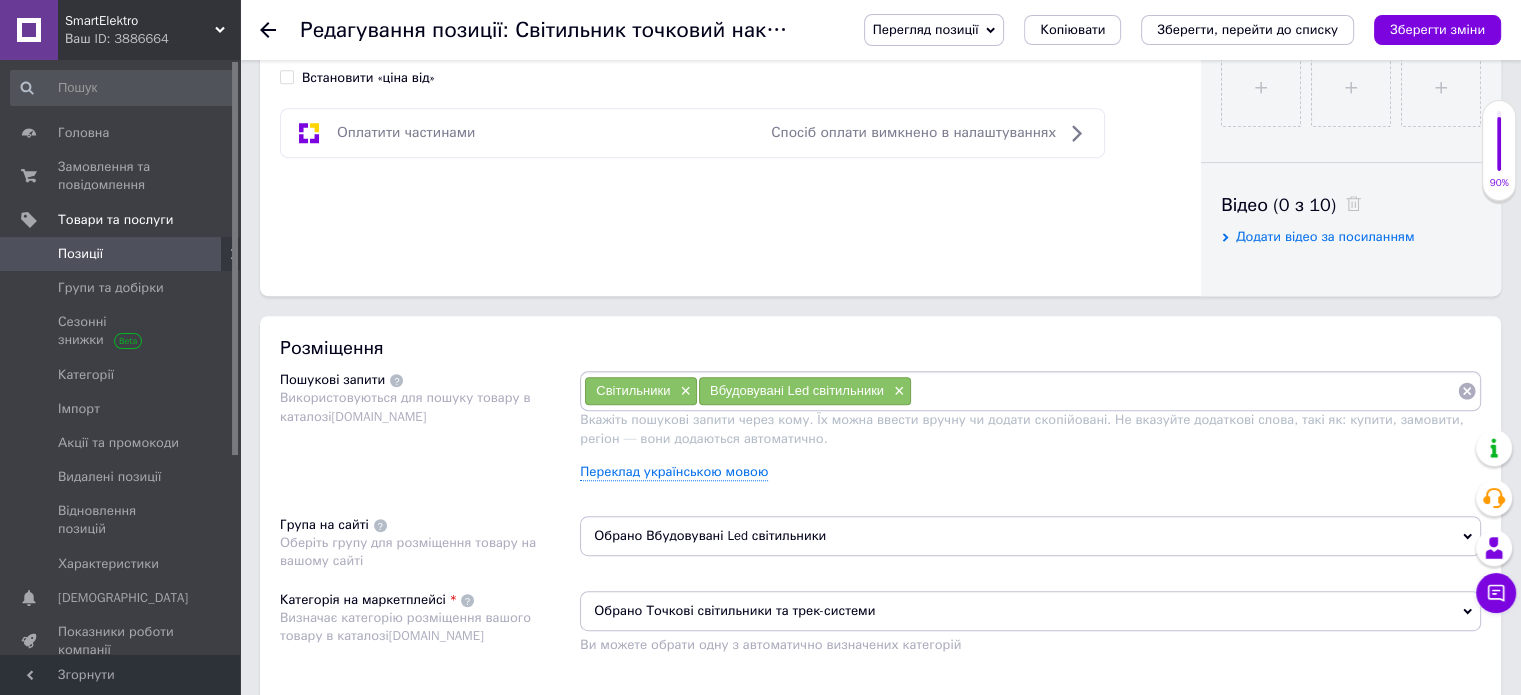 click on "Вбудовувані Led світильники ×" at bounding box center (805, 391) 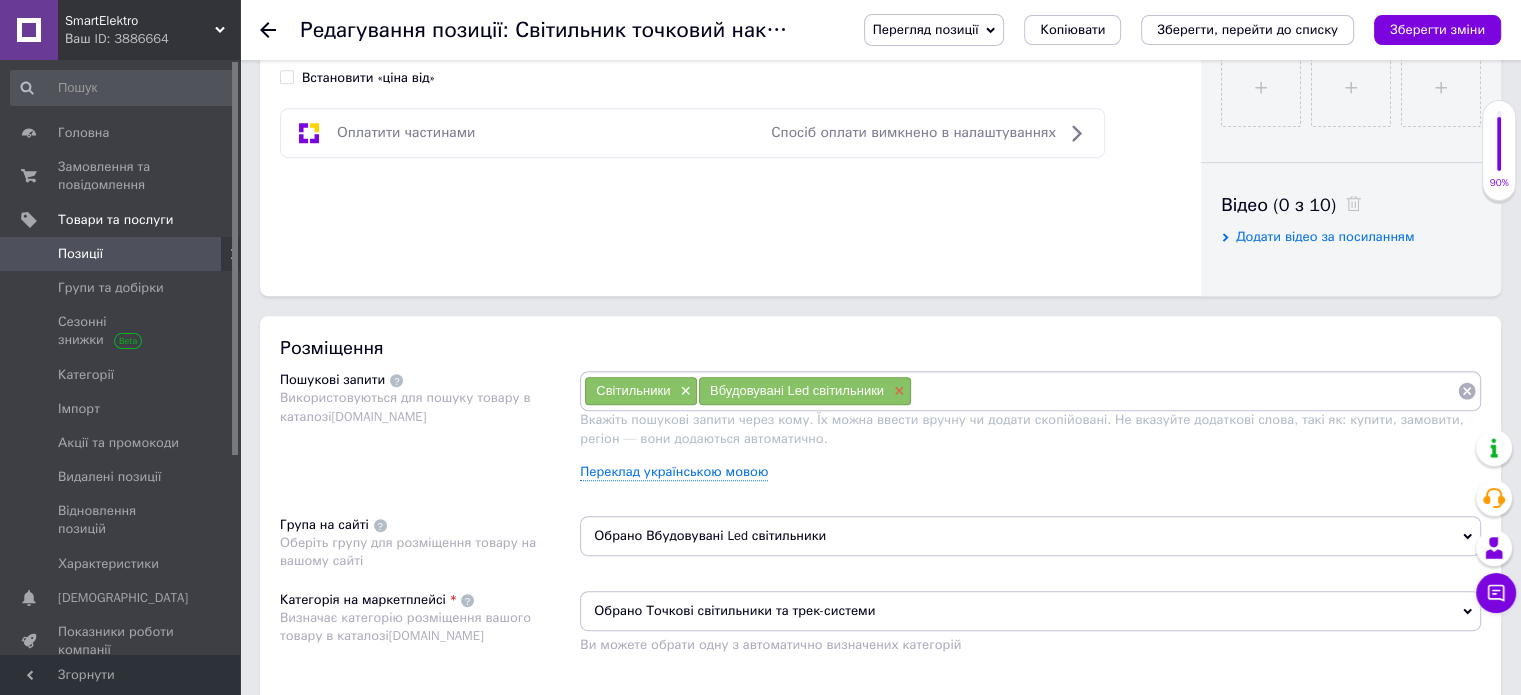 click on "×" at bounding box center [897, 391] 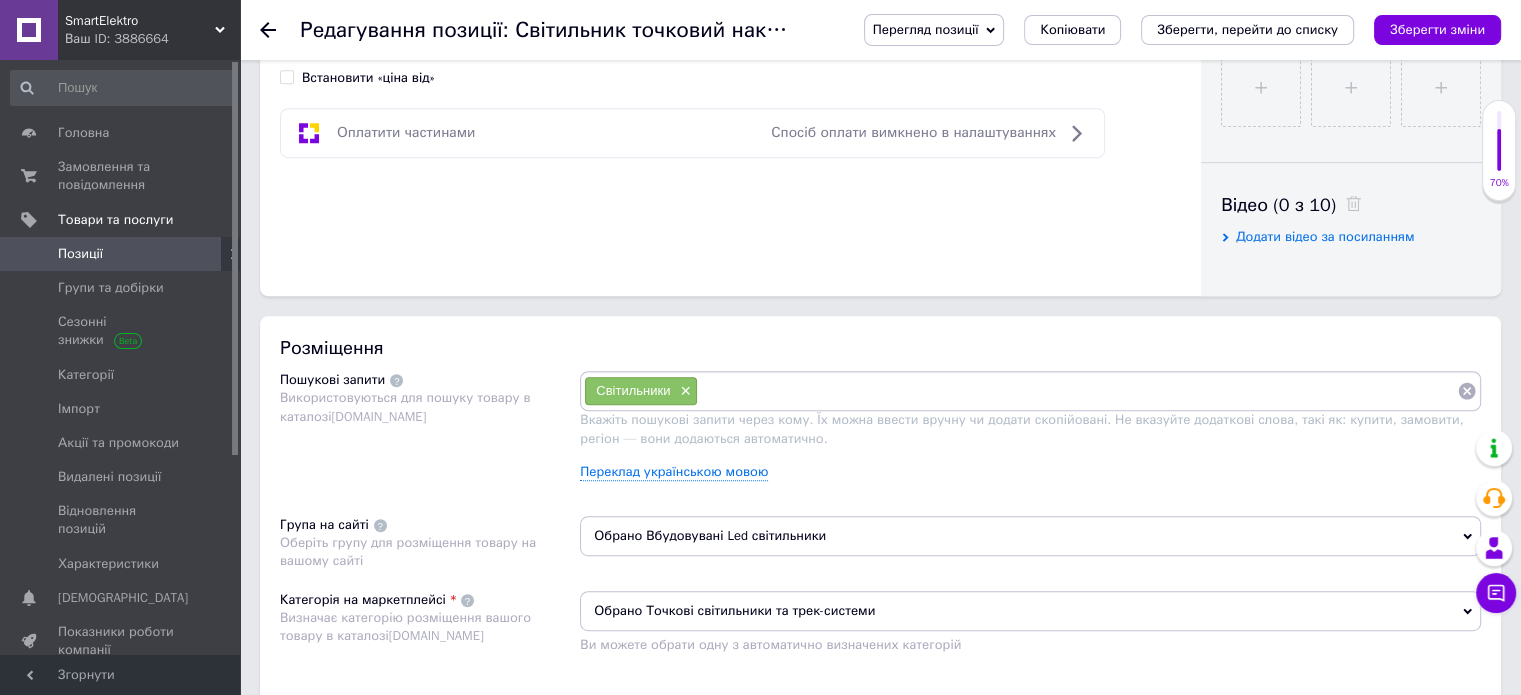 click at bounding box center [1077, 391] 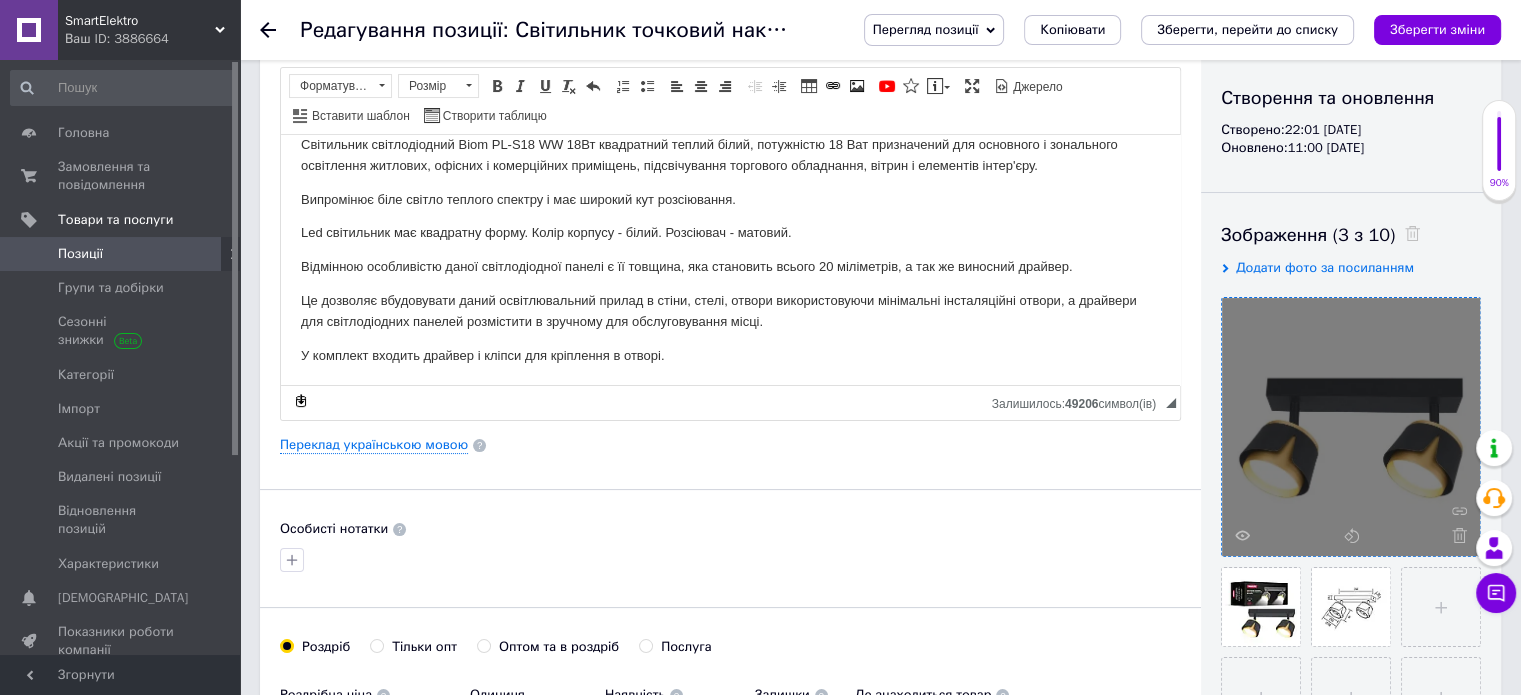scroll, scrollTop: 0, scrollLeft: 0, axis: both 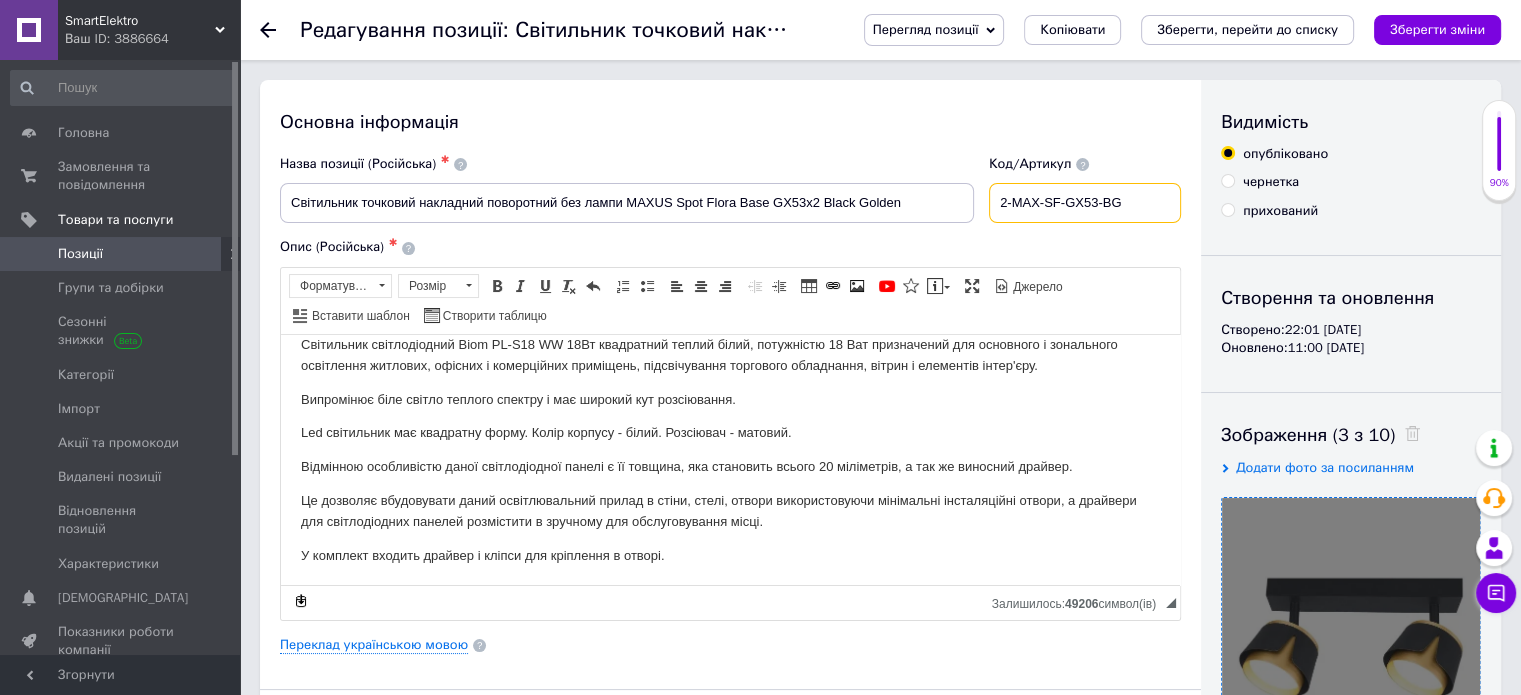 drag, startPoint x: 1136, startPoint y: 201, endPoint x: 991, endPoint y: 204, distance: 145.03104 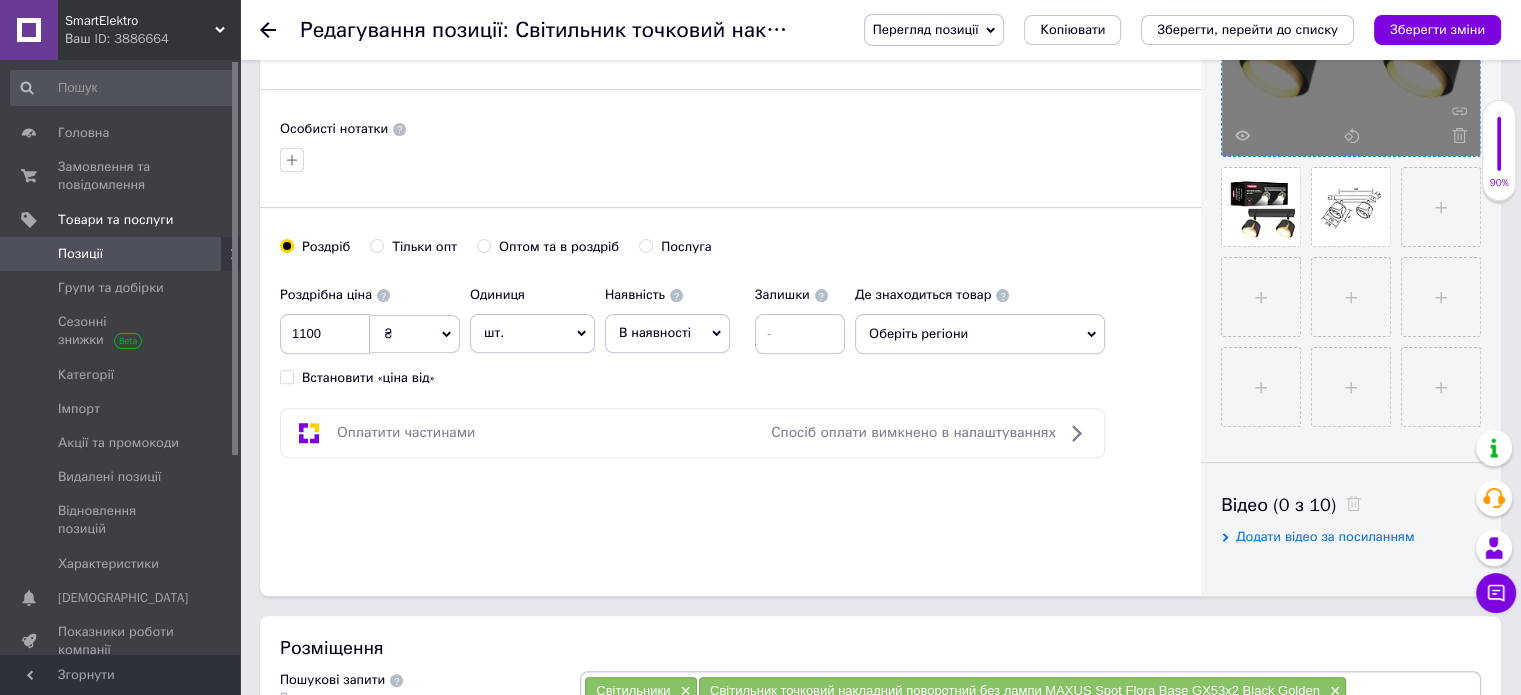 scroll, scrollTop: 1000, scrollLeft: 0, axis: vertical 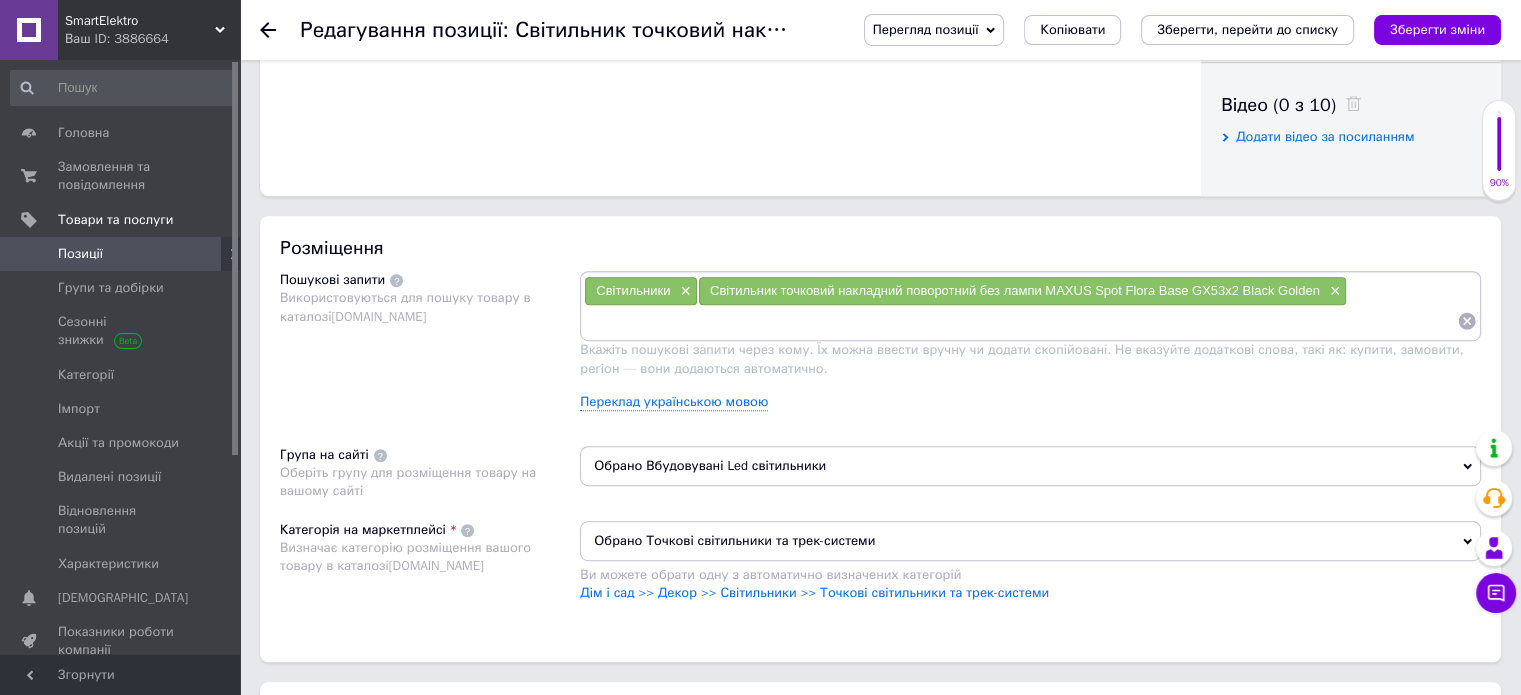 click at bounding box center [1020, 321] 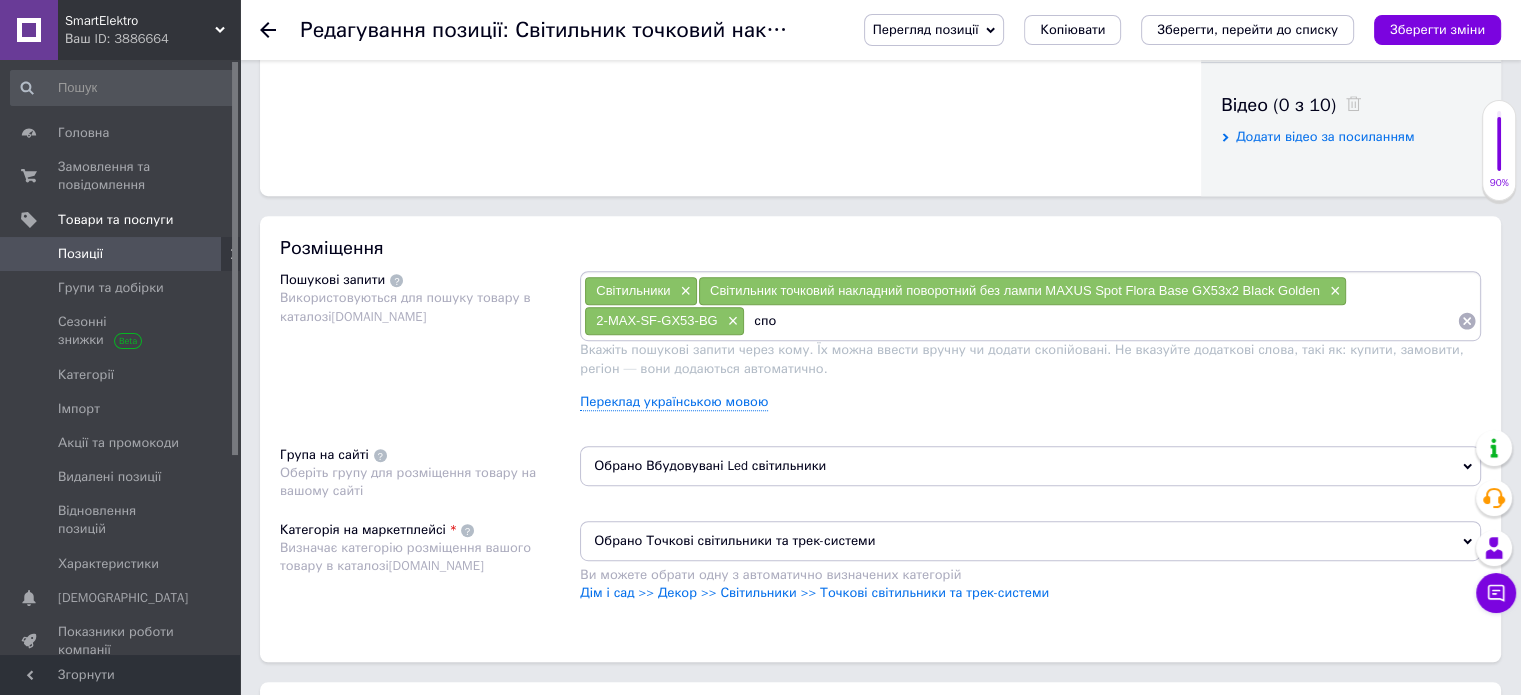 type on "спот" 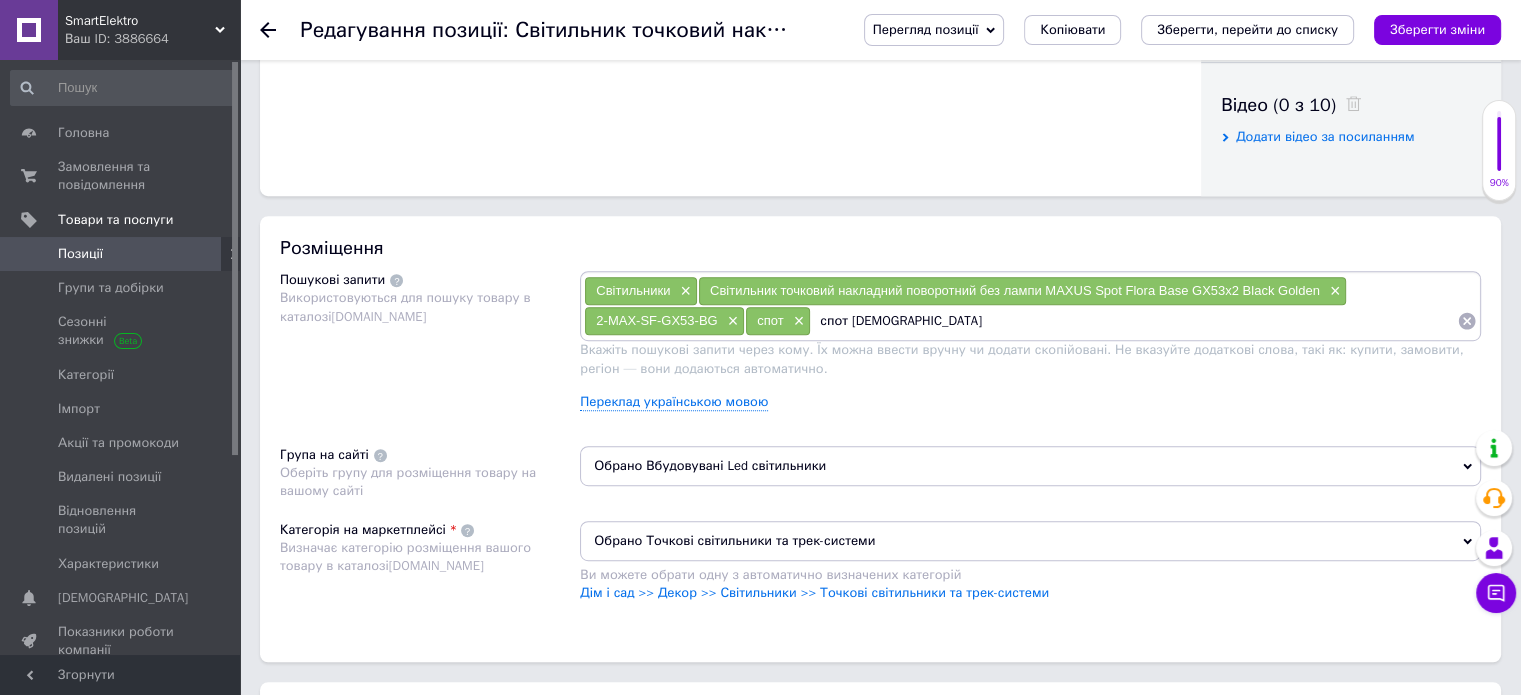 type on "спот светильник" 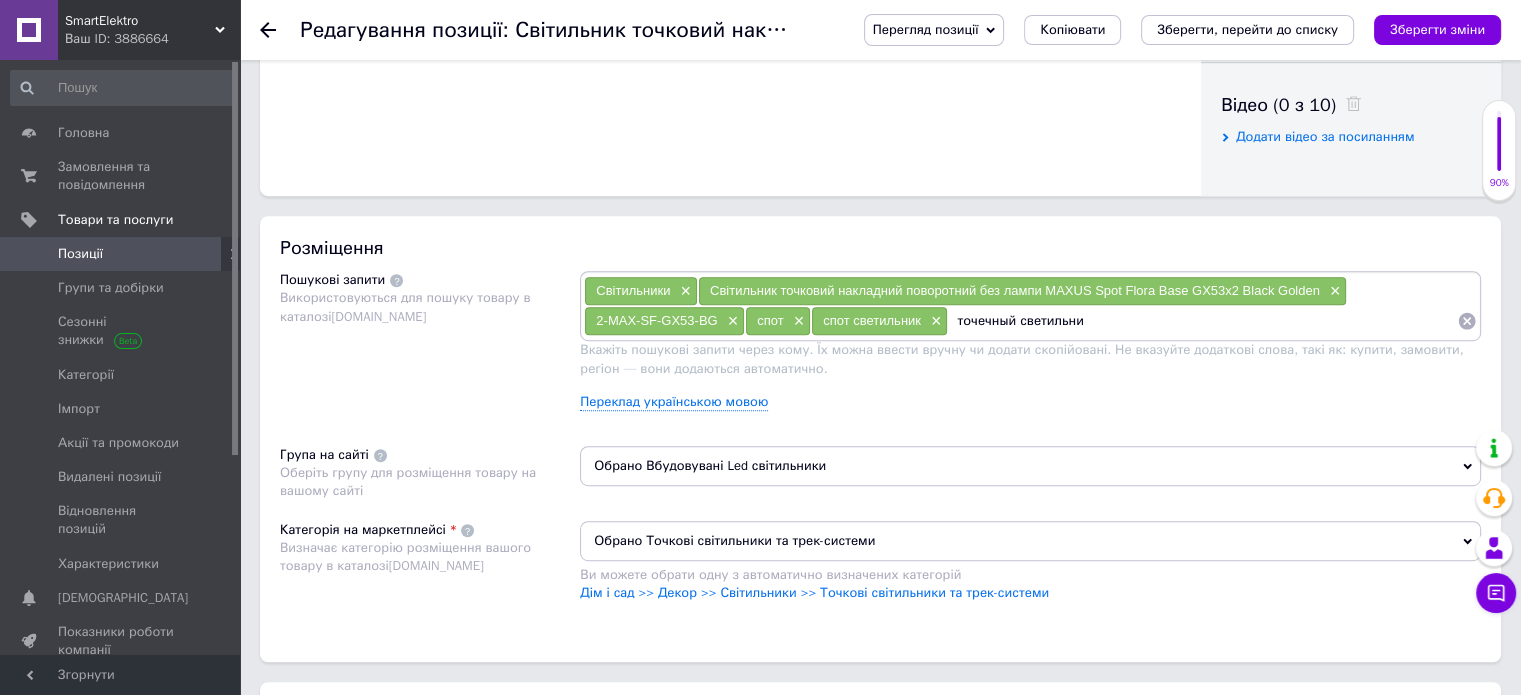 type on "точечный светильник" 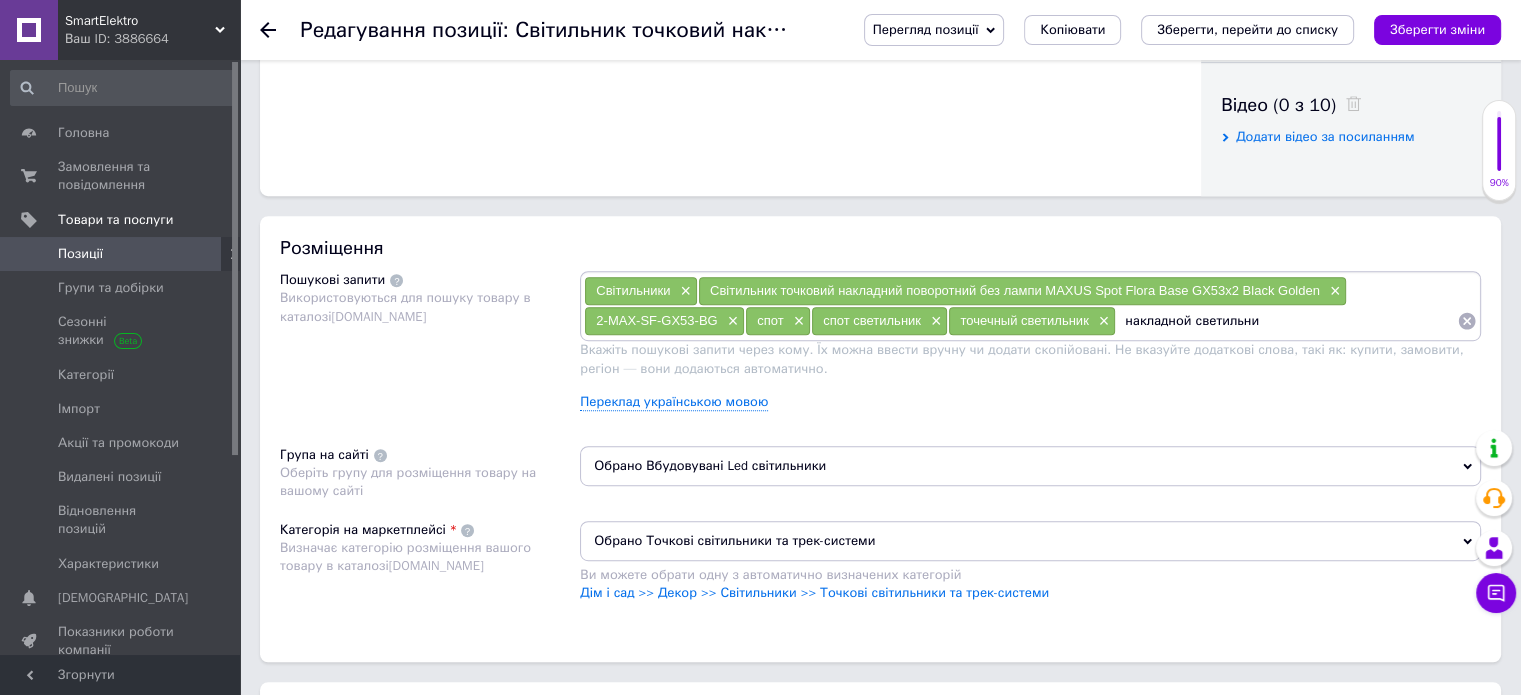 type on "накладной светильник" 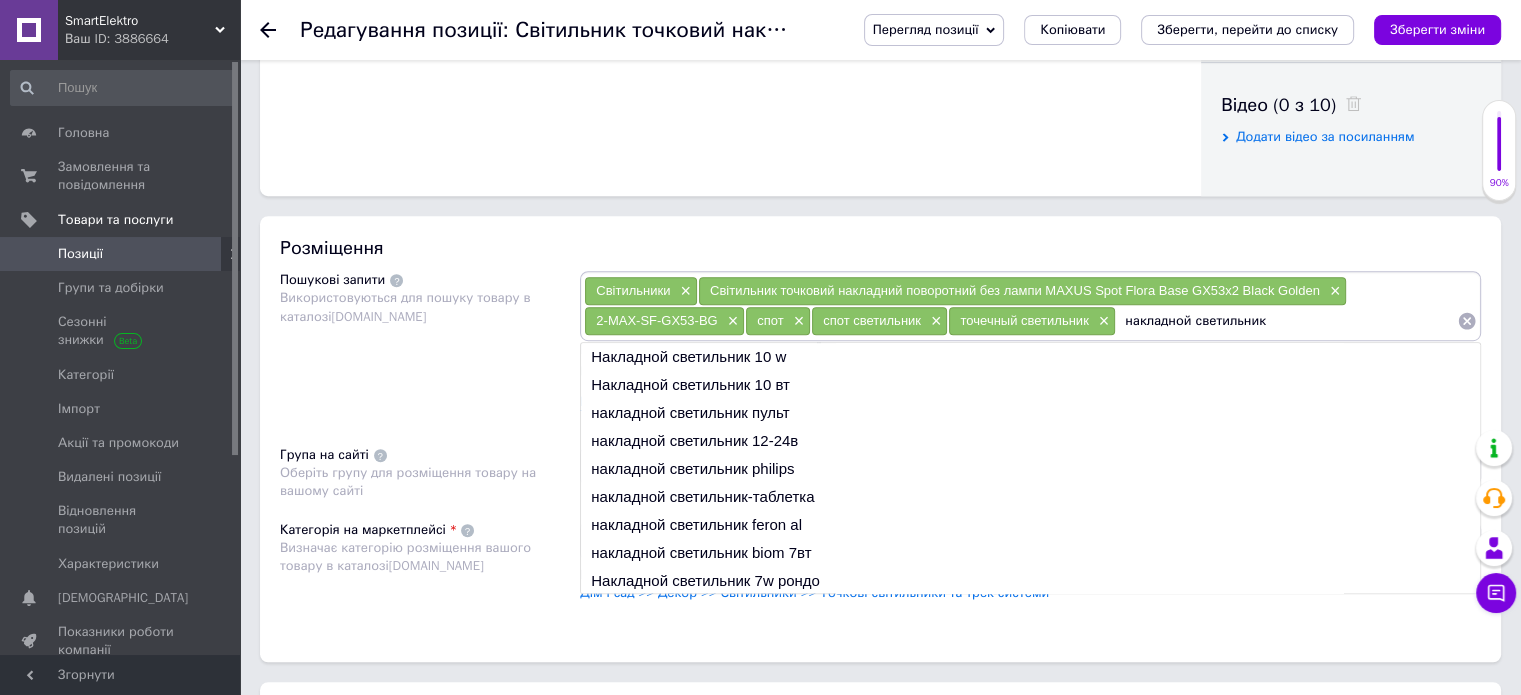 type 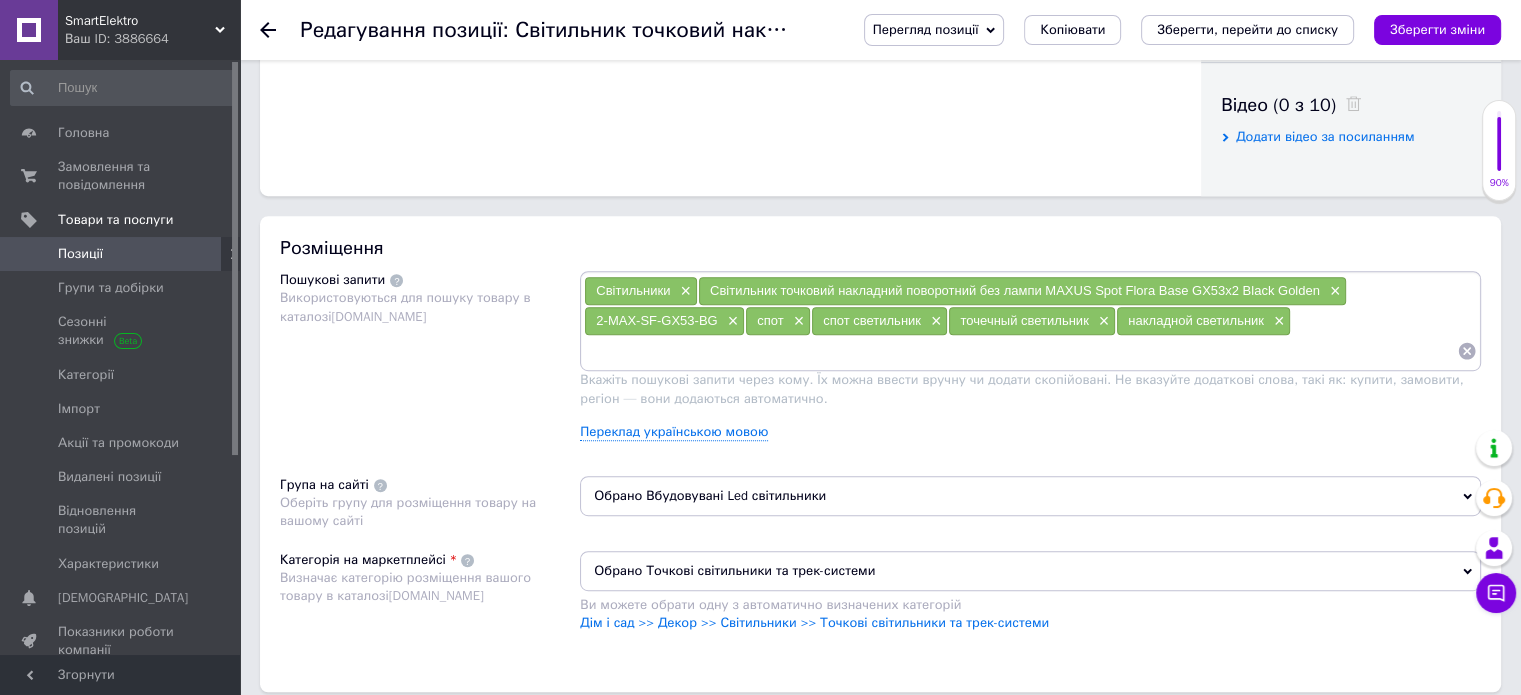 click on "Дім і сад >> Декор >> Світильники >> Точкові світильники та трек-системи" at bounding box center [1030, 623] 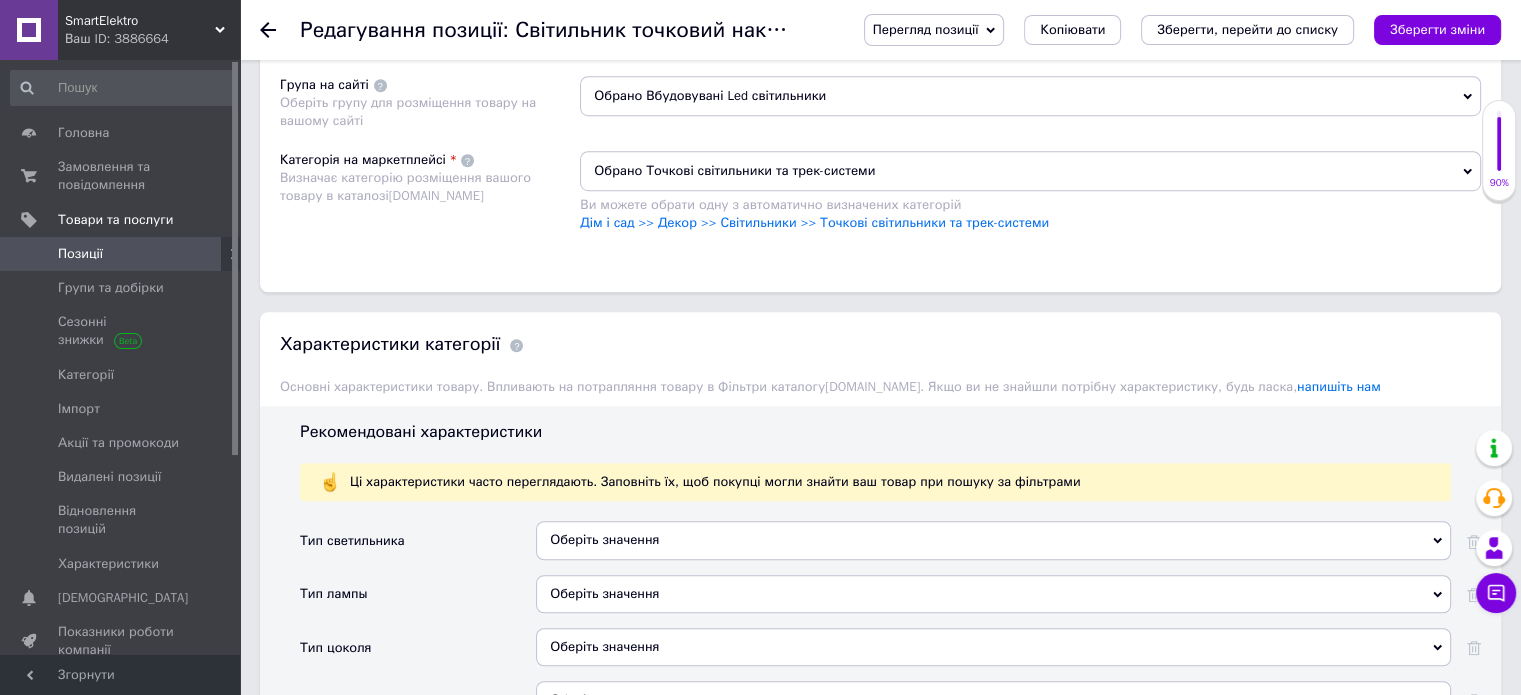 scroll, scrollTop: 1500, scrollLeft: 0, axis: vertical 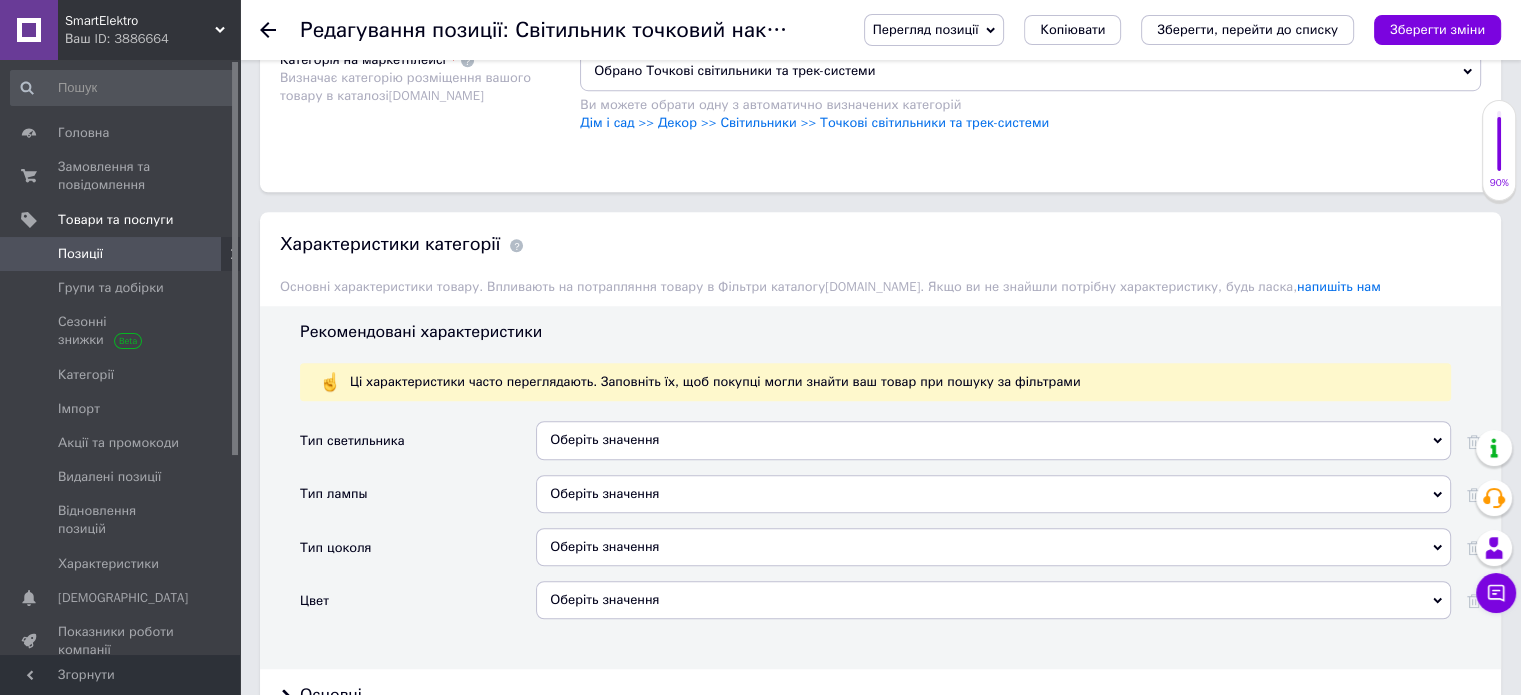 click on "Оберіть значення" at bounding box center (993, 440) 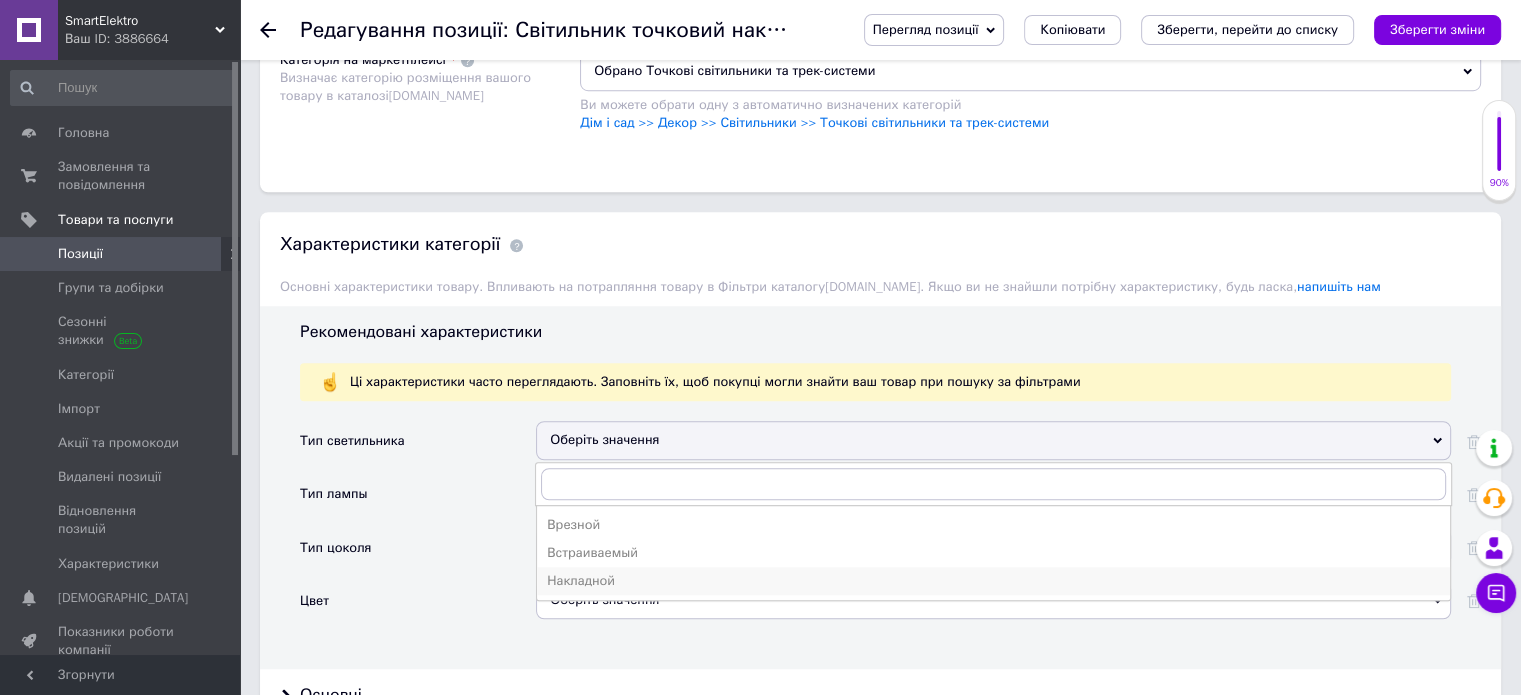 click on "Накладной" at bounding box center (993, 581) 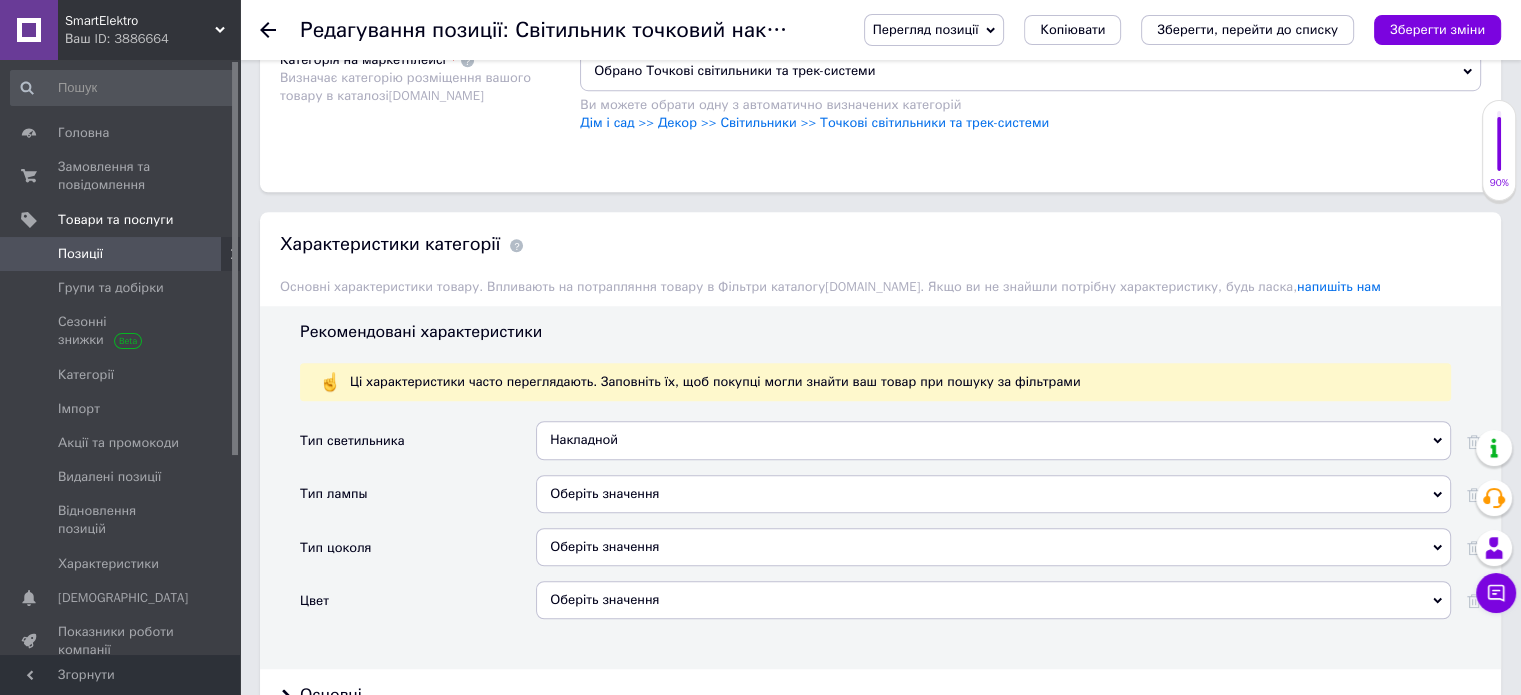 click on "Оберіть значення" at bounding box center [993, 494] 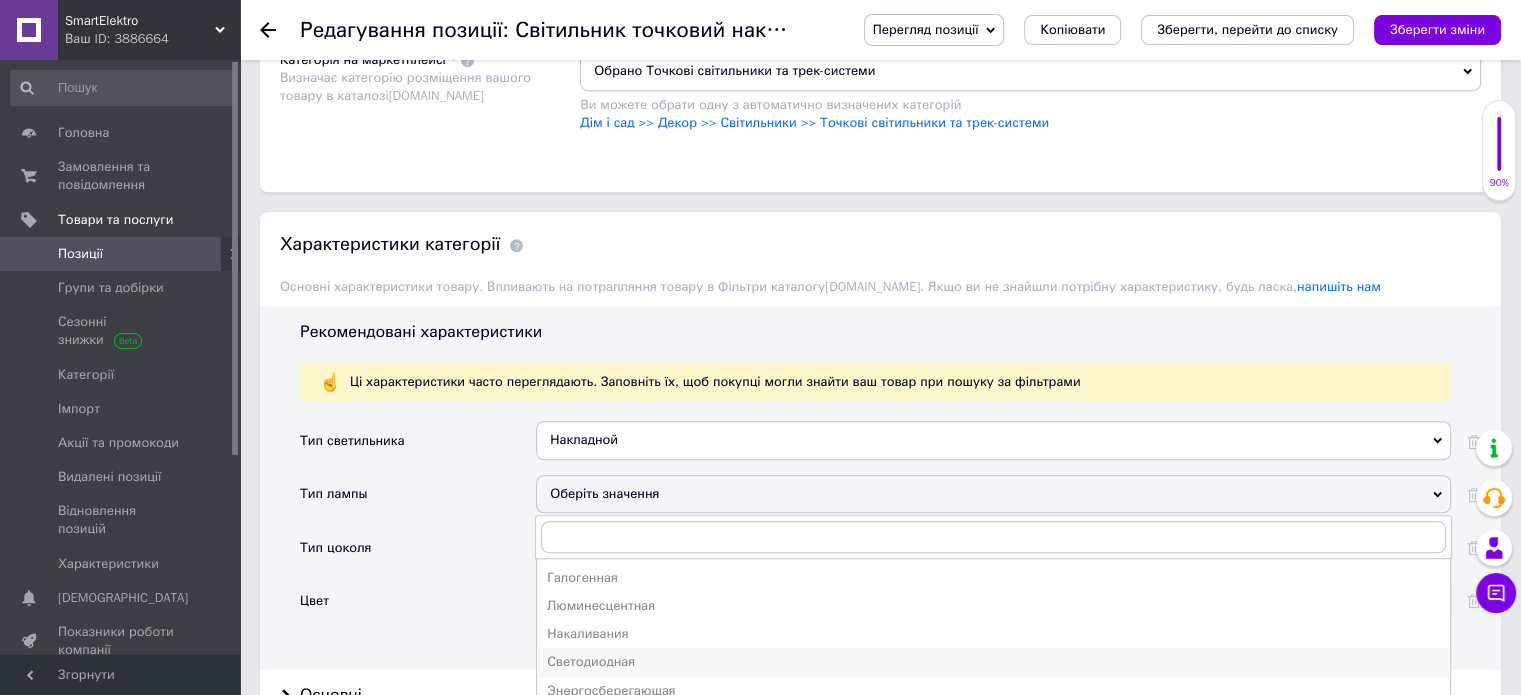 click on "Светодиодная" at bounding box center (993, 662) 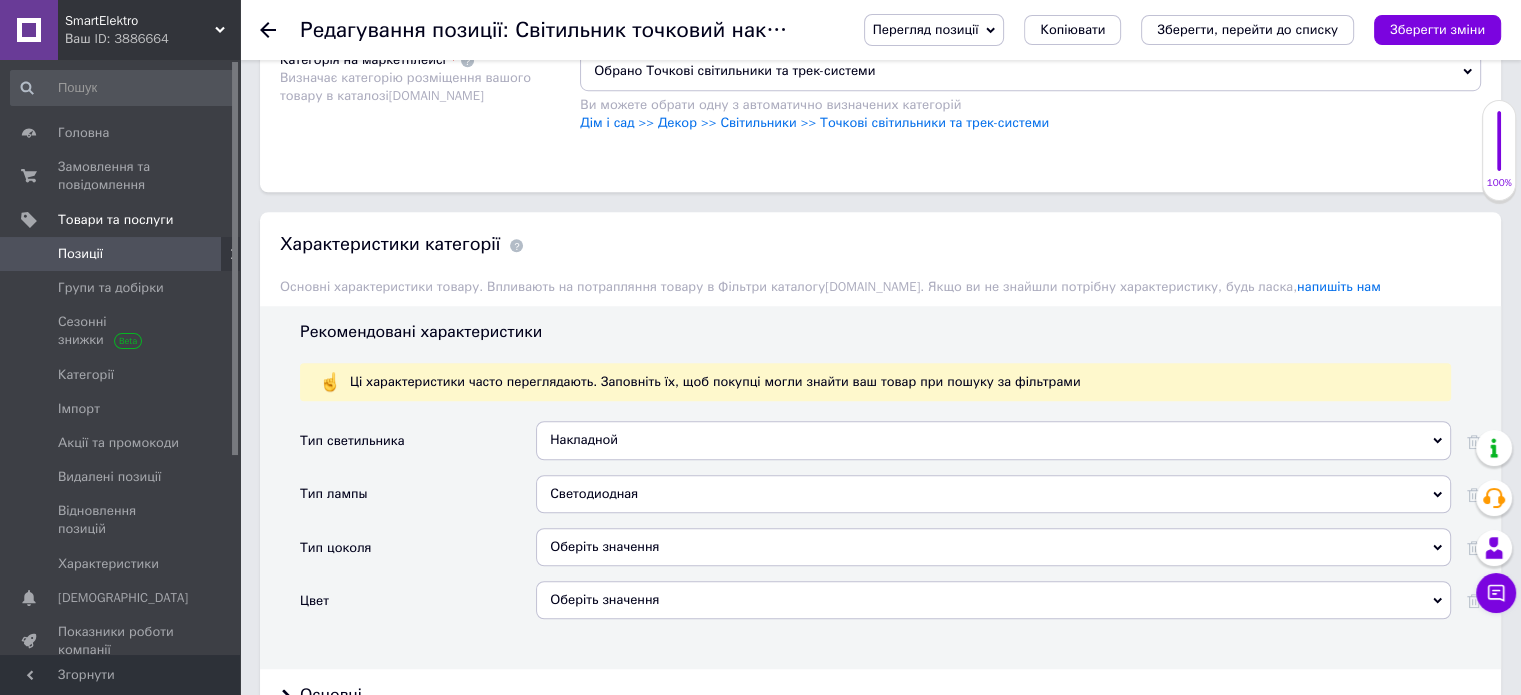 click on "Оберіть значення" at bounding box center [993, 547] 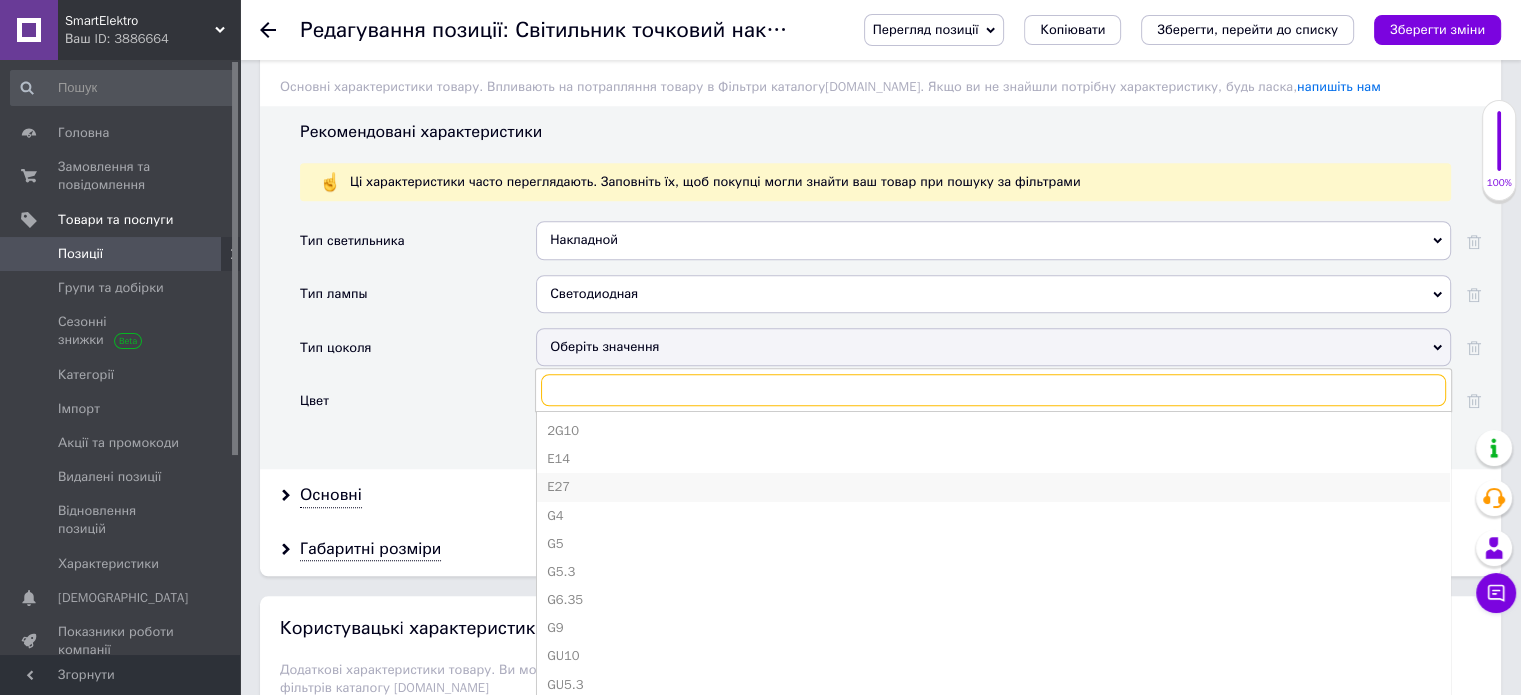 scroll, scrollTop: 1600, scrollLeft: 0, axis: vertical 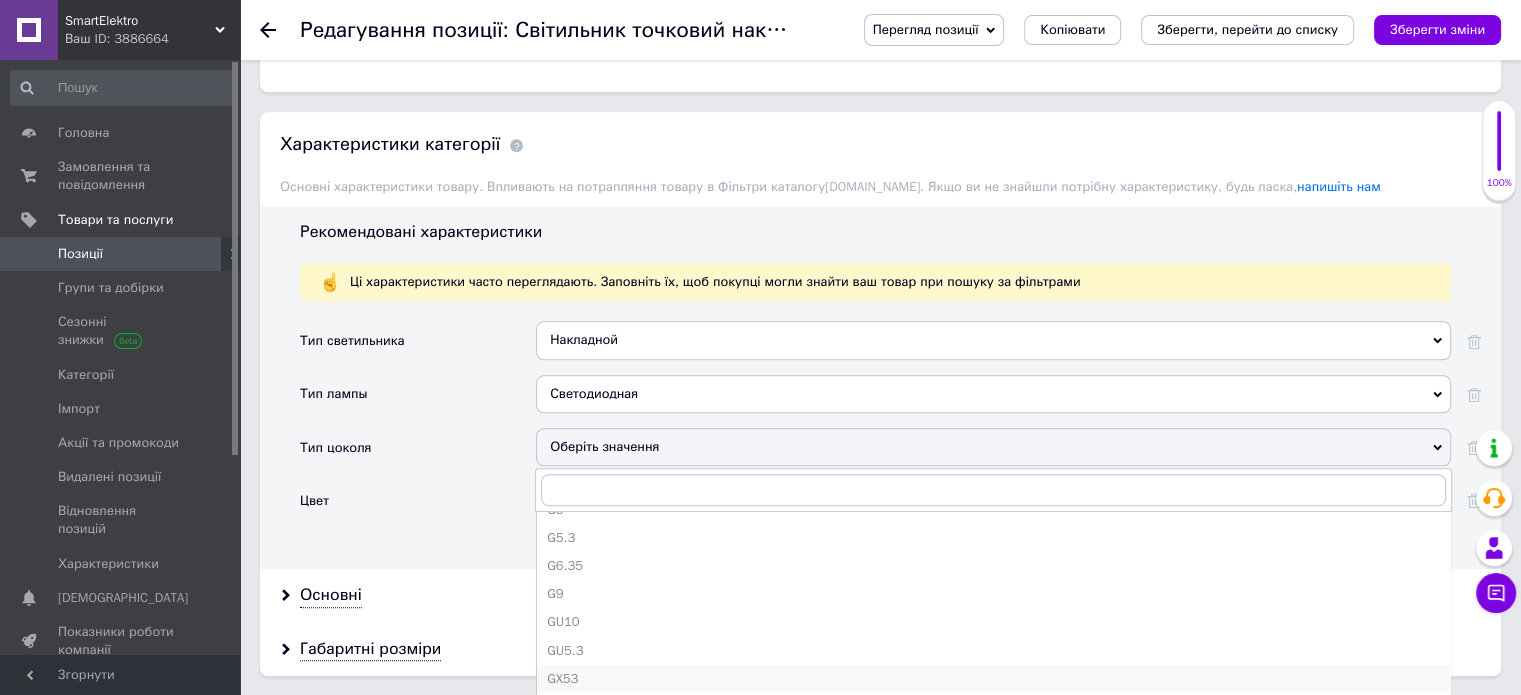 click on "GX53" at bounding box center [993, 679] 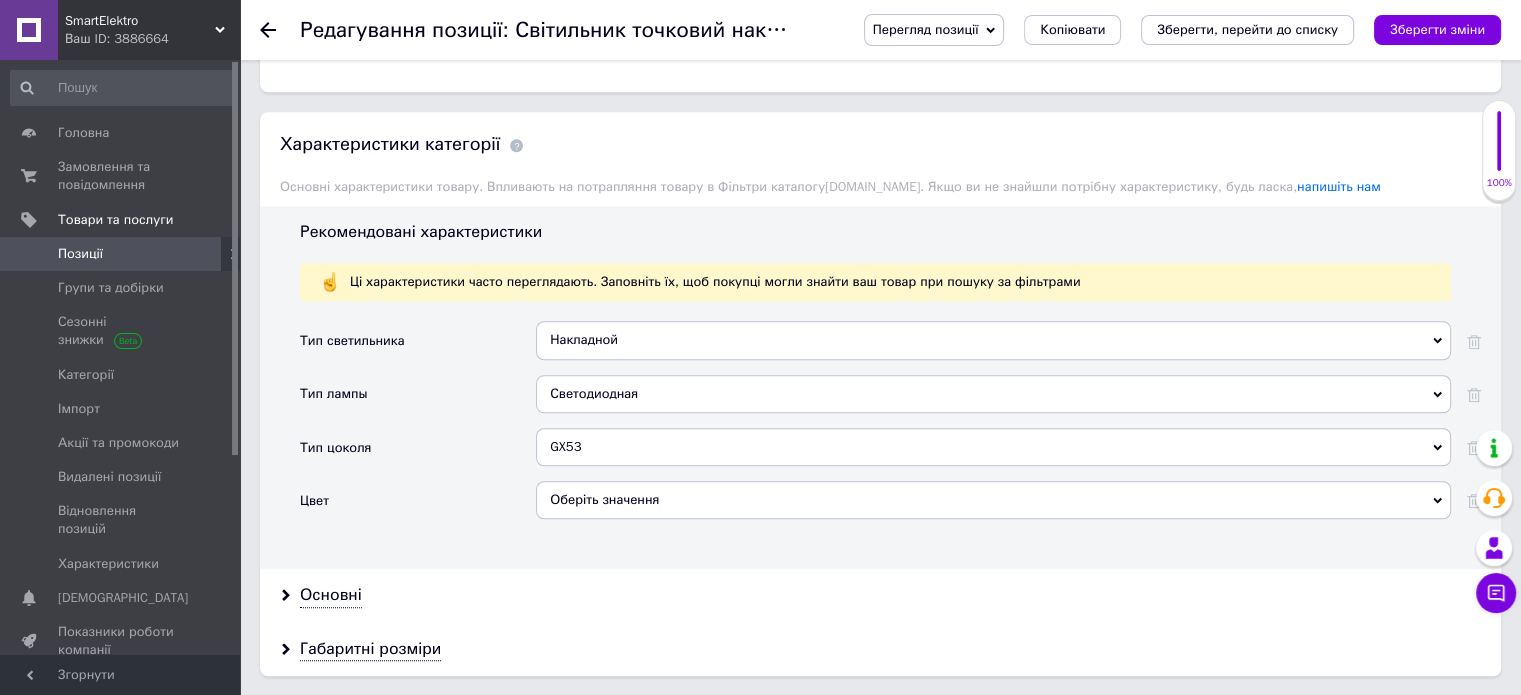 click on "Оберіть значення" at bounding box center (993, 500) 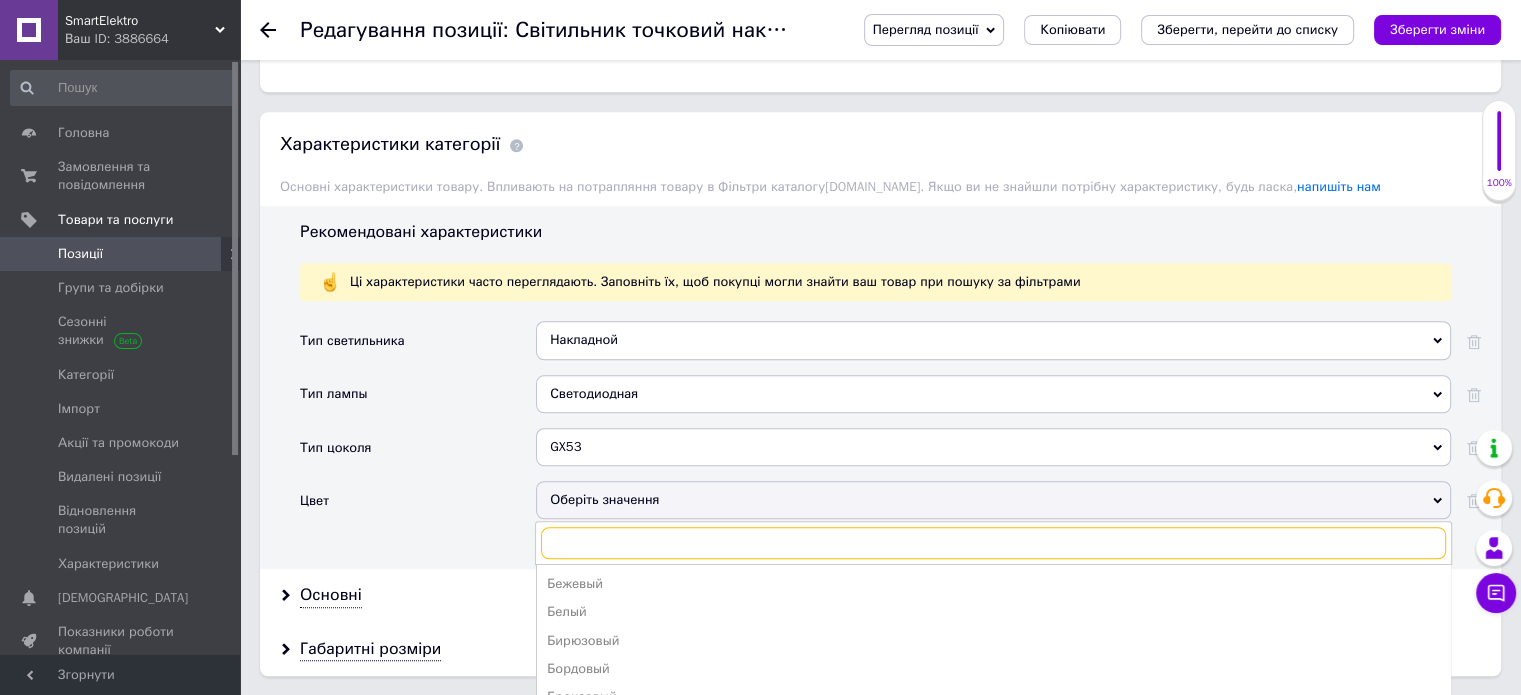 scroll, scrollTop: 360, scrollLeft: 0, axis: vertical 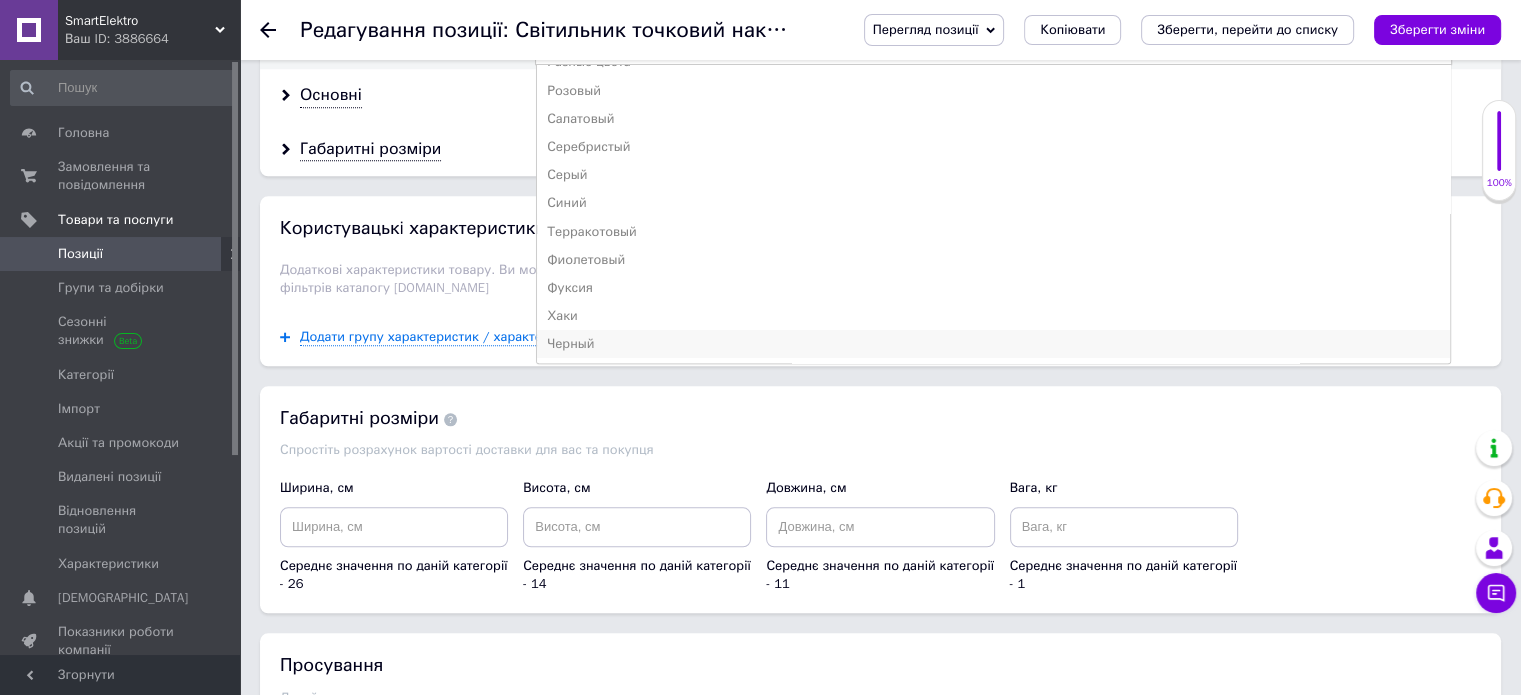 click on "Черный" at bounding box center [993, 344] 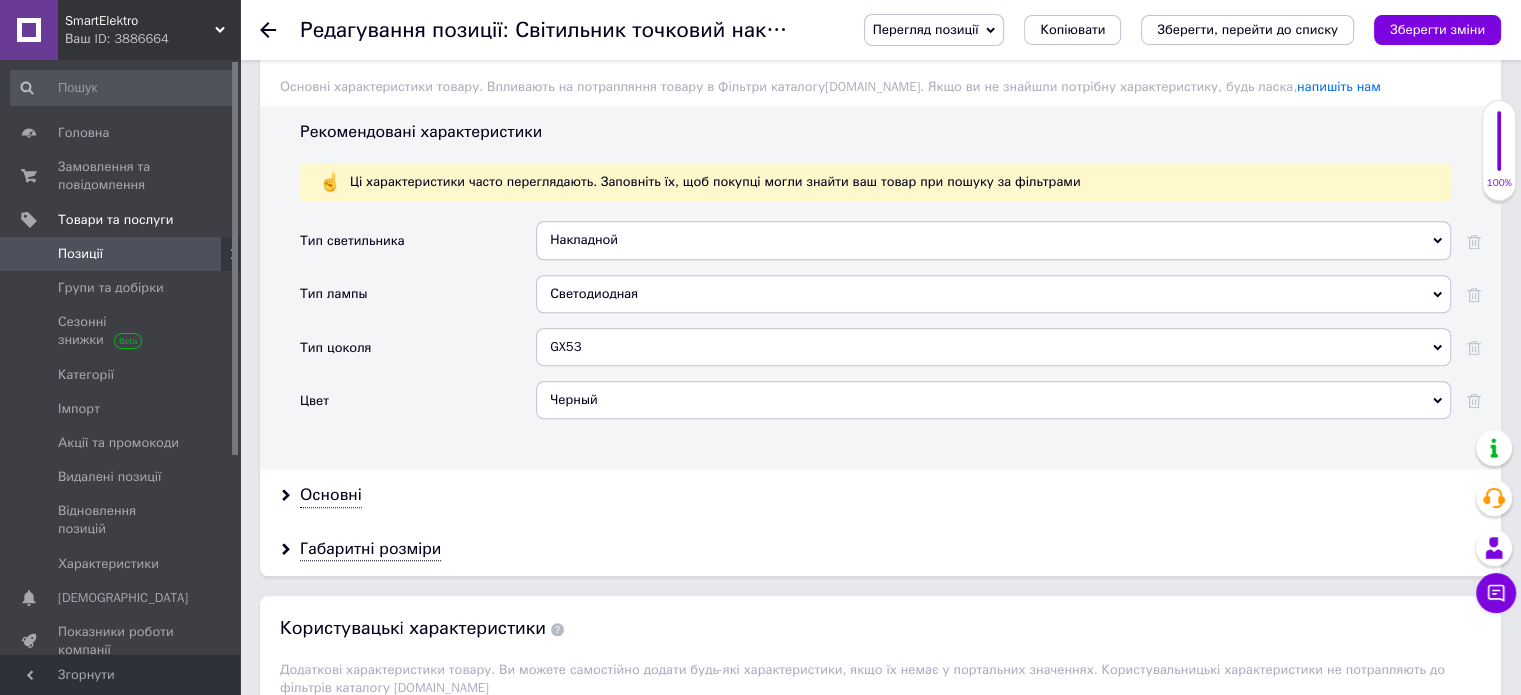 scroll, scrollTop: 2000, scrollLeft: 0, axis: vertical 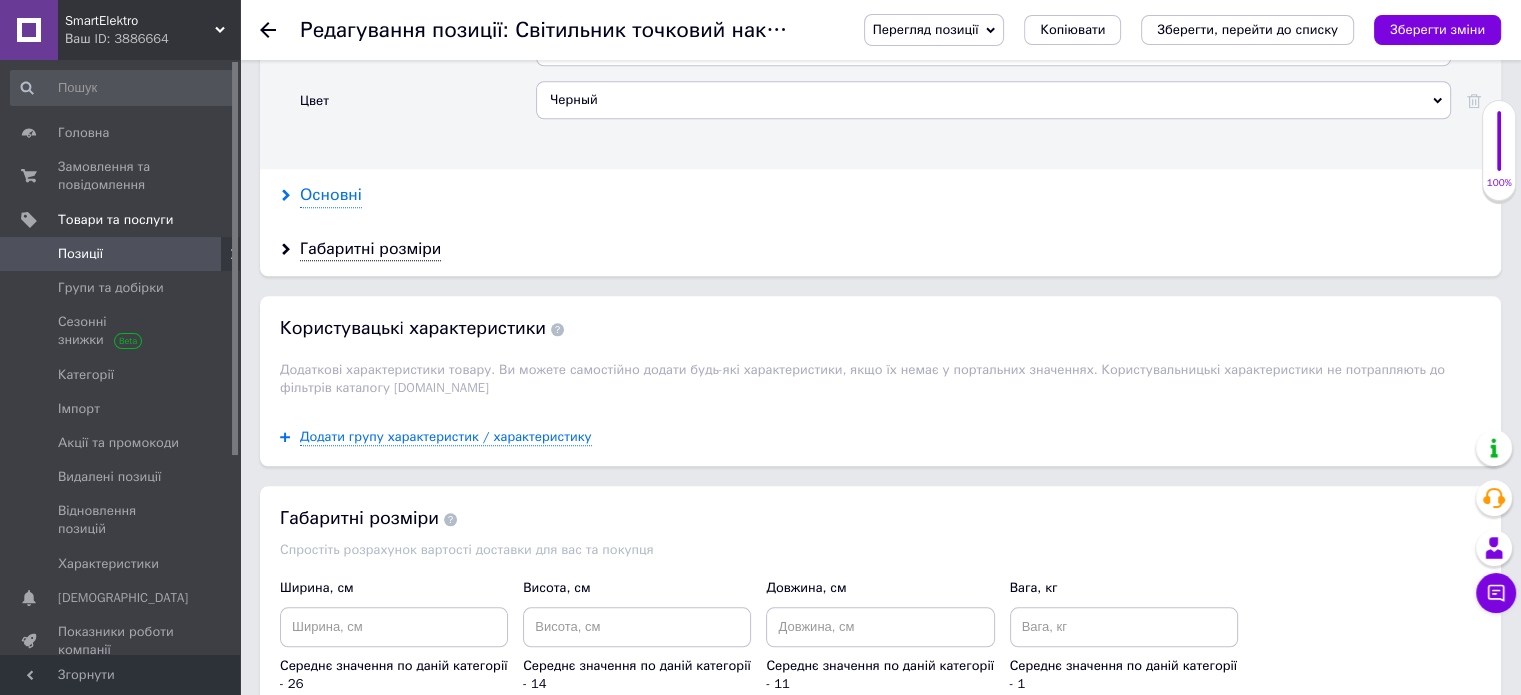click on "Основні" at bounding box center [331, 195] 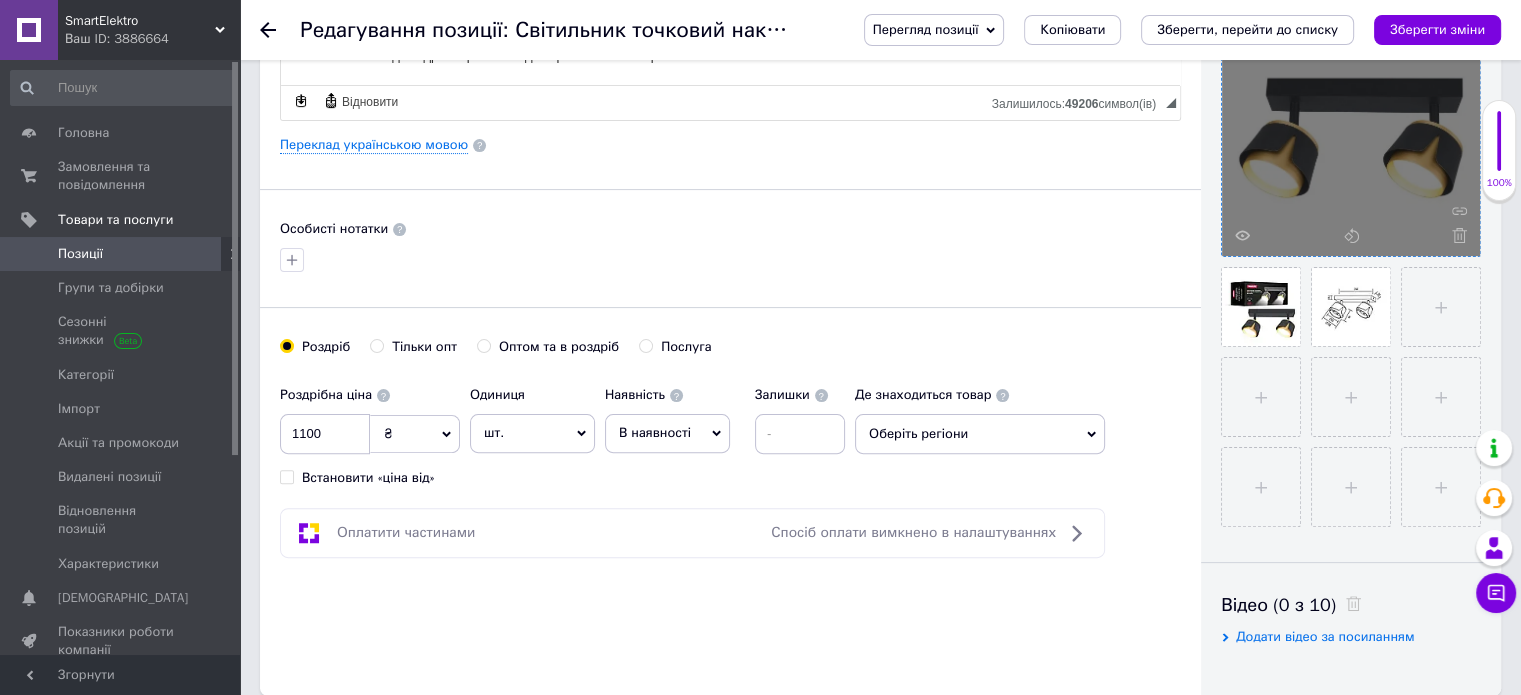 scroll, scrollTop: 300, scrollLeft: 0, axis: vertical 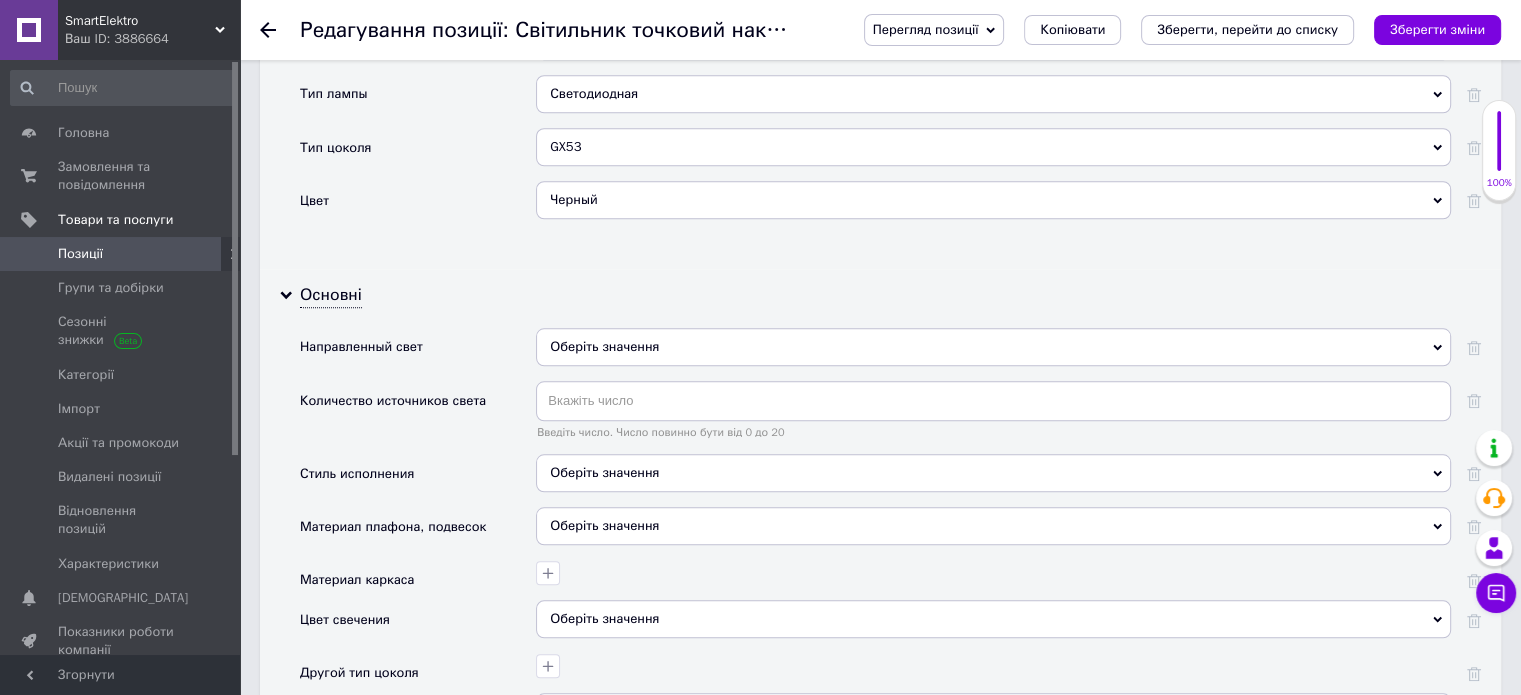 click on "Оберіть значення" at bounding box center (604, 346) 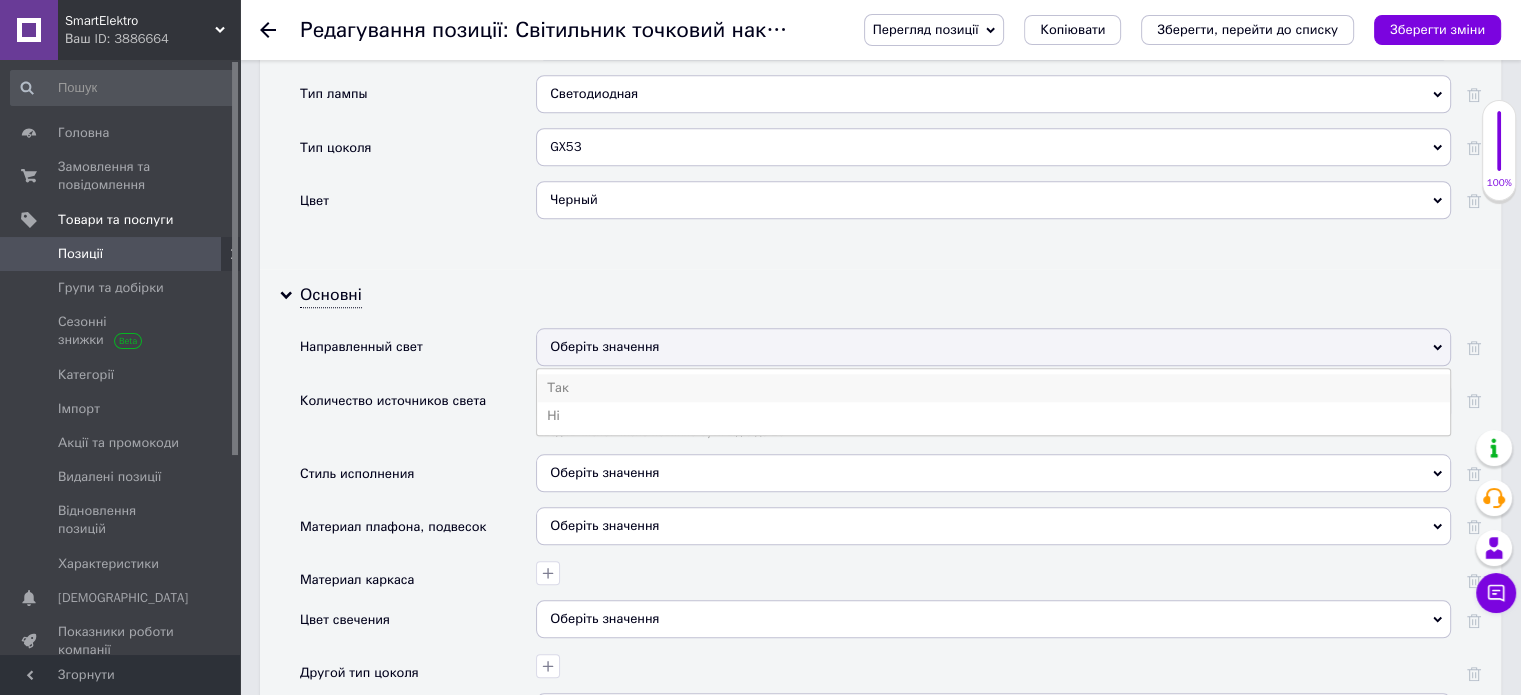 click on "Так" at bounding box center [993, 388] 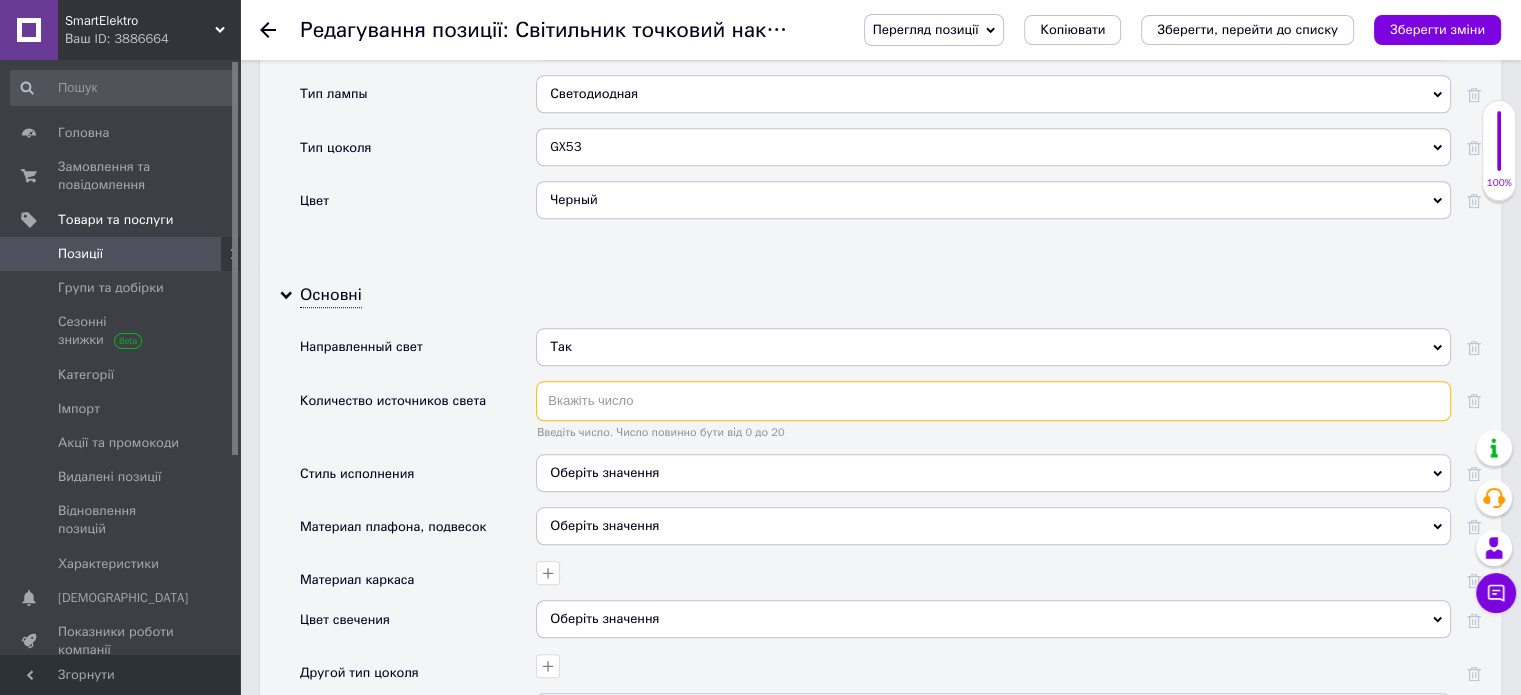 click at bounding box center [993, 401] 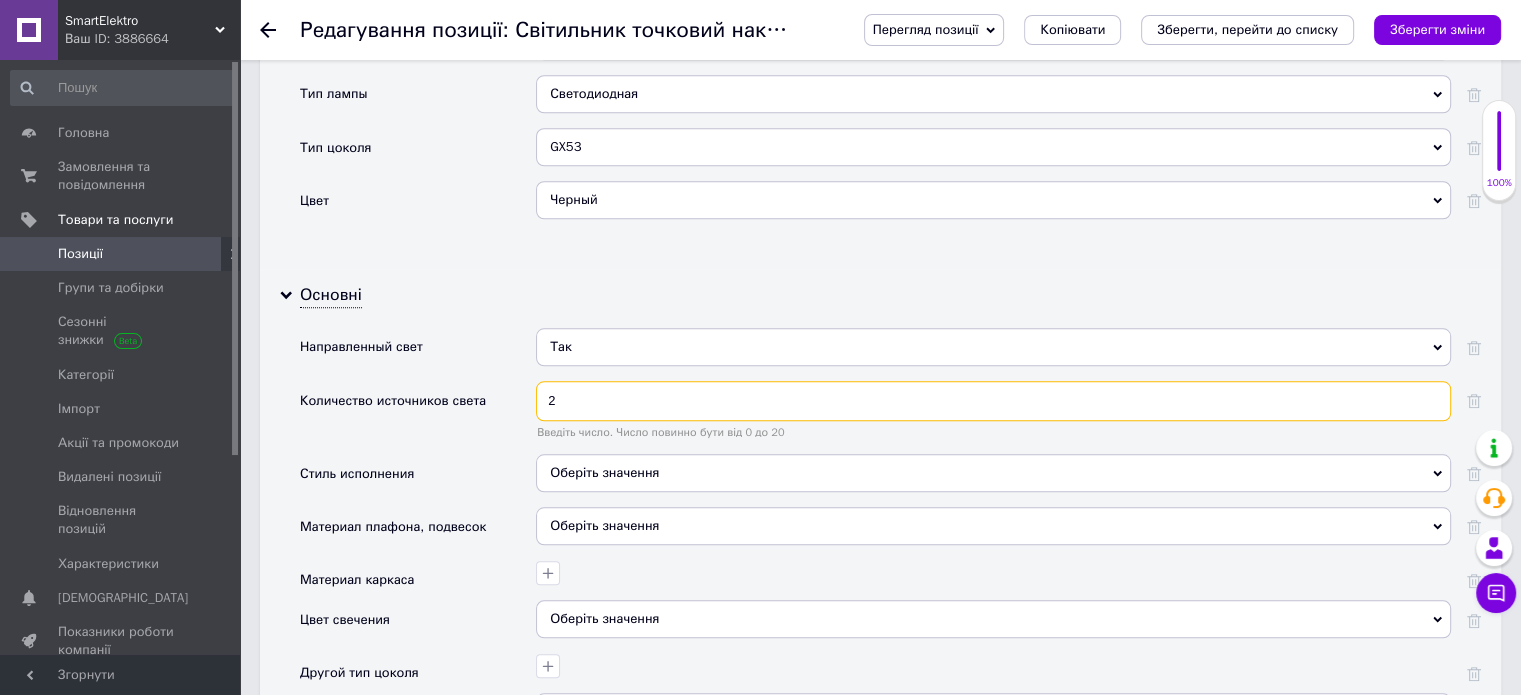scroll, scrollTop: 2000, scrollLeft: 0, axis: vertical 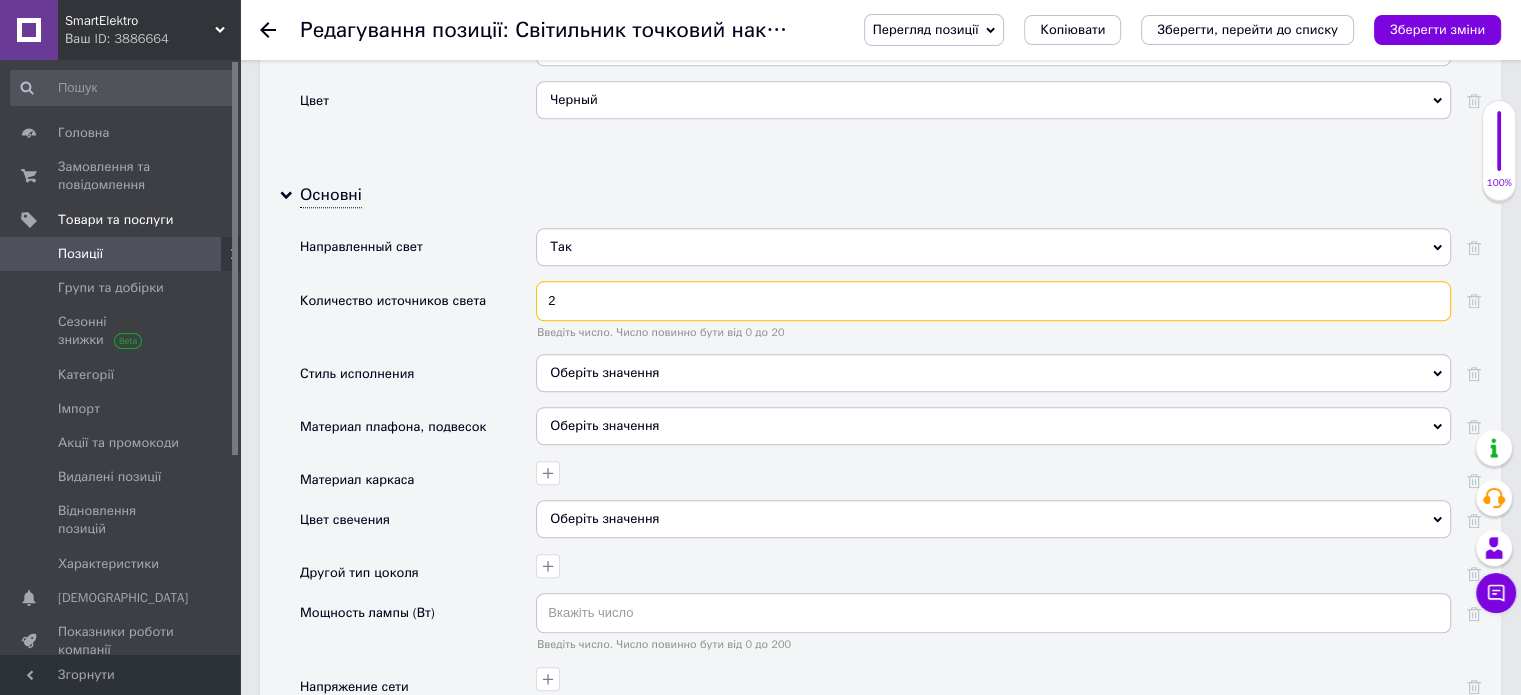type on "2" 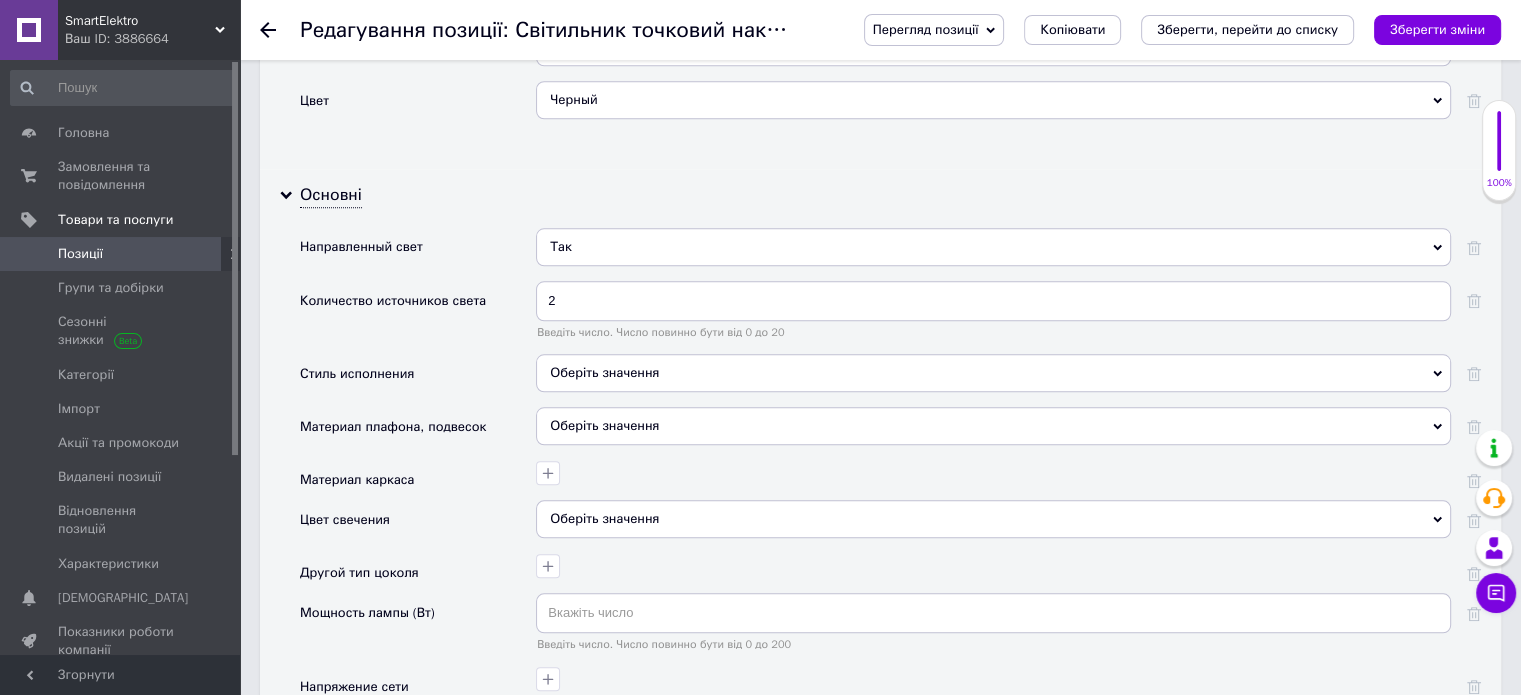 click on "Оберіть значення" at bounding box center (993, 426) 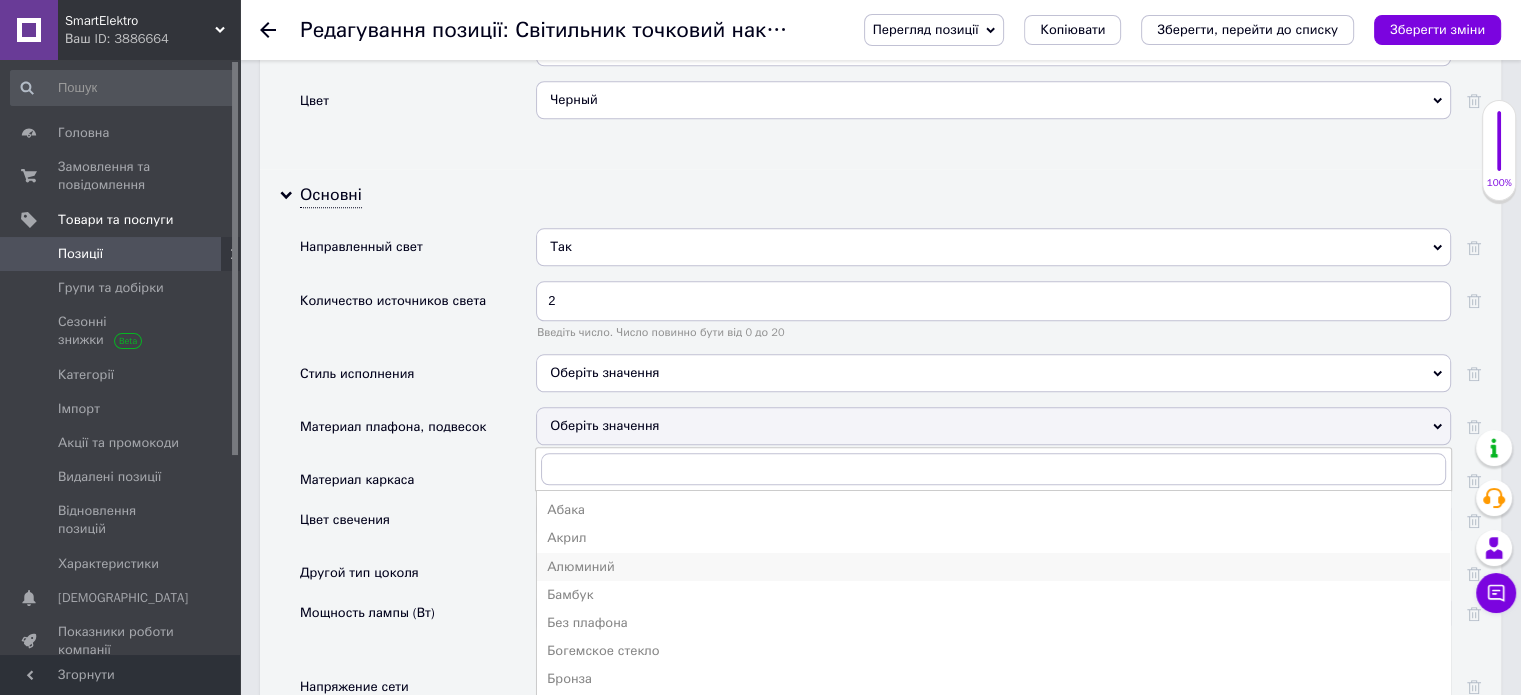 click on "Алюминий" at bounding box center (993, 567) 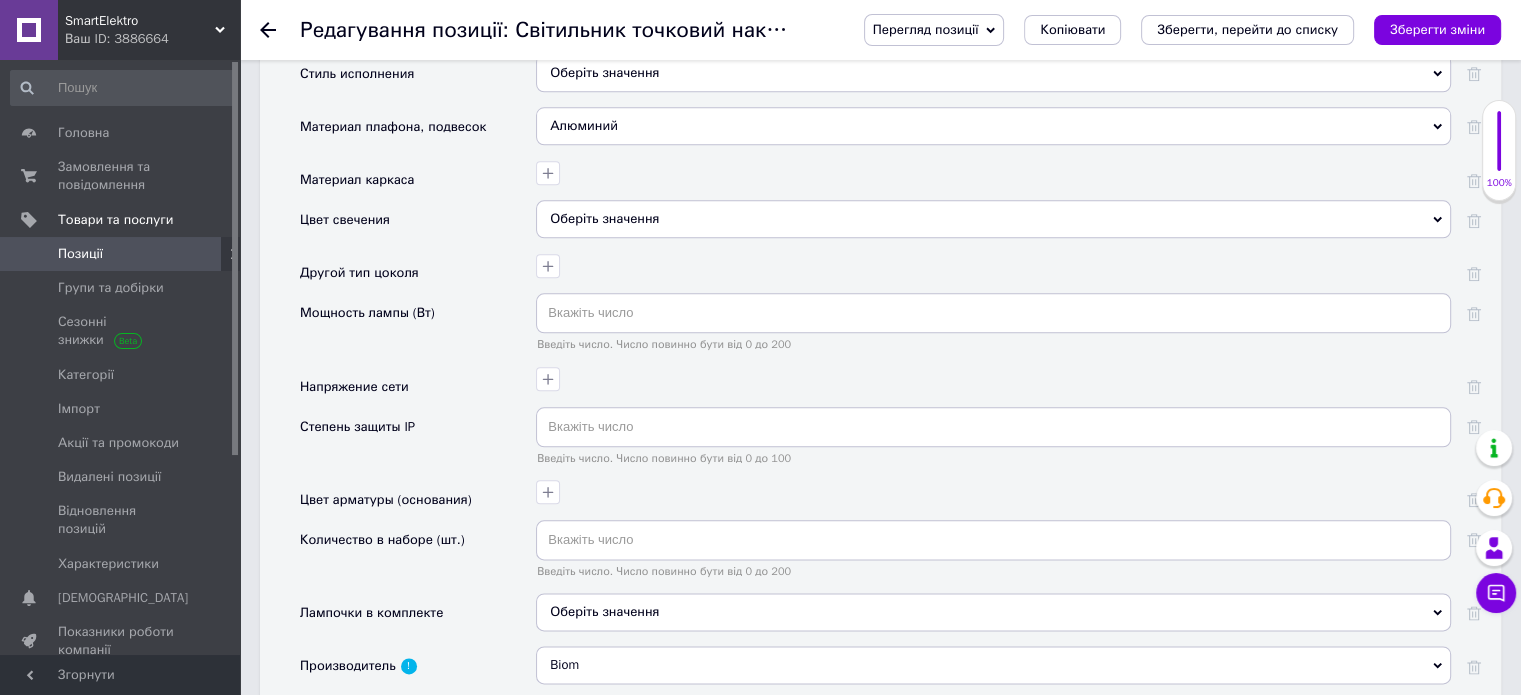 scroll, scrollTop: 2400, scrollLeft: 0, axis: vertical 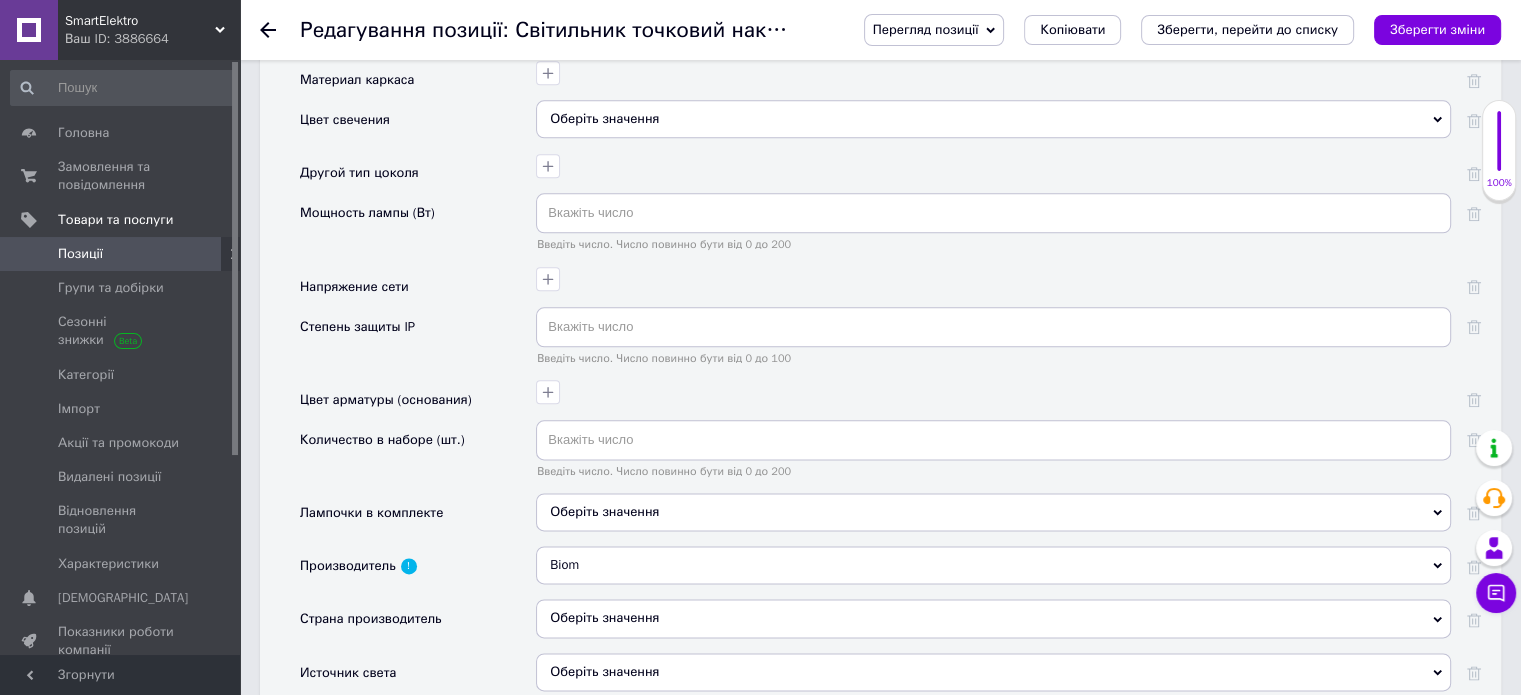 click on "Оберіть значення" at bounding box center [604, 511] 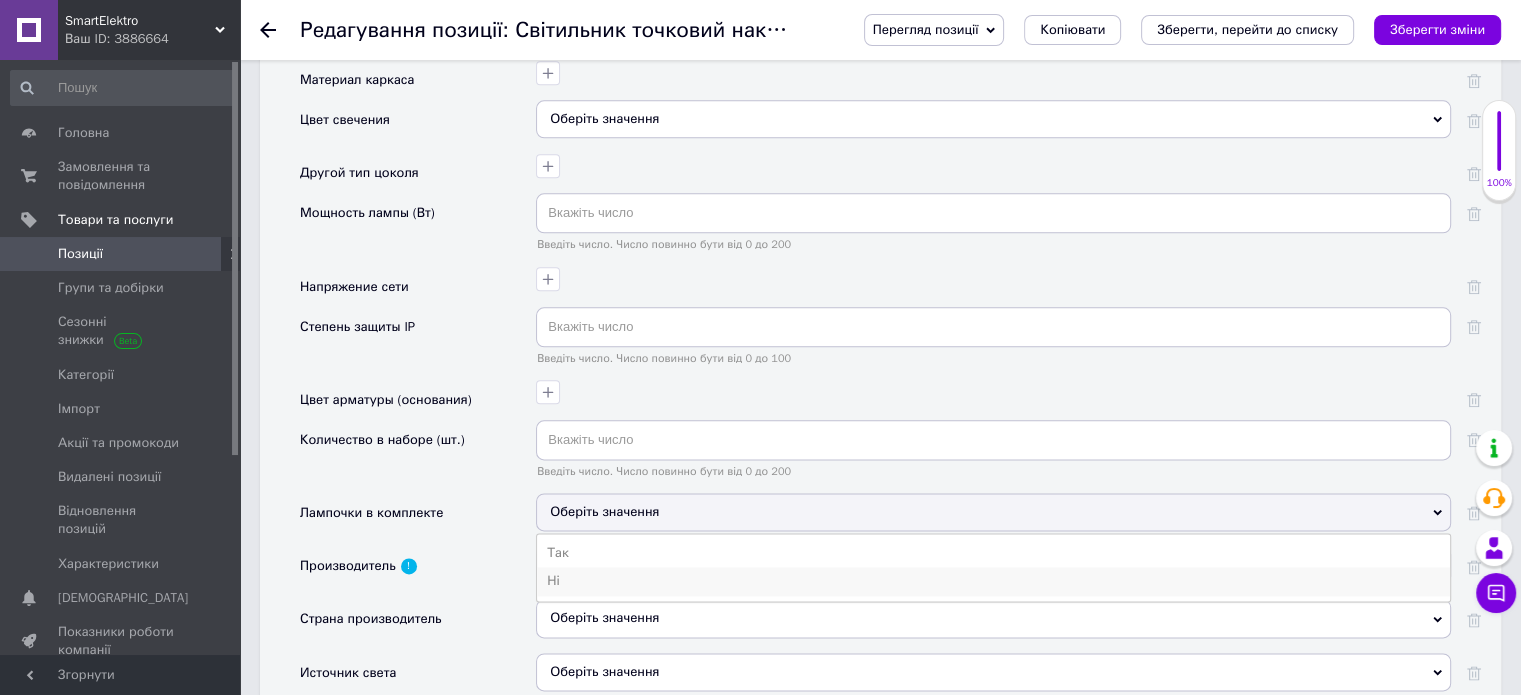 click on "Ні" at bounding box center (993, 581) 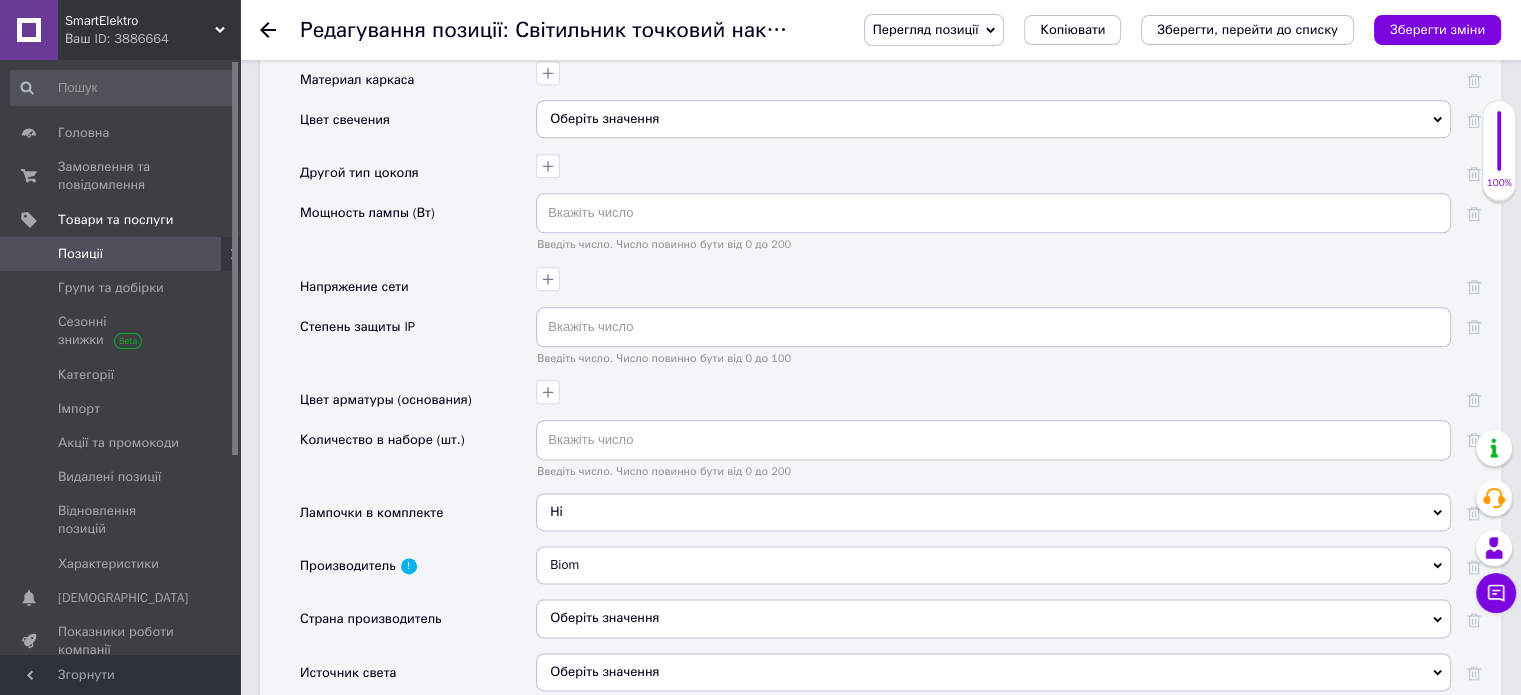 scroll, scrollTop: 2500, scrollLeft: 0, axis: vertical 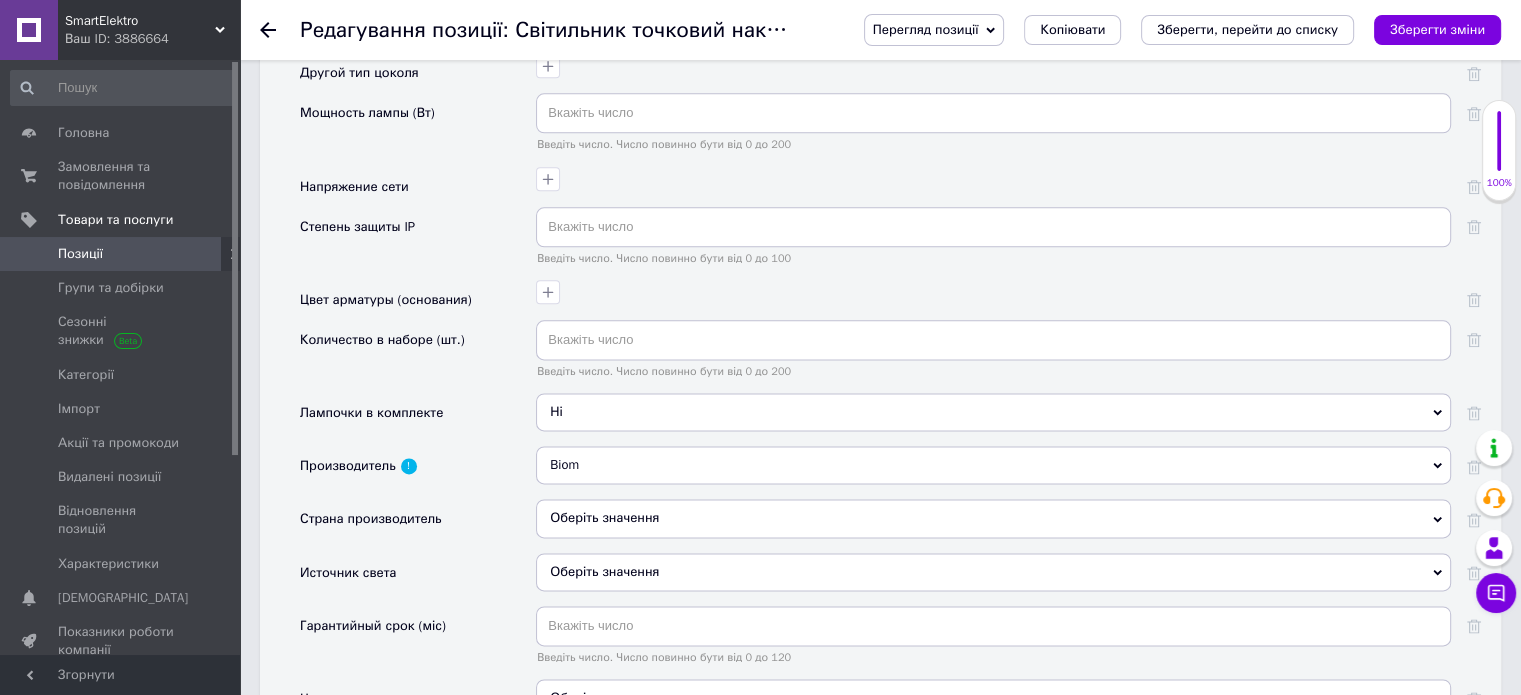 drag, startPoint x: 600, startPoint y: 452, endPoint x: 562, endPoint y: 459, distance: 38.63936 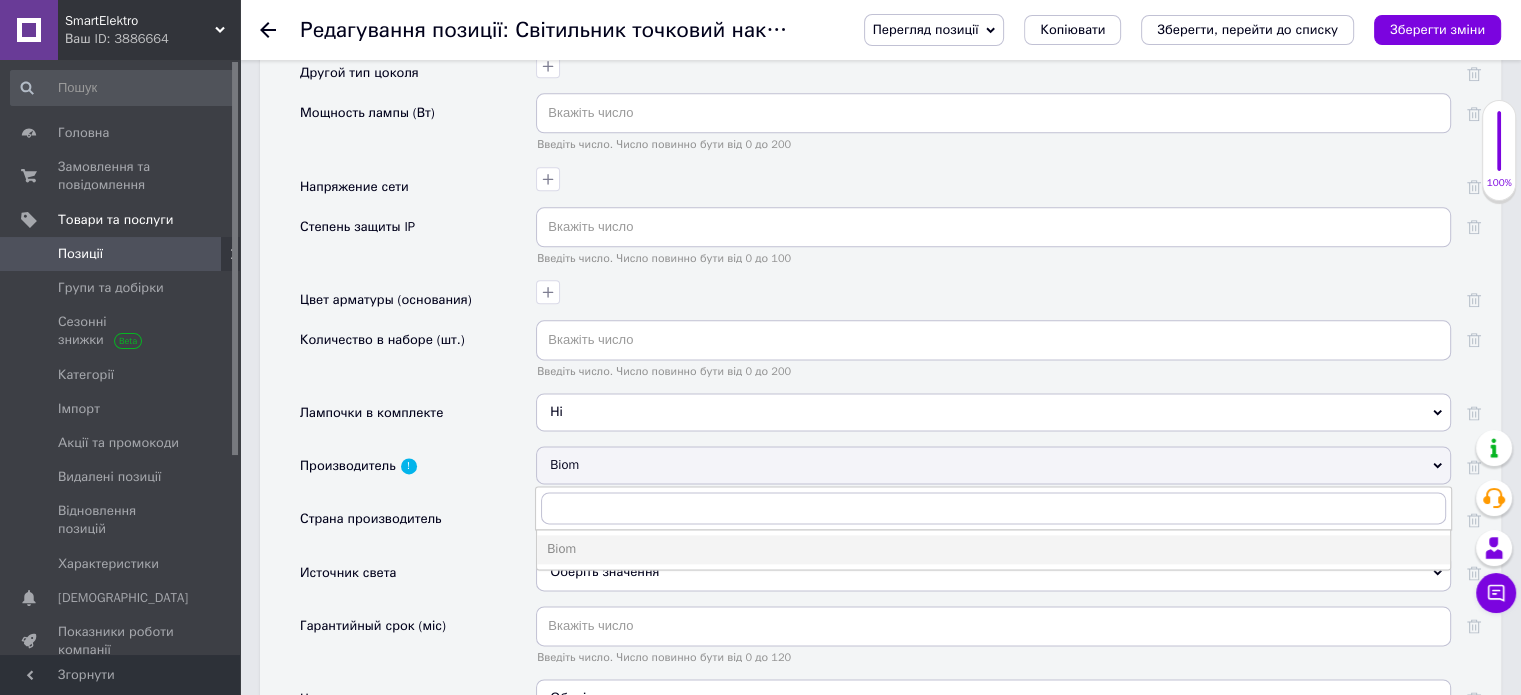 click on "Biom" at bounding box center (993, 465) 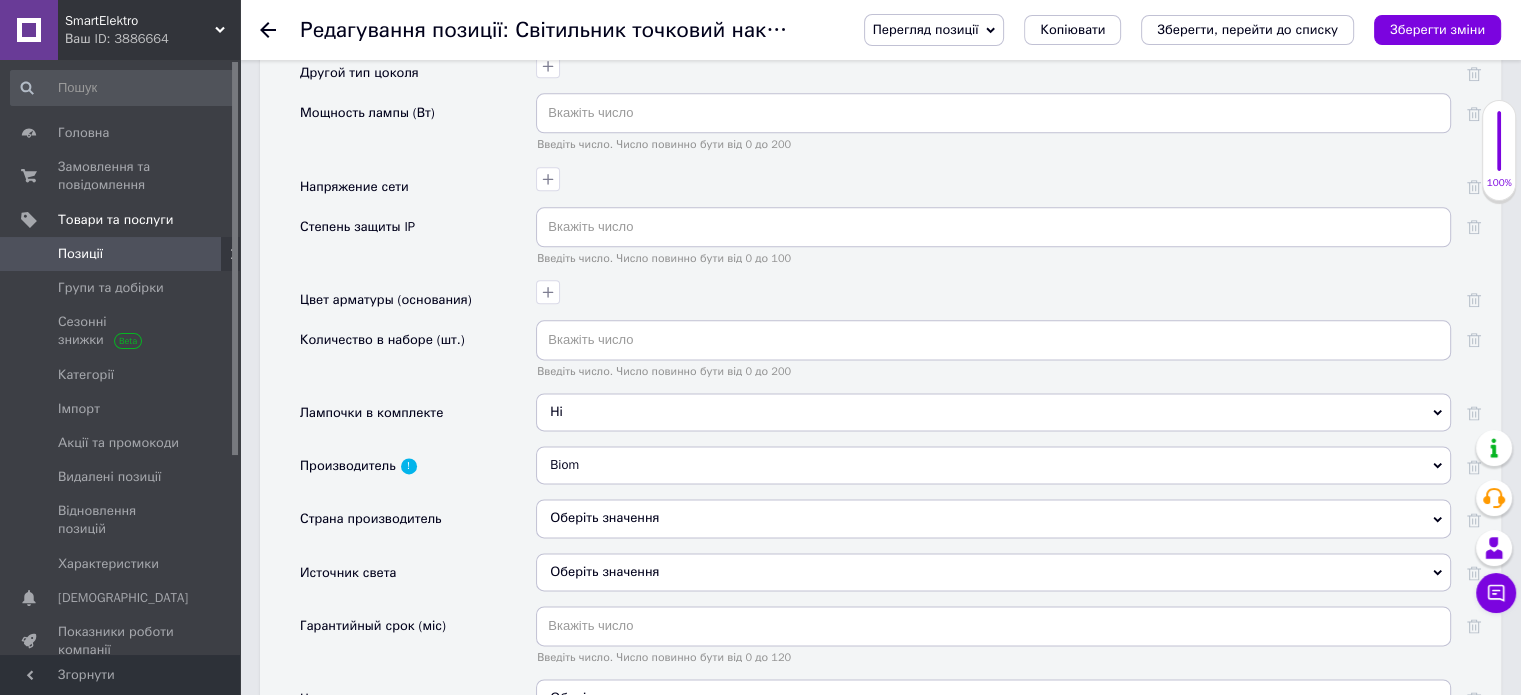 click on "Biom" at bounding box center [993, 465] 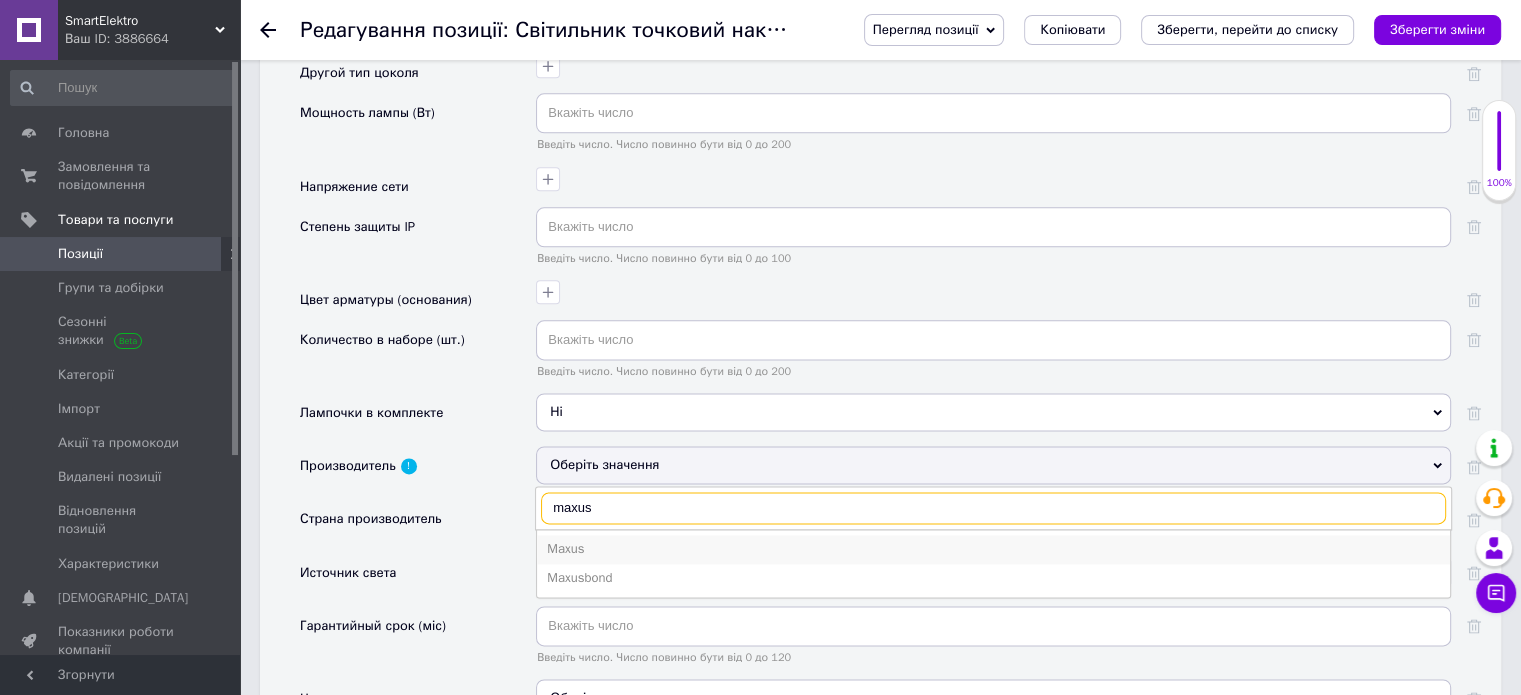 type on "maxus" 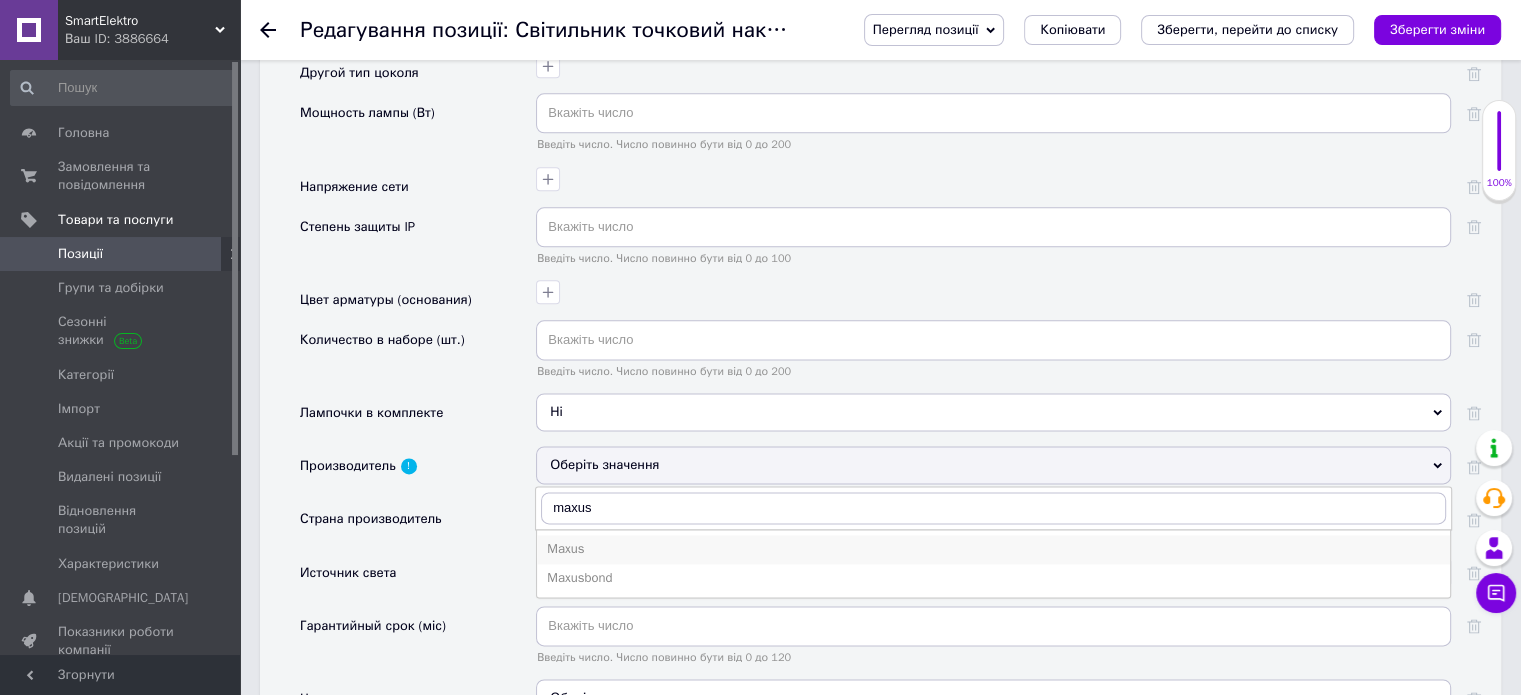 click on "Maxus" at bounding box center [993, 549] 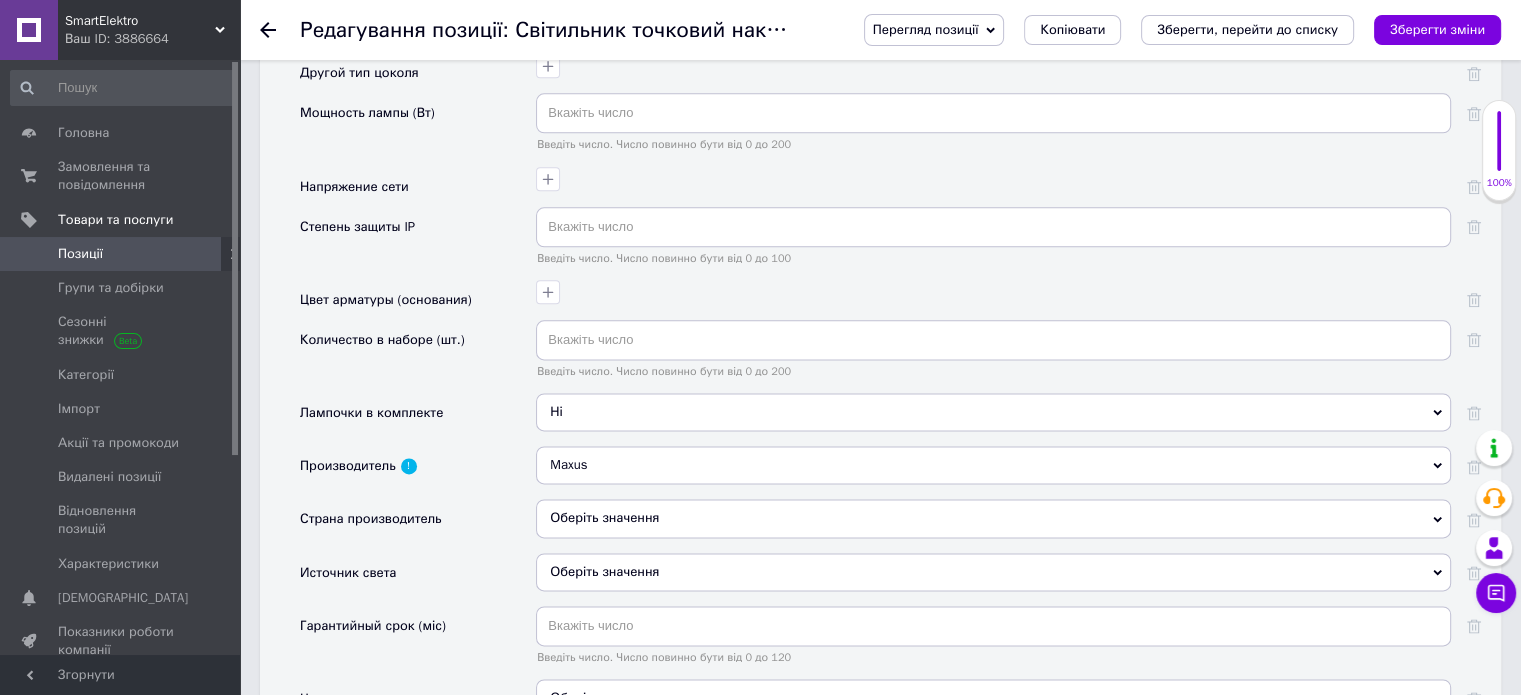 click on "Оберіть значення" at bounding box center [993, 518] 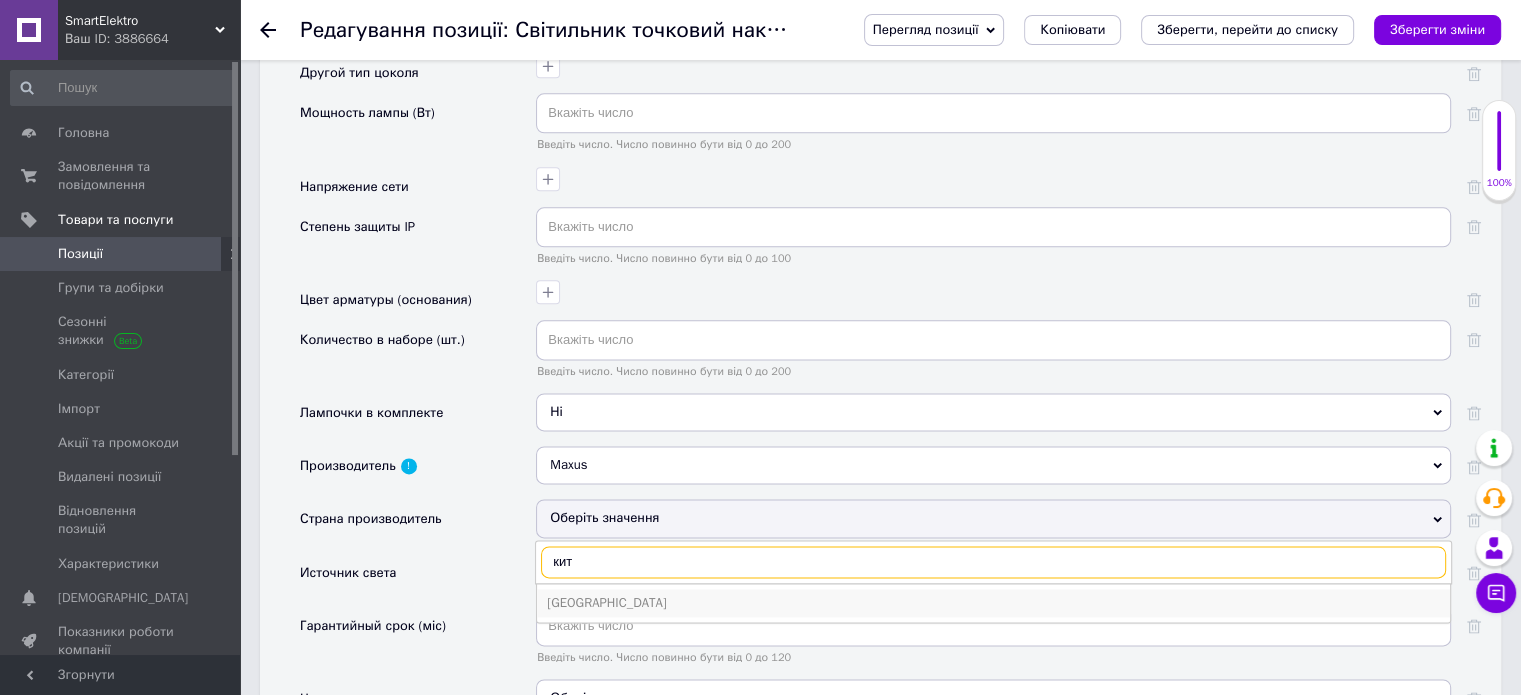 type on "кит" 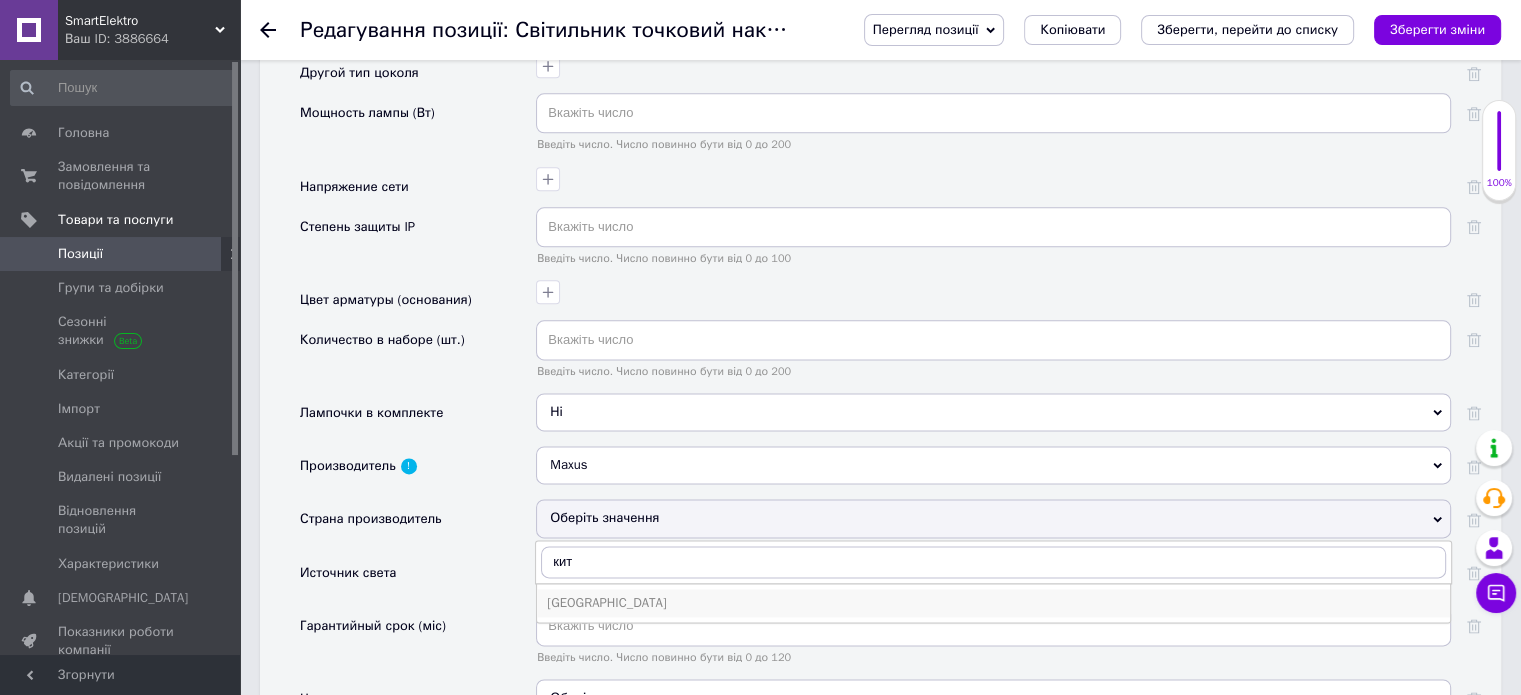click on "Китай" at bounding box center (993, 603) 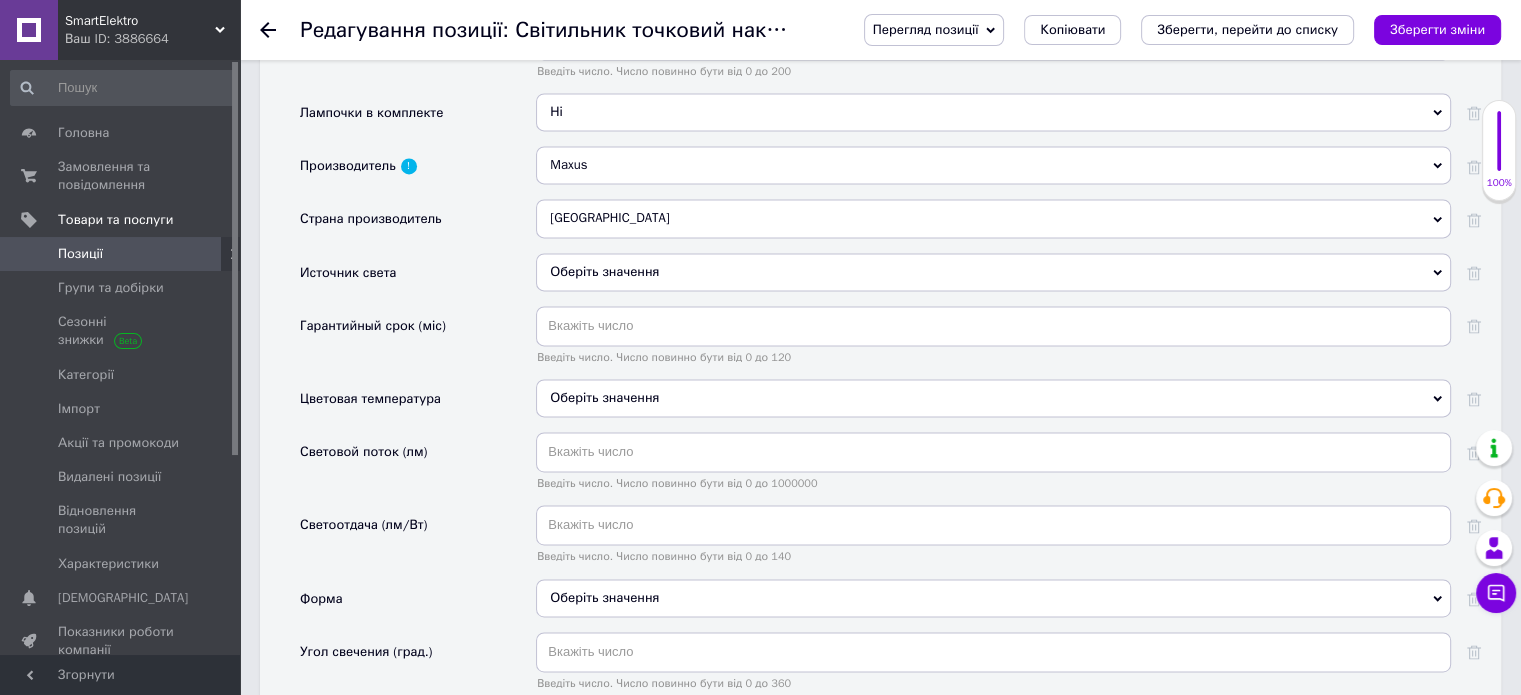 scroll, scrollTop: 2900, scrollLeft: 0, axis: vertical 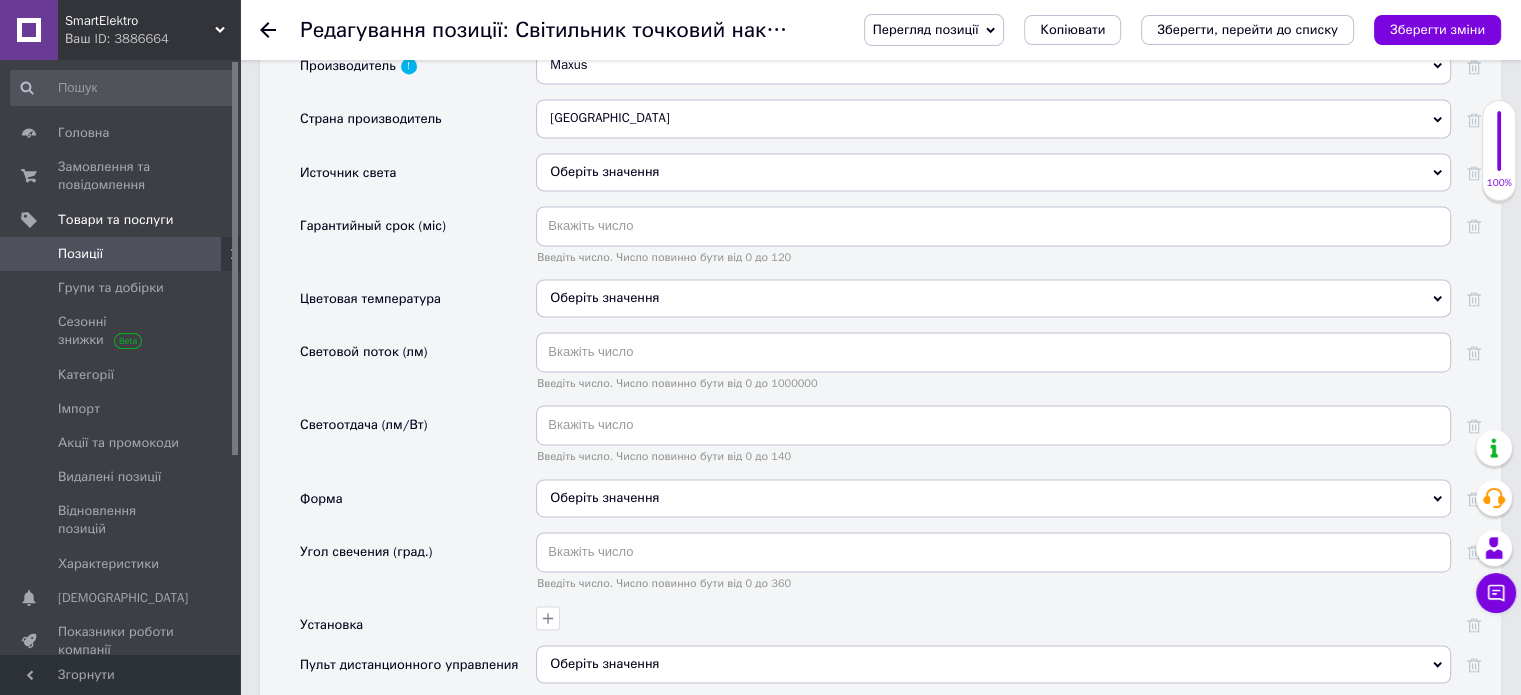 click on "Оберіть значення" at bounding box center (993, 498) 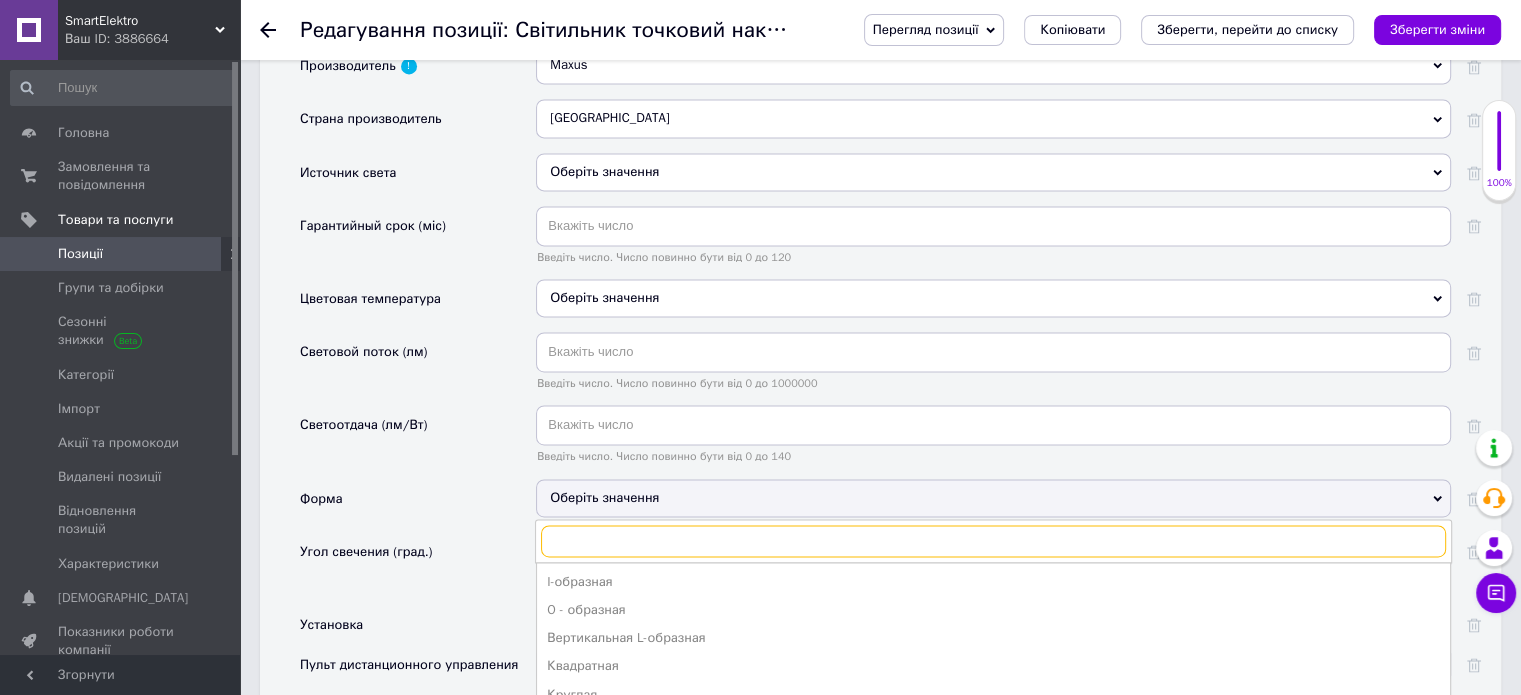 scroll, scrollTop: 3000, scrollLeft: 0, axis: vertical 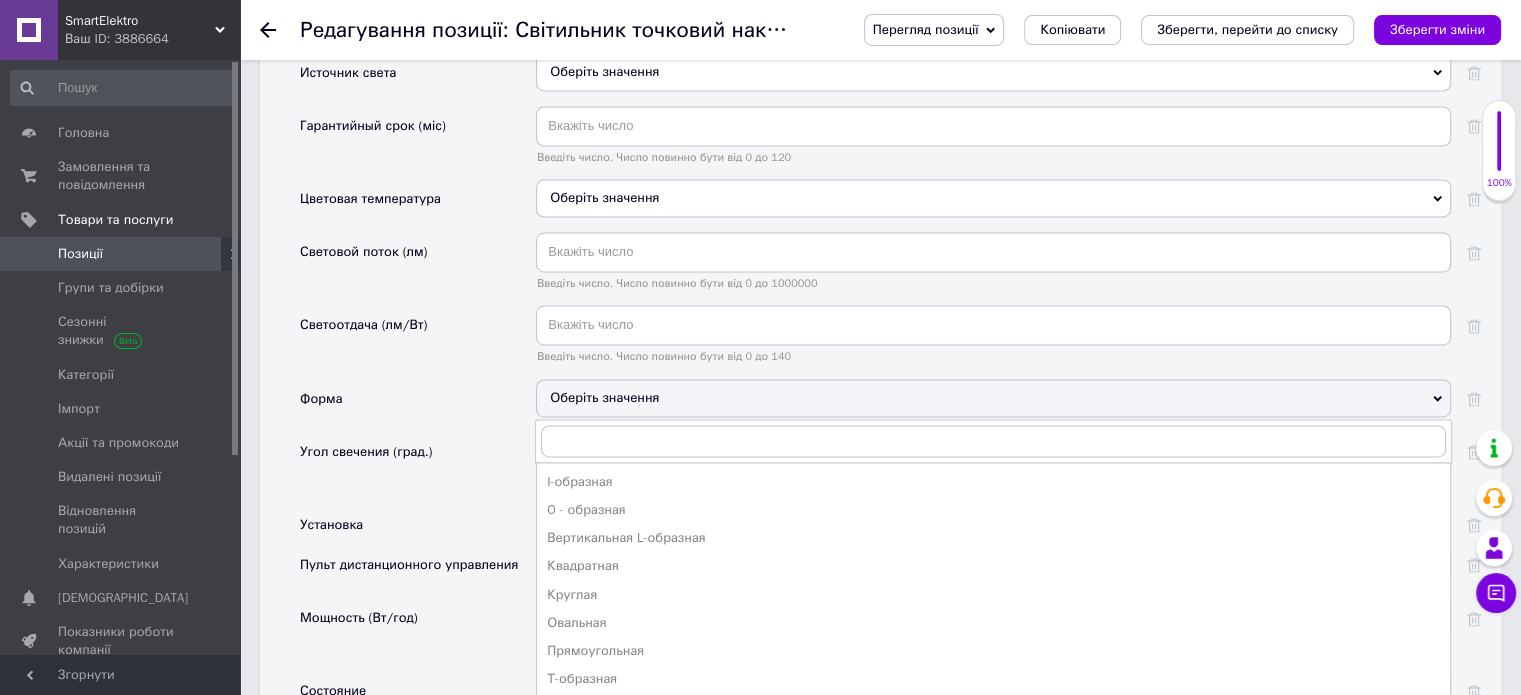 click on "Форма" at bounding box center [418, 405] 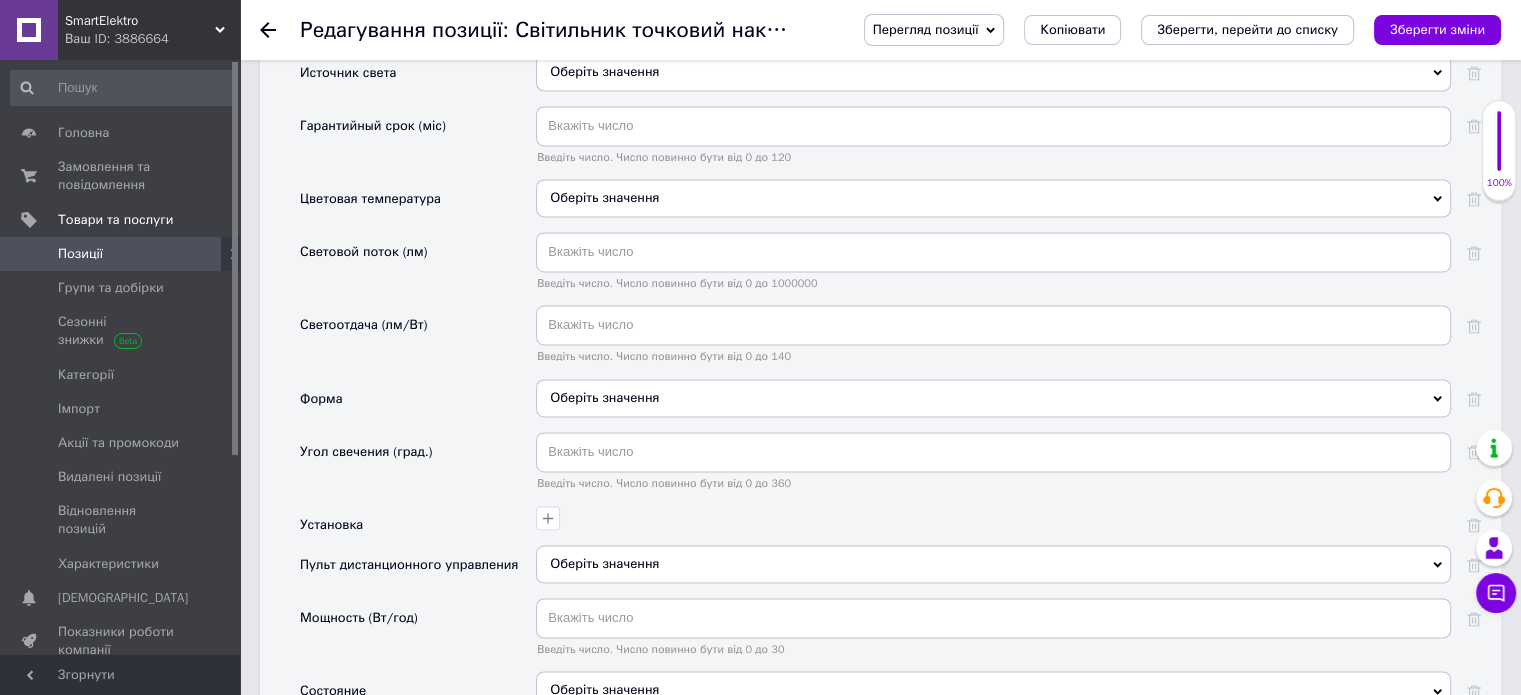scroll, scrollTop: 3100, scrollLeft: 0, axis: vertical 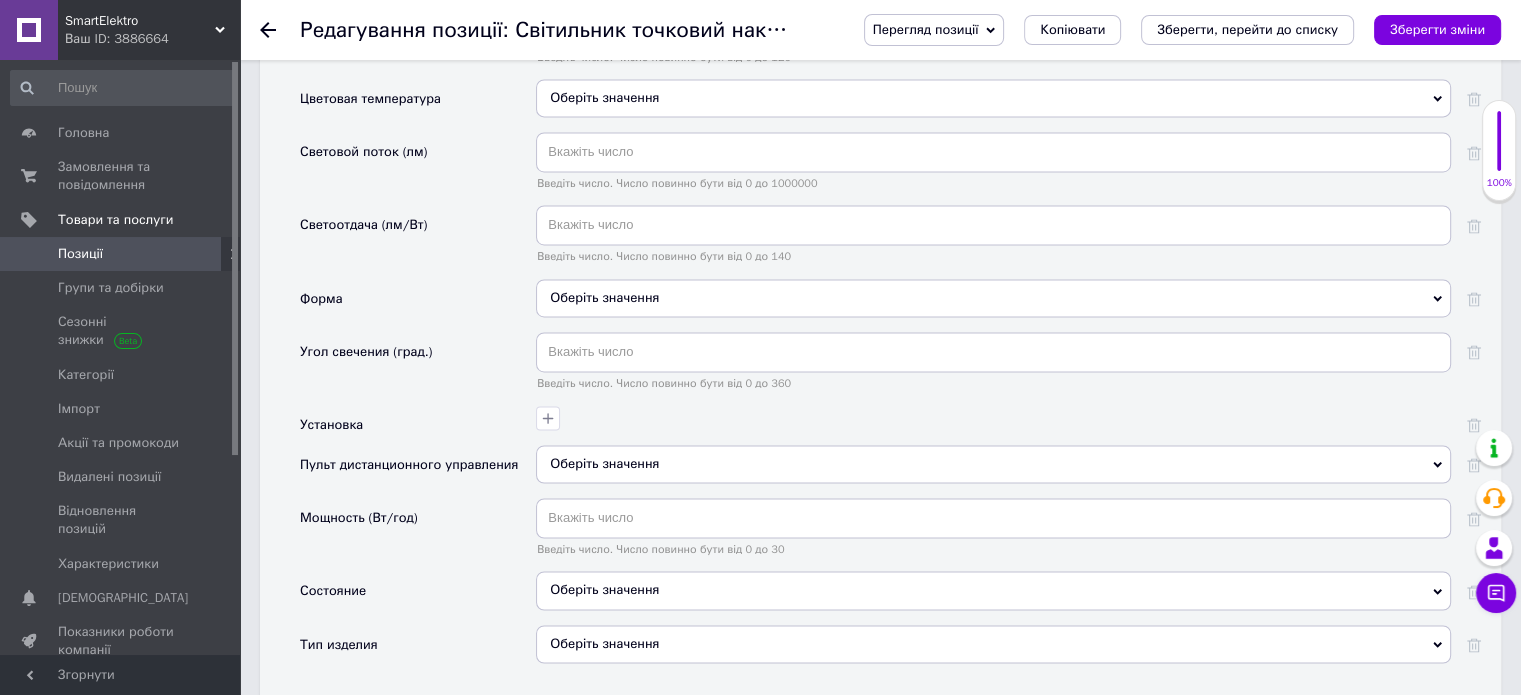 click on "Оберіть значення" at bounding box center [993, 590] 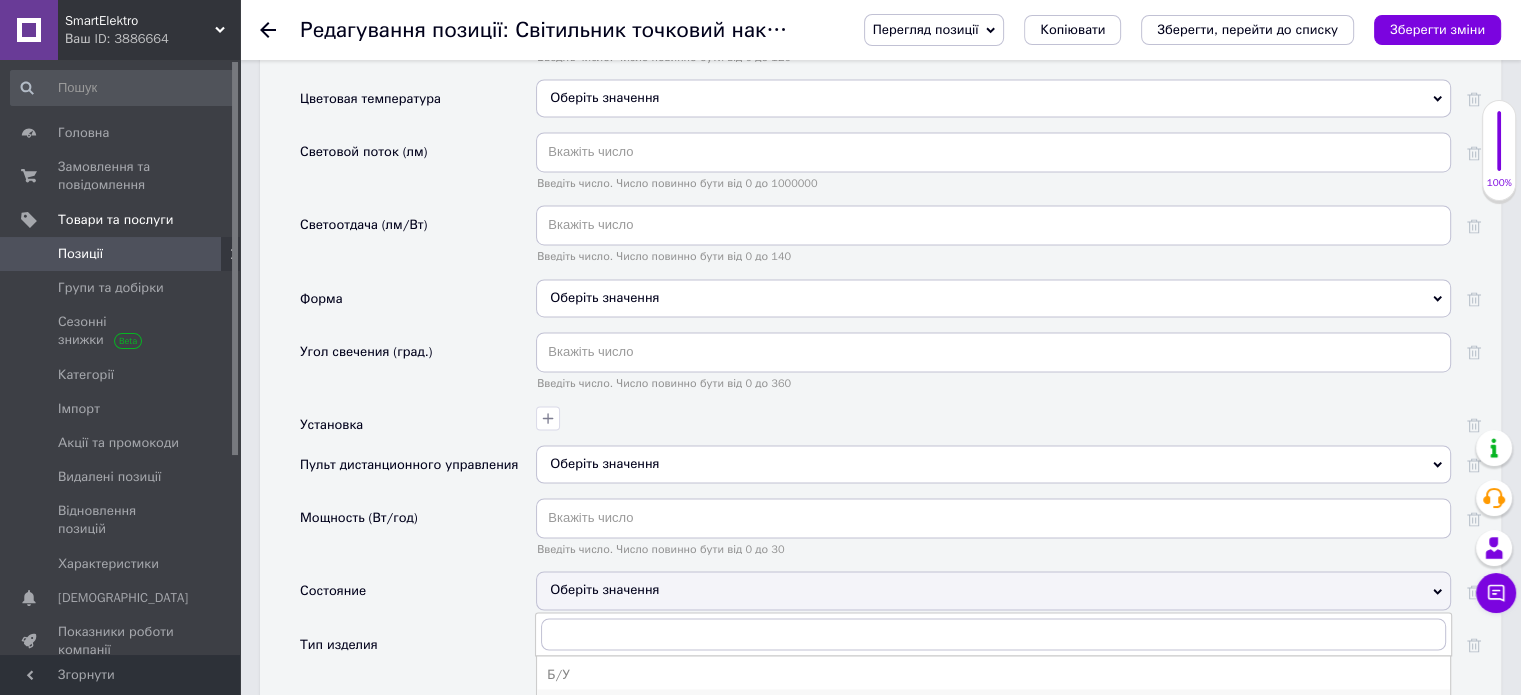 click on "Новое" at bounding box center [993, 703] 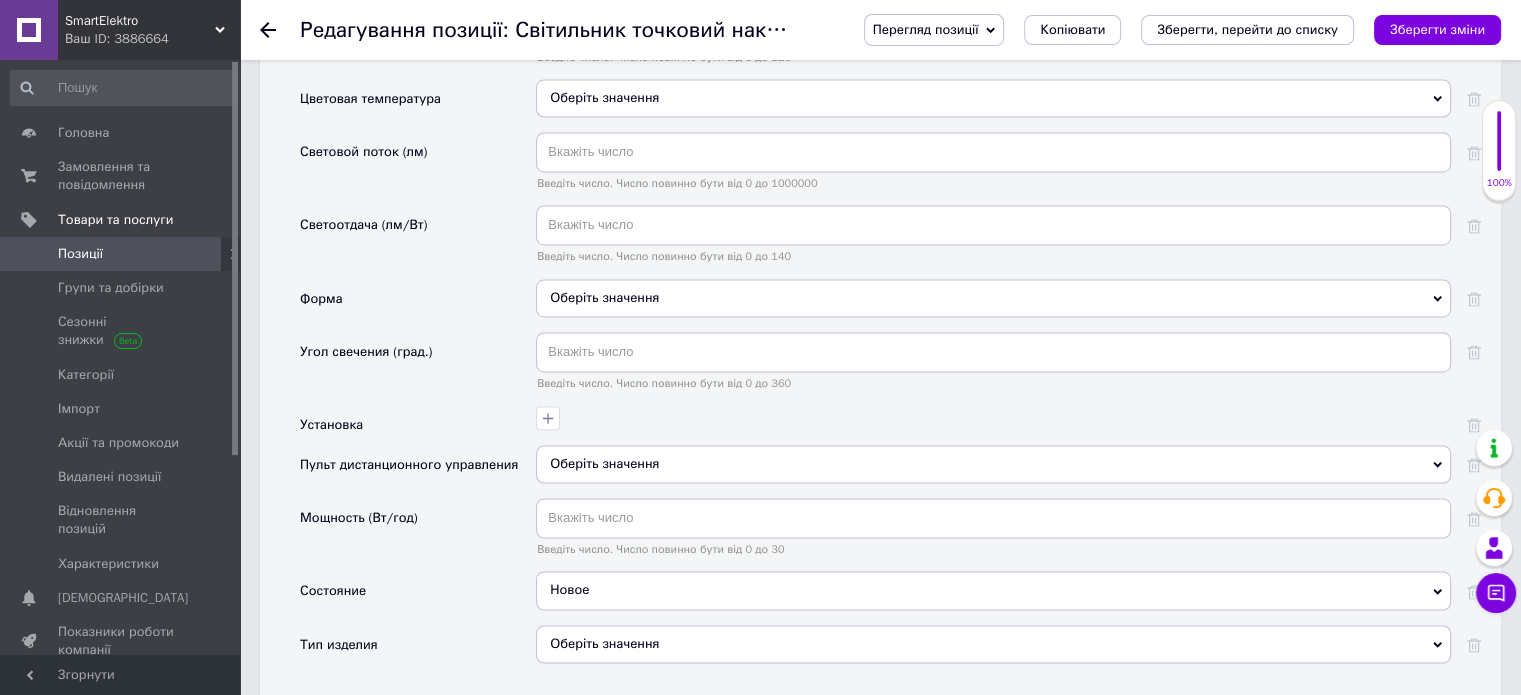 scroll, scrollTop: 3200, scrollLeft: 0, axis: vertical 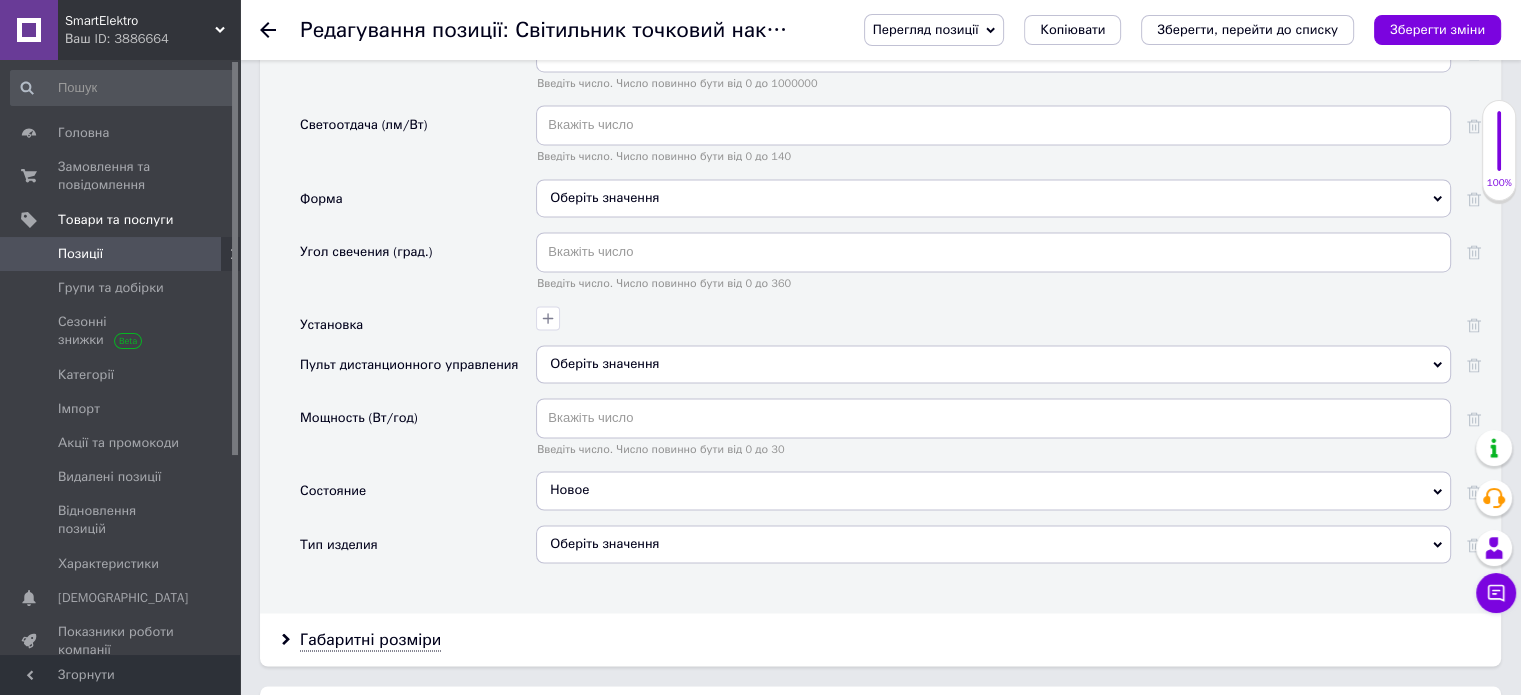 click on "Оберіть значення" at bounding box center [993, 544] 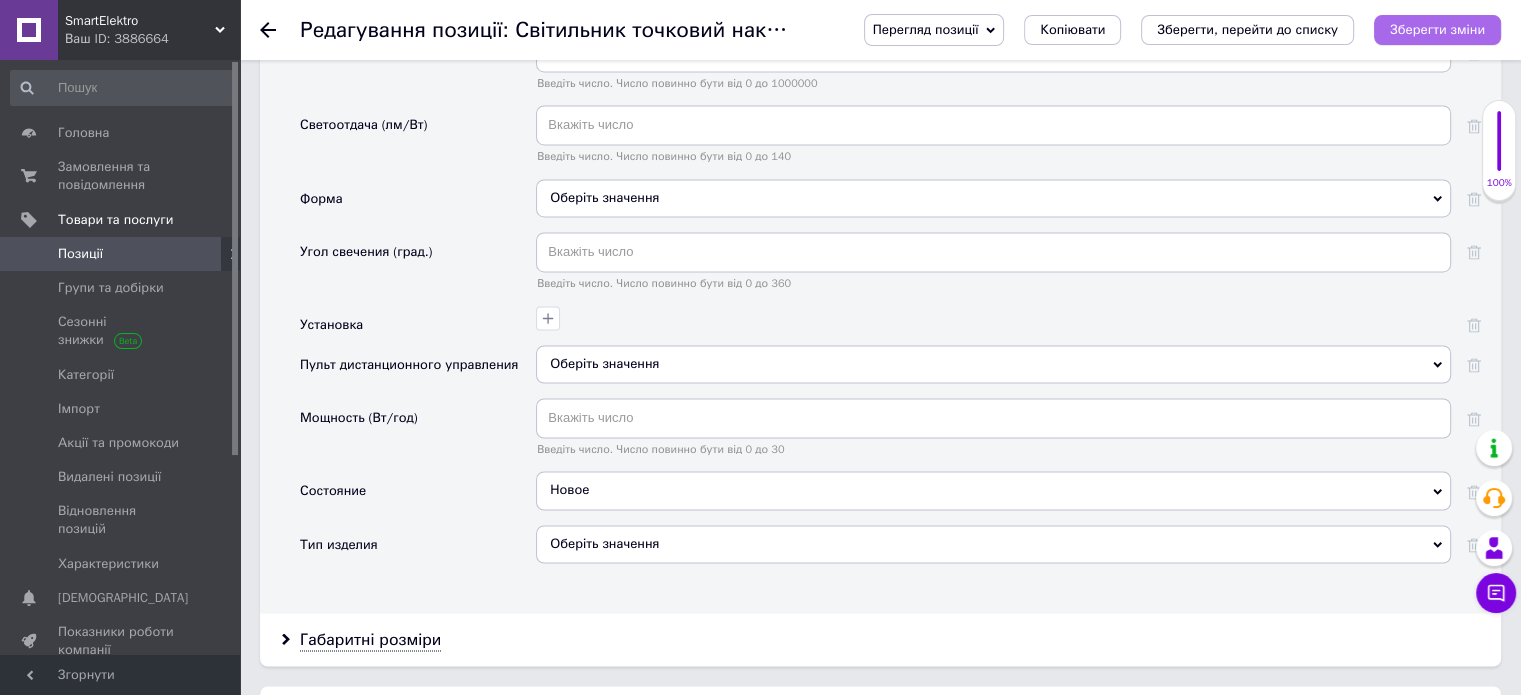 click on "Зберегти зміни" at bounding box center [1437, 29] 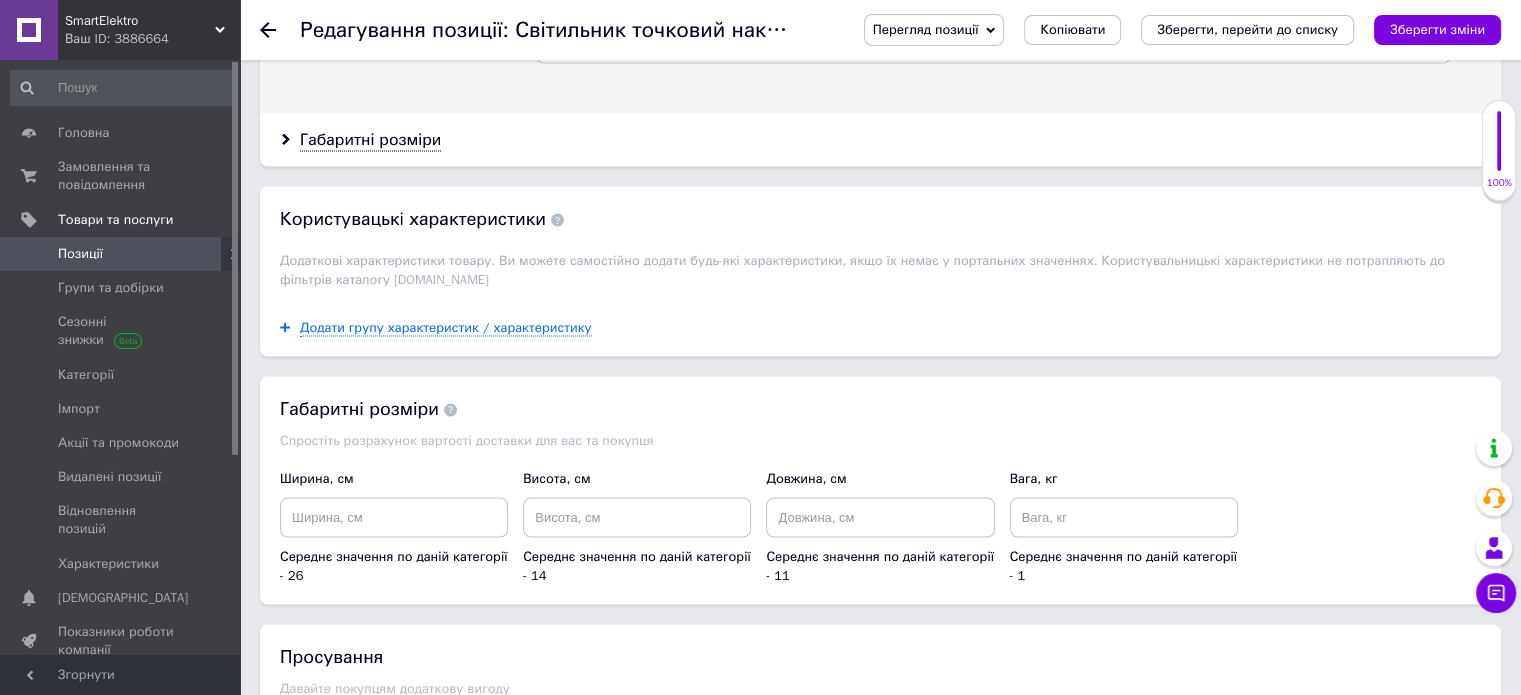 scroll, scrollTop: 4062, scrollLeft: 0, axis: vertical 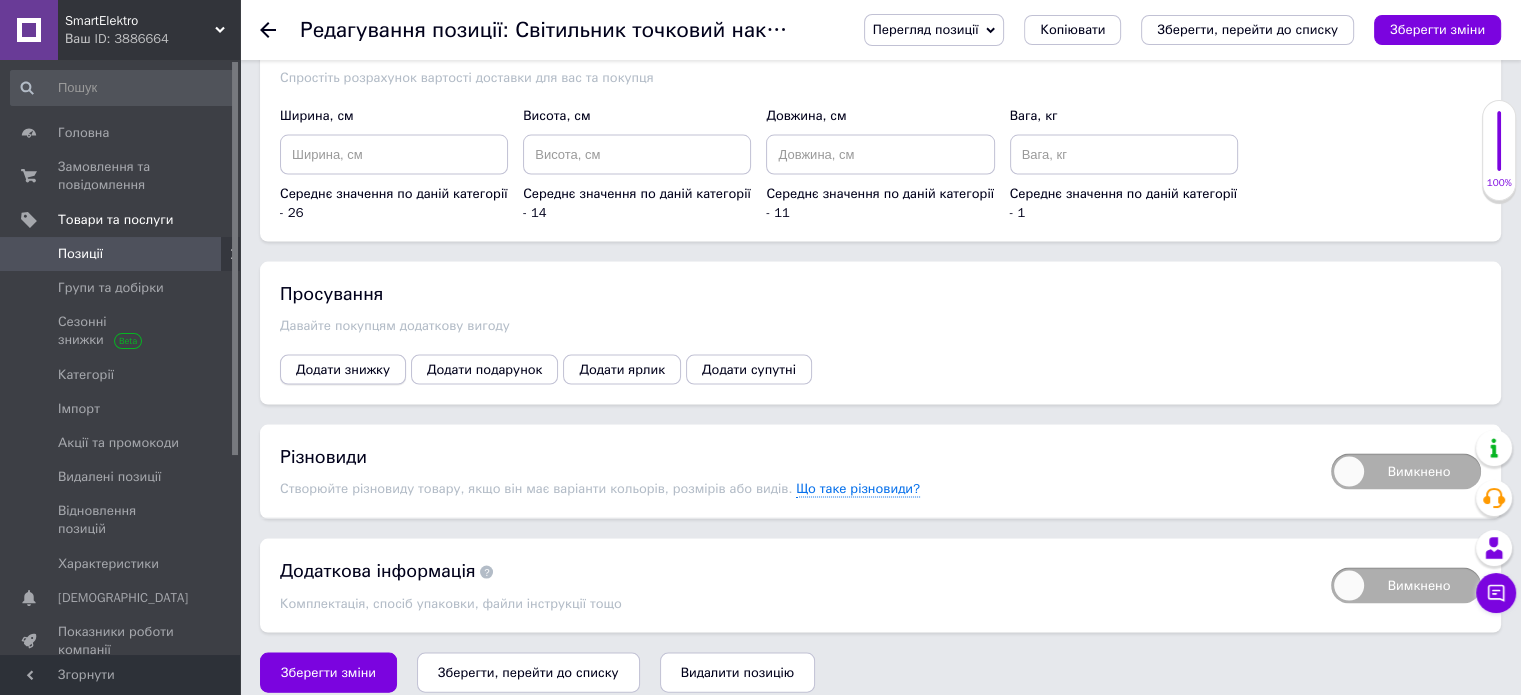 click on "Додати знижку" at bounding box center (343, 370) 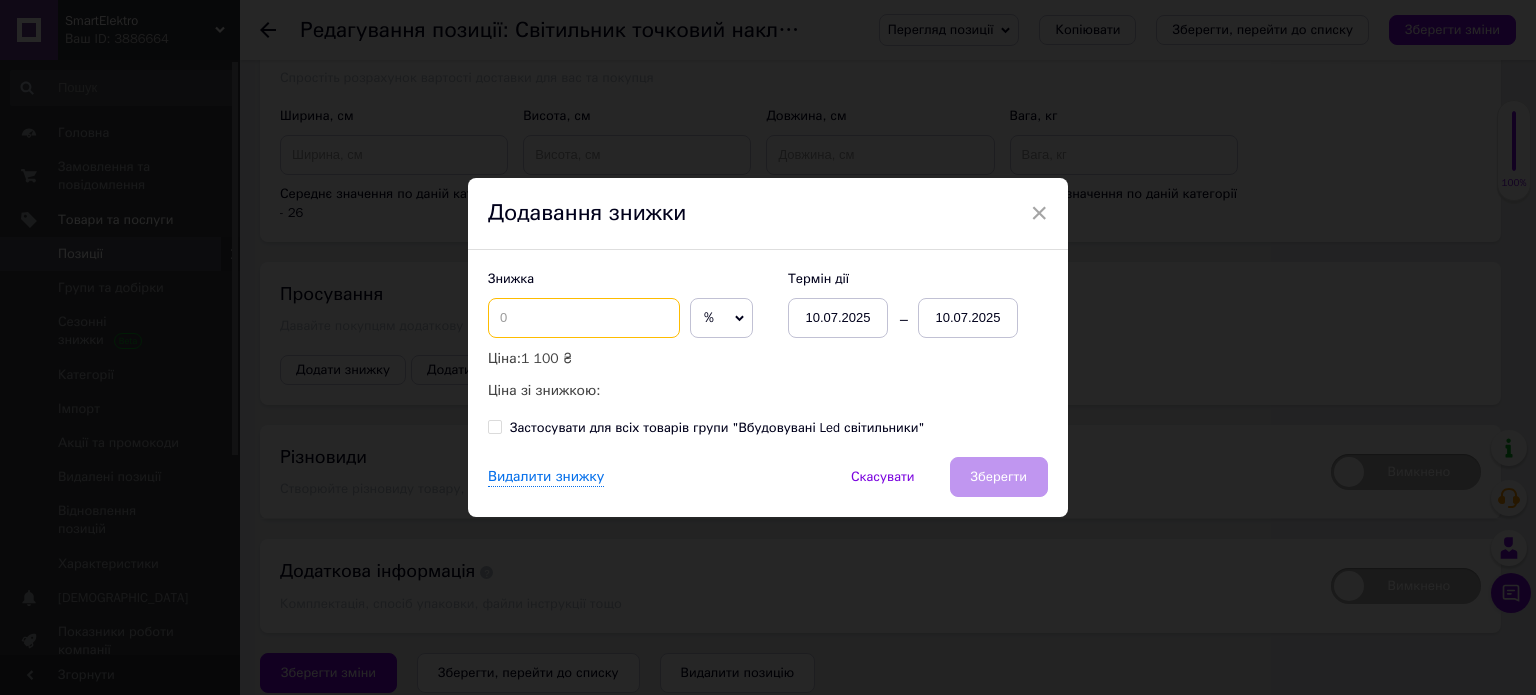 click at bounding box center (584, 318) 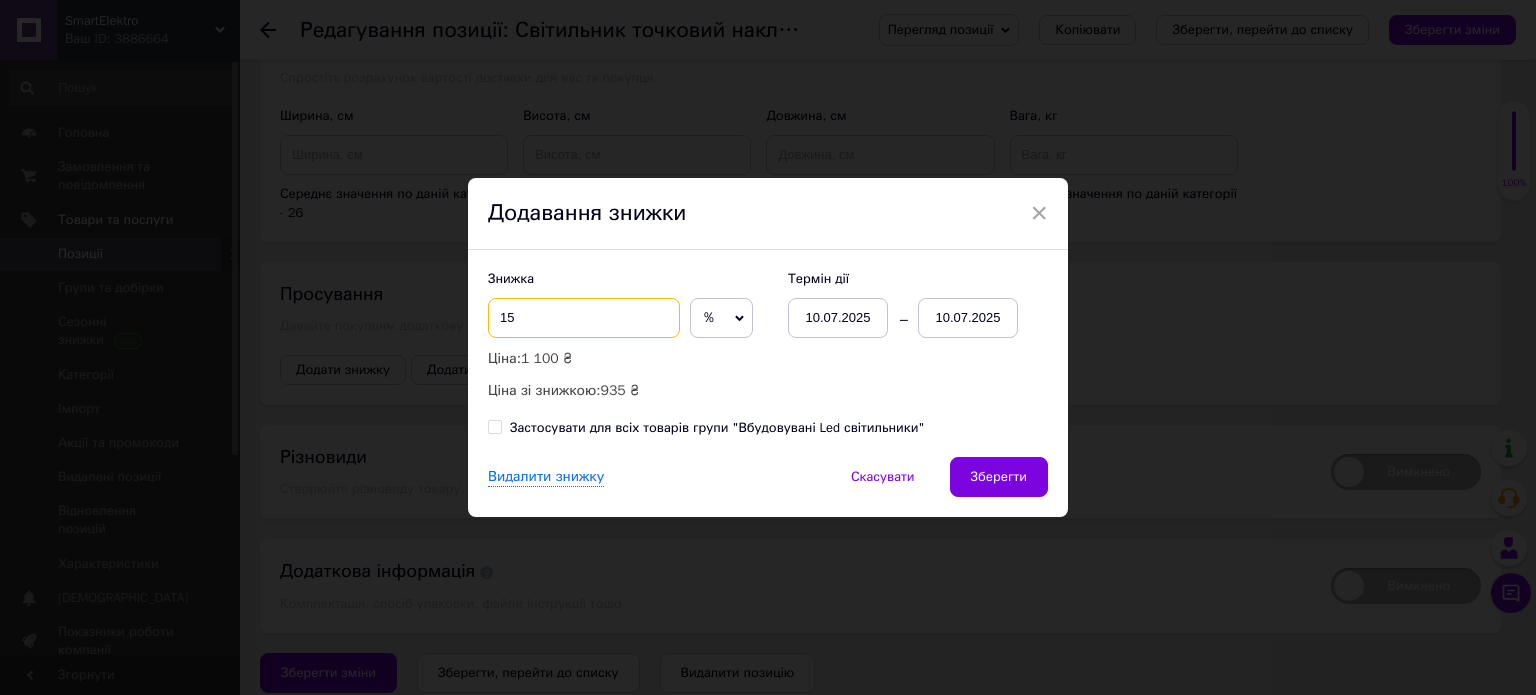 type on "15" 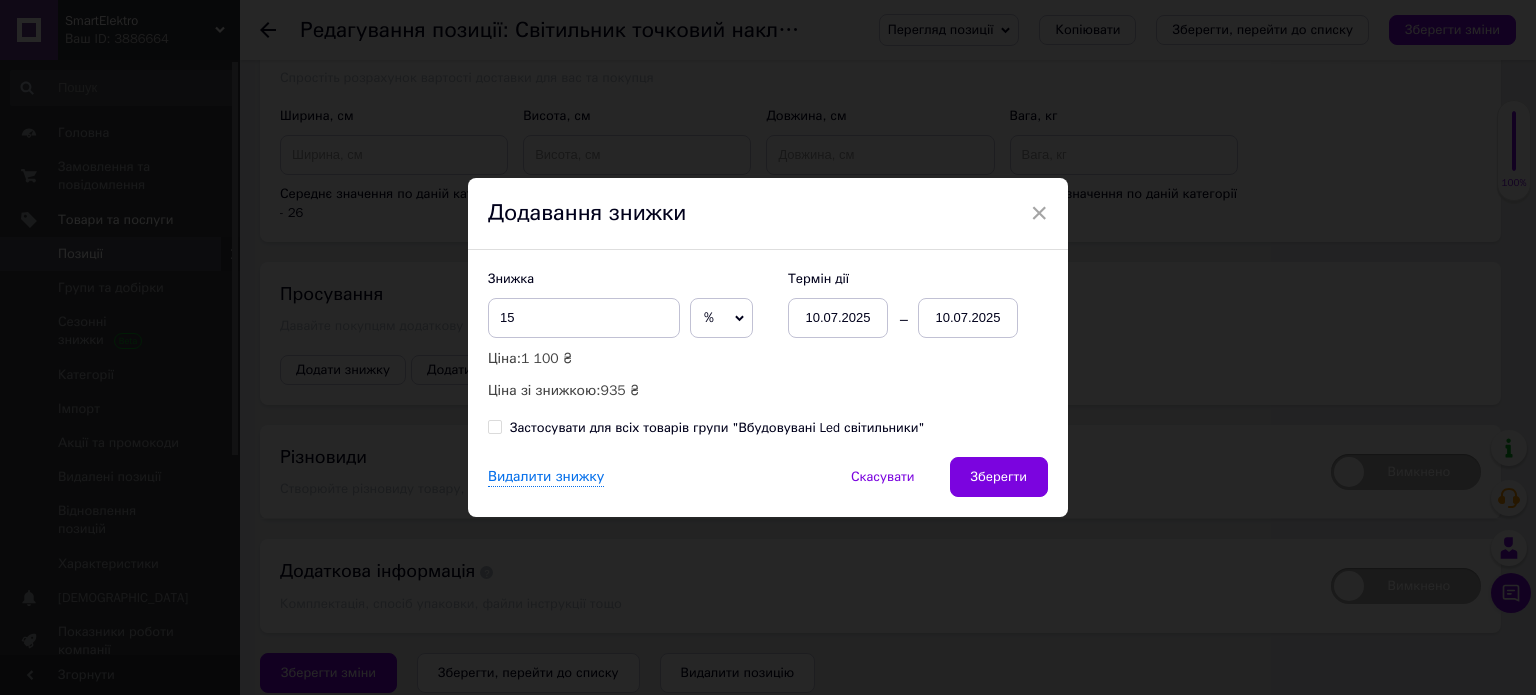 click on "10.07.2025" at bounding box center [968, 318] 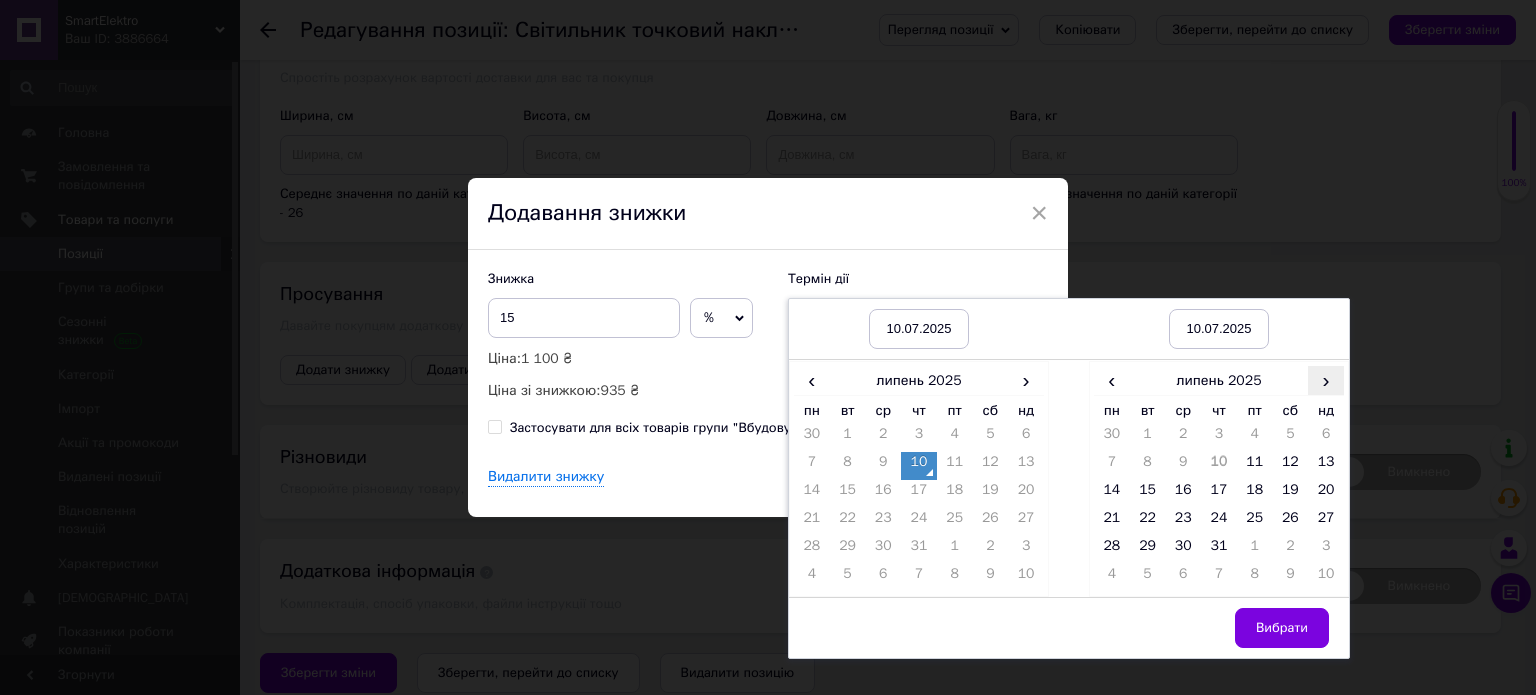 click on "›" at bounding box center (1326, 380) 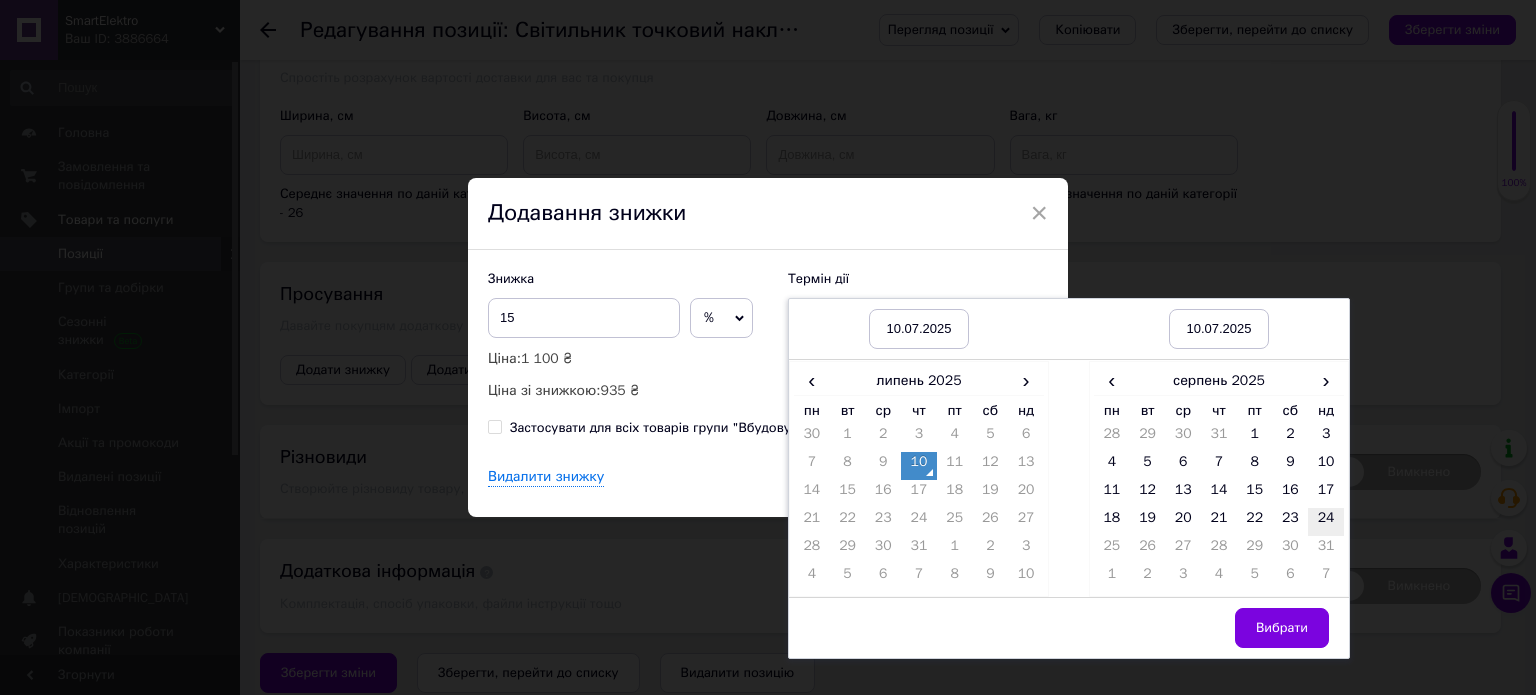 click on "24" at bounding box center (1326, 522) 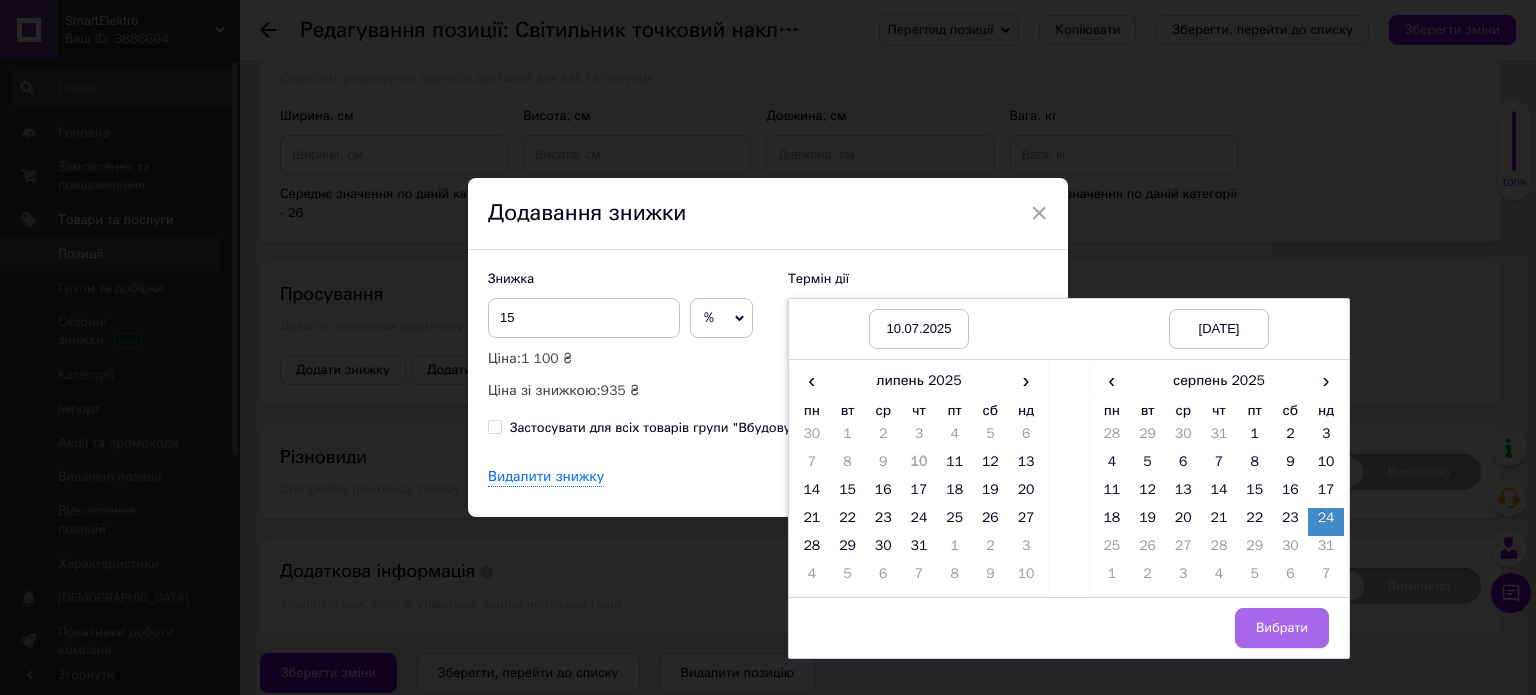 click on "Вибрати" at bounding box center (1282, 628) 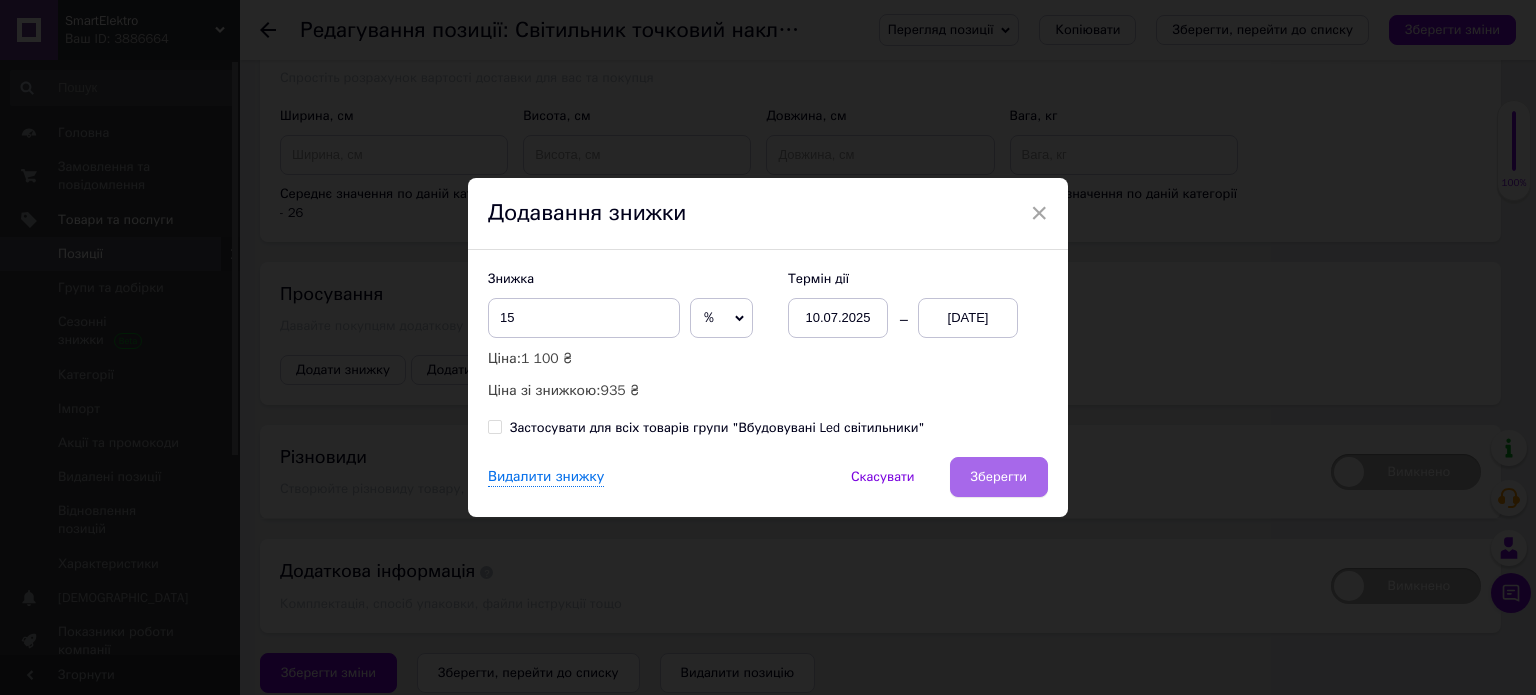 click on "Зберегти" at bounding box center [999, 477] 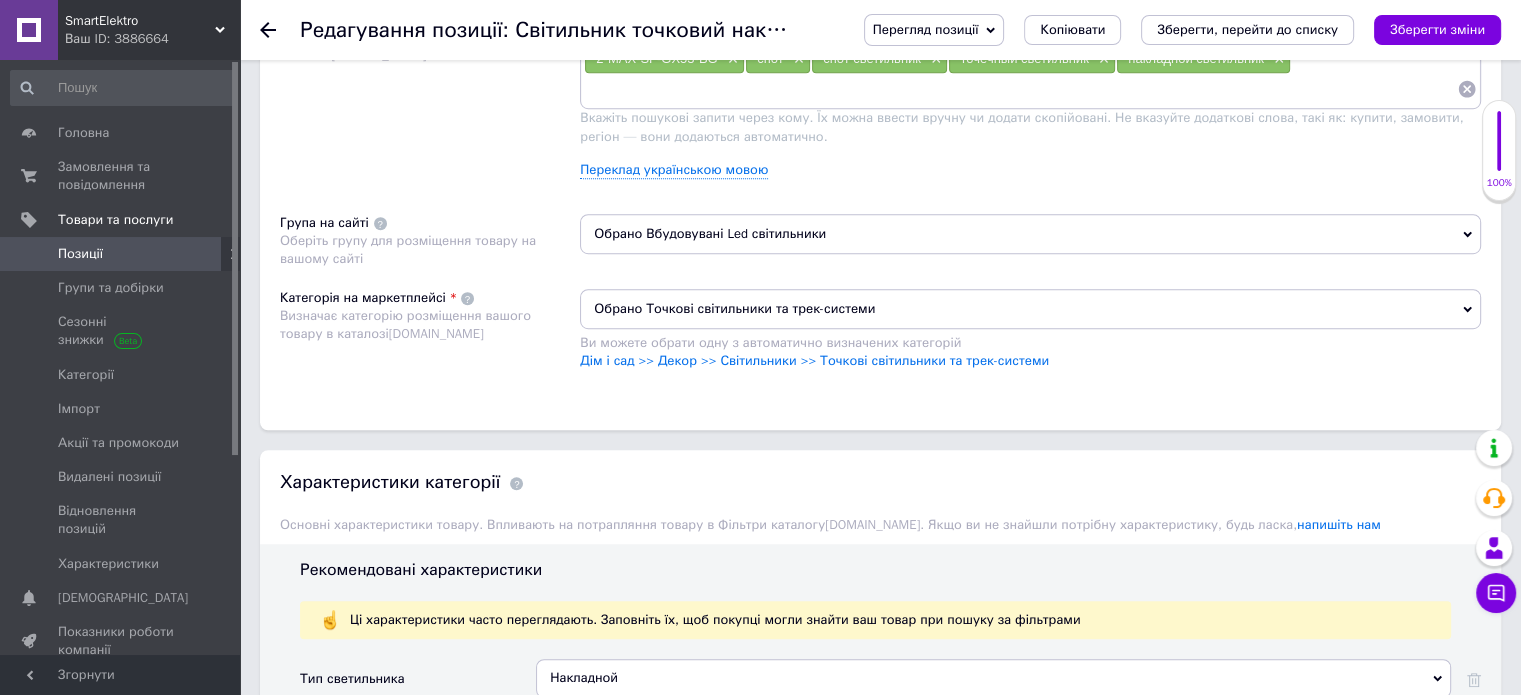 scroll, scrollTop: 1162, scrollLeft: 0, axis: vertical 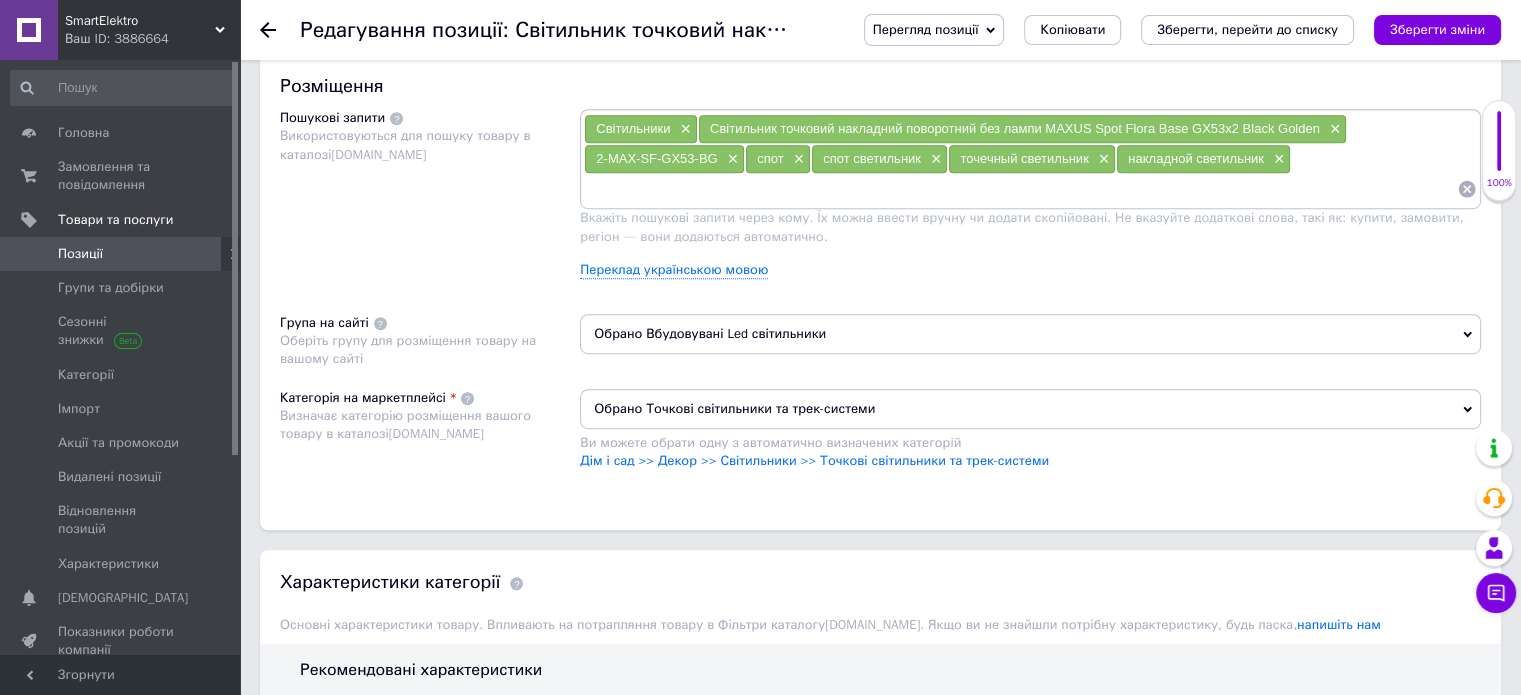 click on "Обрано Вбудовувані Led світильники" at bounding box center (1030, 334) 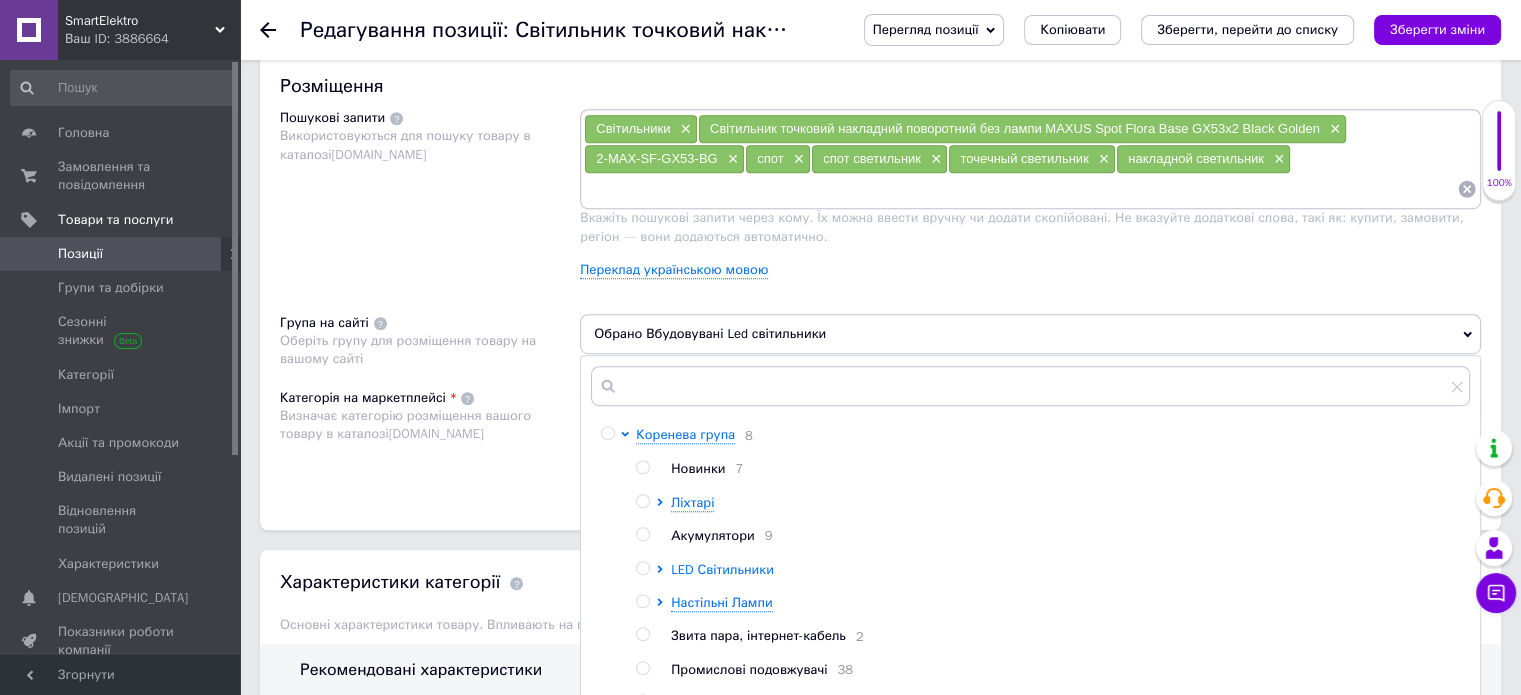 click 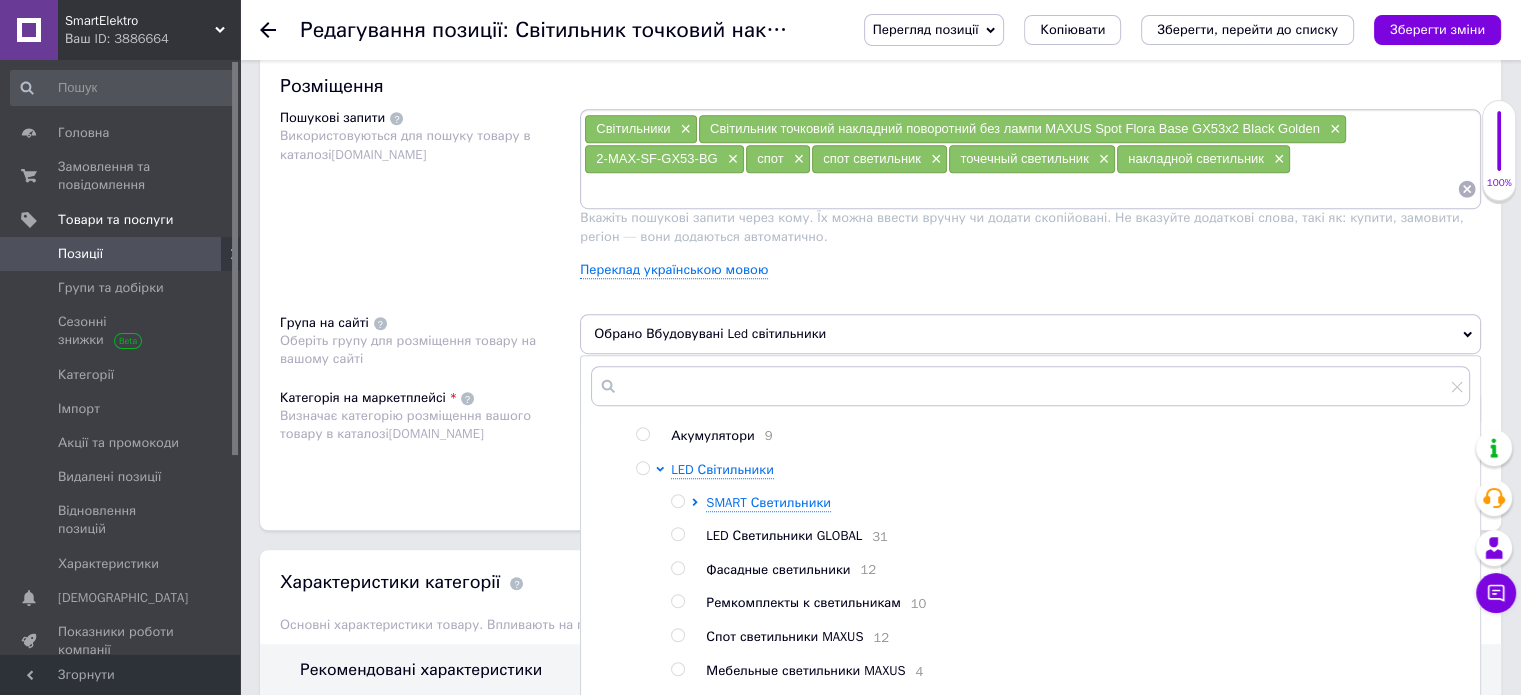 scroll, scrollTop: 200, scrollLeft: 0, axis: vertical 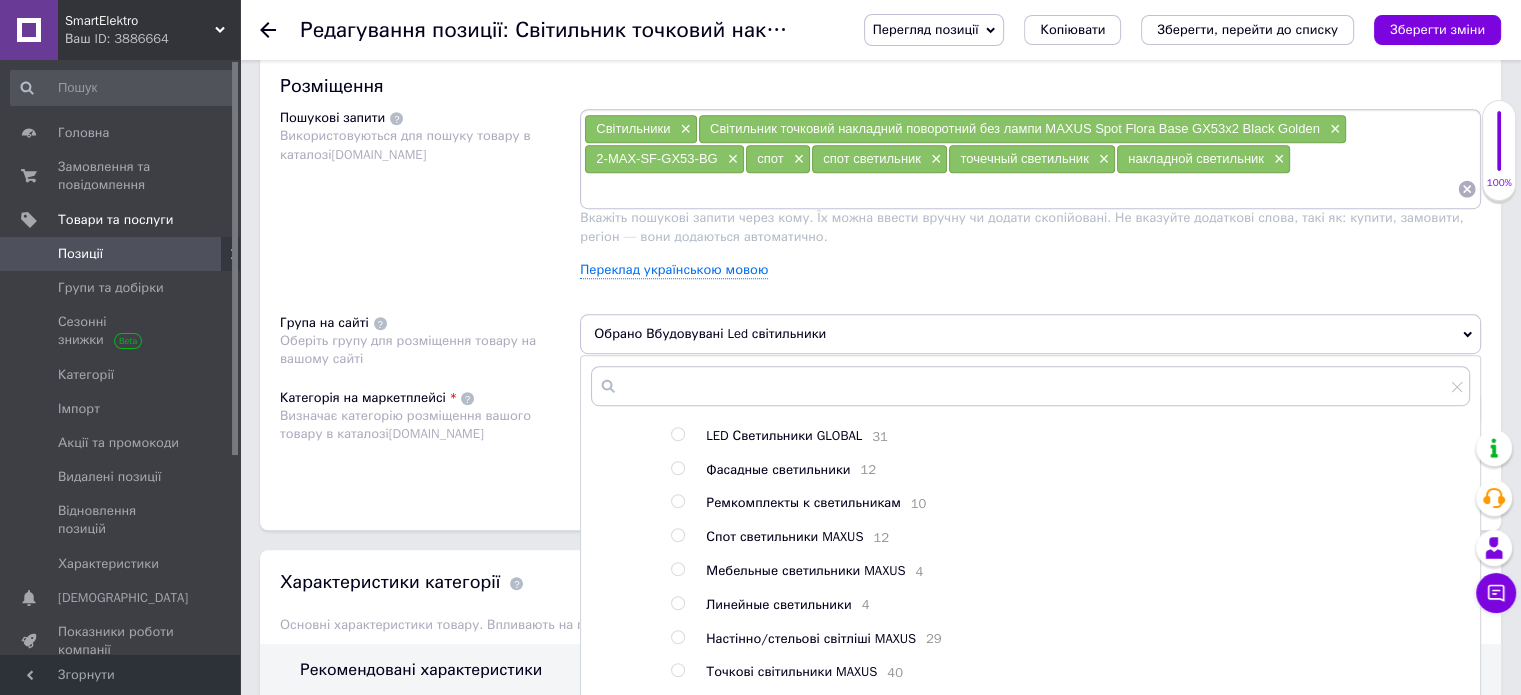 click at bounding box center [663, 555] 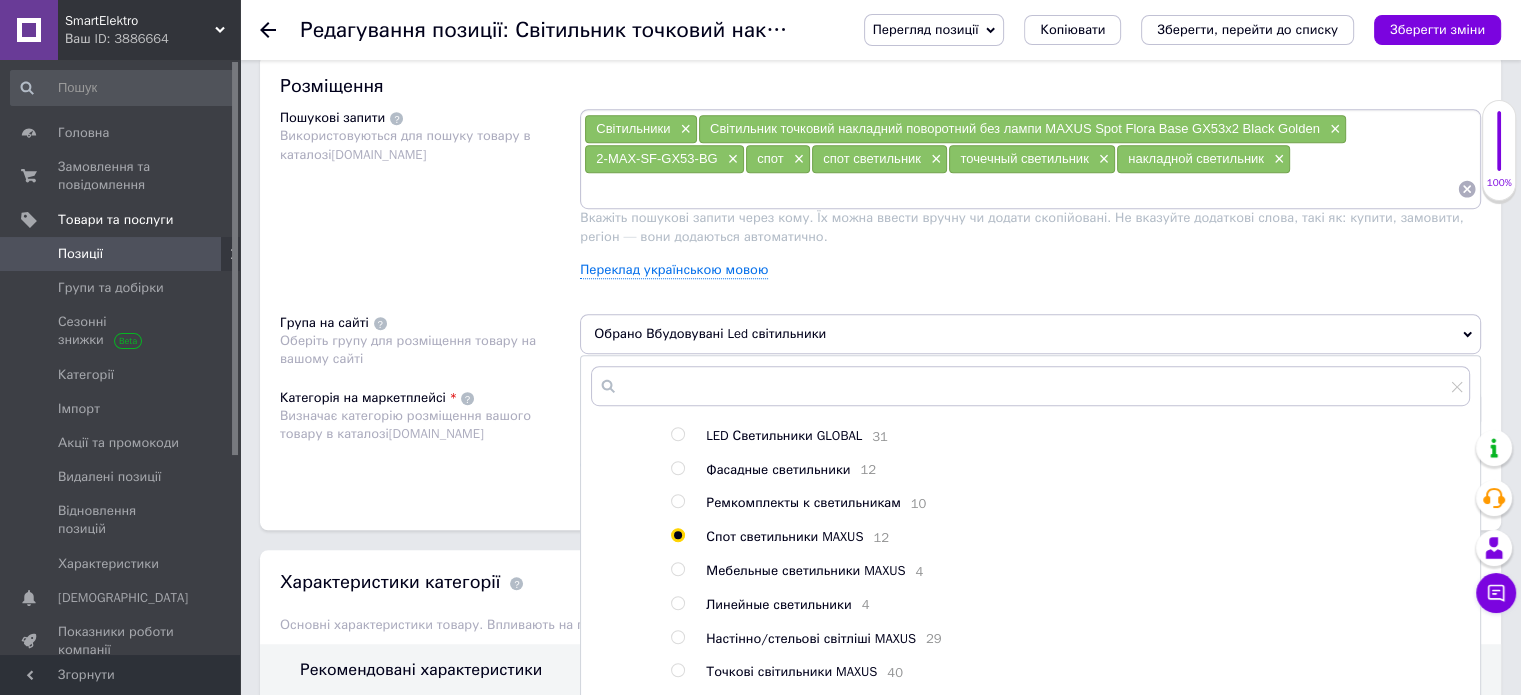 radio on "true" 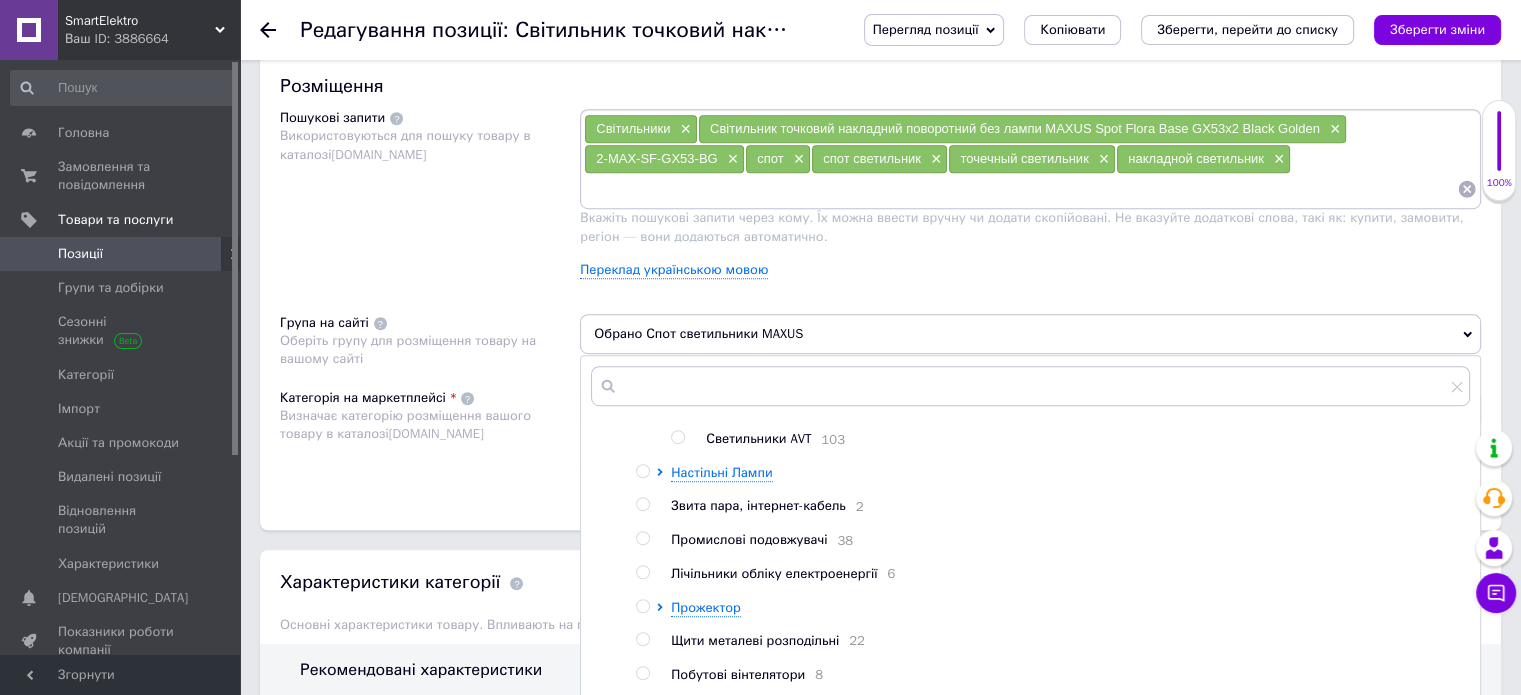 scroll, scrollTop: 726, scrollLeft: 0, axis: vertical 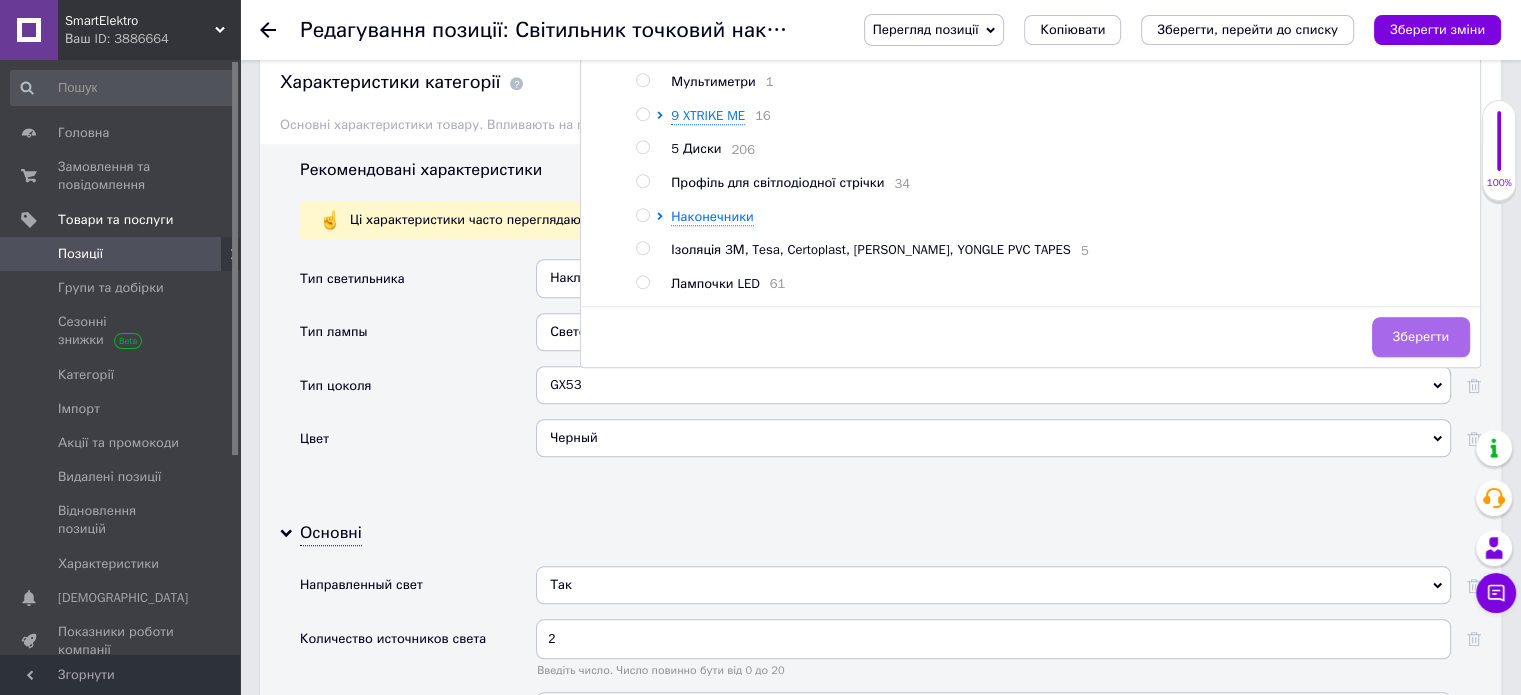 click on "Зберегти" at bounding box center [1421, 337] 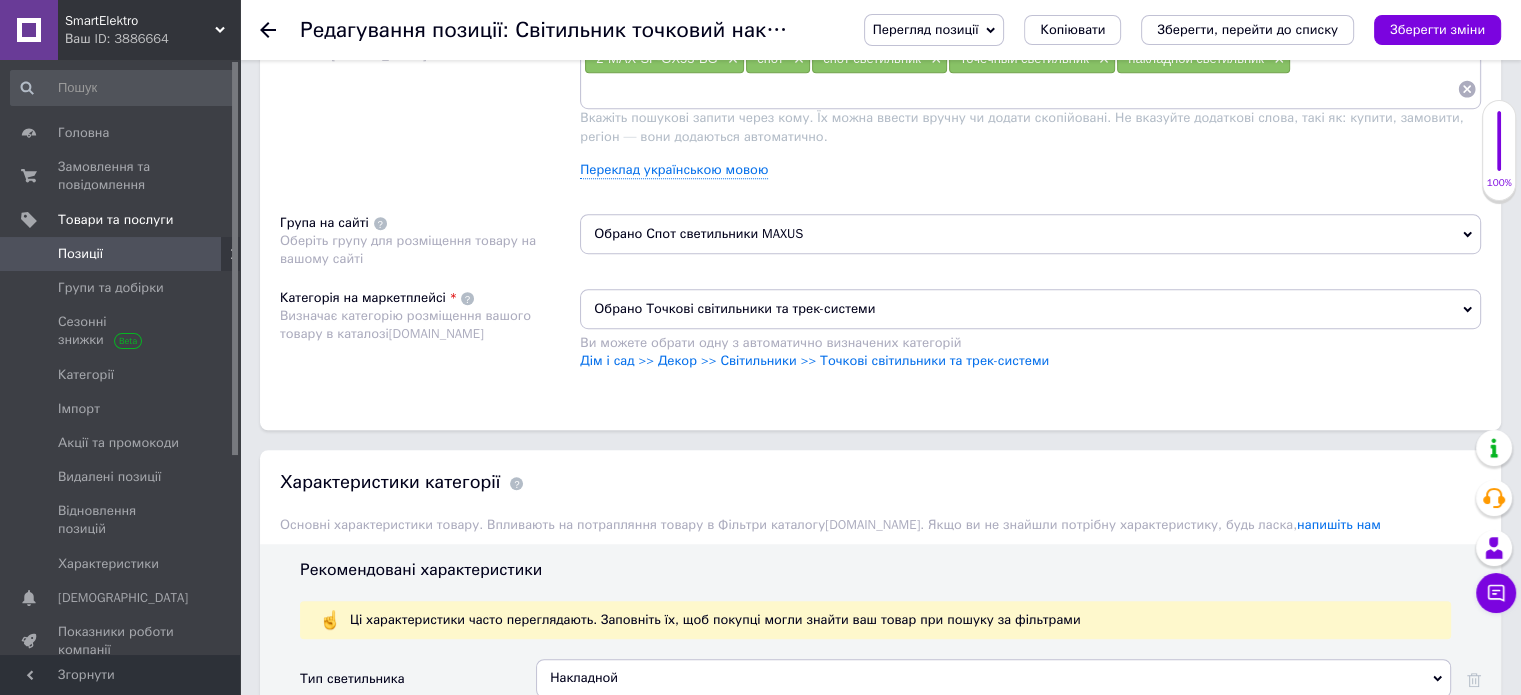 scroll, scrollTop: 1162, scrollLeft: 0, axis: vertical 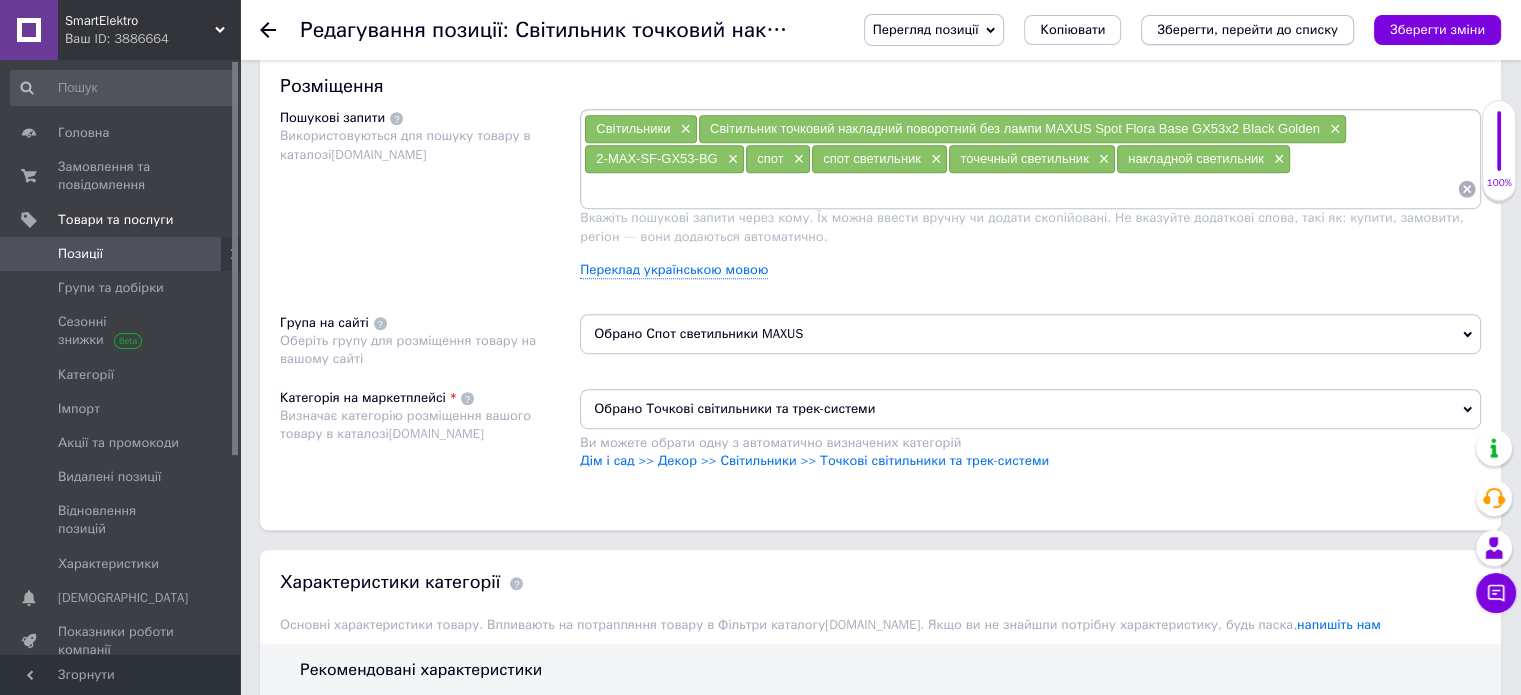 click on "Зберегти, перейти до списку" at bounding box center (1247, 29) 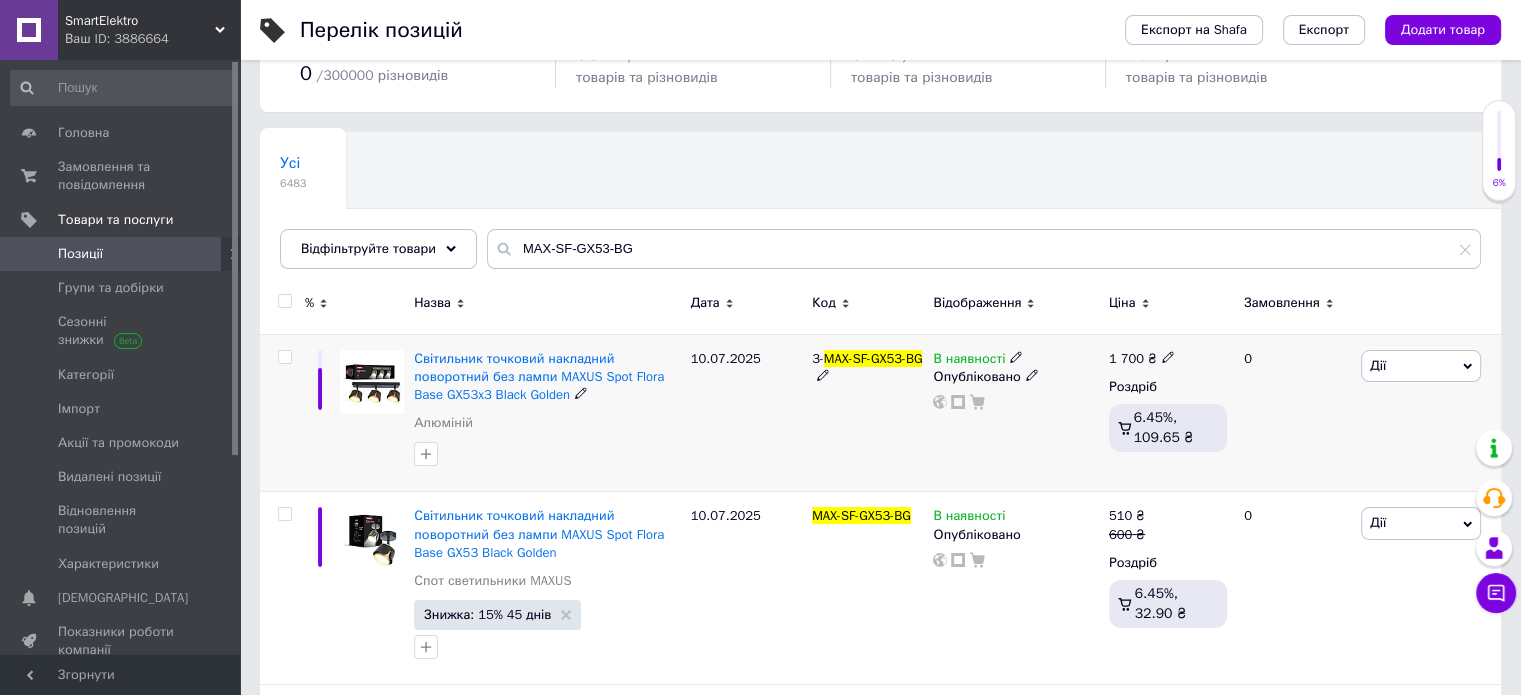 scroll, scrollTop: 197, scrollLeft: 0, axis: vertical 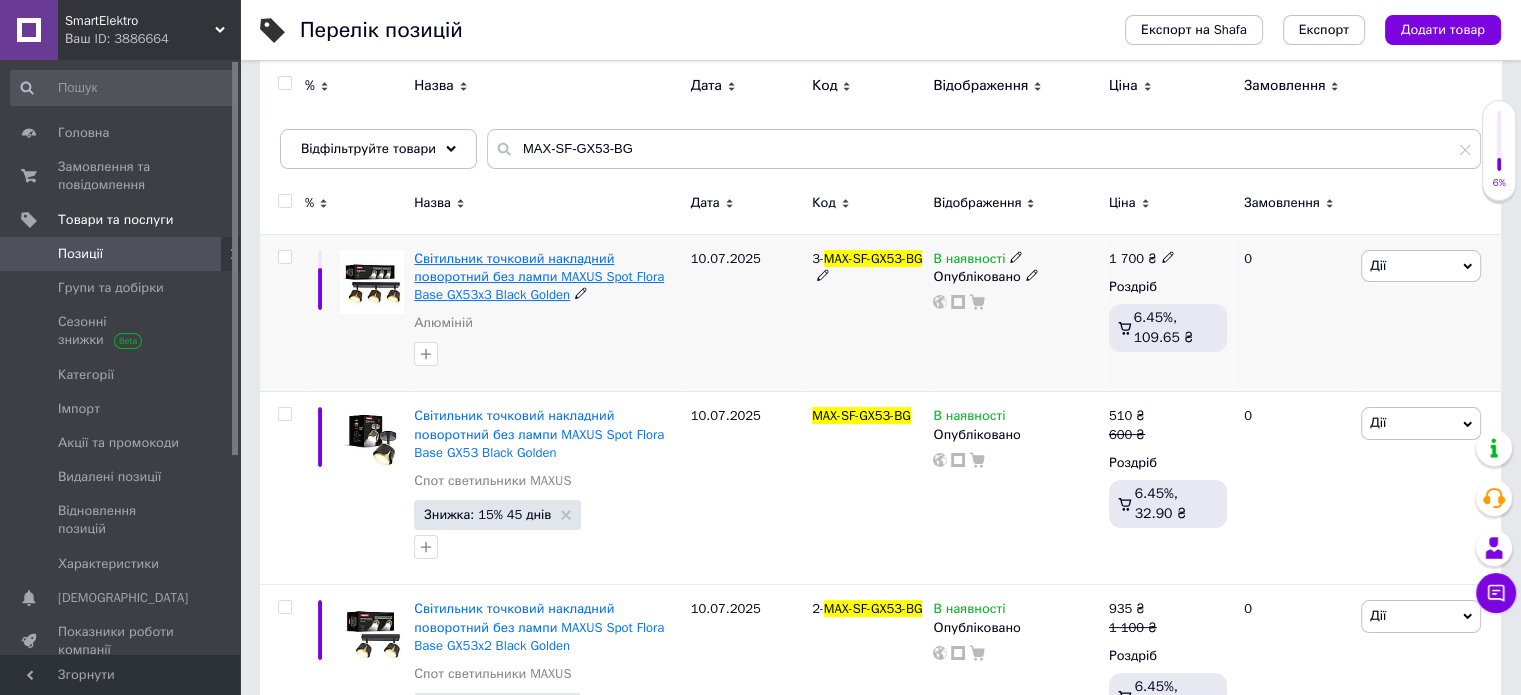click on "Світильник точковий накладний поворотний без лампи MAXUS Spot Flora Base GX53x3 Black Golden" at bounding box center [539, 276] 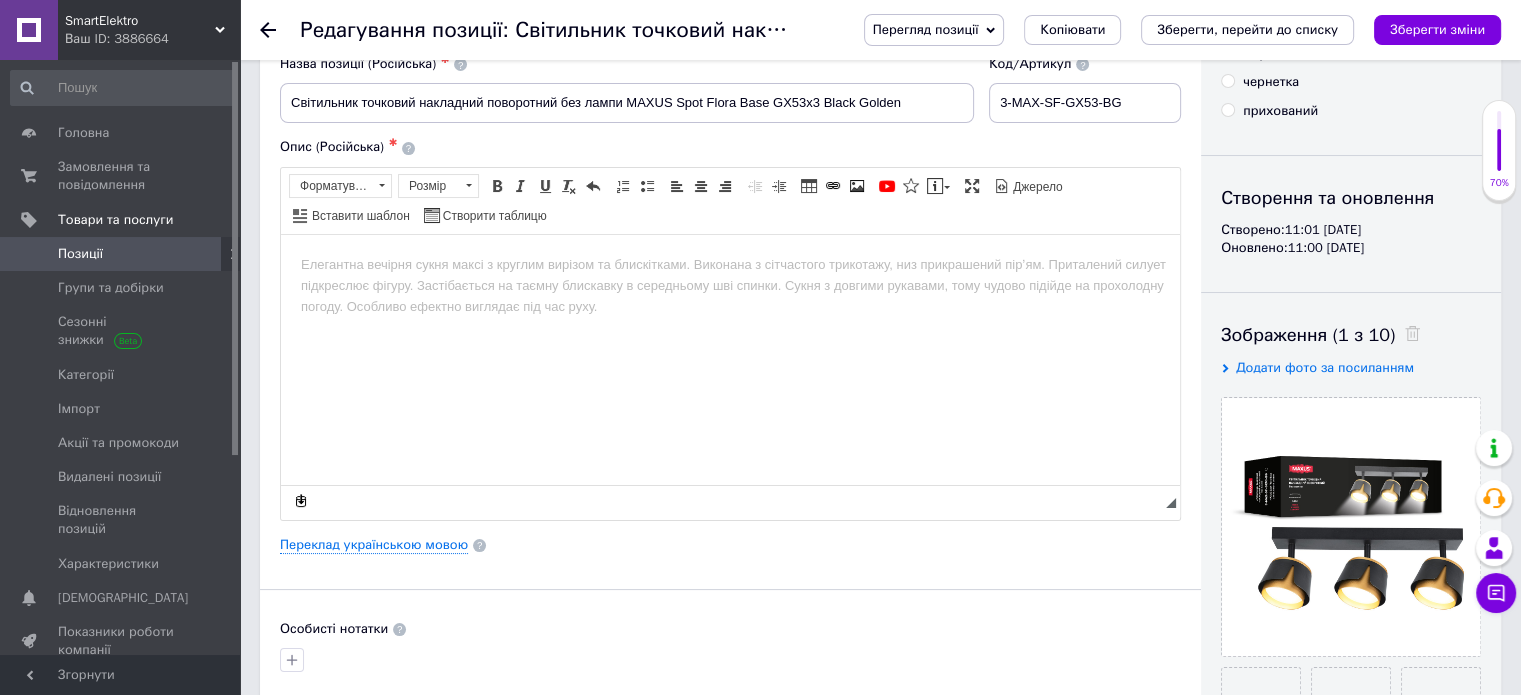 scroll, scrollTop: 400, scrollLeft: 0, axis: vertical 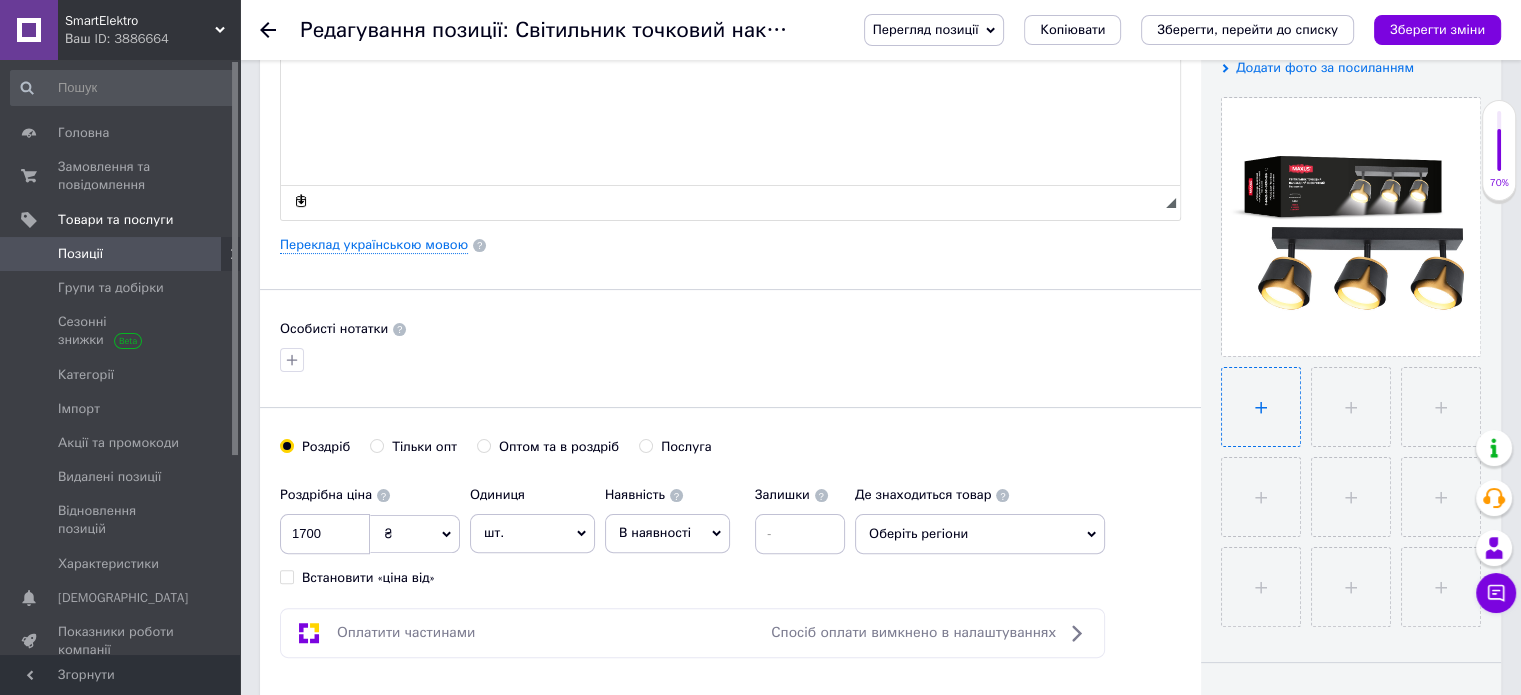 click at bounding box center (1261, 407) 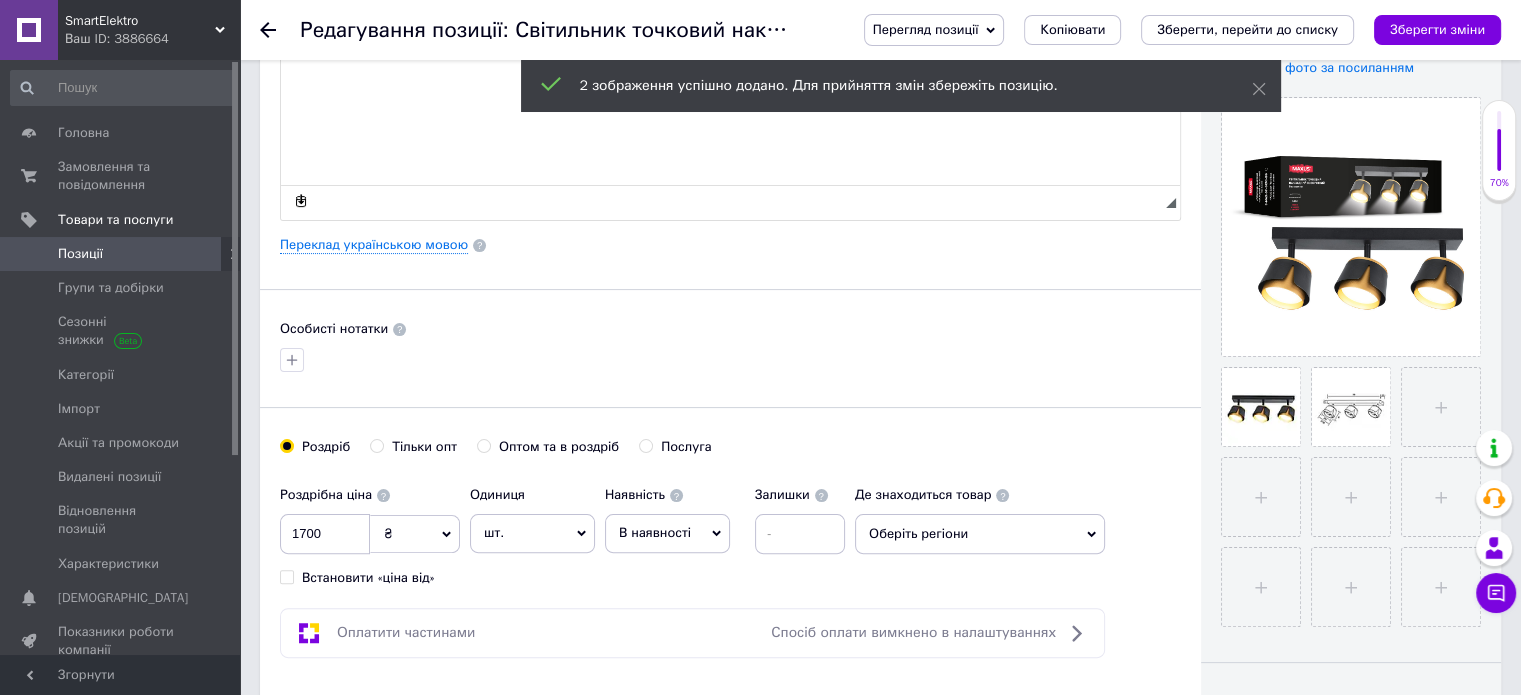 scroll, scrollTop: 0, scrollLeft: 0, axis: both 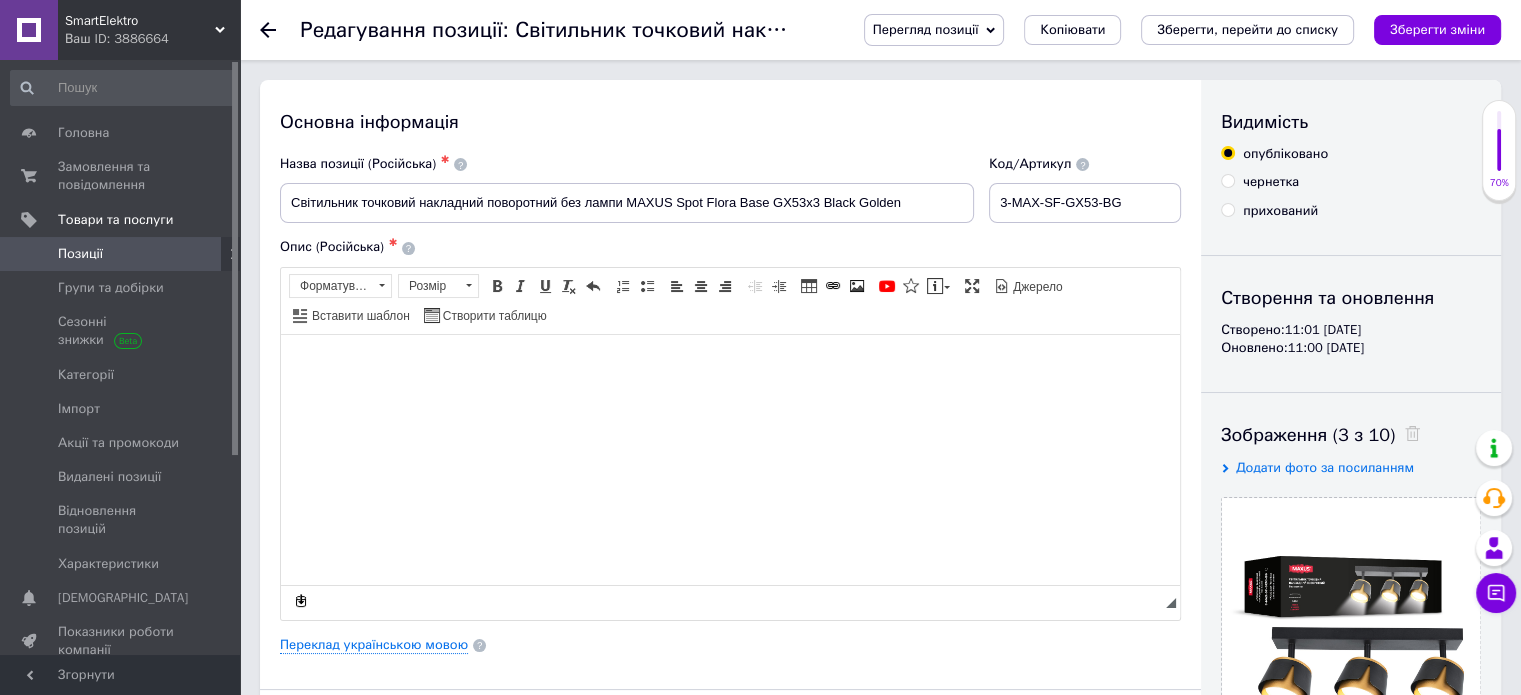 click at bounding box center [730, 364] 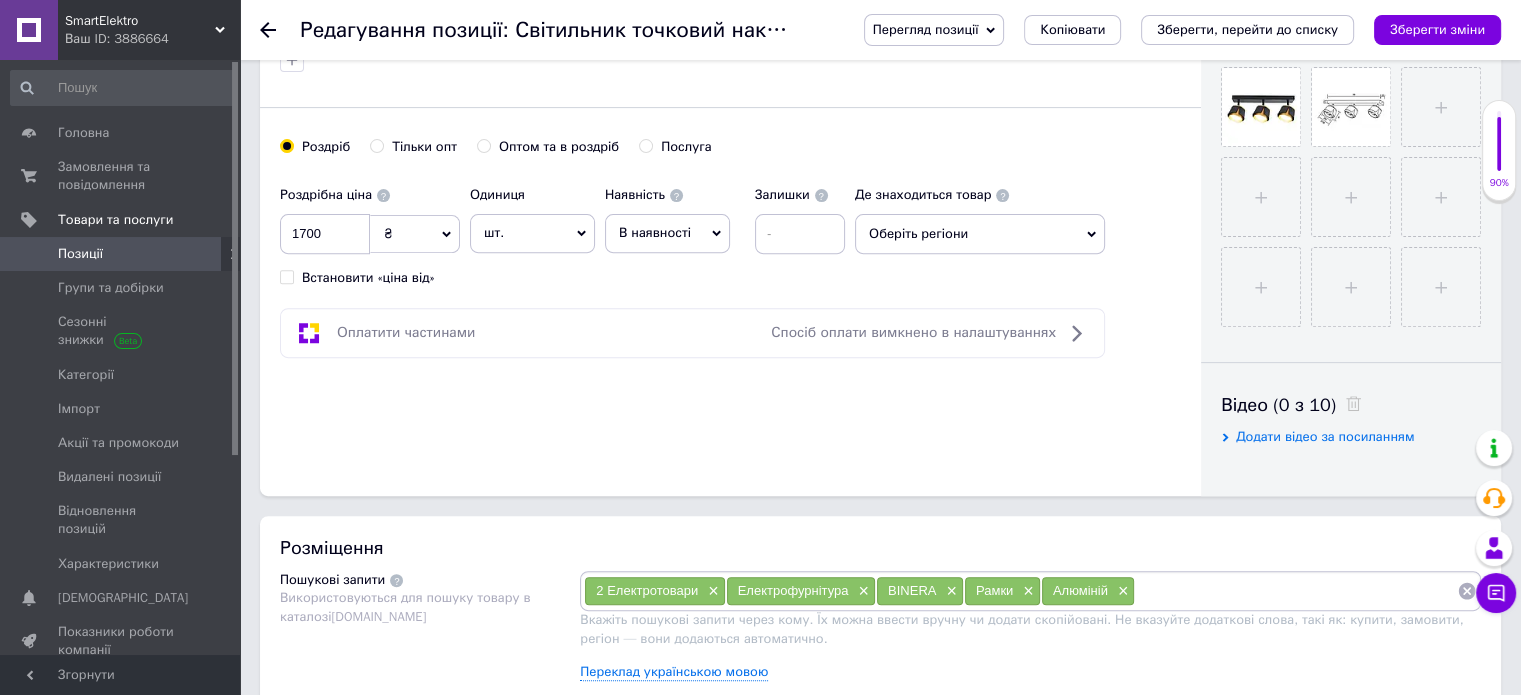scroll, scrollTop: 800, scrollLeft: 0, axis: vertical 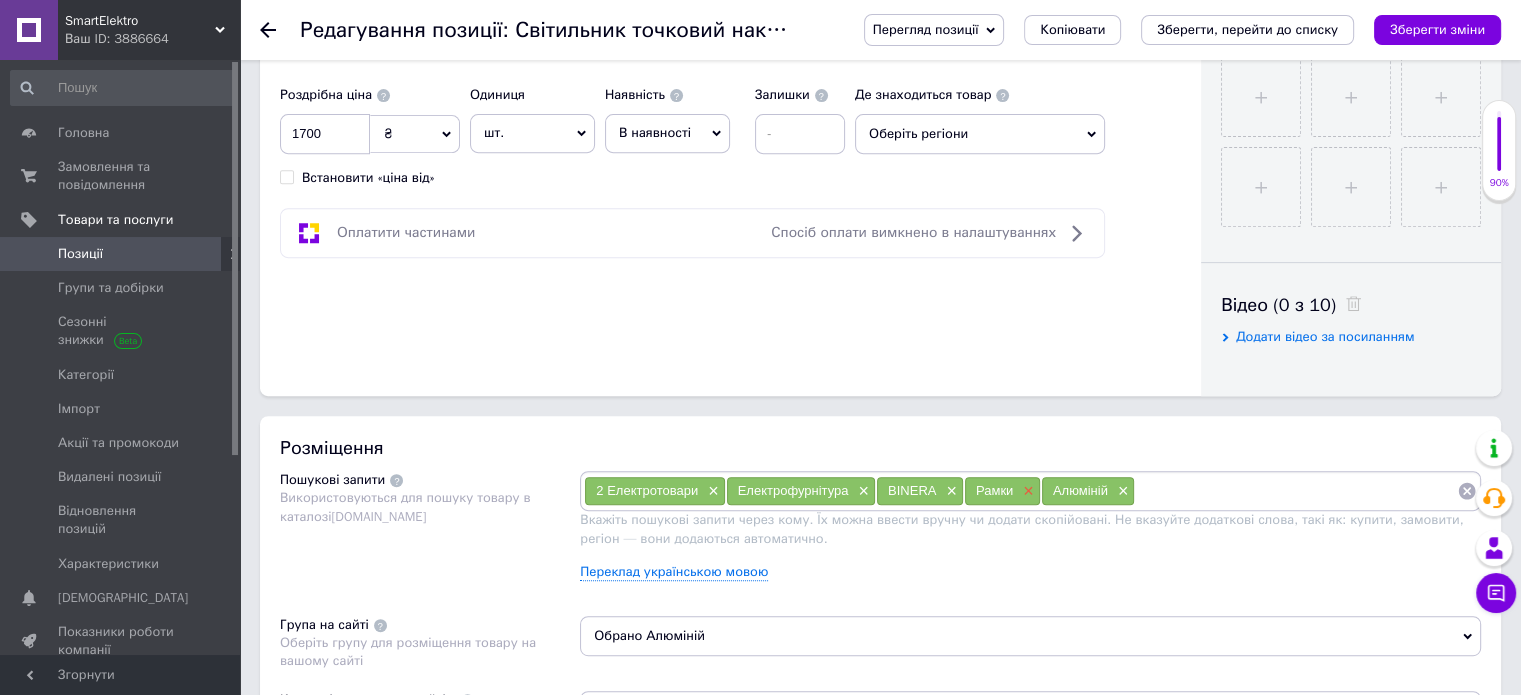 click on "×" at bounding box center [1026, 491] 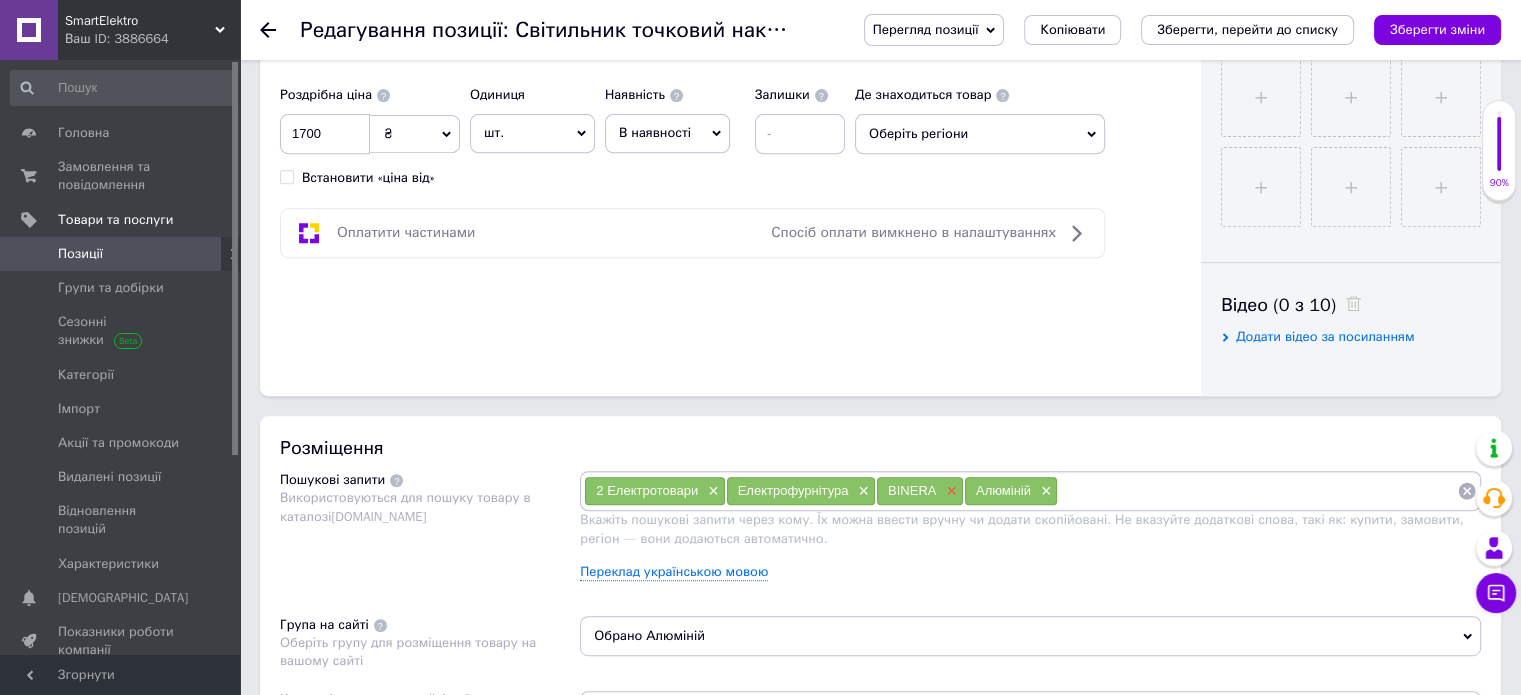 click on "×" at bounding box center [949, 491] 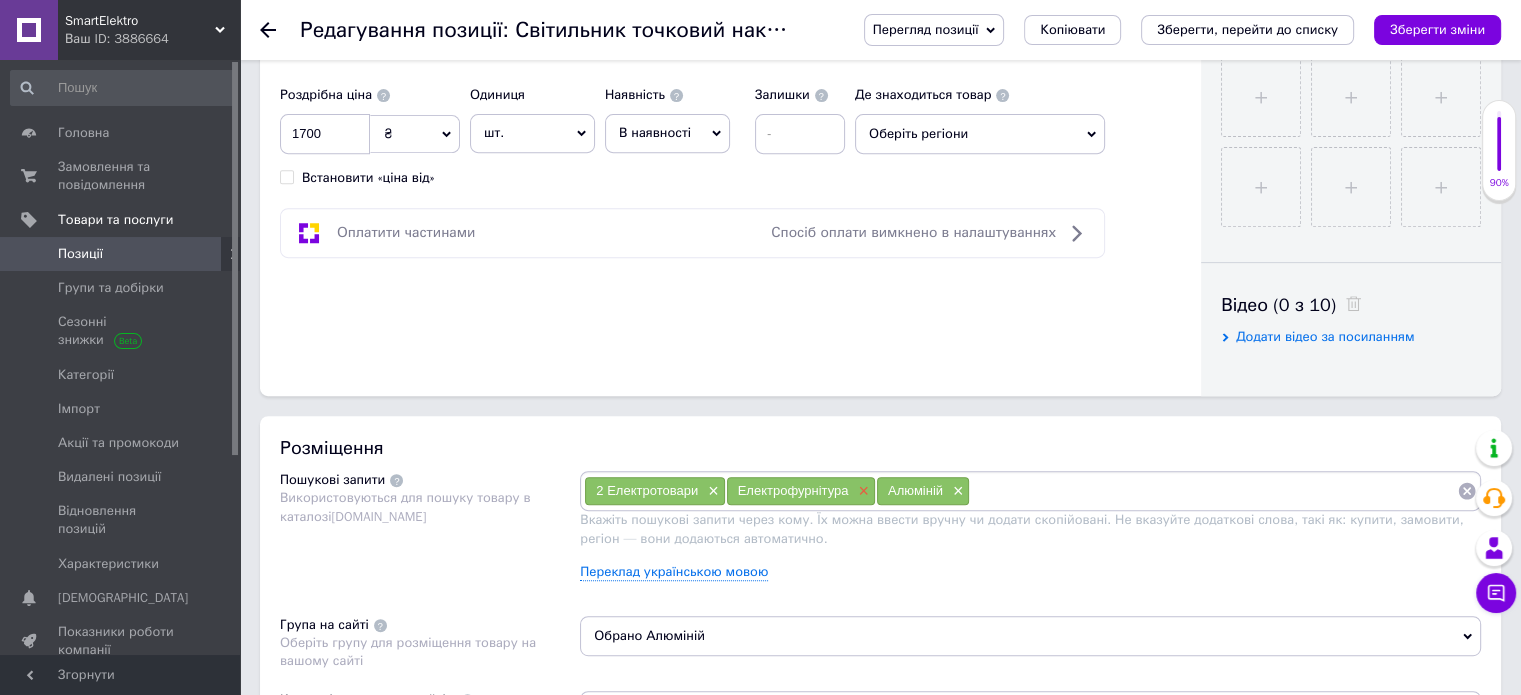click on "×" at bounding box center (861, 491) 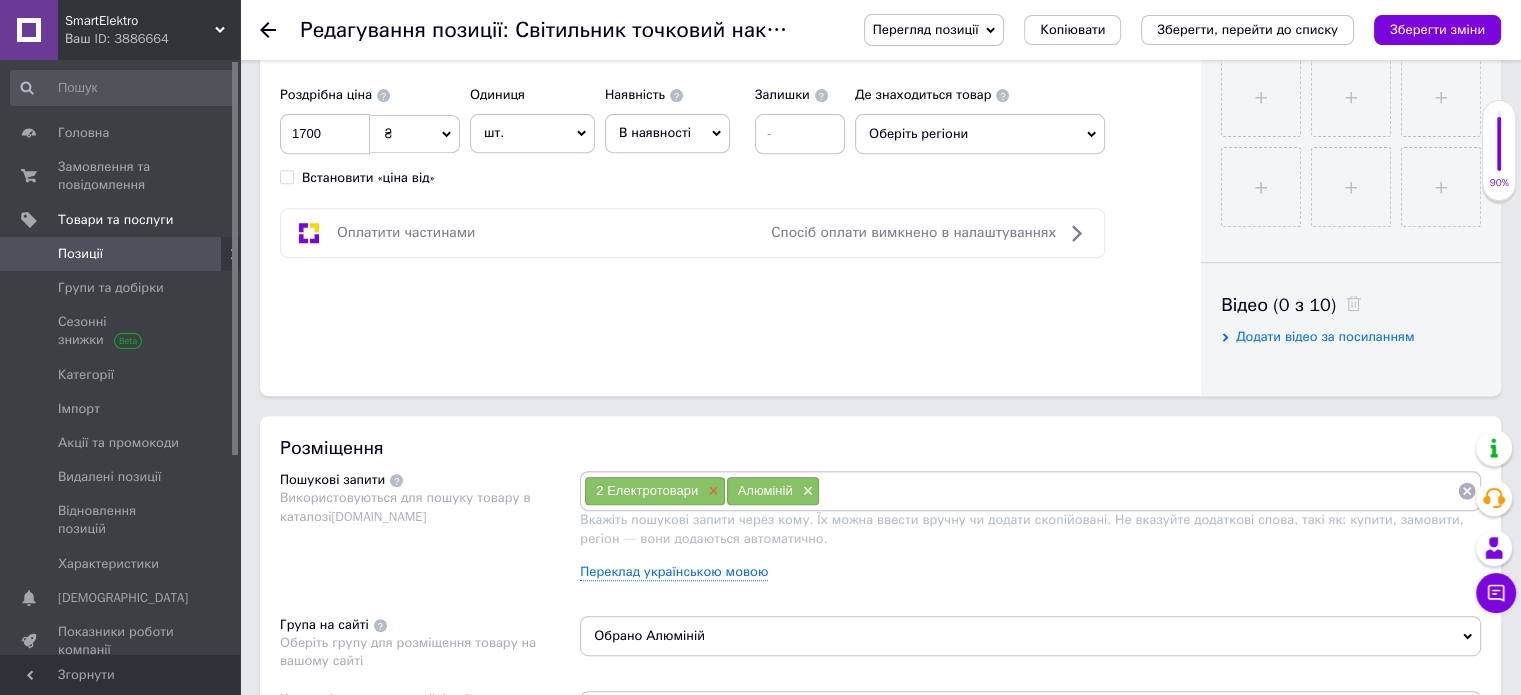 click on "×" at bounding box center [711, 491] 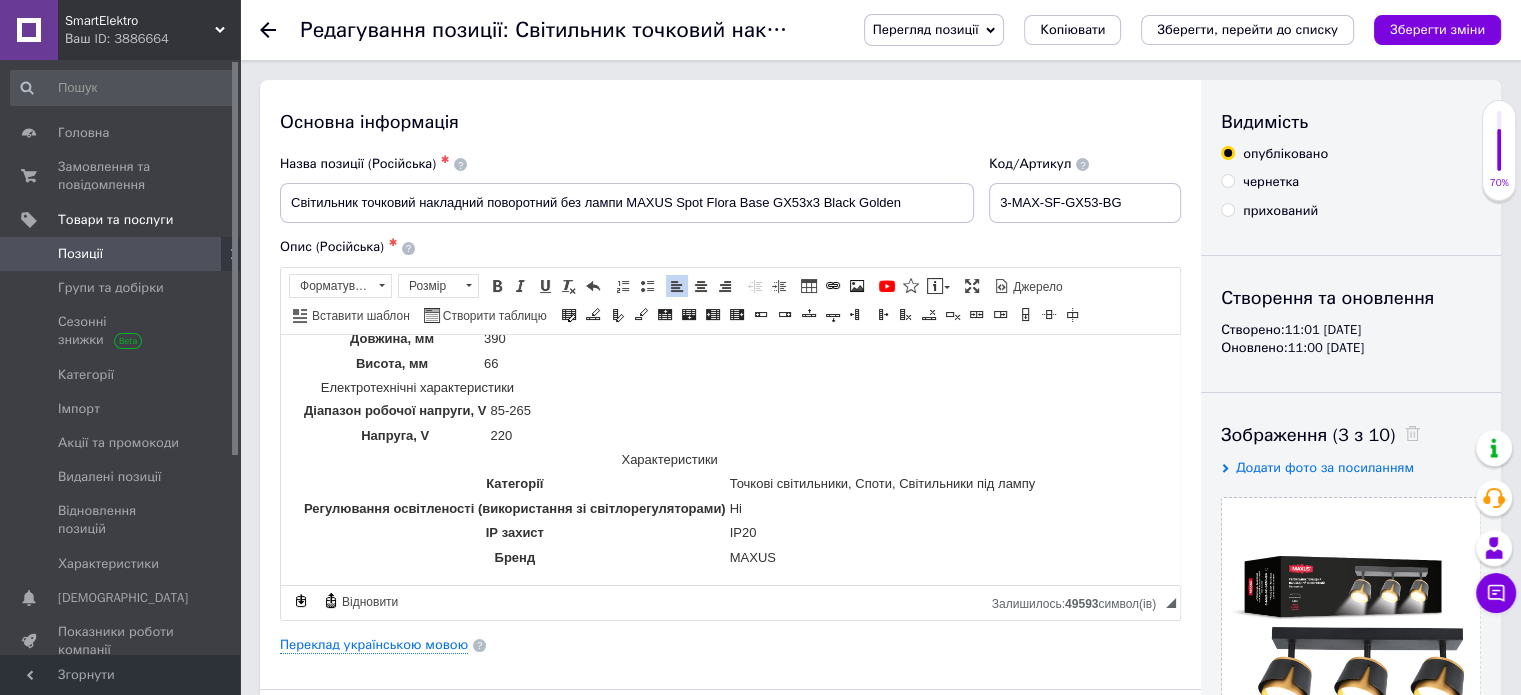scroll, scrollTop: 51, scrollLeft: 0, axis: vertical 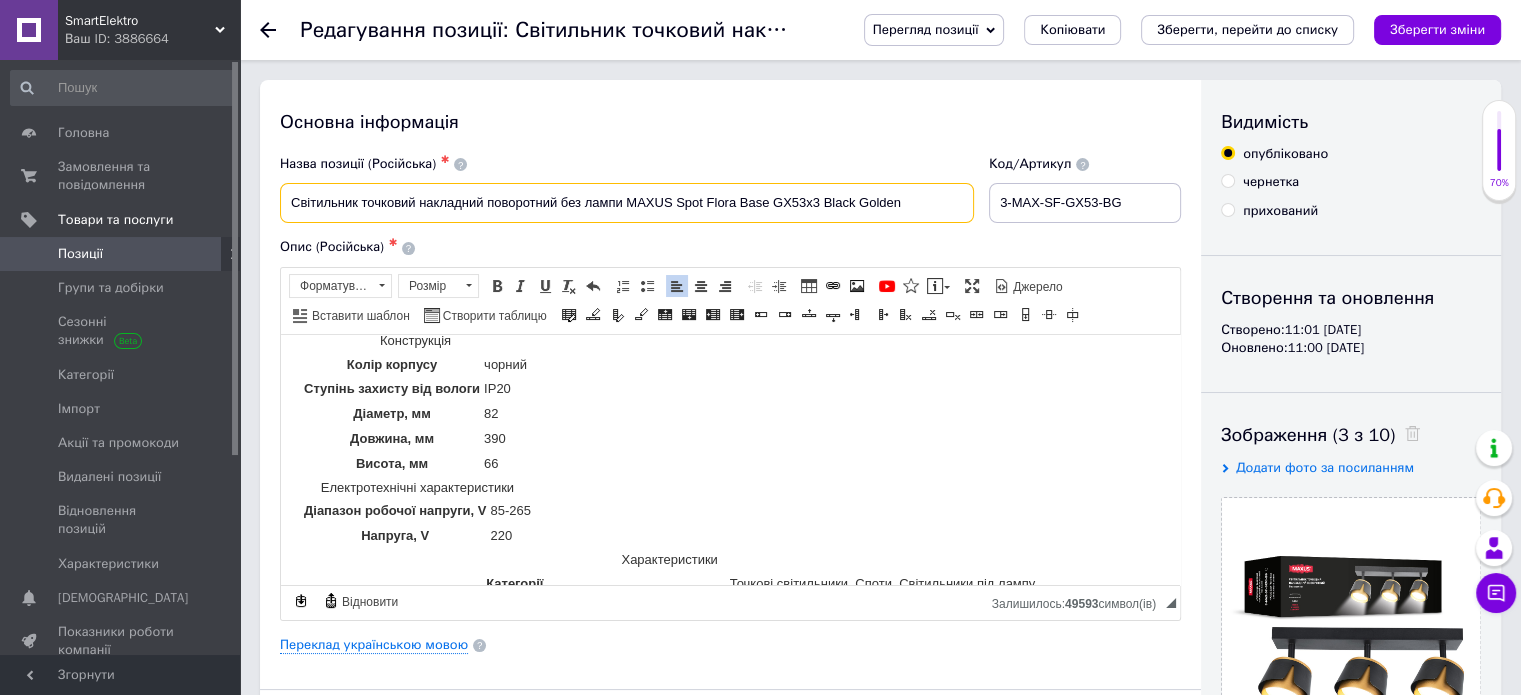 drag, startPoint x: 868, startPoint y: 211, endPoint x: 294, endPoint y: 184, distance: 574.63464 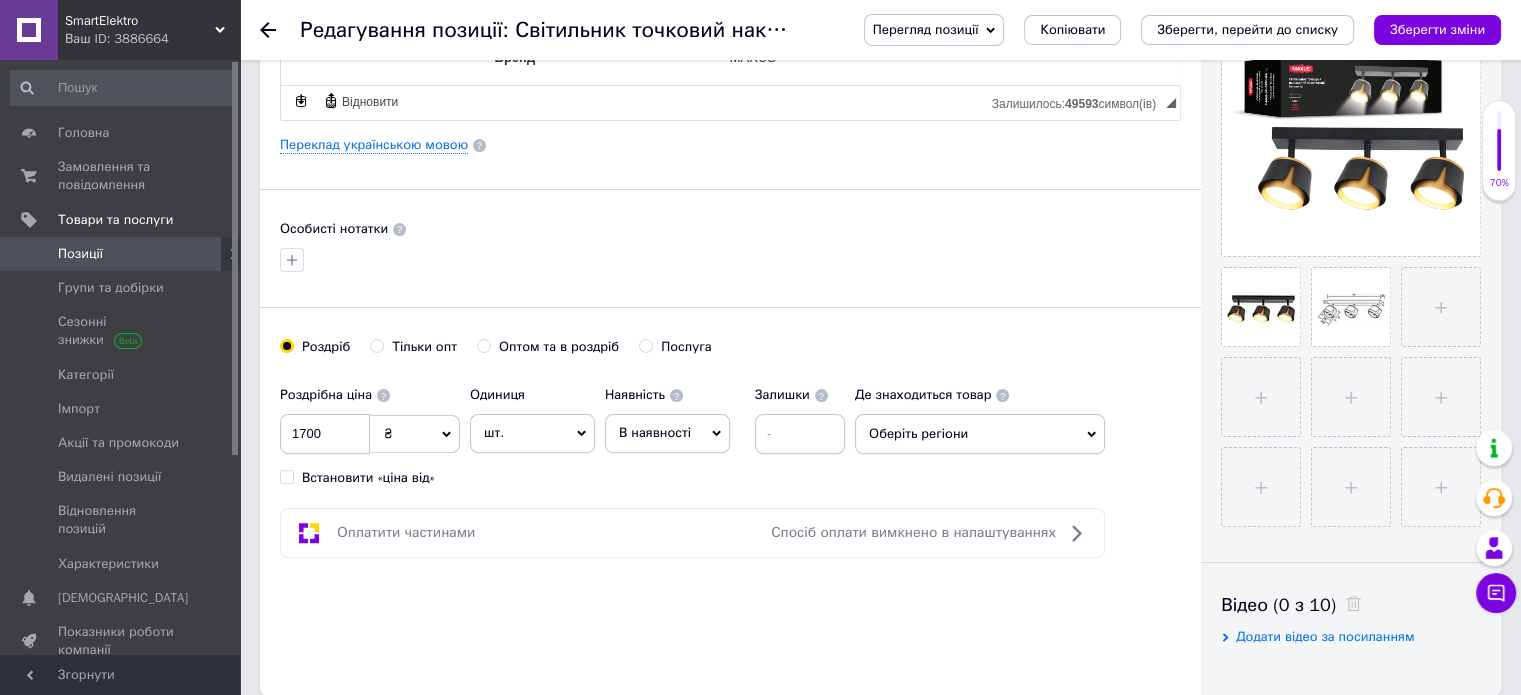 scroll, scrollTop: 900, scrollLeft: 0, axis: vertical 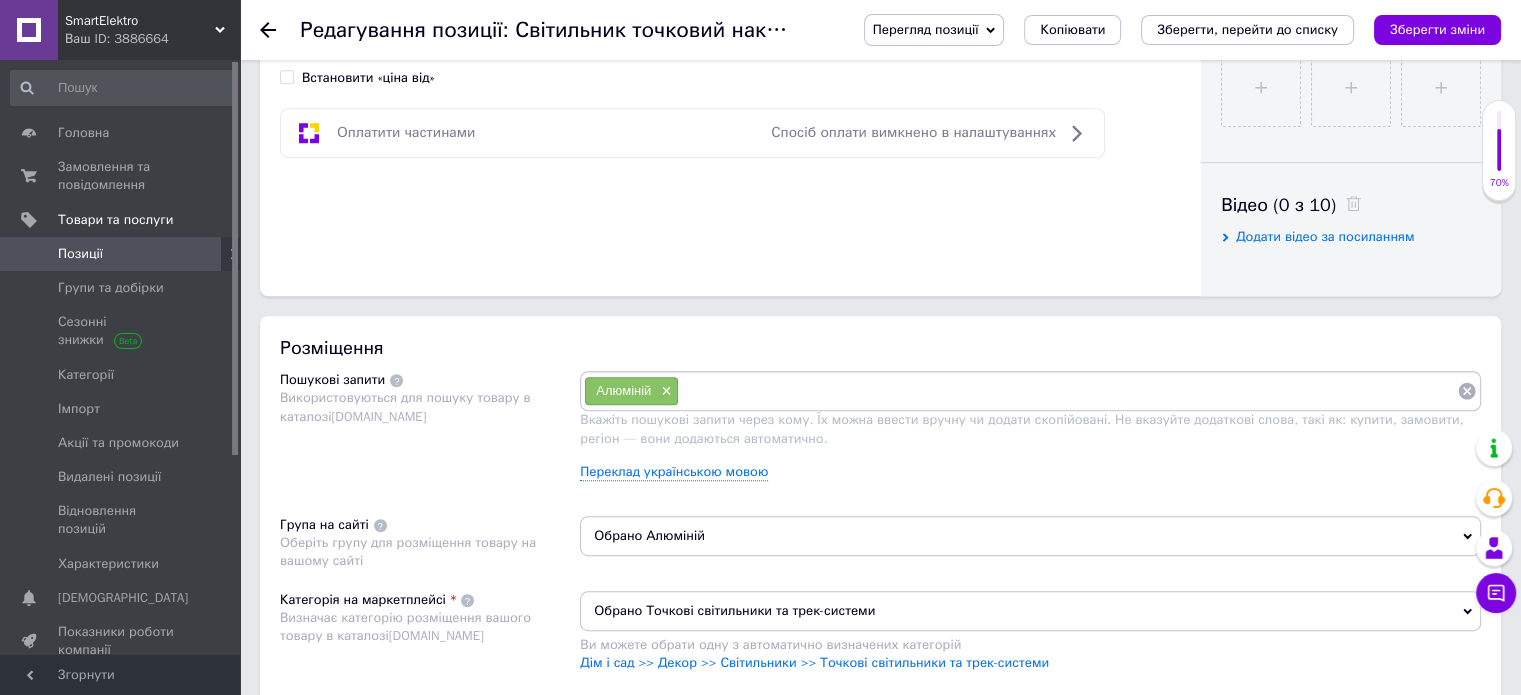 click at bounding box center [1068, 391] 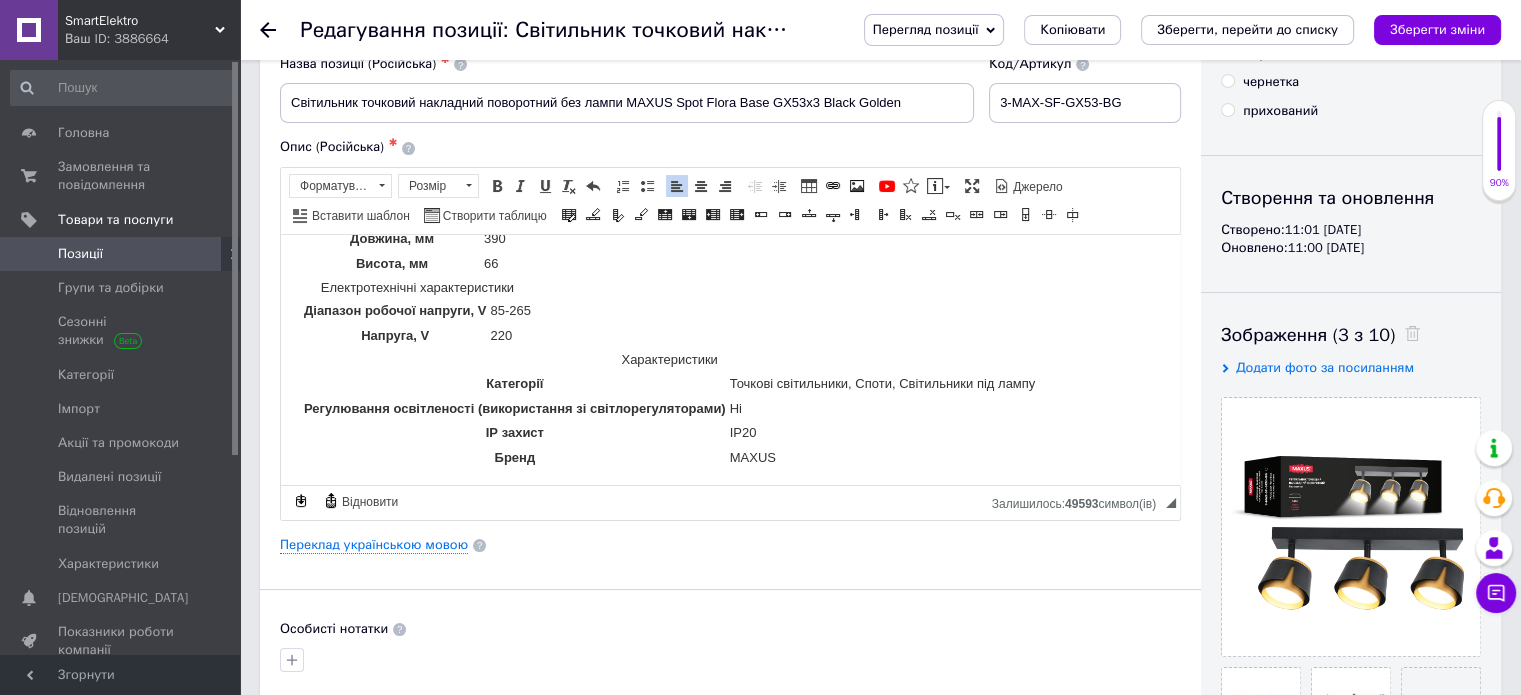 scroll, scrollTop: 0, scrollLeft: 0, axis: both 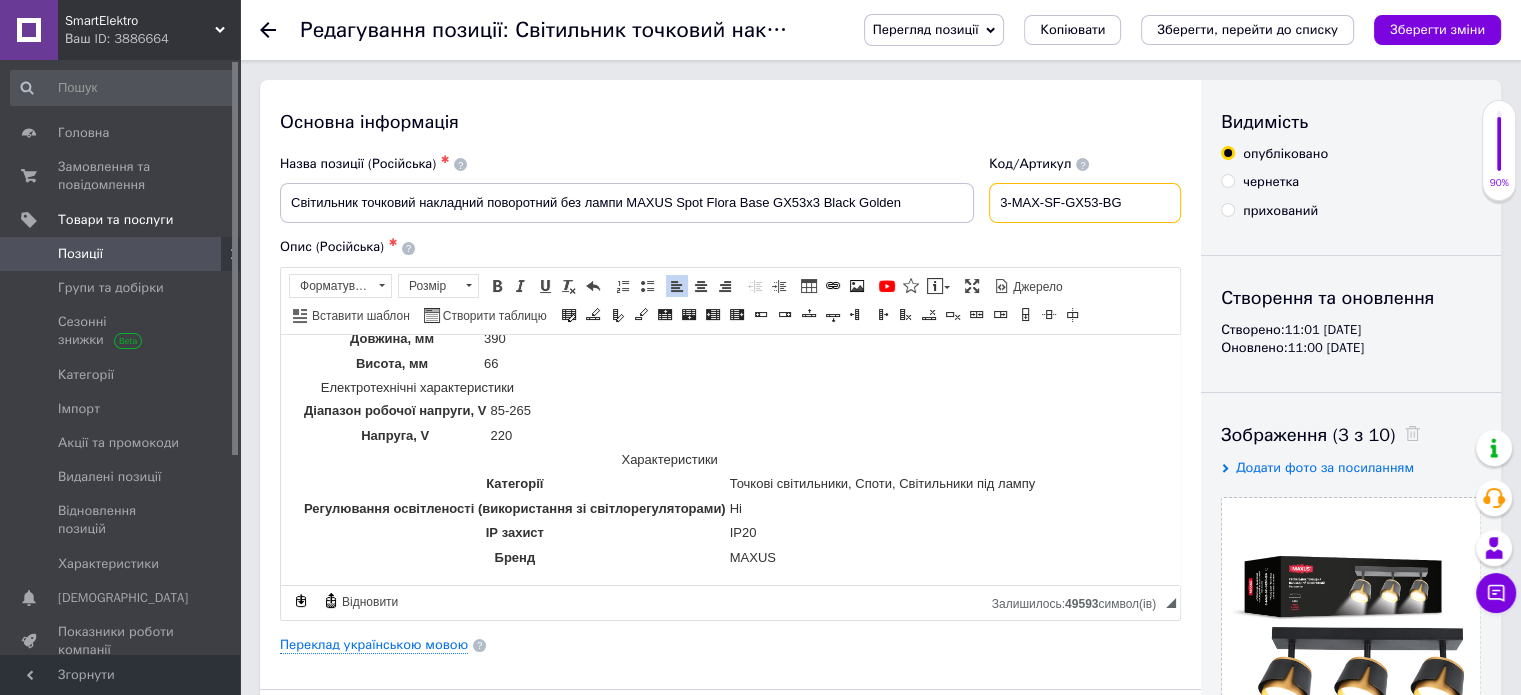 drag, startPoint x: 1144, startPoint y: 198, endPoint x: 1007, endPoint y: 199, distance: 137.00365 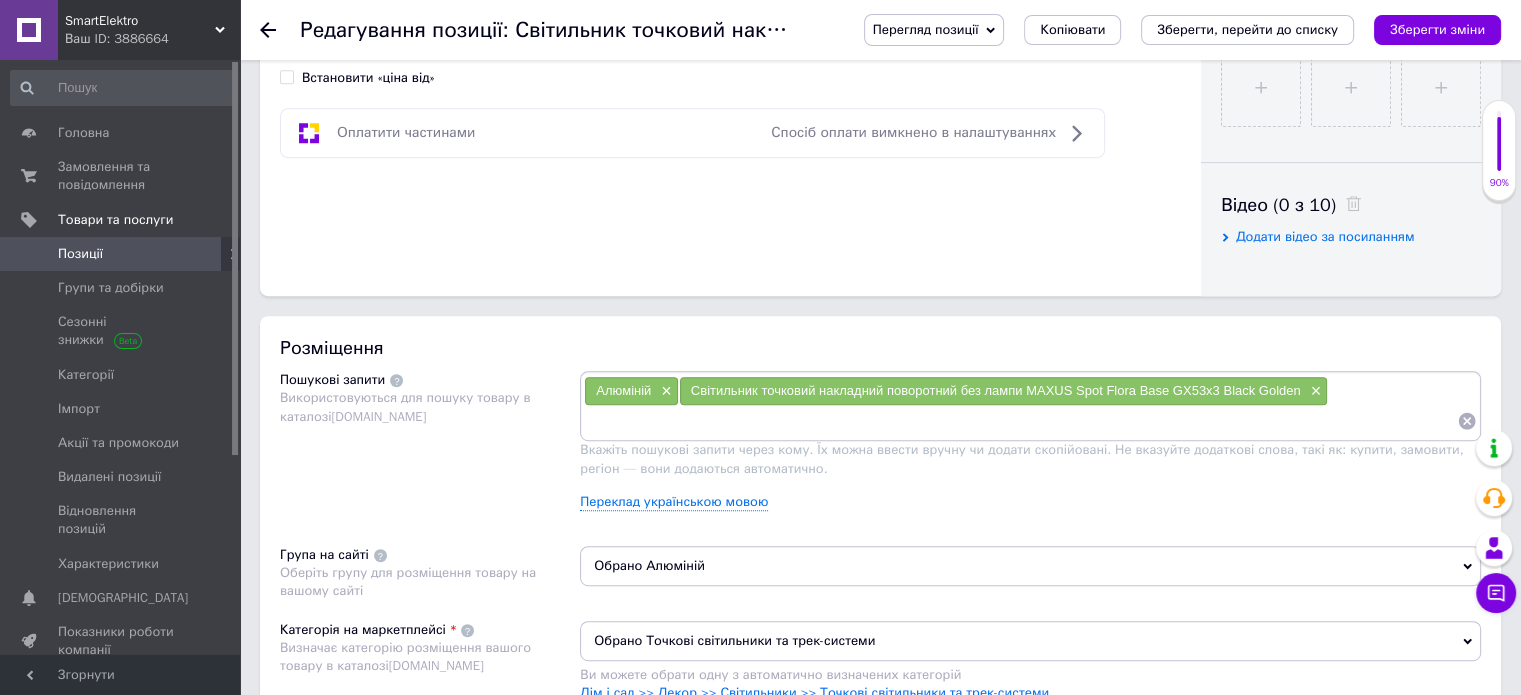 scroll, scrollTop: 1200, scrollLeft: 0, axis: vertical 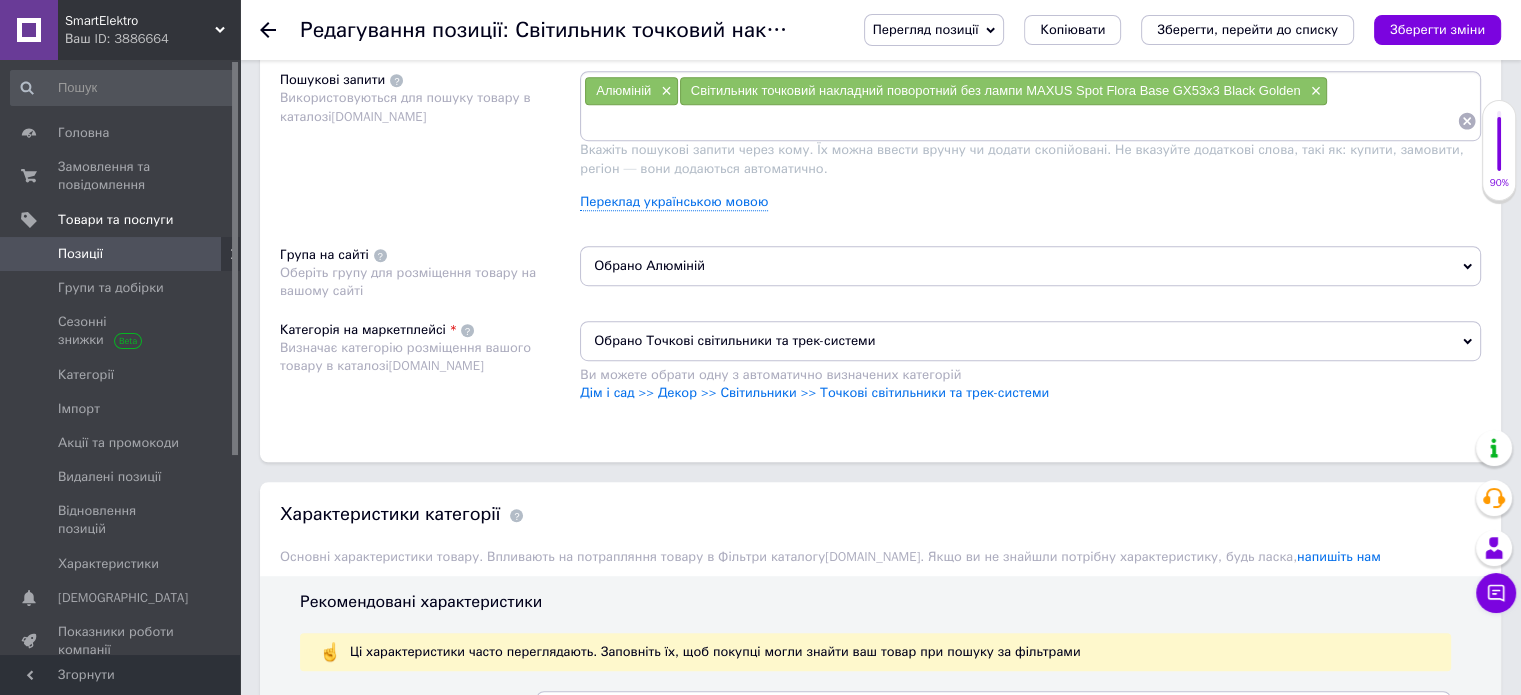 click at bounding box center (1020, 121) 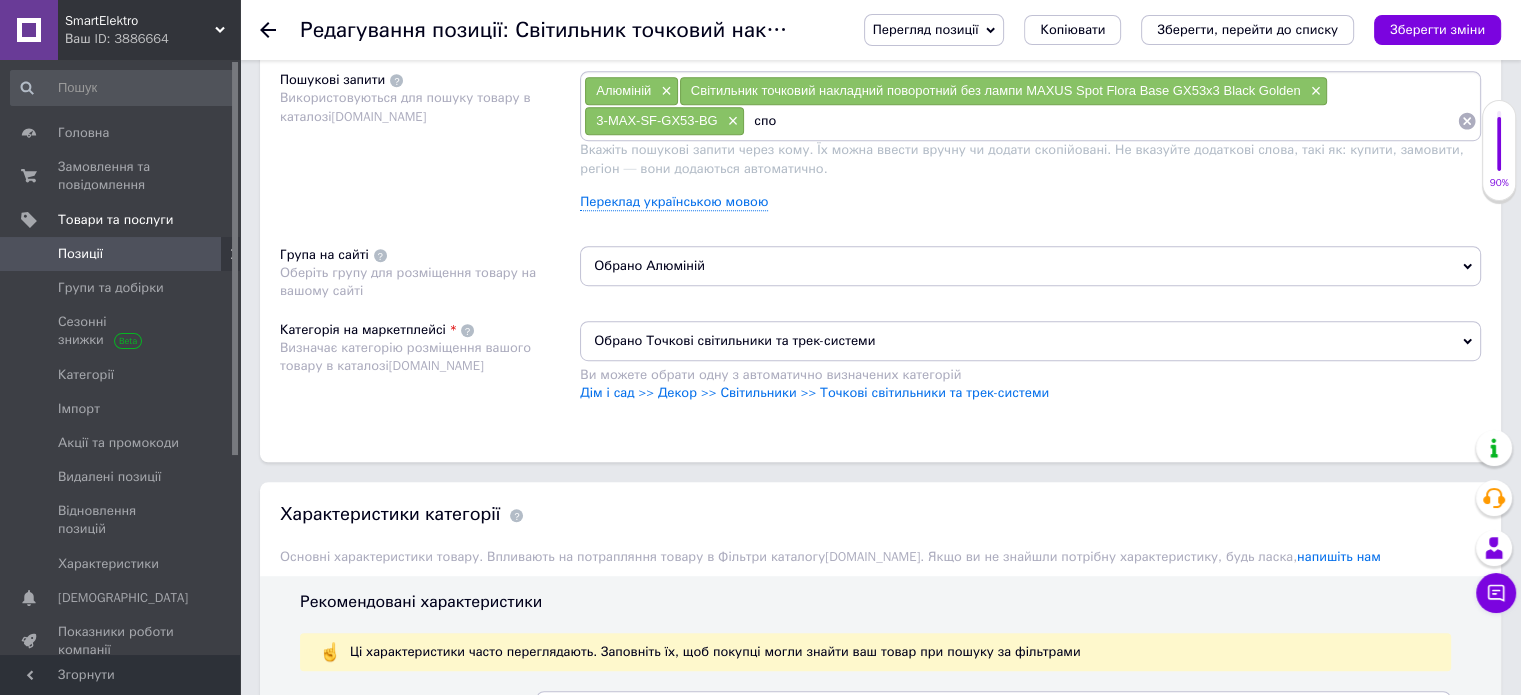 type on "спот" 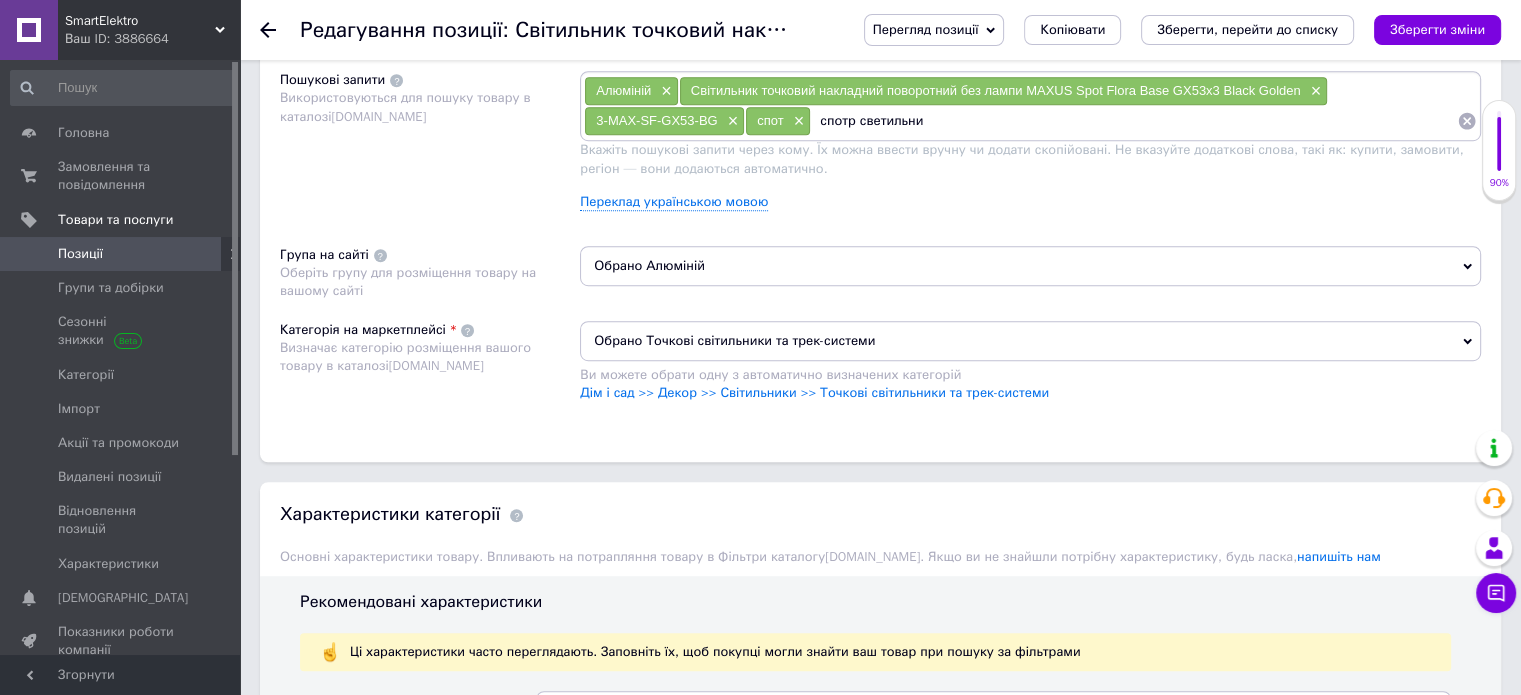 type on "спотр светильник" 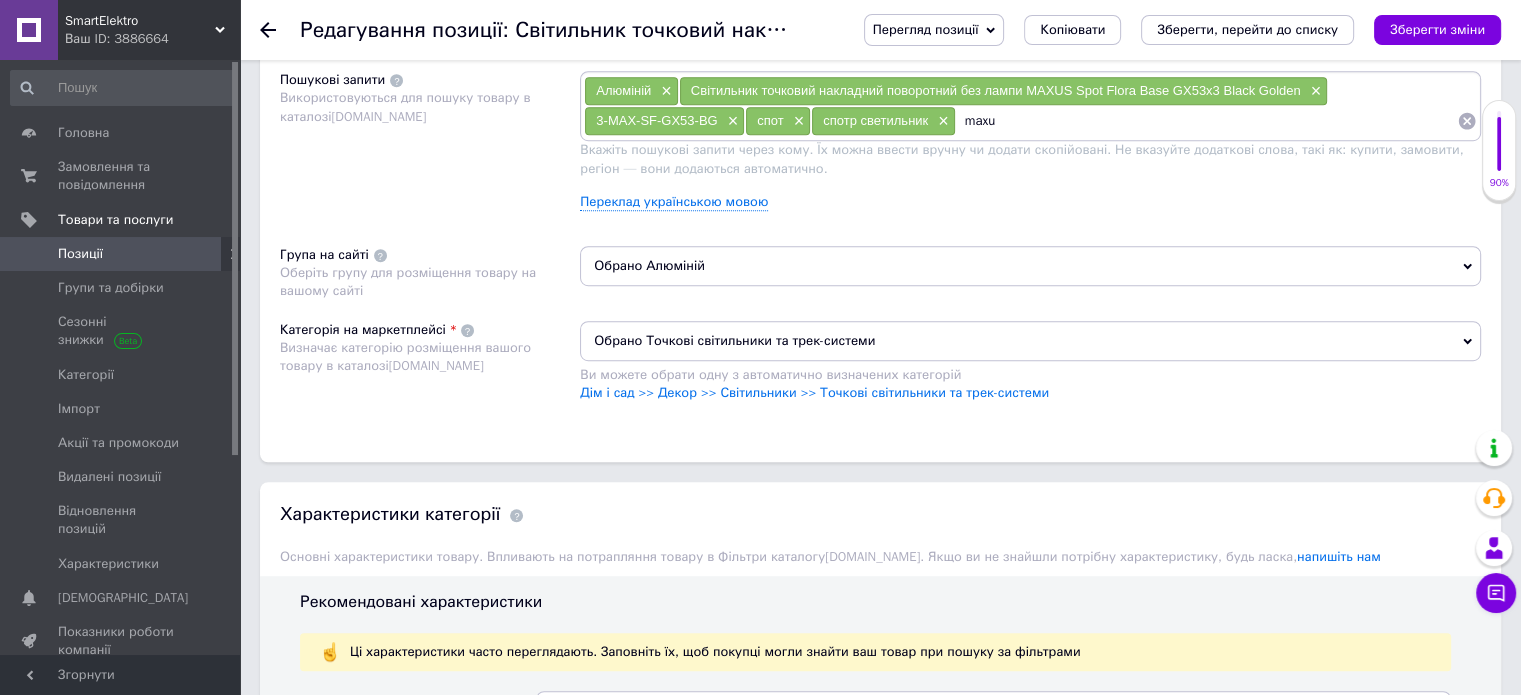 type on "maxus" 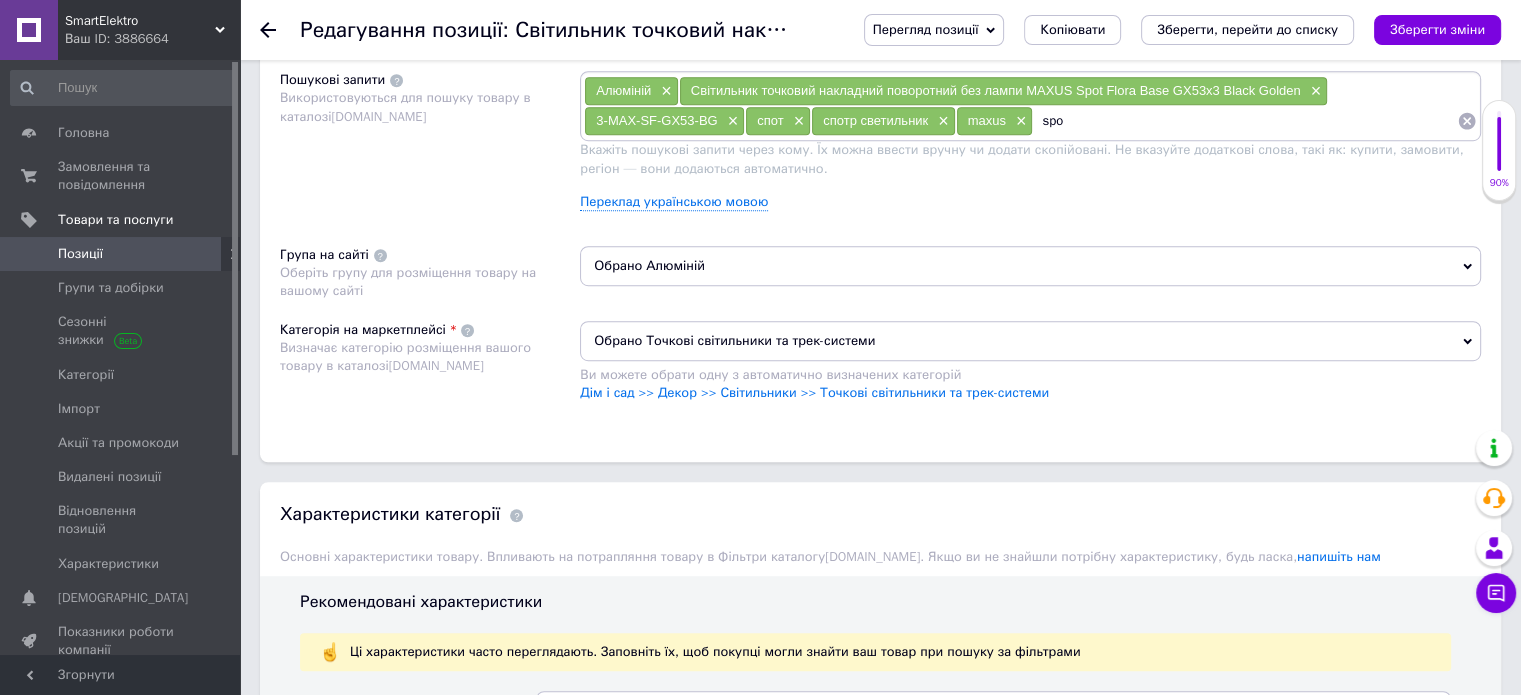 type on "spot" 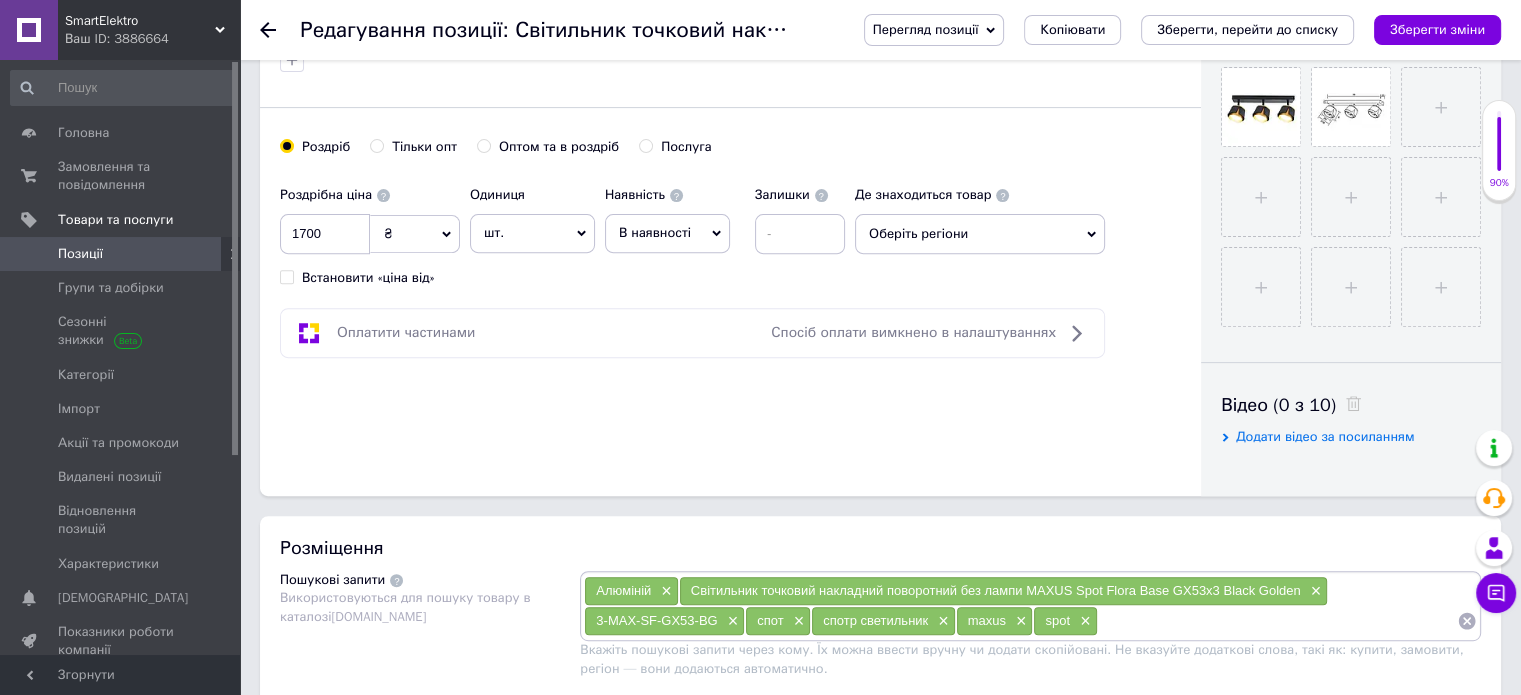 scroll, scrollTop: 1100, scrollLeft: 0, axis: vertical 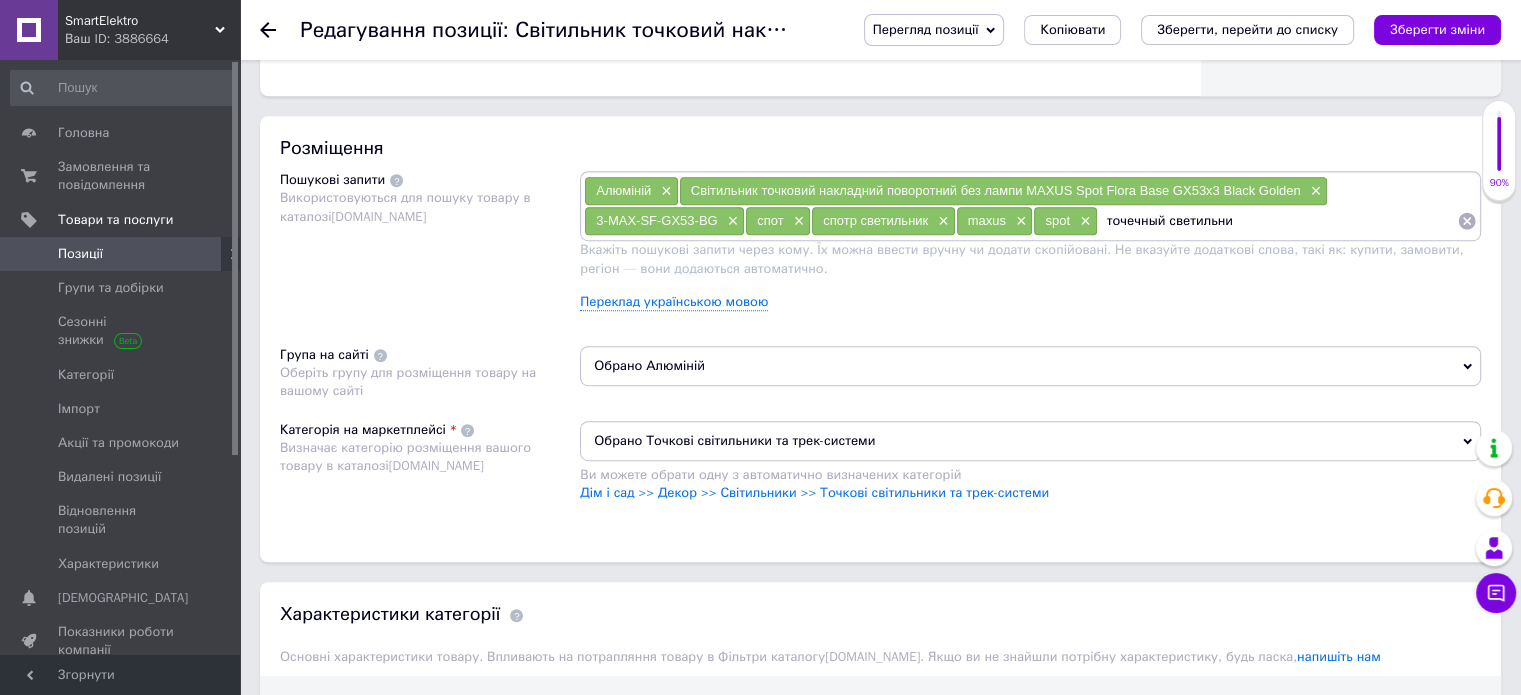 type on "точечный светильник" 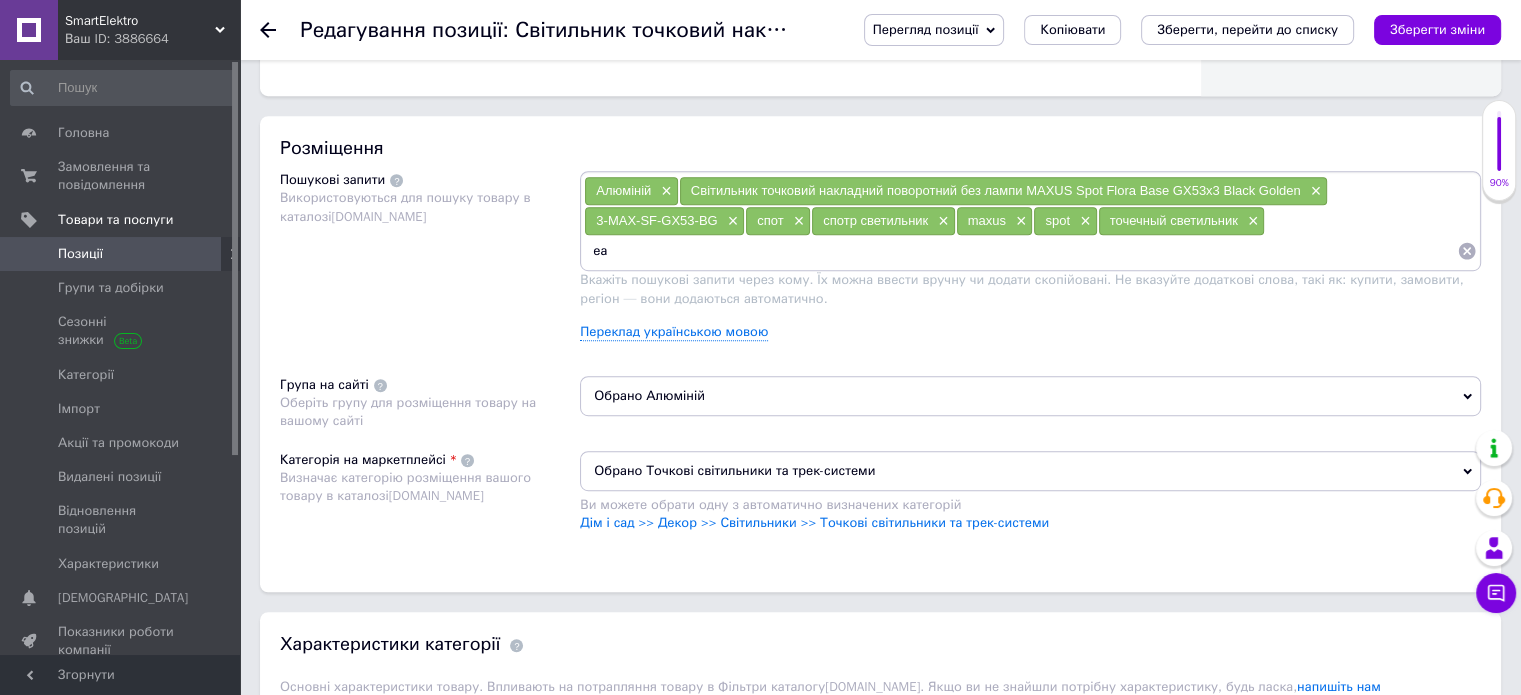 type on "е" 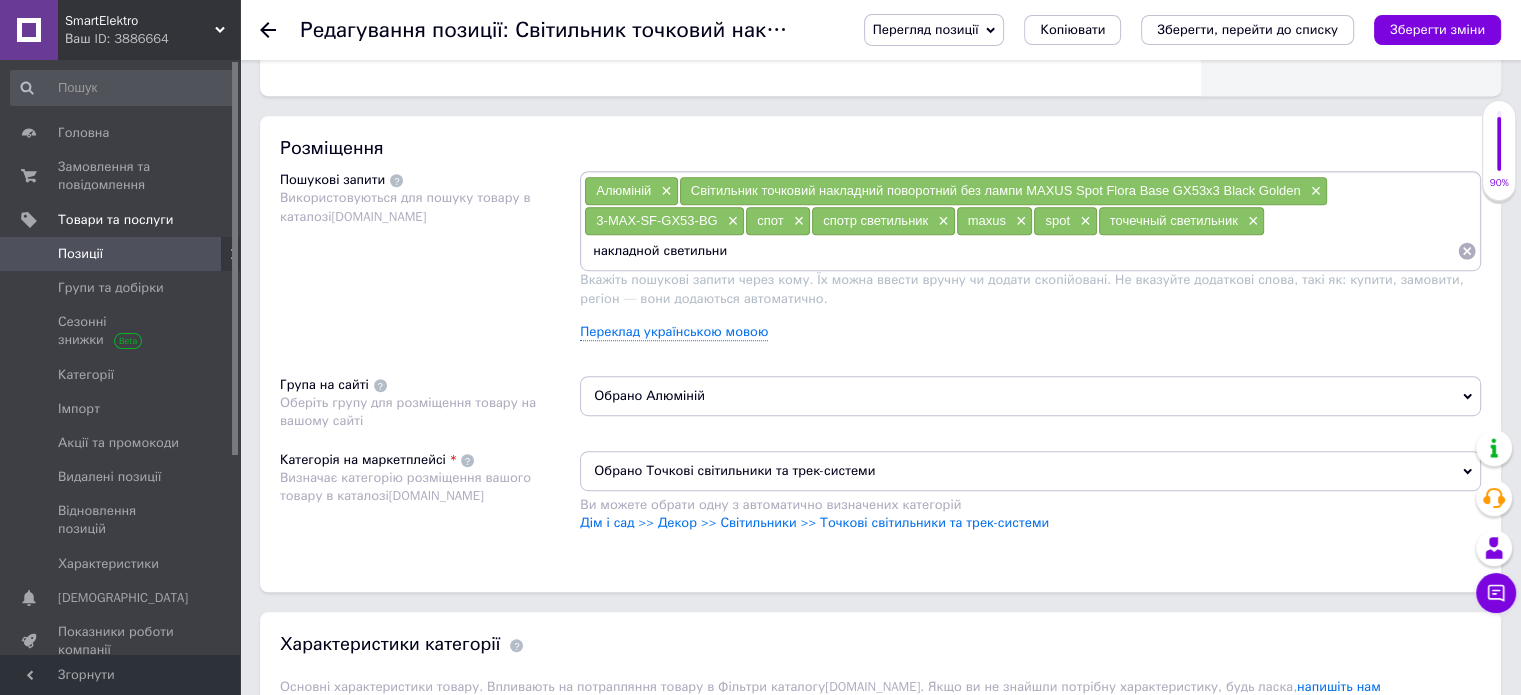 type on "накладной светильник" 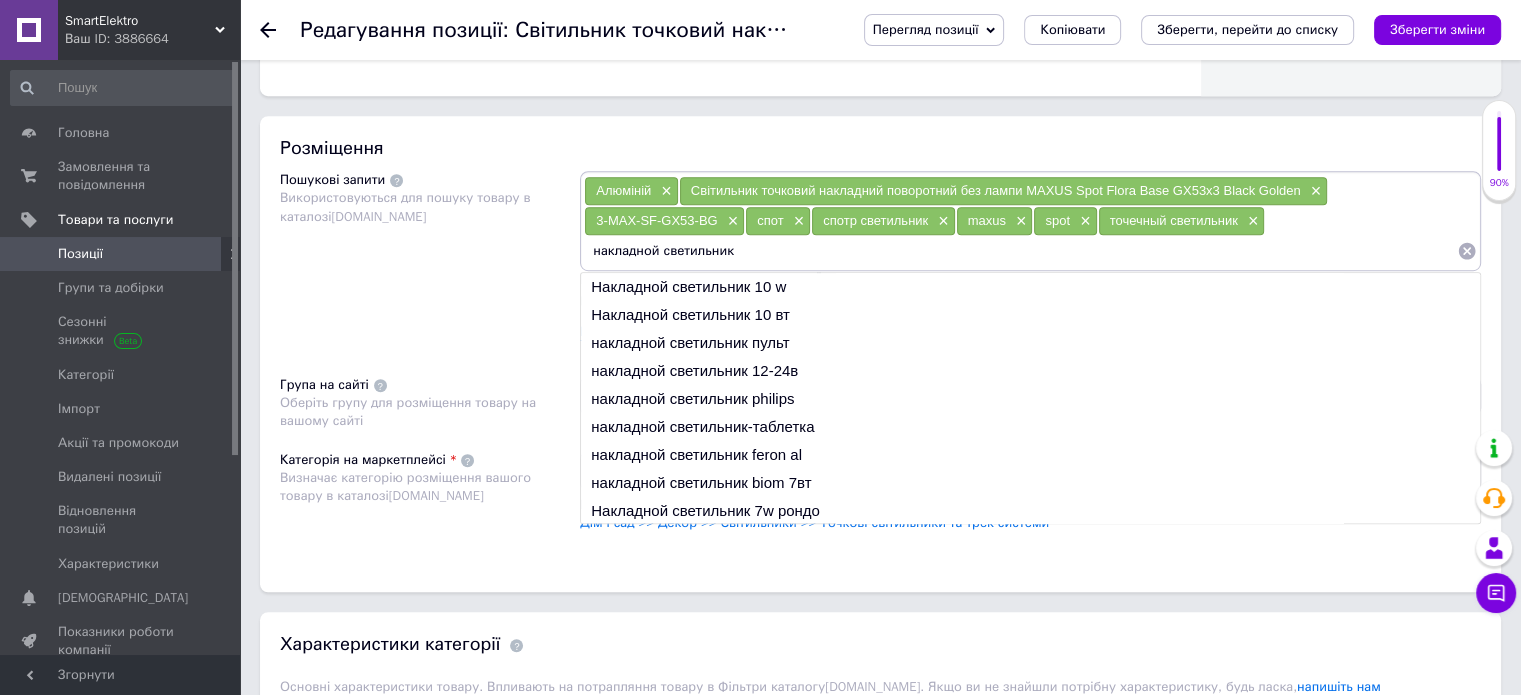 type 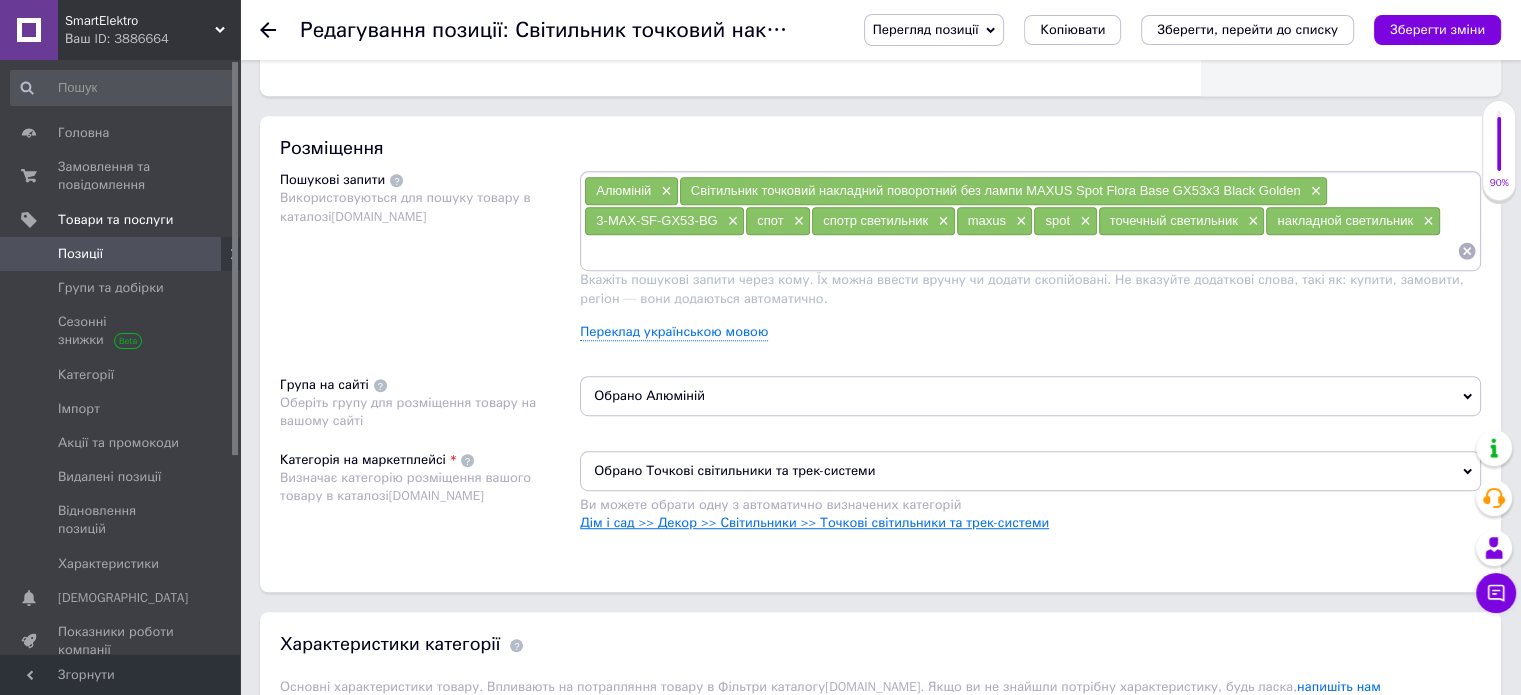 click on "Дім і сад >> Декор >> Світильники >> Точкові світильники та трек-системи" at bounding box center [814, 522] 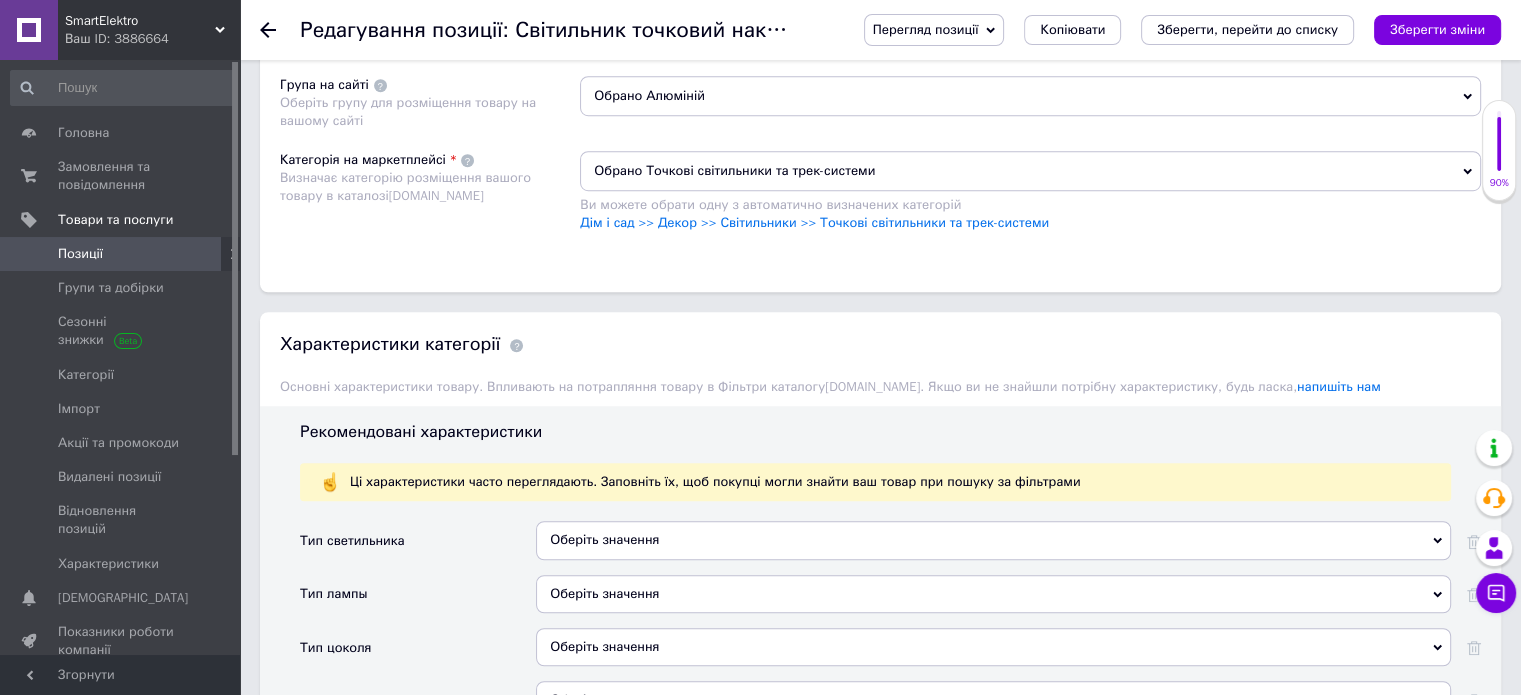 scroll, scrollTop: 1500, scrollLeft: 0, axis: vertical 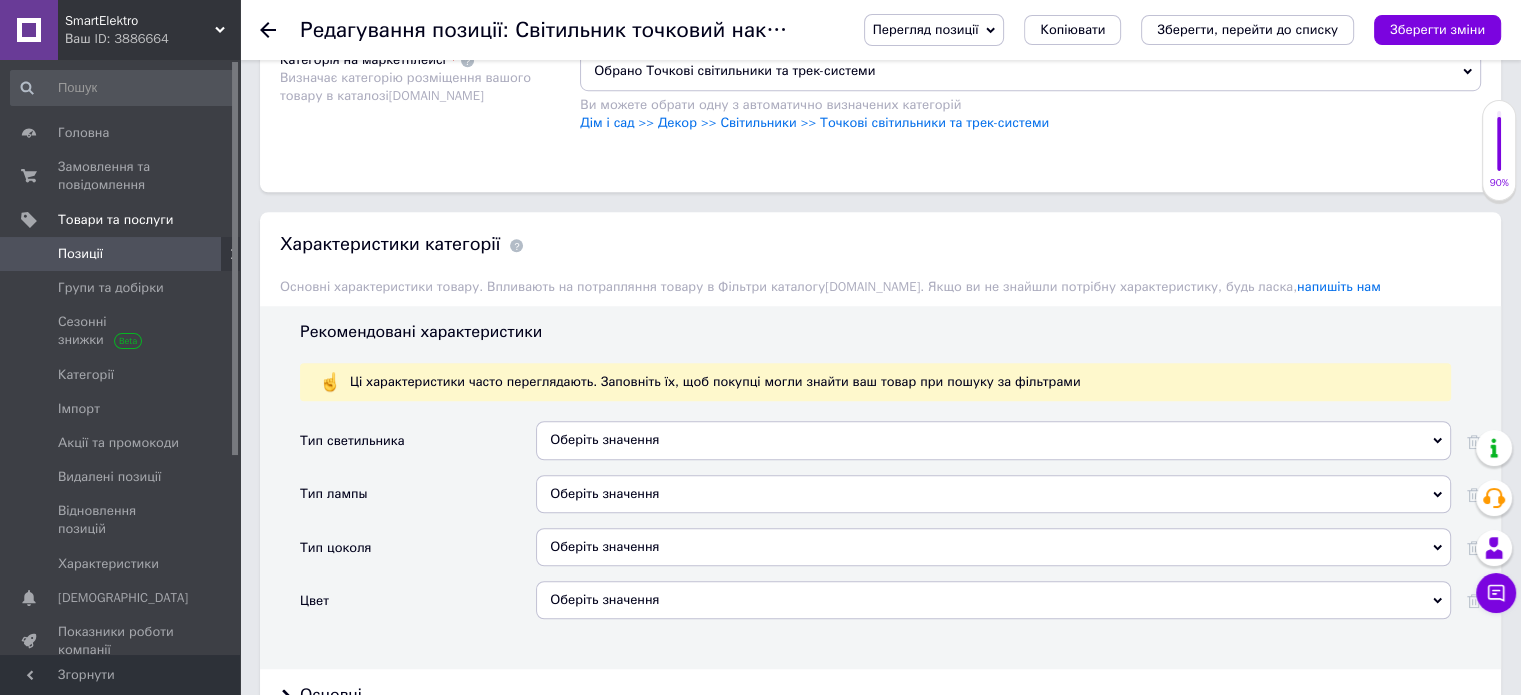 click on "Оберіть значення" at bounding box center (993, 440) 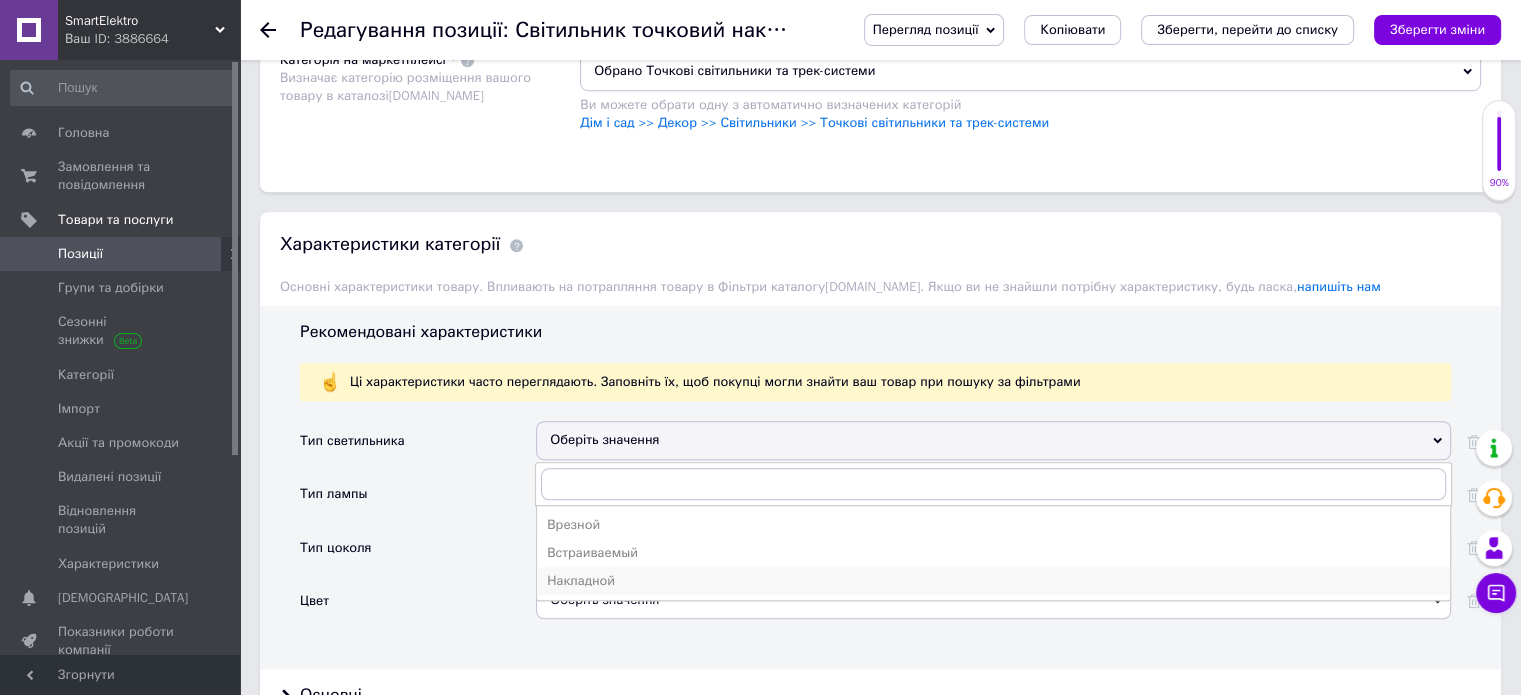 click on "Накладной" at bounding box center (993, 581) 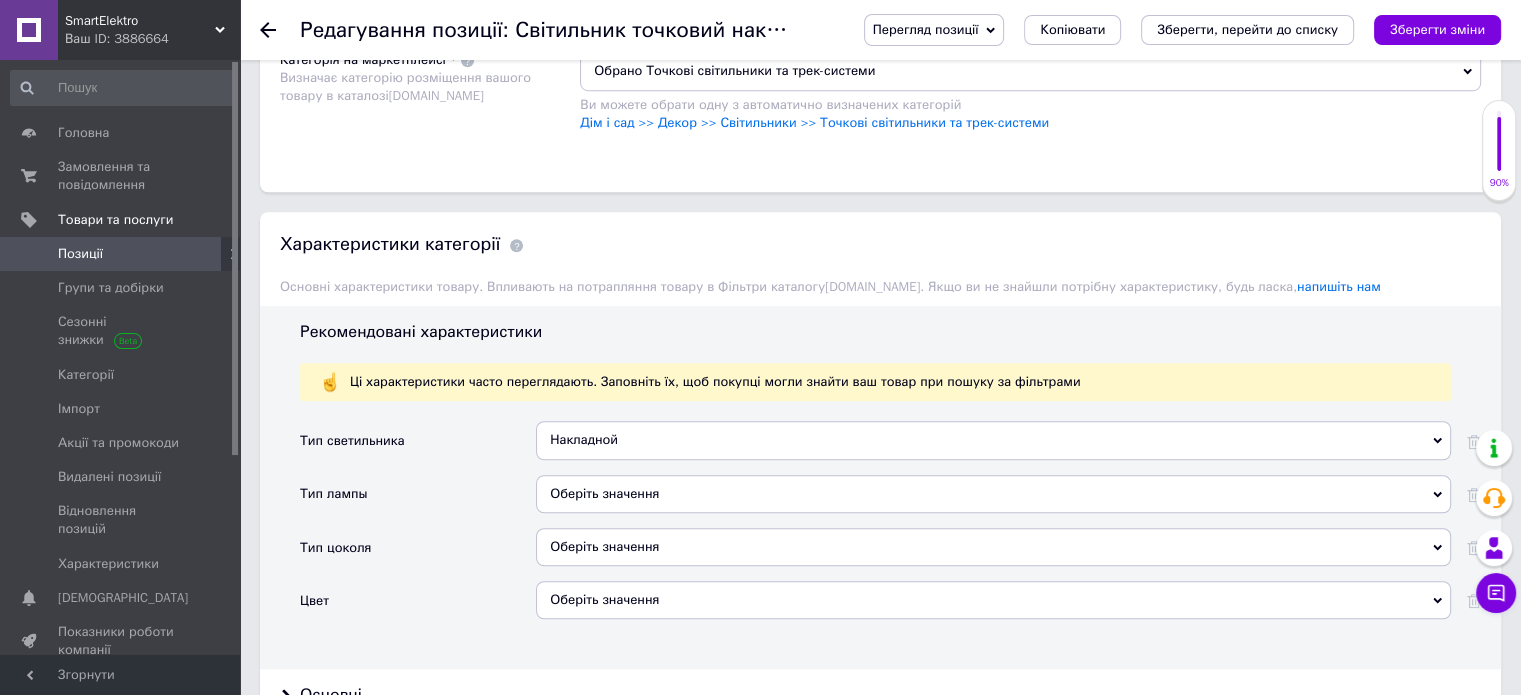 click on "Оберіть значення" at bounding box center (993, 494) 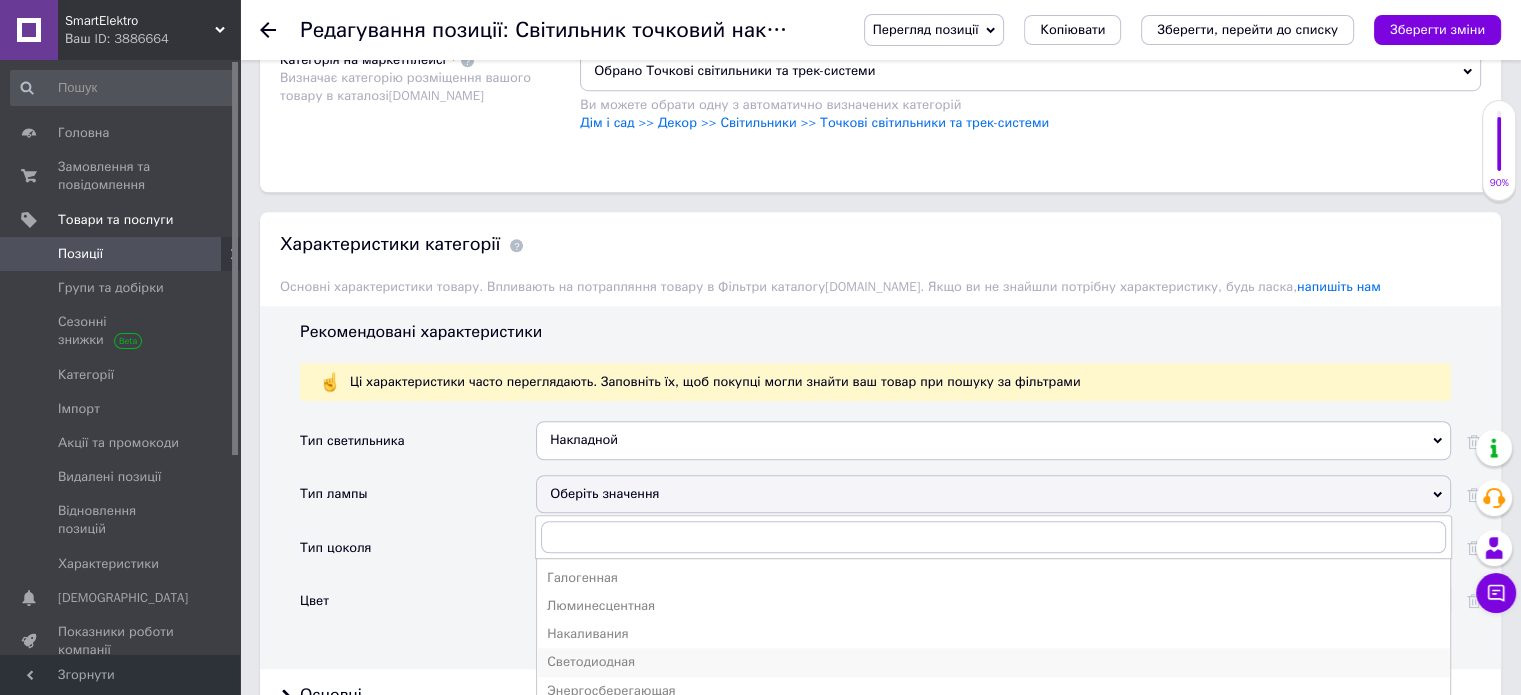 click on "Светодиодная" at bounding box center [993, 662] 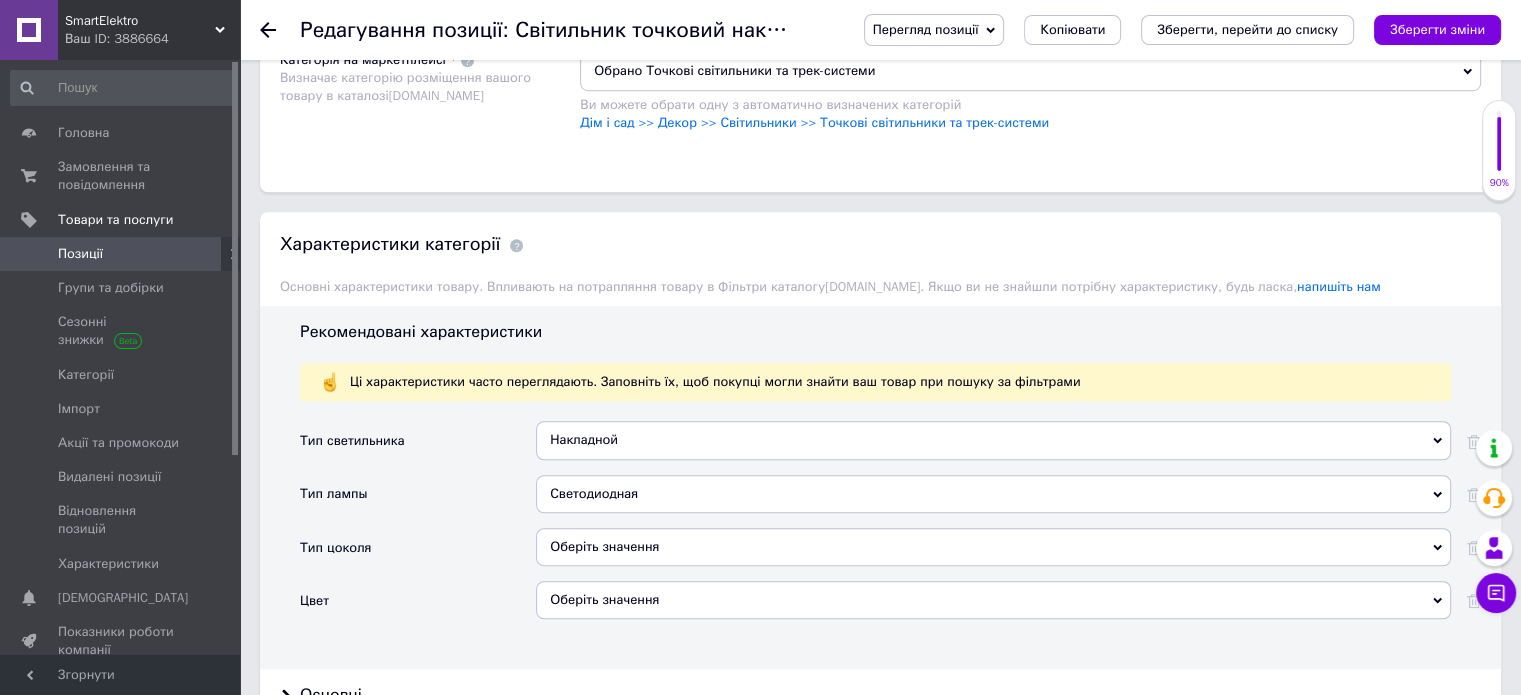 click on "Оберіть значення" at bounding box center [993, 547] 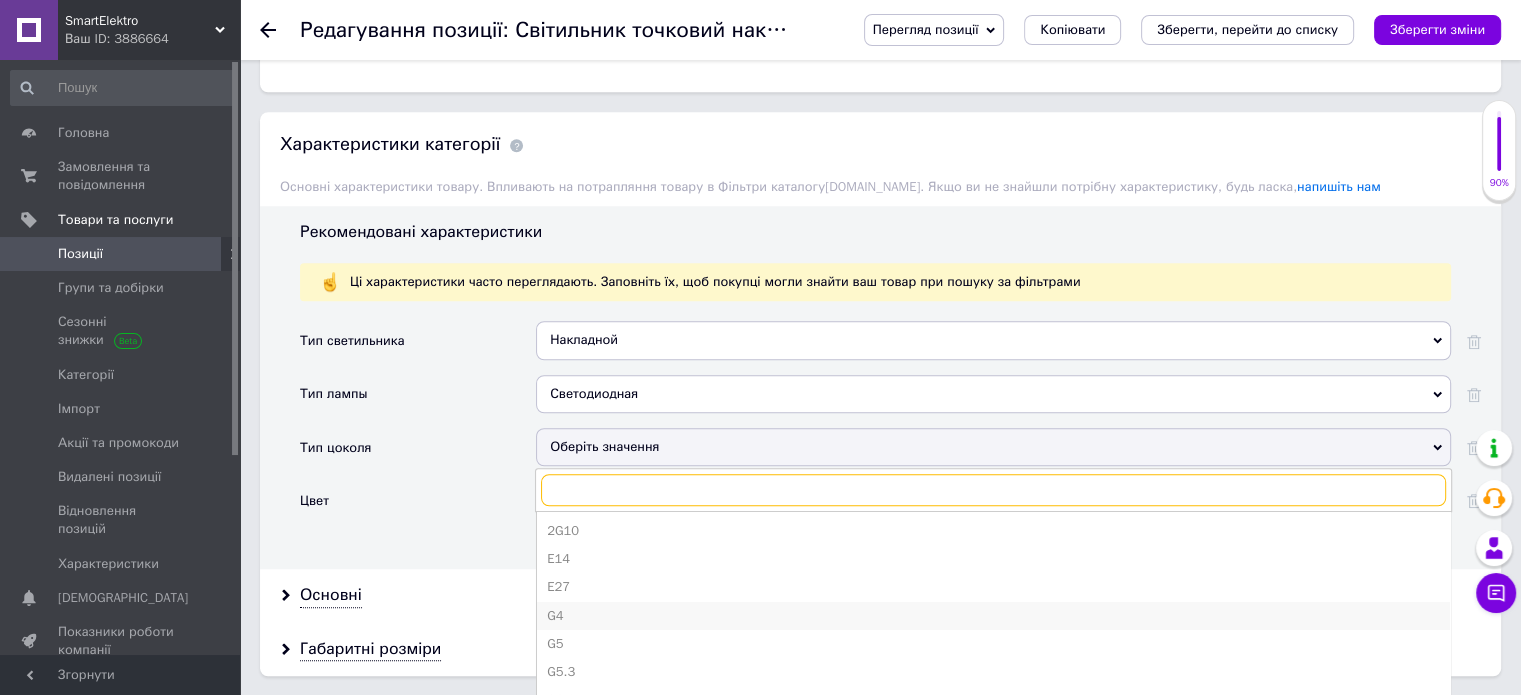 scroll, scrollTop: 1700, scrollLeft: 0, axis: vertical 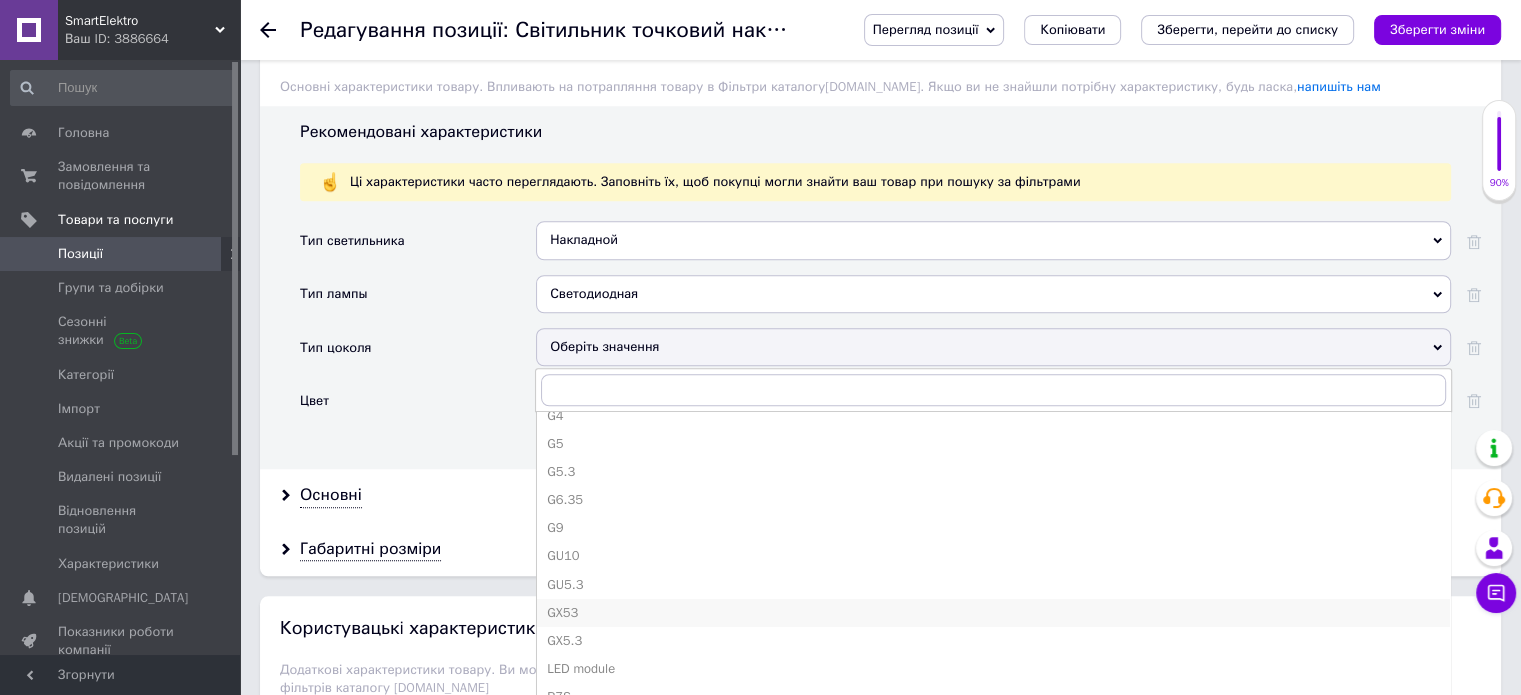 click on "GX53" at bounding box center (993, 613) 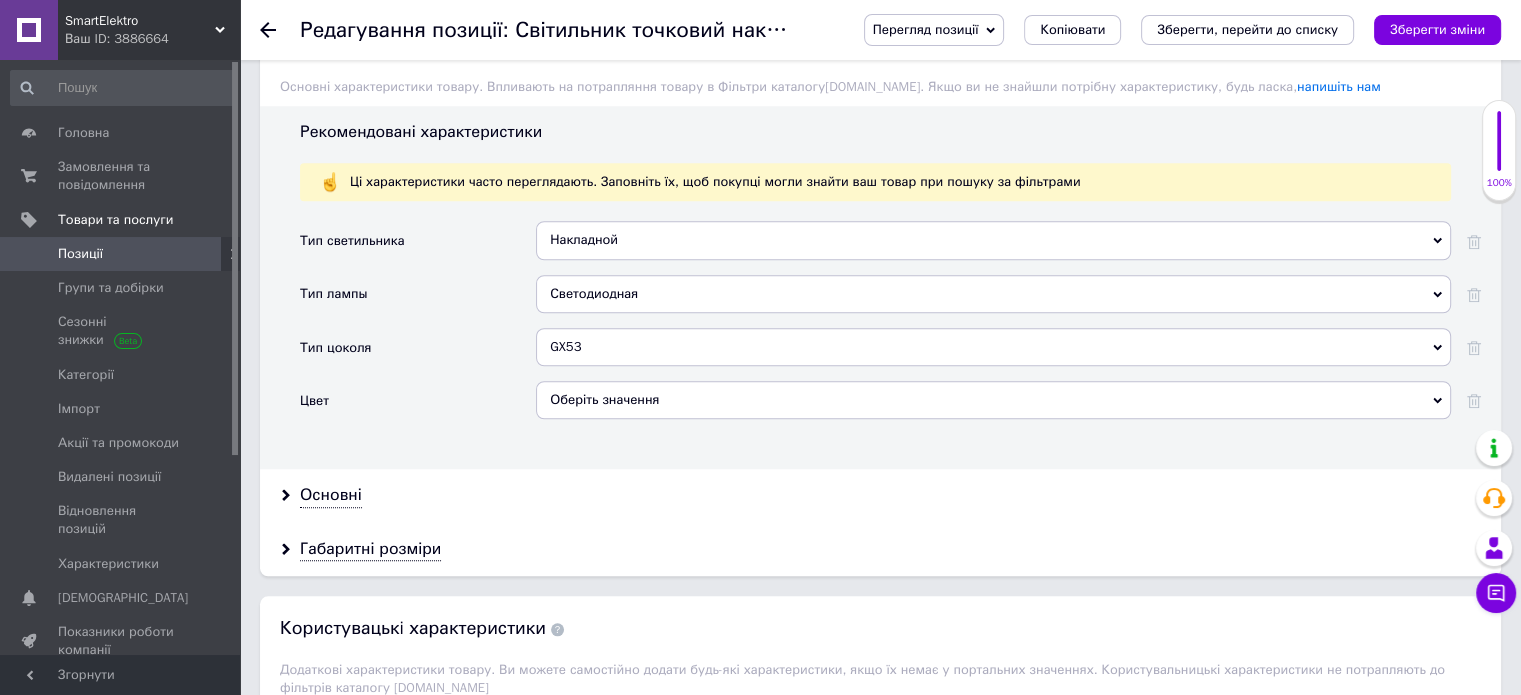 click on "Оберіть значення" at bounding box center [993, 400] 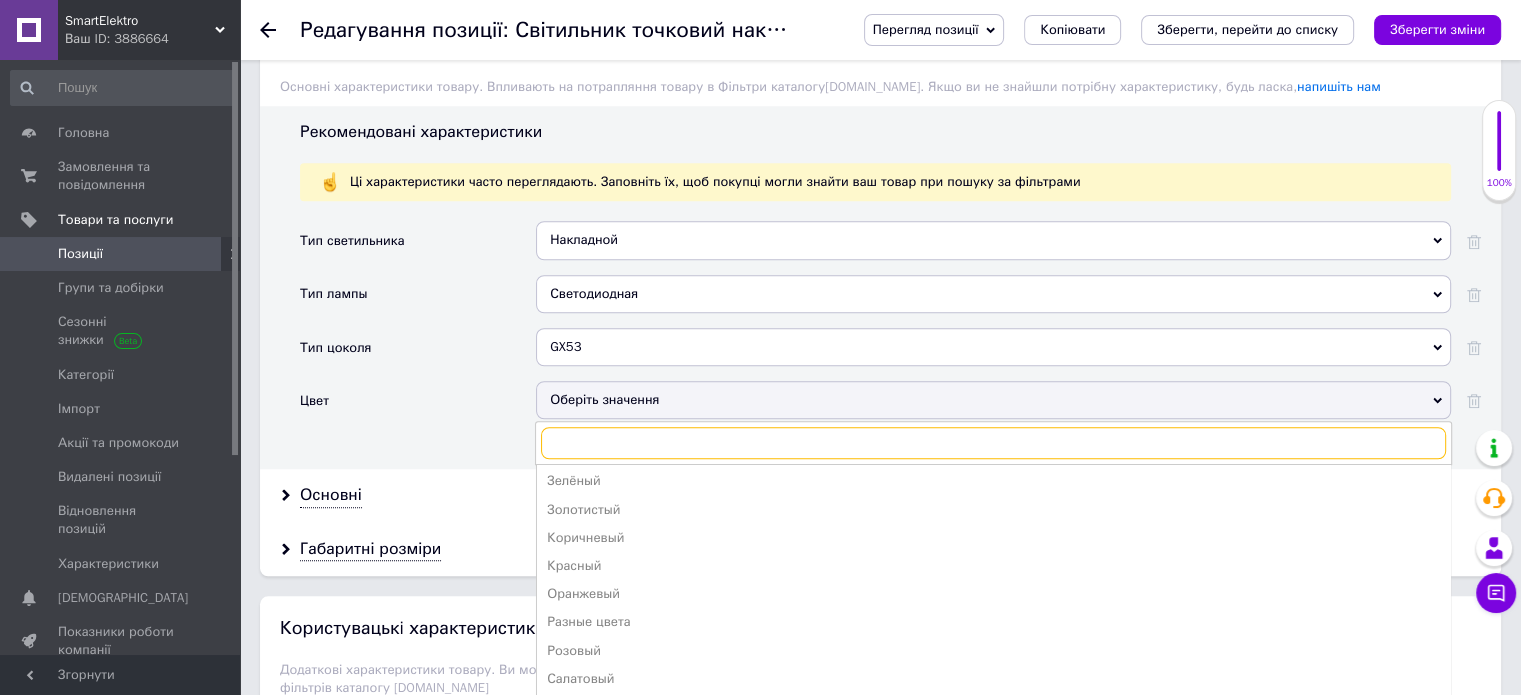 scroll, scrollTop: 360, scrollLeft: 0, axis: vertical 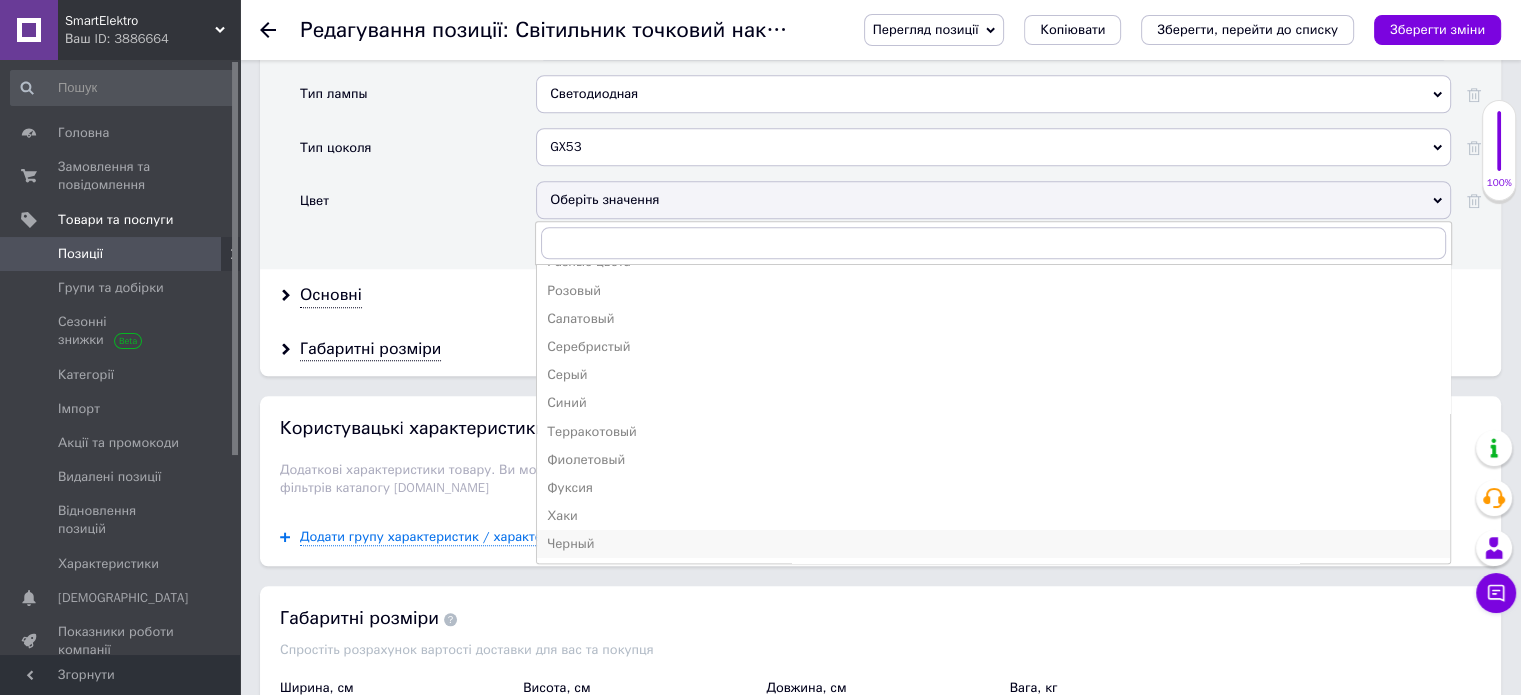 click on "Черный" at bounding box center [993, 544] 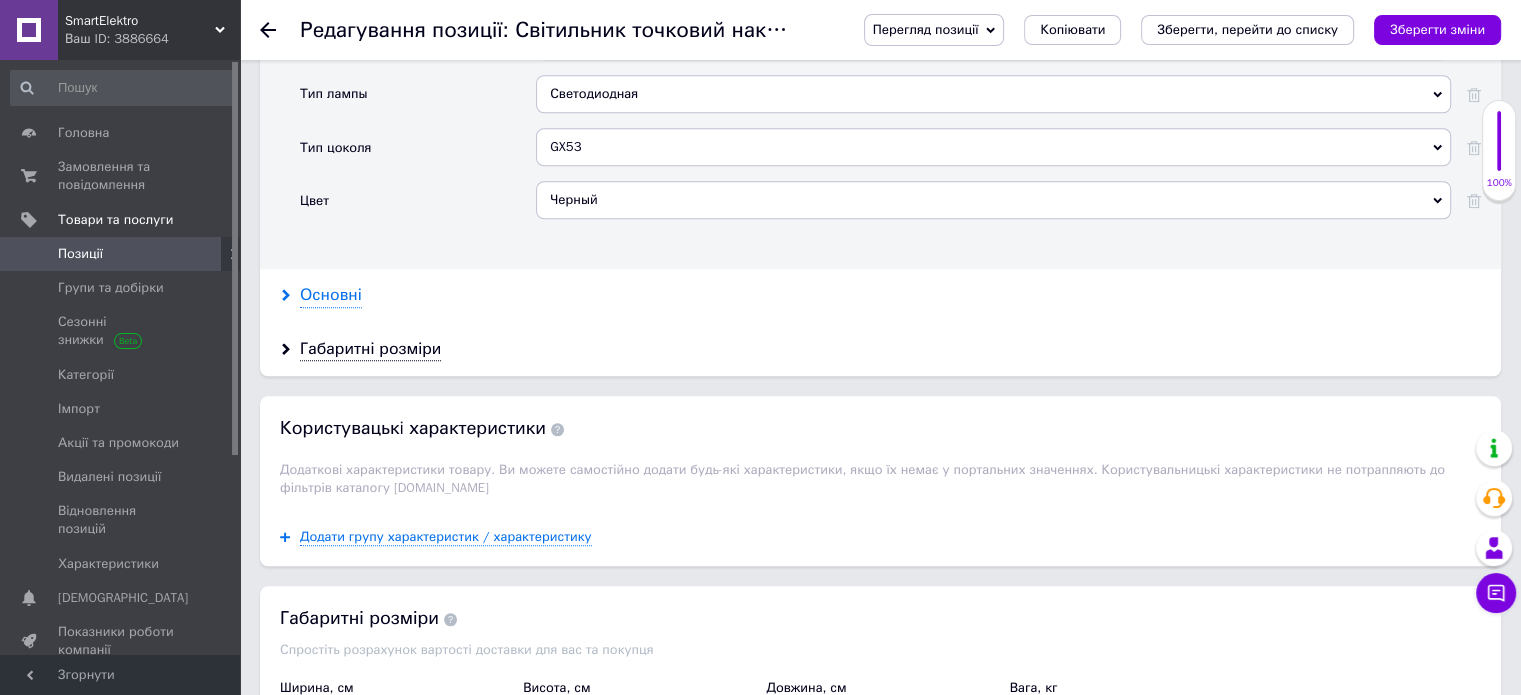 click on "Основні" at bounding box center [331, 295] 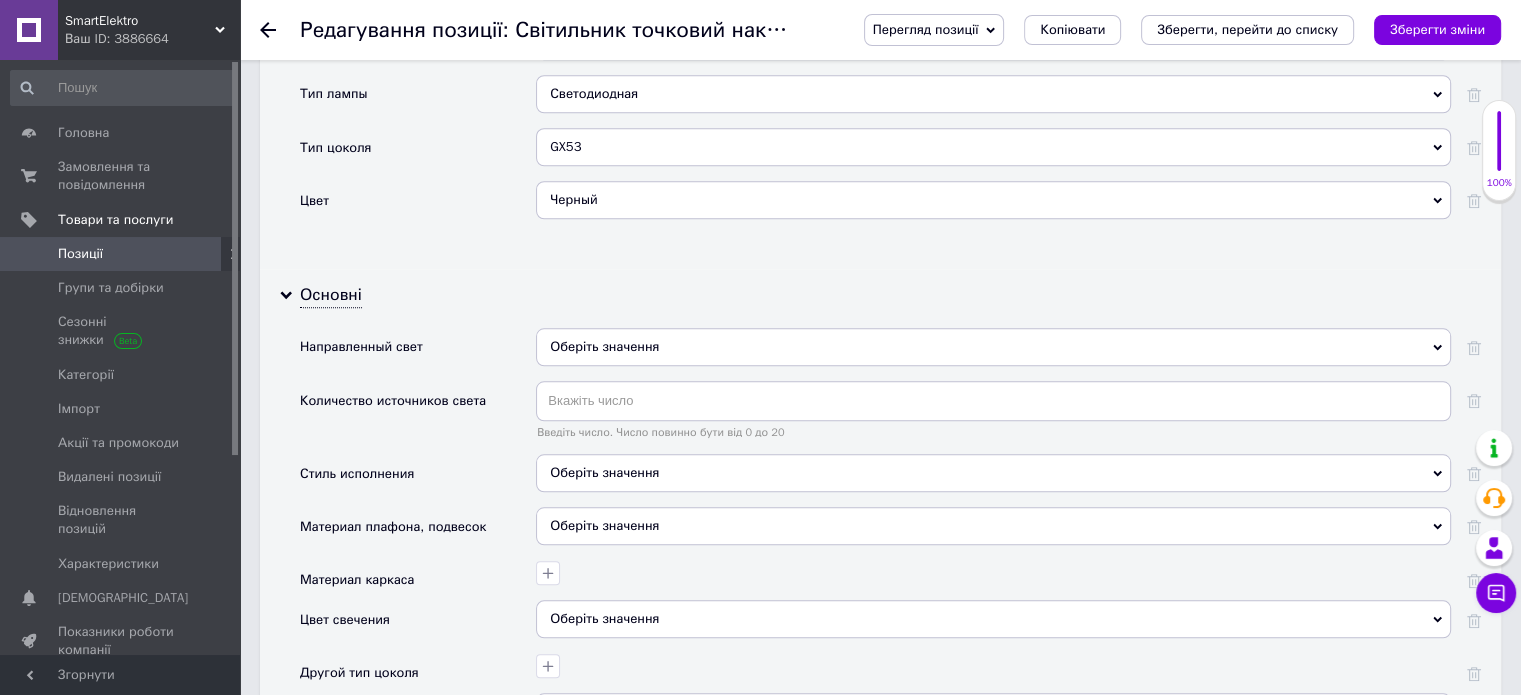 click on "Оберіть значення" at bounding box center (604, 346) 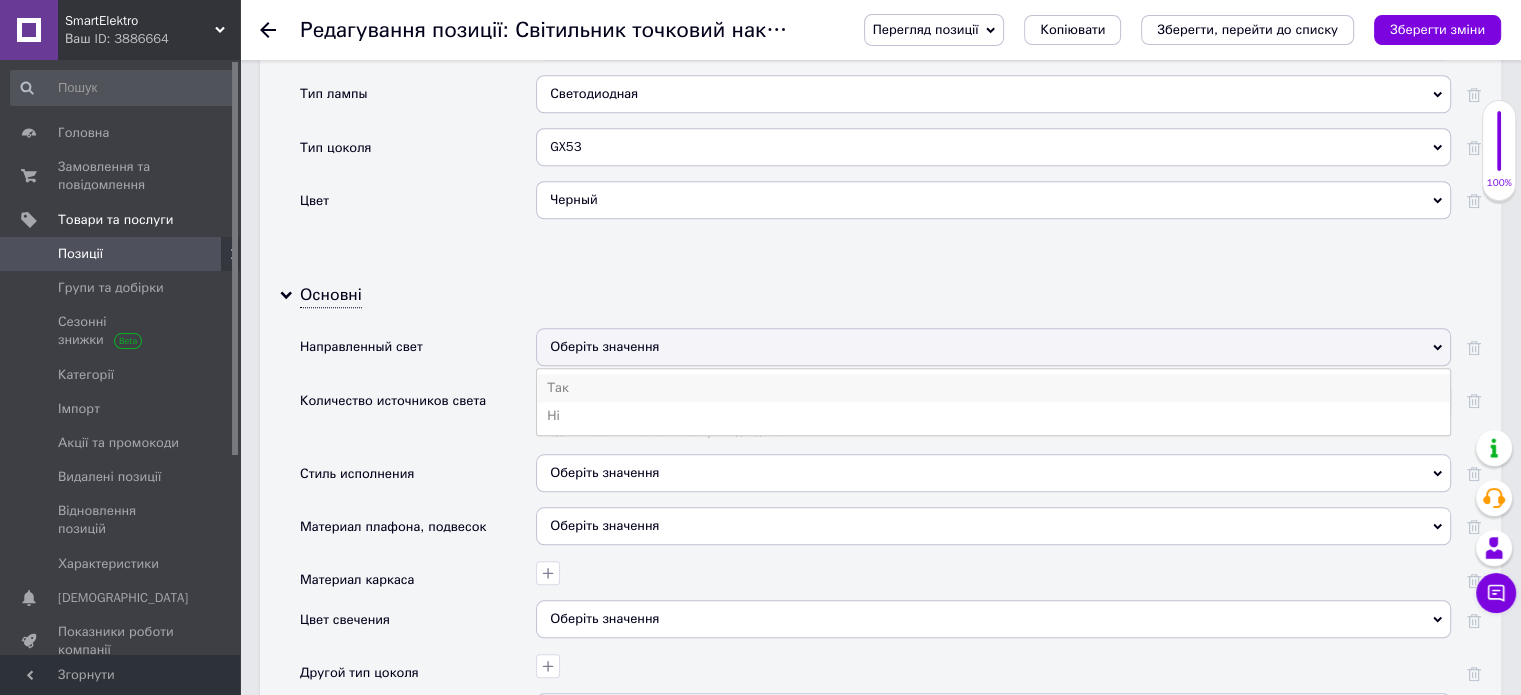 click on "Так" at bounding box center (993, 388) 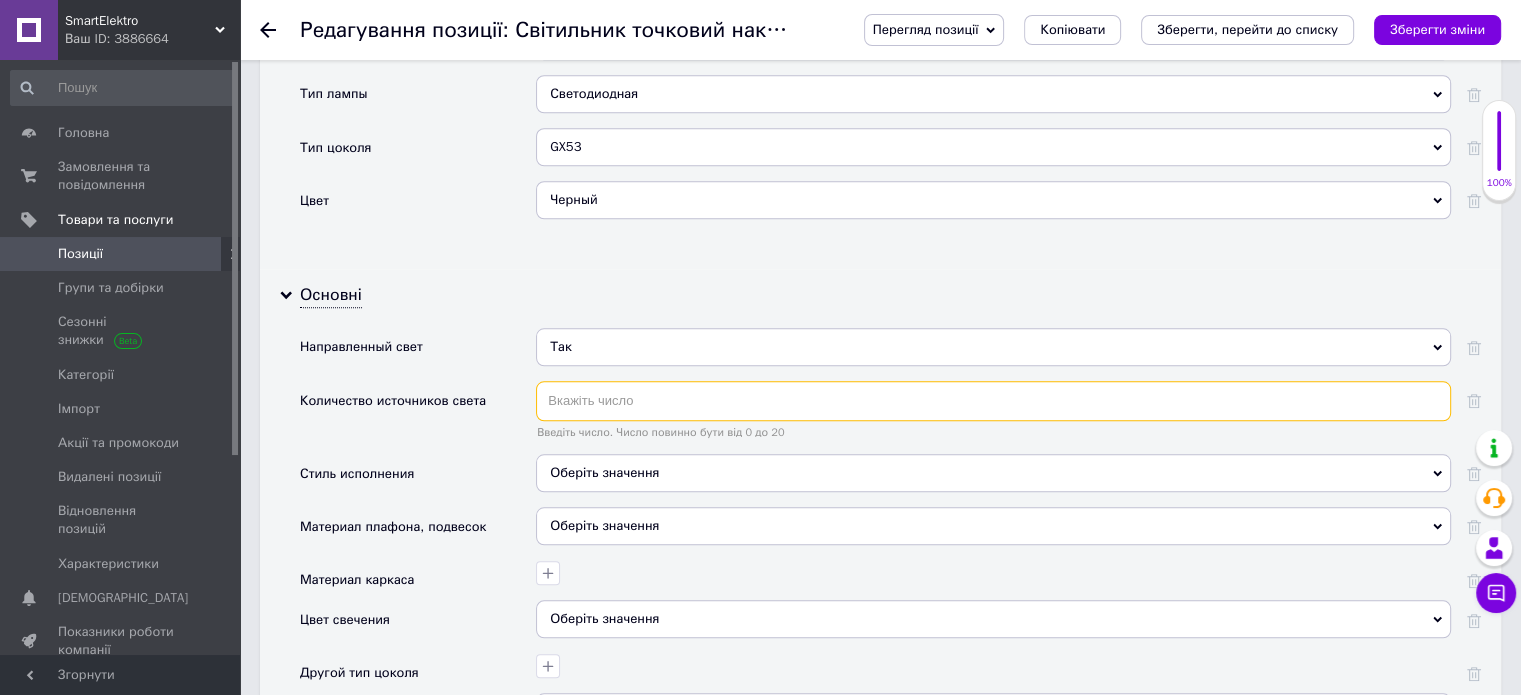 click at bounding box center [993, 401] 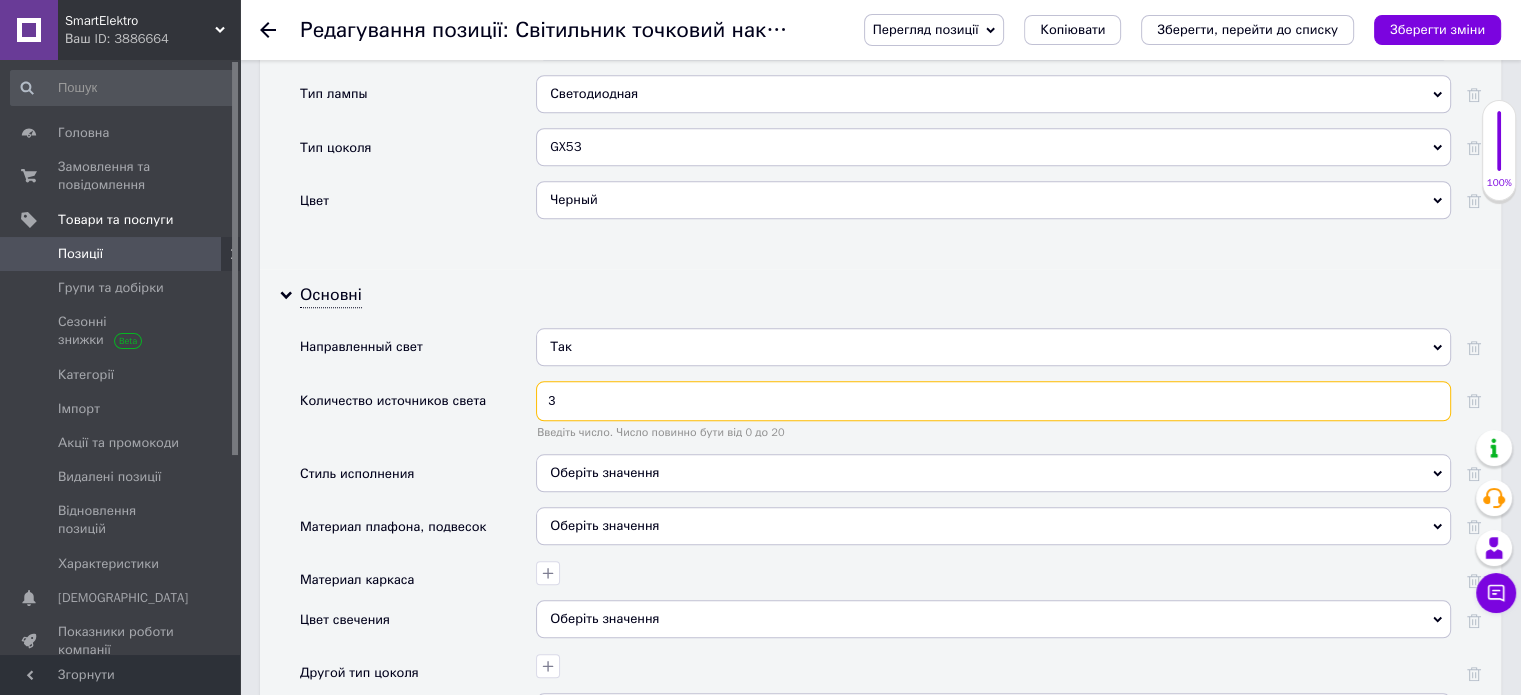 type on "3" 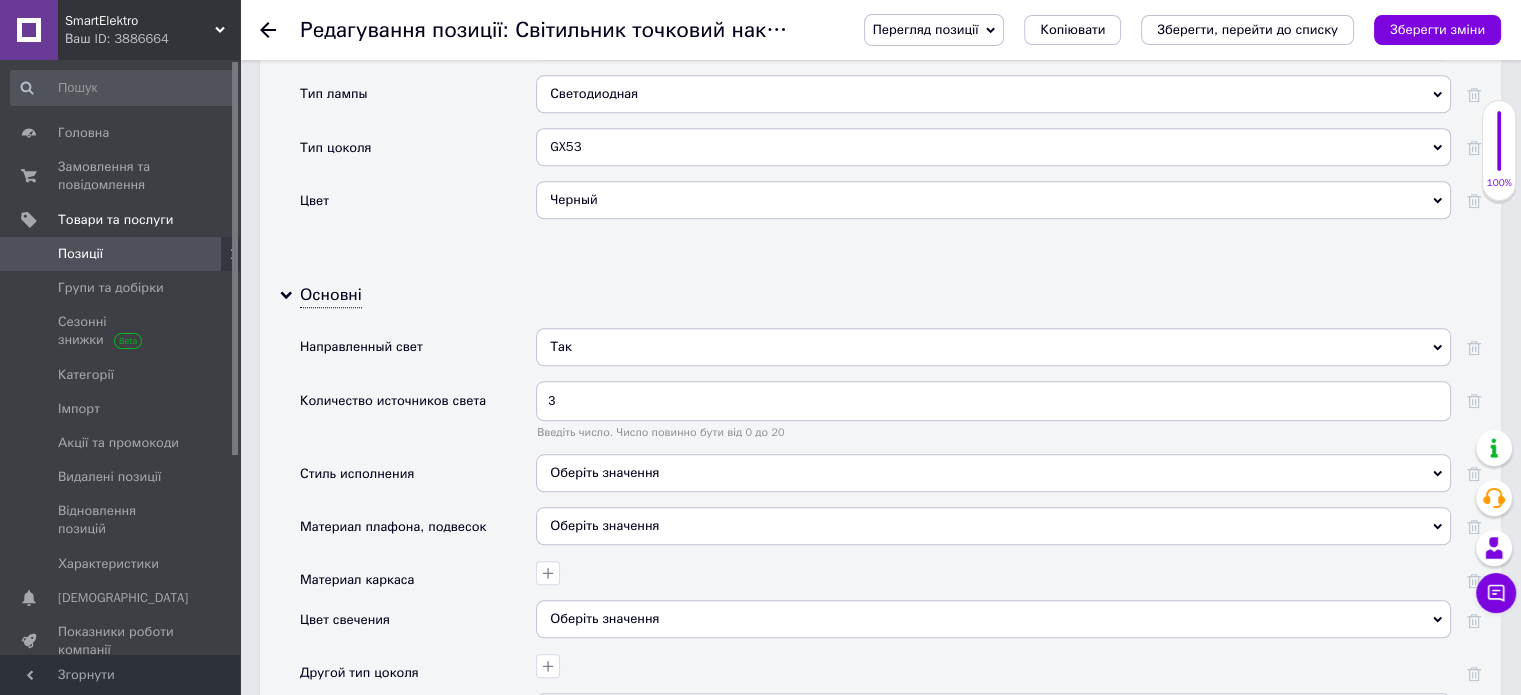 click on "Направленный свет" at bounding box center (418, 354) 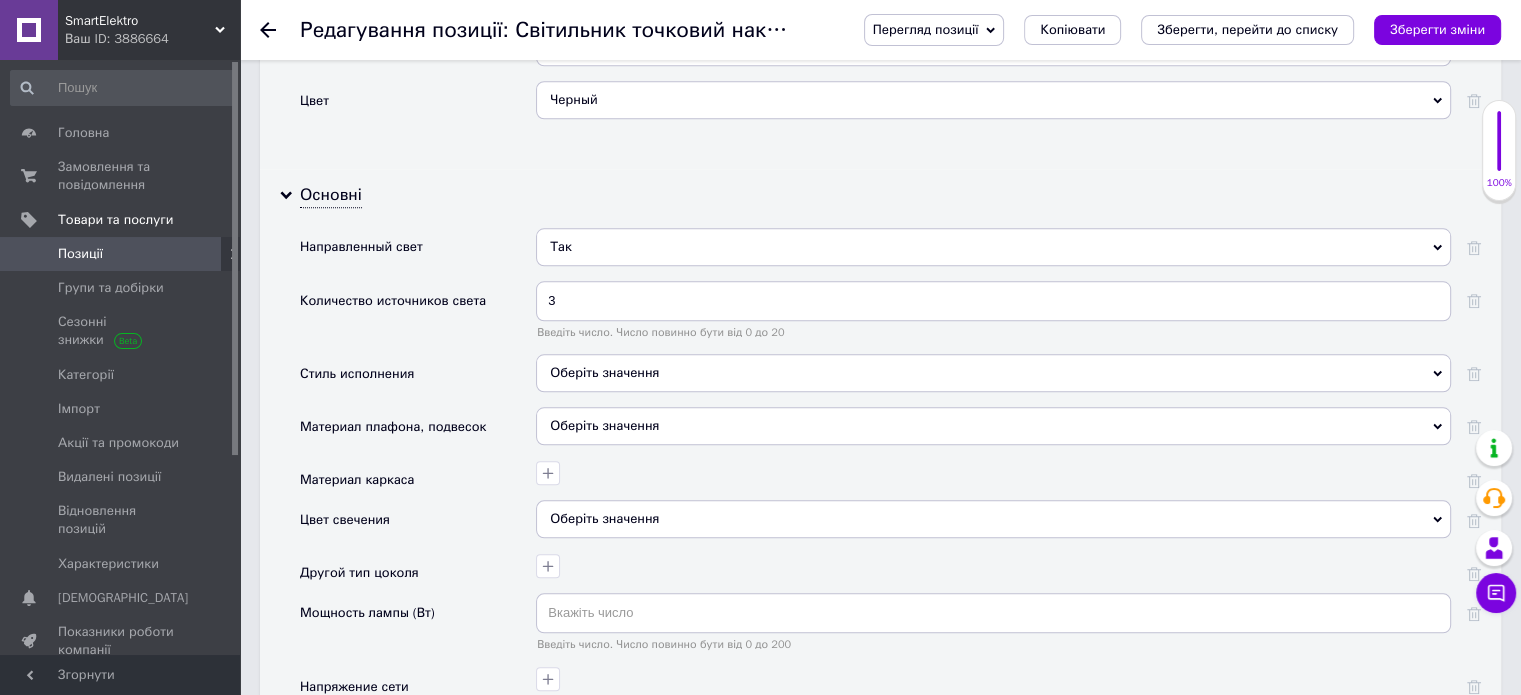 click on "Оберіть значення" at bounding box center [993, 426] 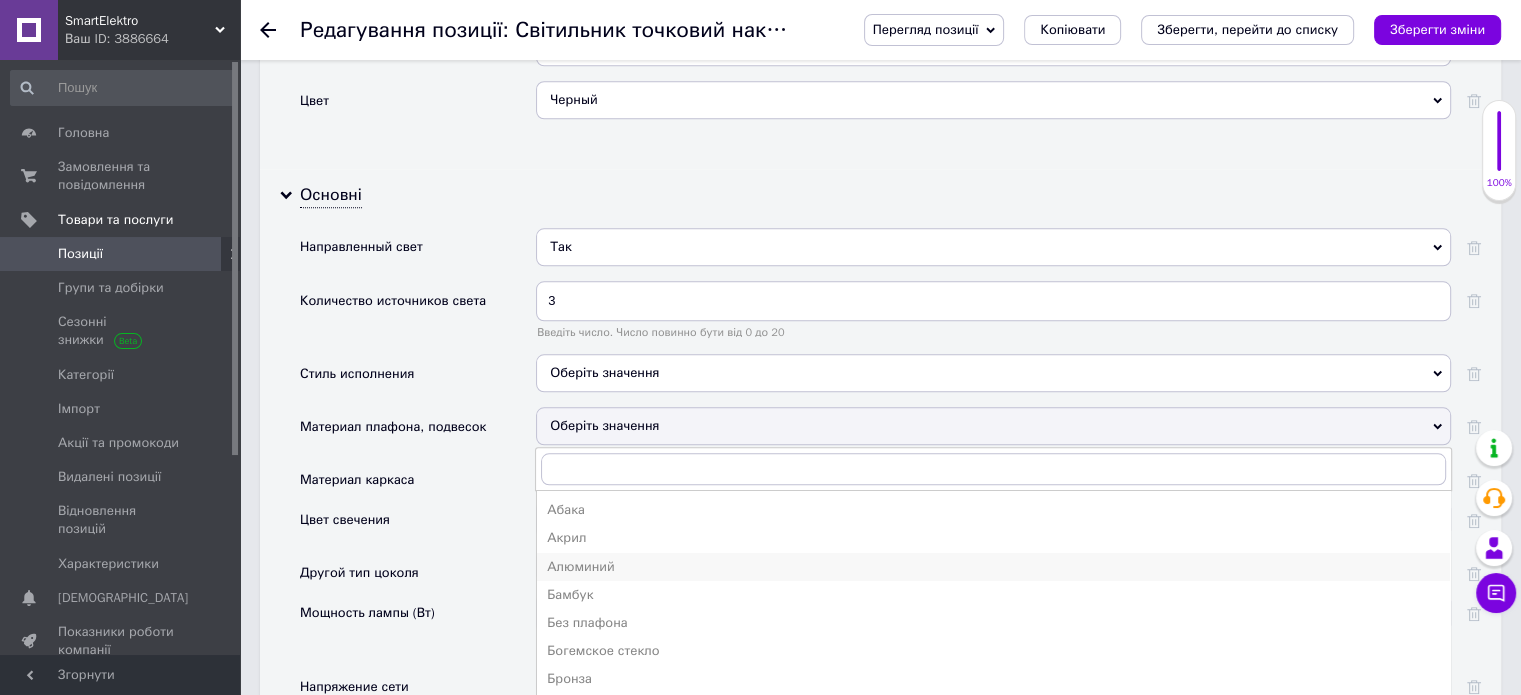 click on "Алюминий" at bounding box center [993, 567] 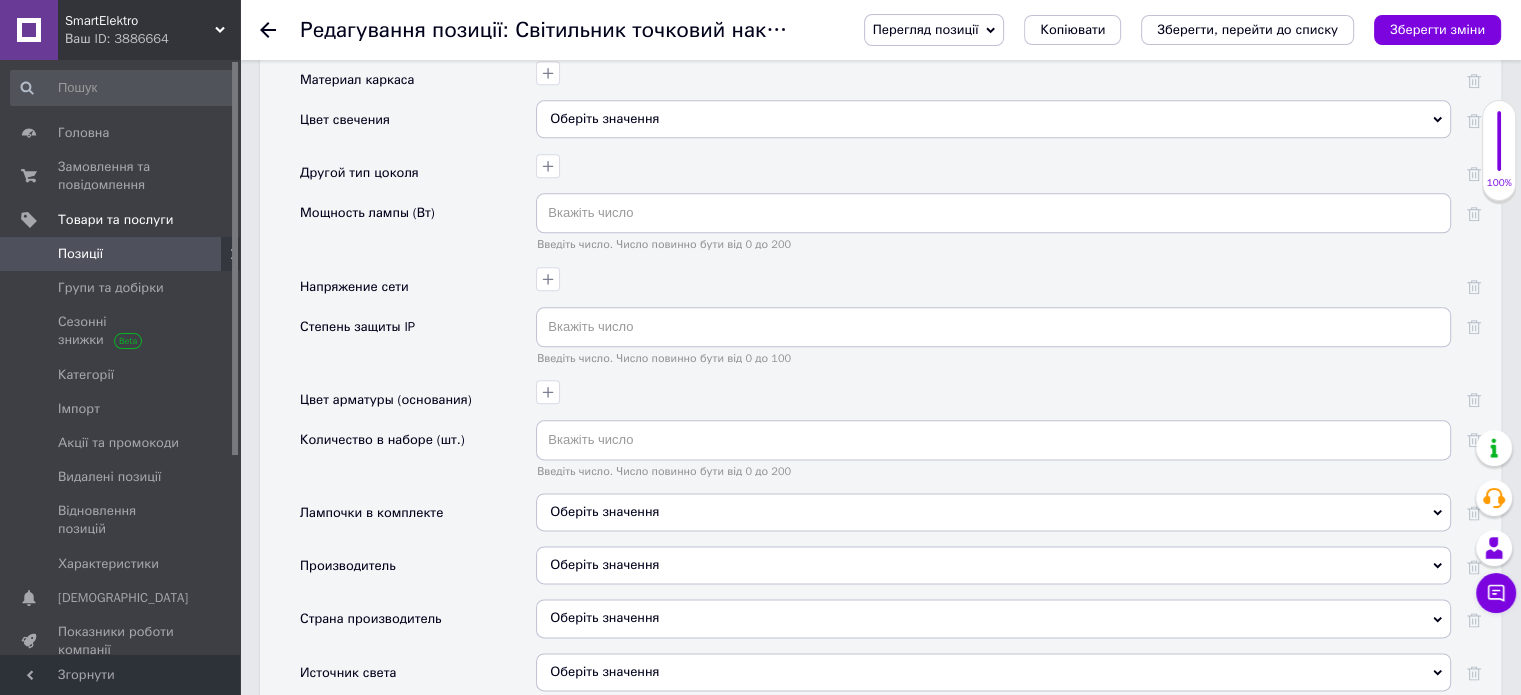 scroll, scrollTop: 2500, scrollLeft: 0, axis: vertical 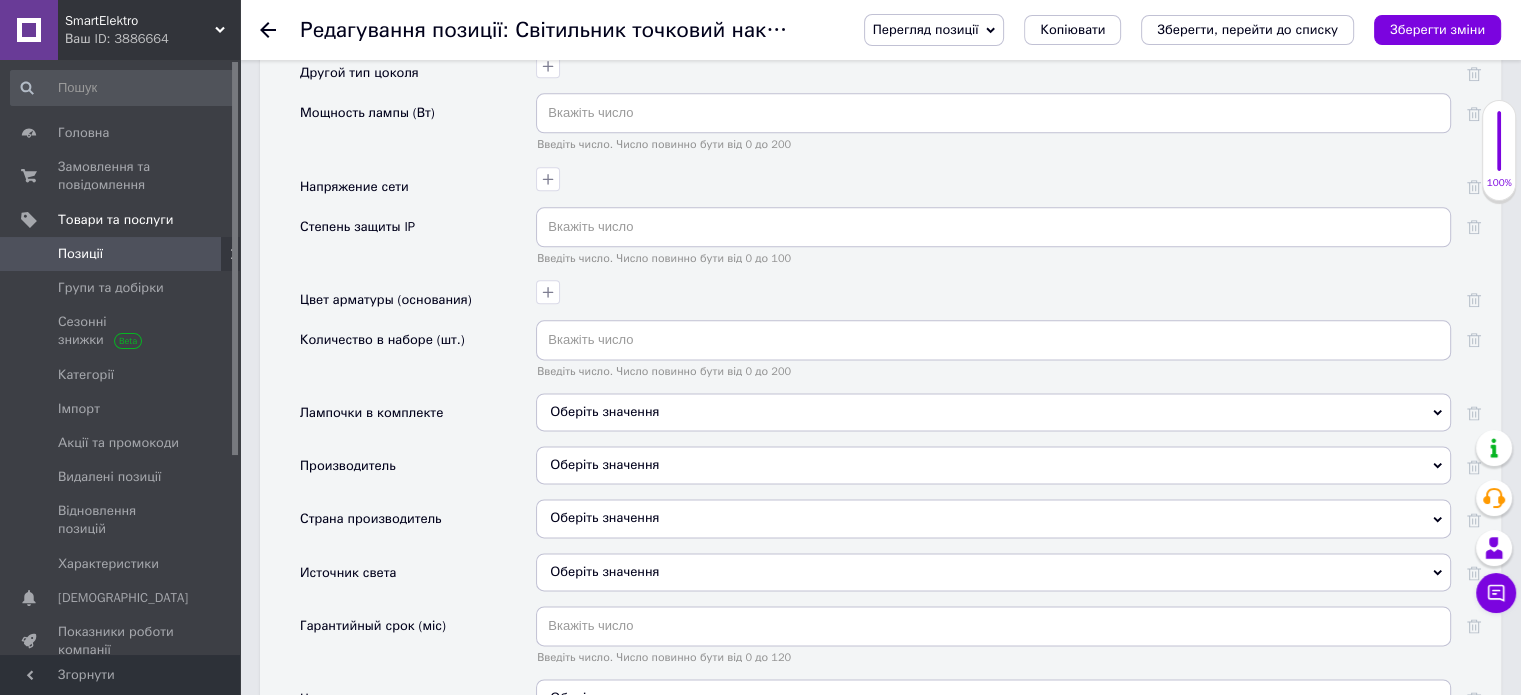 click on "Оберіть значення" at bounding box center (604, 411) 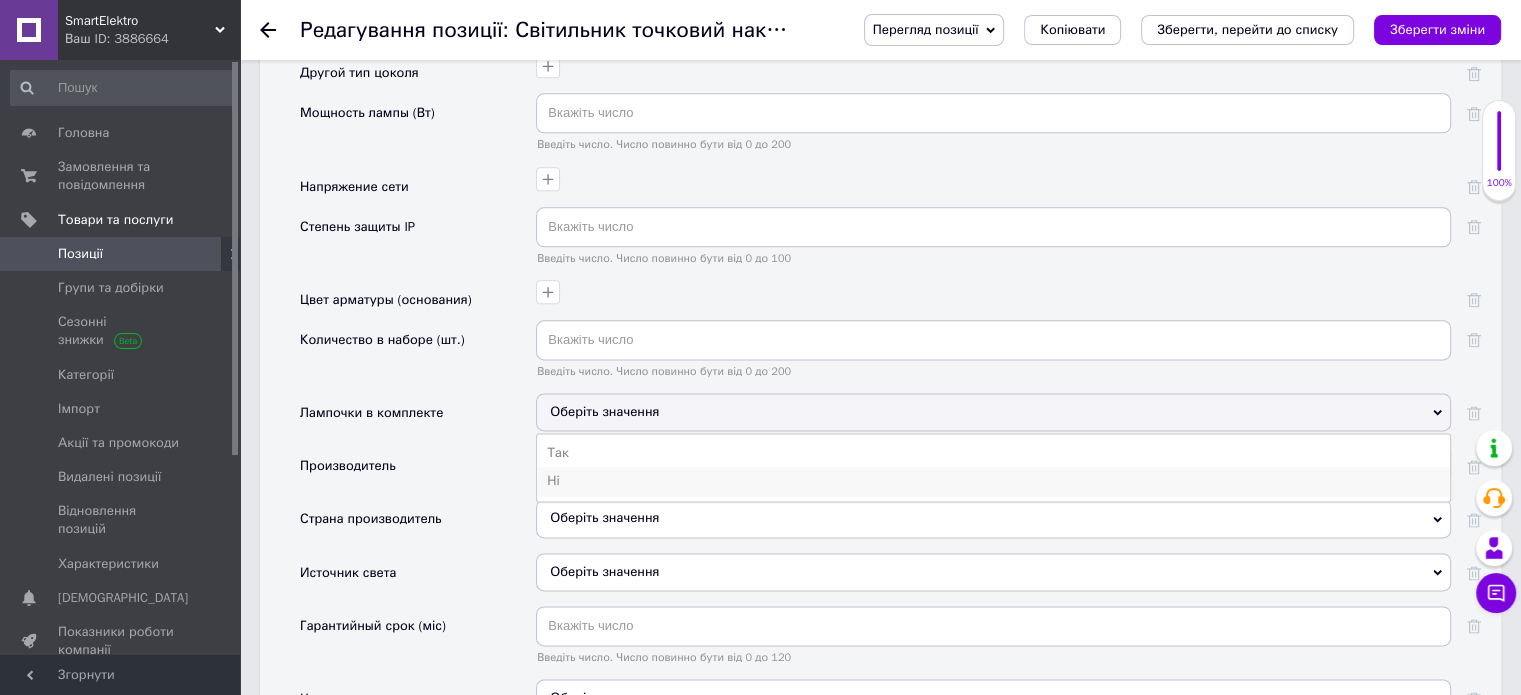 click on "Ні" at bounding box center (993, 481) 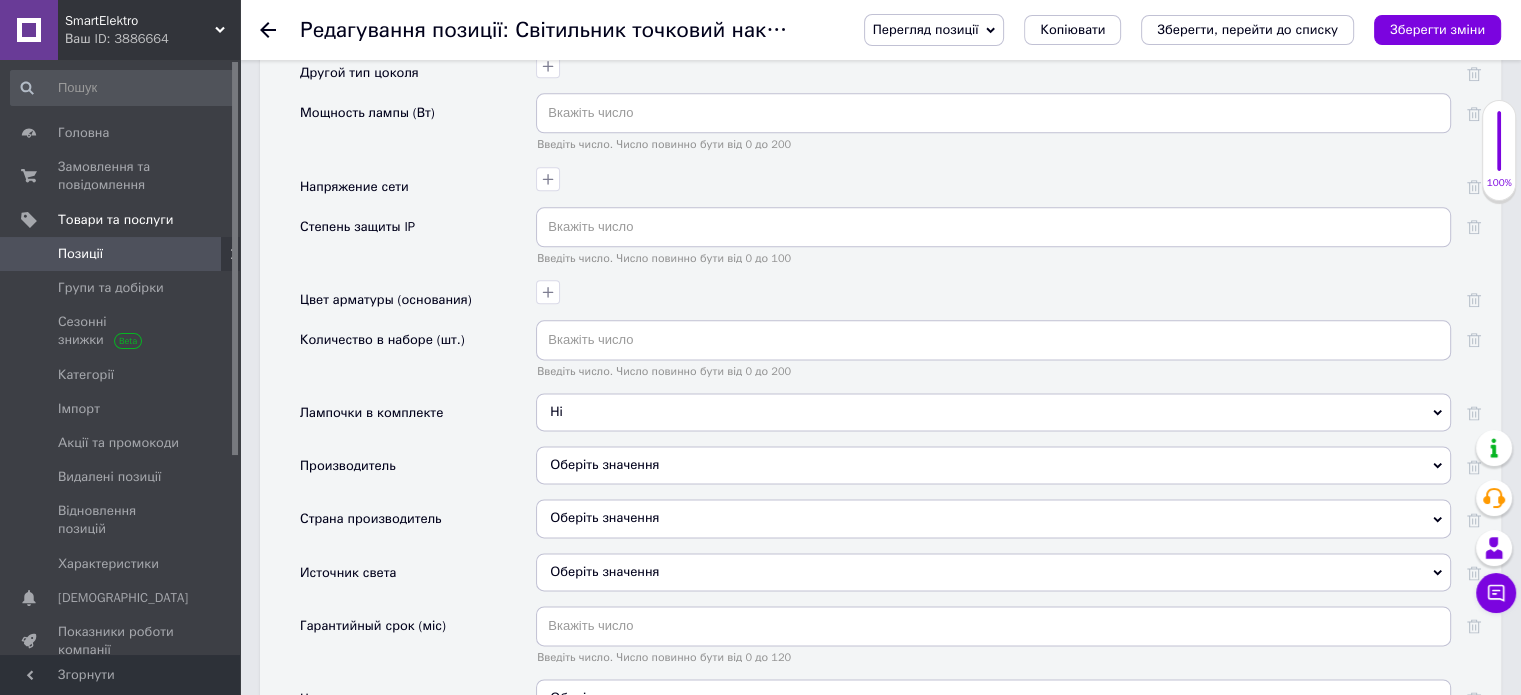 click on "Оберіть значення" at bounding box center (993, 465) 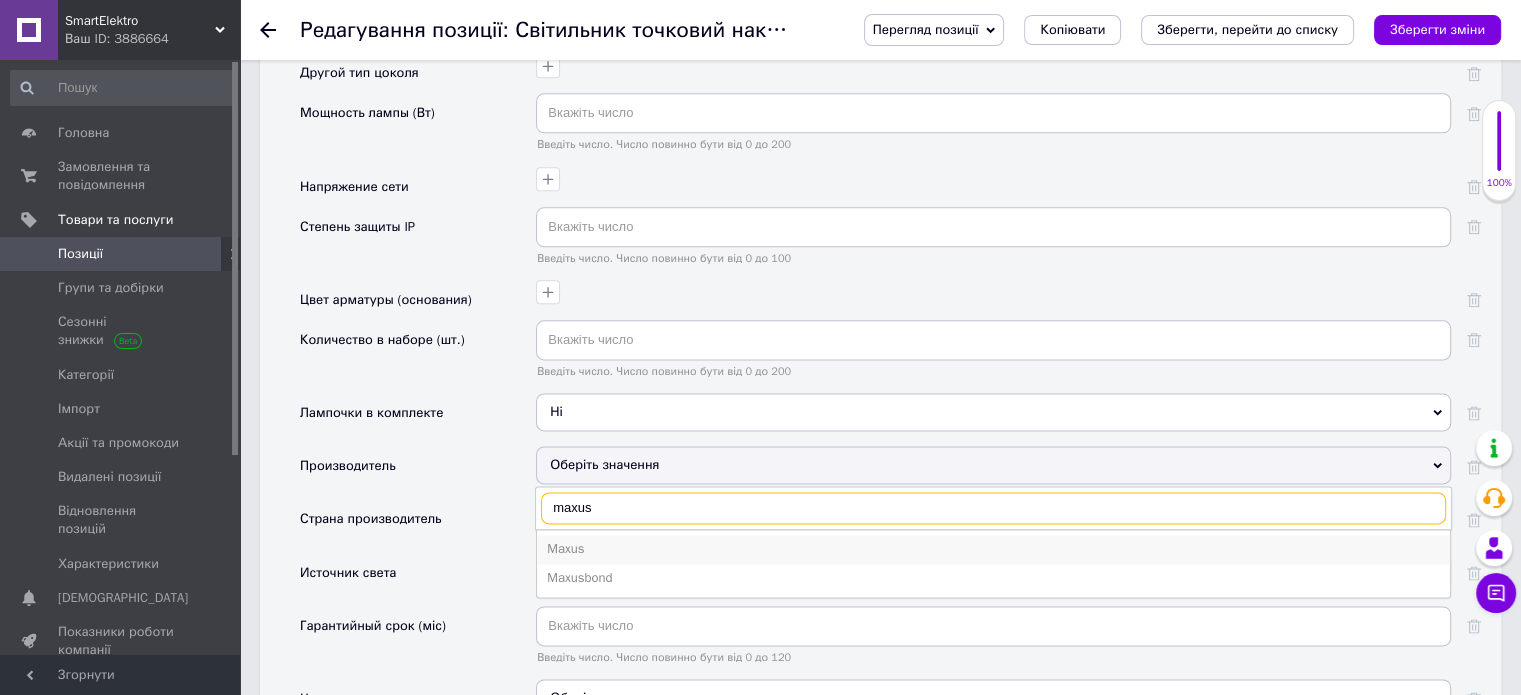 type on "maxus" 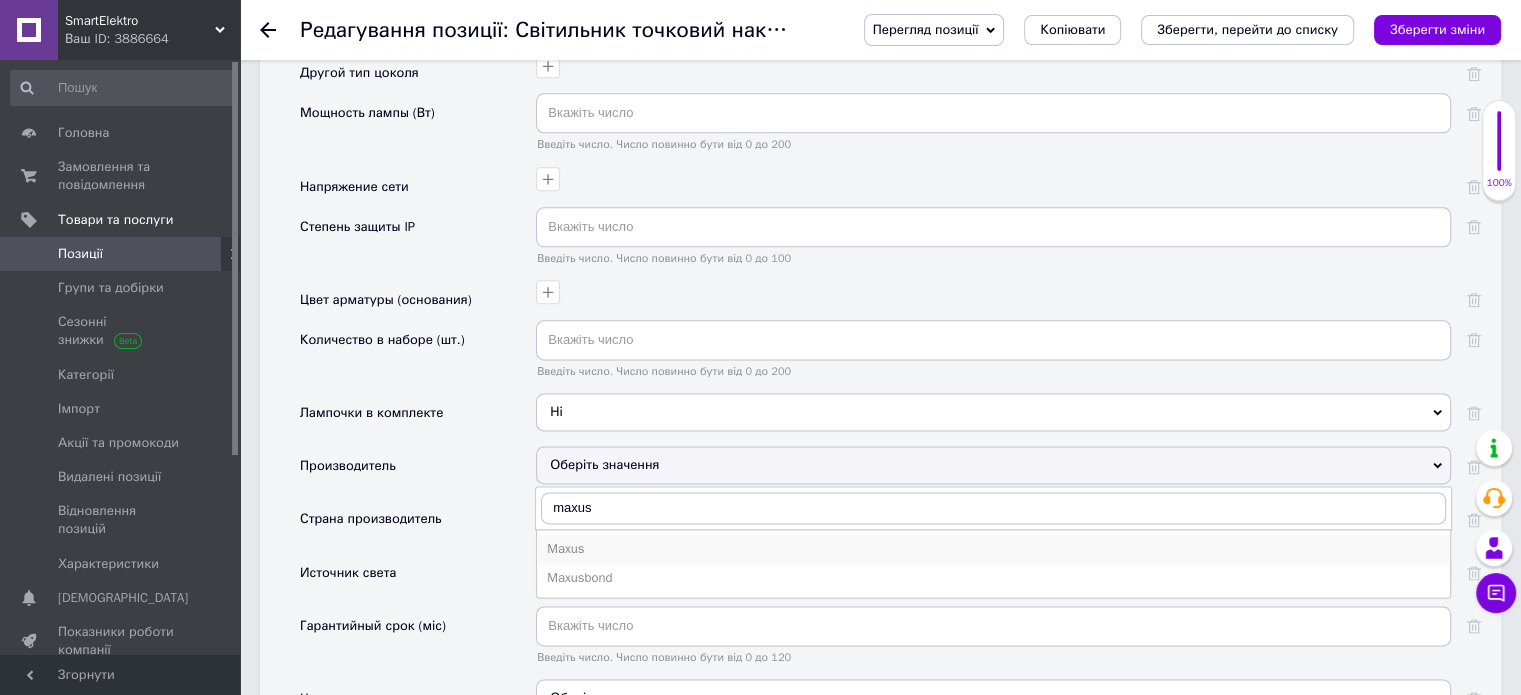 click on "Maxus" at bounding box center [993, 549] 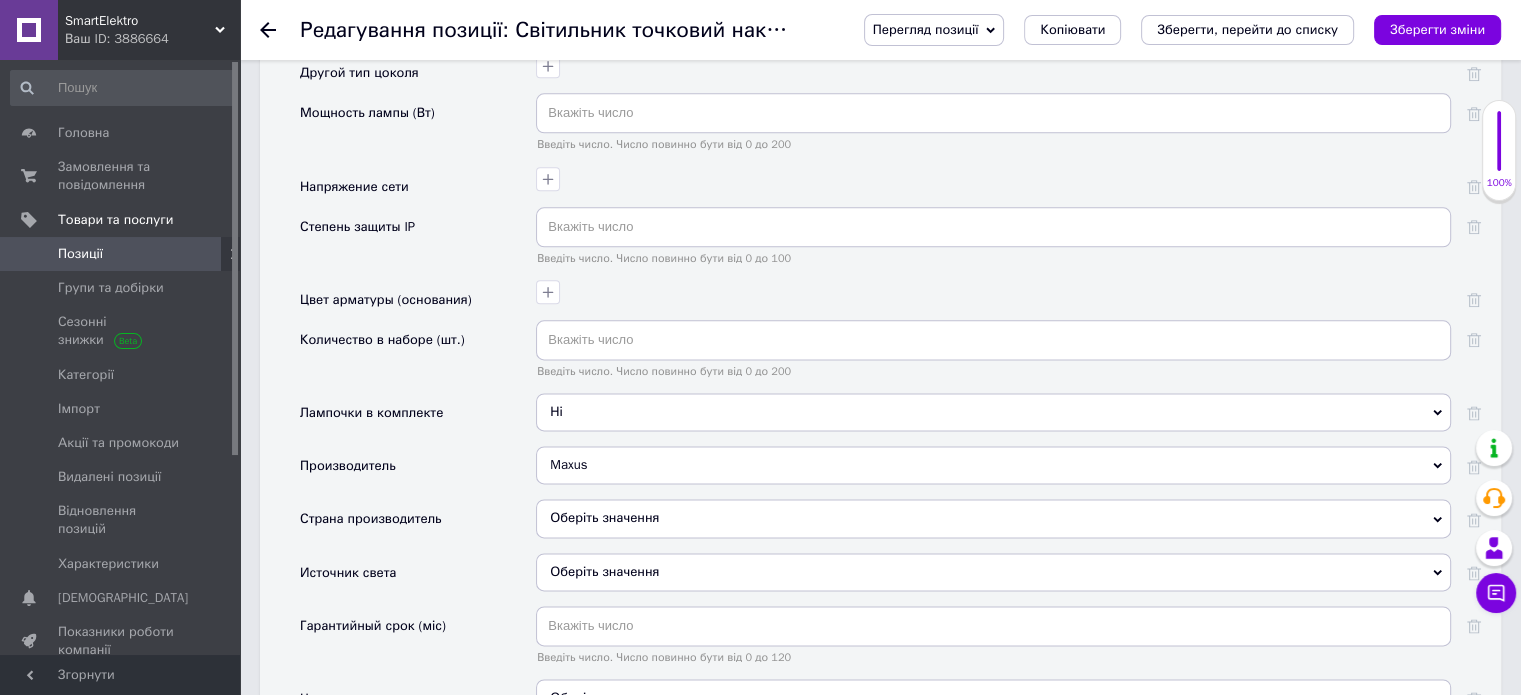 scroll, scrollTop: 2600, scrollLeft: 0, axis: vertical 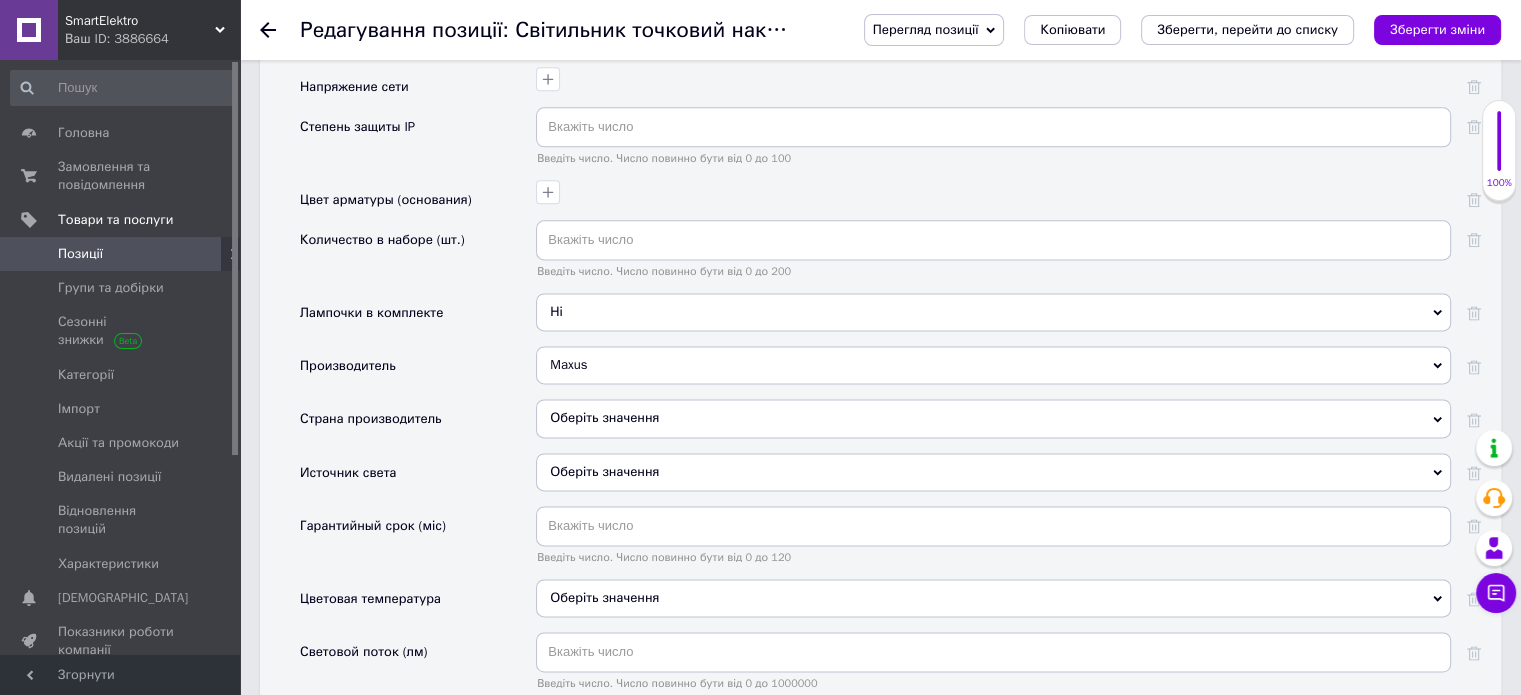 click on "Оберіть значення" at bounding box center [993, 418] 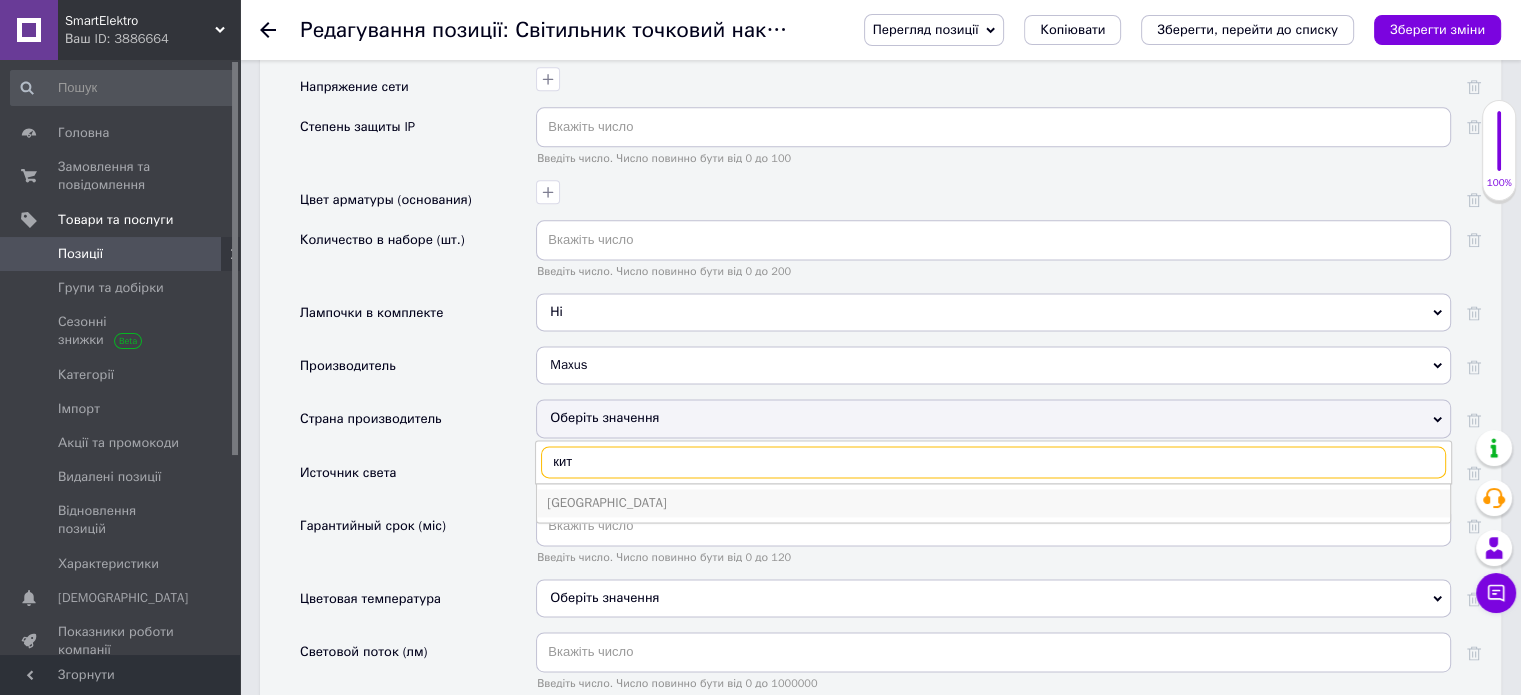 type on "кит" 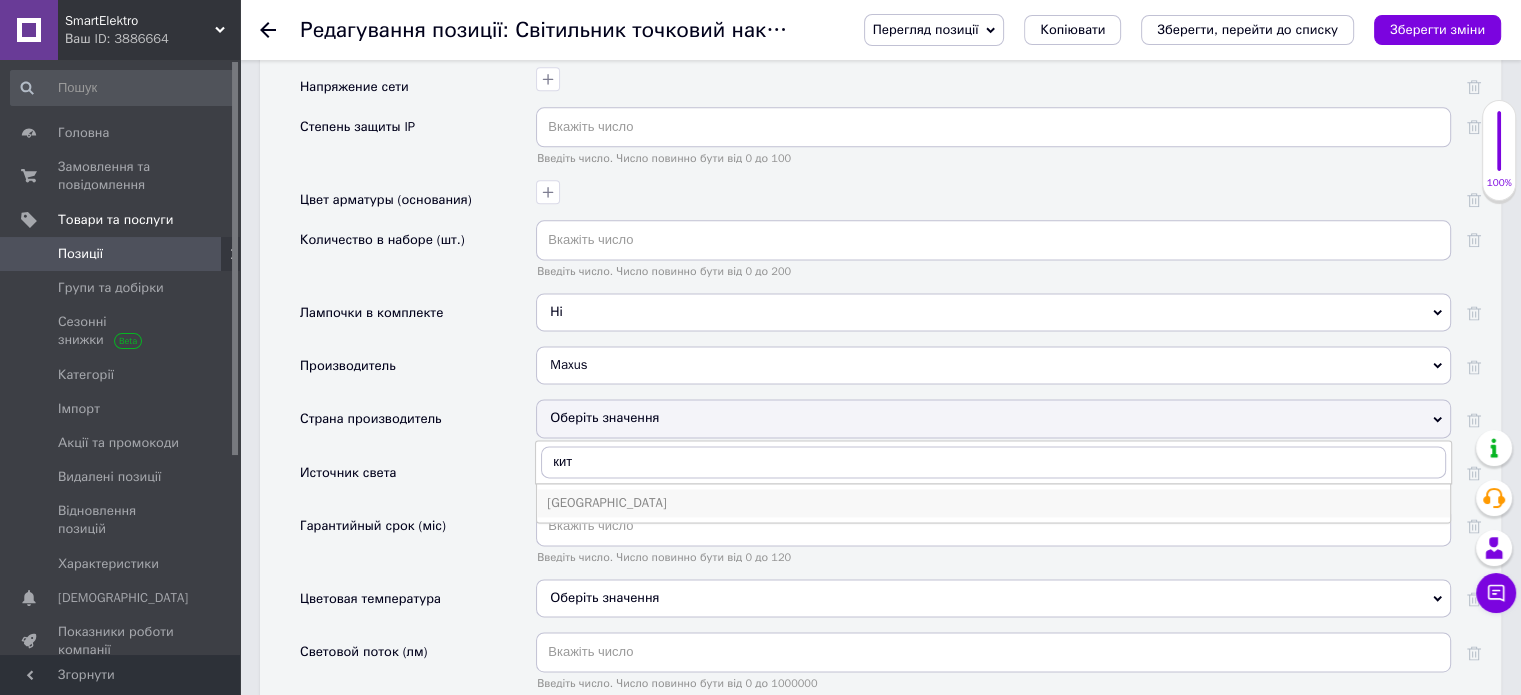 click on "Китай" at bounding box center (993, 503) 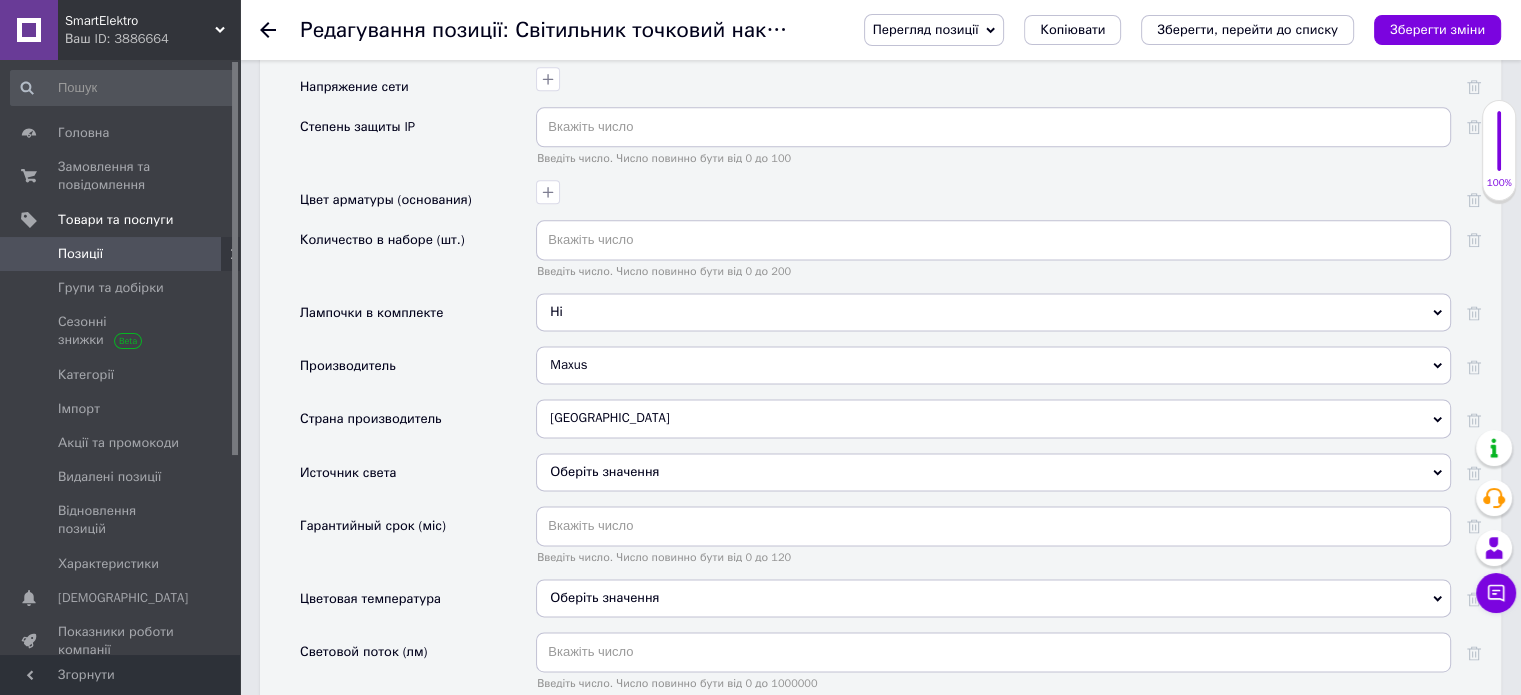 click on "Оберіть значення" at bounding box center (993, 472) 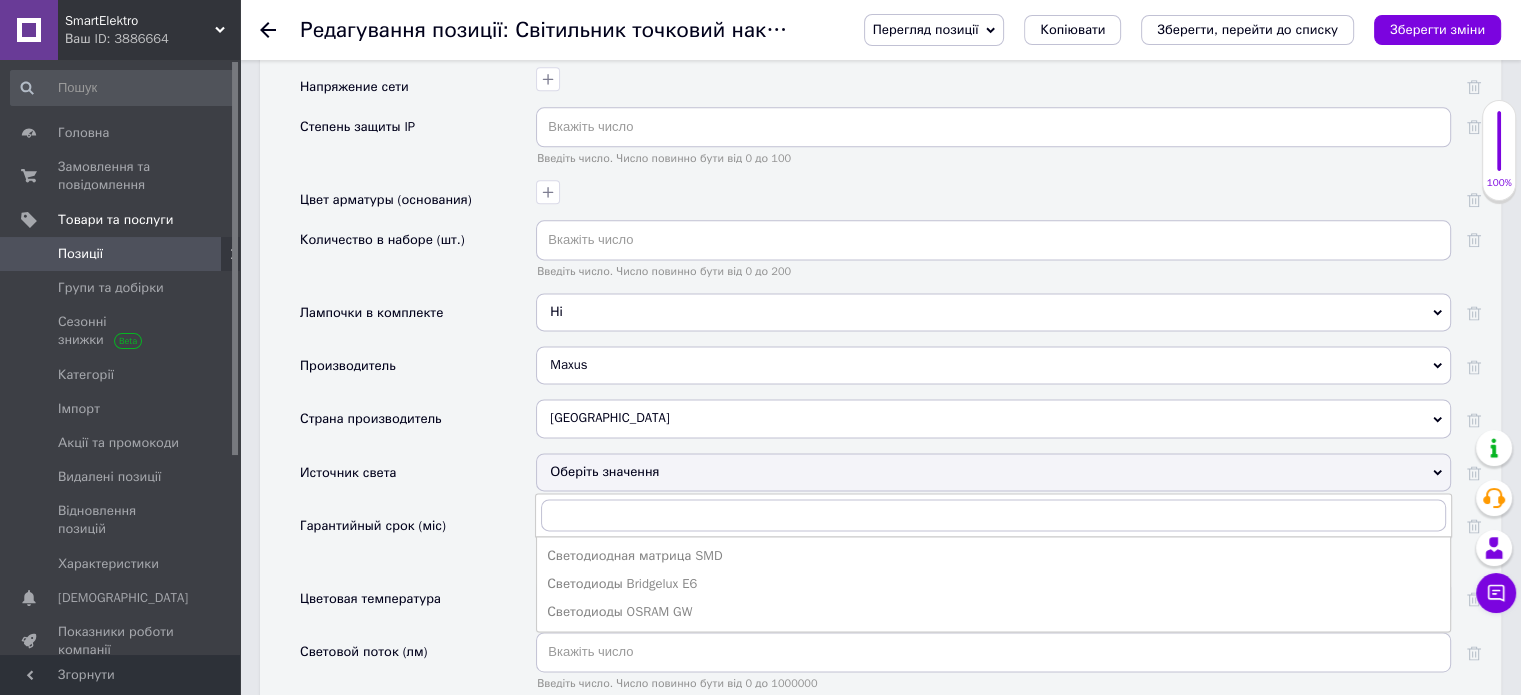 click on "Оберіть значення" at bounding box center (993, 472) 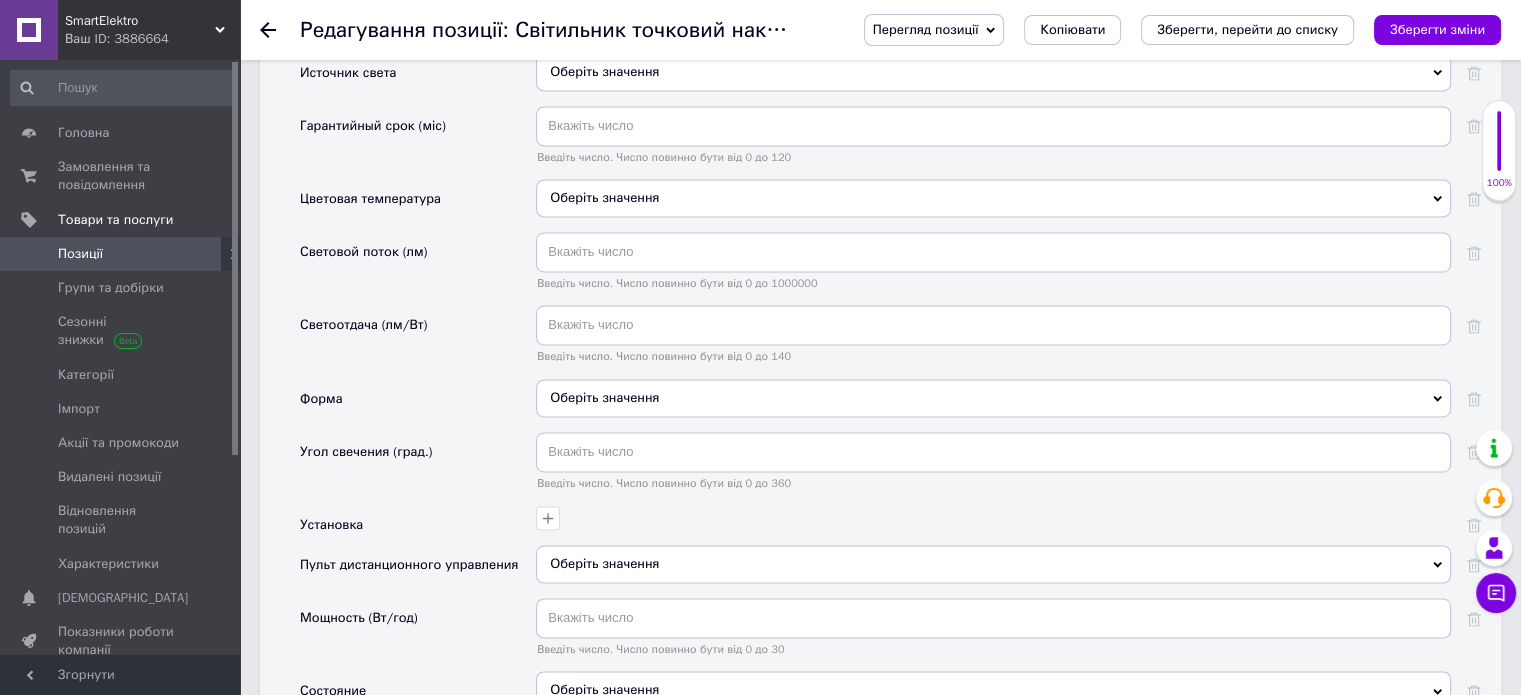scroll, scrollTop: 3100, scrollLeft: 0, axis: vertical 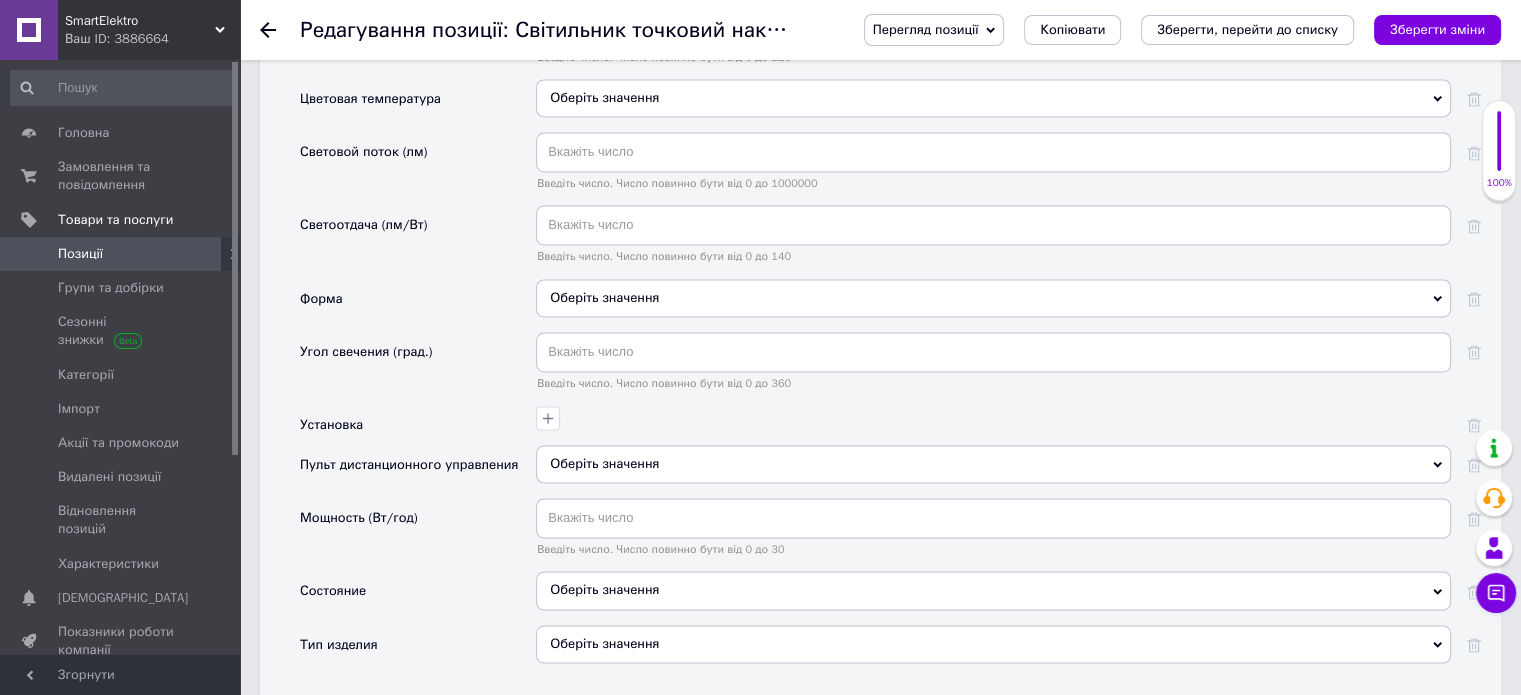 click on "Оберіть значення" at bounding box center (604, 463) 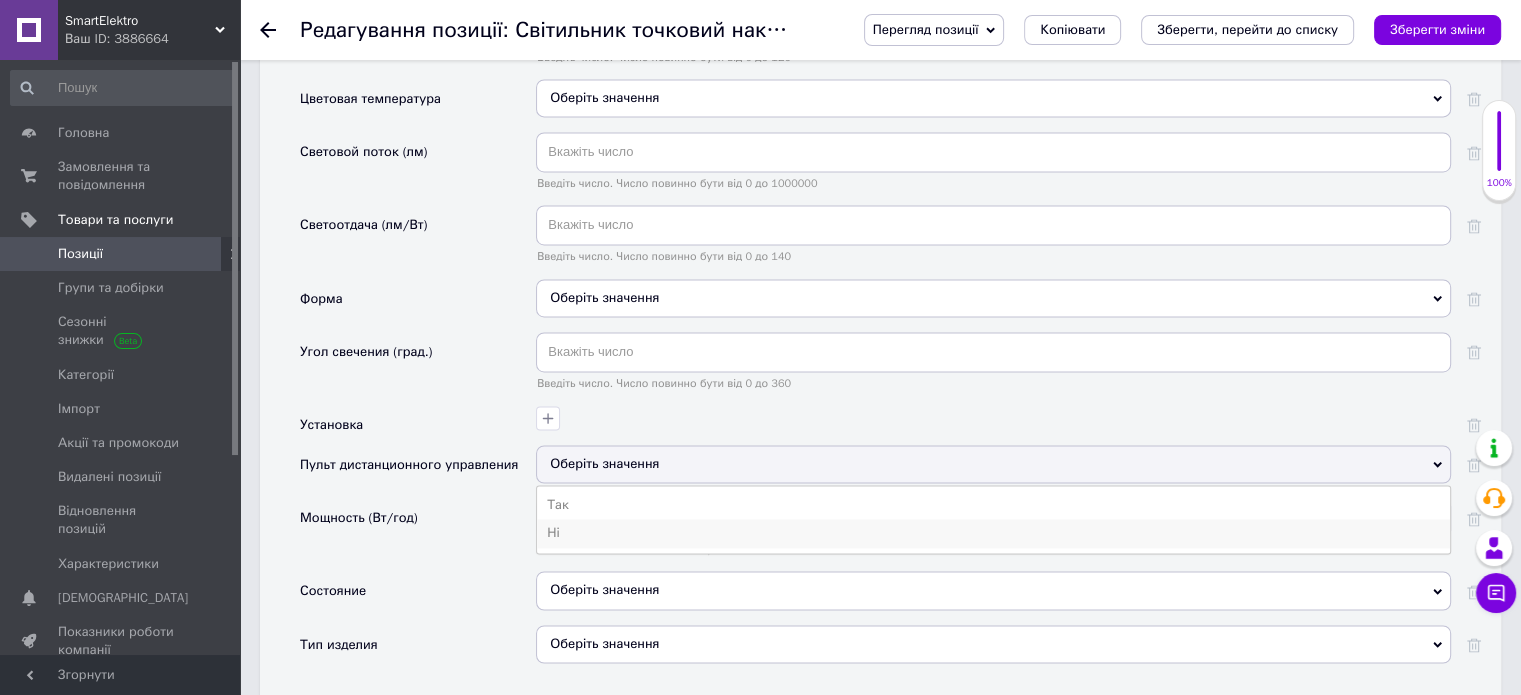 click on "Ні" at bounding box center [993, 533] 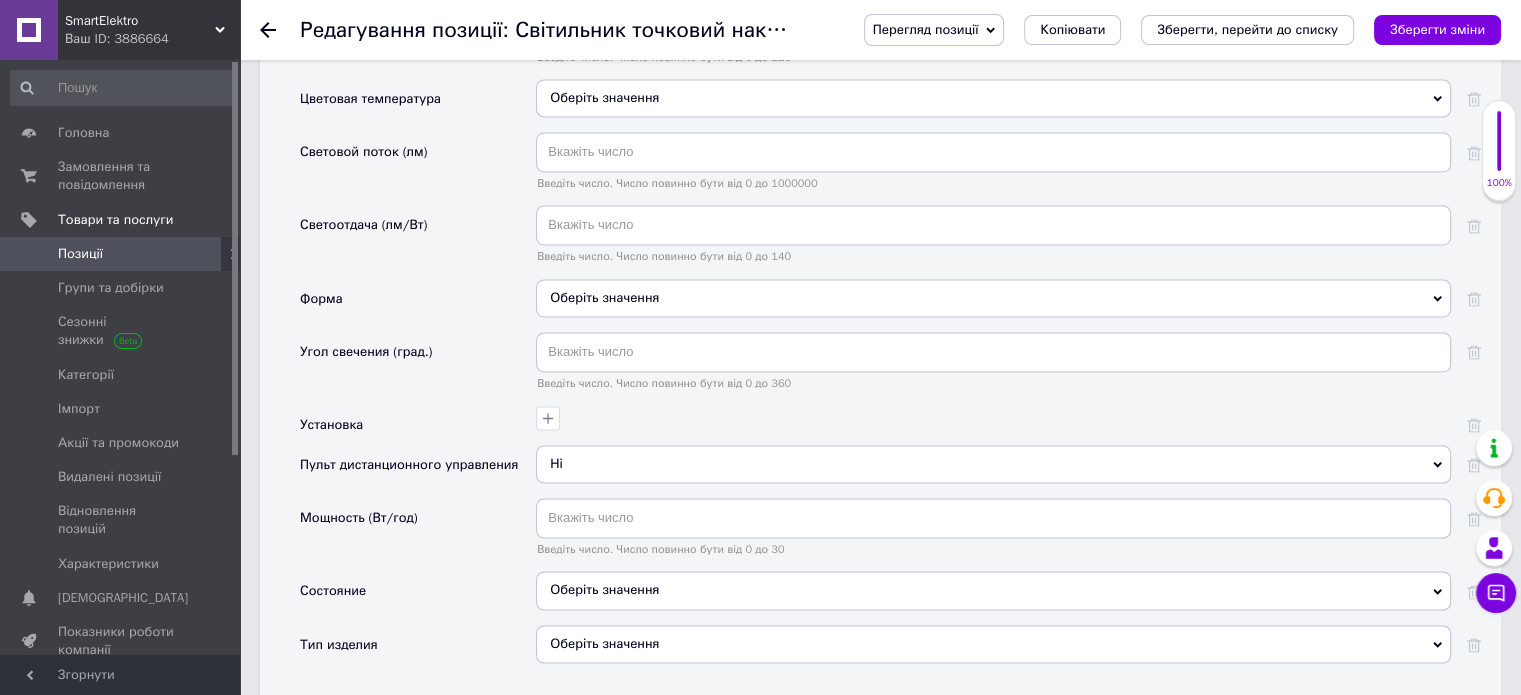 click on "Оберіть значення" at bounding box center [993, 590] 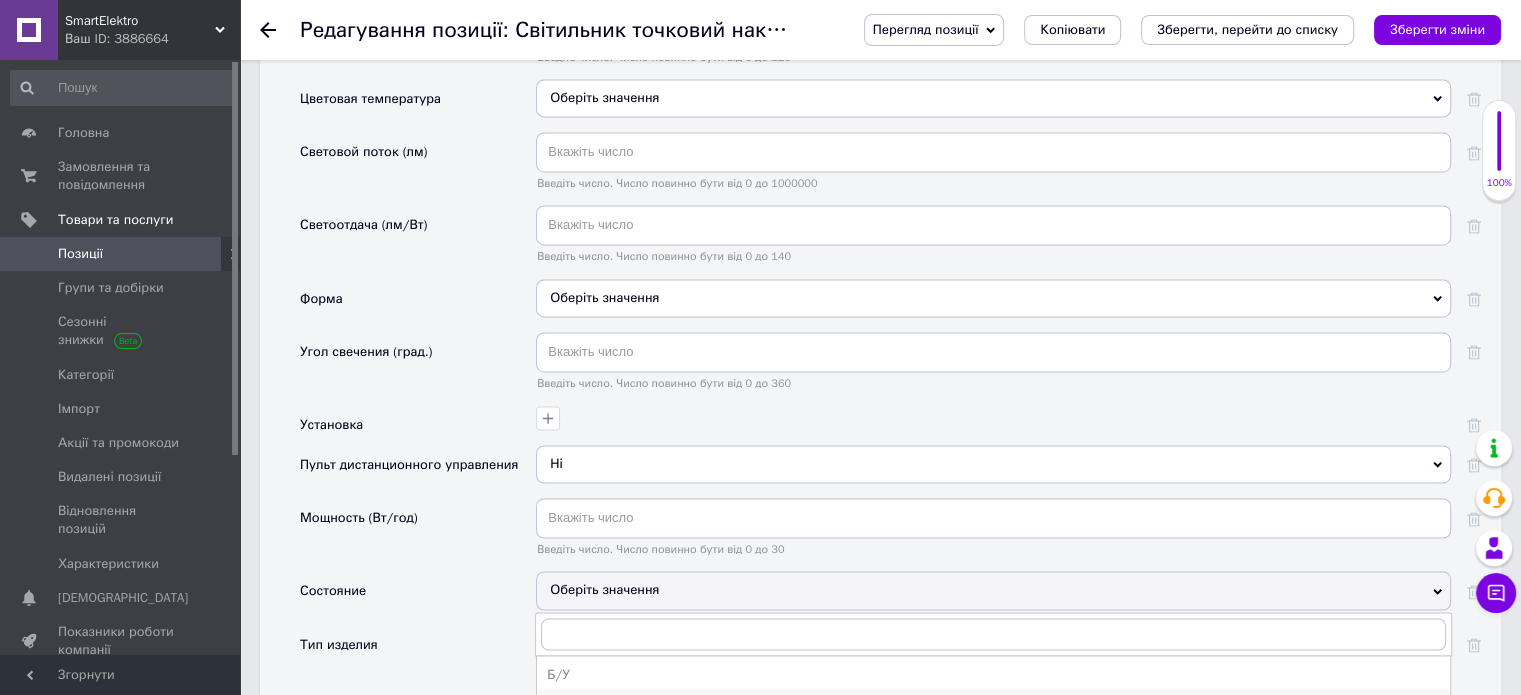 click on "Новое" at bounding box center (993, 703) 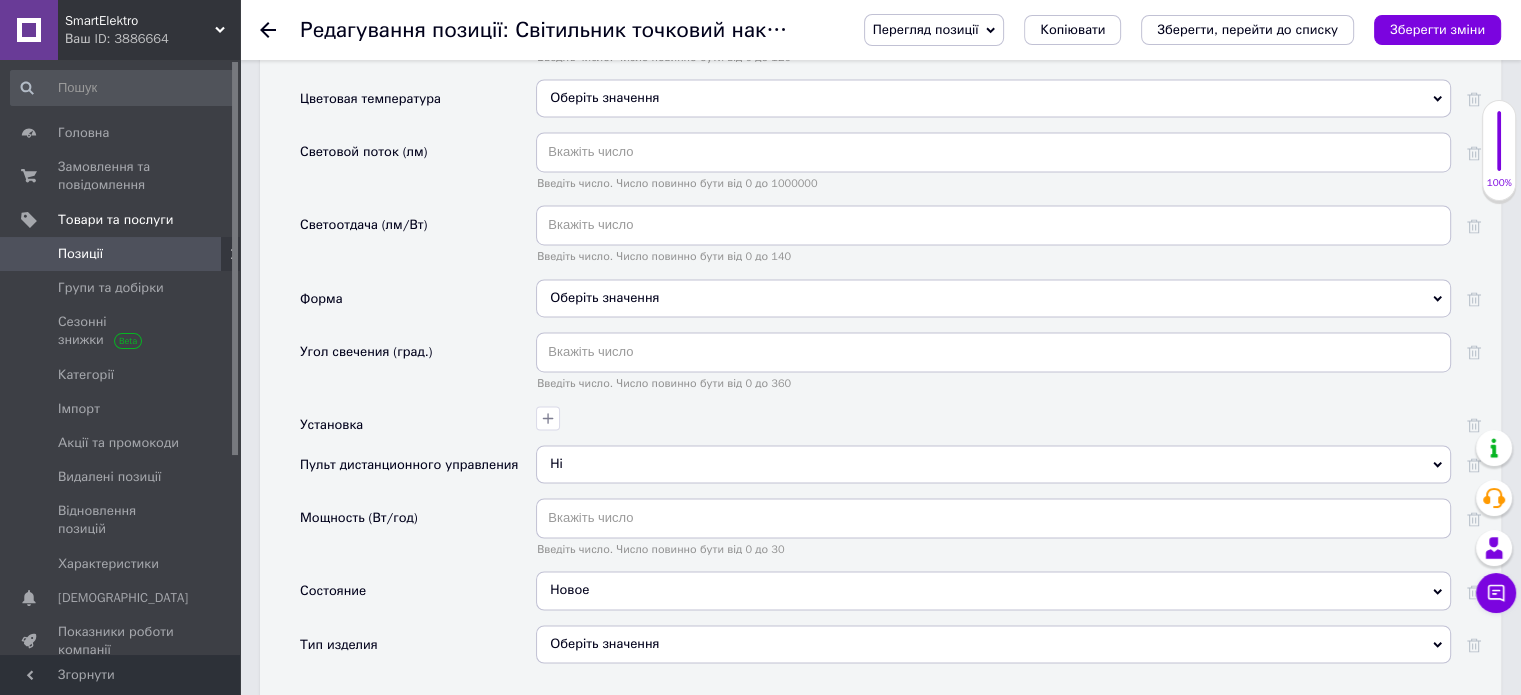 click on "Оберіть значення" at bounding box center [993, 644] 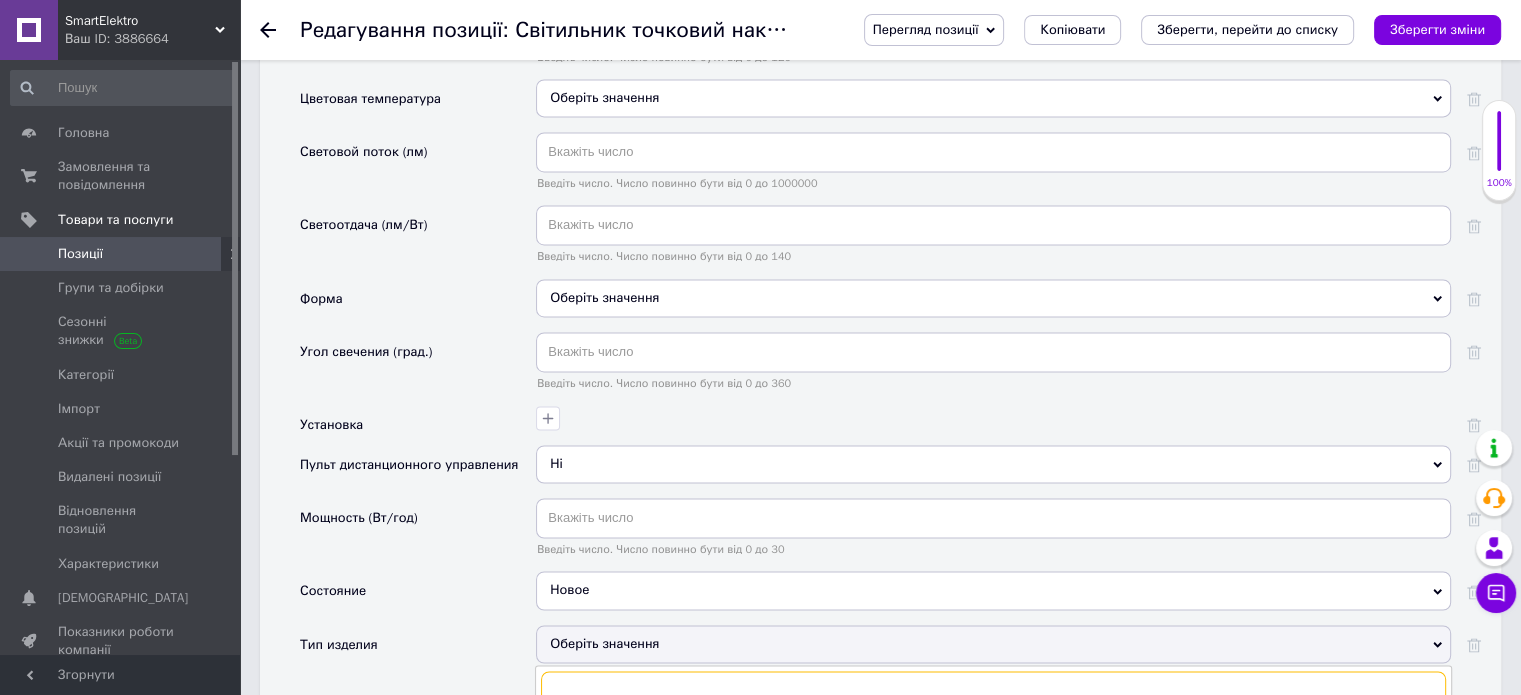 scroll, scrollTop: 3300, scrollLeft: 0, axis: vertical 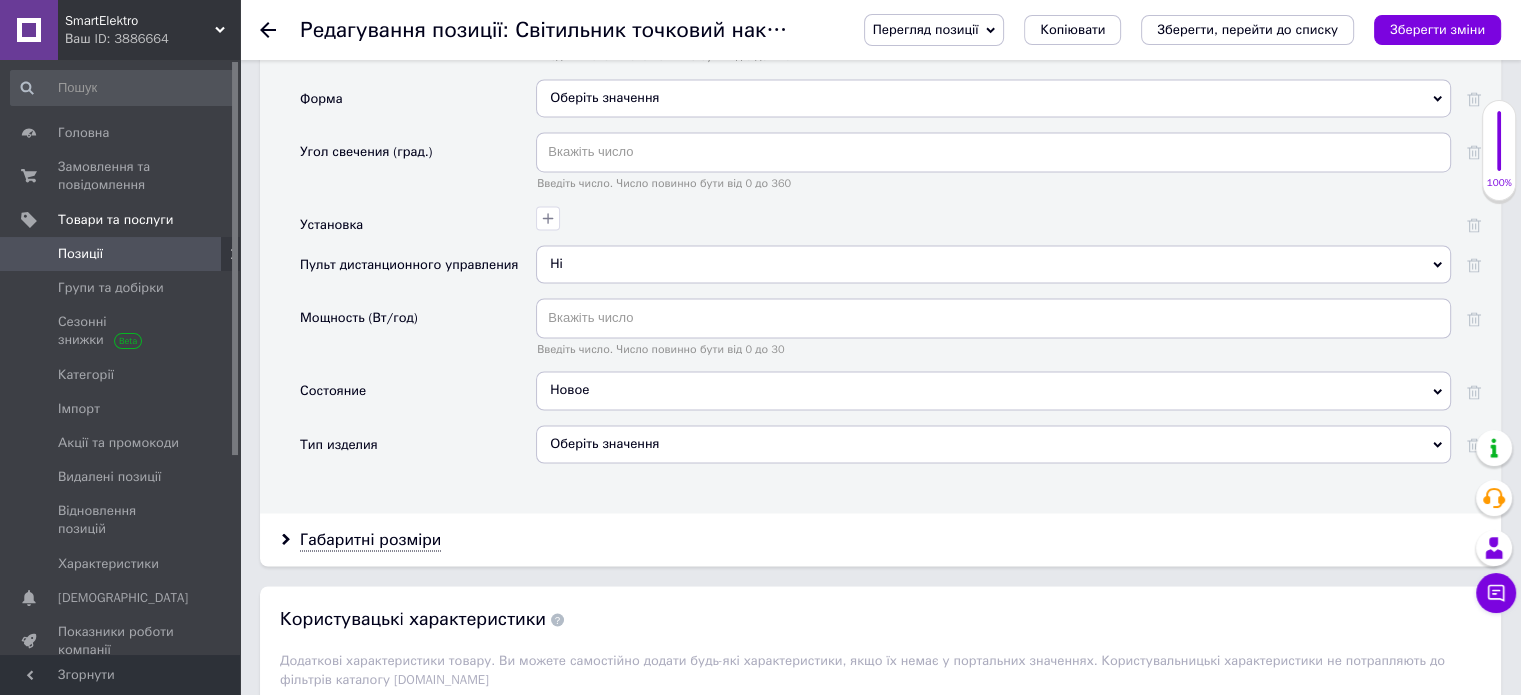 click on "Тип изделия" at bounding box center [418, 451] 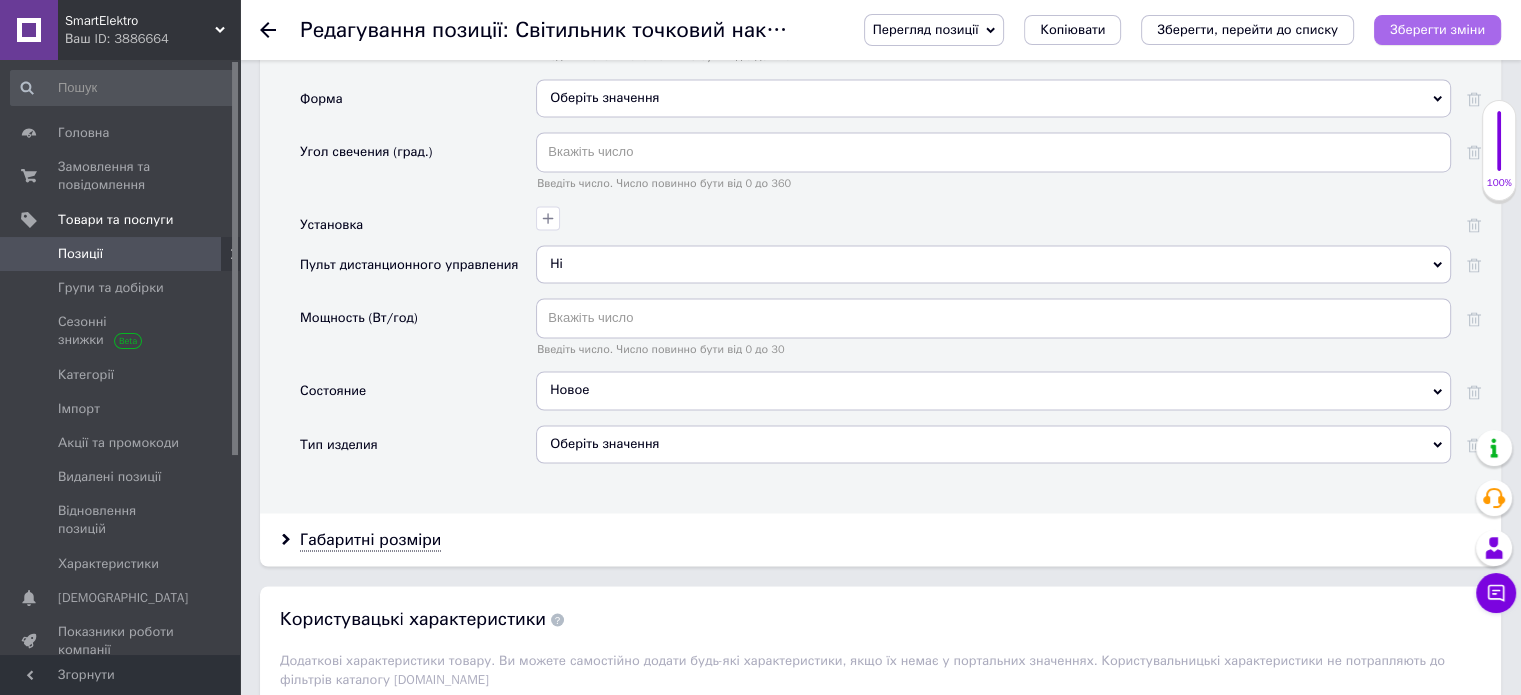 click on "Зберегти зміни" at bounding box center (1437, 29) 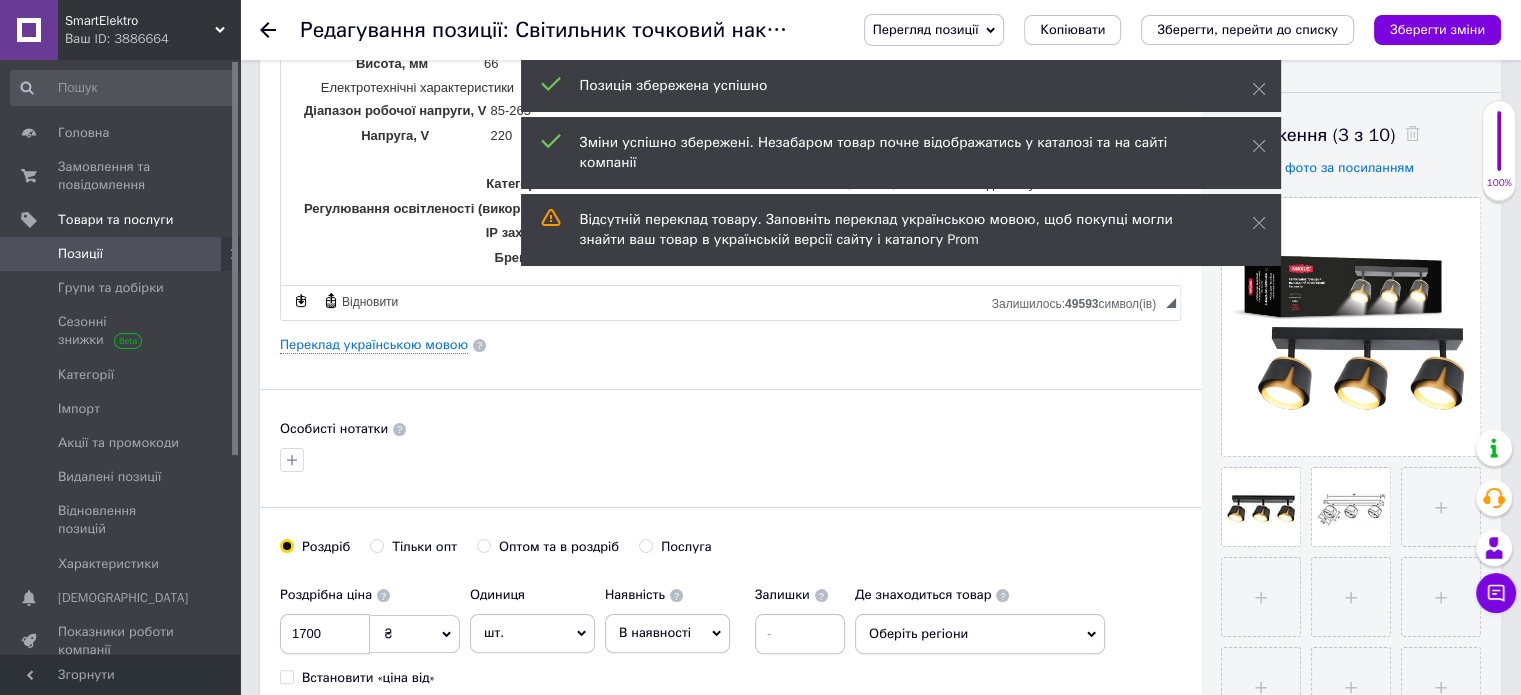 scroll, scrollTop: 200, scrollLeft: 0, axis: vertical 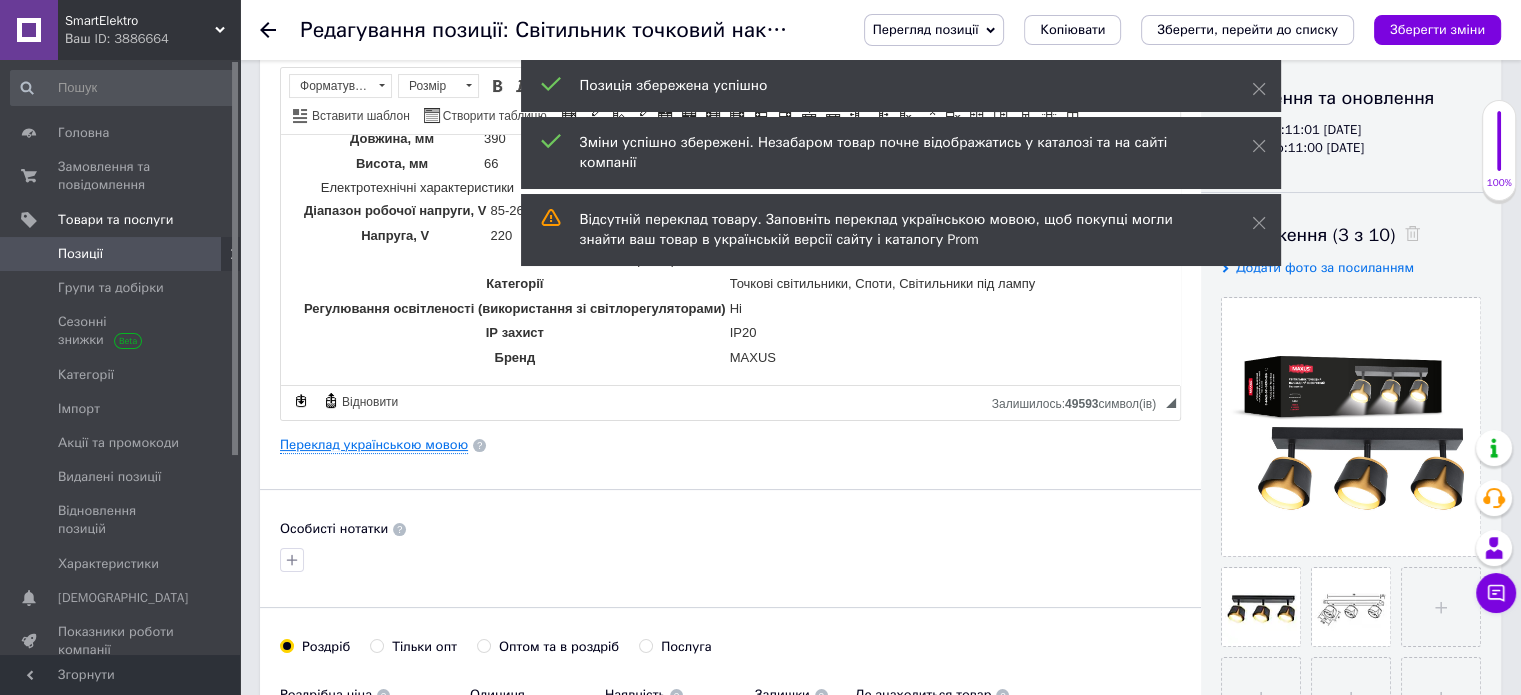 click on "Переклад українською мовою" at bounding box center (374, 445) 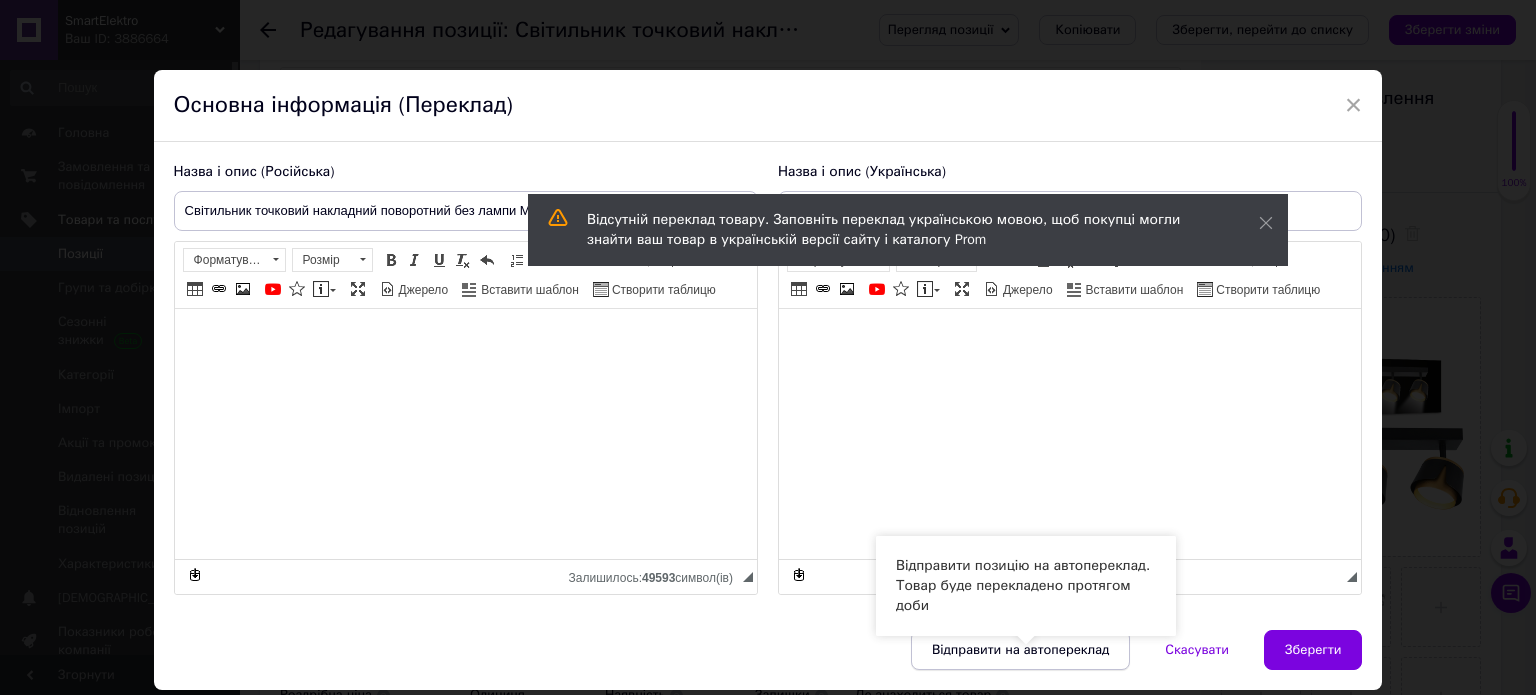 click on "Відправити на автопереклад" at bounding box center (1020, 650) 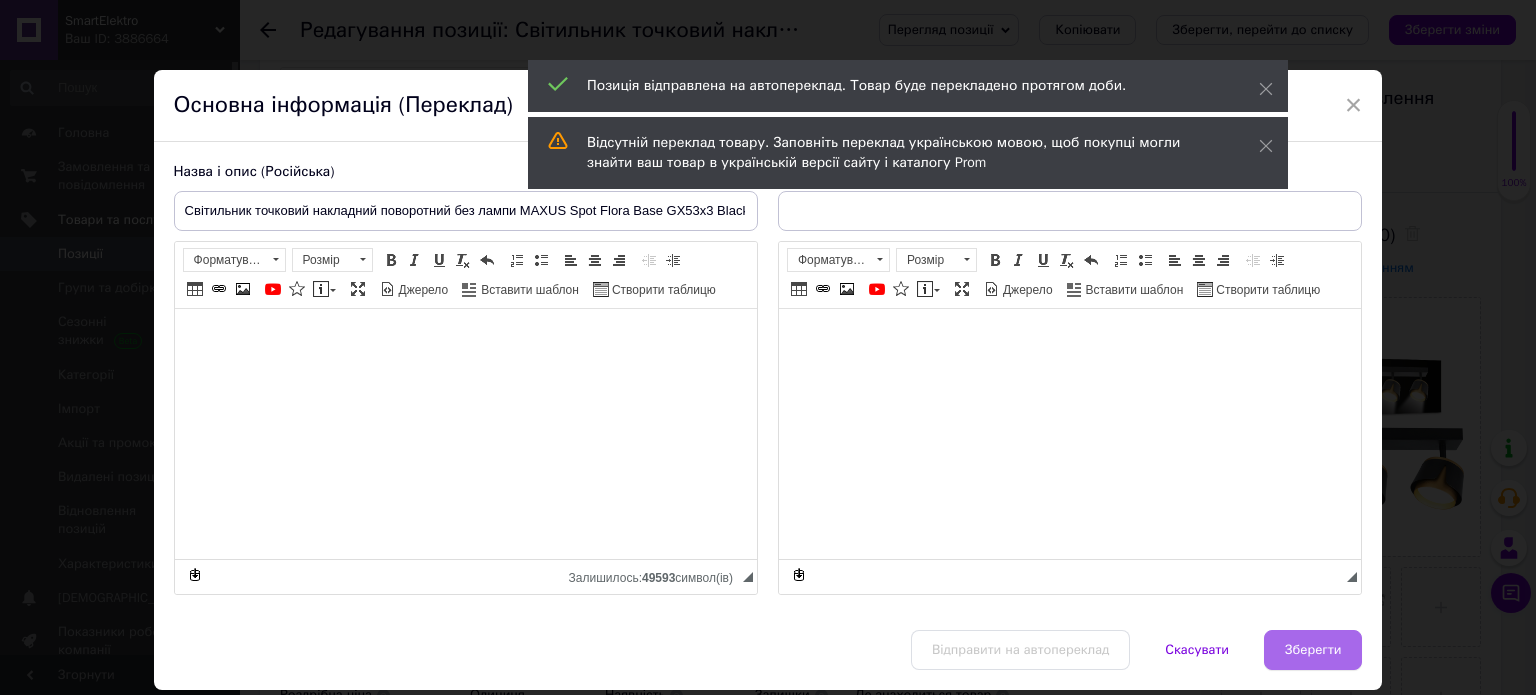 click on "Зберегти" at bounding box center (1313, 650) 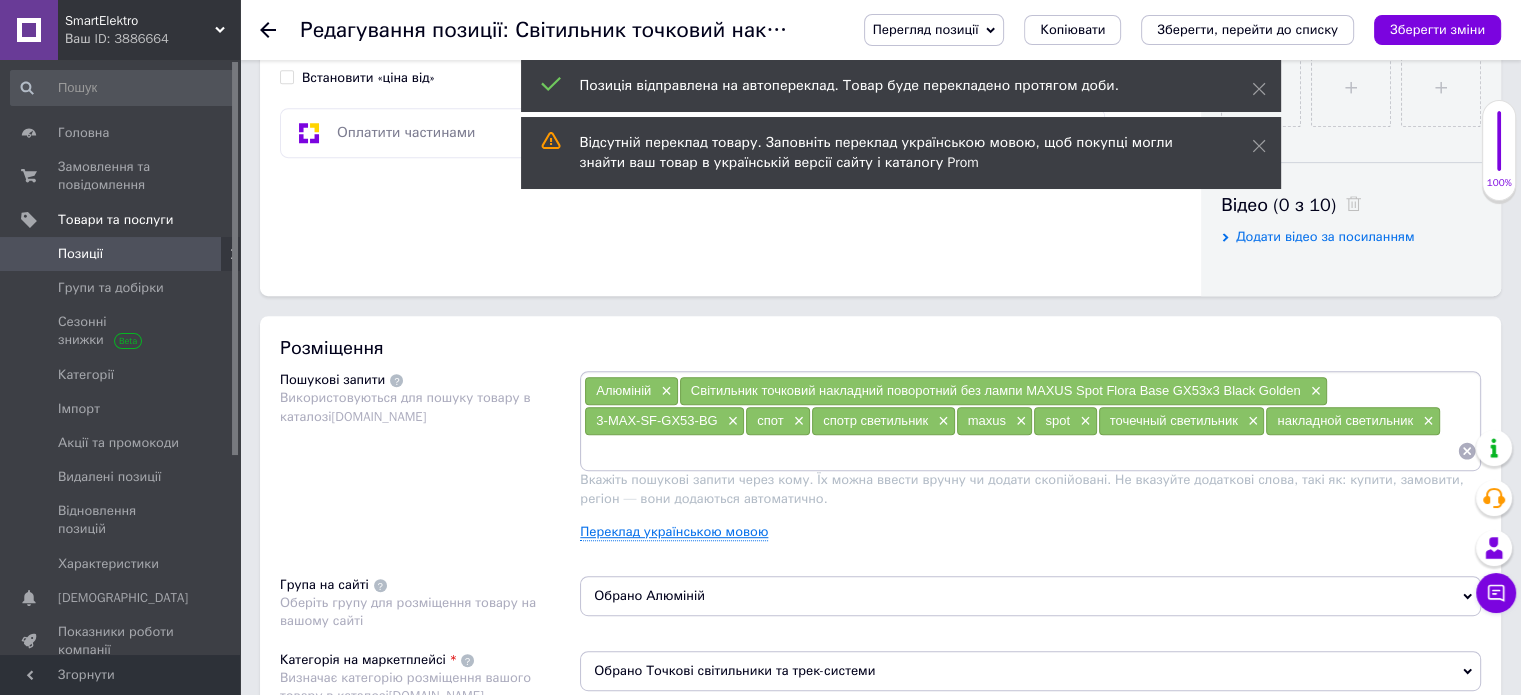 scroll, scrollTop: 1100, scrollLeft: 0, axis: vertical 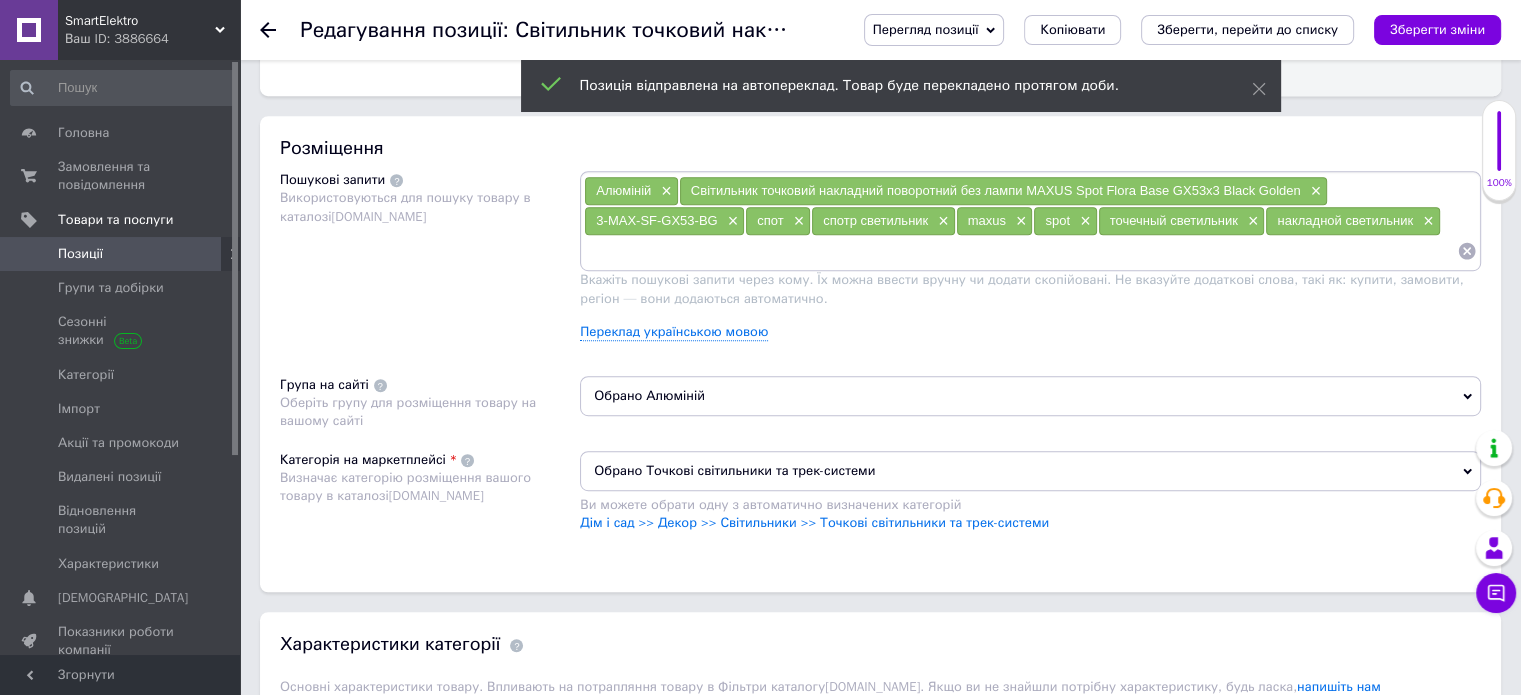 click on "Обрано Алюміній" at bounding box center (1030, 396) 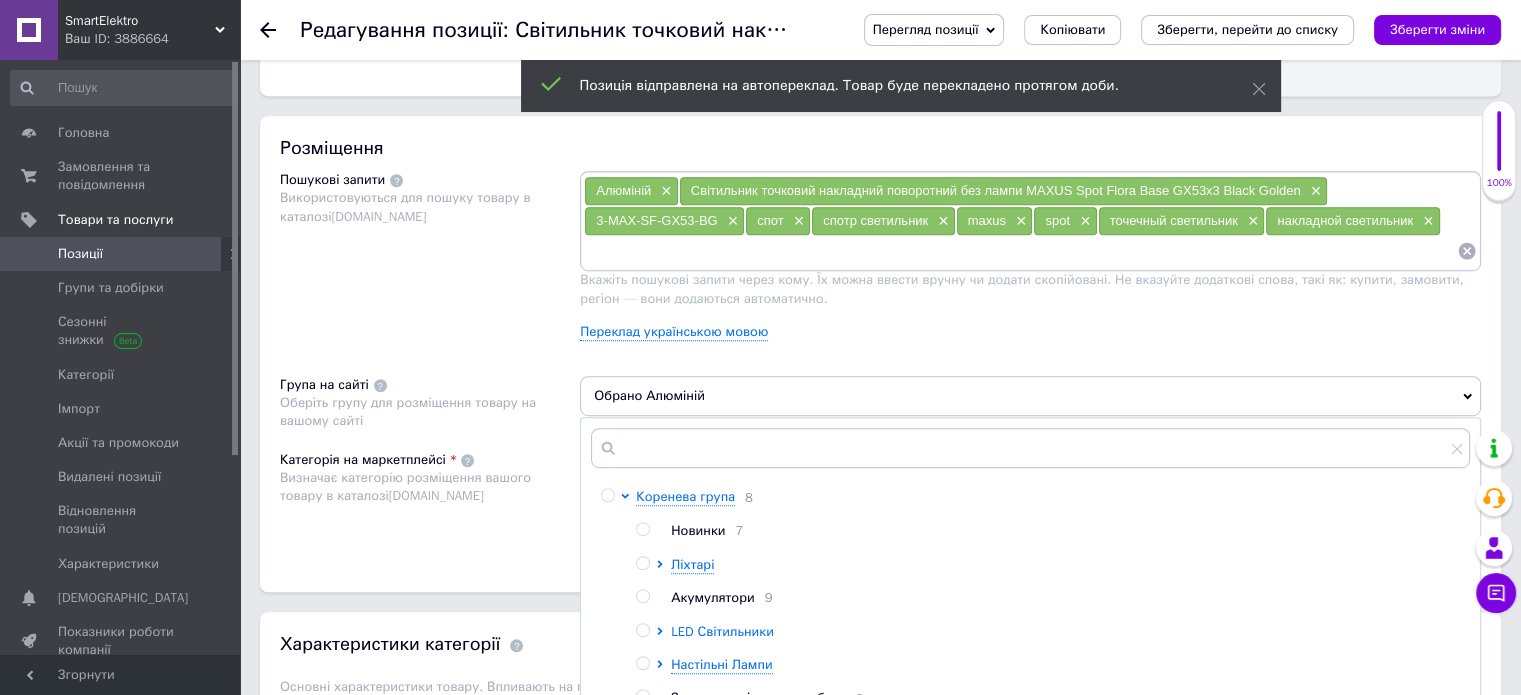 click 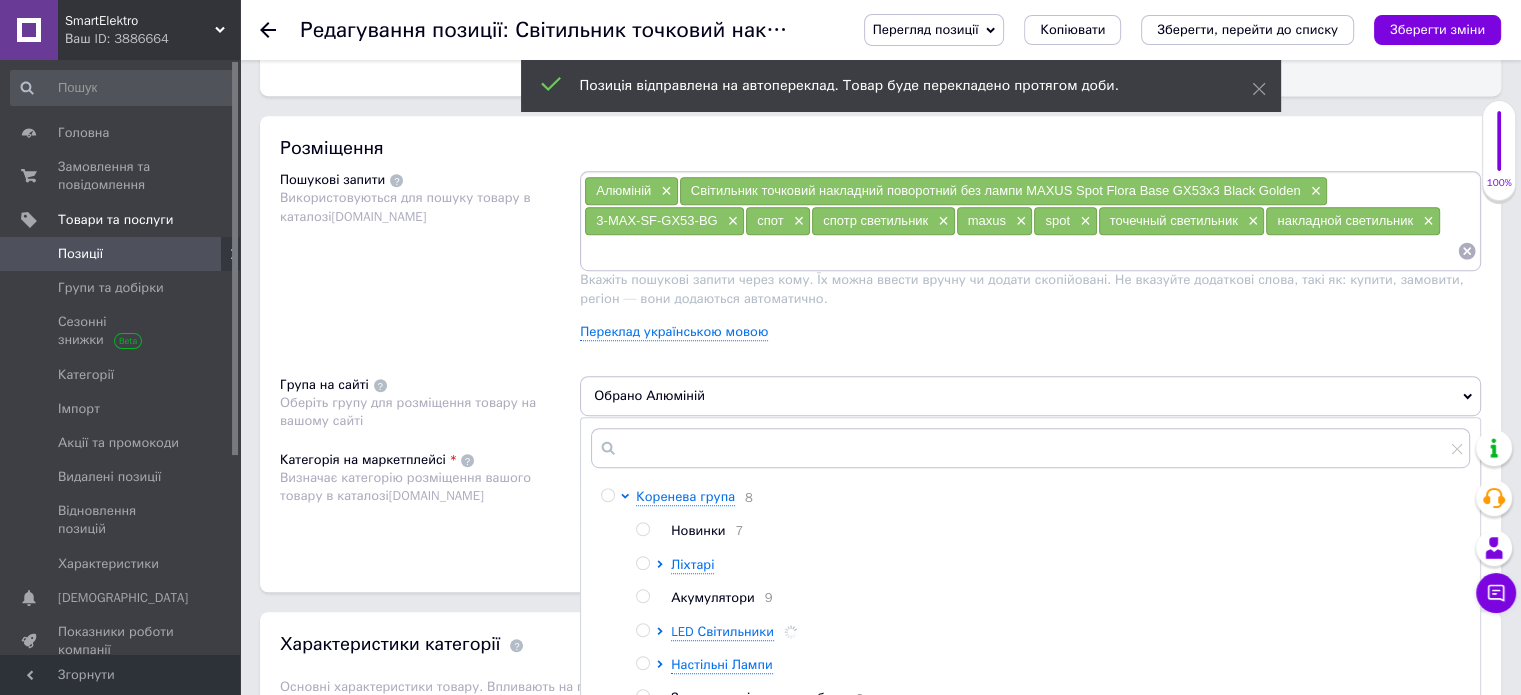 scroll, scrollTop: 200, scrollLeft: 0, axis: vertical 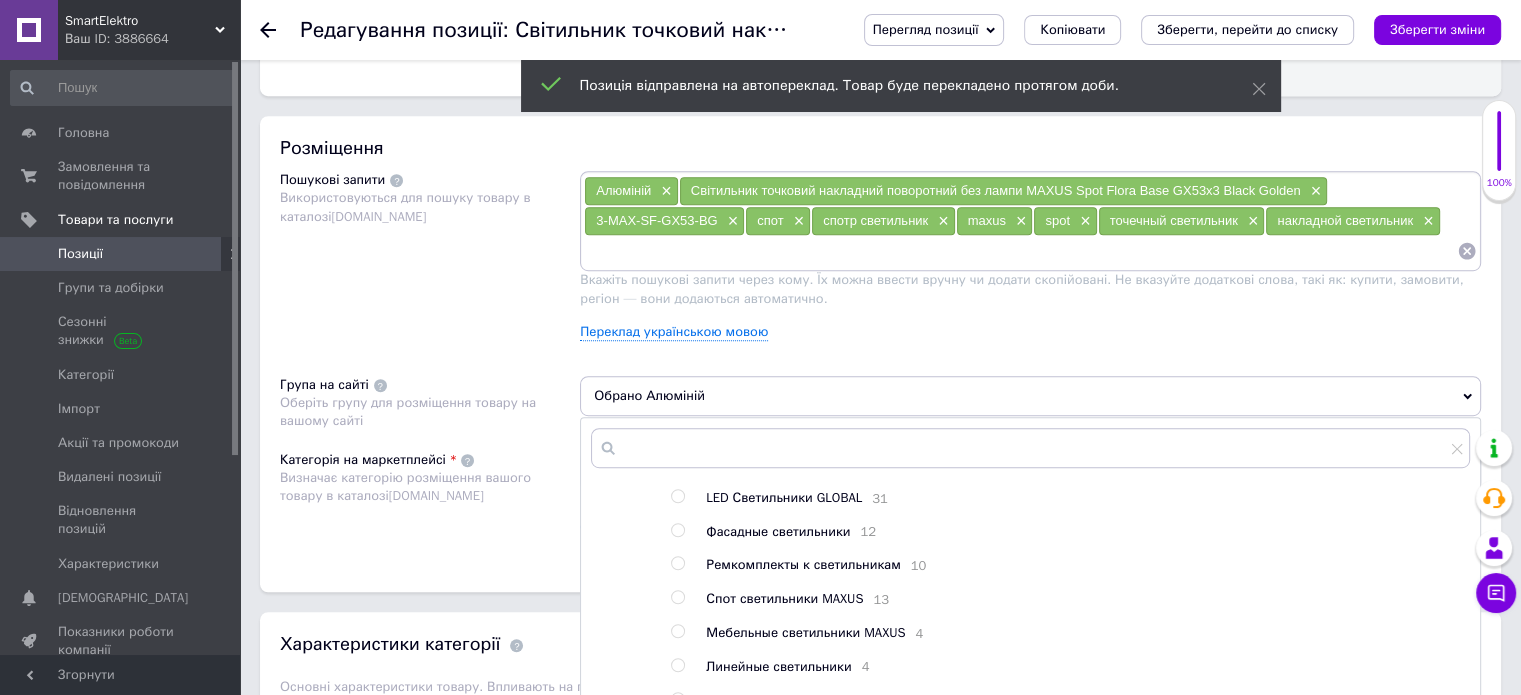 click at bounding box center [677, 597] 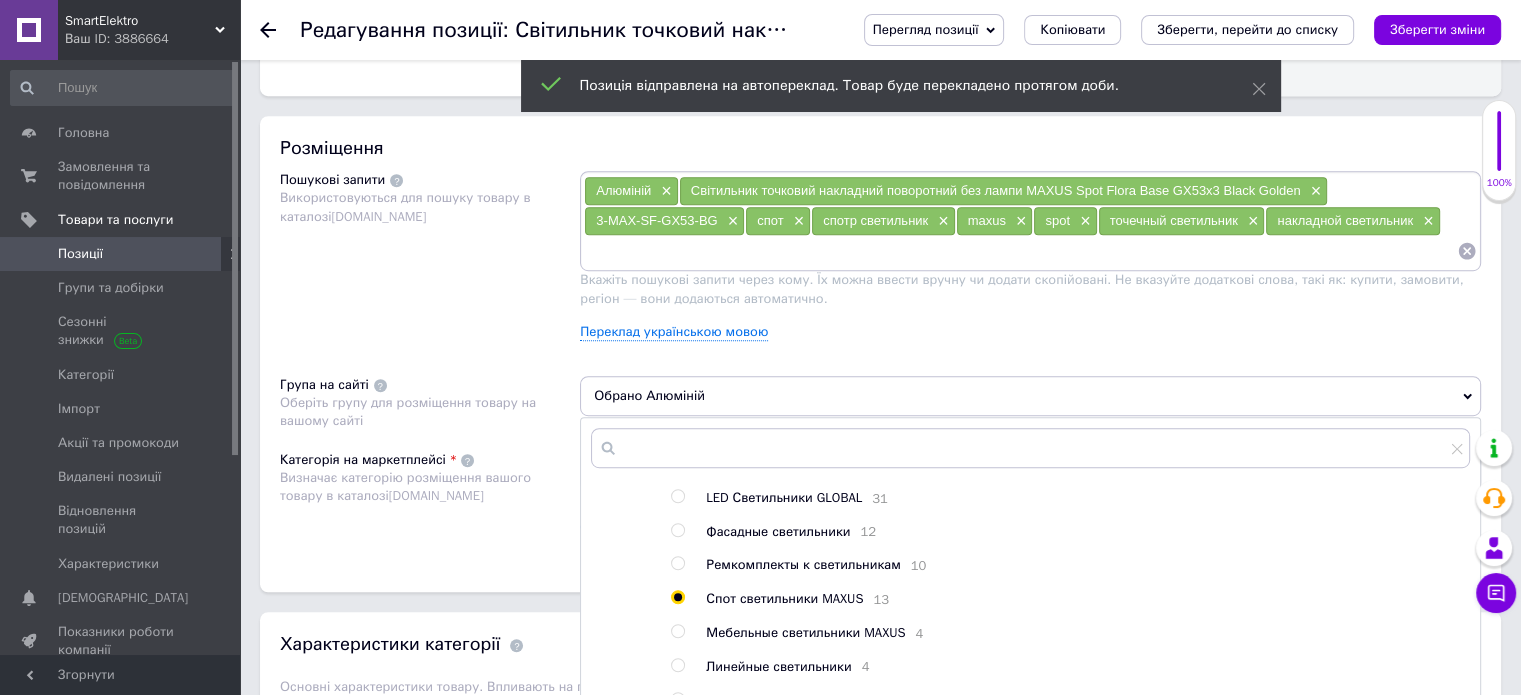 radio on "true" 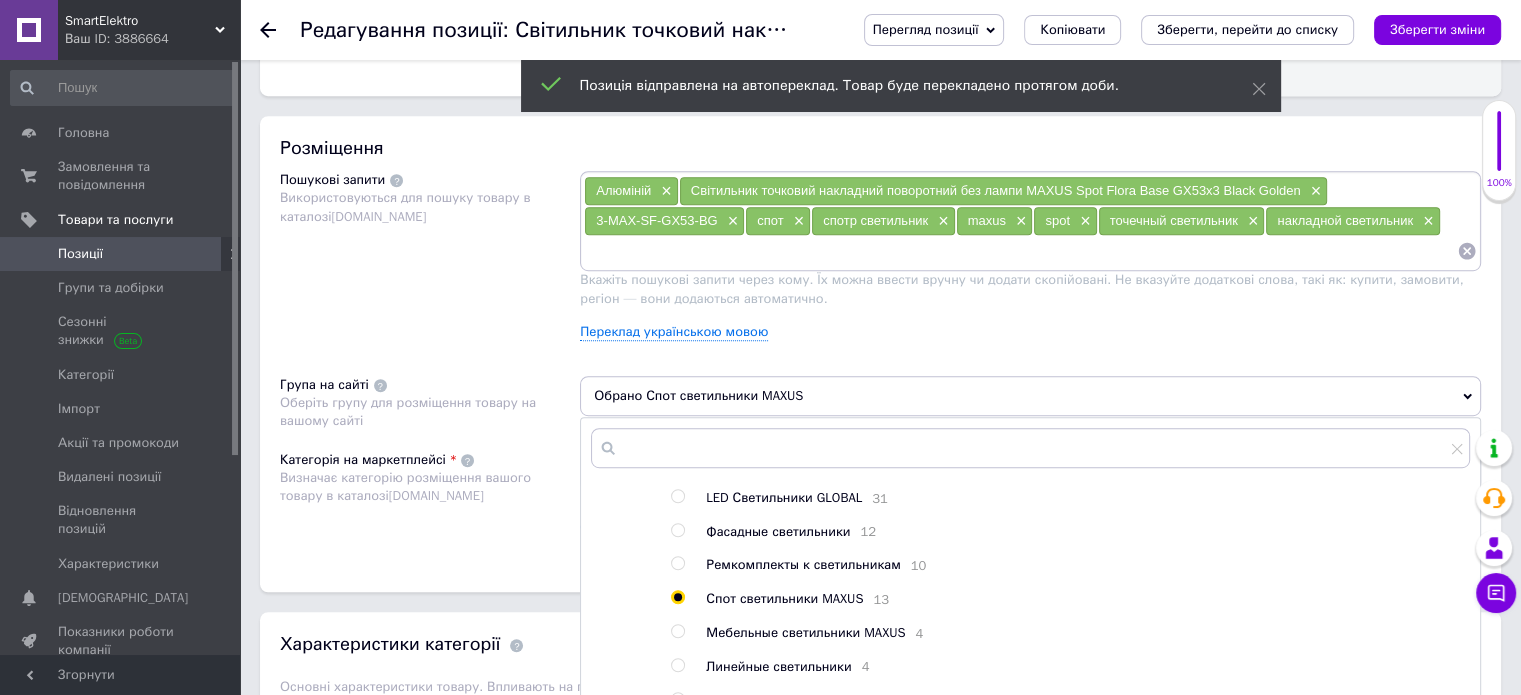 scroll, scrollTop: 1500, scrollLeft: 0, axis: vertical 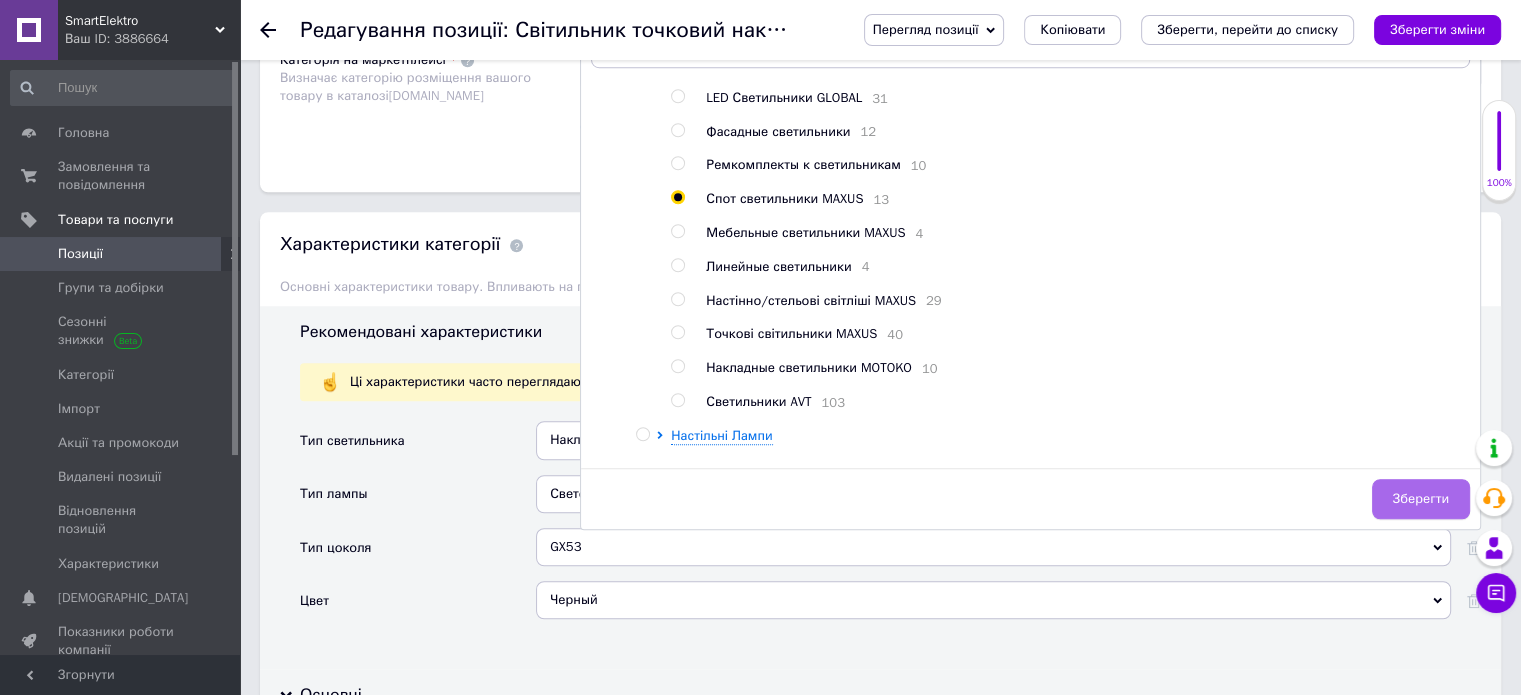 click on "Зберегти" at bounding box center [1421, 499] 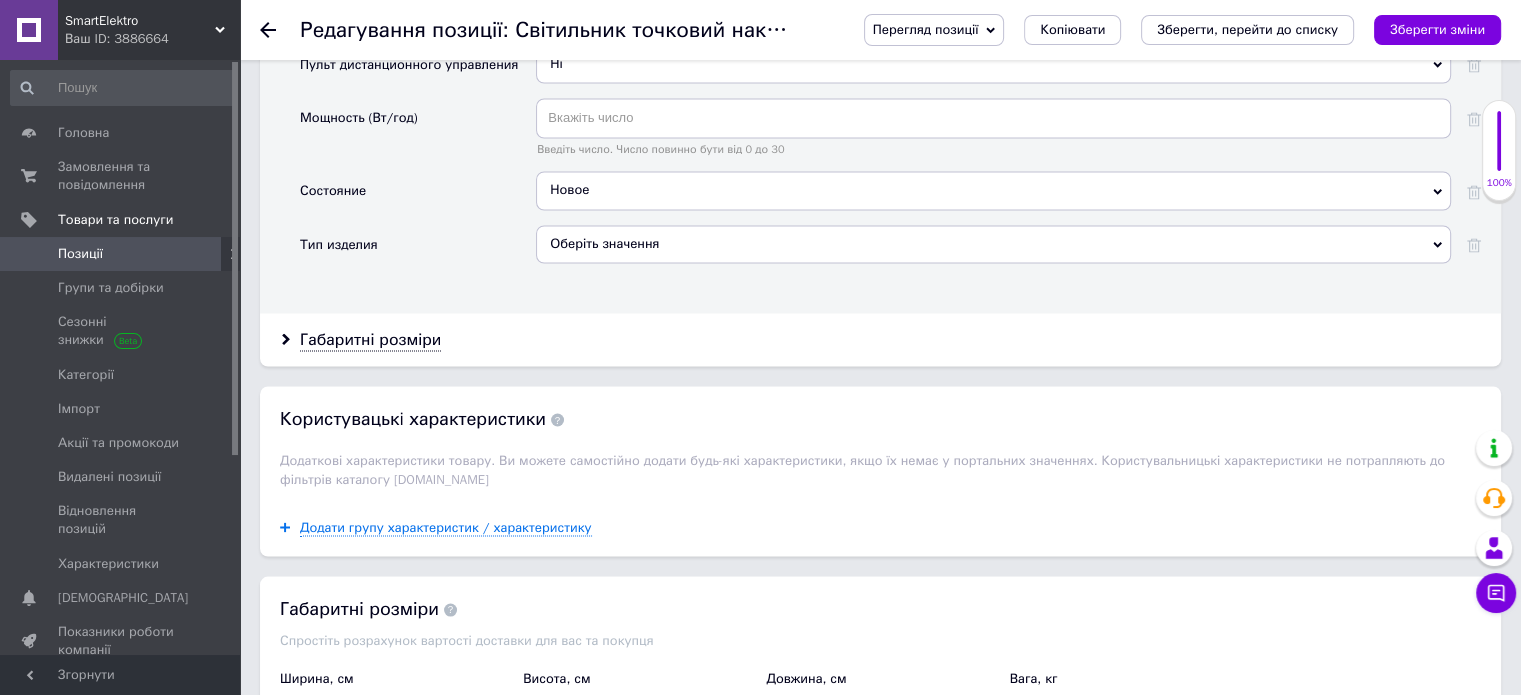 scroll, scrollTop: 3800, scrollLeft: 0, axis: vertical 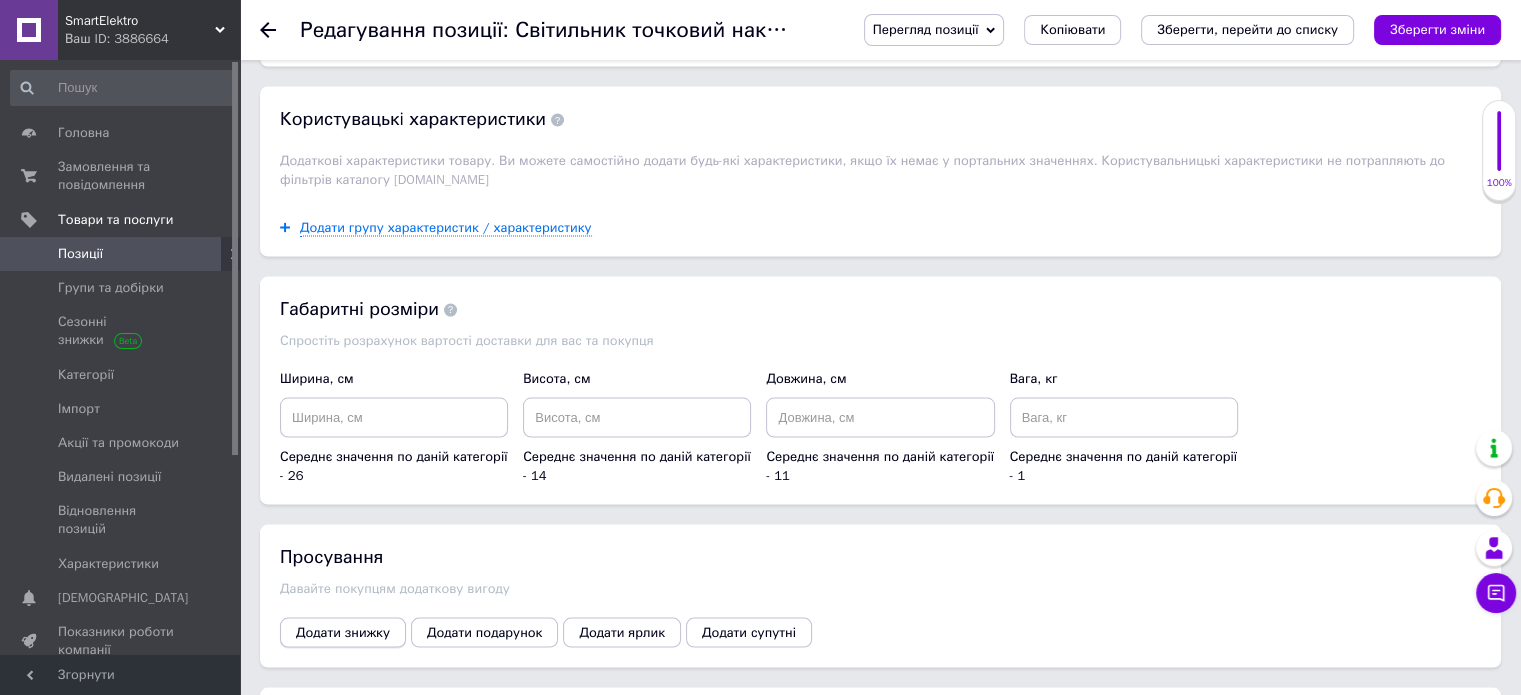 click on "Додати знижку" at bounding box center [343, 632] 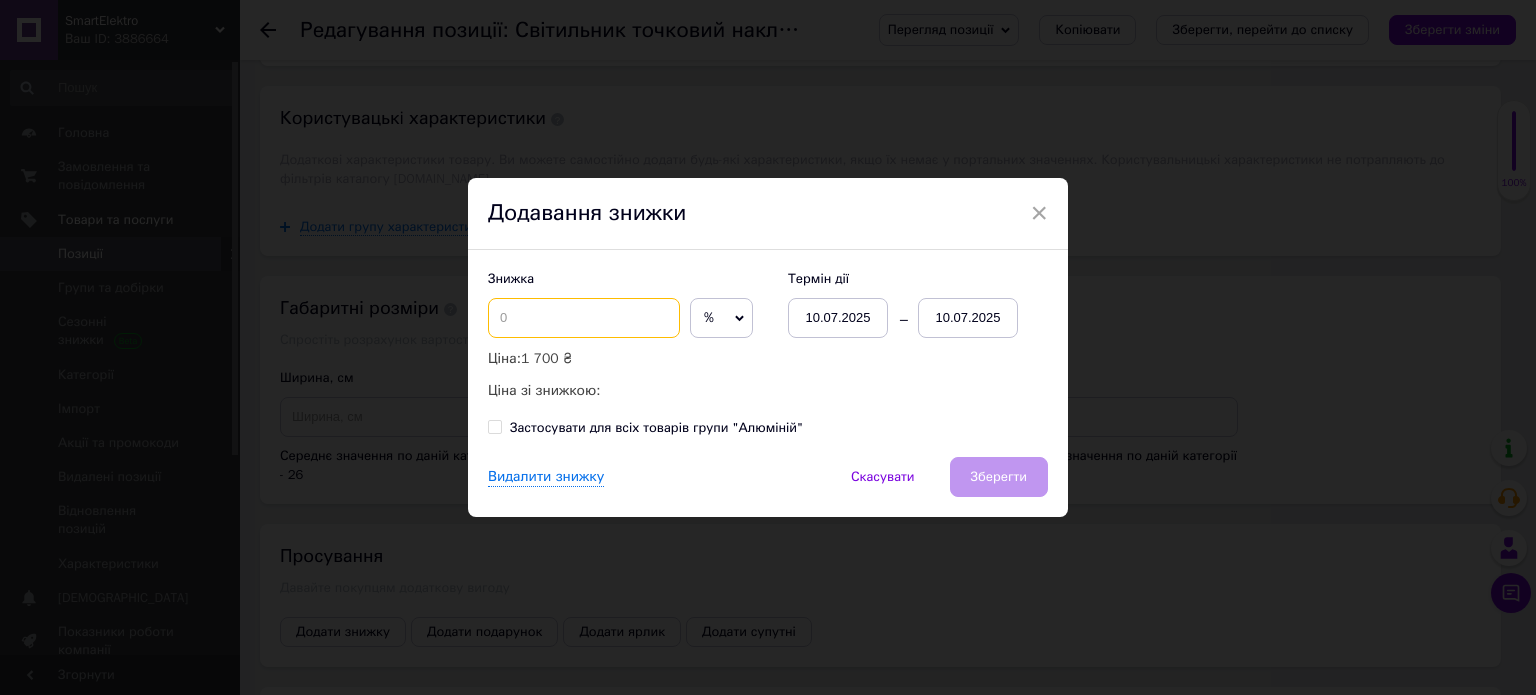 click at bounding box center [584, 318] 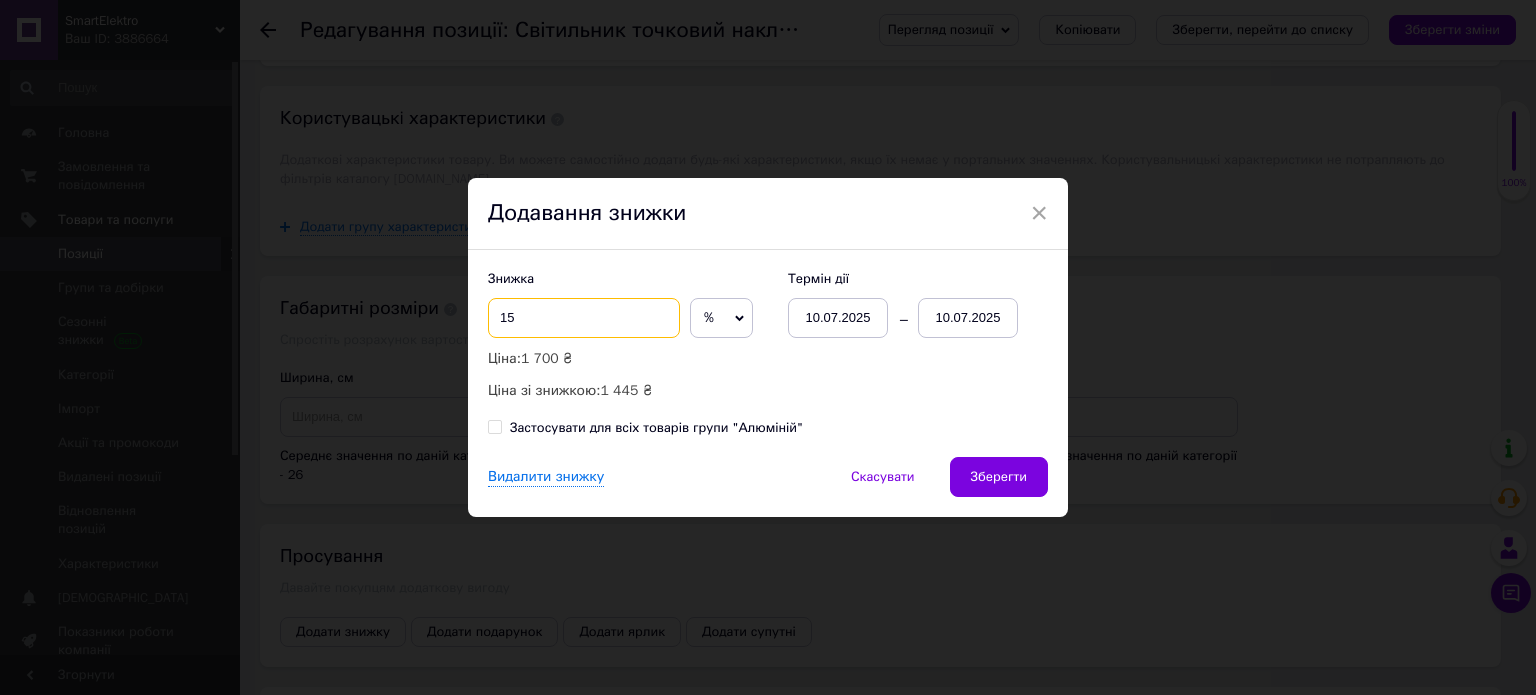 type on "15" 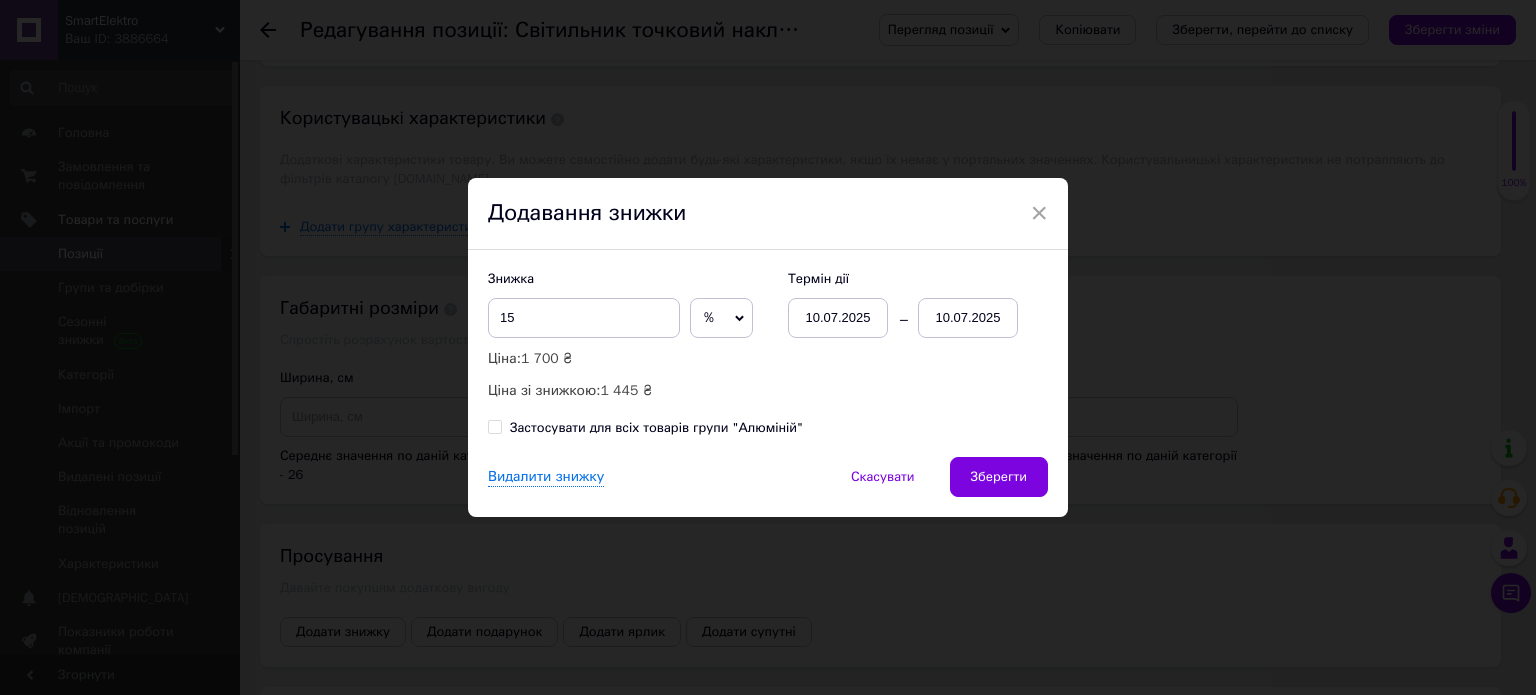 click on "10.07.2025" at bounding box center [968, 318] 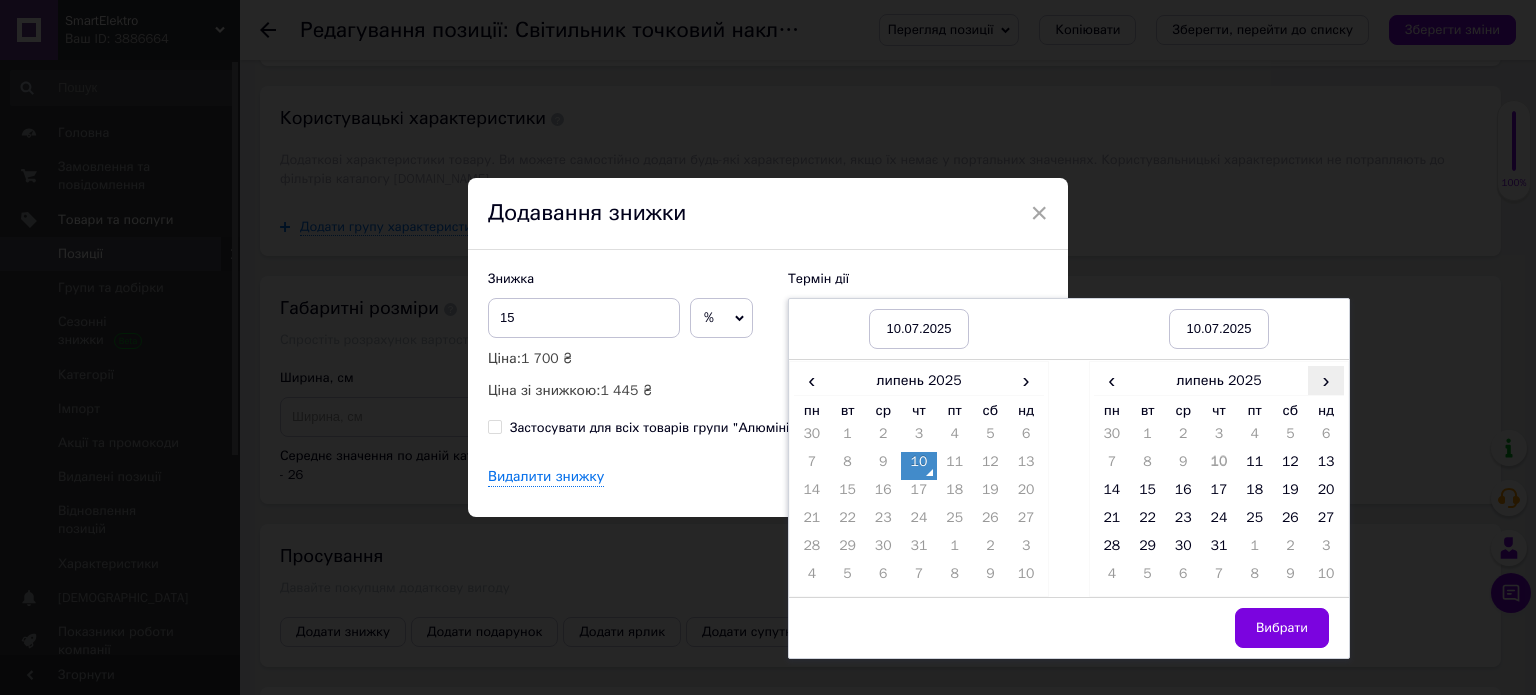 click on "›" at bounding box center [1326, 380] 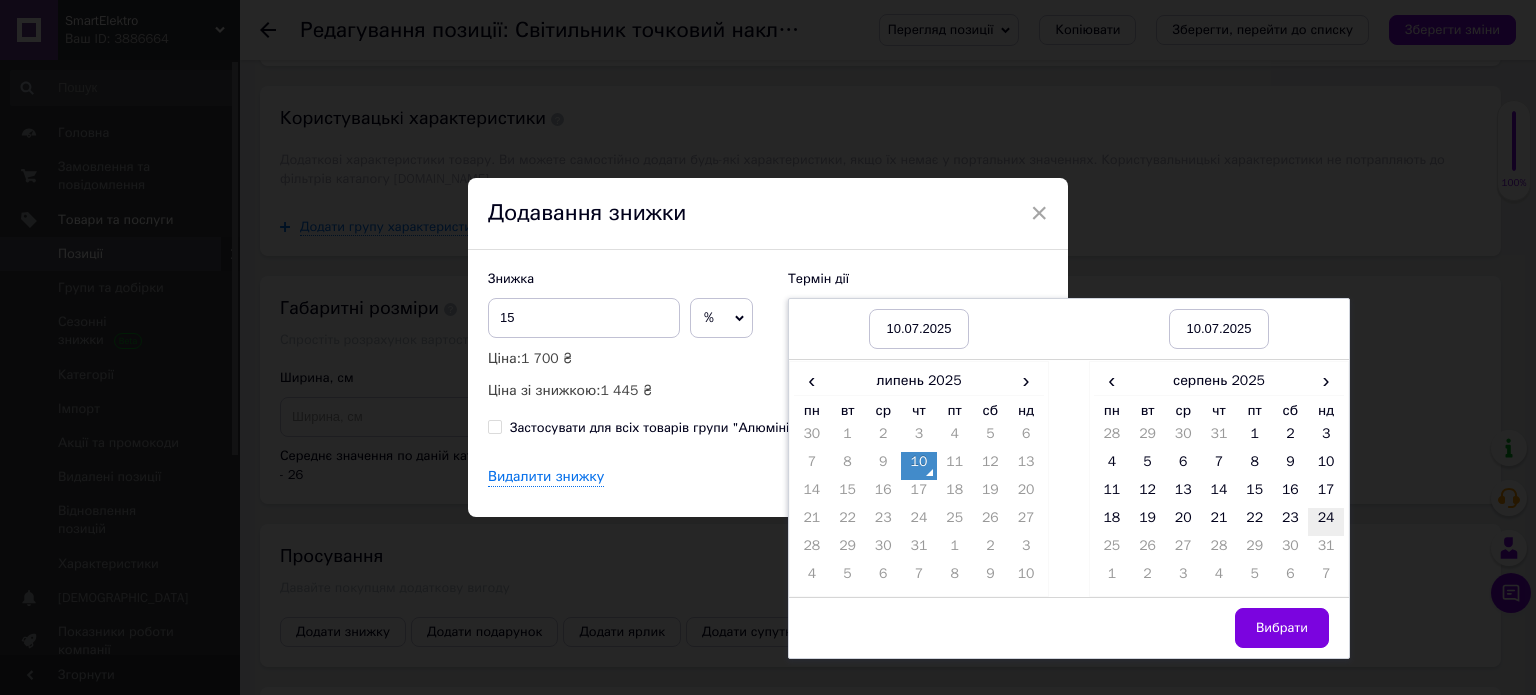 click on "24" at bounding box center (1326, 522) 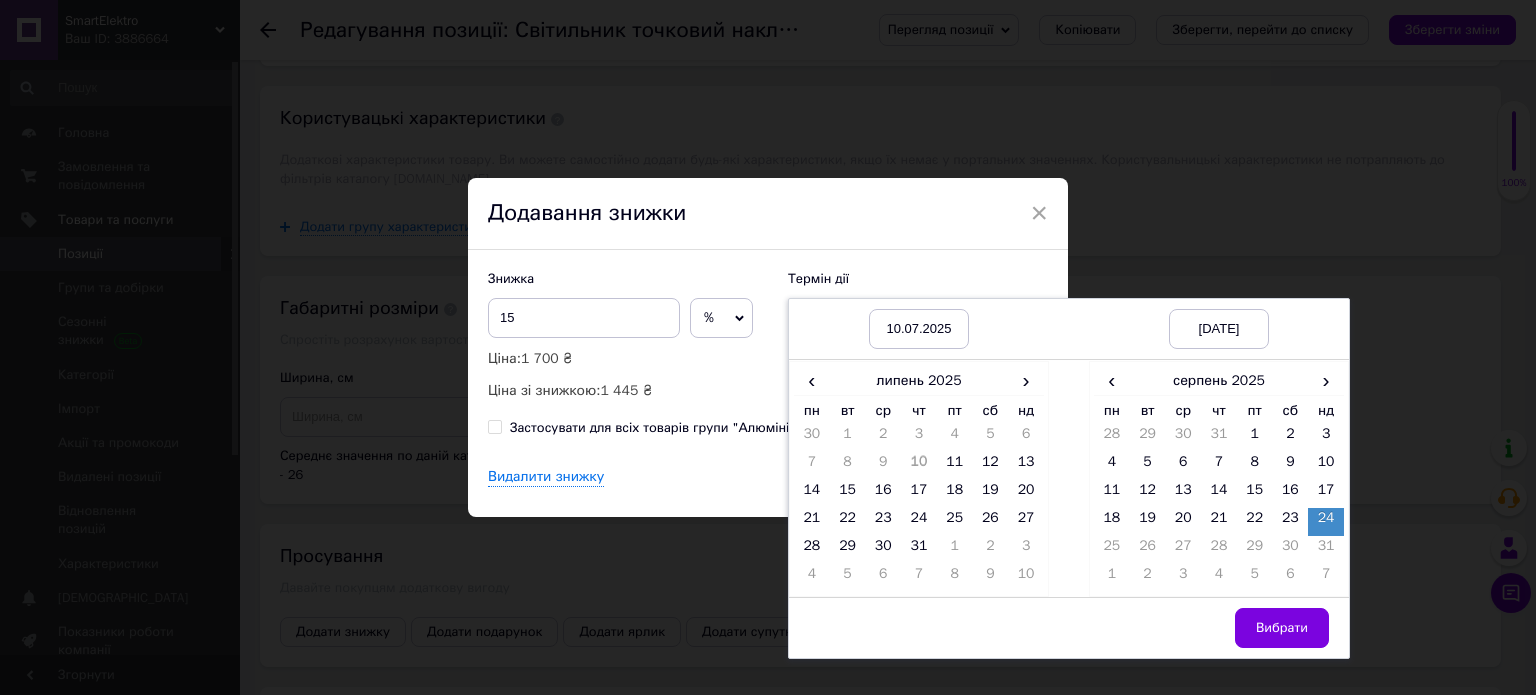 drag, startPoint x: 1307, startPoint y: 620, endPoint x: 1253, endPoint y: 588, distance: 62.76942 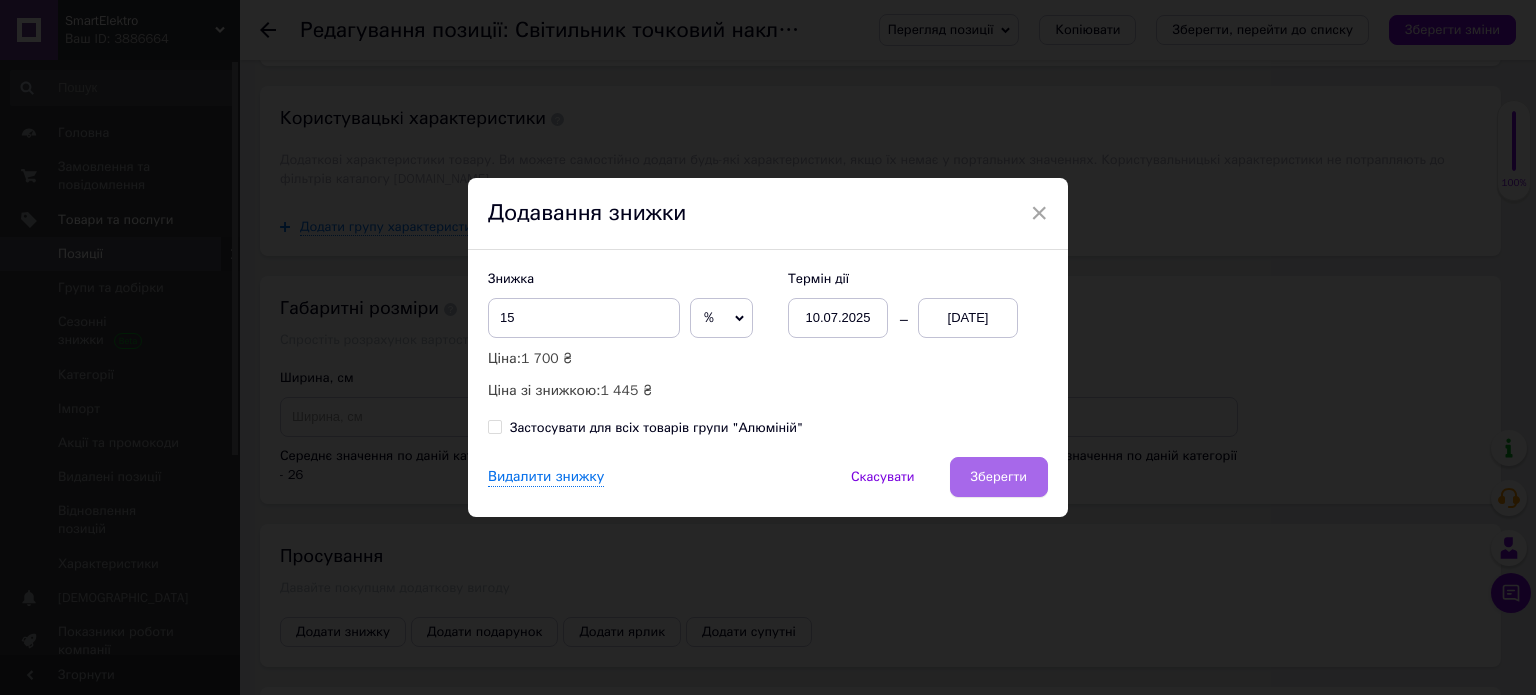 click on "Зберегти" at bounding box center (999, 477) 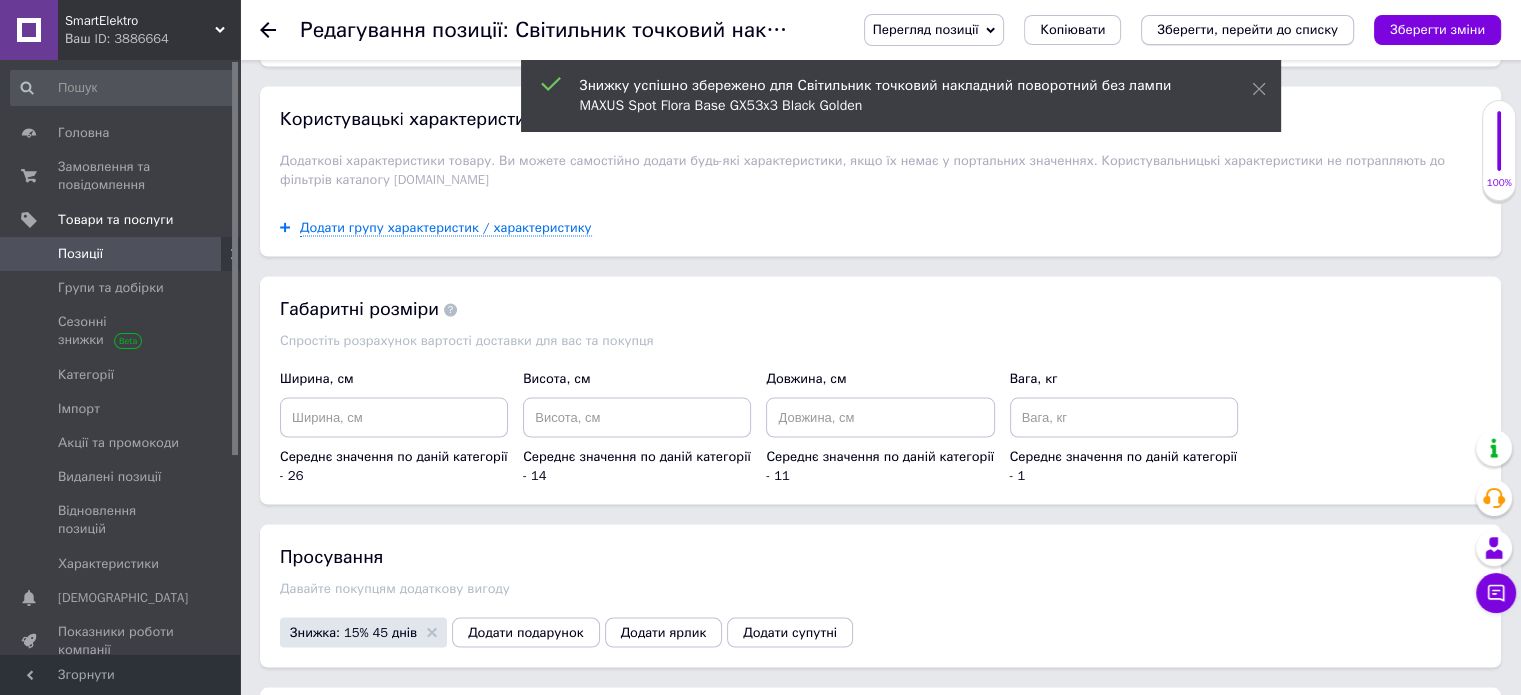 click on "Зберегти, перейти до списку" at bounding box center (1247, 29) 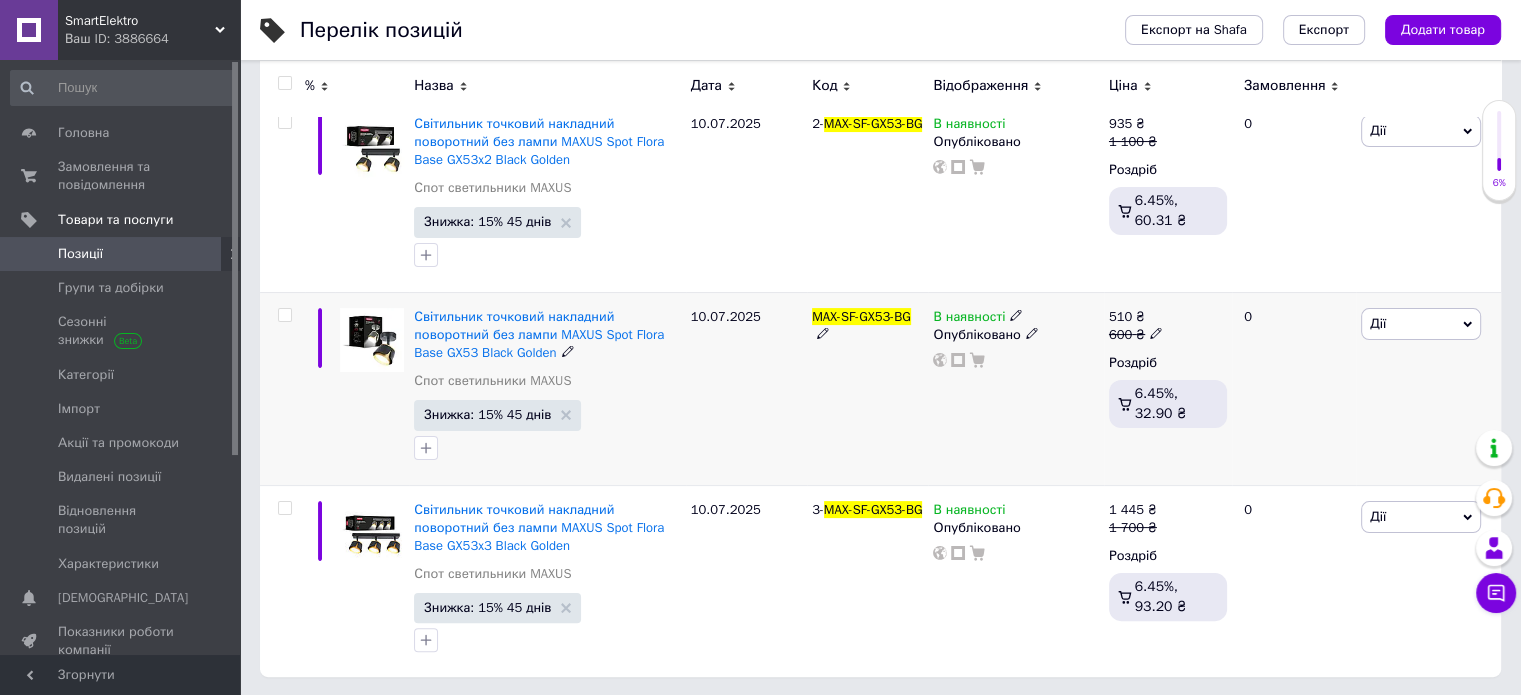 scroll, scrollTop: 0, scrollLeft: 0, axis: both 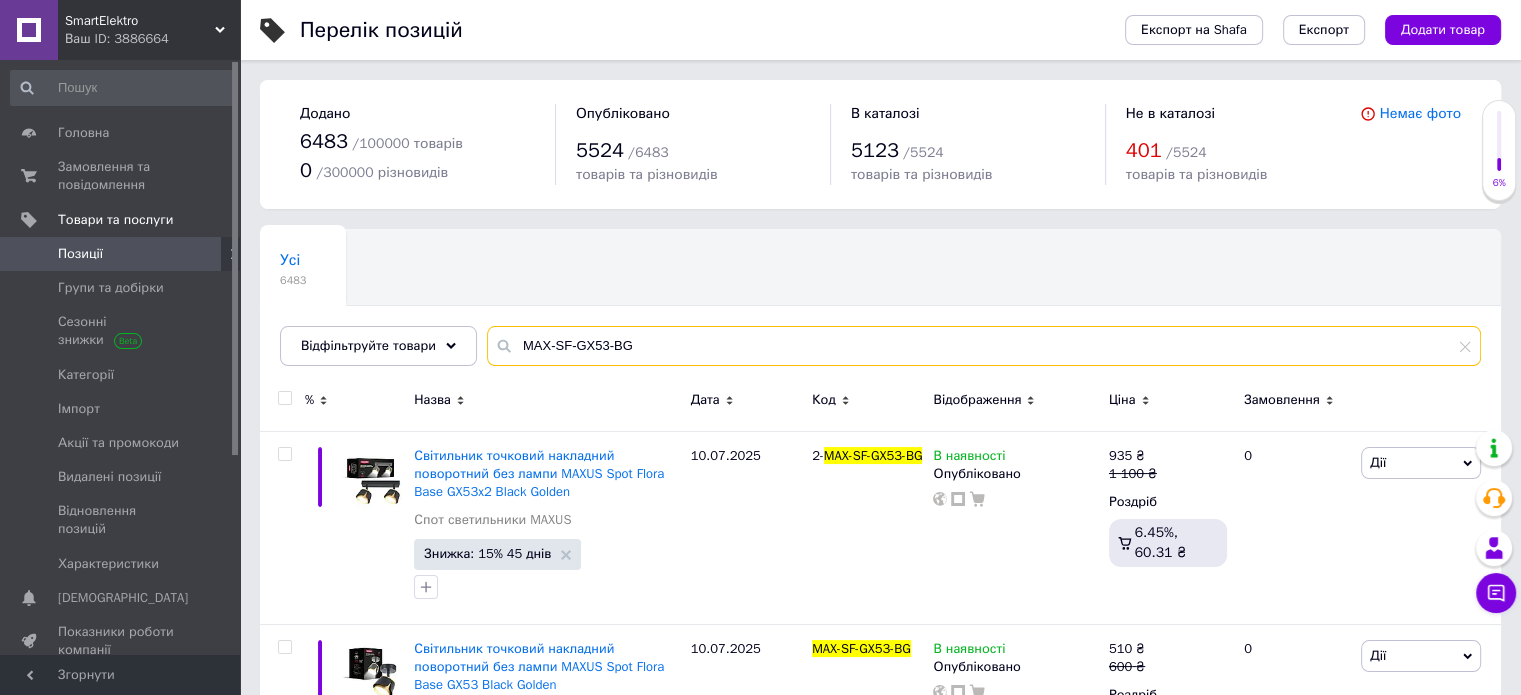 drag, startPoint x: 664, startPoint y: 354, endPoint x: 505, endPoint y: 345, distance: 159.25452 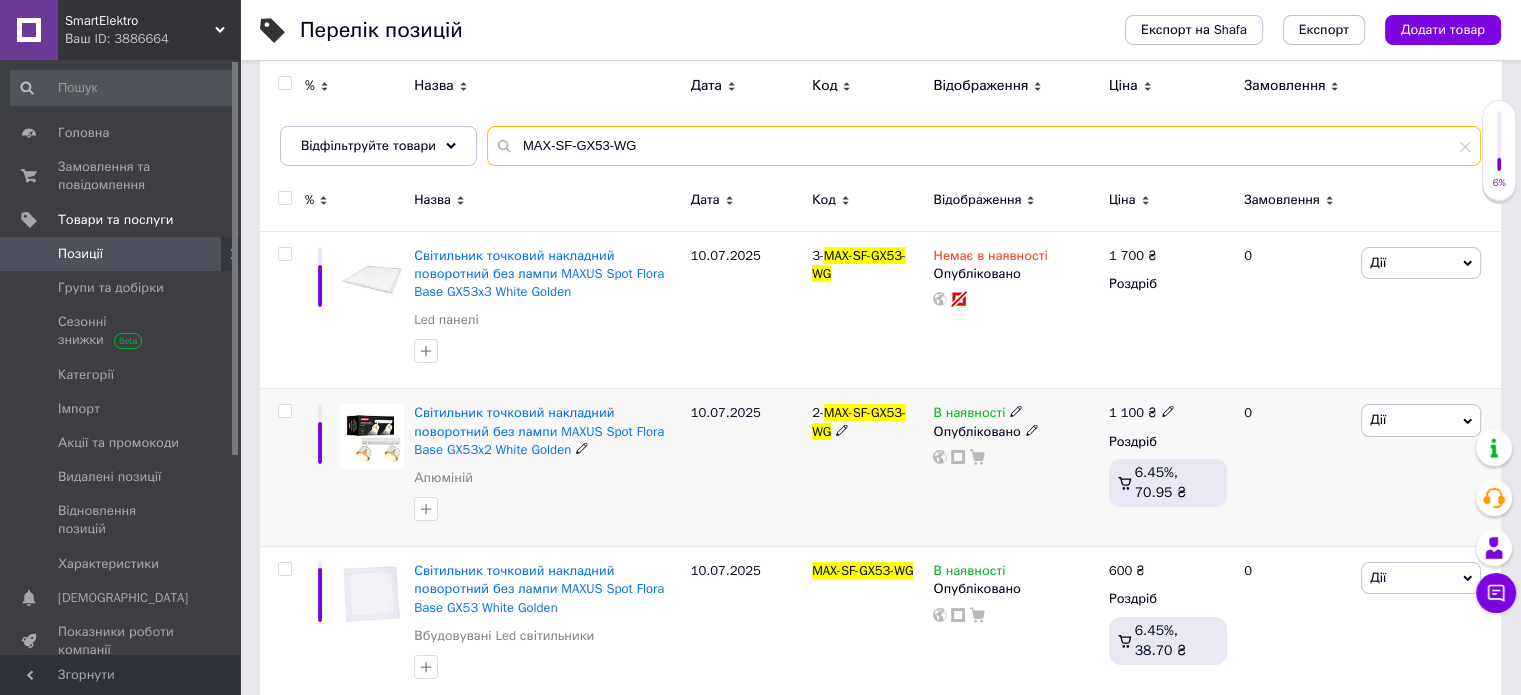 scroll, scrollTop: 227, scrollLeft: 0, axis: vertical 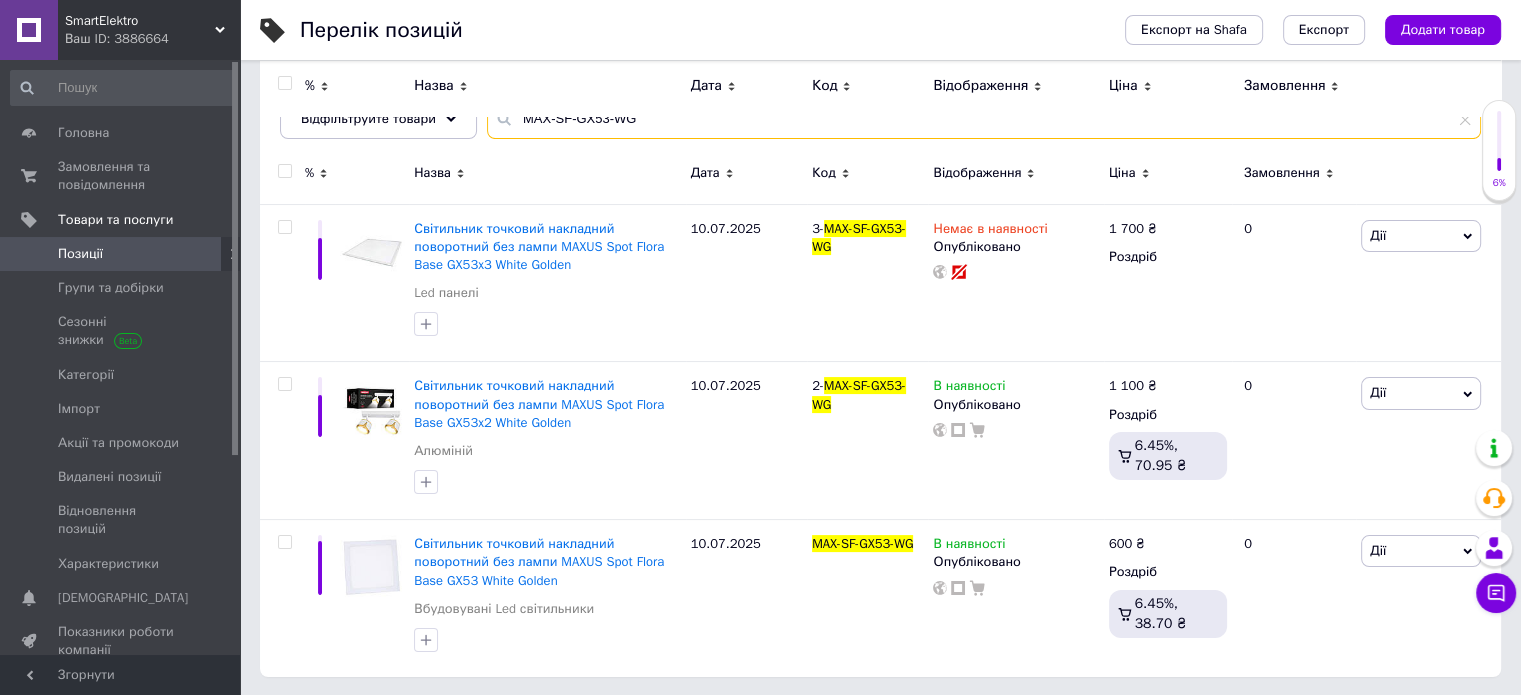 type on "MAX-SF-GX53-WG" 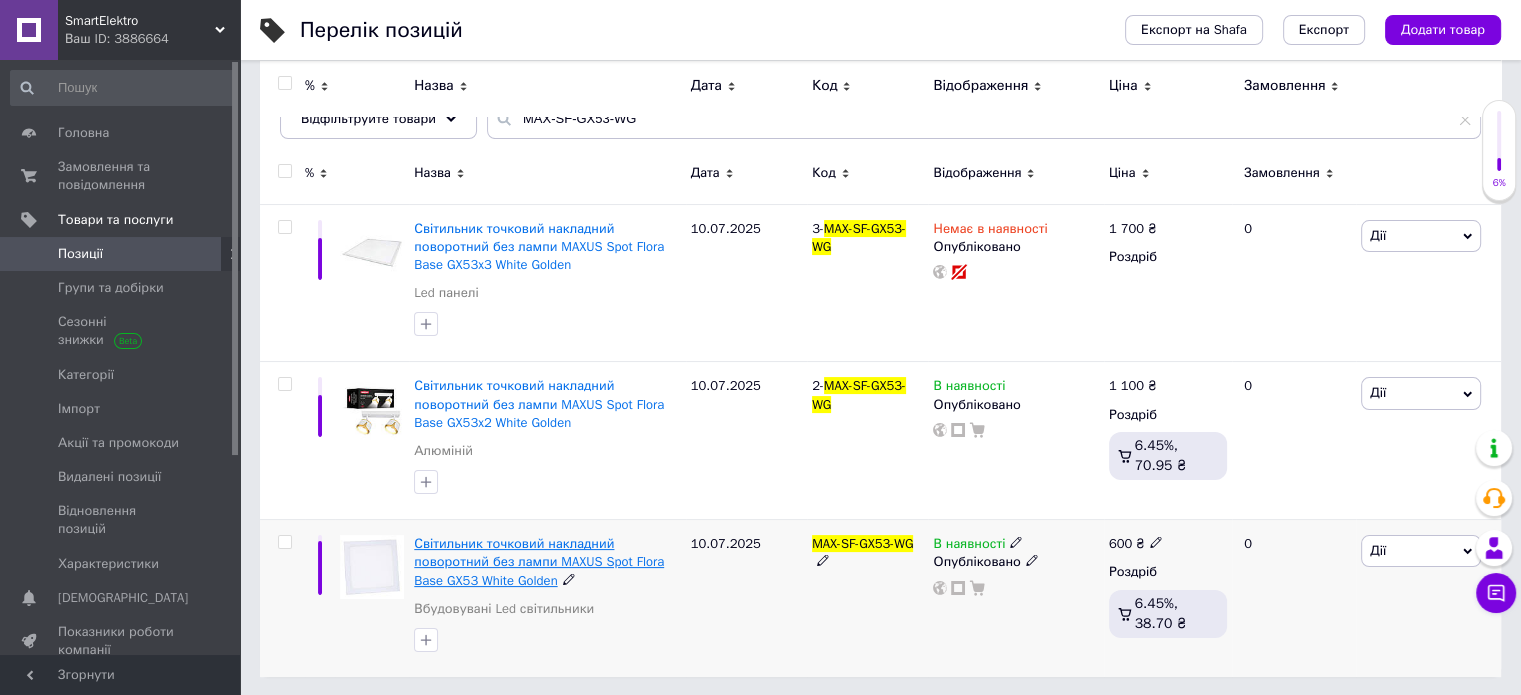 click on "Світильник точковий накладний поворотний без лампи MAXUS Spot Flora Base GX53 White Golden" at bounding box center [539, 561] 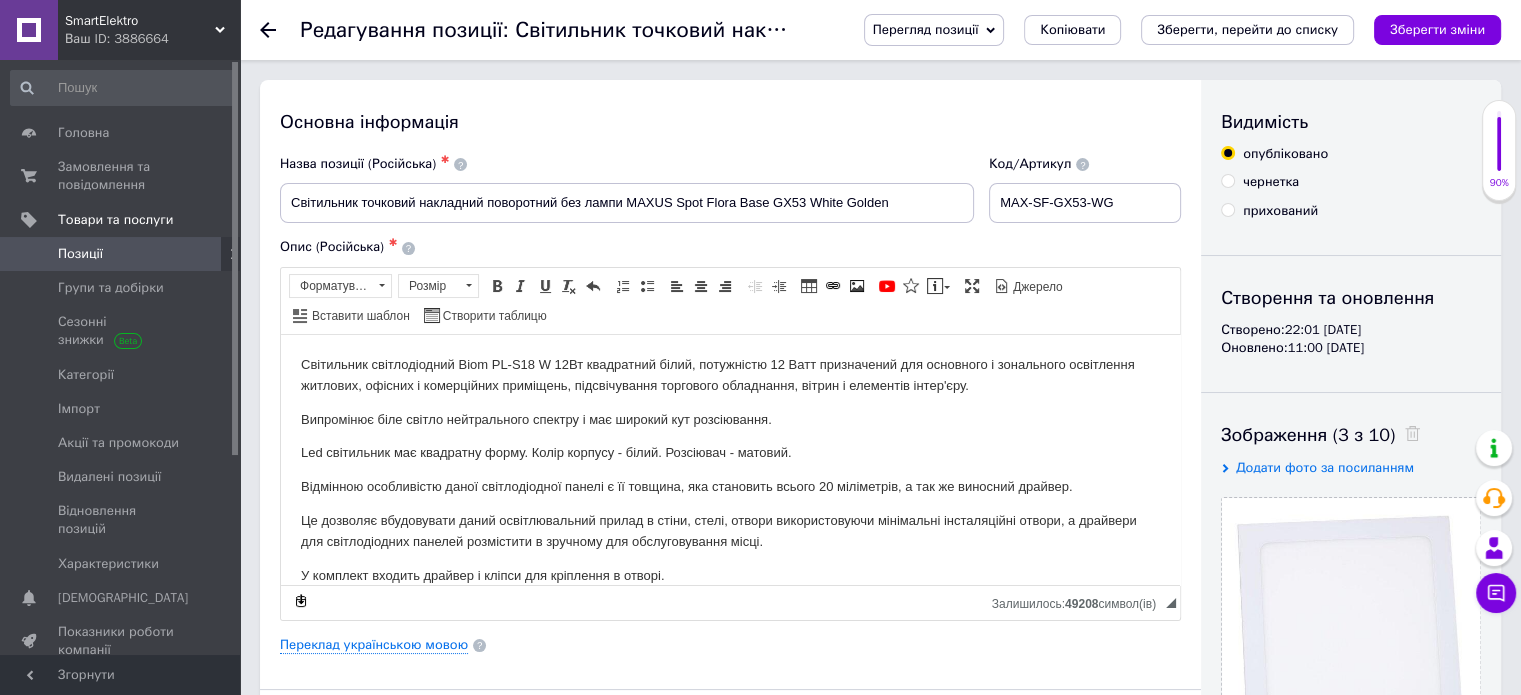 scroll, scrollTop: 400, scrollLeft: 0, axis: vertical 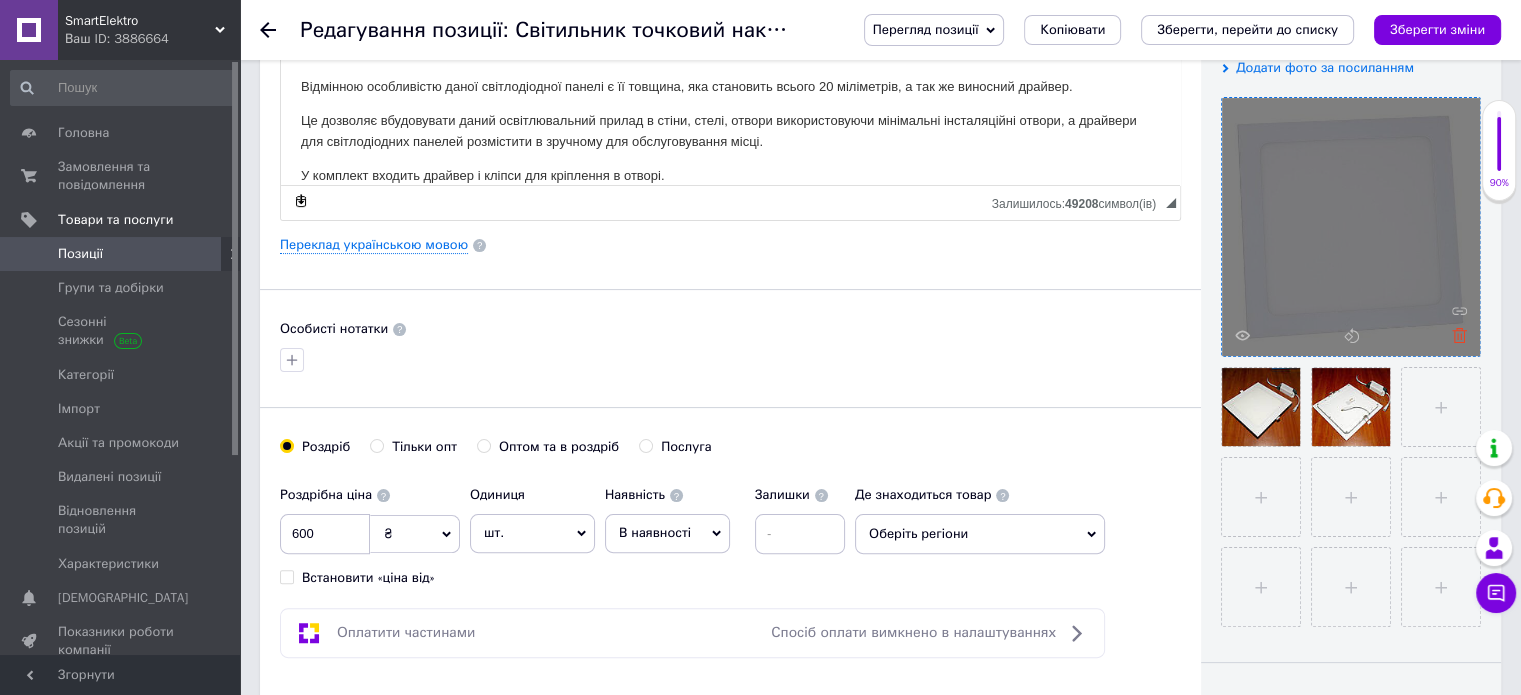 click 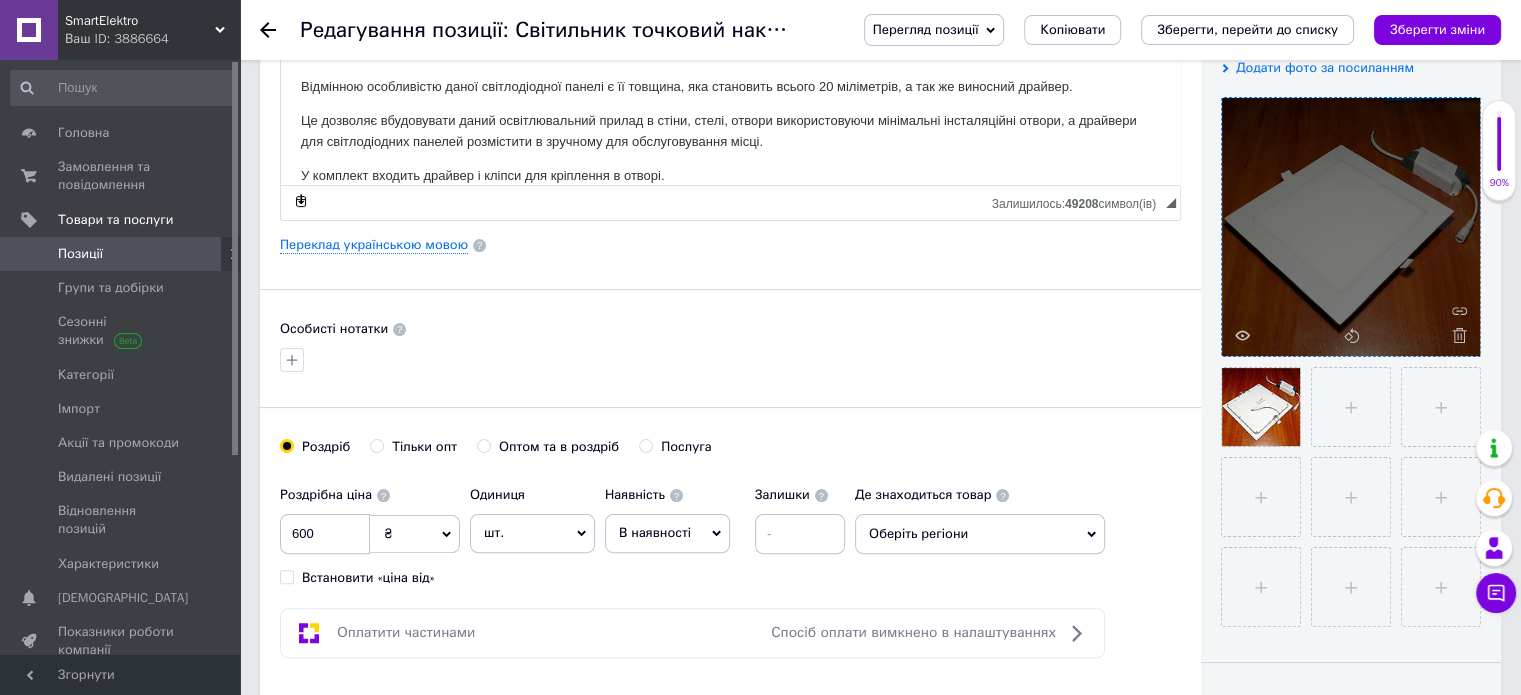 click 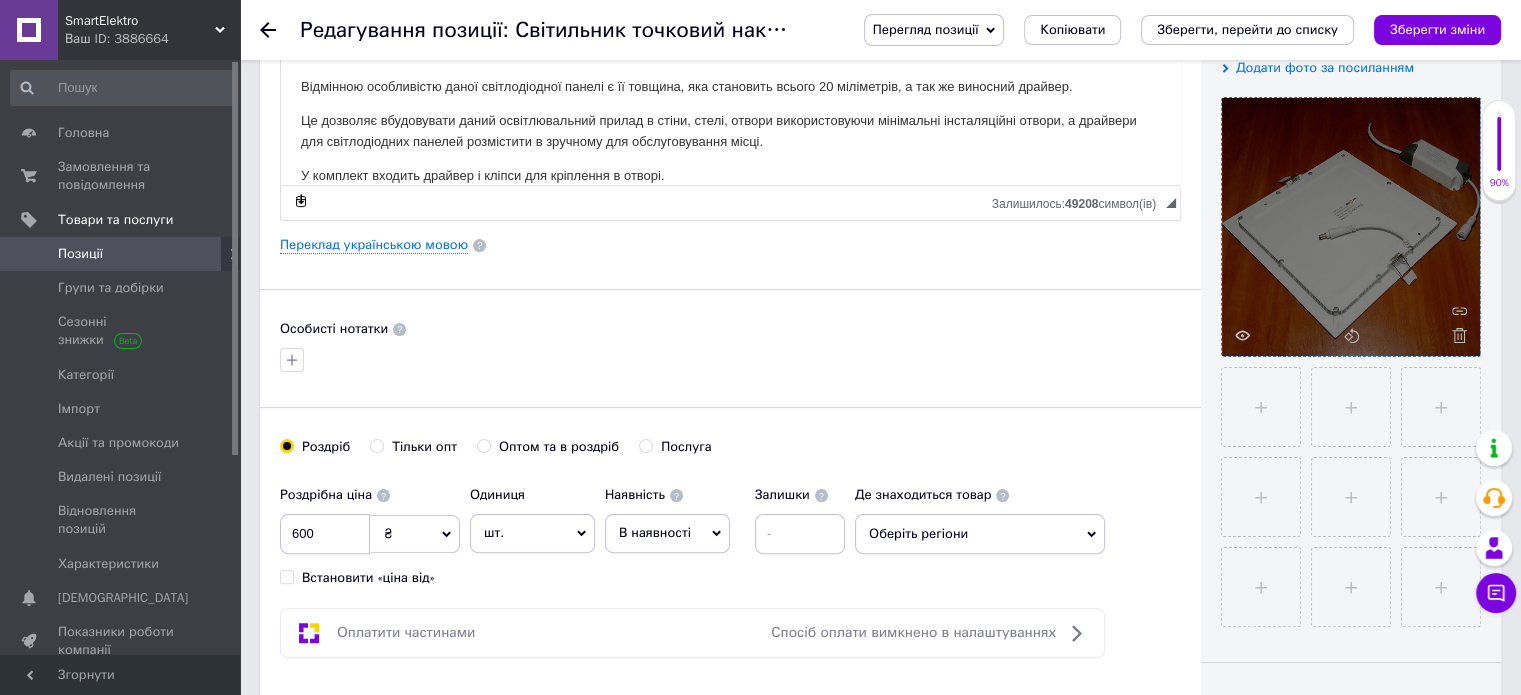 click 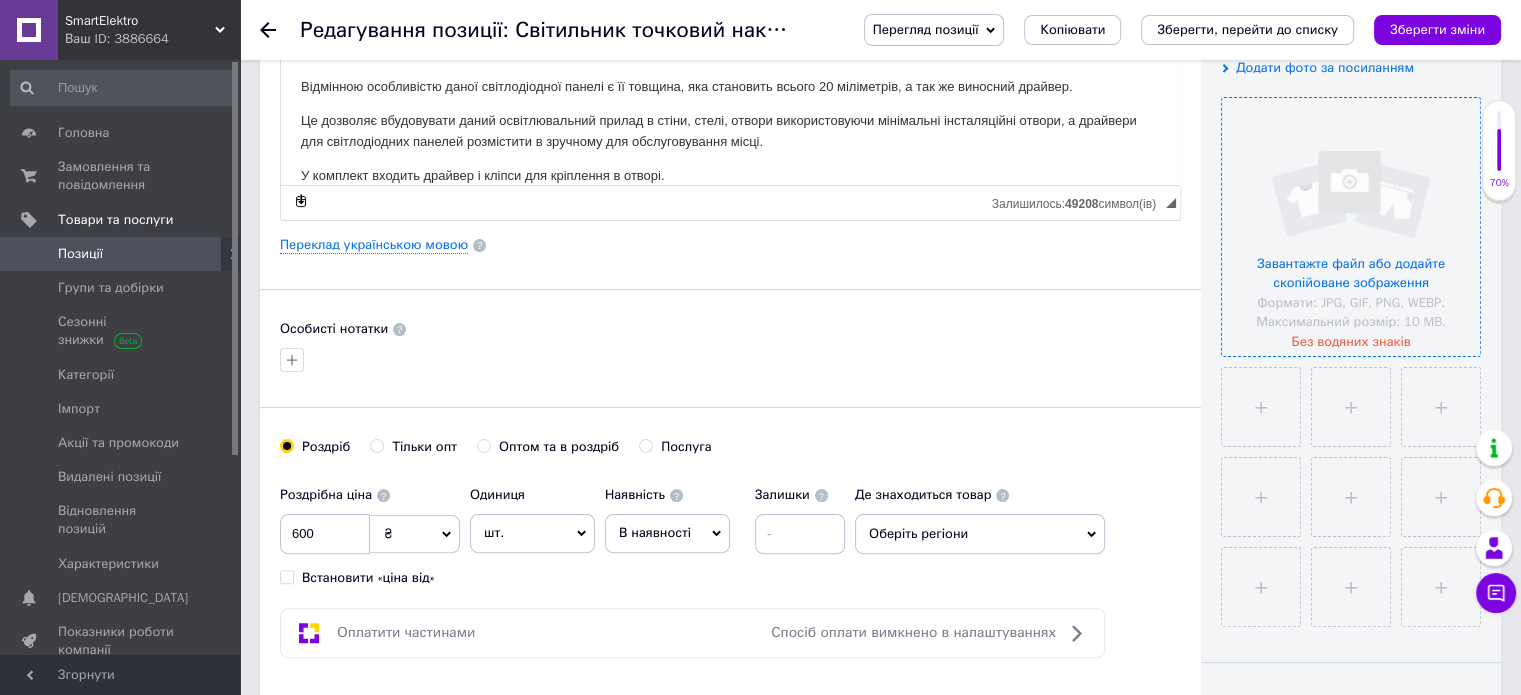 click at bounding box center [1351, 227] 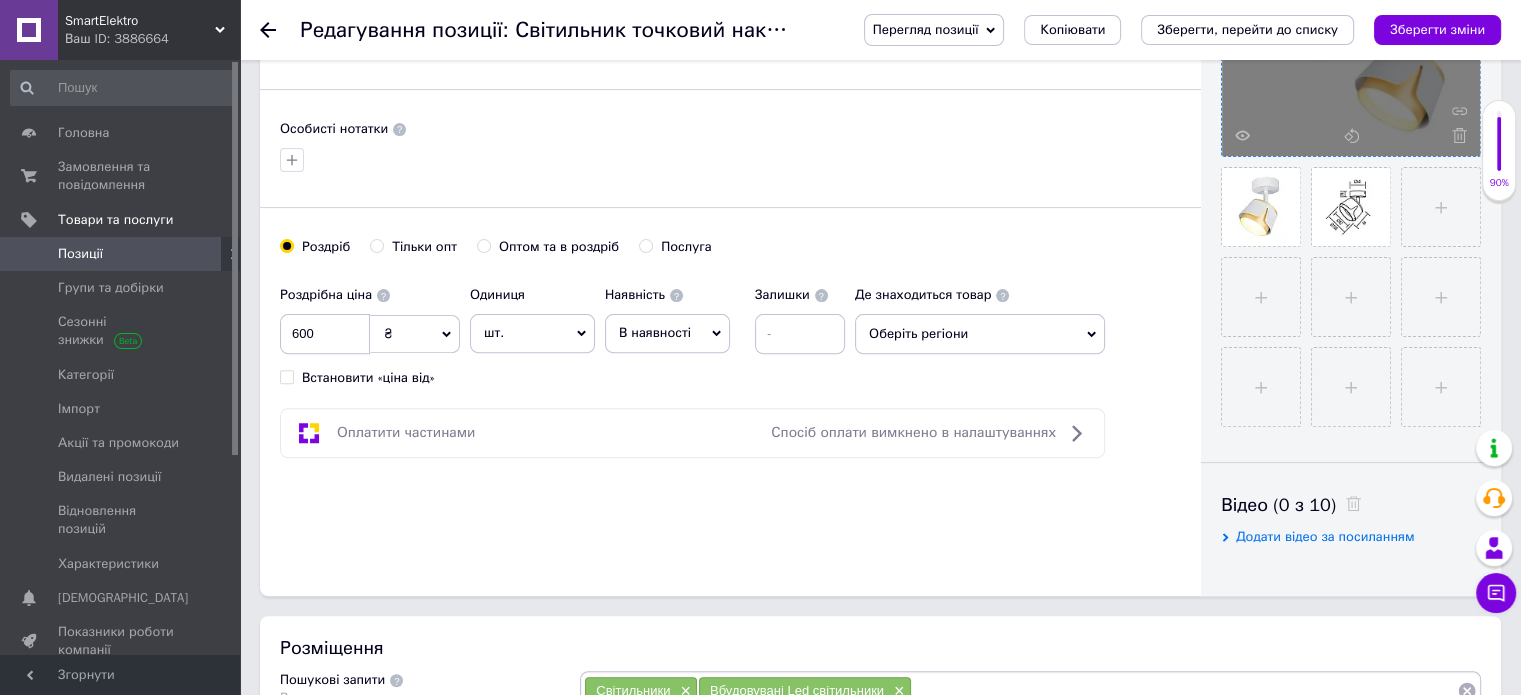 scroll, scrollTop: 900, scrollLeft: 0, axis: vertical 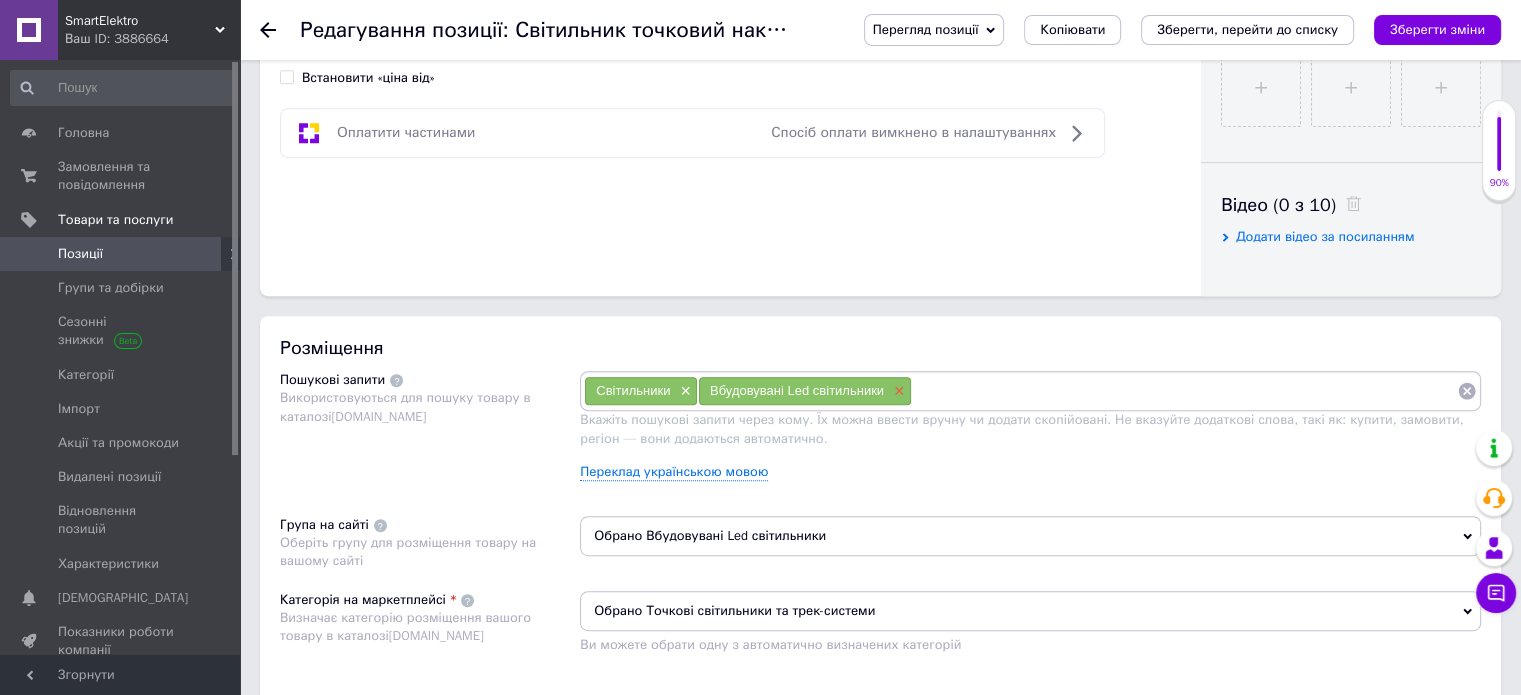 click on "×" at bounding box center (897, 391) 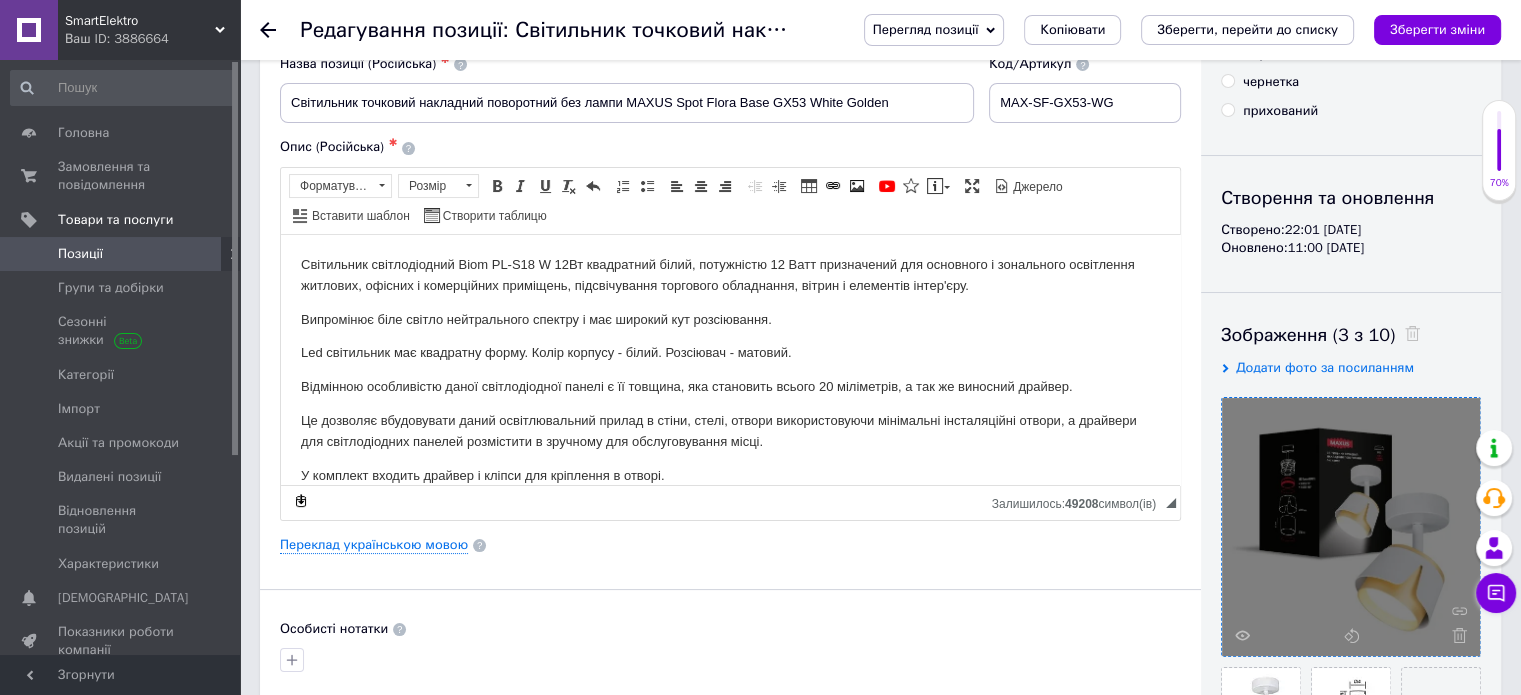 scroll, scrollTop: 0, scrollLeft: 0, axis: both 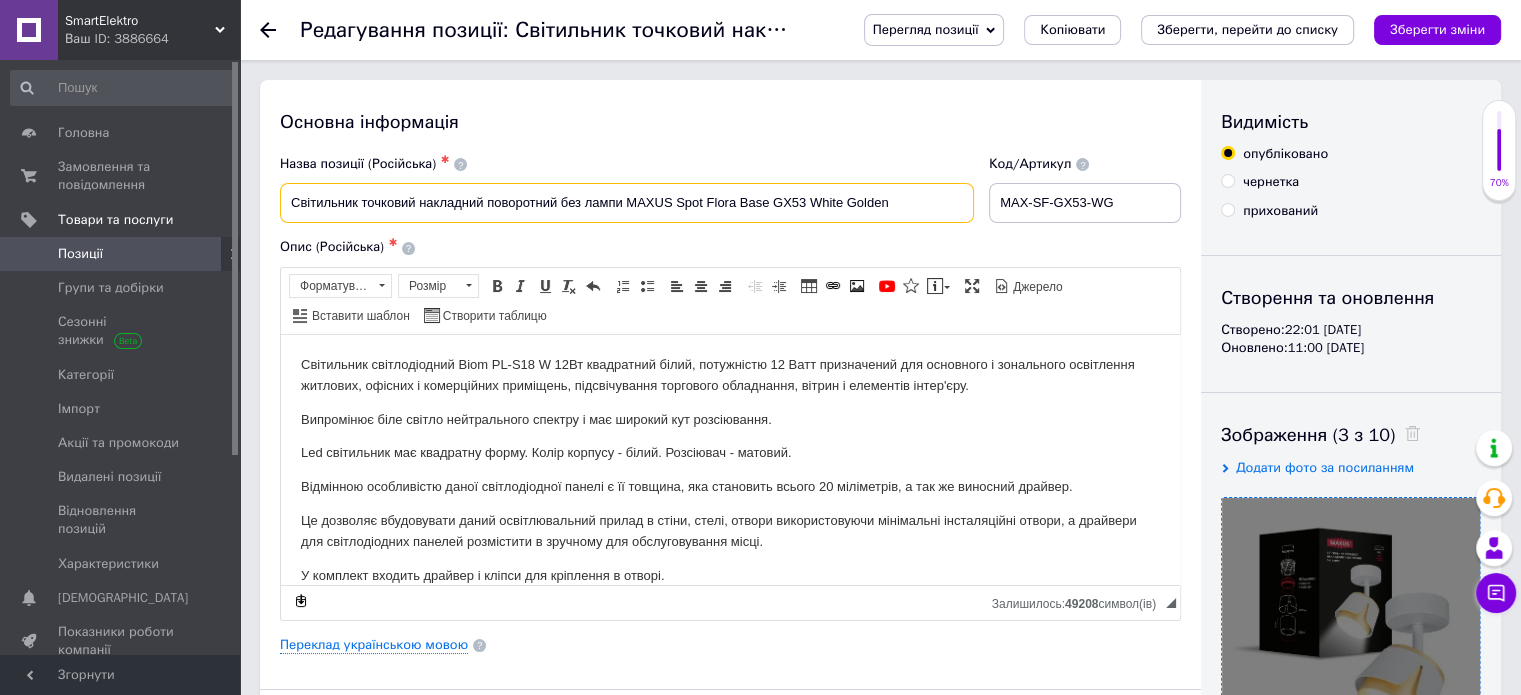 drag, startPoint x: 915, startPoint y: 211, endPoint x: 368, endPoint y: 216, distance: 547.0228 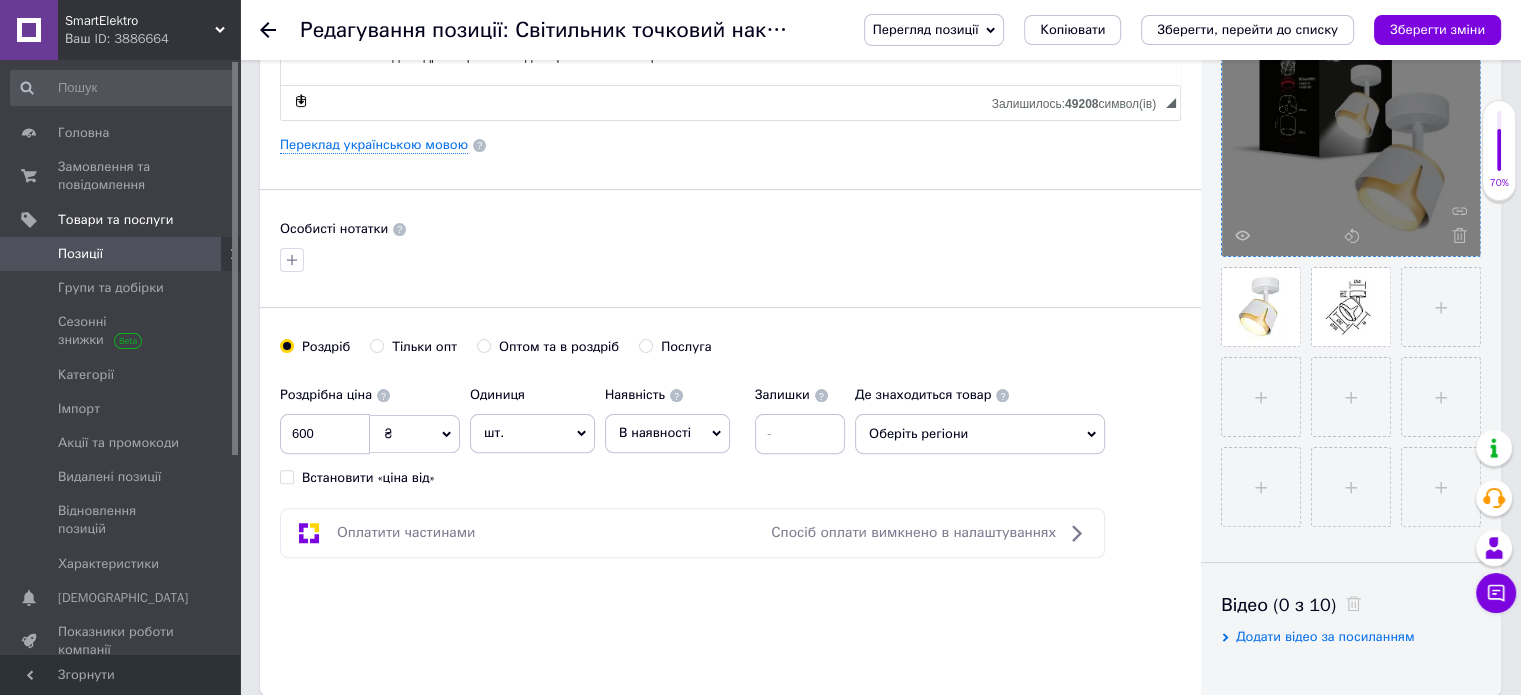 scroll, scrollTop: 800, scrollLeft: 0, axis: vertical 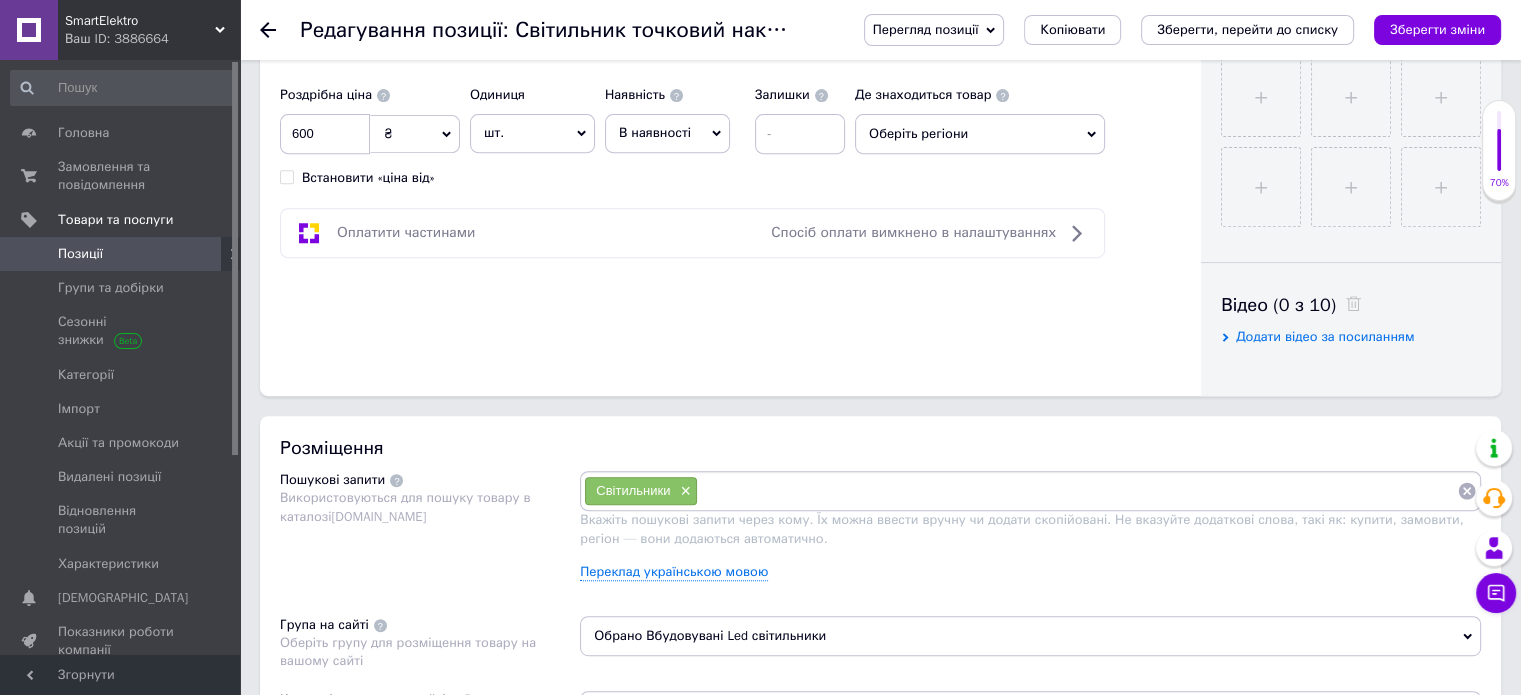 click at bounding box center (1077, 491) 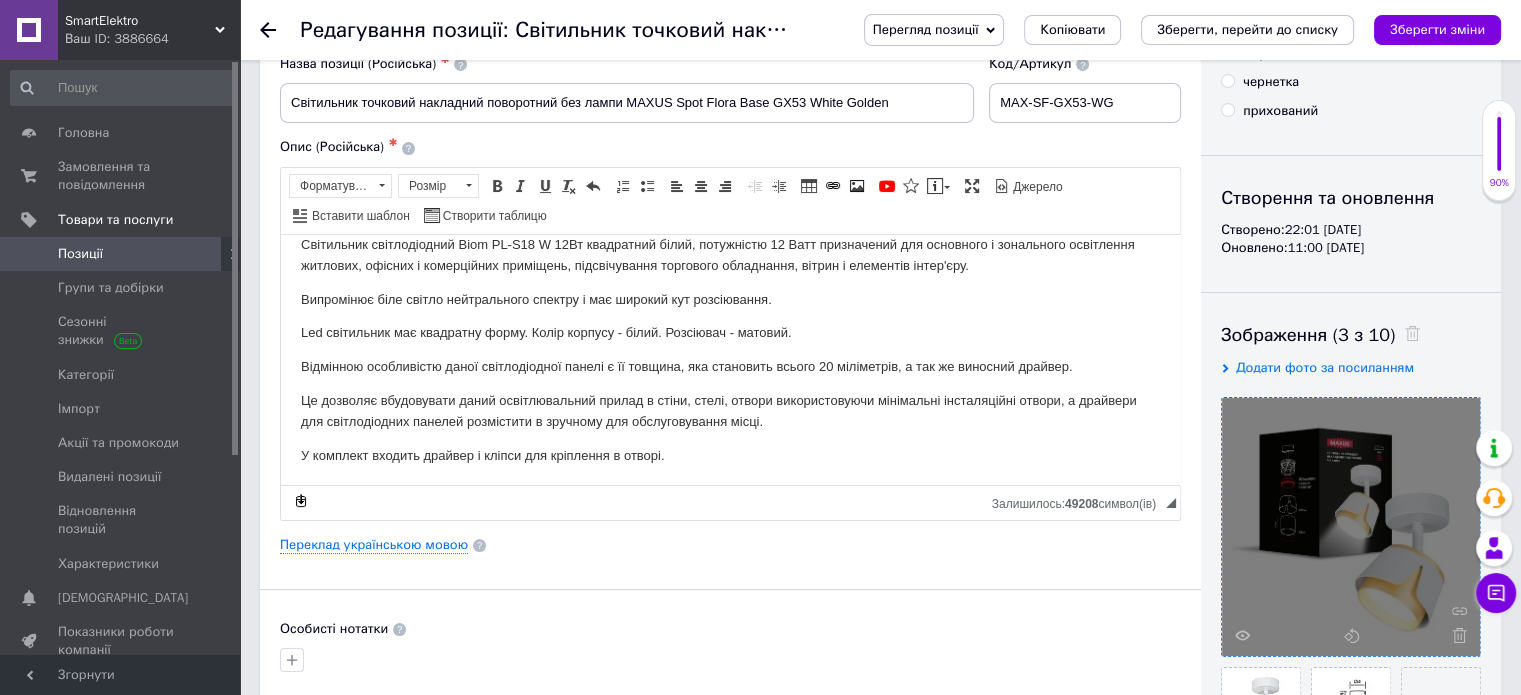 scroll, scrollTop: 0, scrollLeft: 0, axis: both 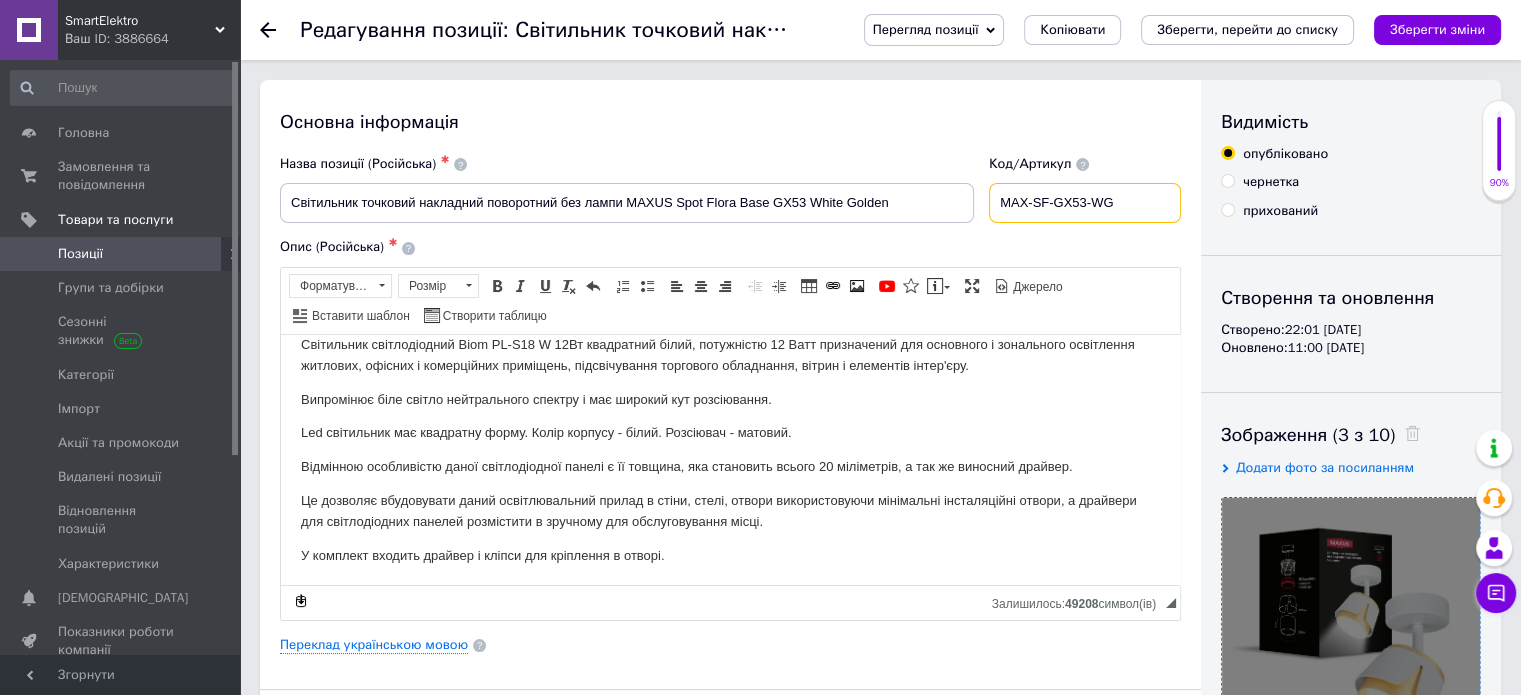 drag, startPoint x: 1137, startPoint y: 206, endPoint x: 1000, endPoint y: 203, distance: 137.03284 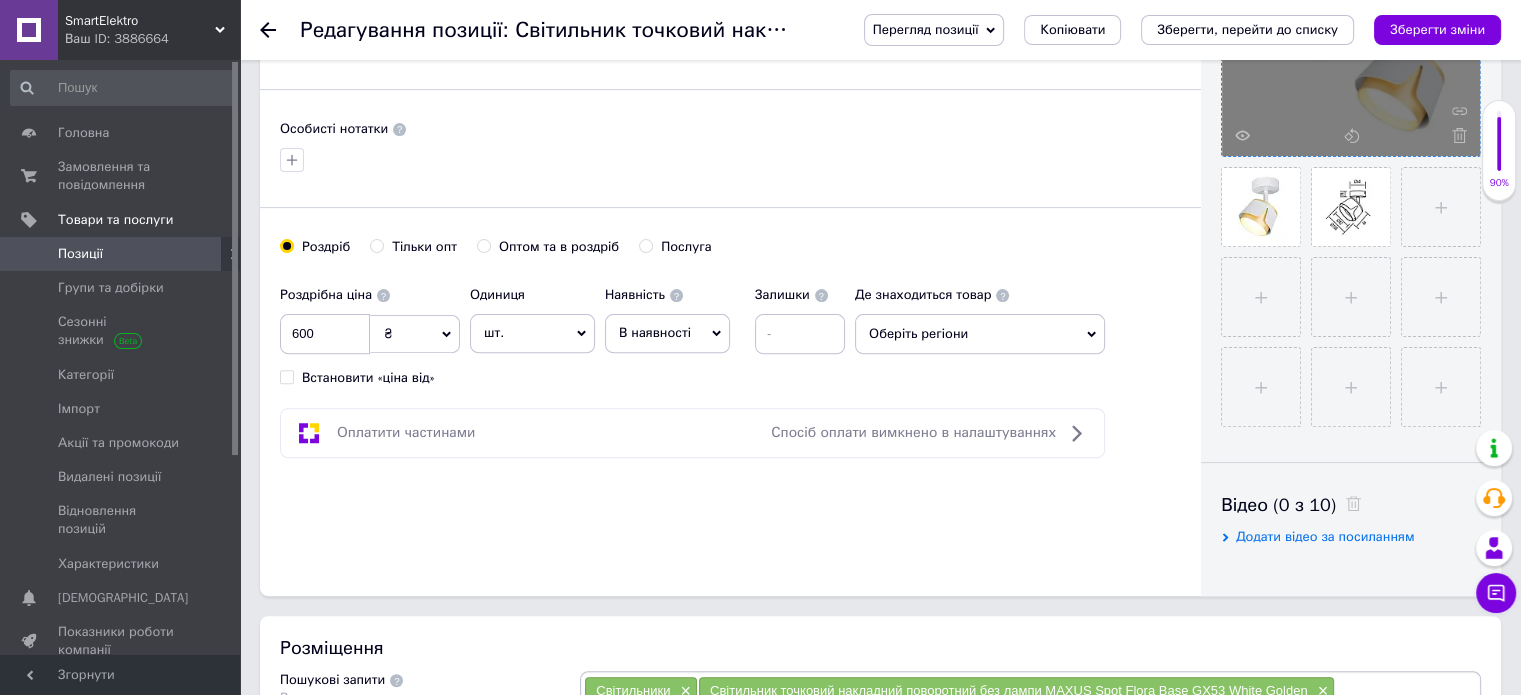scroll, scrollTop: 1100, scrollLeft: 0, axis: vertical 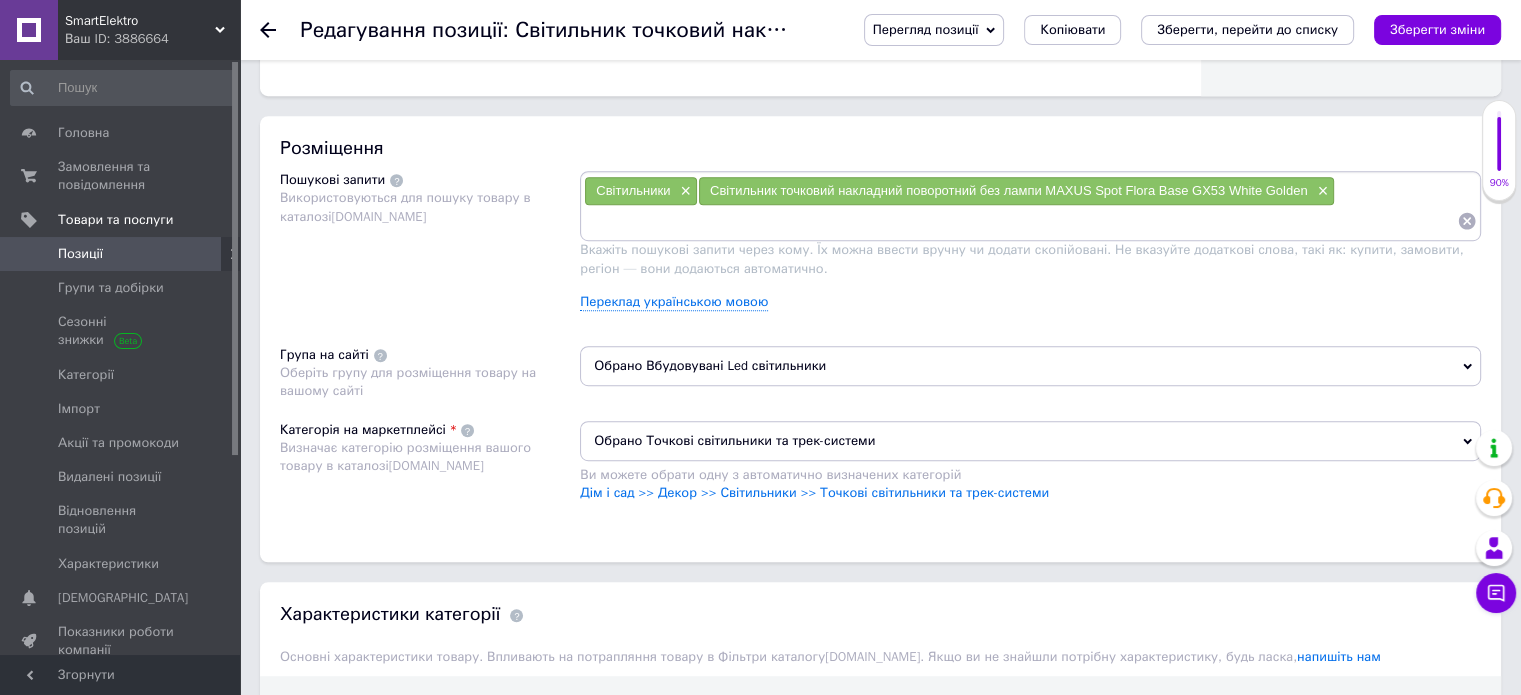 click at bounding box center (1020, 221) 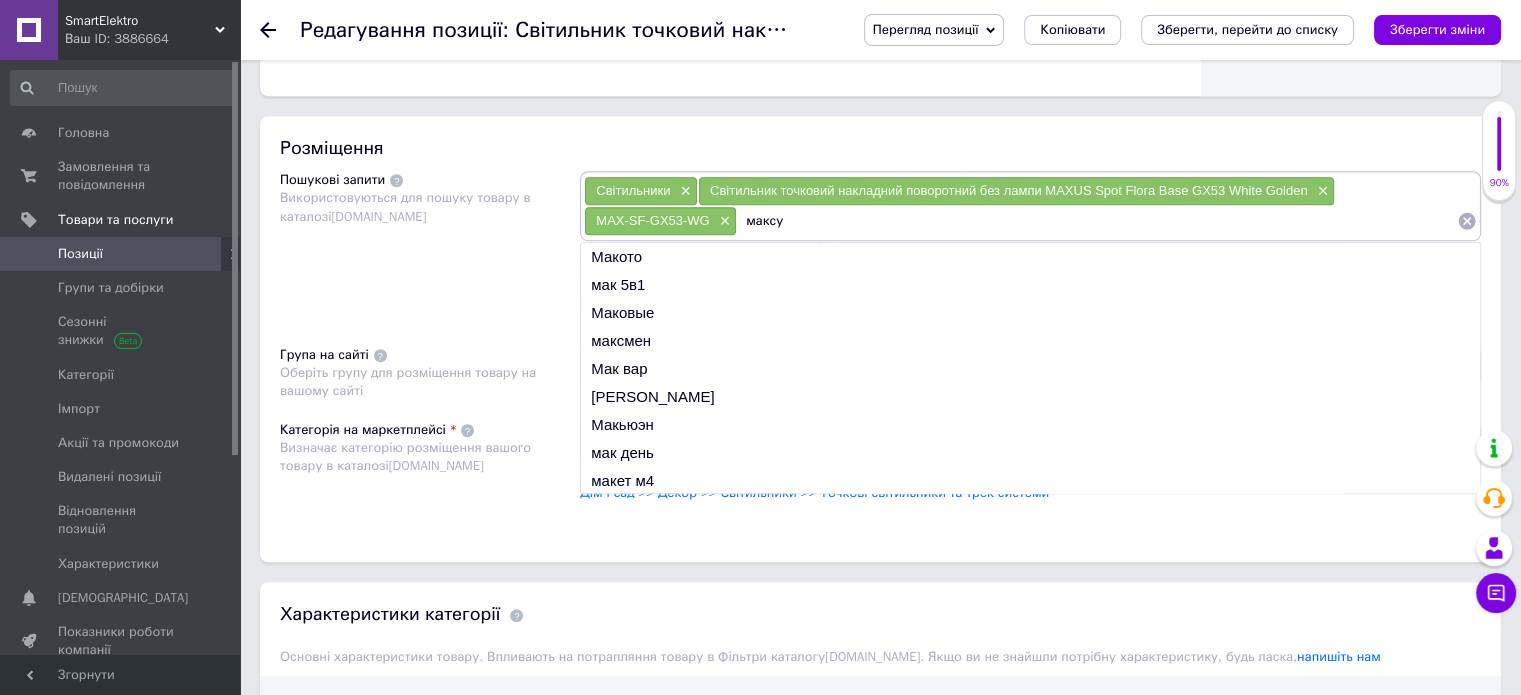 type on "максус" 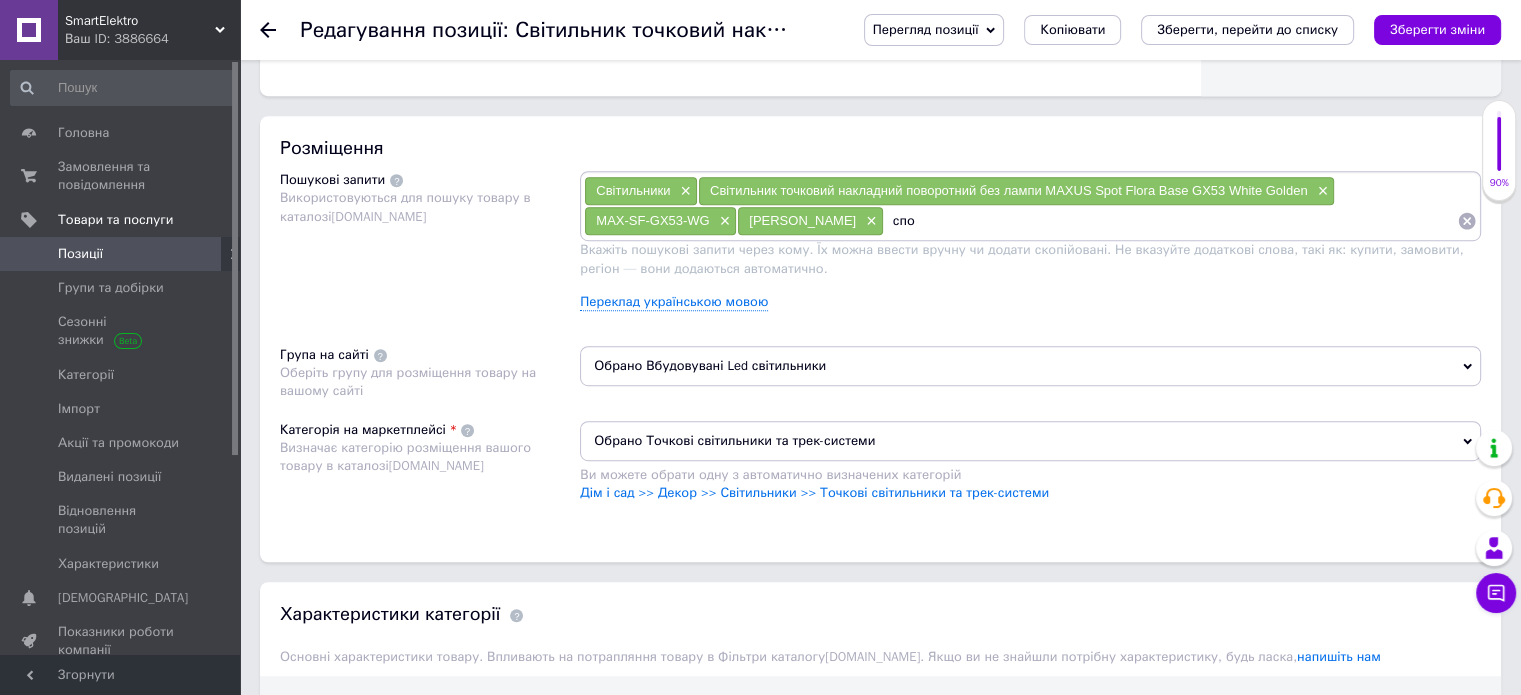 type on "спот" 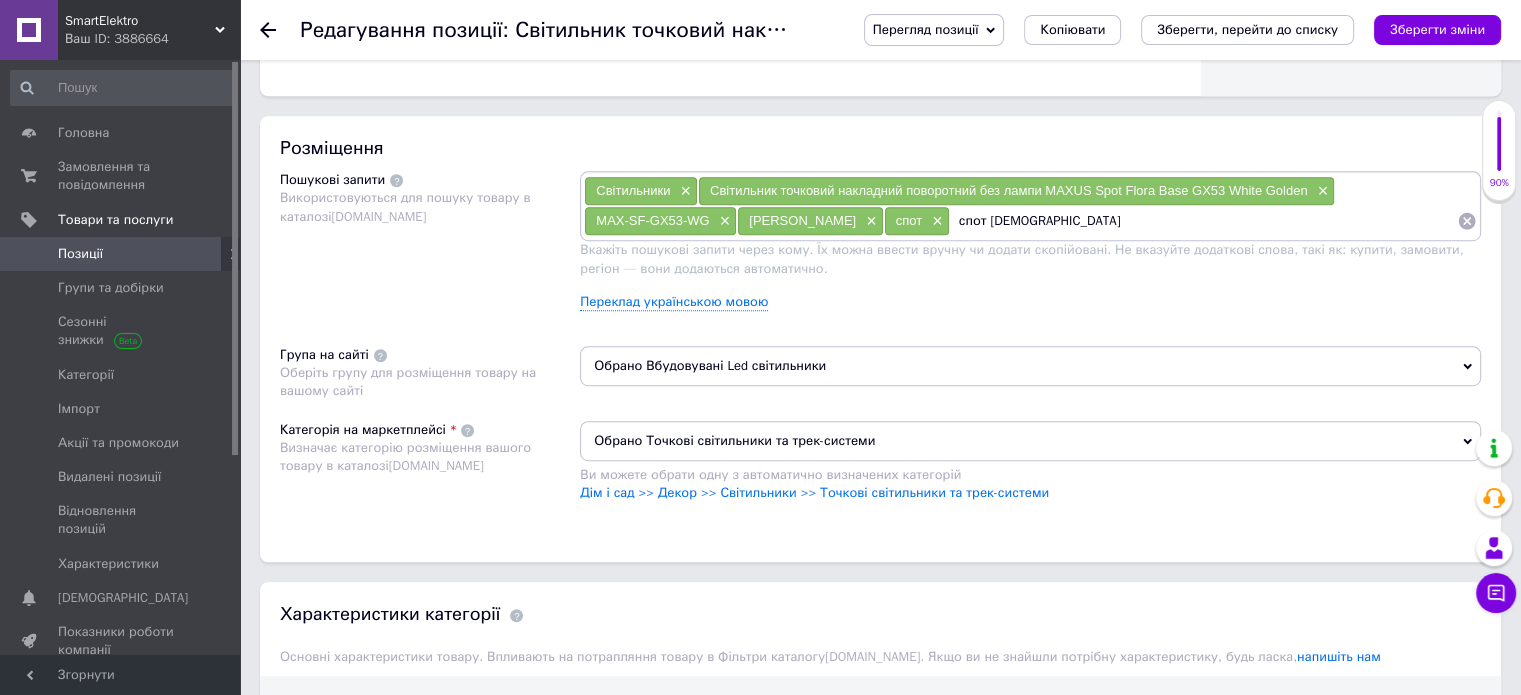 type on "спот светильник" 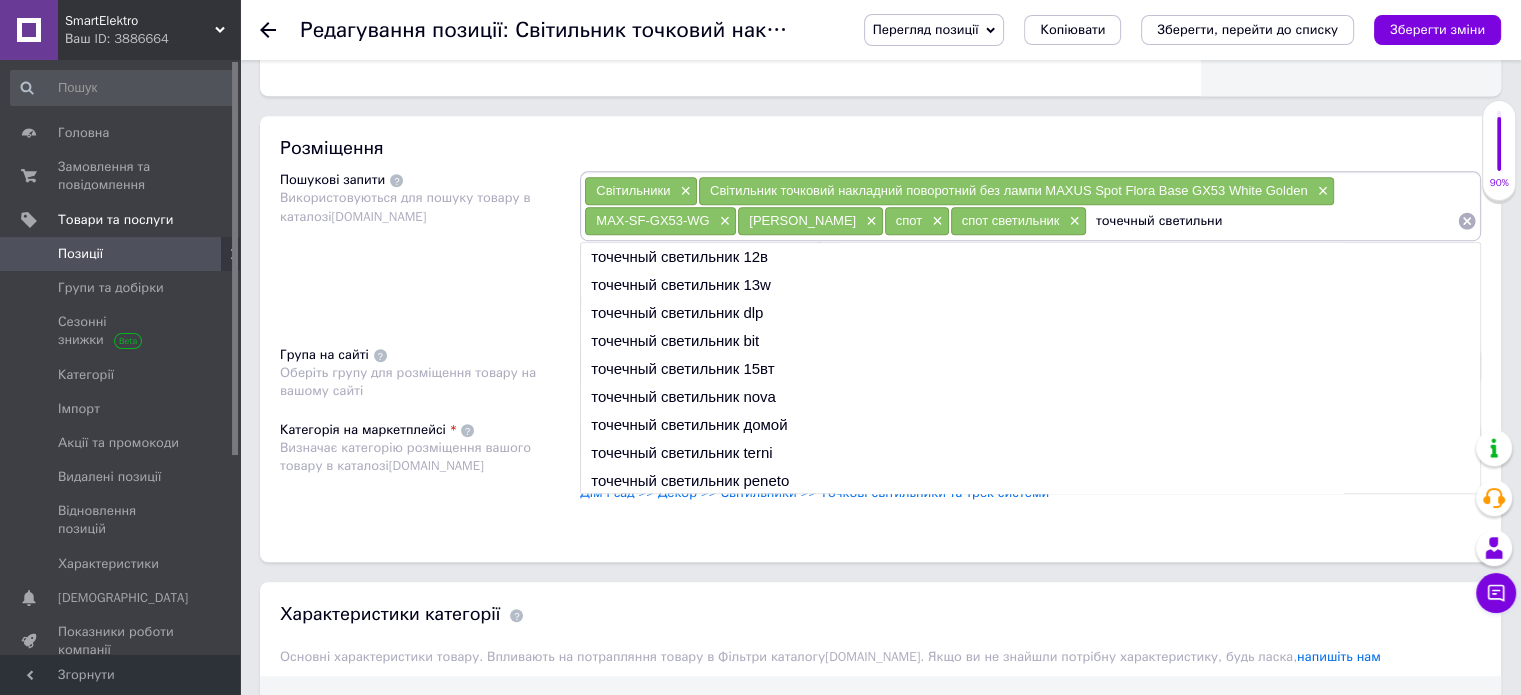 type on "точечный светильник" 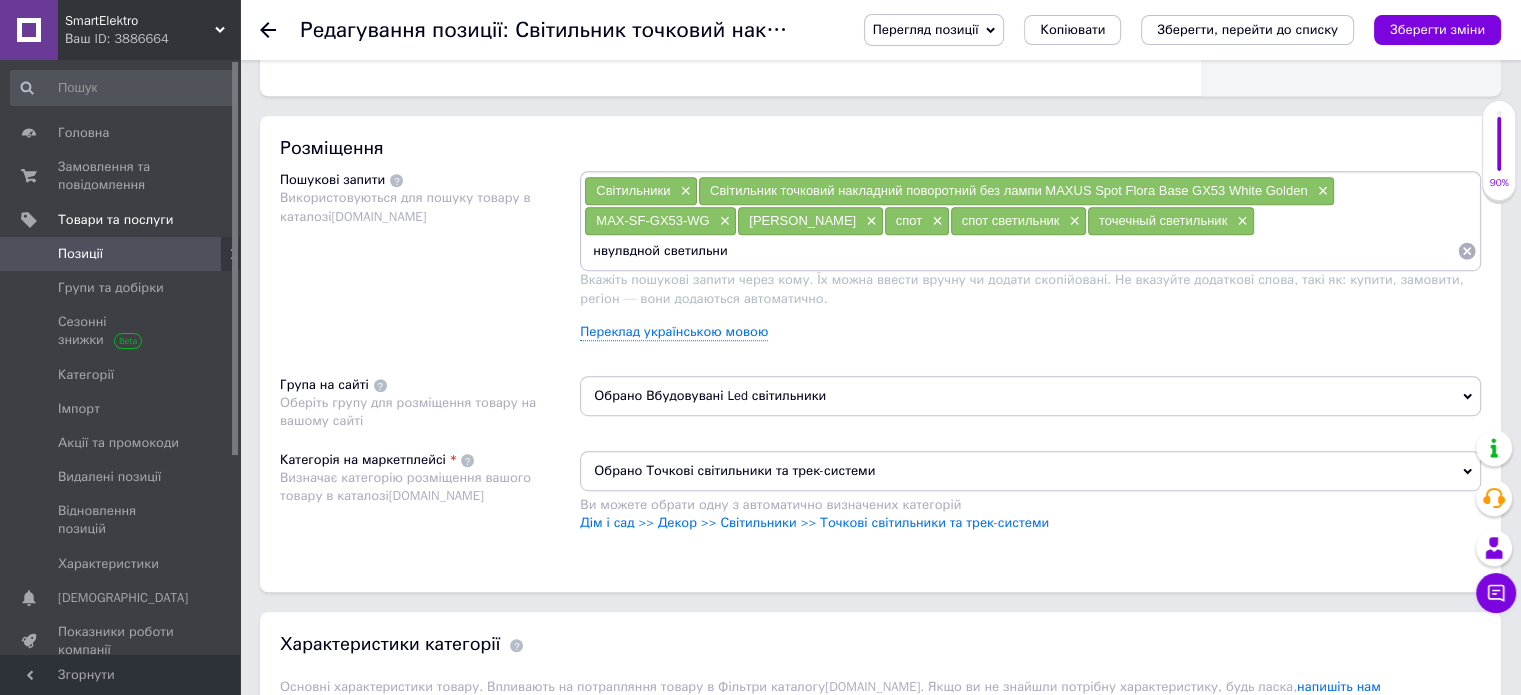 type on "нвулвдной светильник" 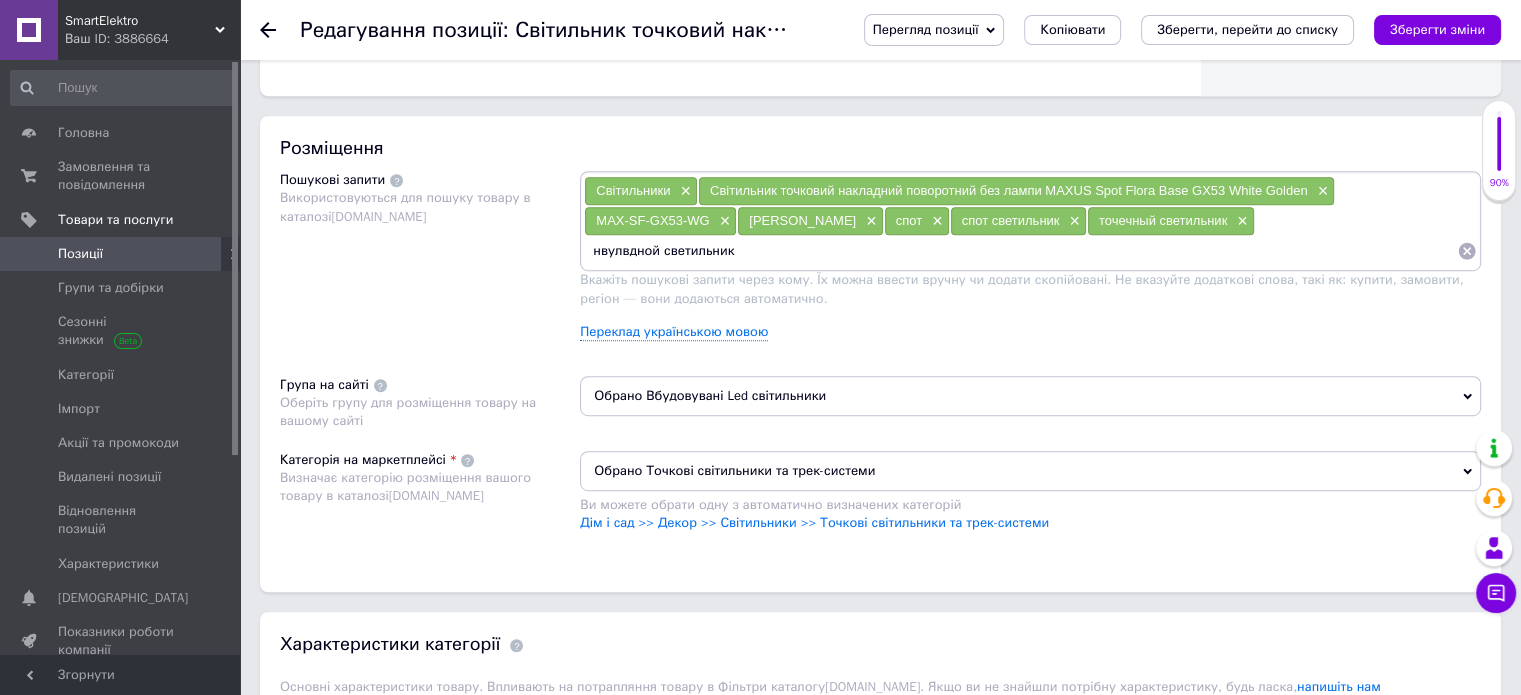 type 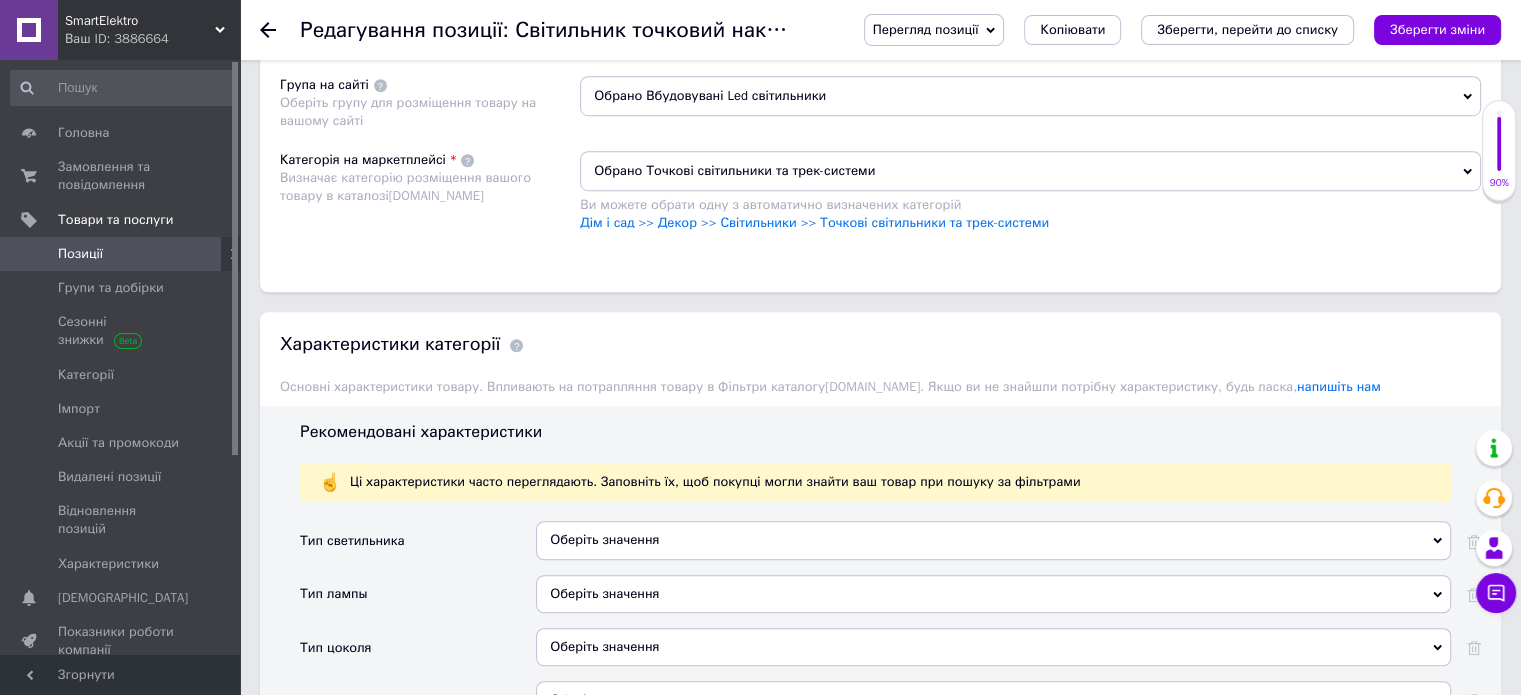 scroll, scrollTop: 1600, scrollLeft: 0, axis: vertical 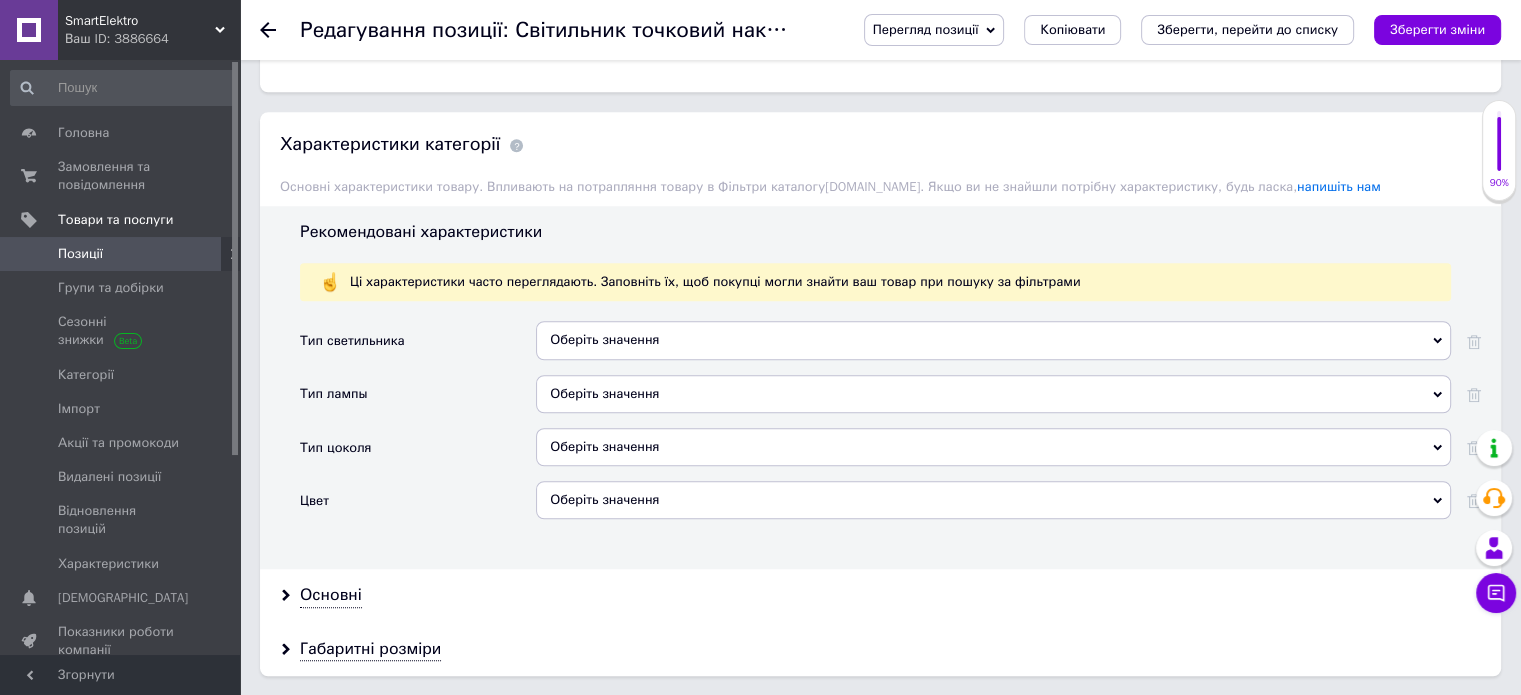 click on "Оберіть значення" at bounding box center [993, 340] 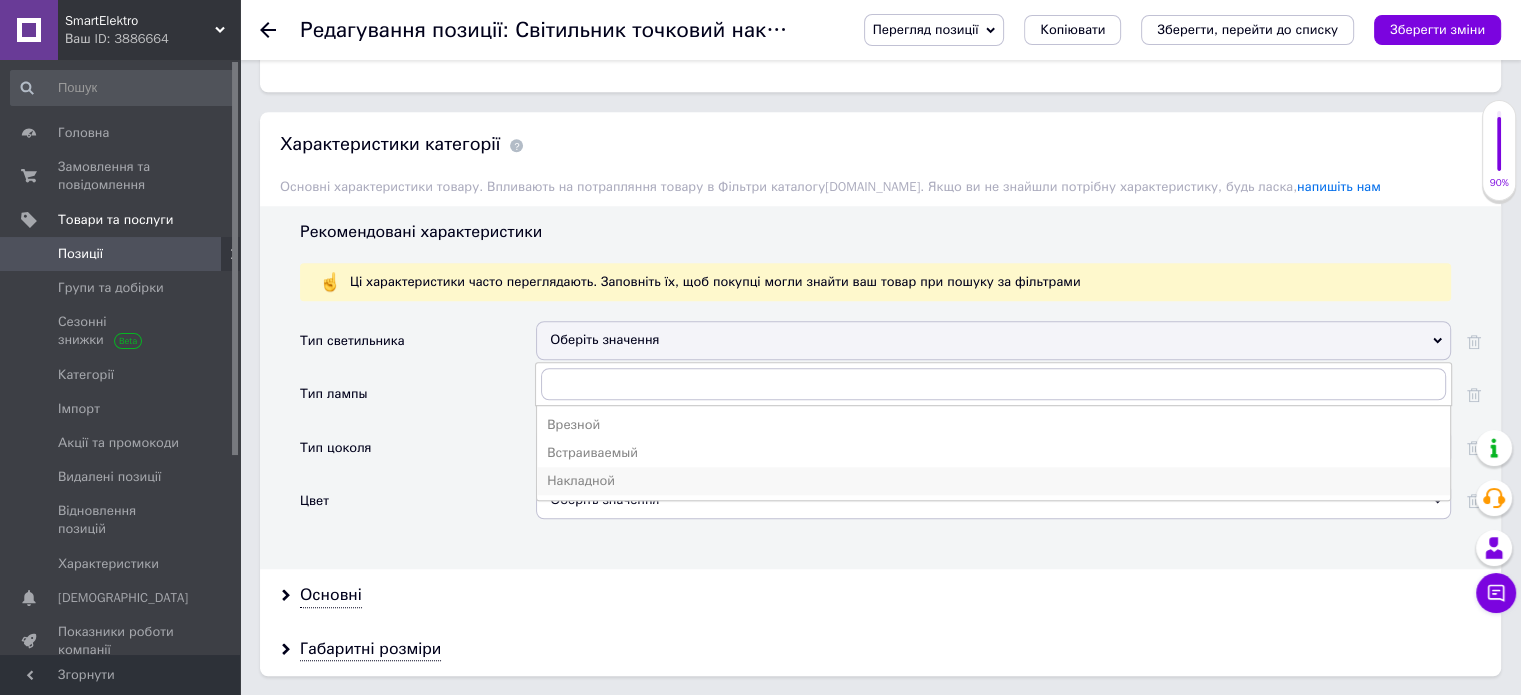 click on "Накладной" at bounding box center [993, 481] 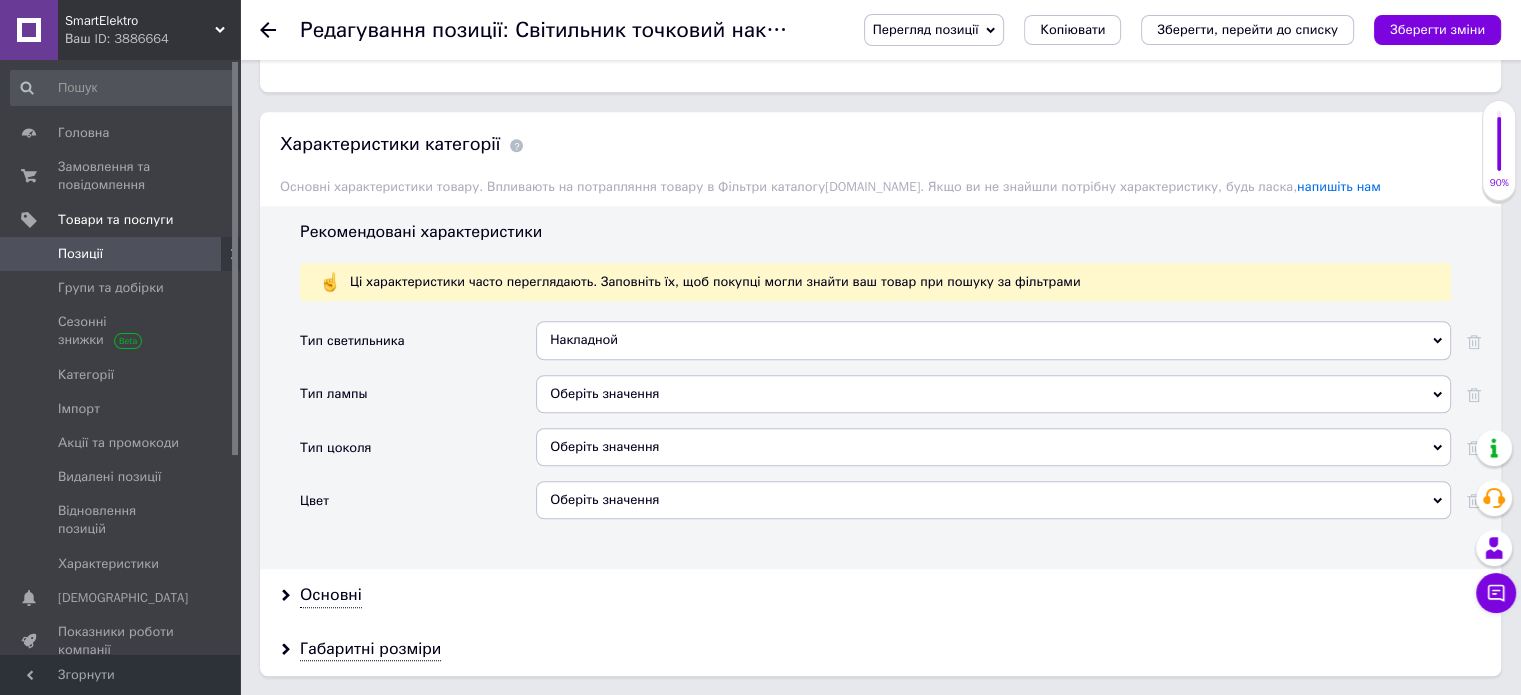 click on "Оберіть значення" at bounding box center (993, 394) 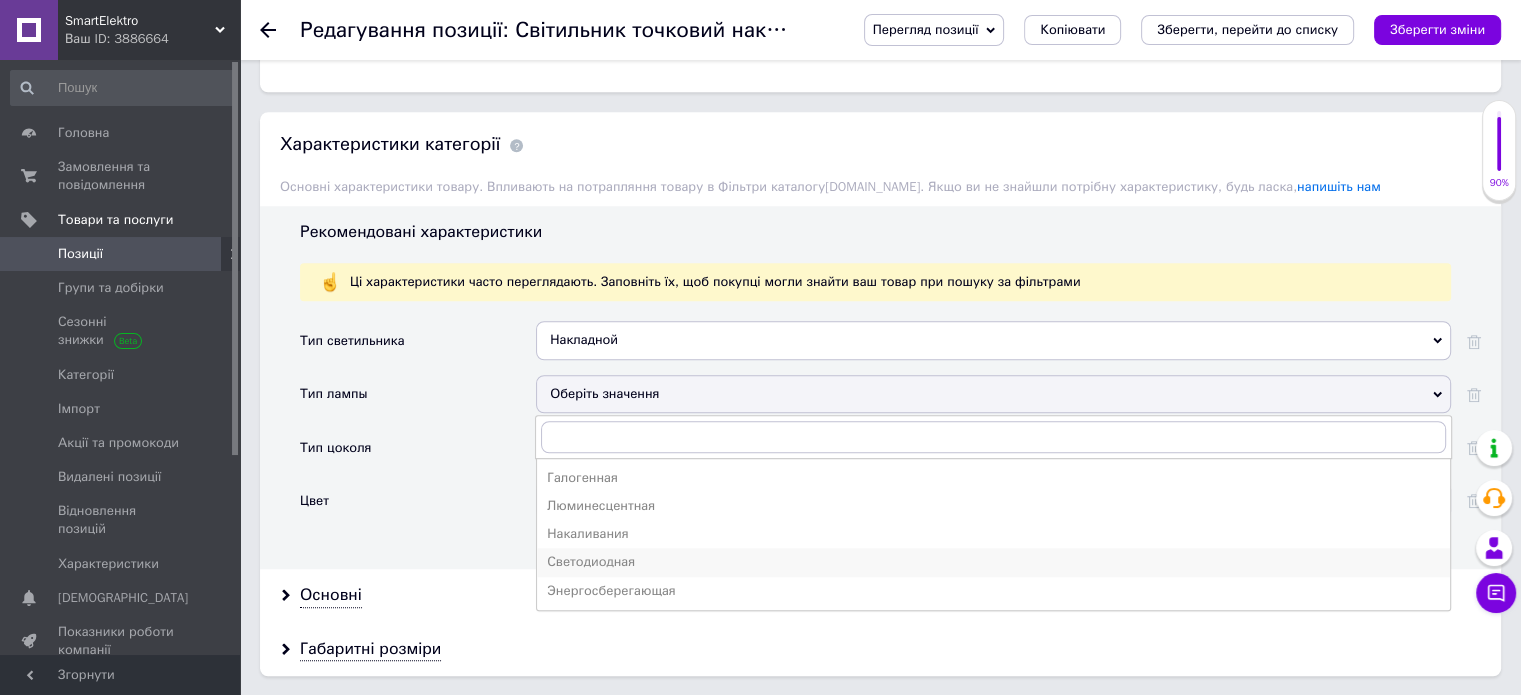 click on "Светодиодная" at bounding box center [993, 562] 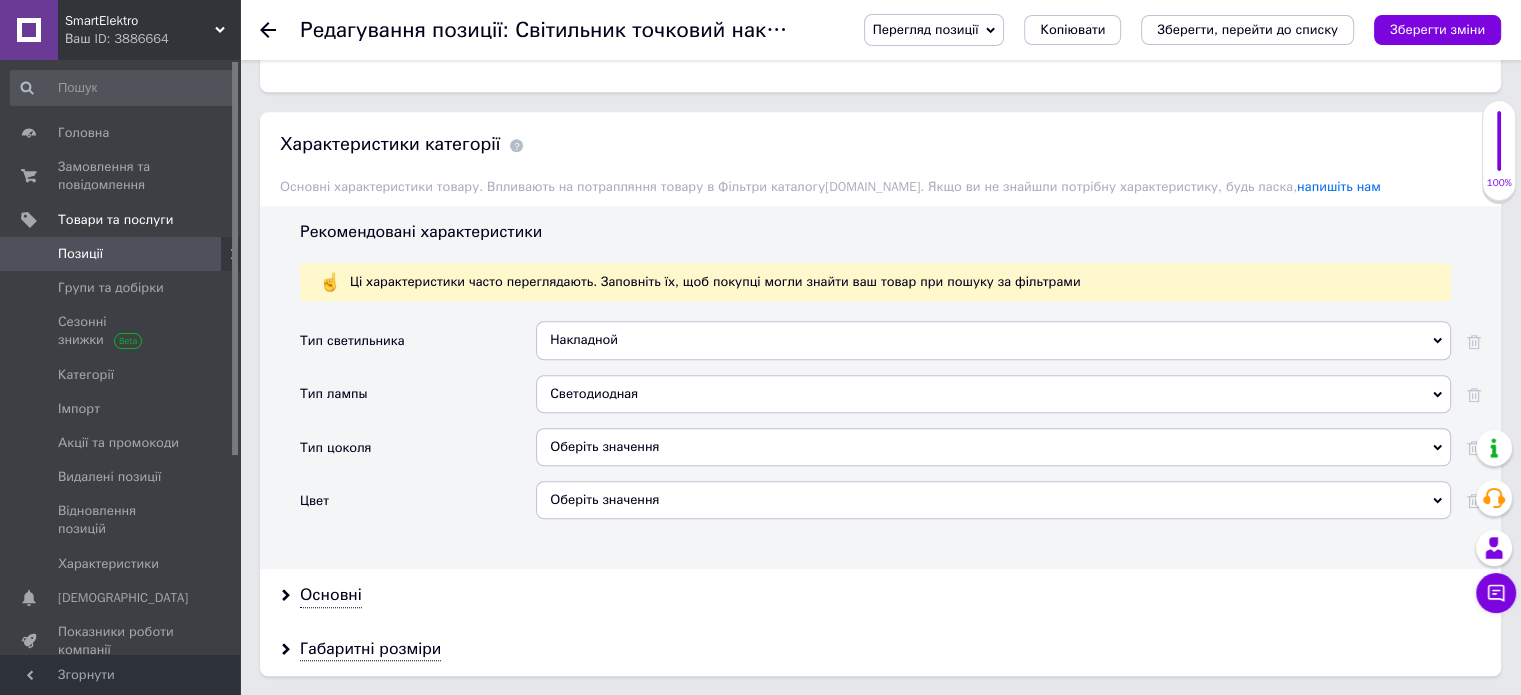 click on "Оберіть значення" at bounding box center (993, 447) 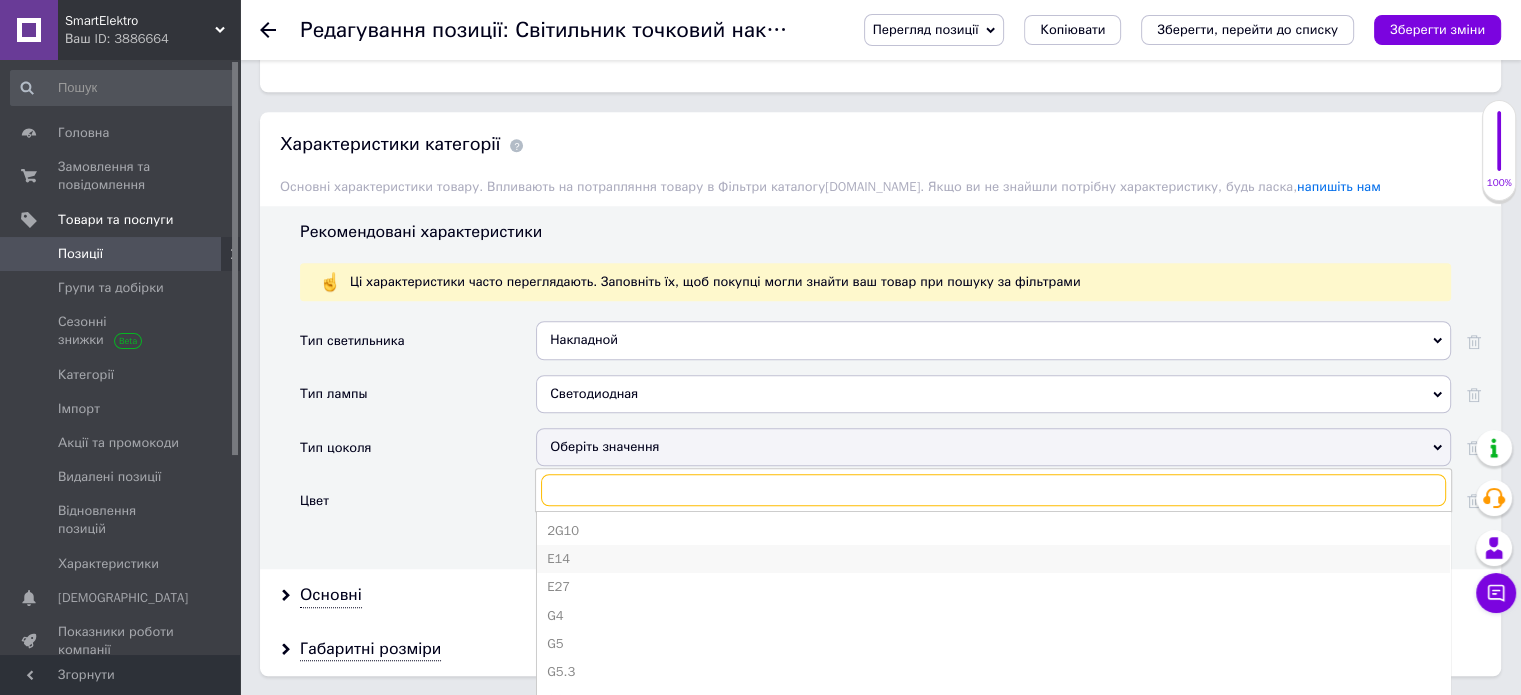 scroll, scrollTop: 134, scrollLeft: 0, axis: vertical 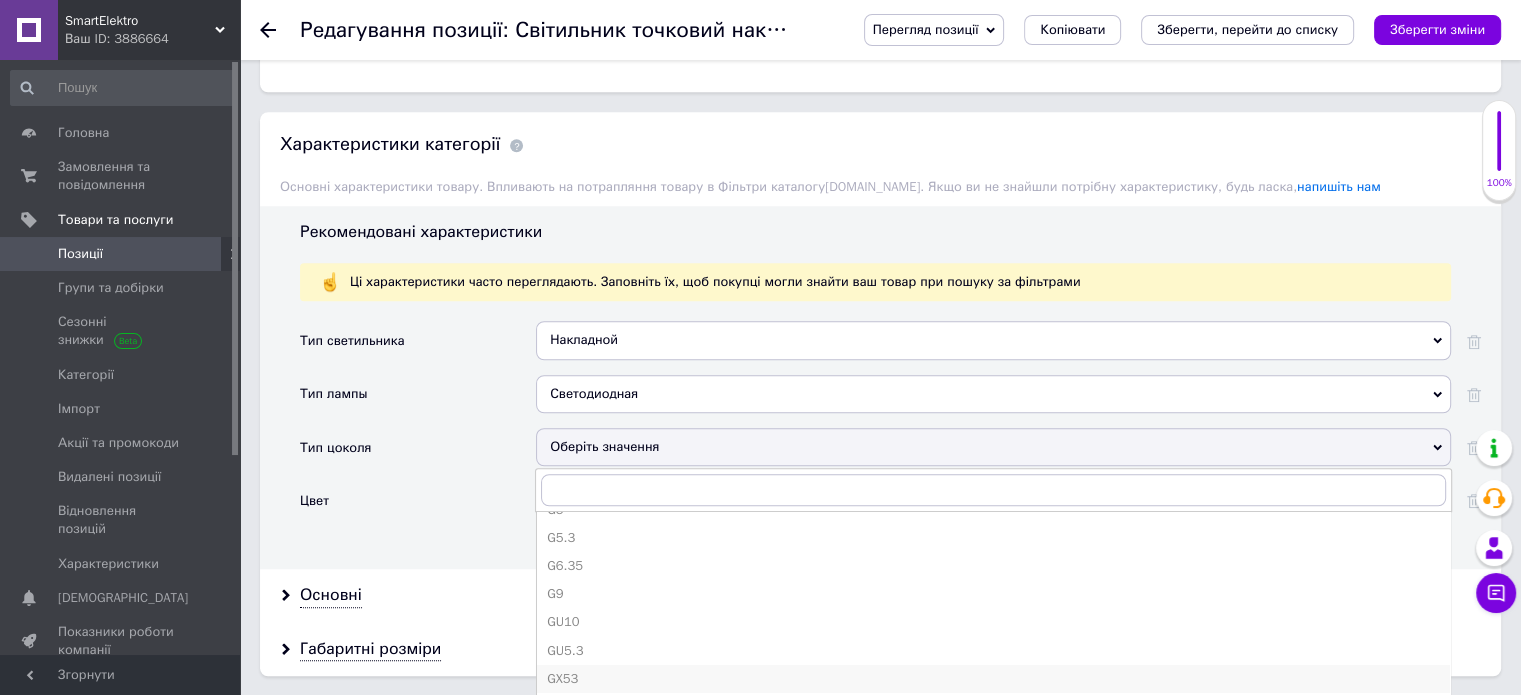 click on "GX53" at bounding box center [993, 679] 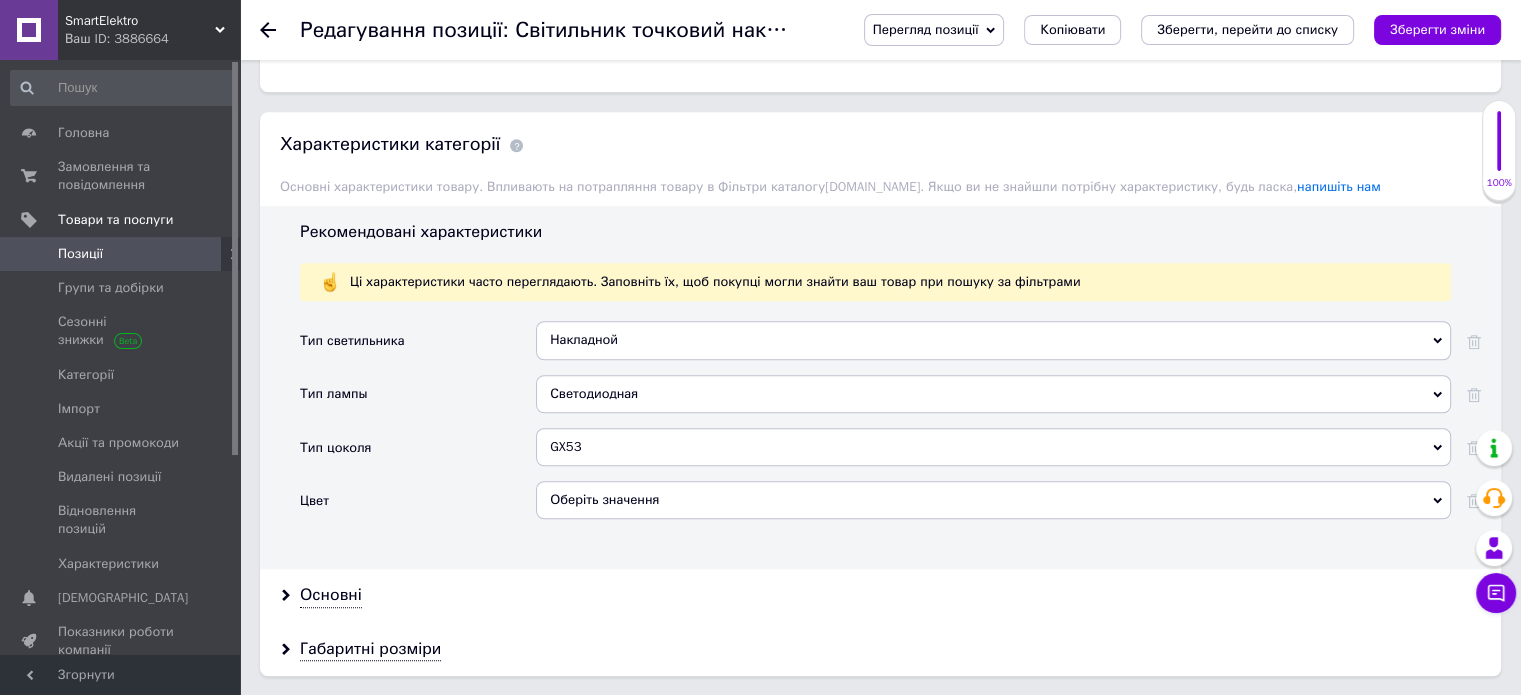 click on "Оберіть значення" at bounding box center [993, 500] 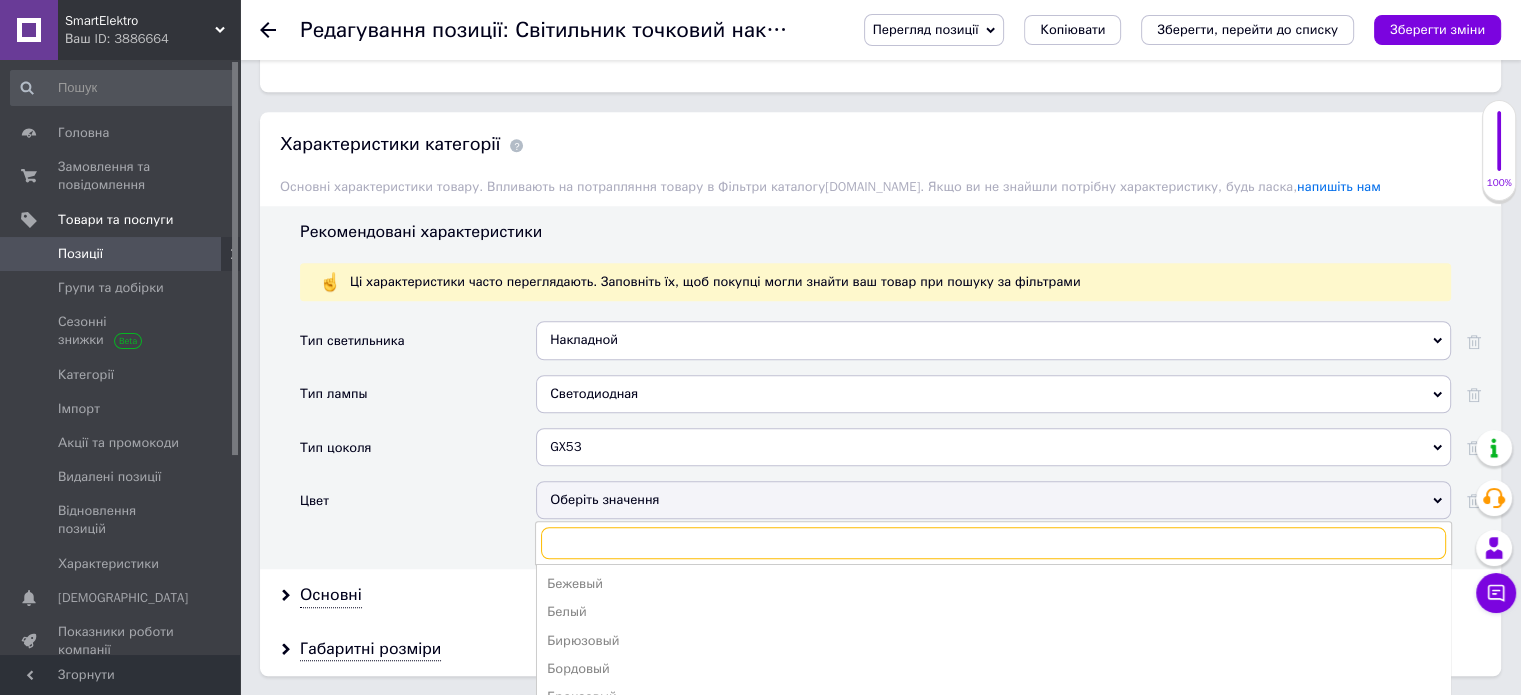 scroll, scrollTop: 1800, scrollLeft: 0, axis: vertical 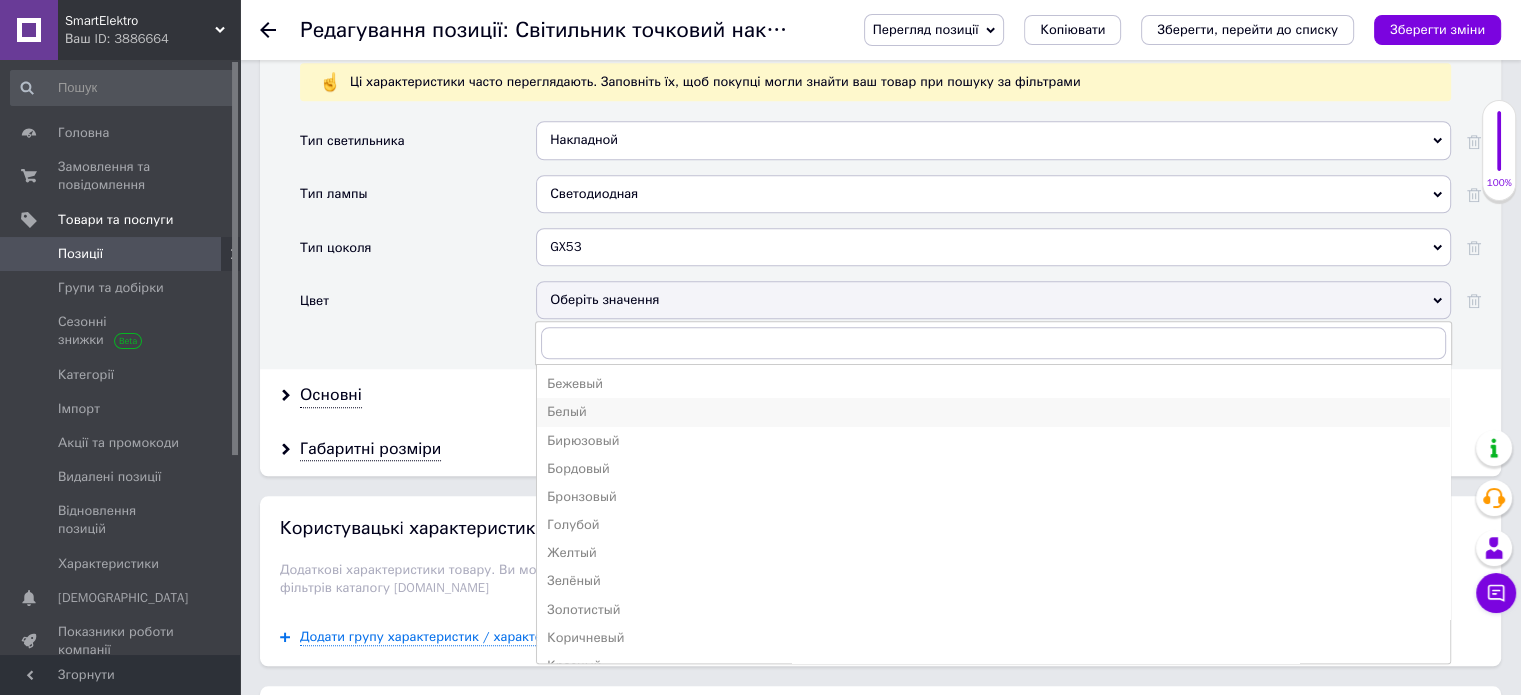 click on "Белый" at bounding box center (993, 412) 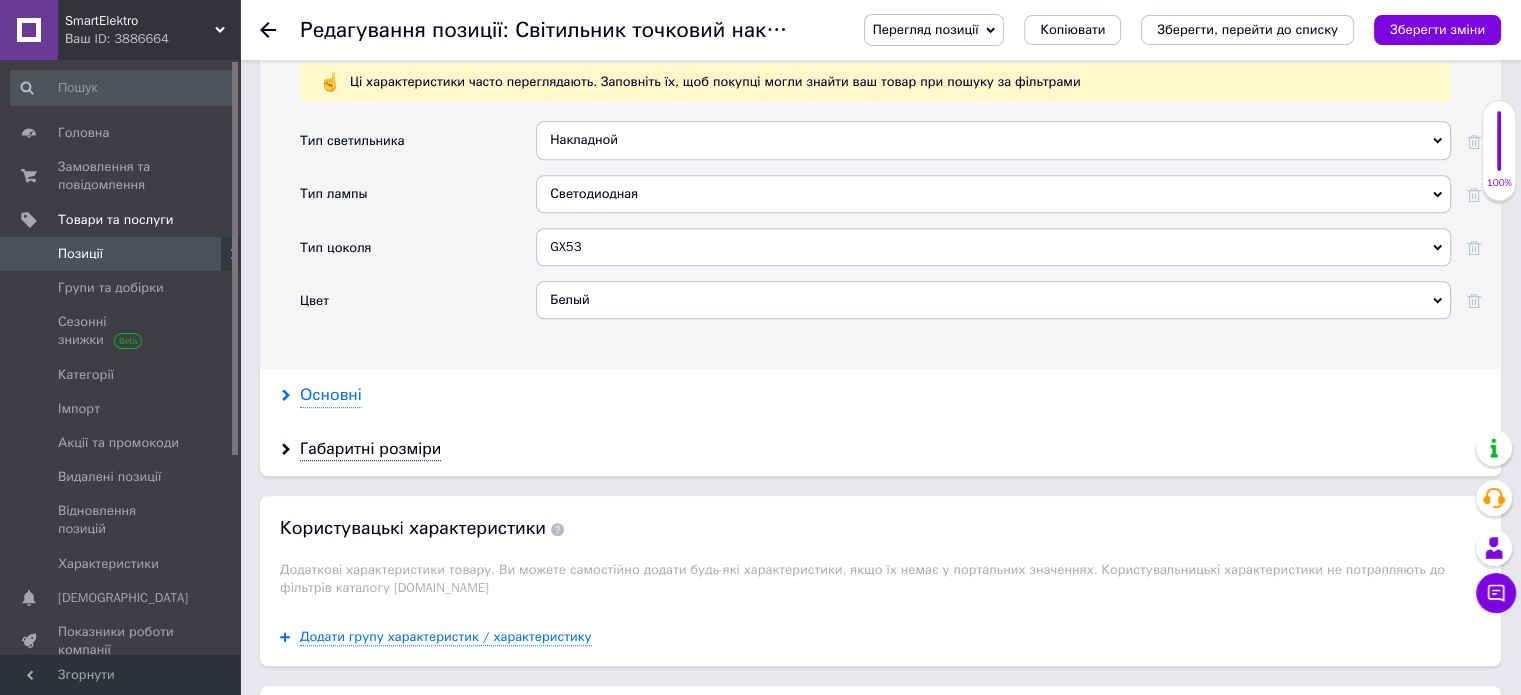 click on "Основні" at bounding box center [331, 395] 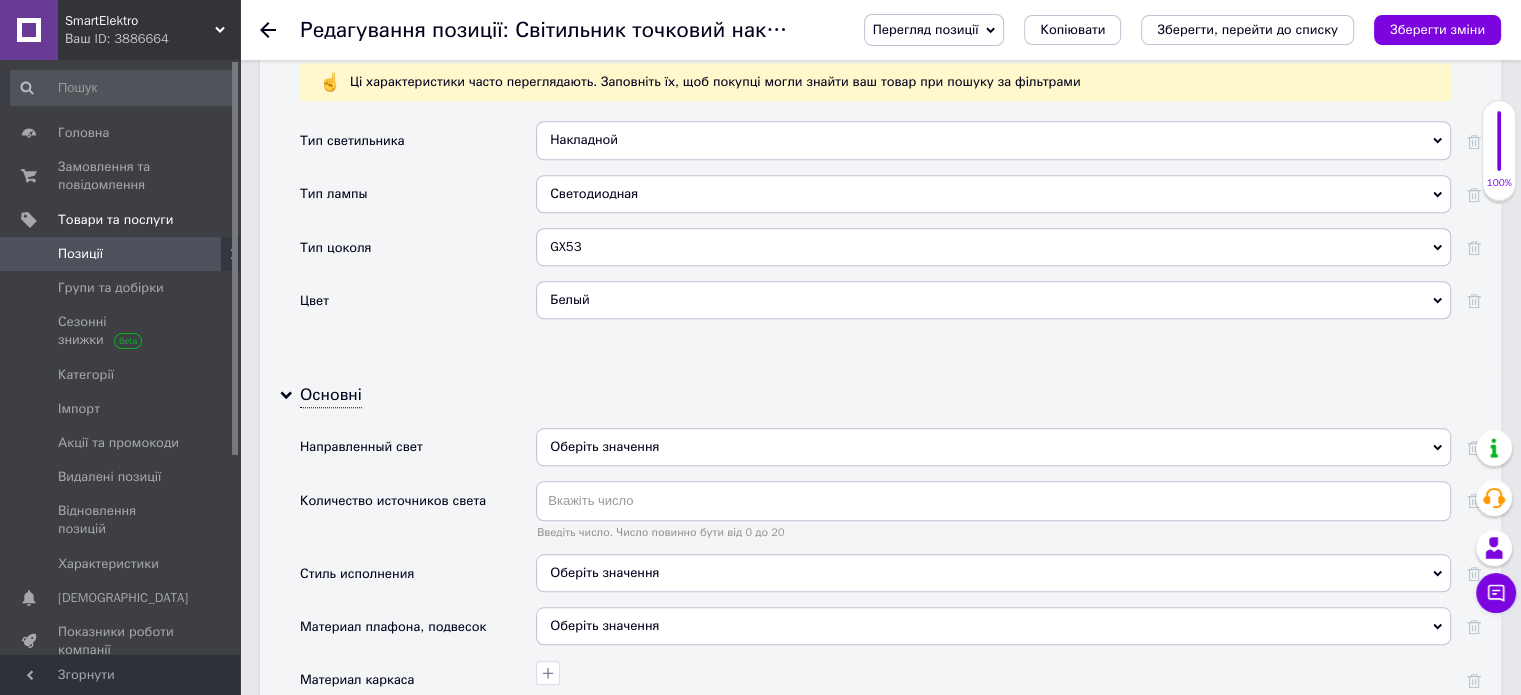 click on "Оберіть значення" at bounding box center (993, 447) 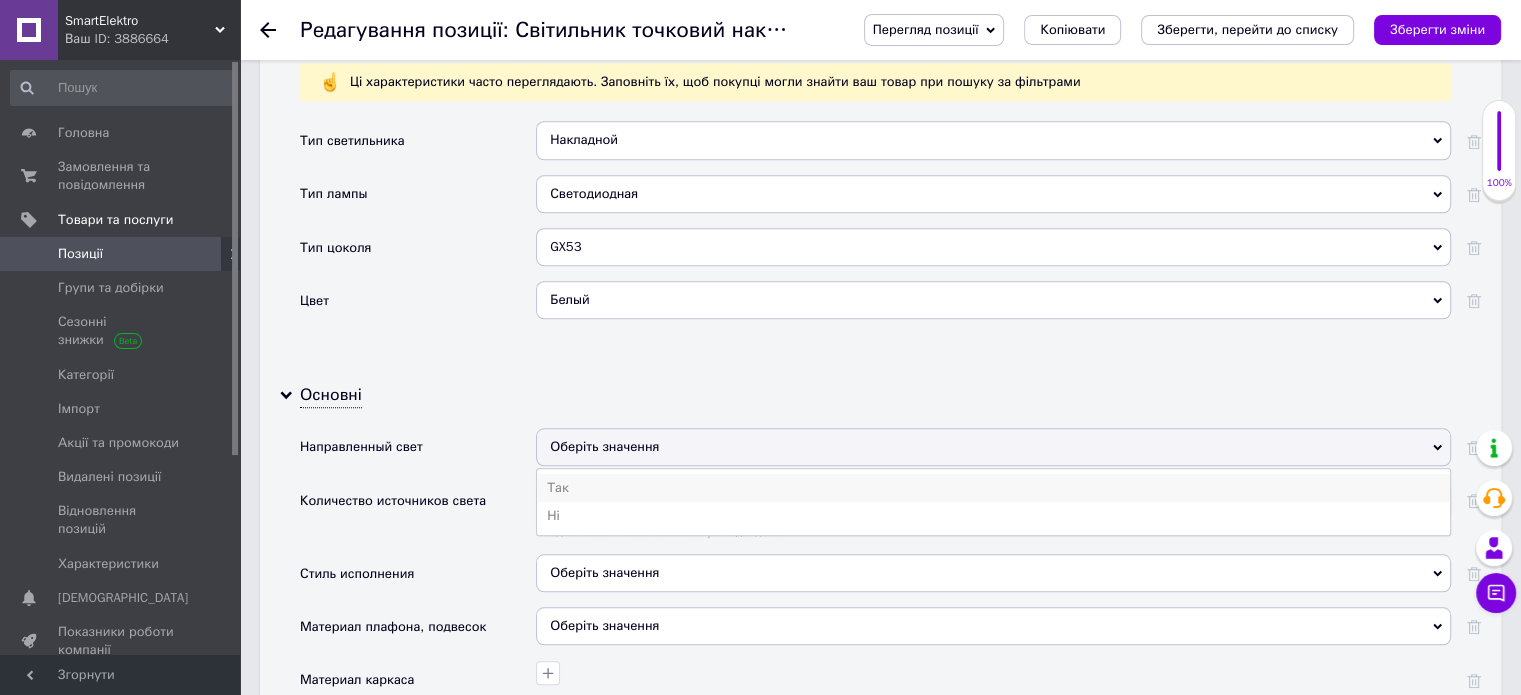 click on "Так" at bounding box center [993, 488] 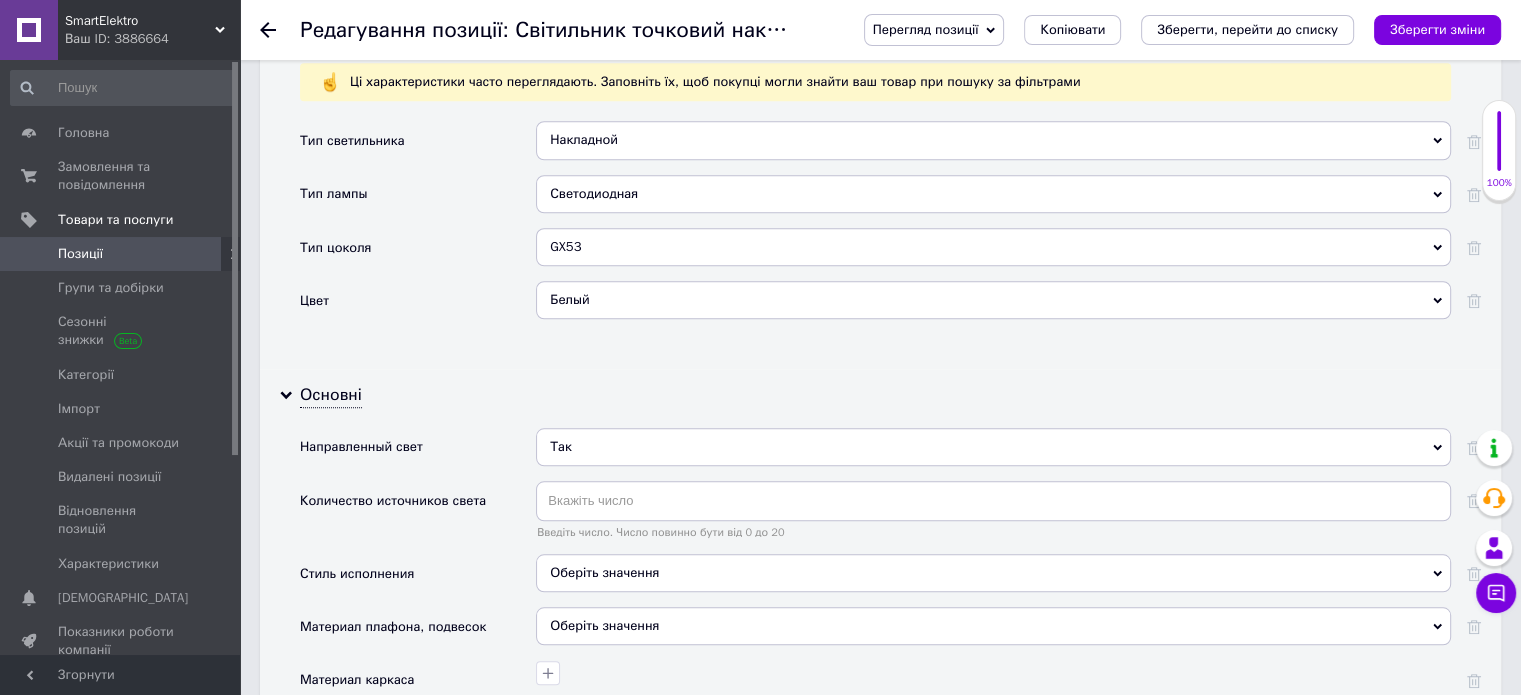 scroll, scrollTop: 1900, scrollLeft: 0, axis: vertical 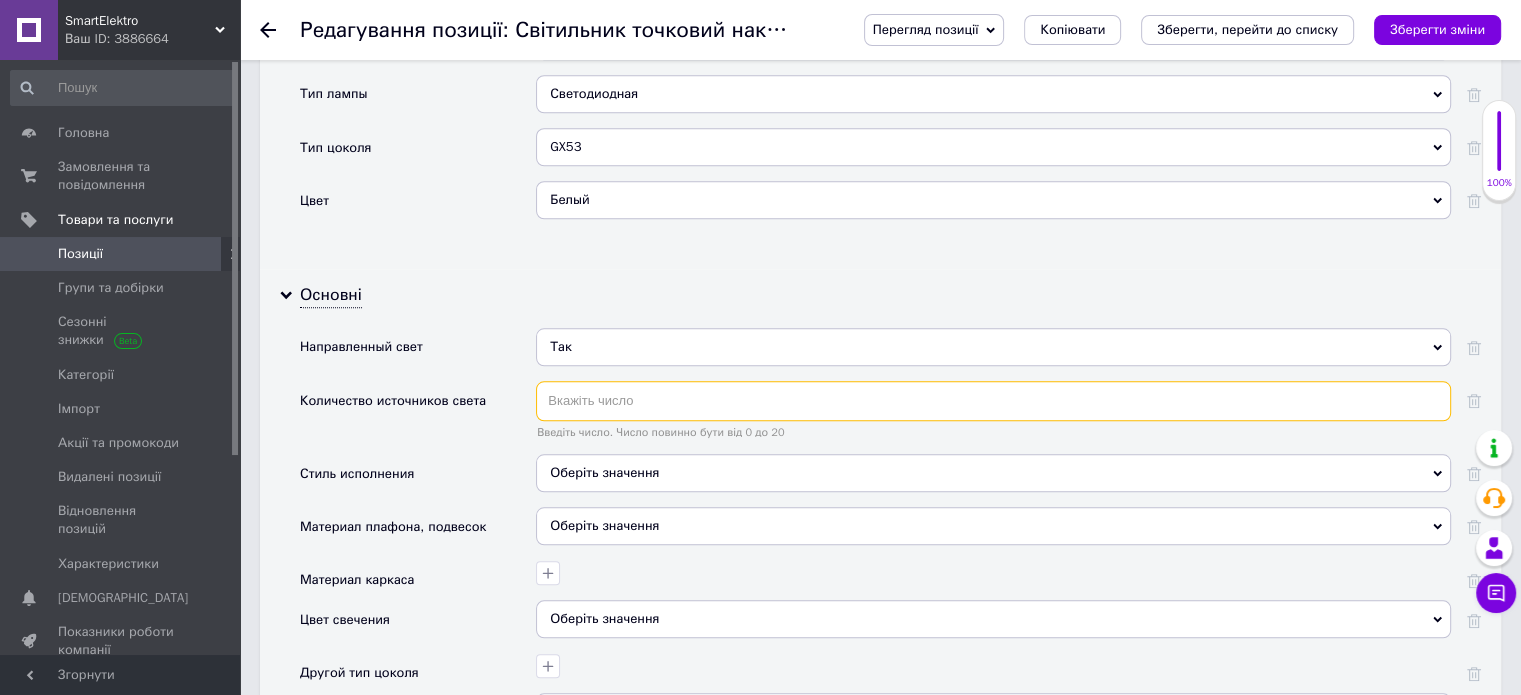 click at bounding box center [993, 401] 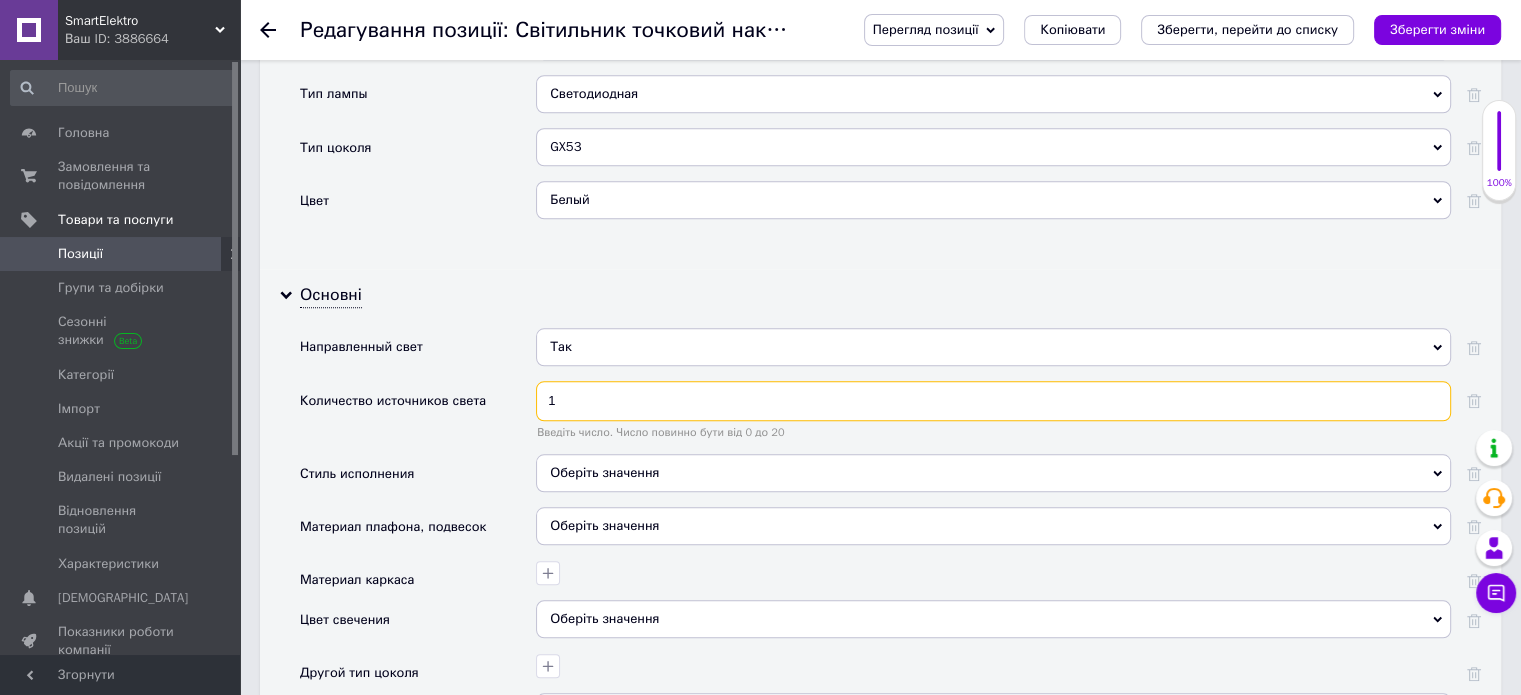 type on "1" 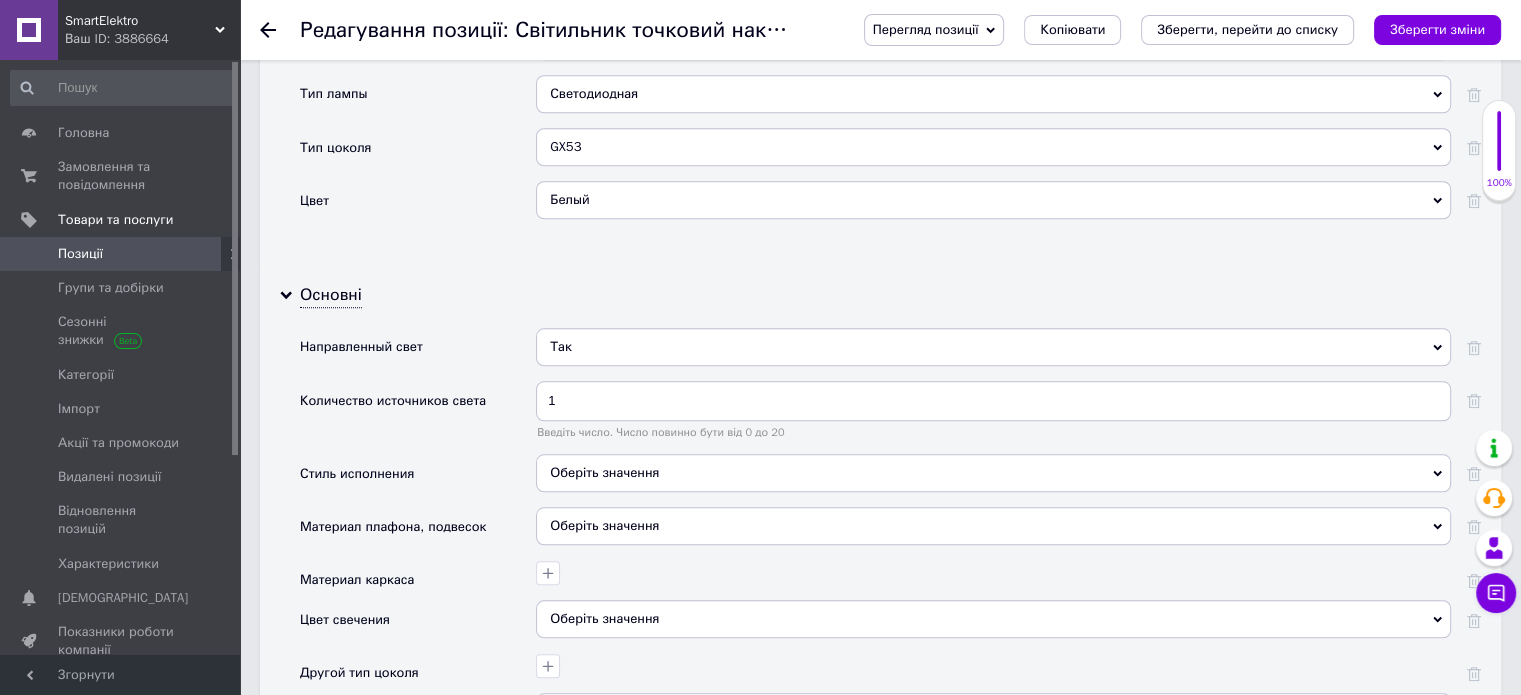click on "Оберіть значення" at bounding box center [993, 526] 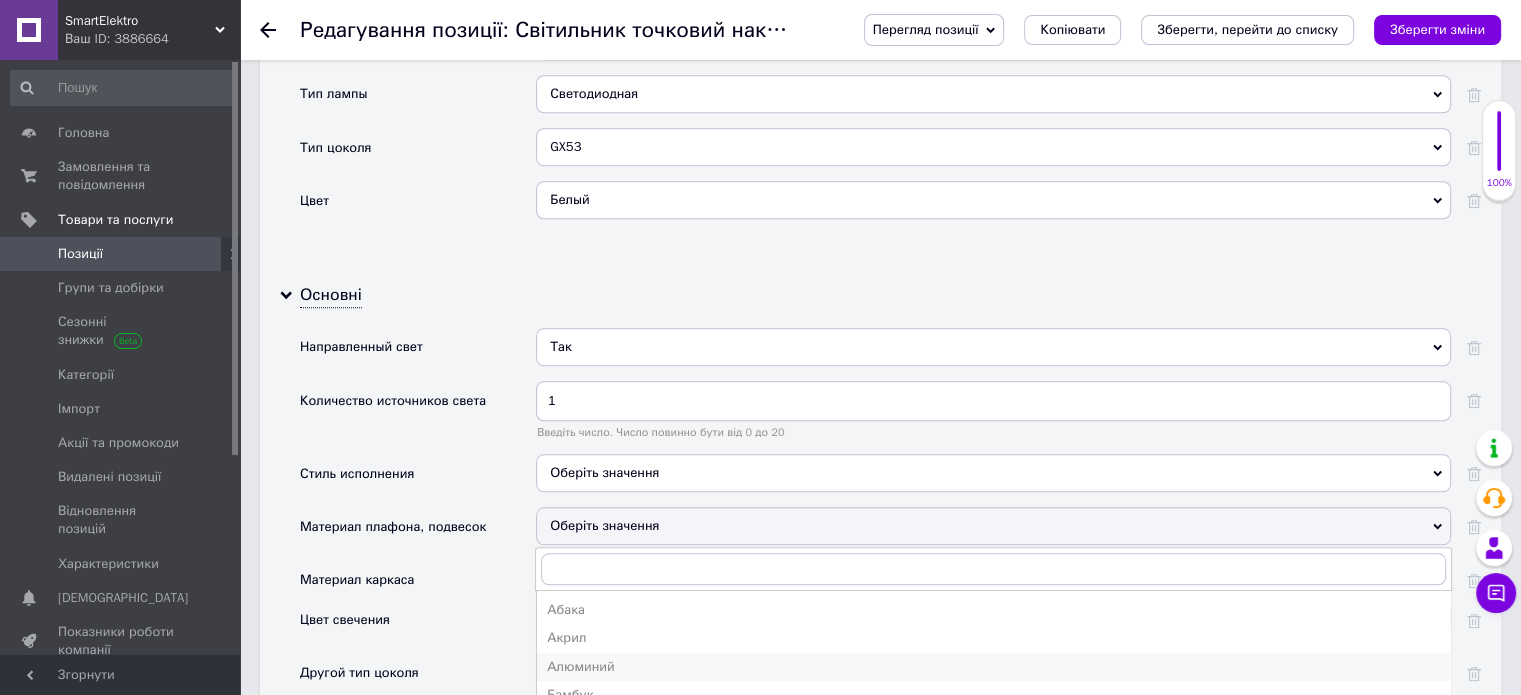 click on "Алюминий" at bounding box center [993, 667] 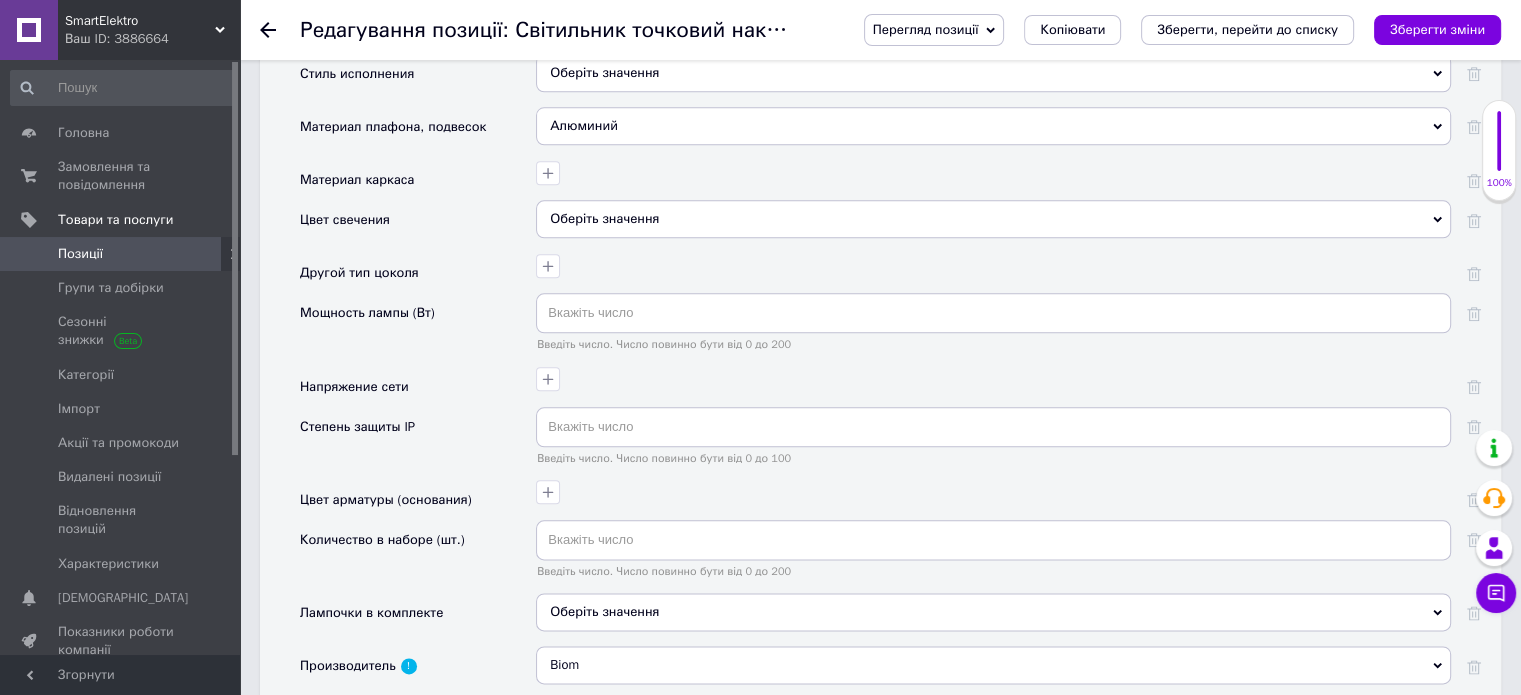 scroll, scrollTop: 2400, scrollLeft: 0, axis: vertical 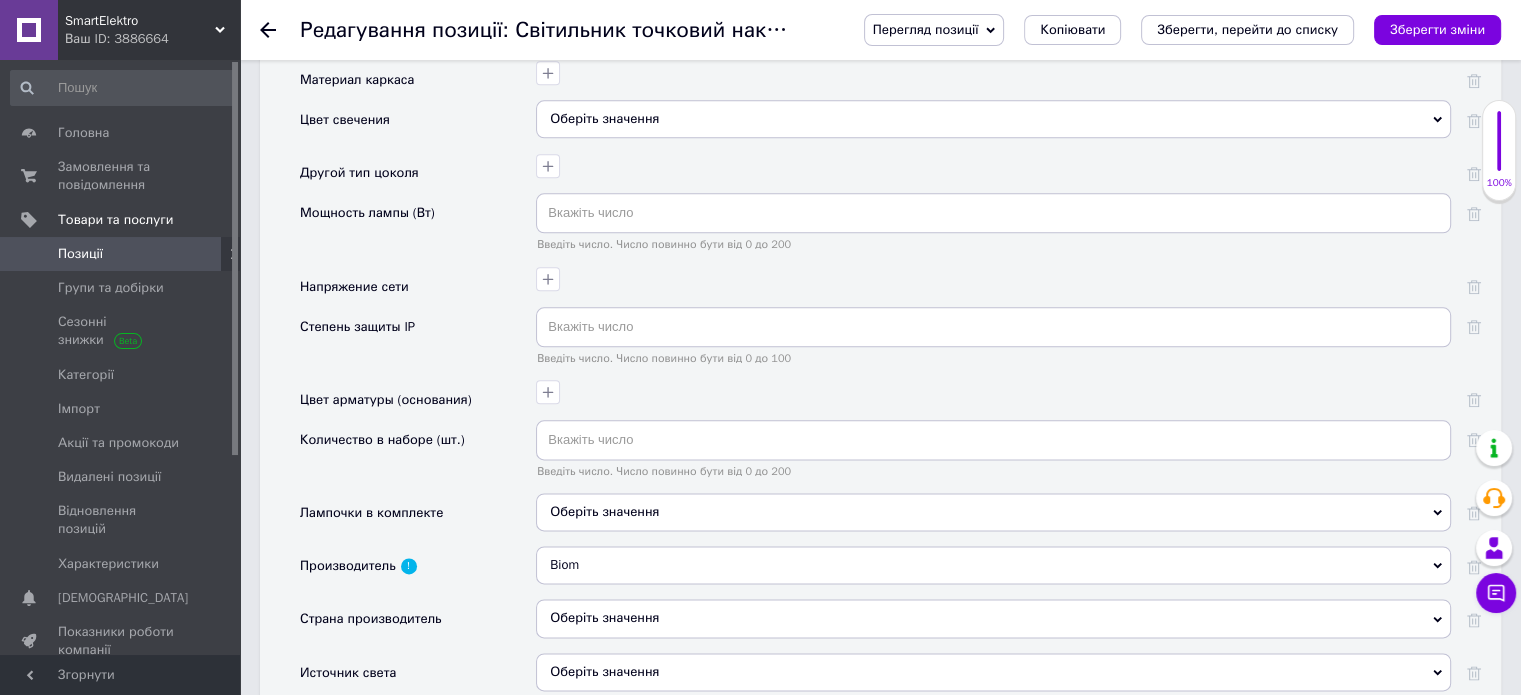 click on "Оберіть значення" at bounding box center [993, 512] 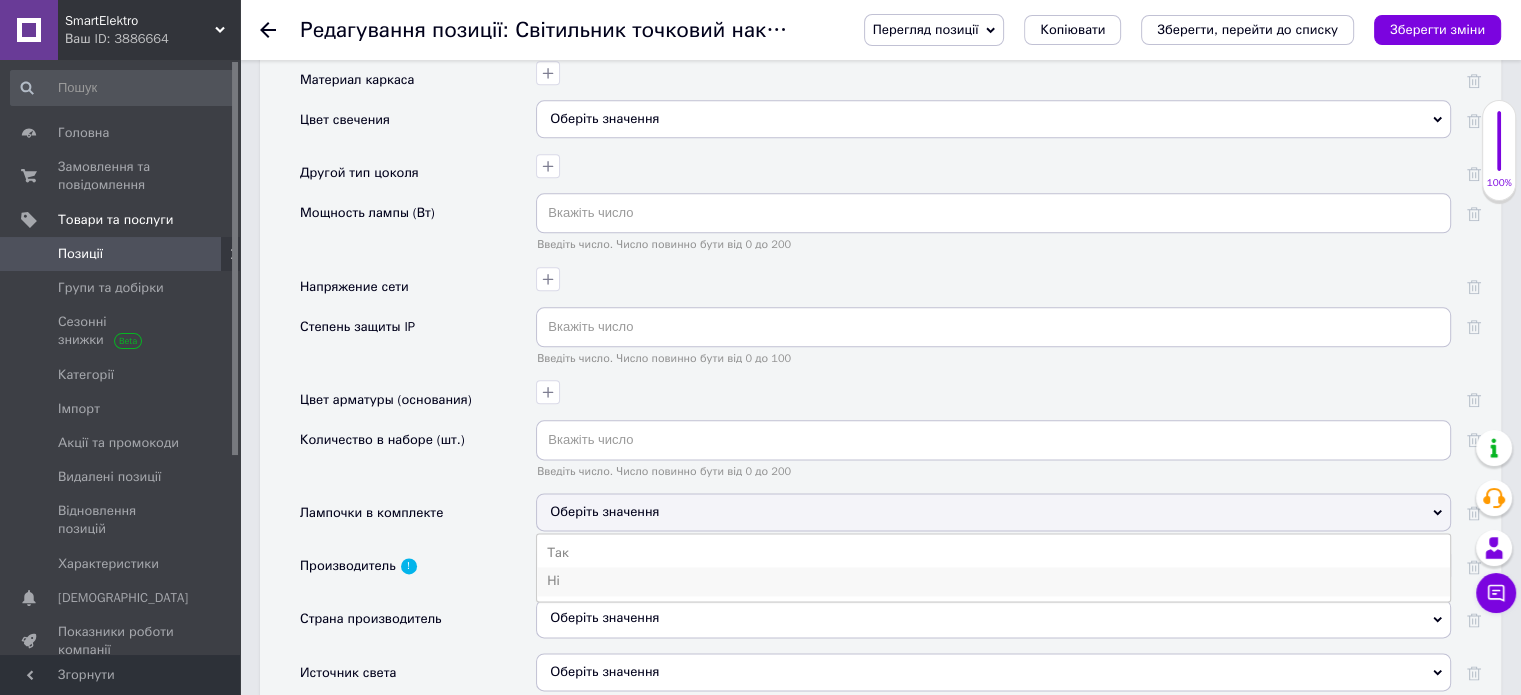 click on "Ні" at bounding box center (993, 581) 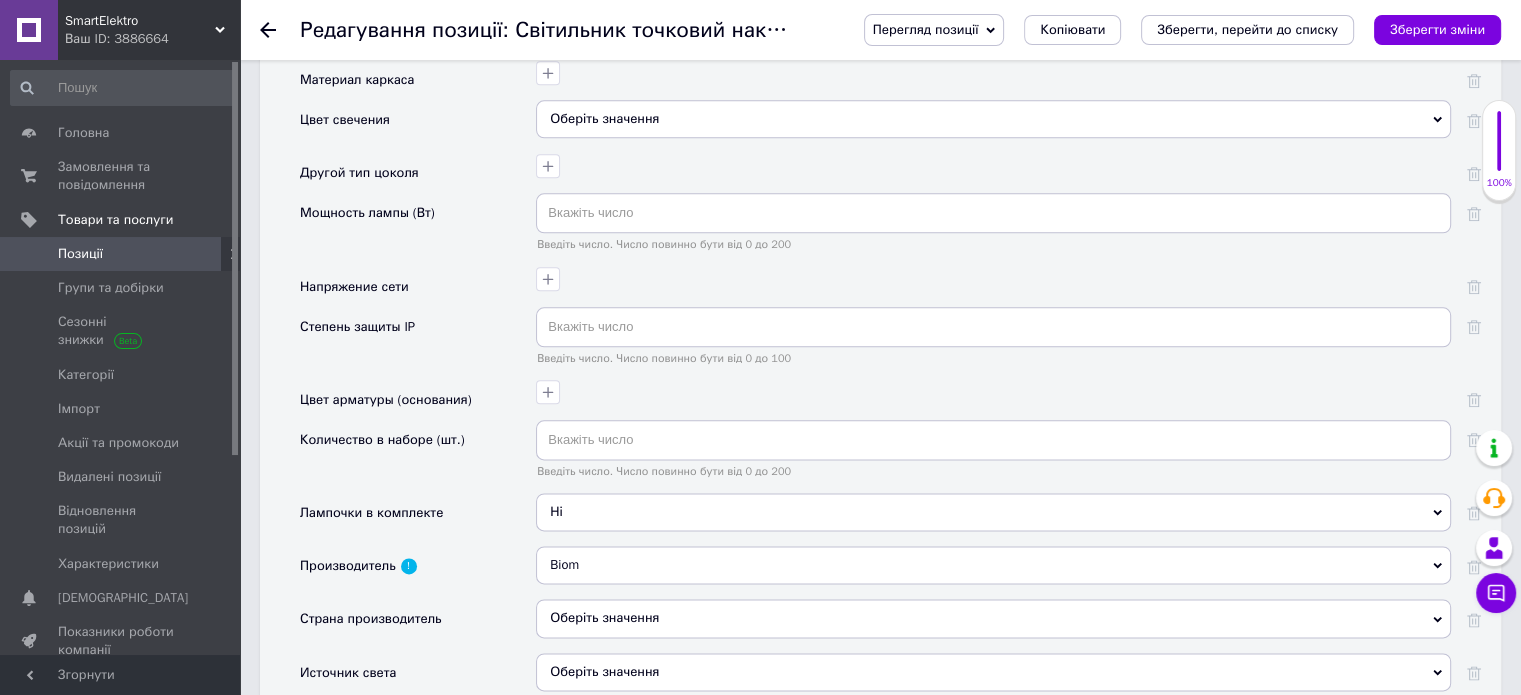 scroll, scrollTop: 2500, scrollLeft: 0, axis: vertical 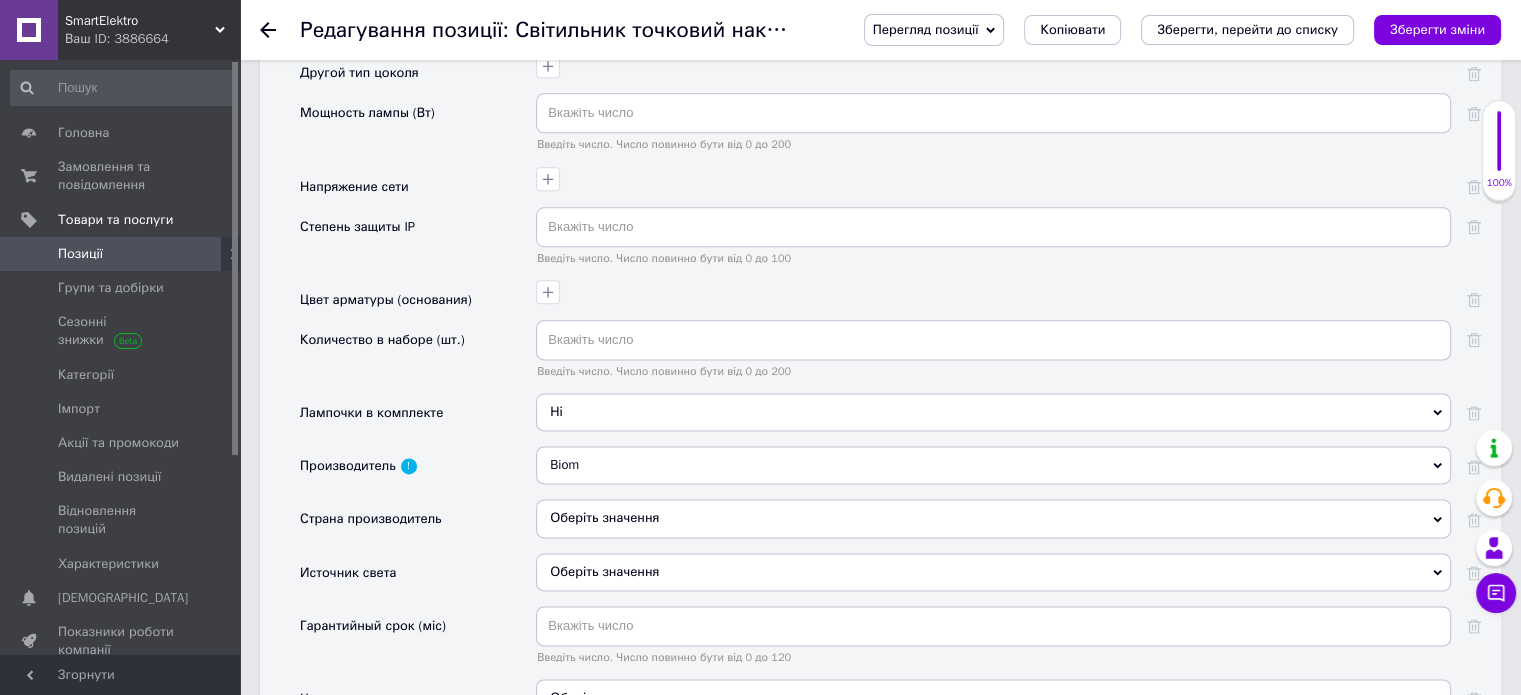 drag, startPoint x: 596, startPoint y: 454, endPoint x: 528, endPoint y: 451, distance: 68.06615 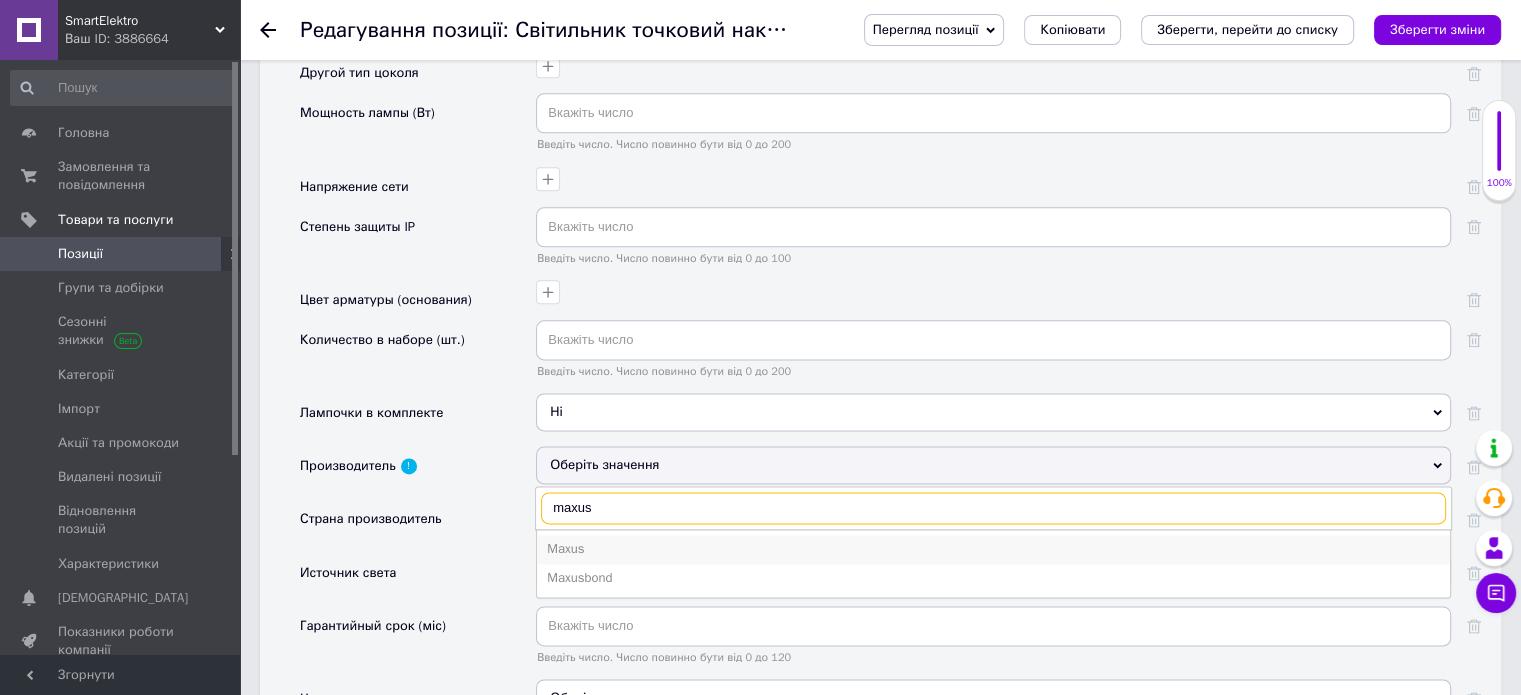 type on "maxus" 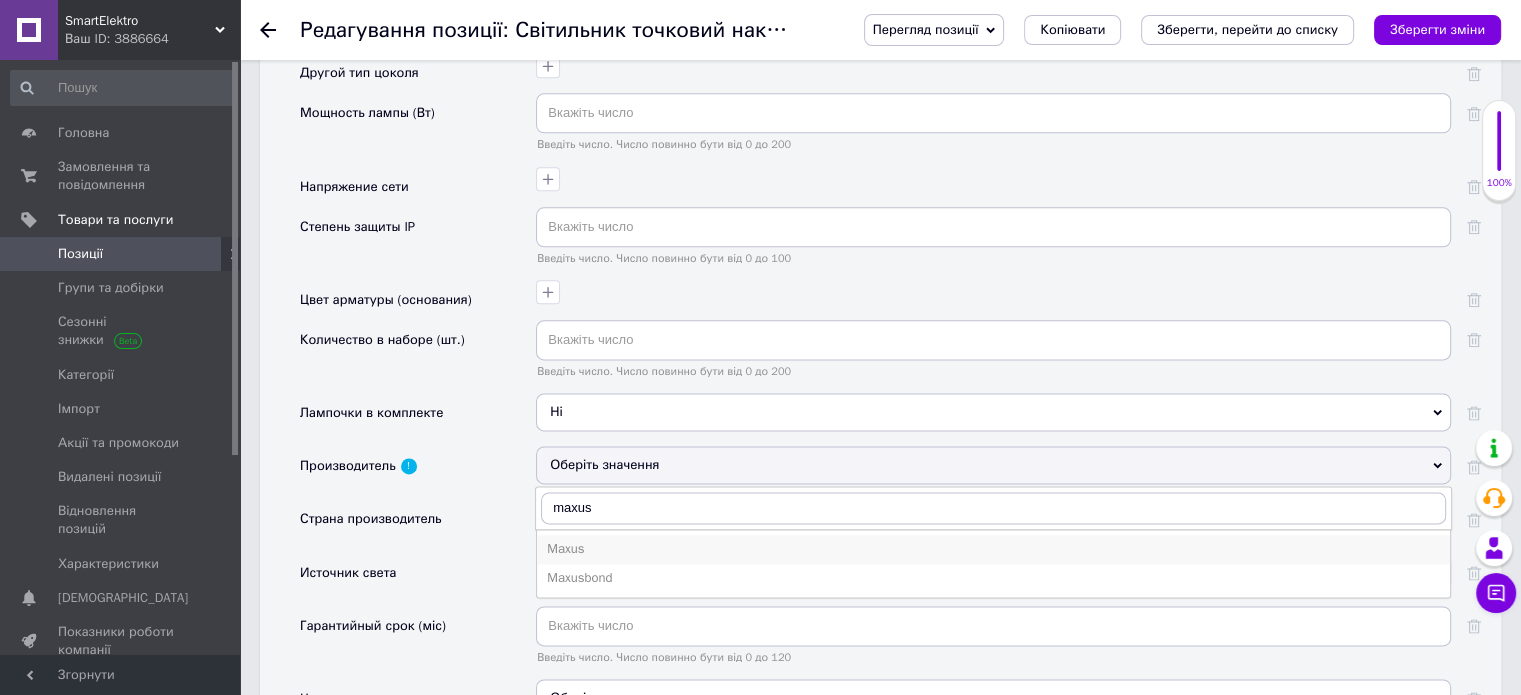 click on "Maxus" at bounding box center (993, 549) 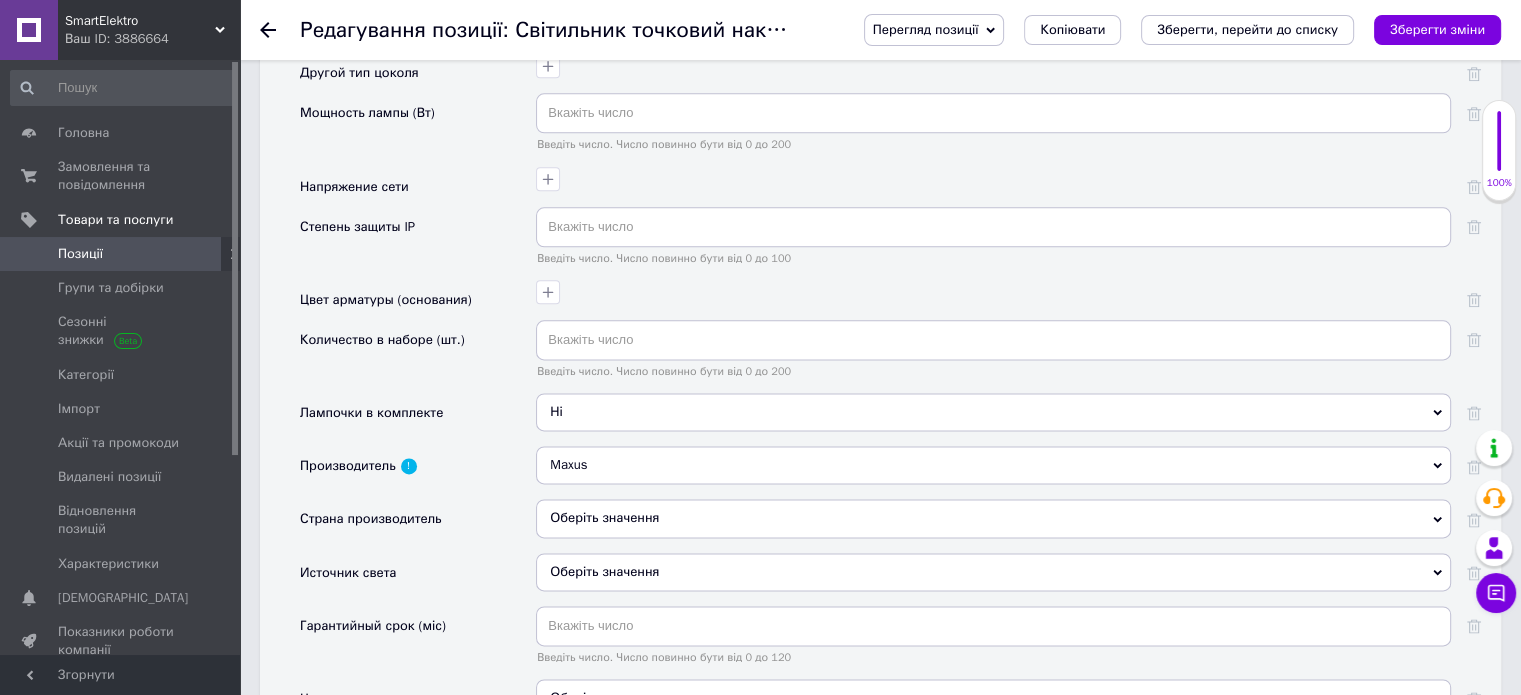 click on "Оберіть значення" at bounding box center (993, 518) 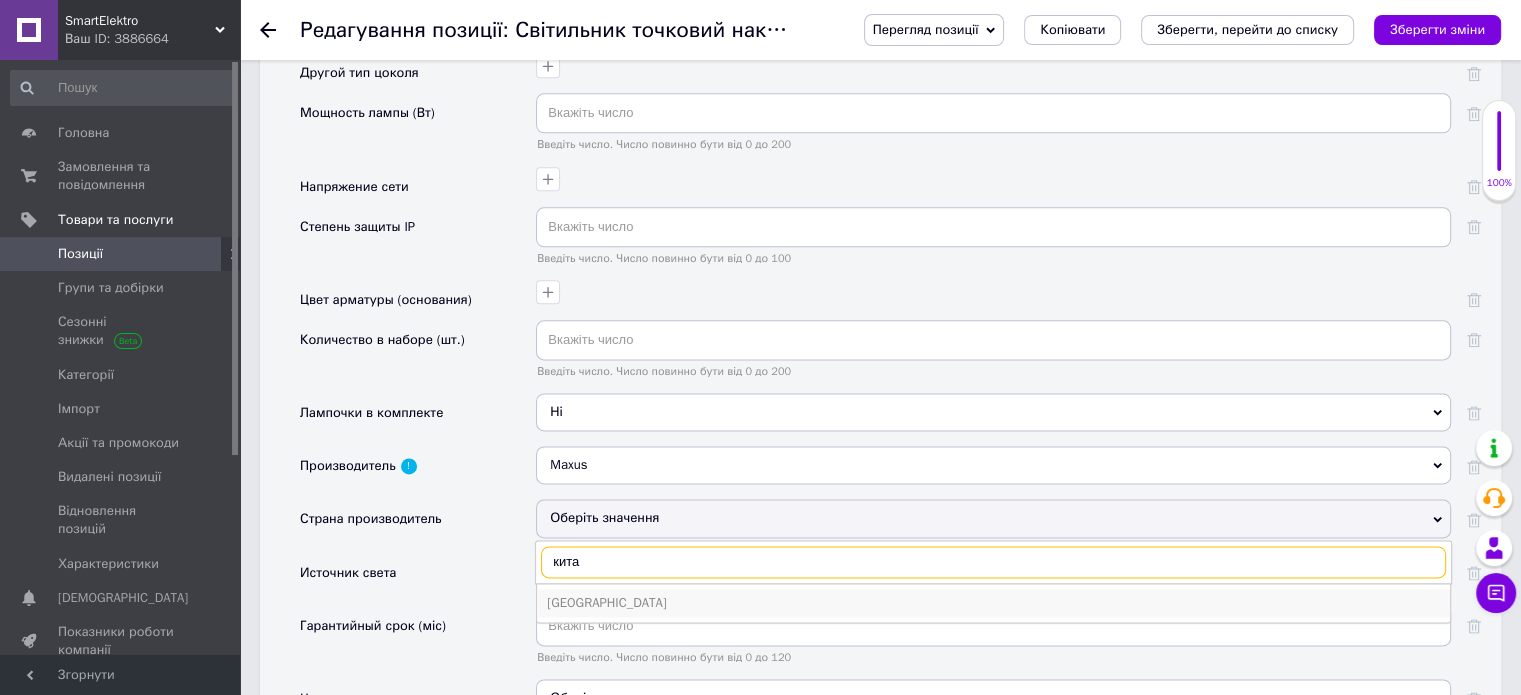 type on "кита" 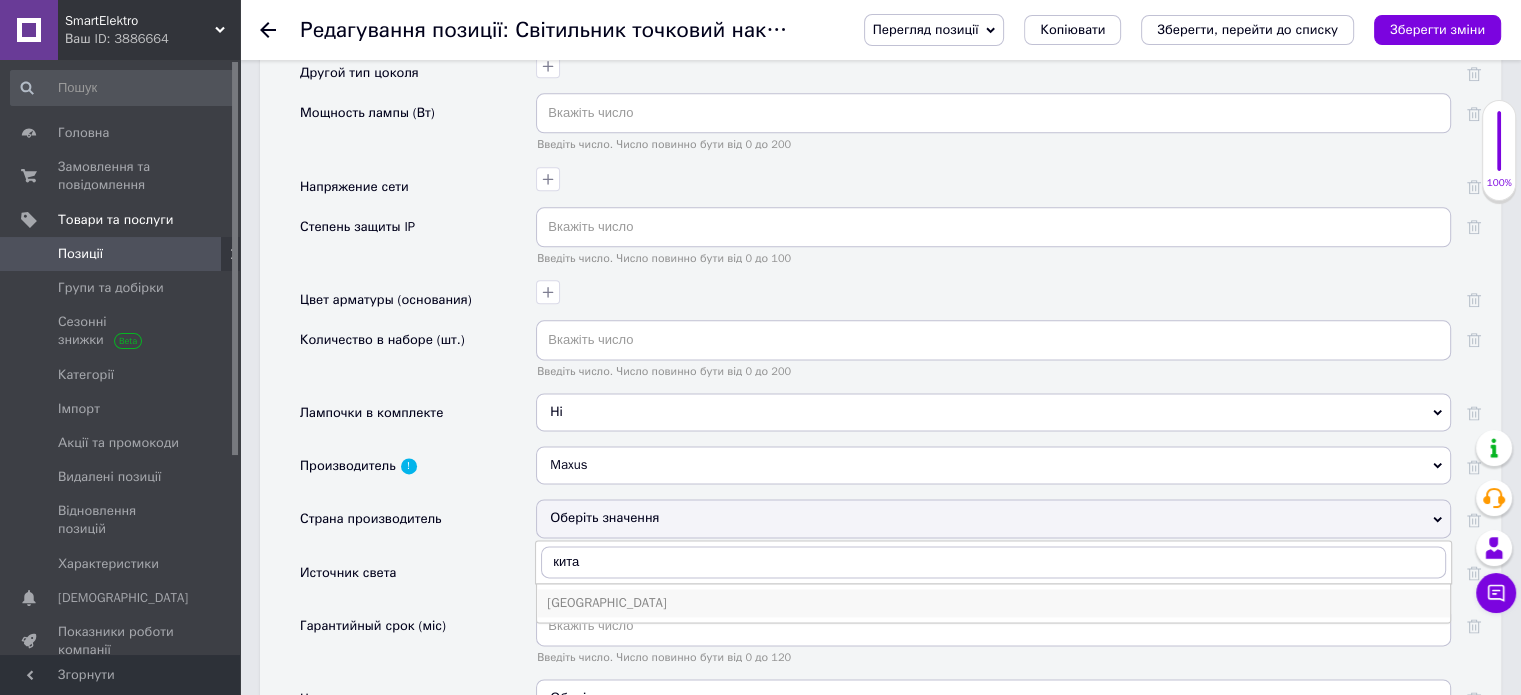 click on "Китай" at bounding box center [993, 603] 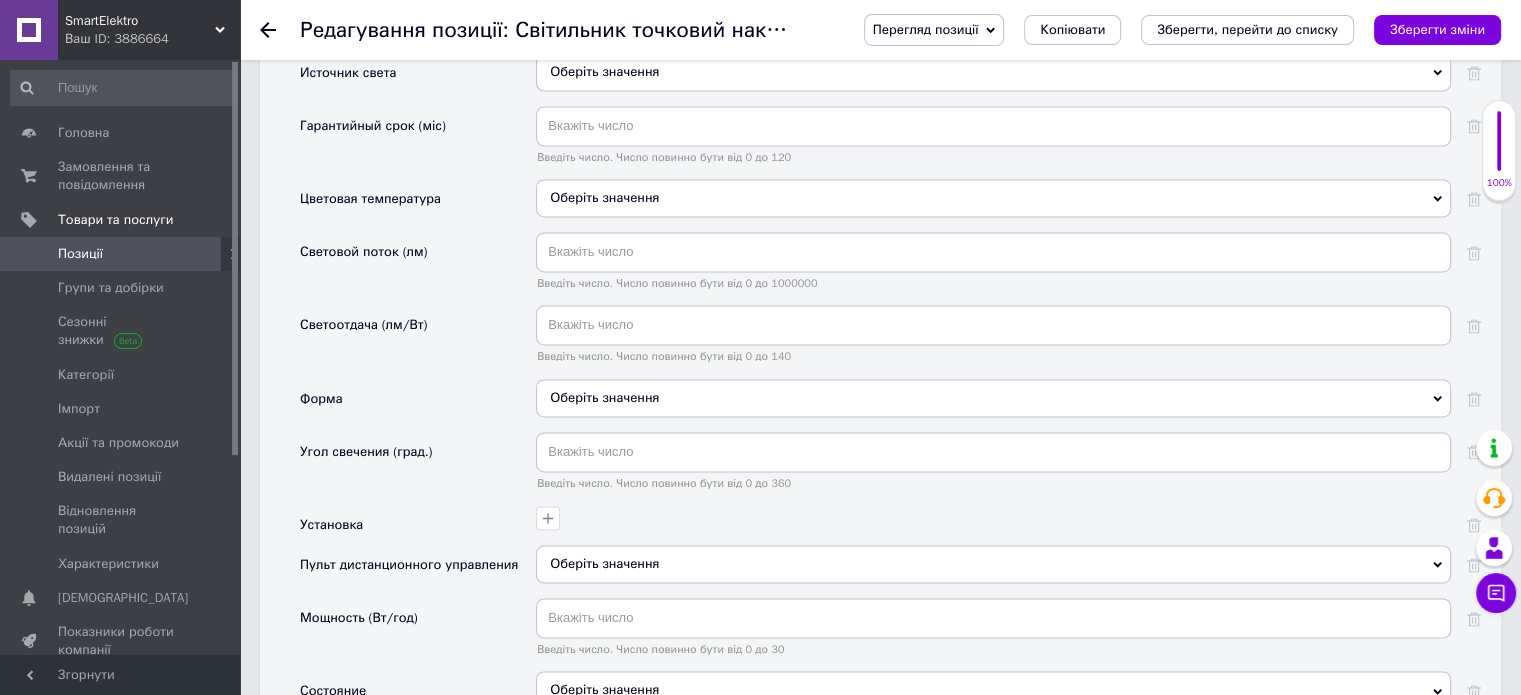 scroll, scrollTop: 3100, scrollLeft: 0, axis: vertical 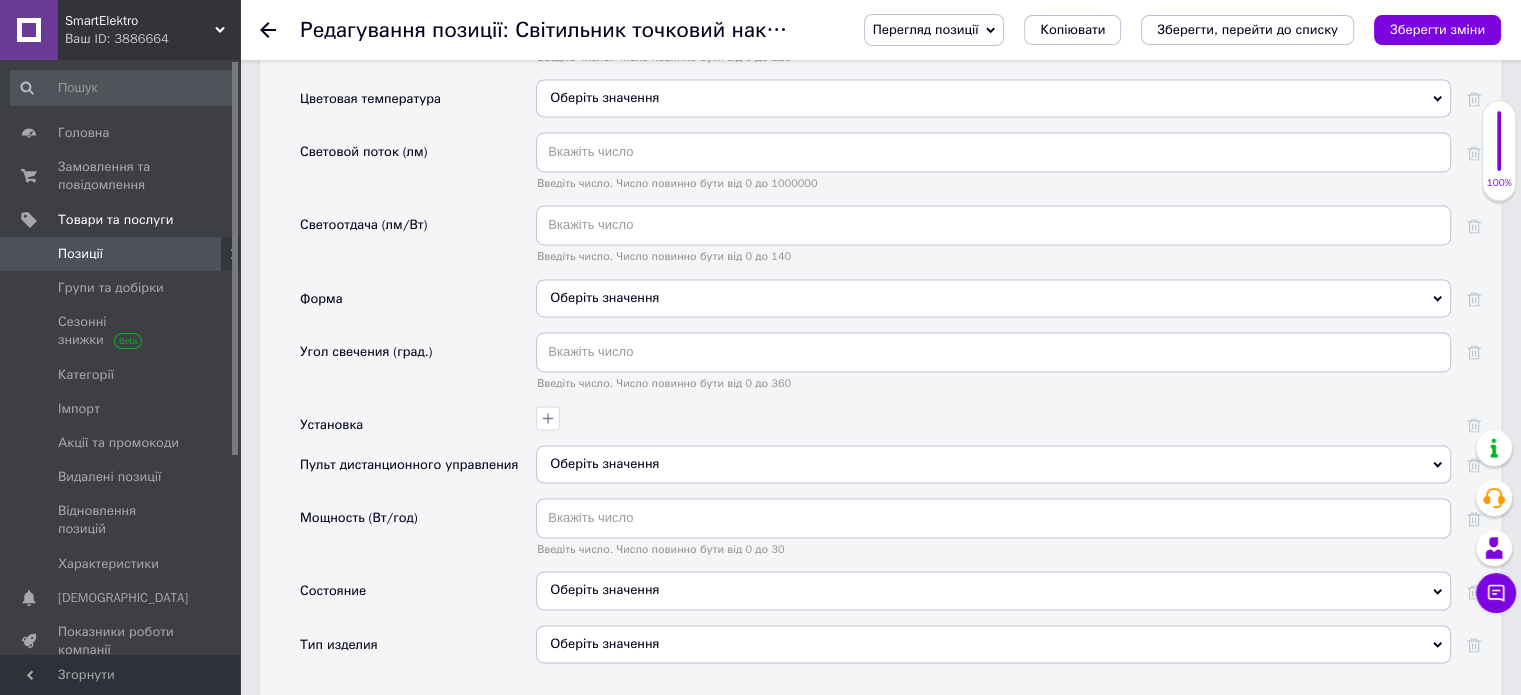 click on "Оберіть значення" at bounding box center (604, 463) 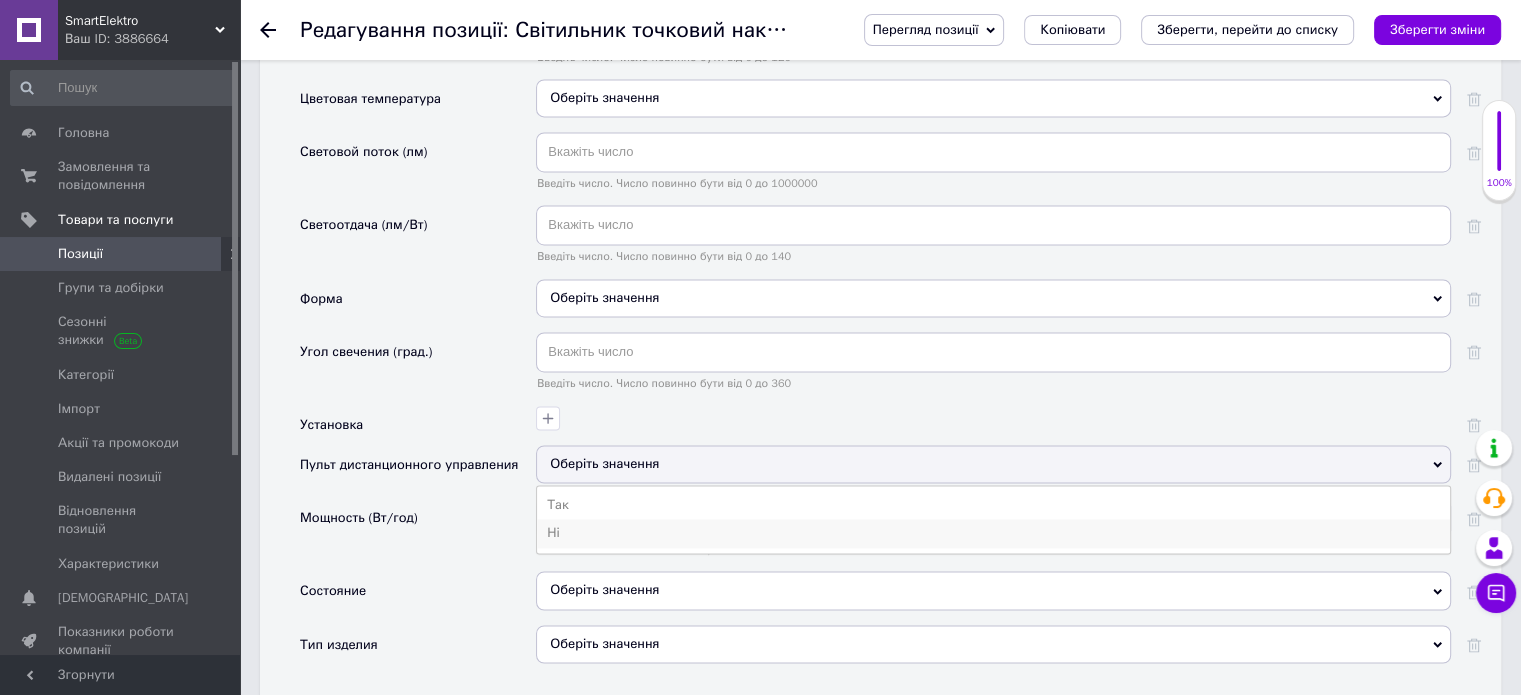 click on "Ні" at bounding box center (993, 533) 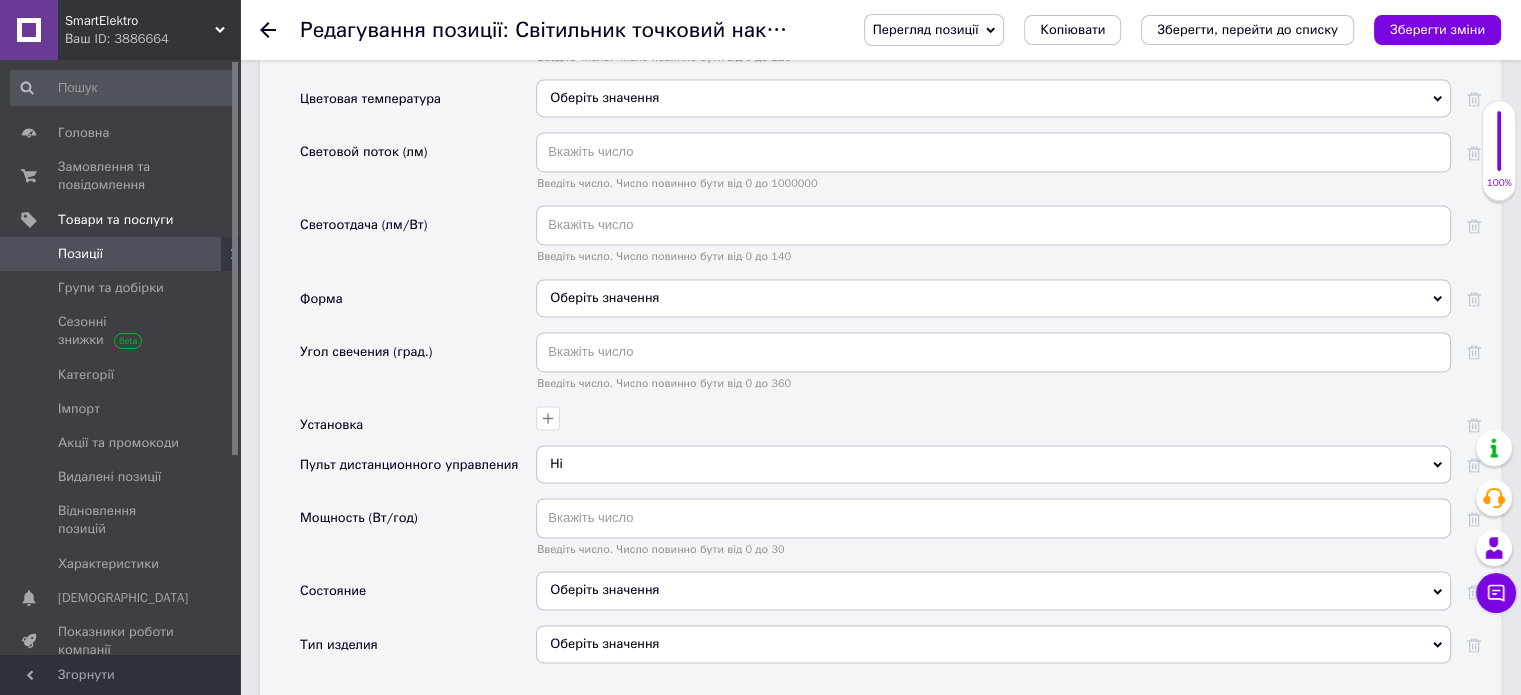 click on "Оберіть значення" at bounding box center [993, 590] 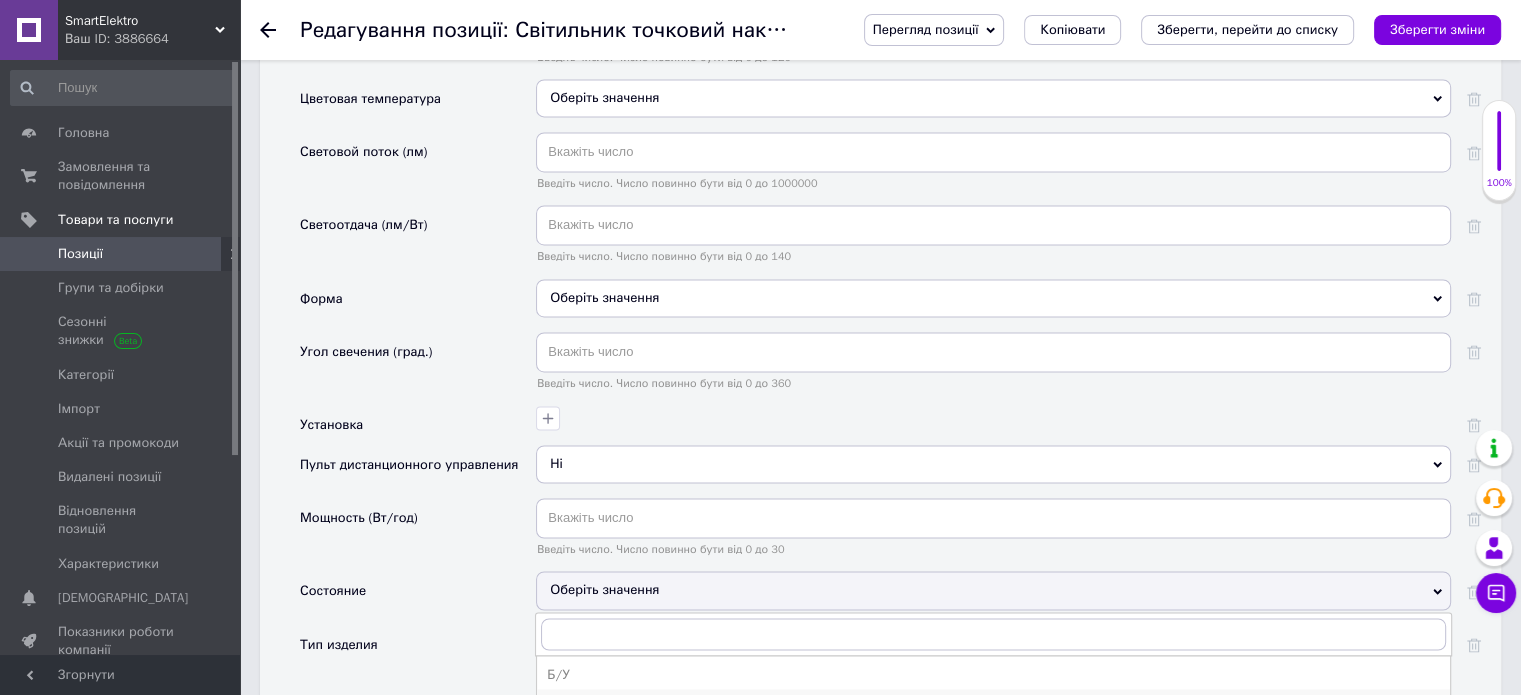 click on "Новое" at bounding box center [993, 703] 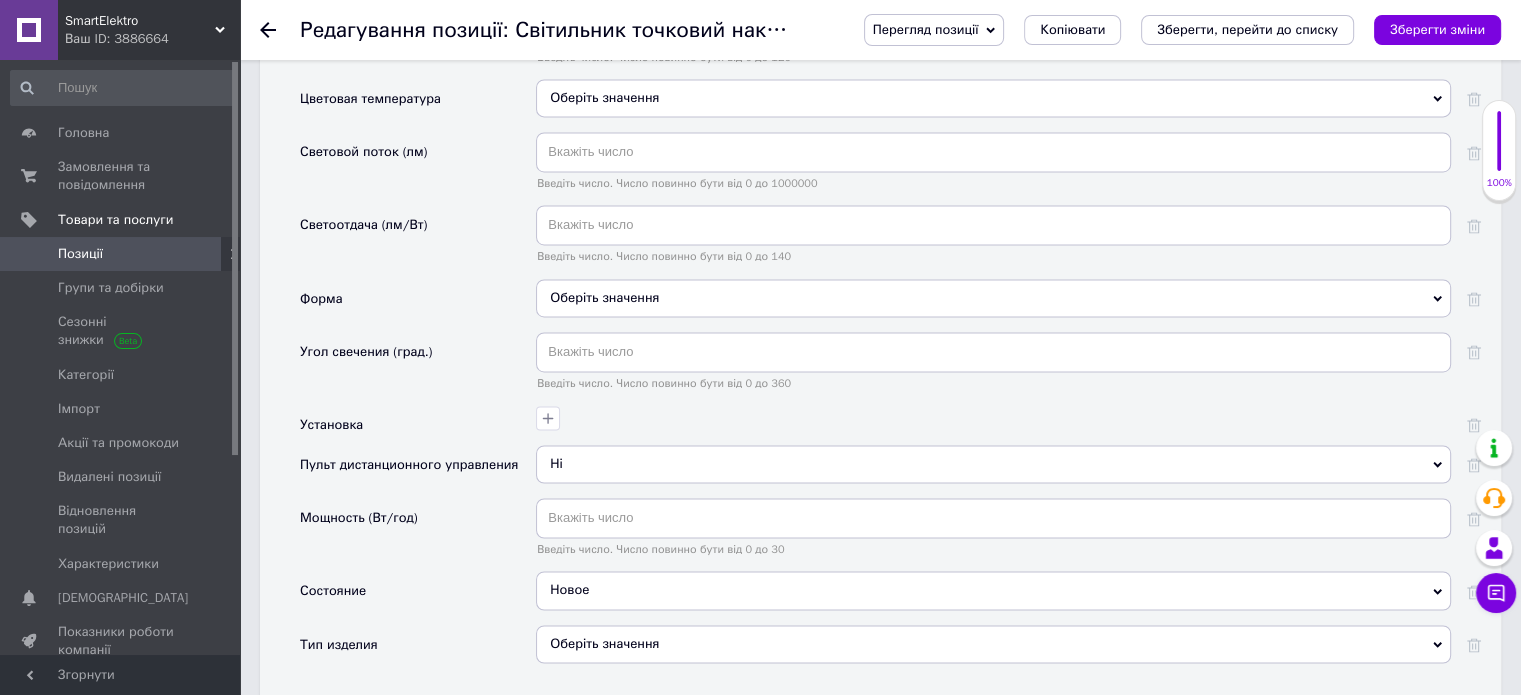 scroll, scrollTop: 3300, scrollLeft: 0, axis: vertical 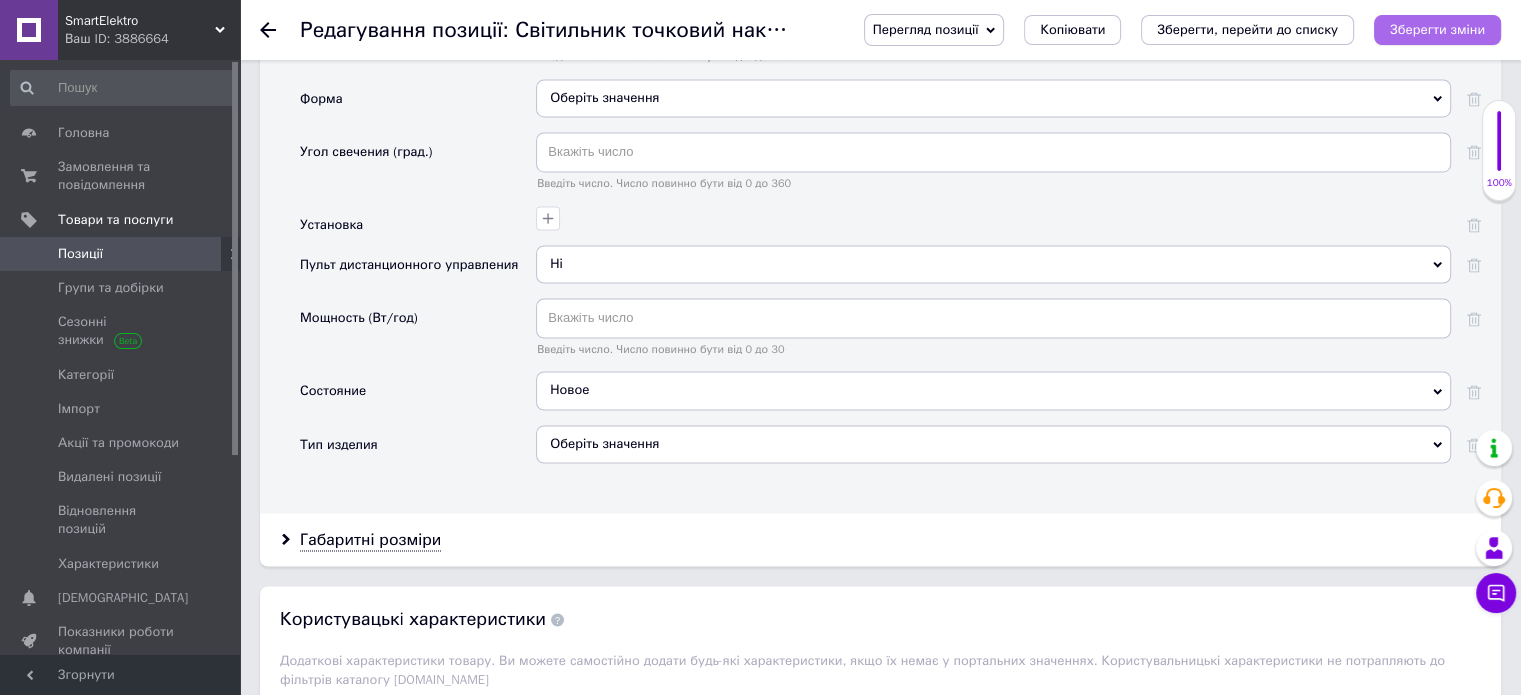 click on "Зберегти зміни" at bounding box center [1437, 29] 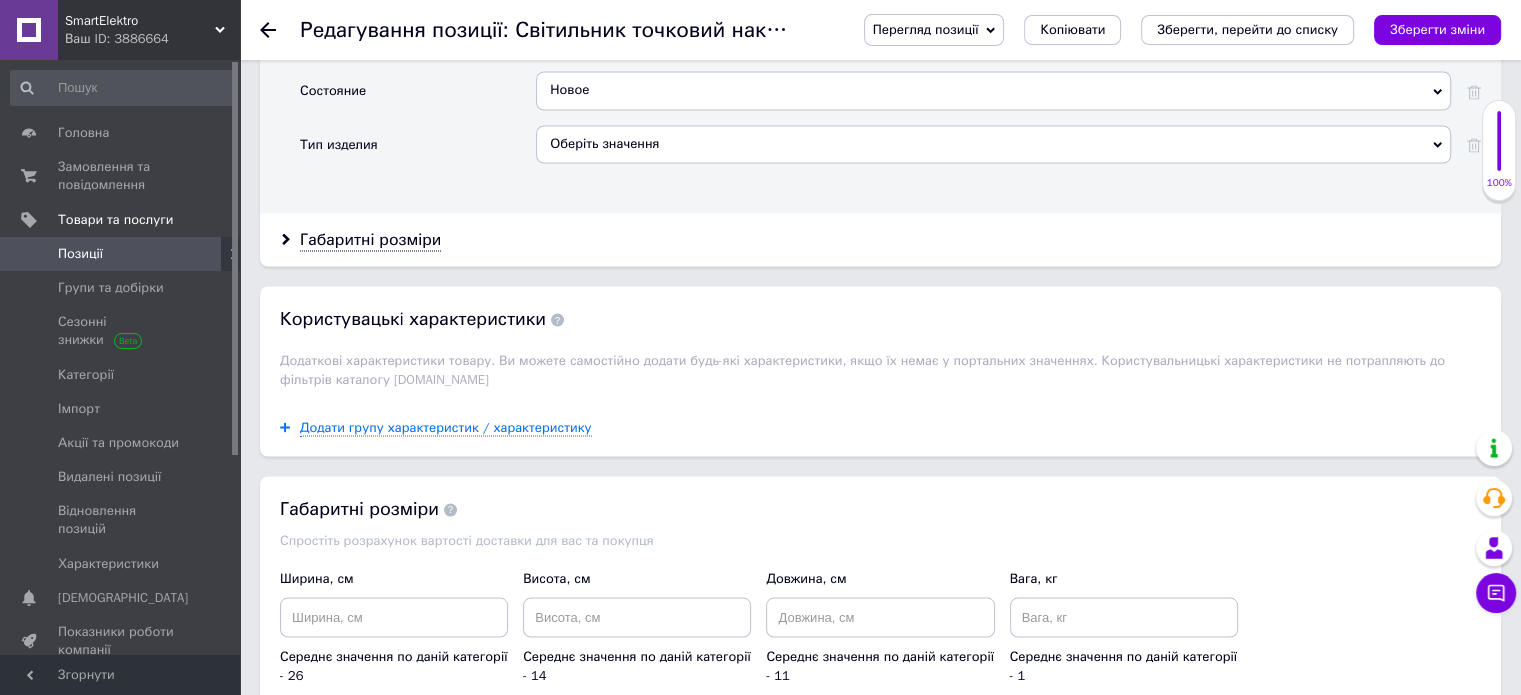 scroll, scrollTop: 4062, scrollLeft: 0, axis: vertical 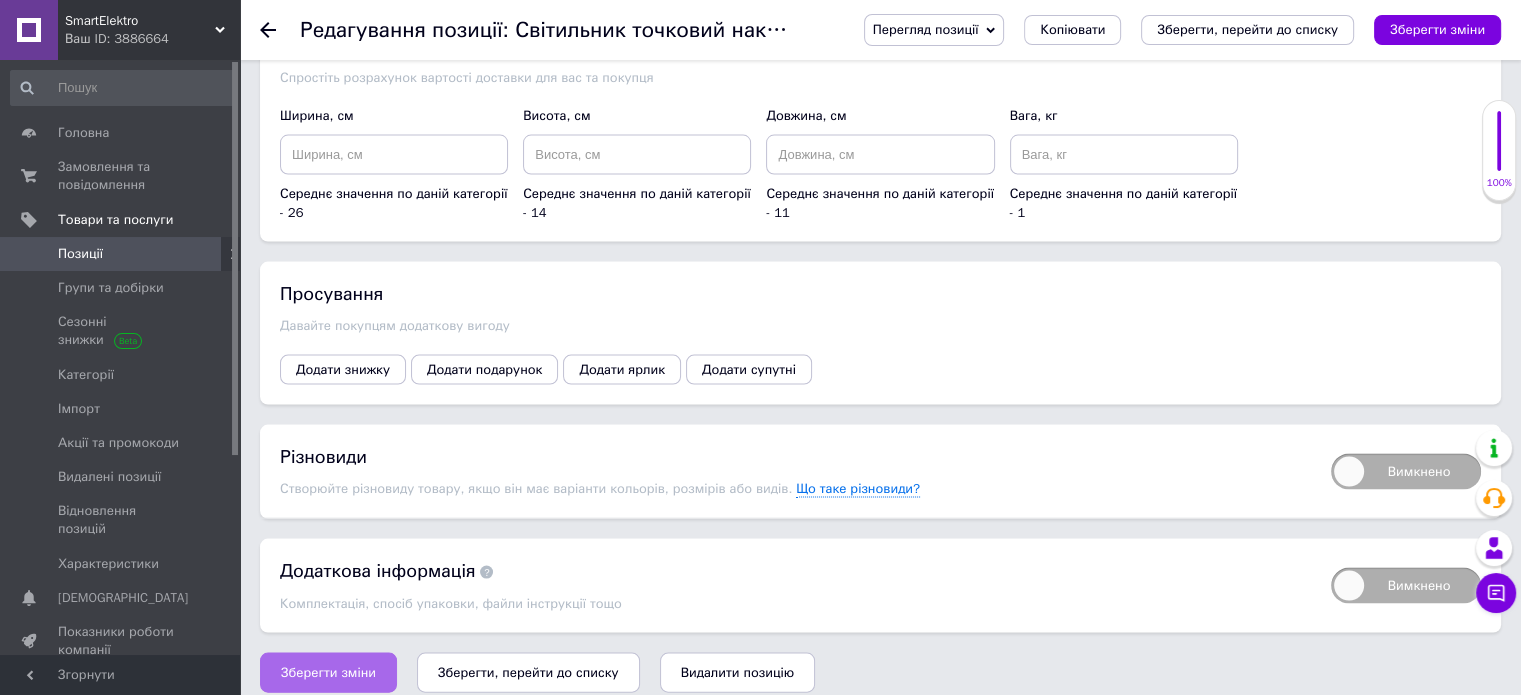 click on "Зберегти зміни" at bounding box center [328, 673] 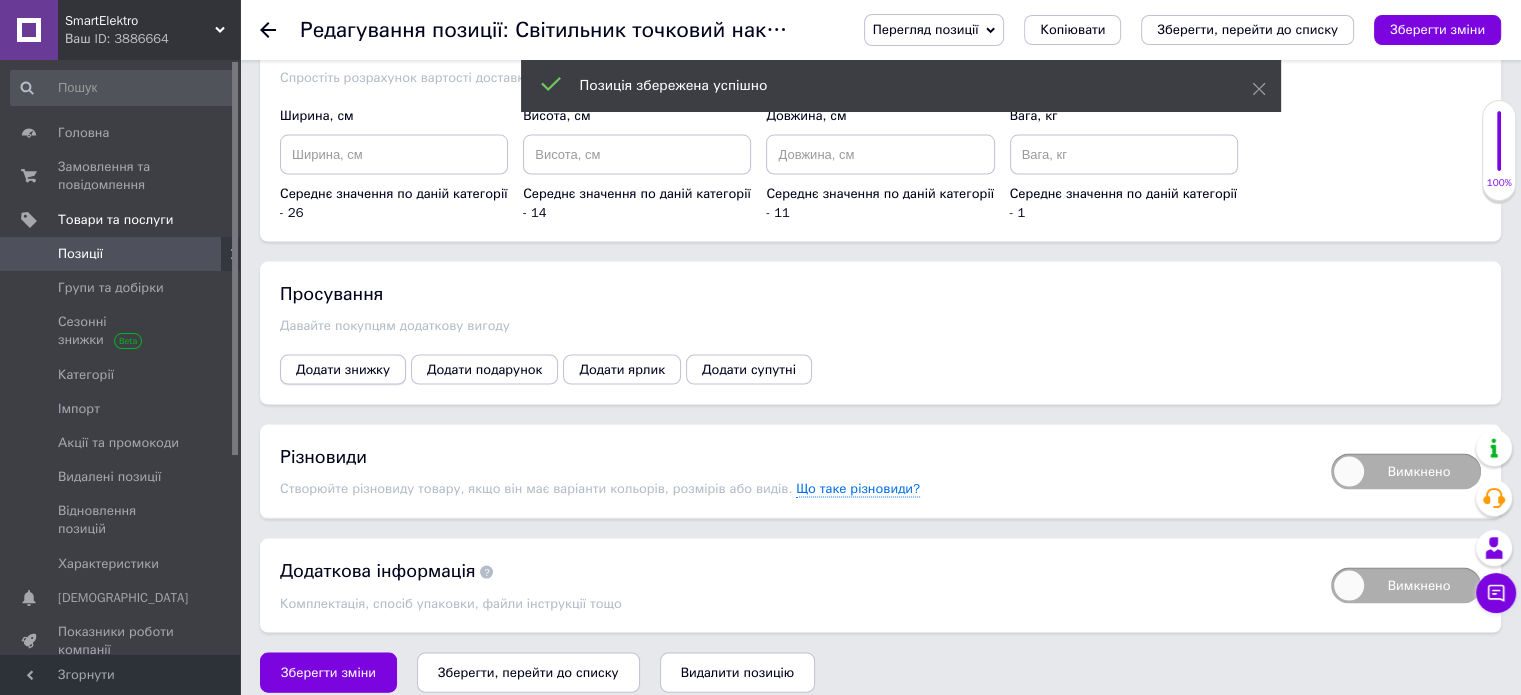 click on "Додати знижку" at bounding box center (343, 370) 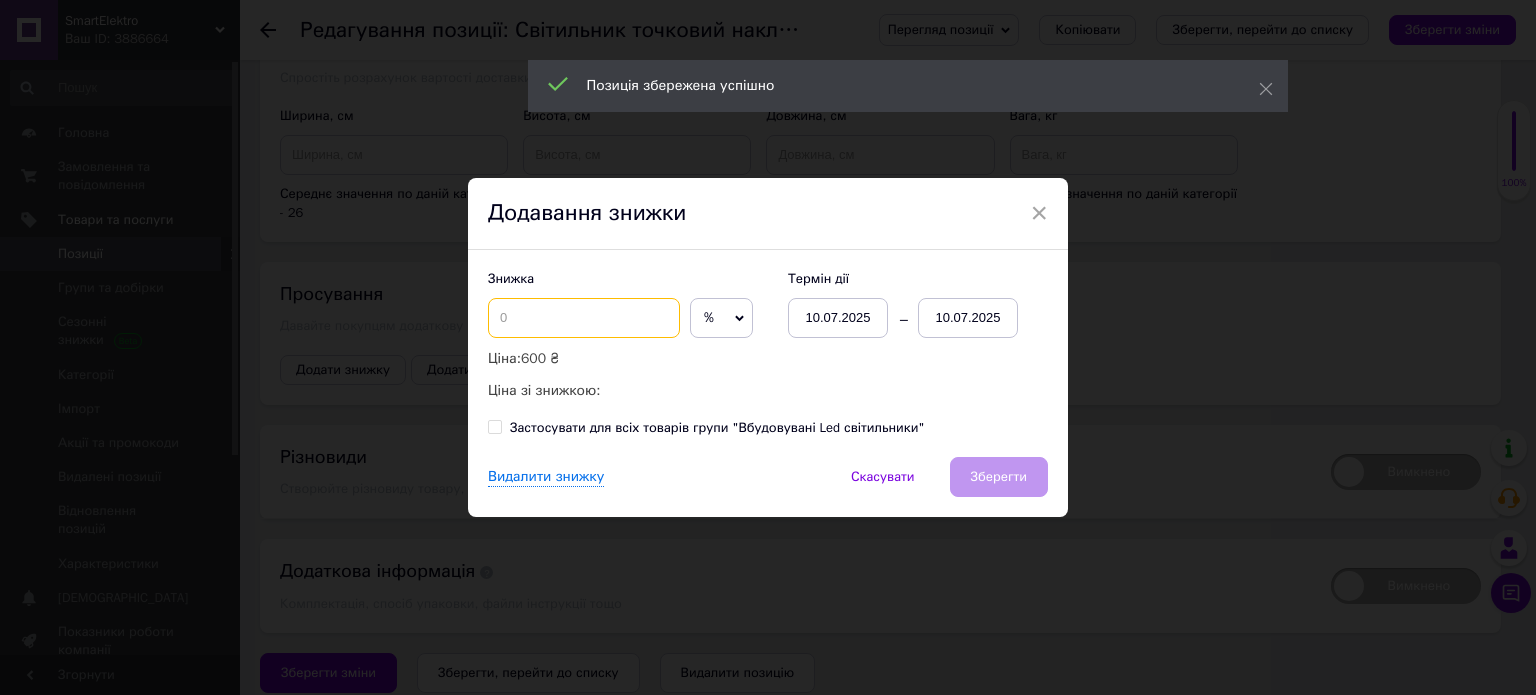 click at bounding box center [584, 318] 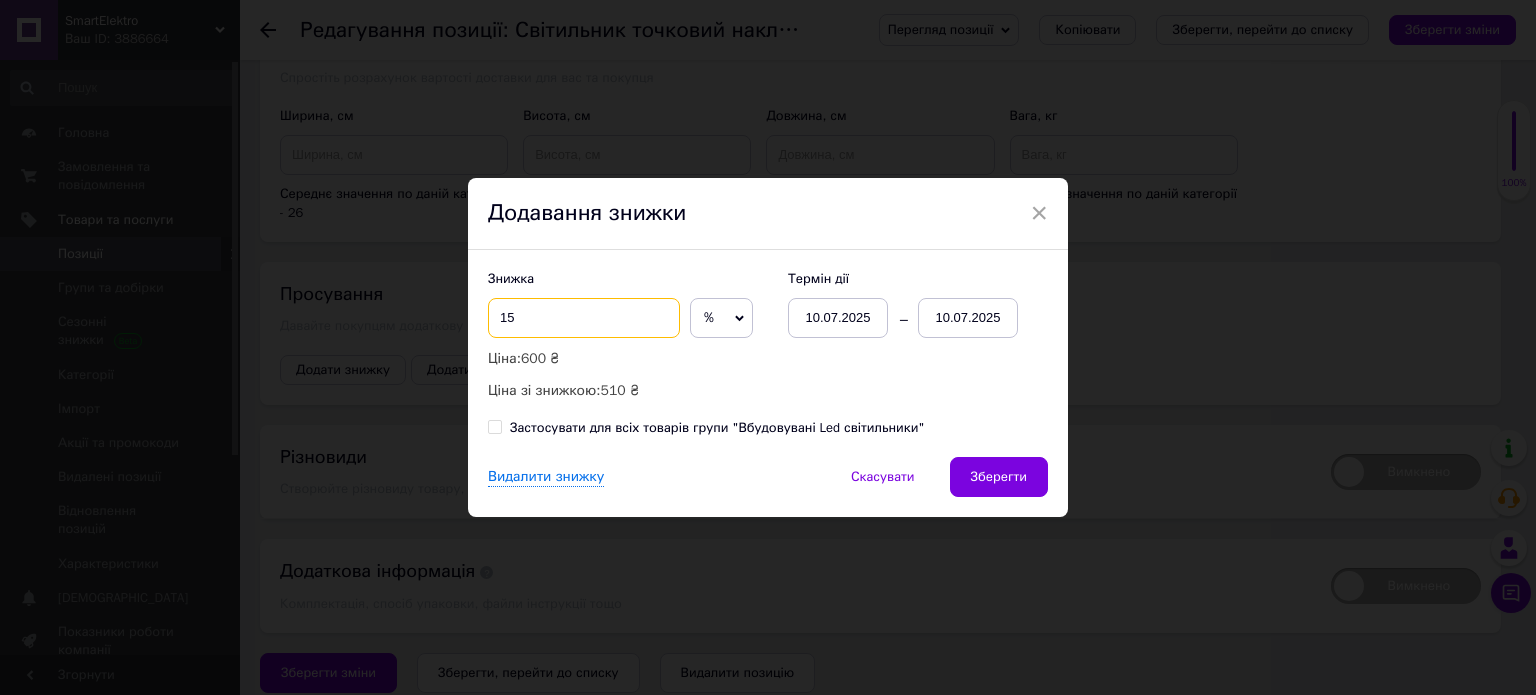type on "15" 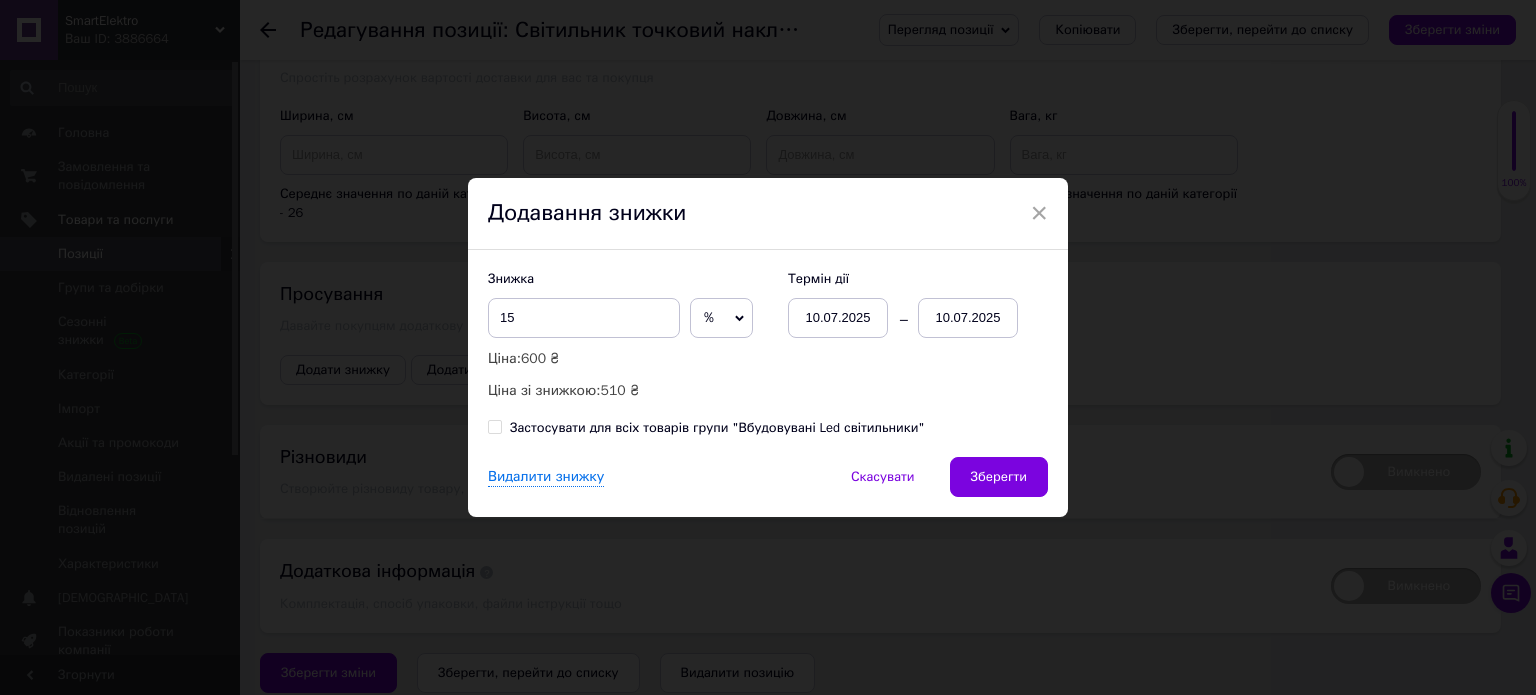 click on "10.07.2025" at bounding box center [968, 318] 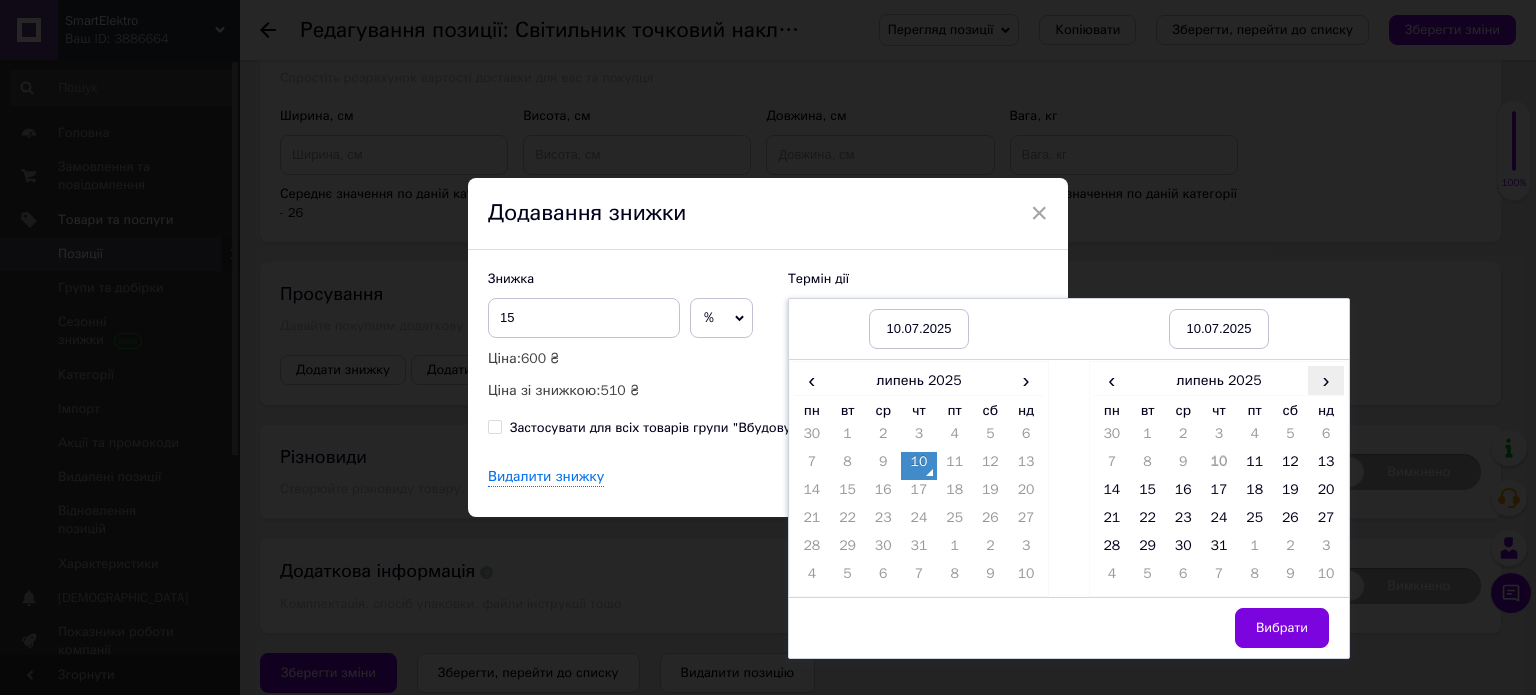 click on "›" at bounding box center (1326, 380) 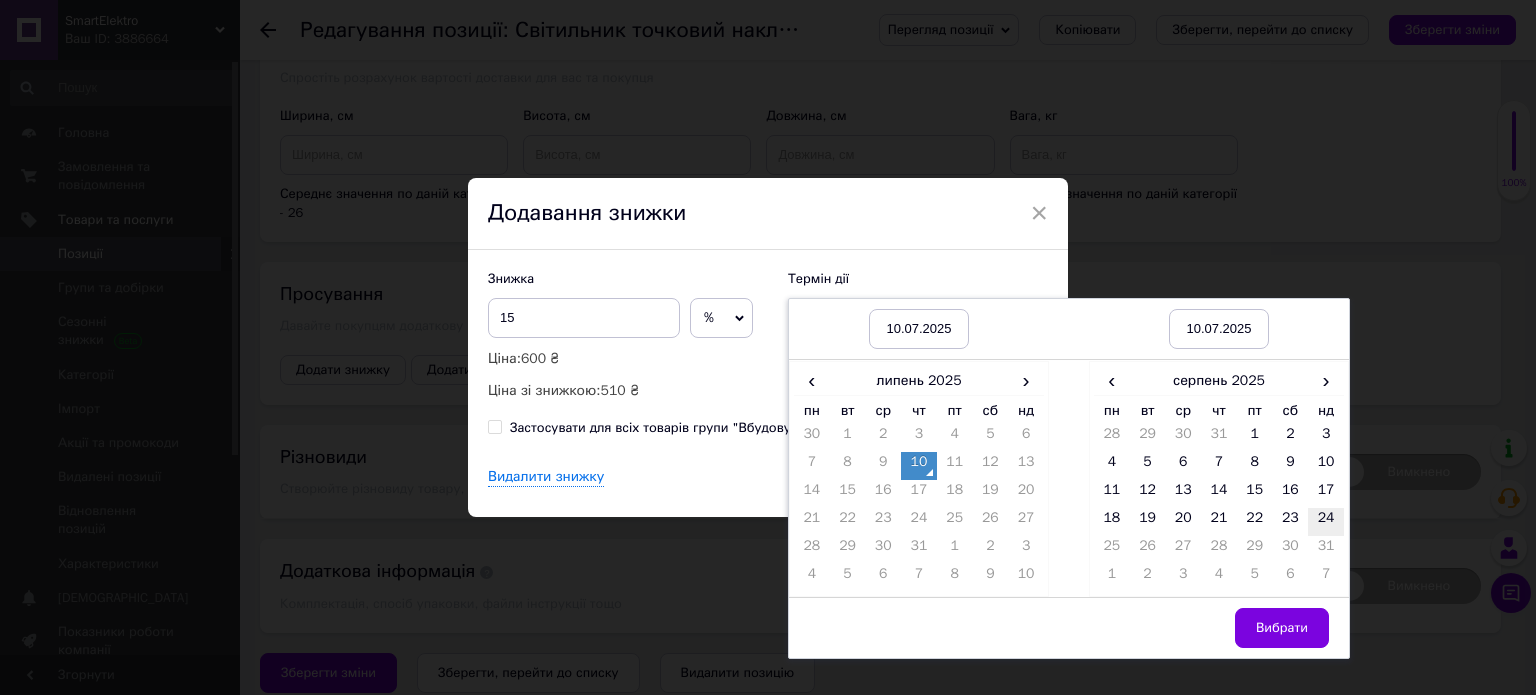 click on "24" at bounding box center [1326, 522] 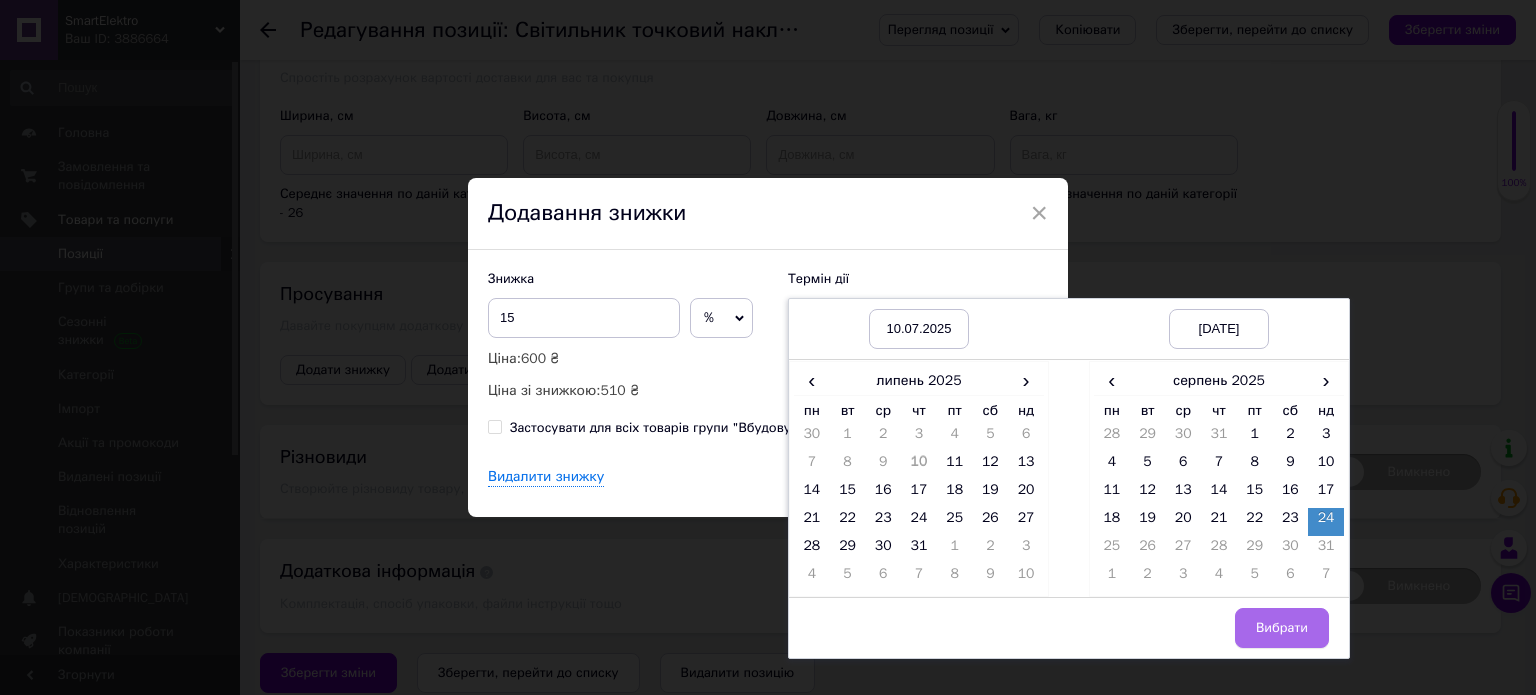 click on "Вибрати" at bounding box center (1282, 628) 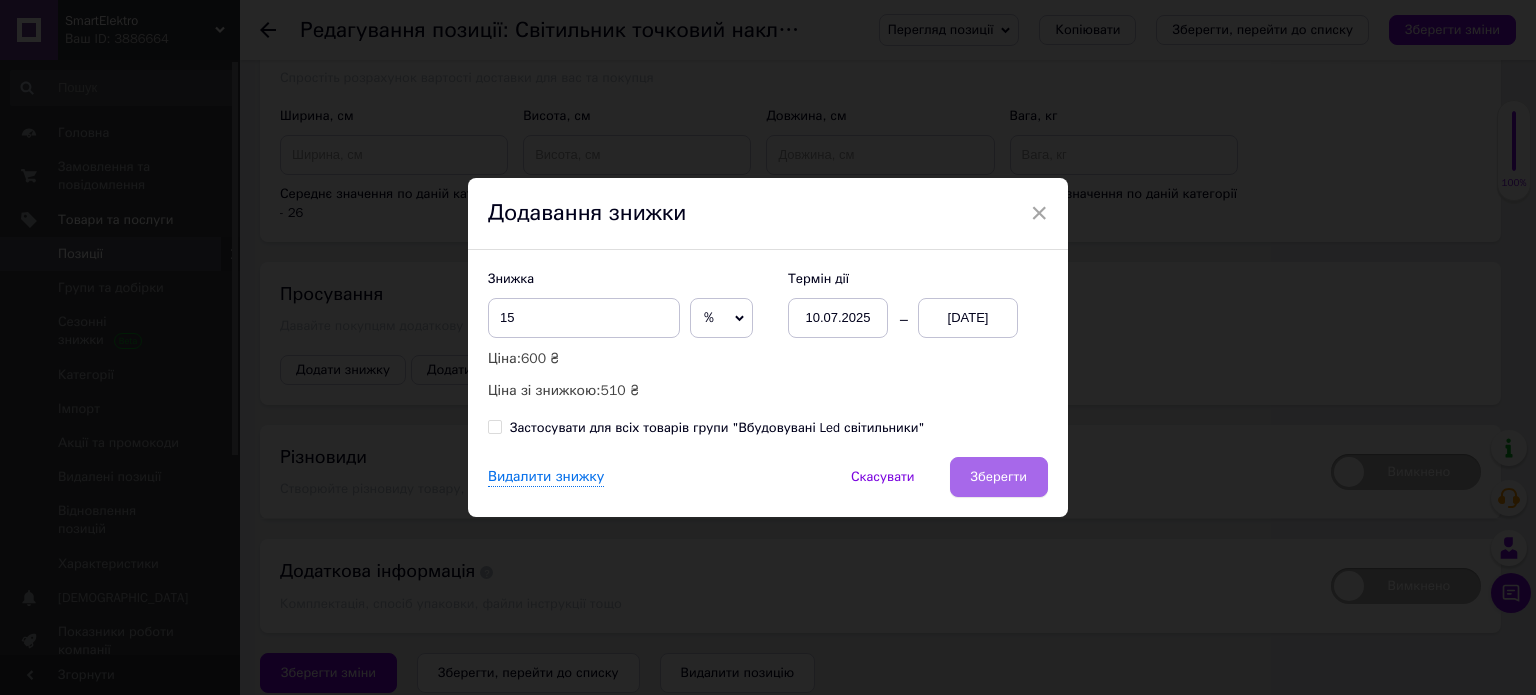 click on "Зберегти" at bounding box center [999, 477] 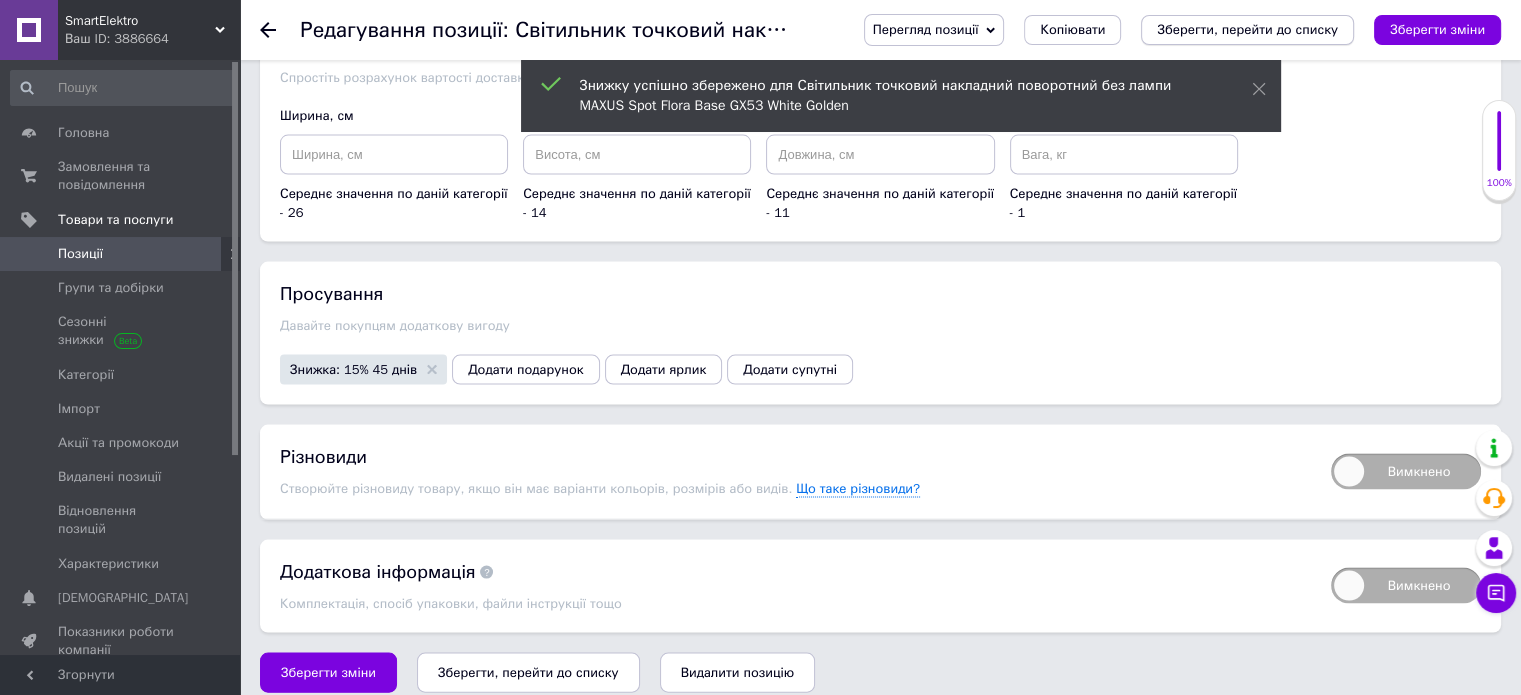 click on "Зберегти, перейти до списку" at bounding box center [1247, 29] 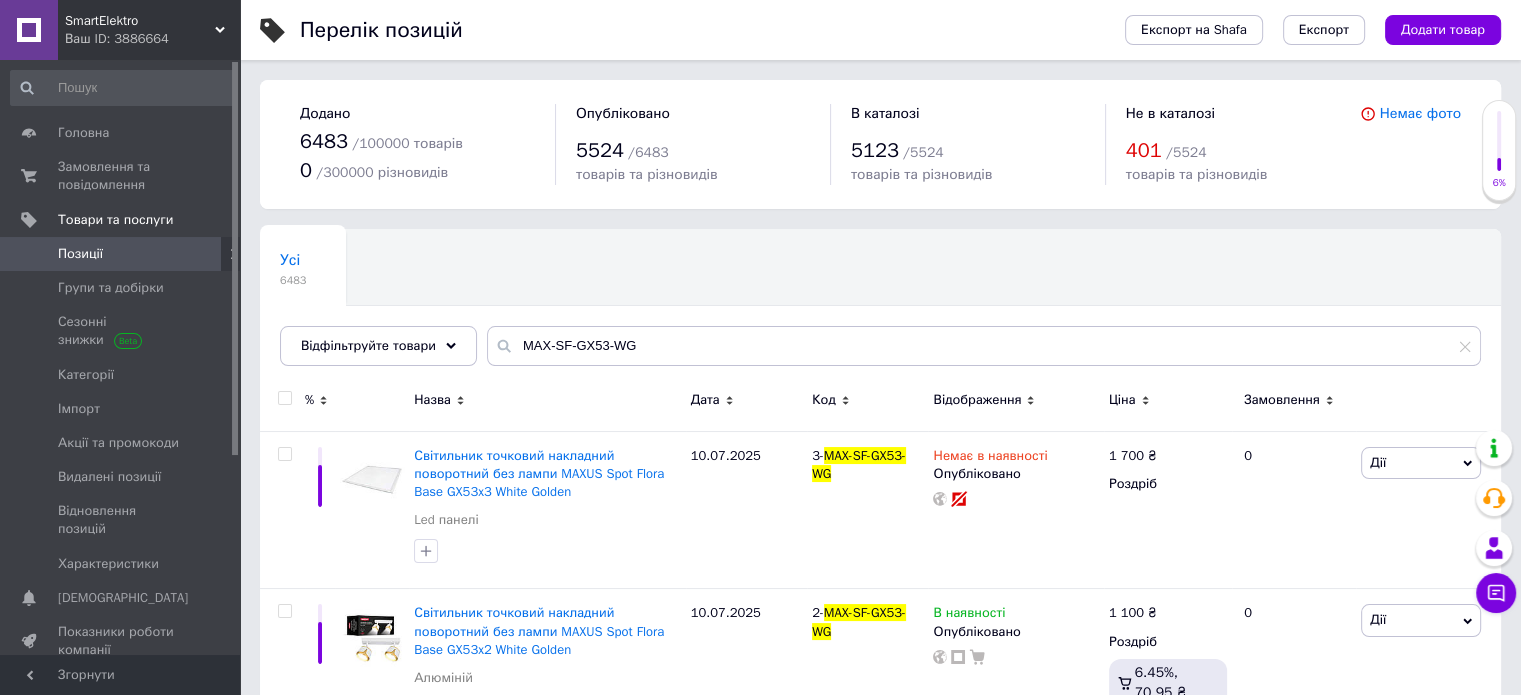 scroll, scrollTop: 200, scrollLeft: 0, axis: vertical 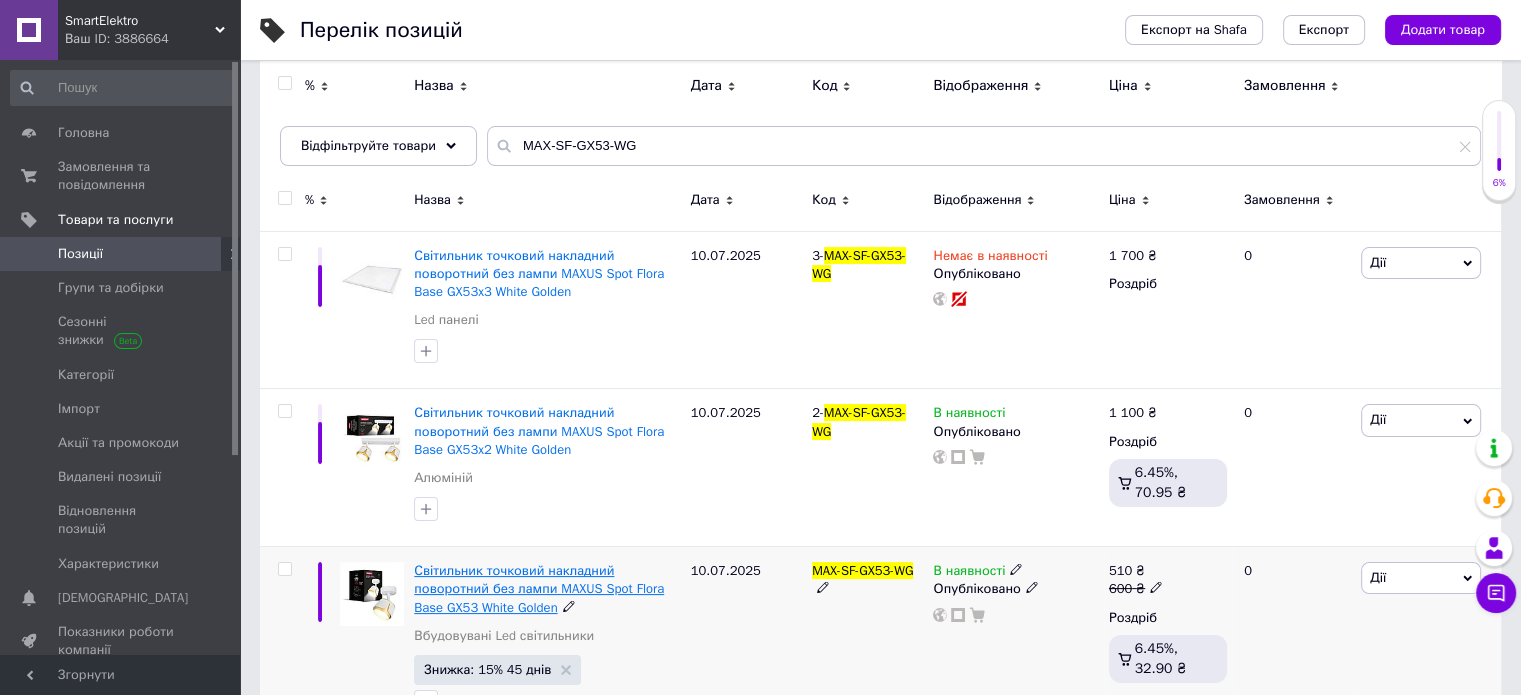 click on "Світильник точковий накладний поворотний без лампи MAXUS Spot Flora Base GX53 White Golden" at bounding box center (539, 588) 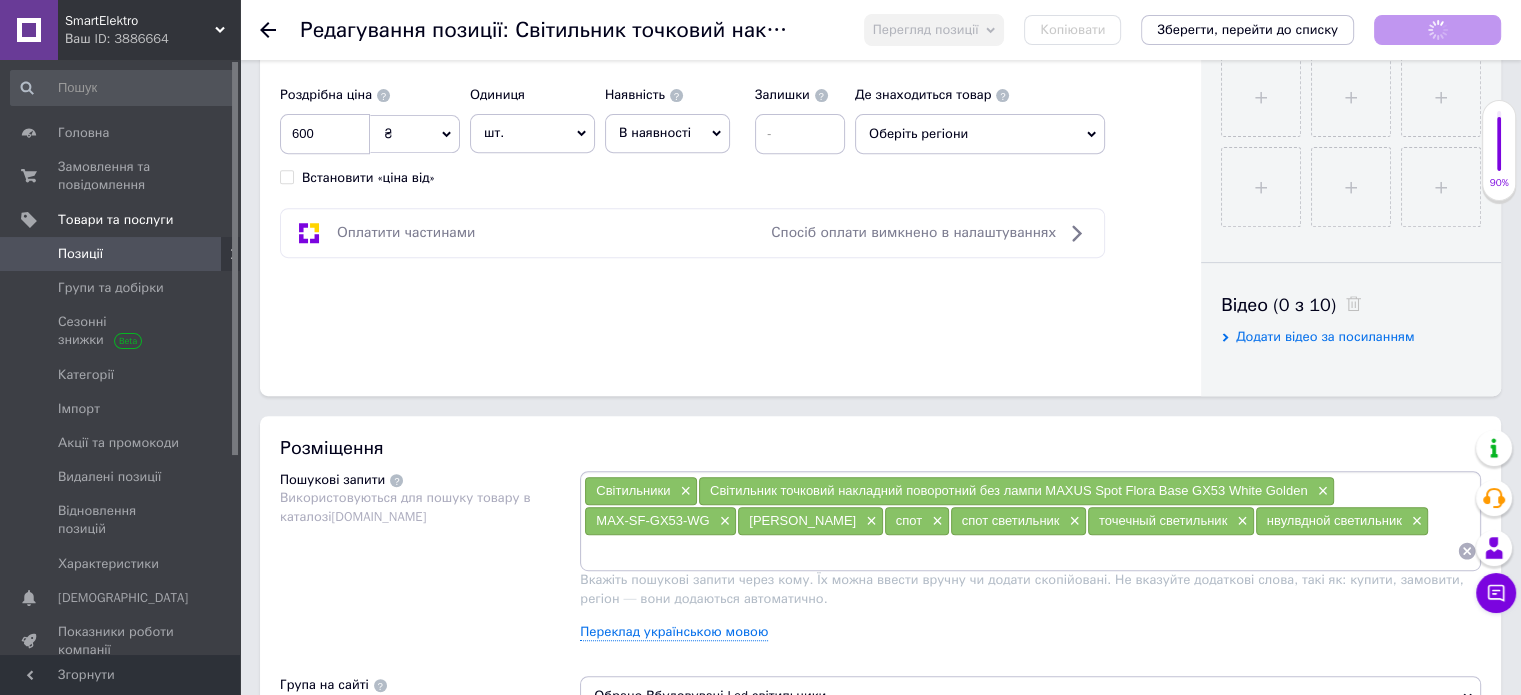 scroll, scrollTop: 900, scrollLeft: 0, axis: vertical 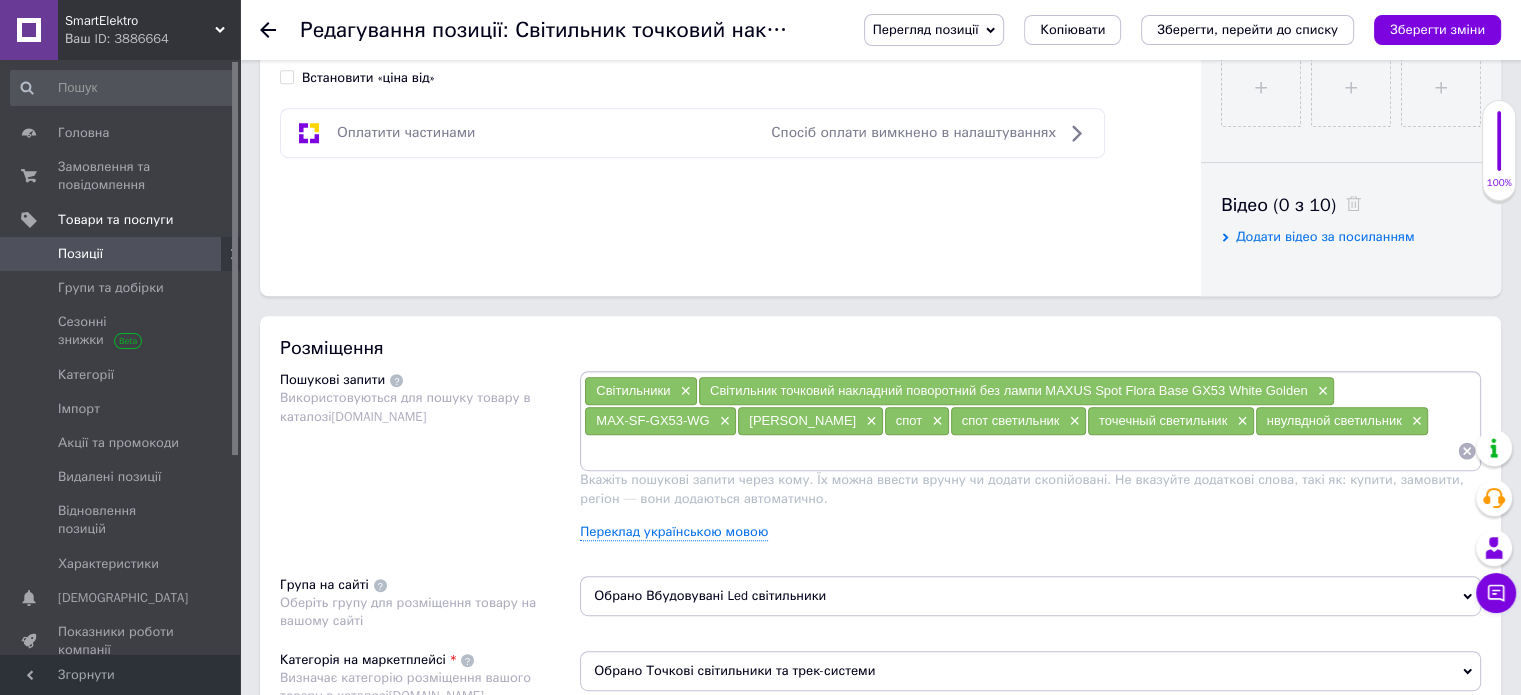 click on "Обрано Вбудовувані Led світильники" at bounding box center [1030, 596] 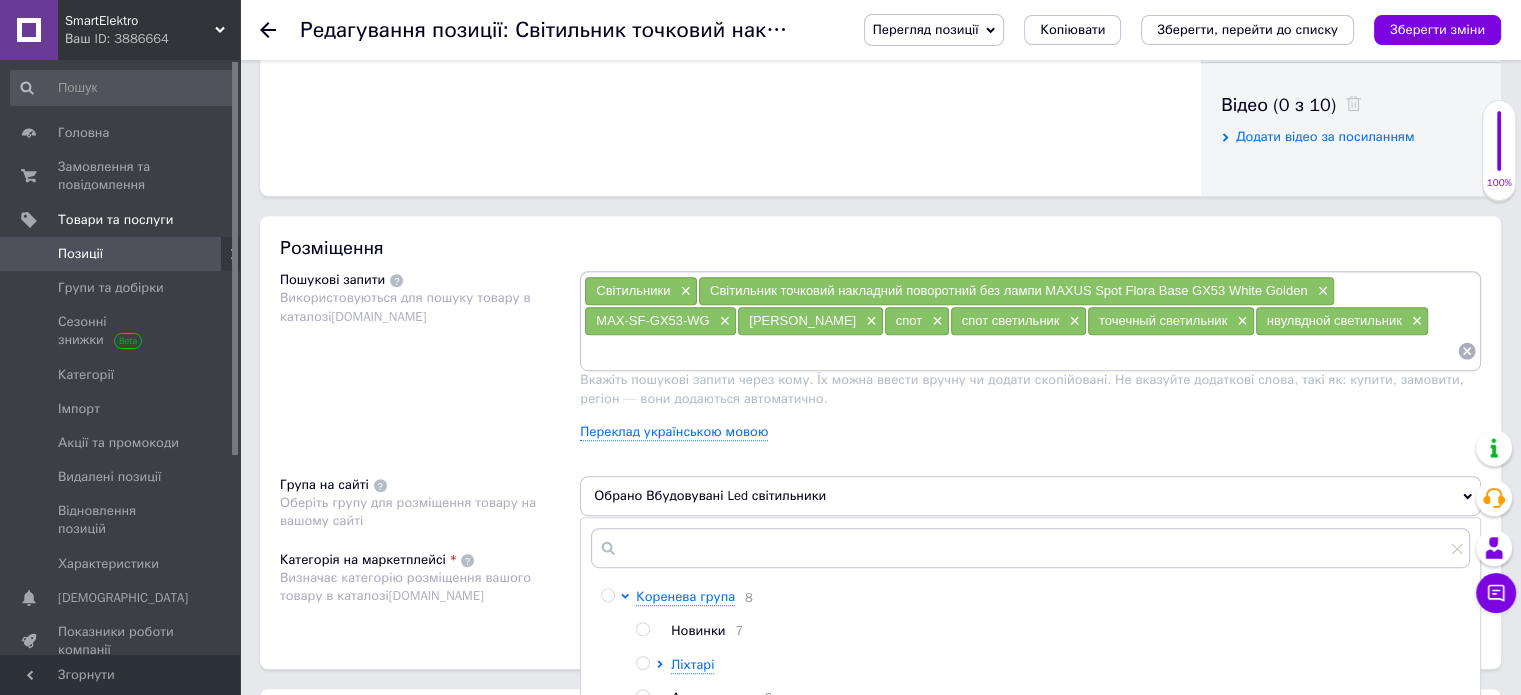 scroll, scrollTop: 1200, scrollLeft: 0, axis: vertical 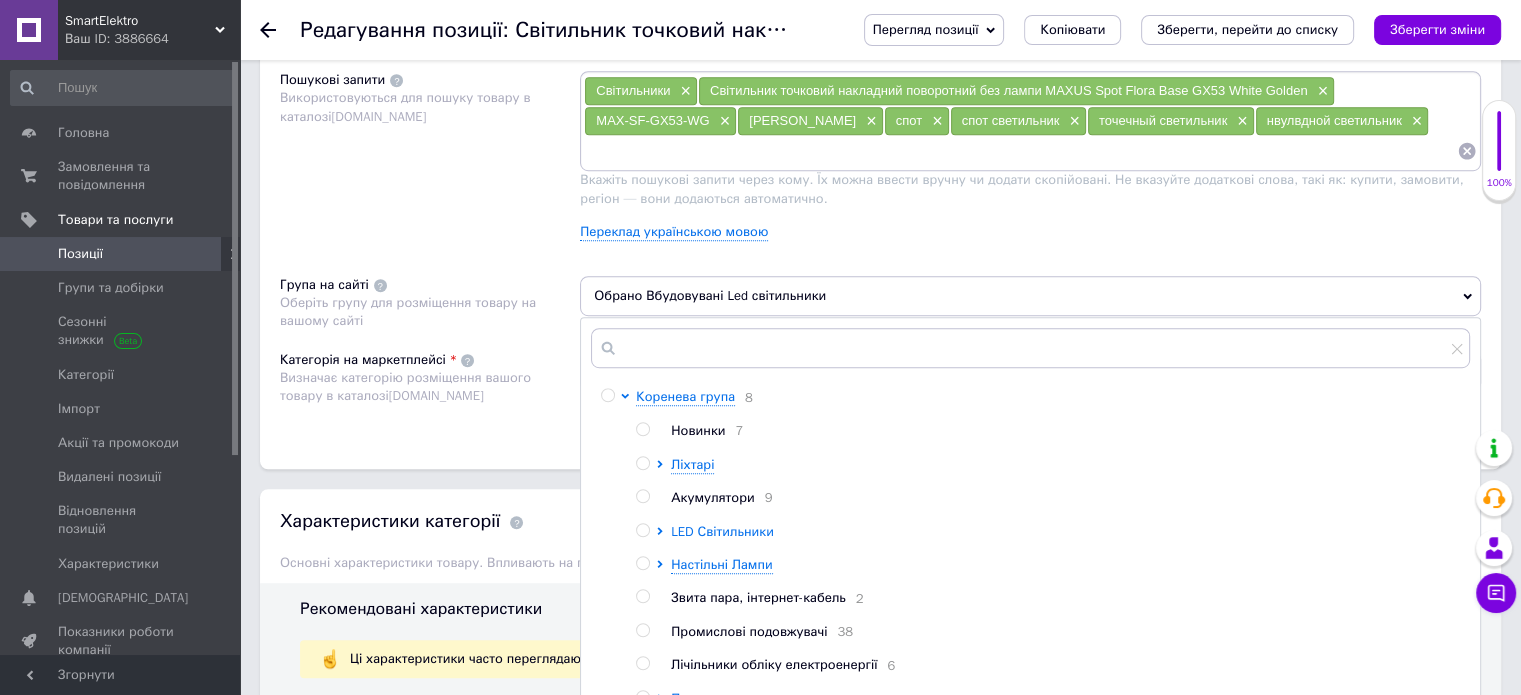 click 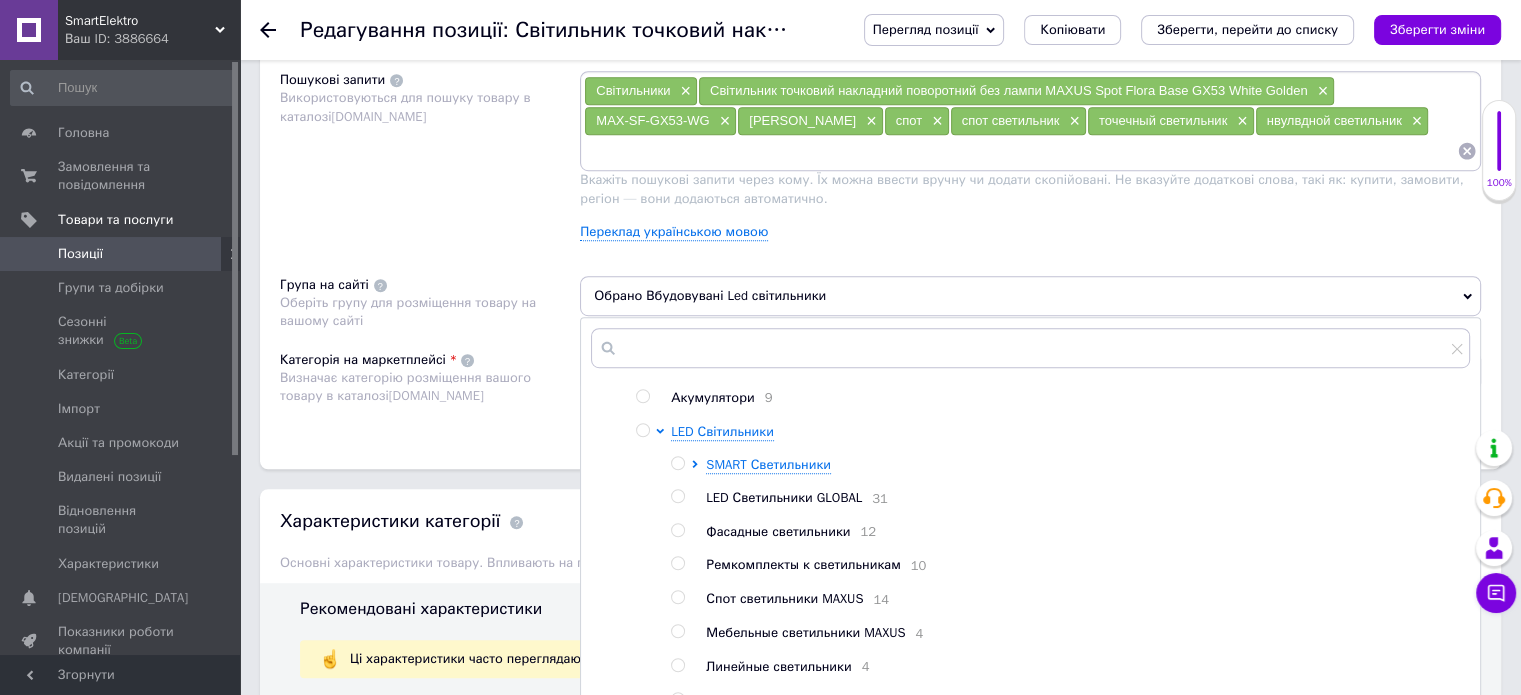 scroll, scrollTop: 200, scrollLeft: 0, axis: vertical 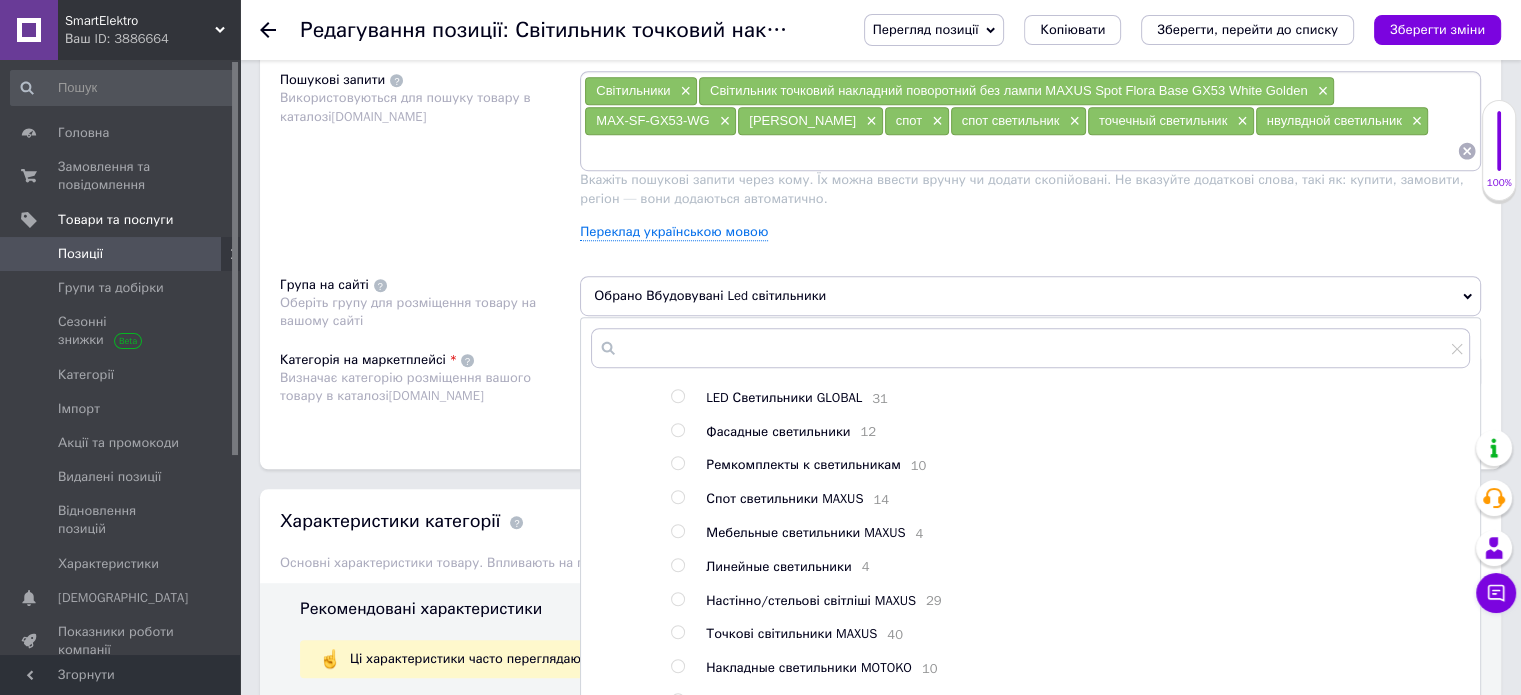 click at bounding box center [677, 497] 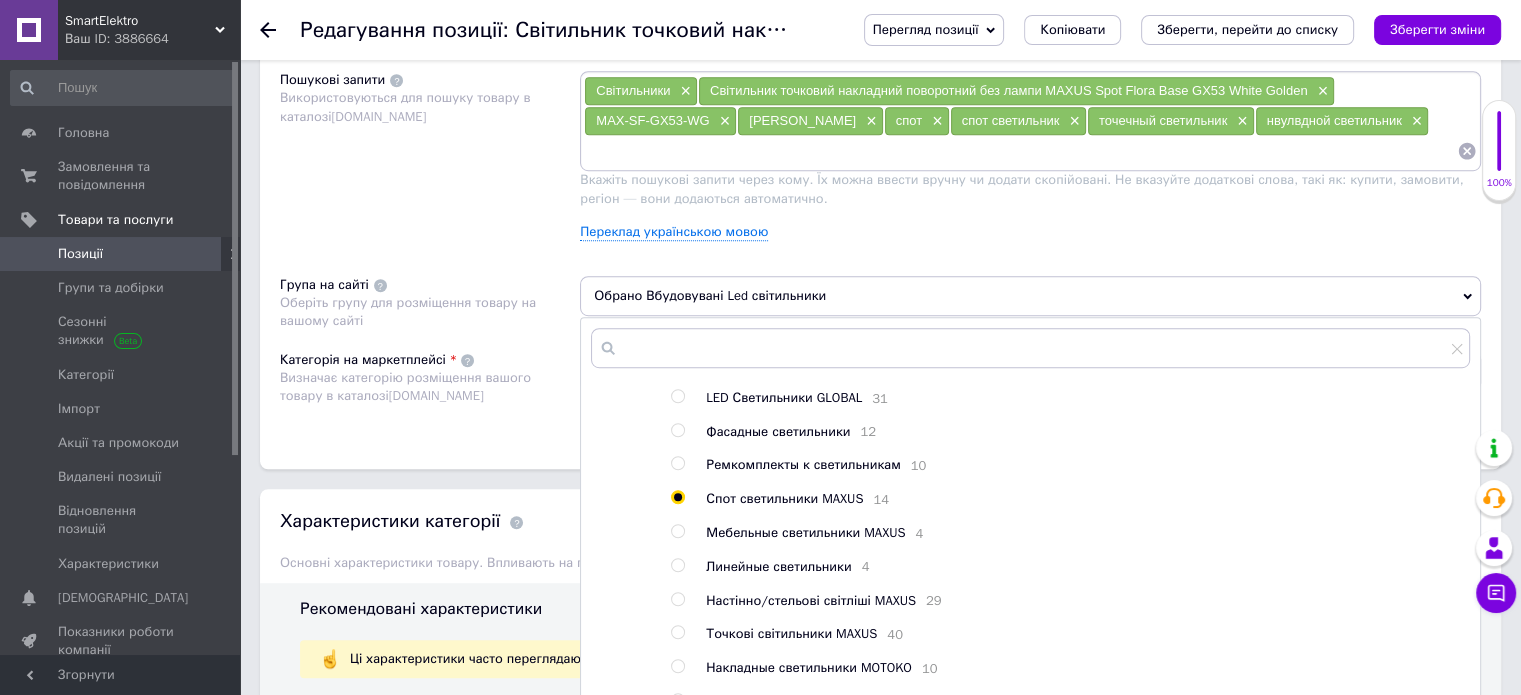 radio on "true" 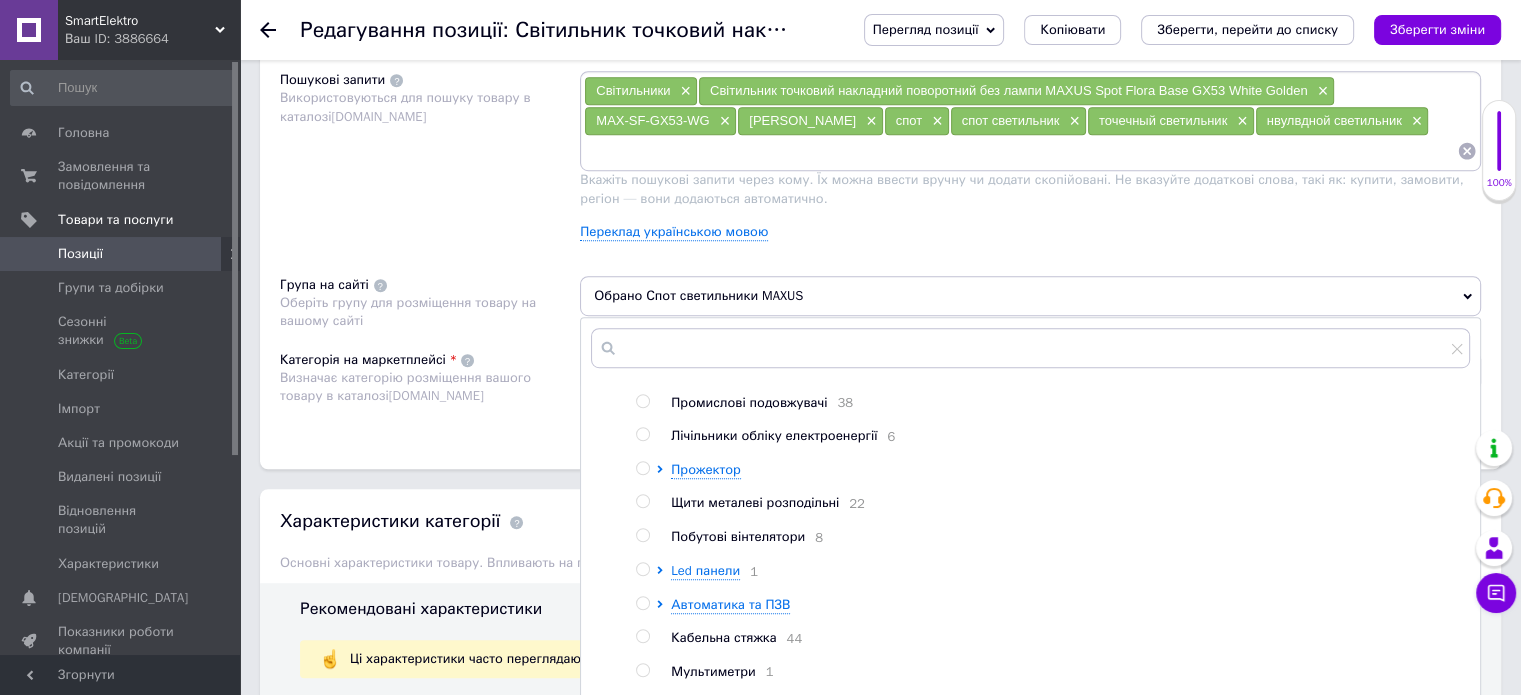 scroll, scrollTop: 726, scrollLeft: 0, axis: vertical 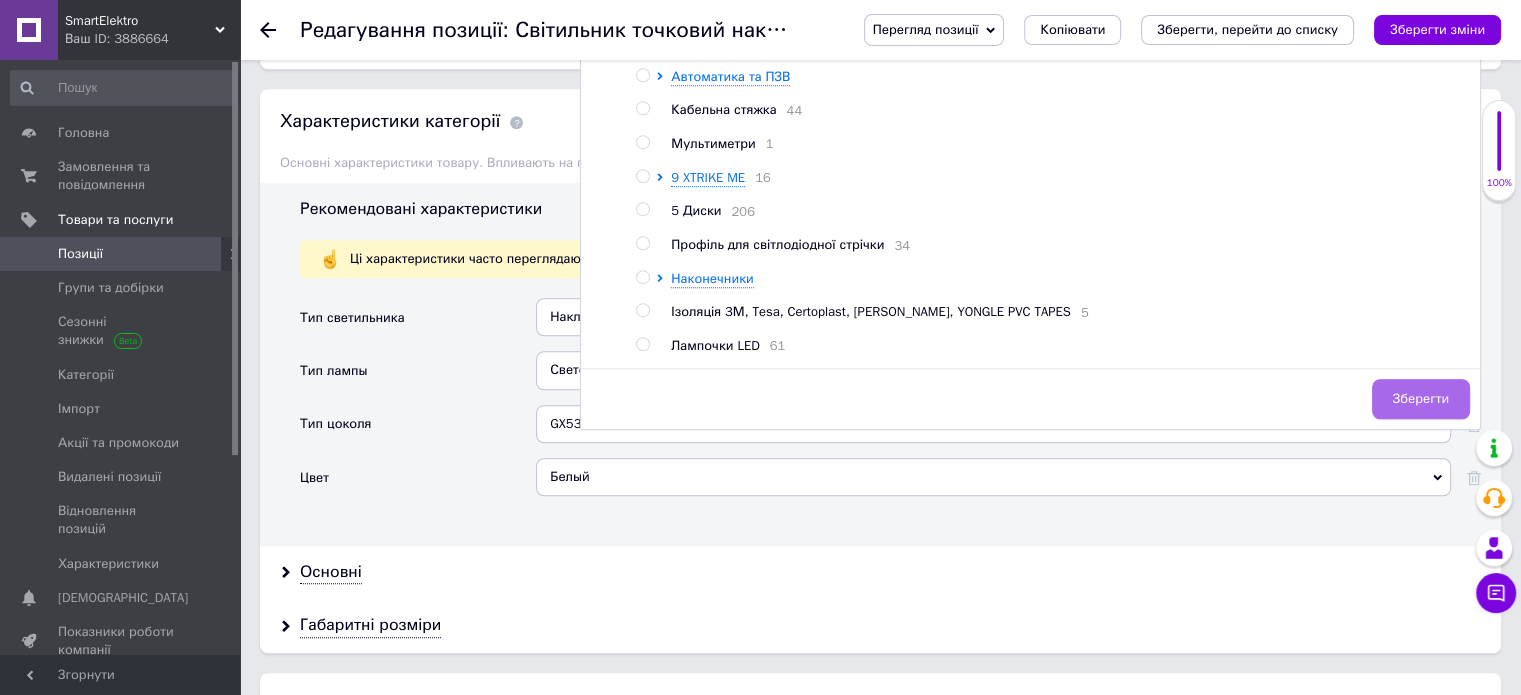 click on "Зберегти" at bounding box center (1421, 399) 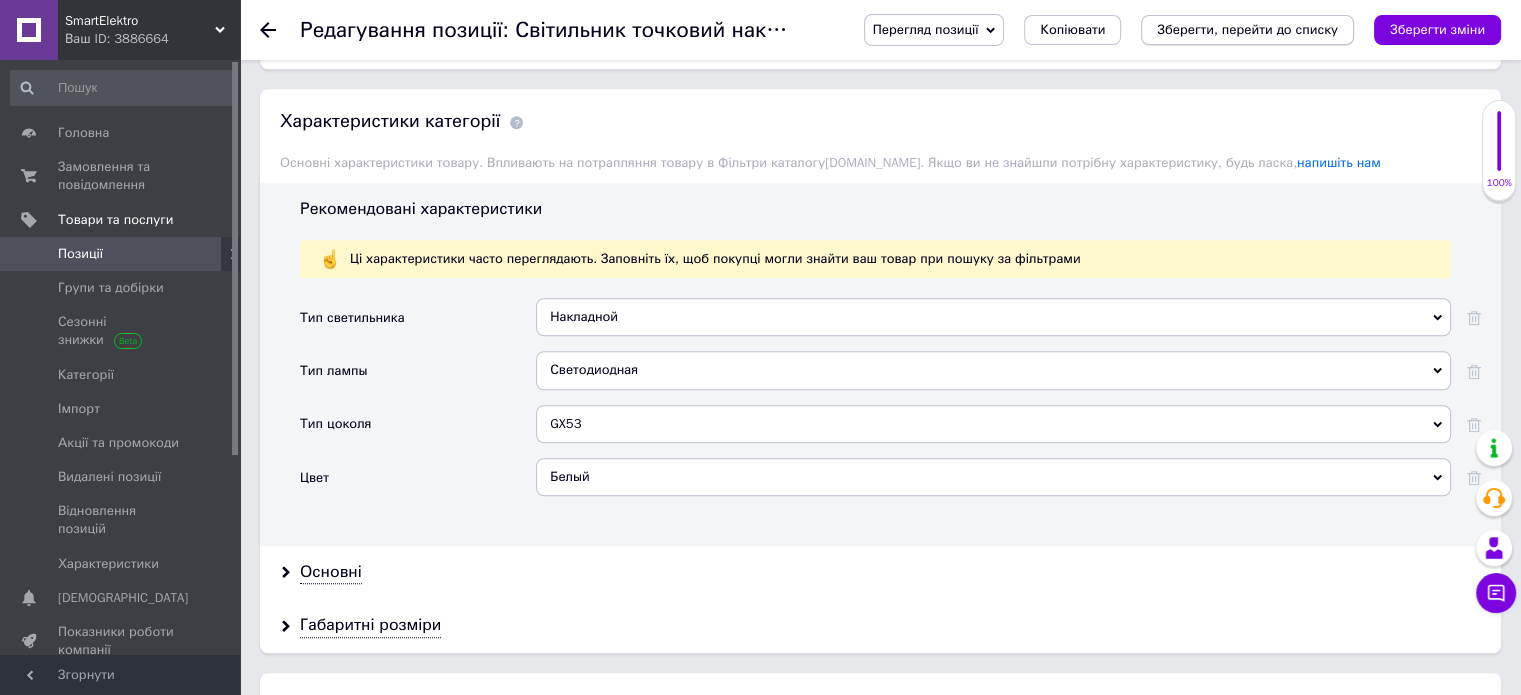 click on "Зберегти, перейти до списку" at bounding box center (1247, 29) 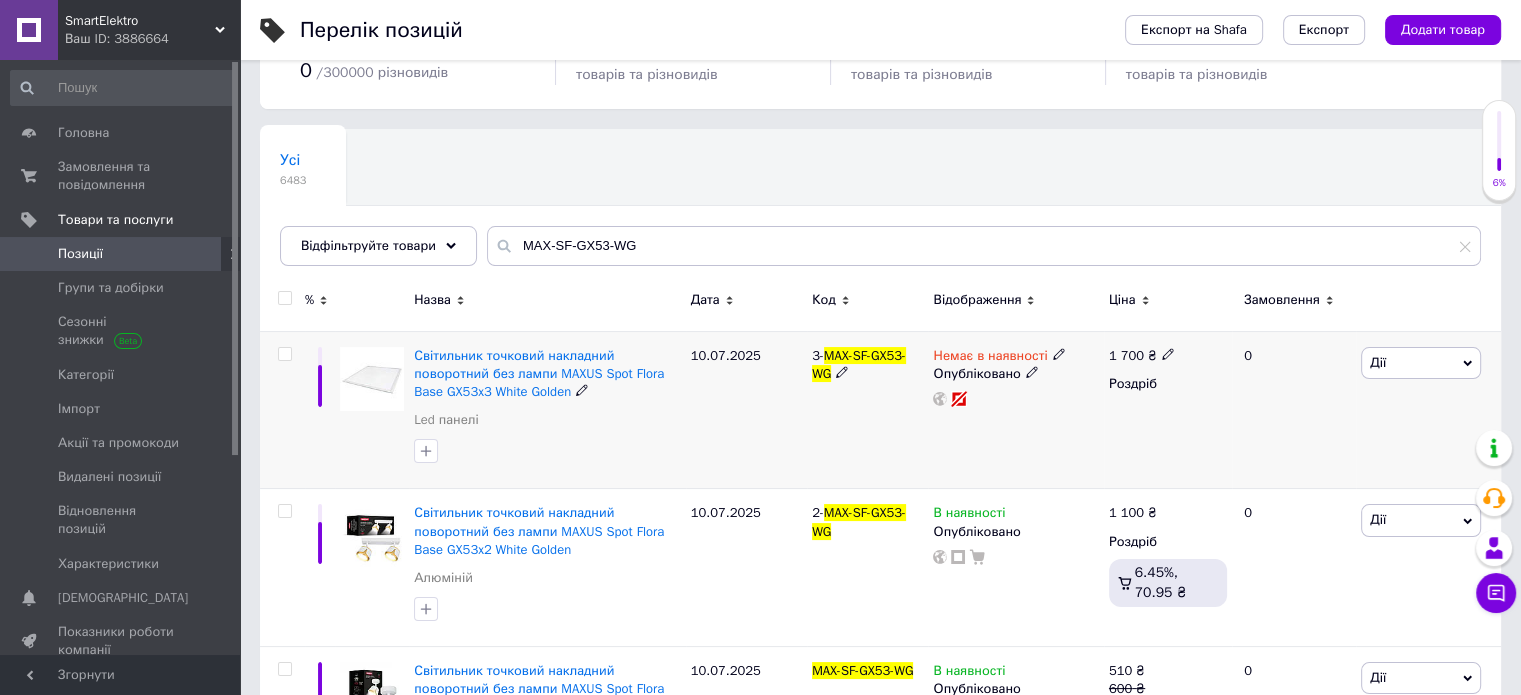 scroll, scrollTop: 200, scrollLeft: 0, axis: vertical 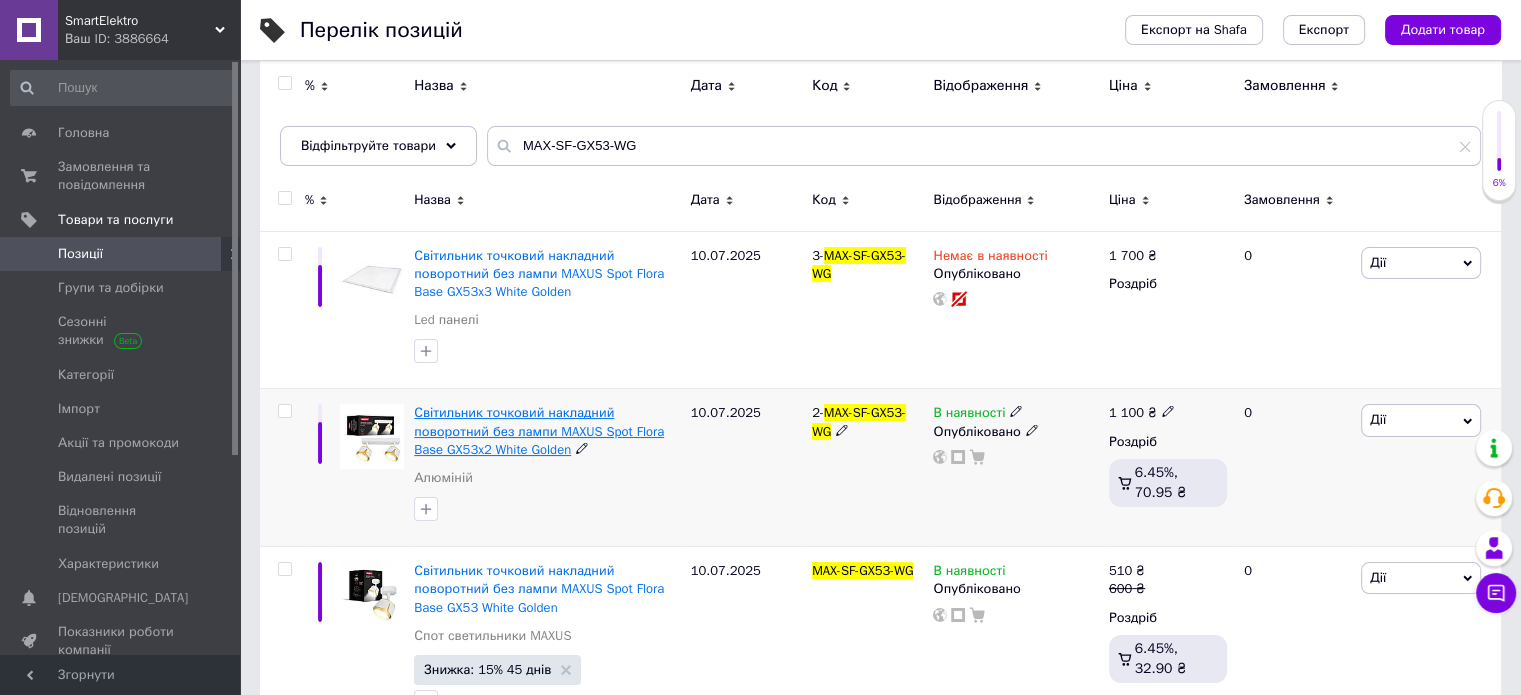 click on "Світильник точковий накладний поворотний без лампи MAXUS Spot Flora Base GX53x2 White Golden" at bounding box center (539, 430) 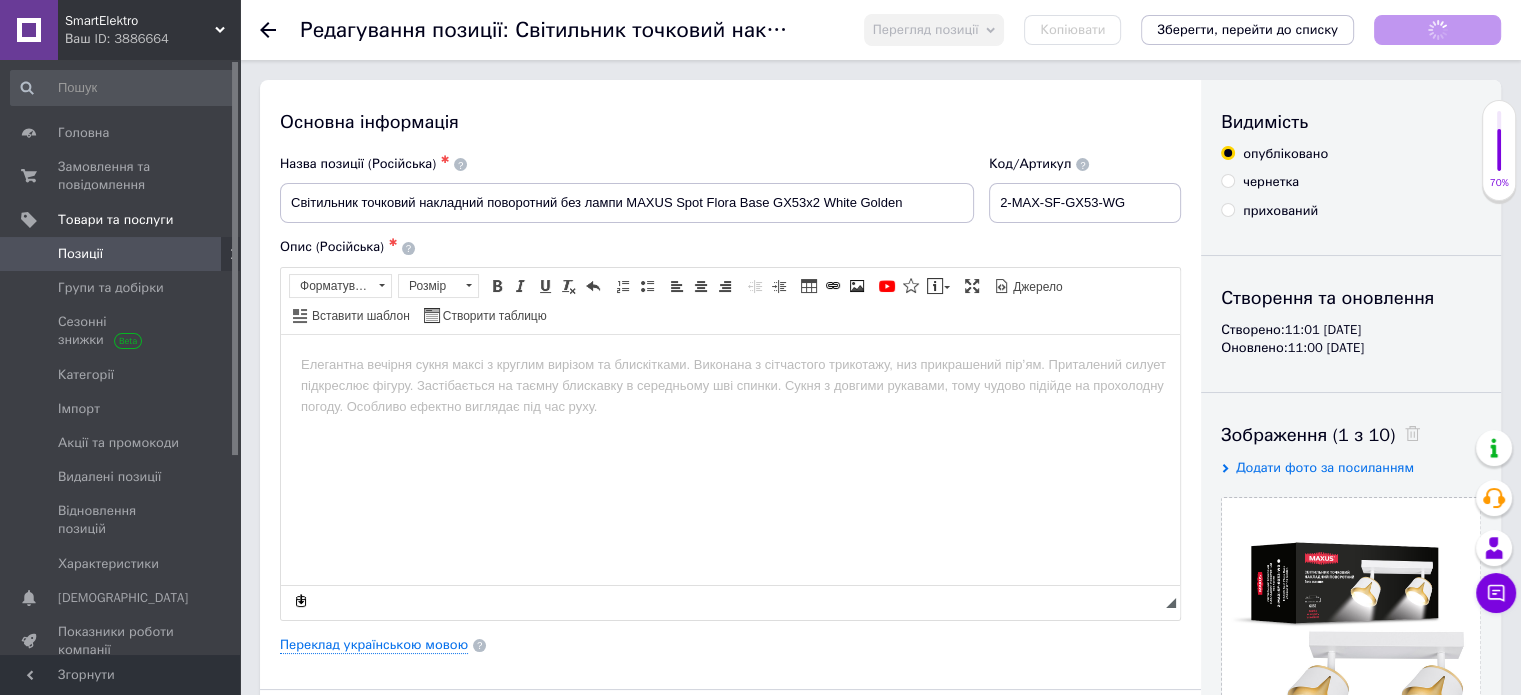 scroll, scrollTop: 0, scrollLeft: 0, axis: both 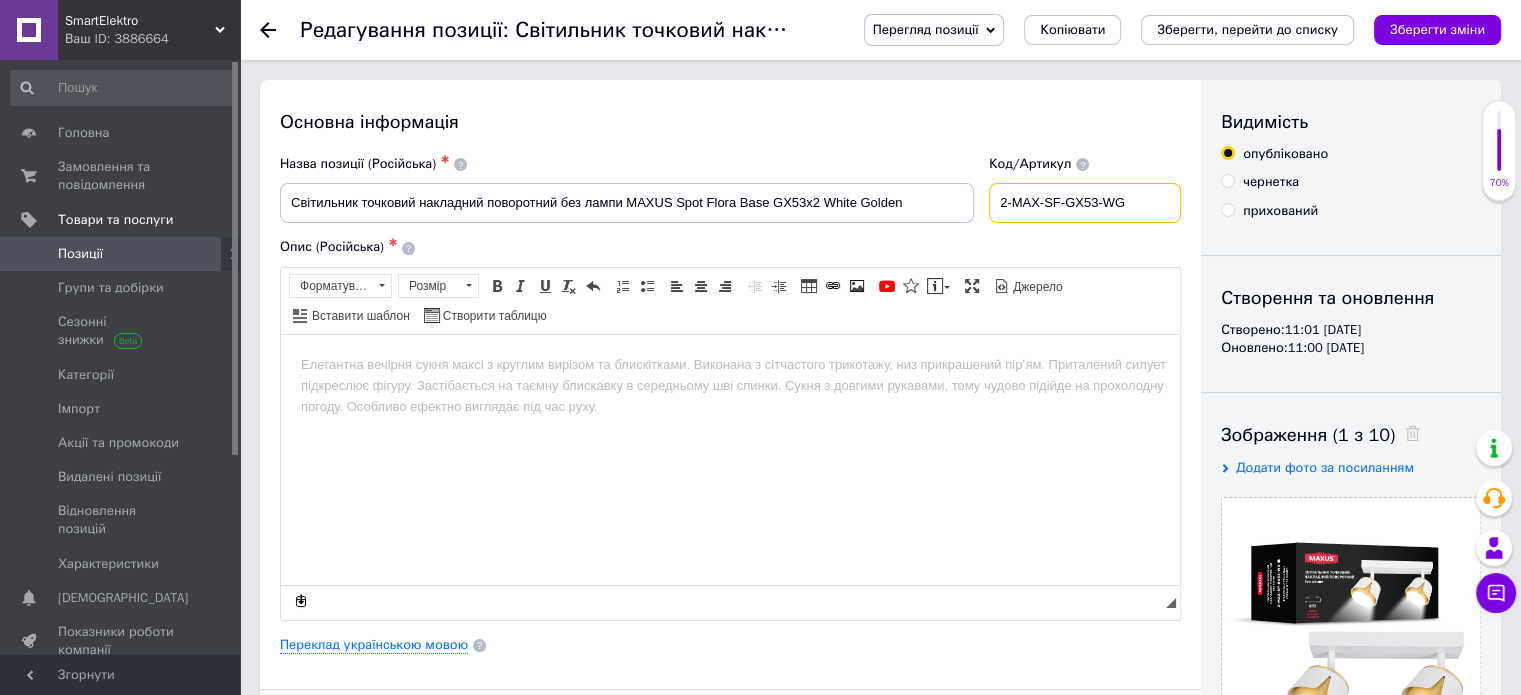 drag, startPoint x: 1008, startPoint y: 200, endPoint x: 1150, endPoint y: 202, distance: 142.01408 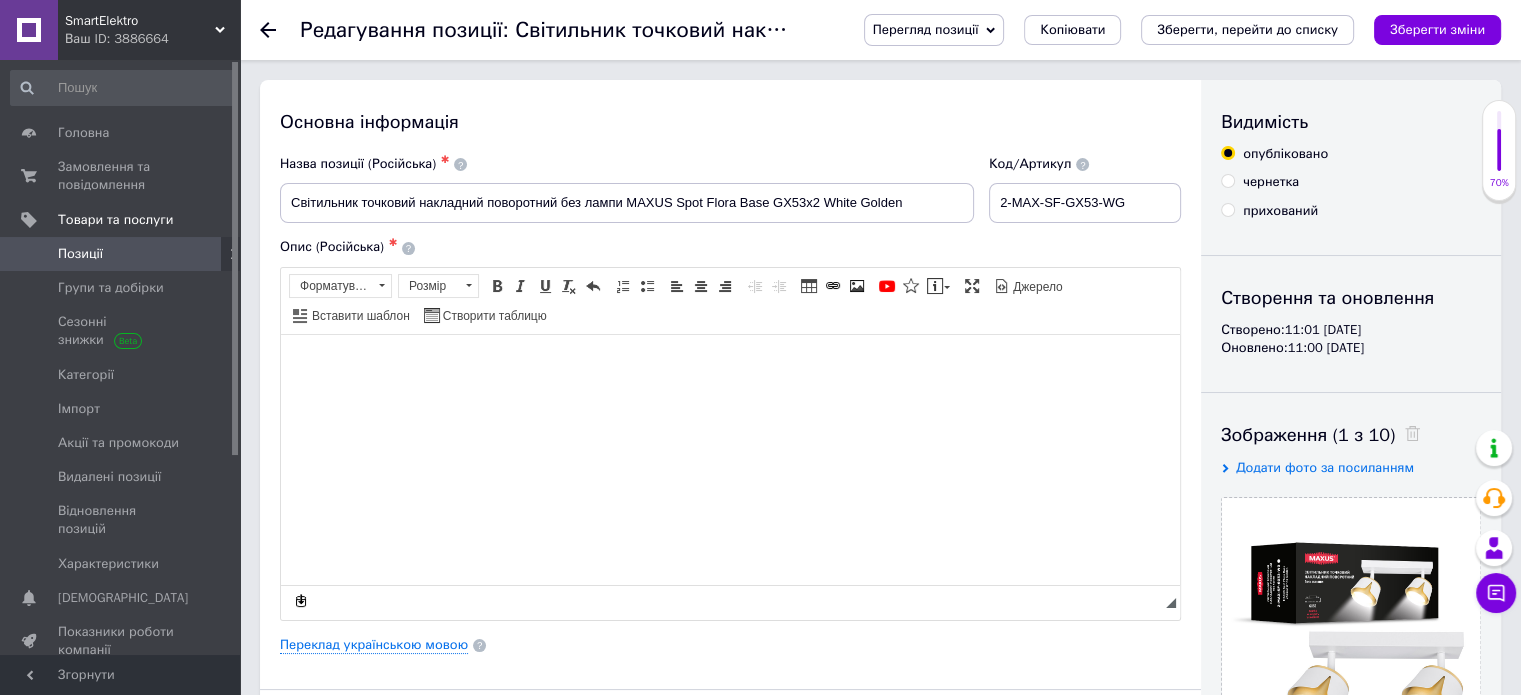 click at bounding box center [730, 364] 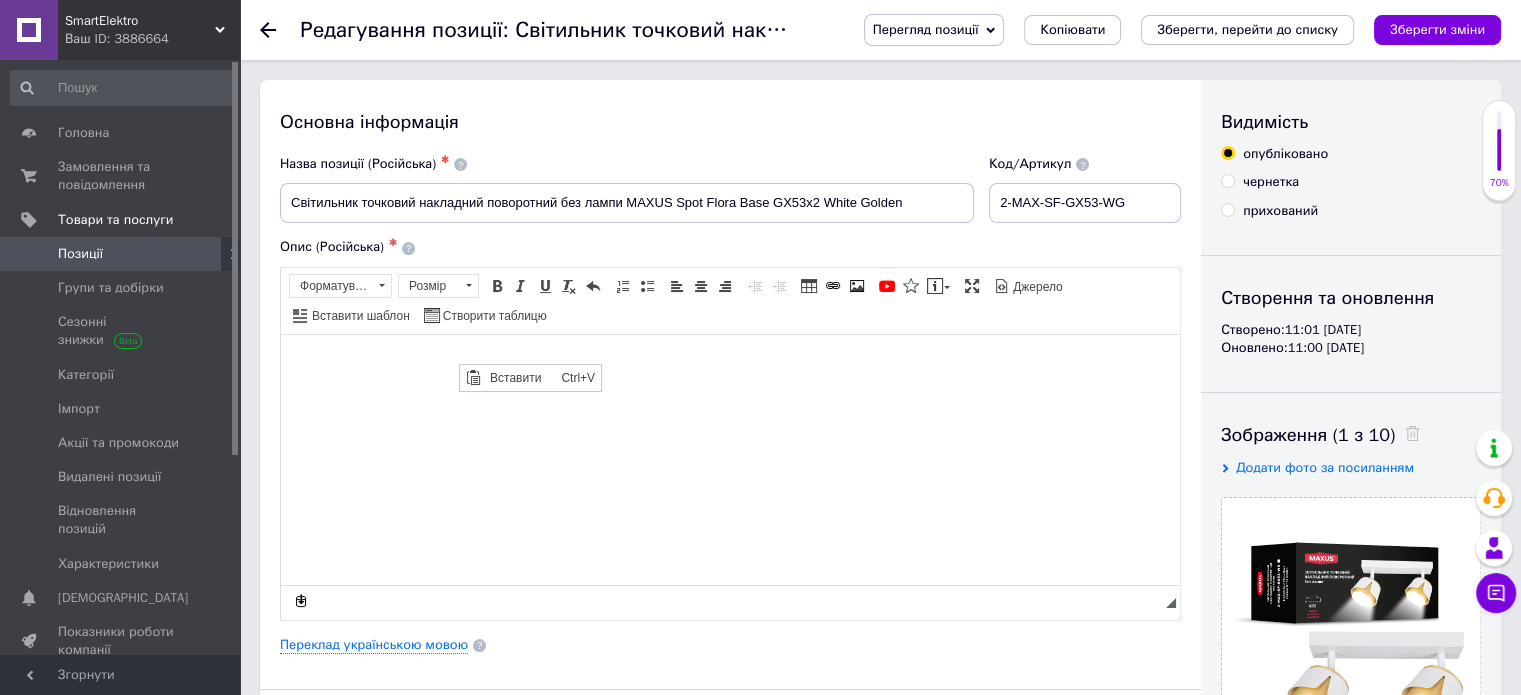 scroll, scrollTop: 0, scrollLeft: 0, axis: both 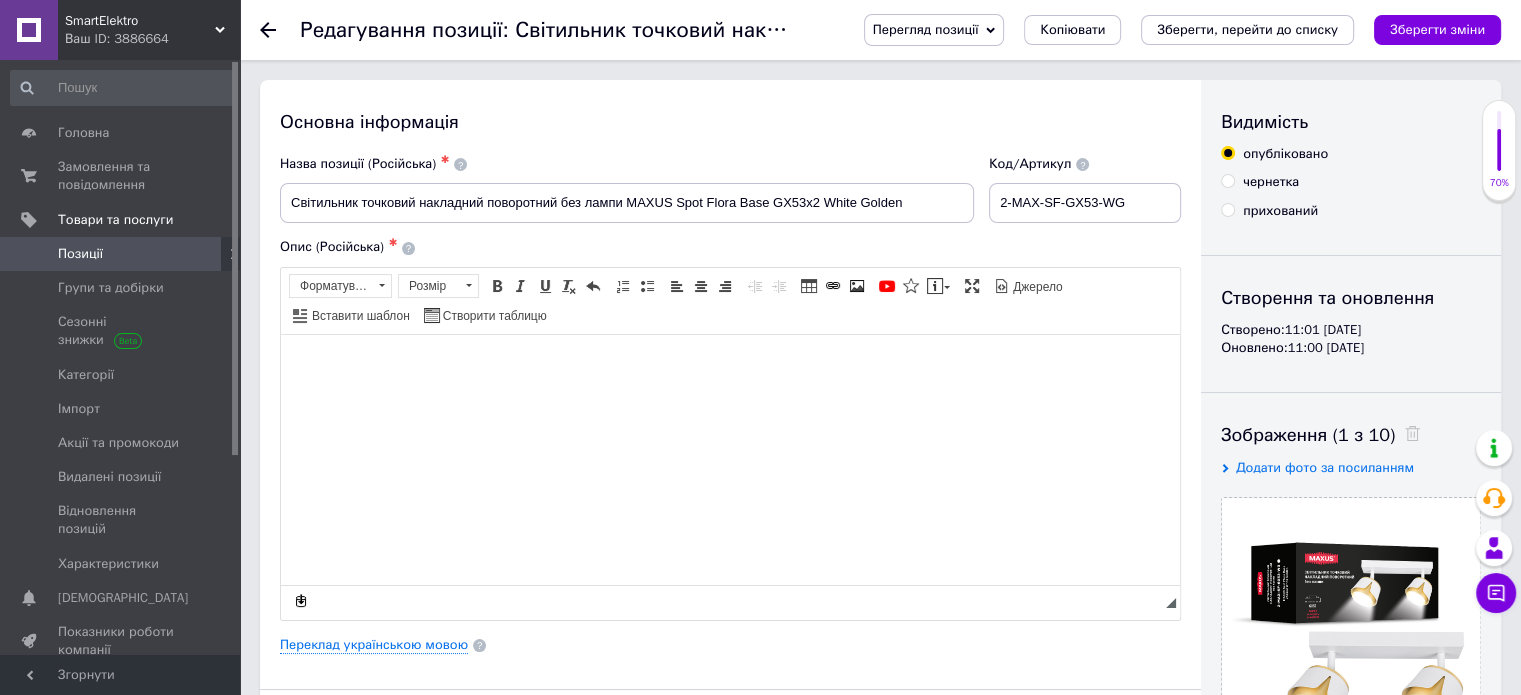 click at bounding box center [730, 364] 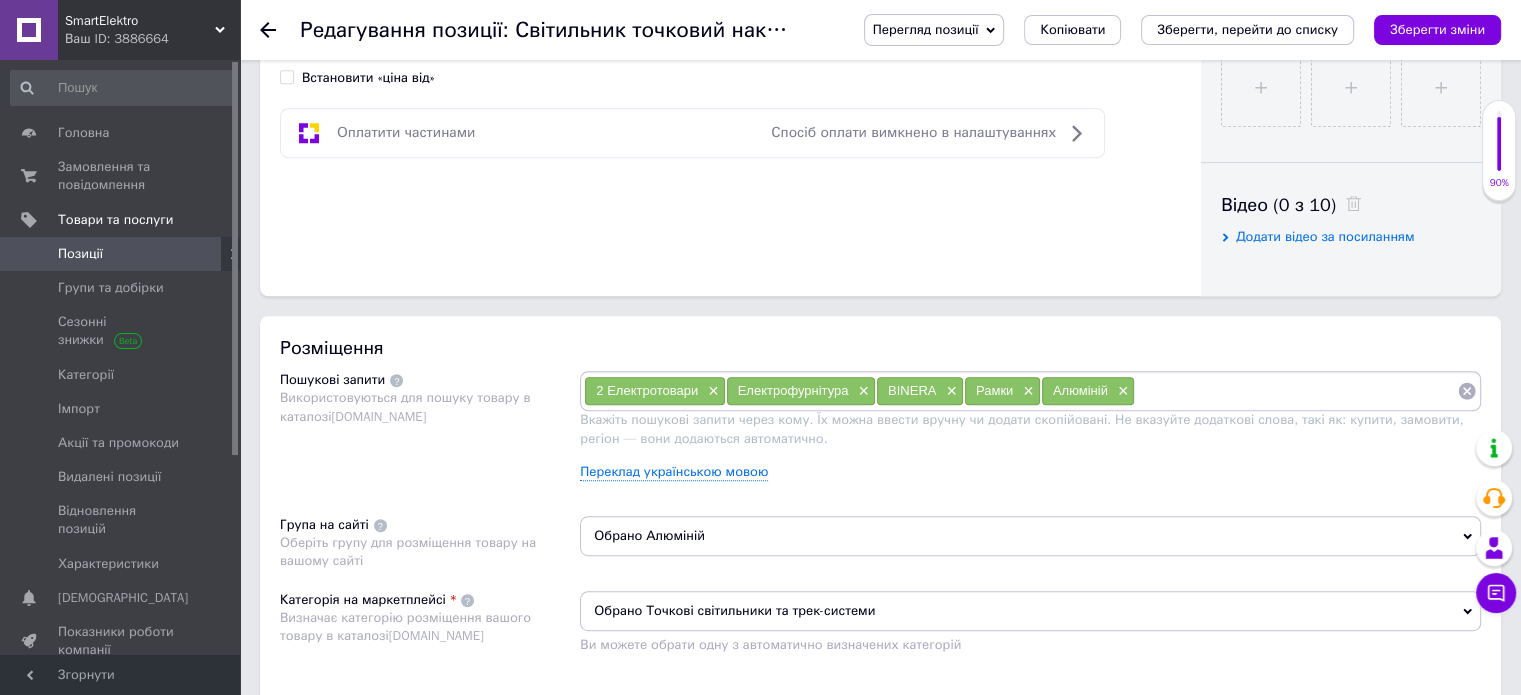 scroll, scrollTop: 1000, scrollLeft: 0, axis: vertical 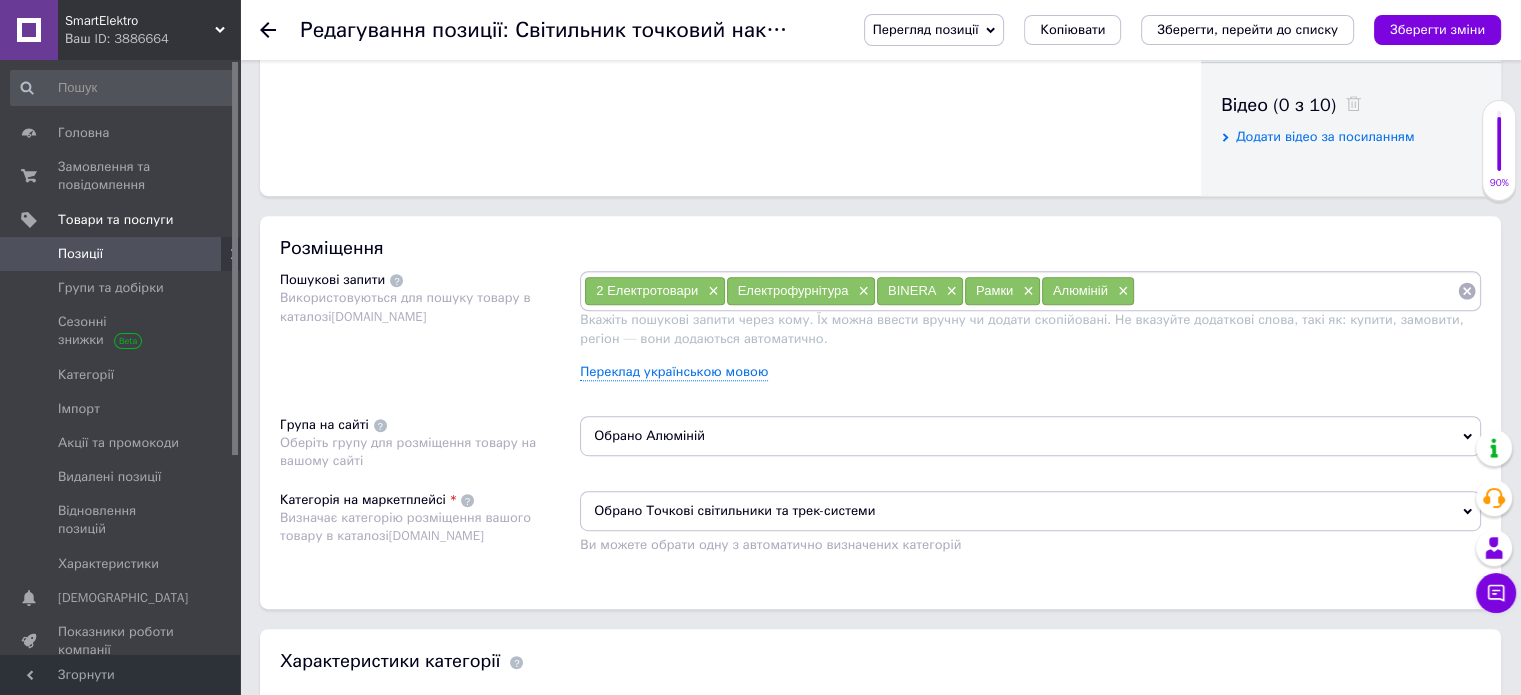 click on "Обрано Алюміній" at bounding box center (1030, 436) 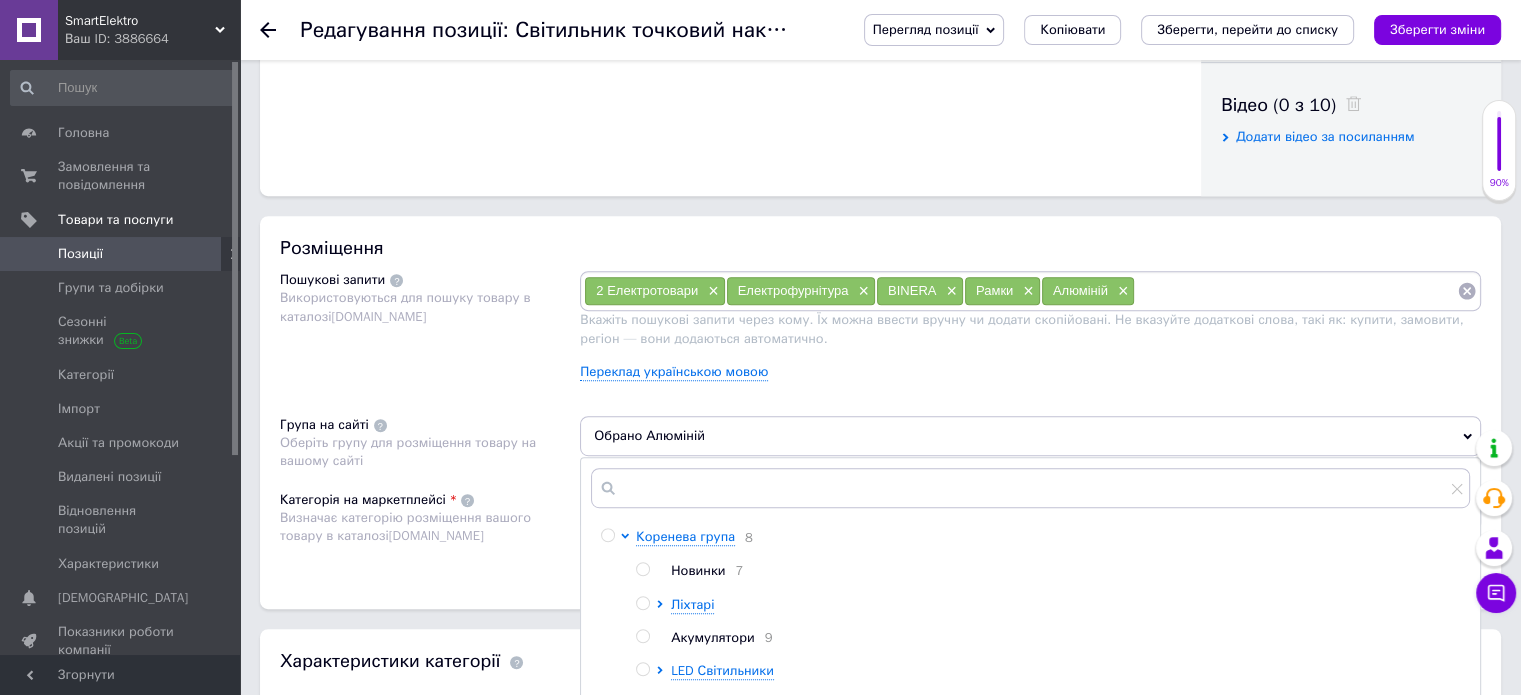 scroll, scrollTop: 100, scrollLeft: 0, axis: vertical 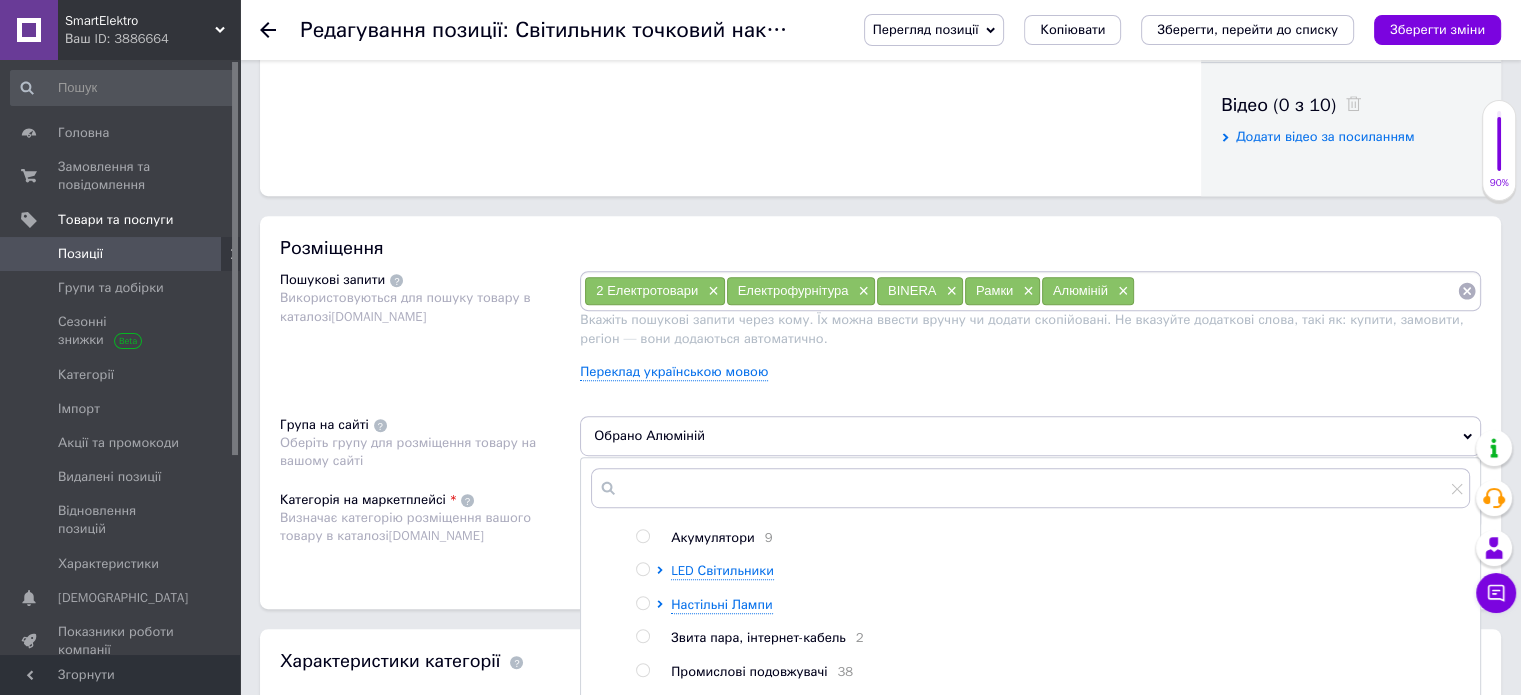 click at bounding box center [646, 571] 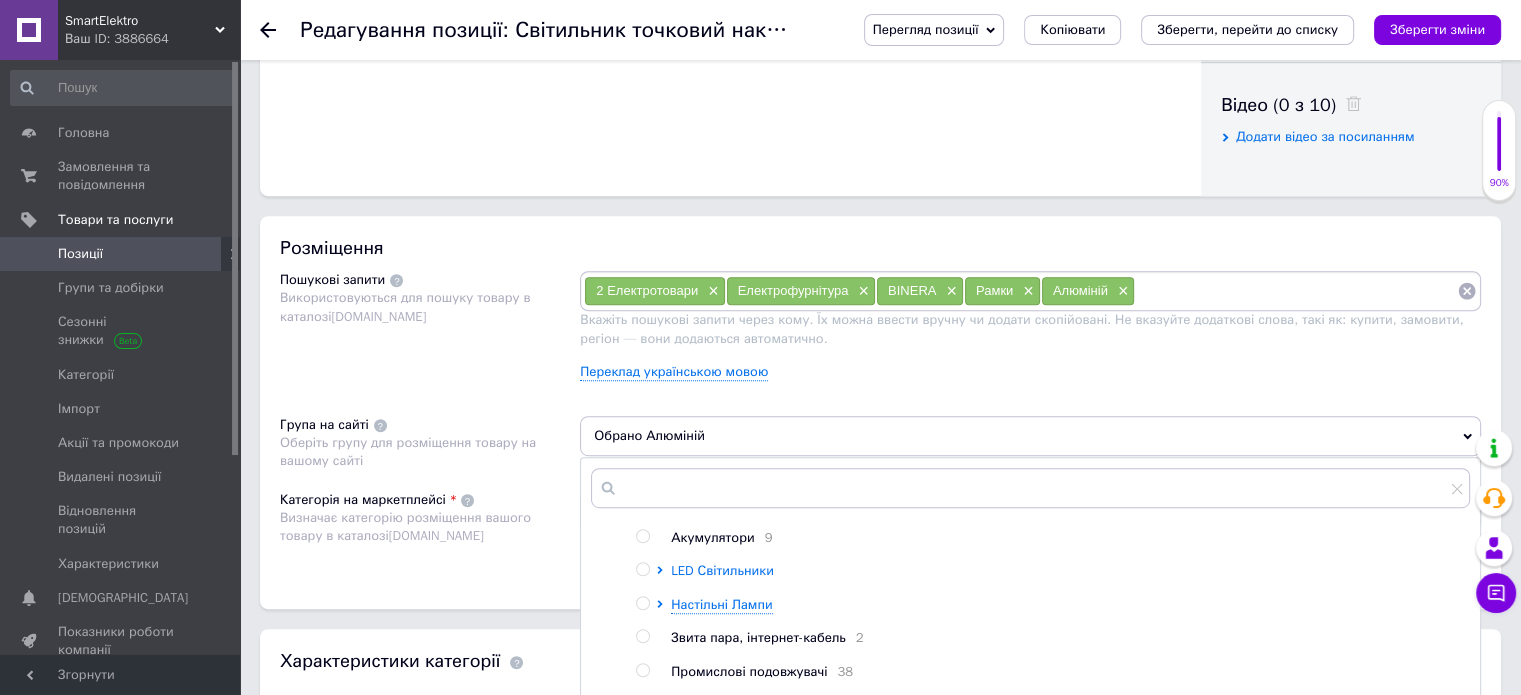 click 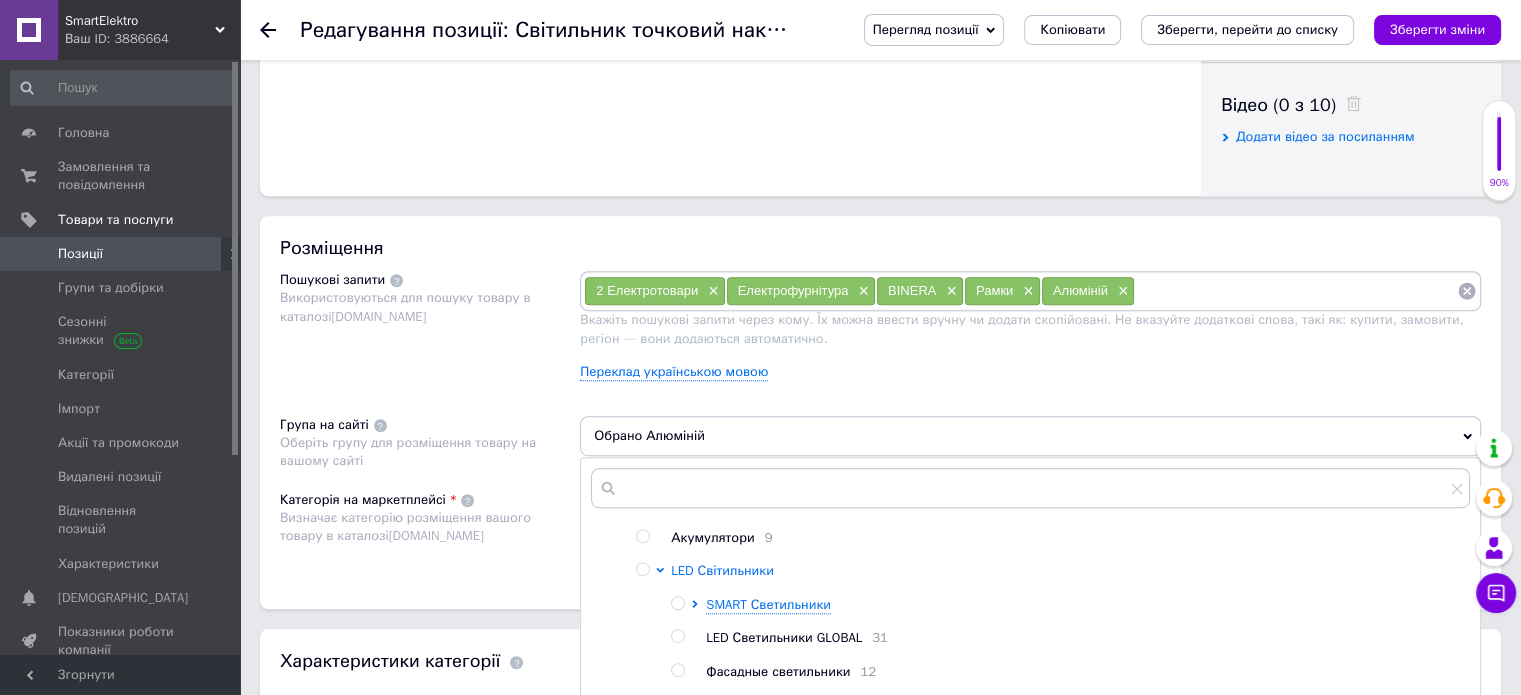 scroll, scrollTop: 200, scrollLeft: 0, axis: vertical 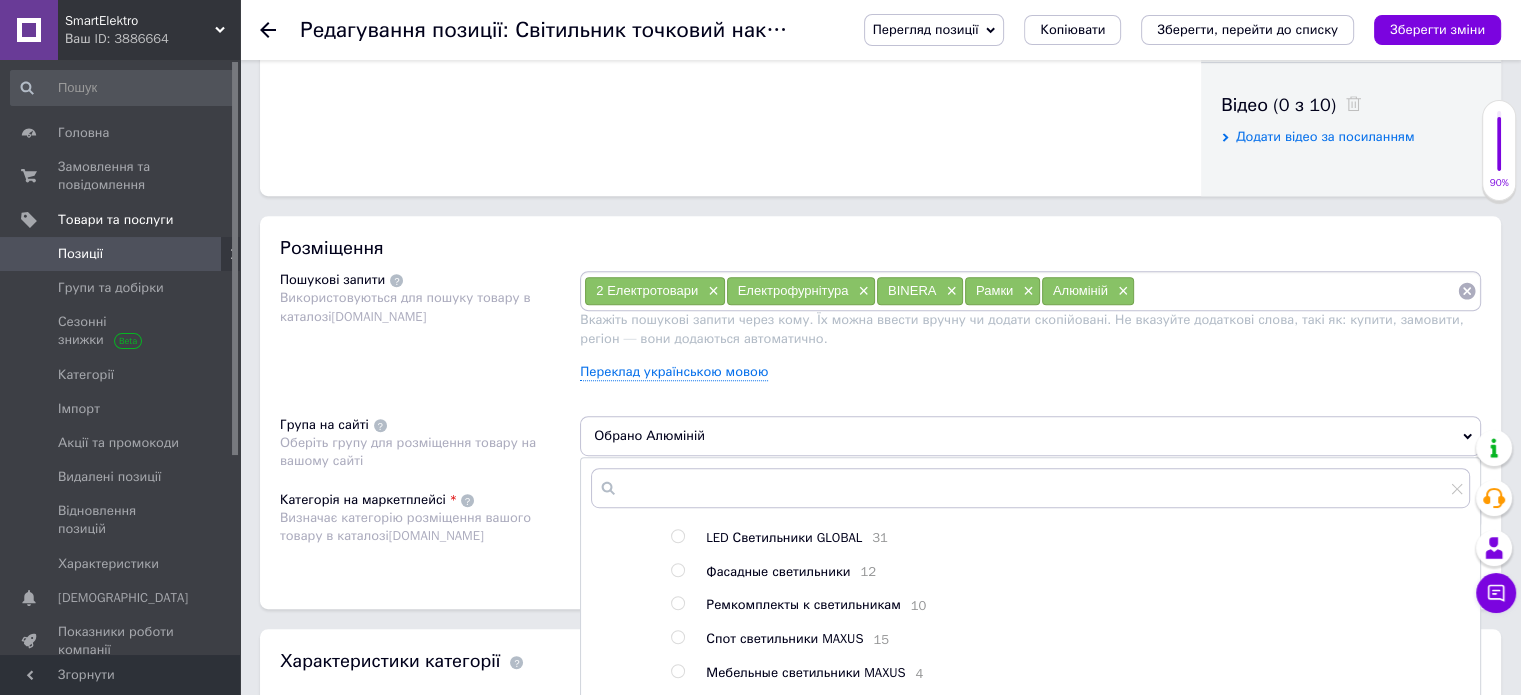 click at bounding box center (677, 637) 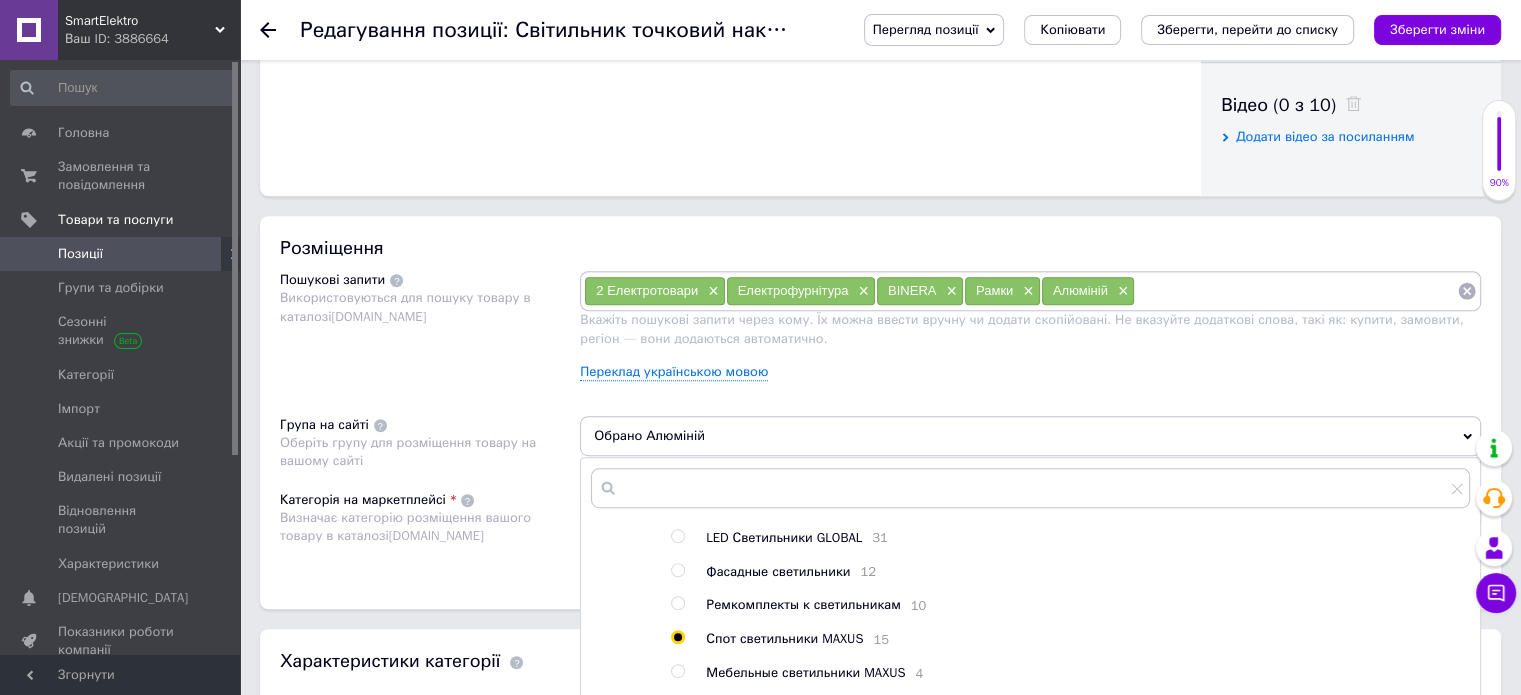 radio on "true" 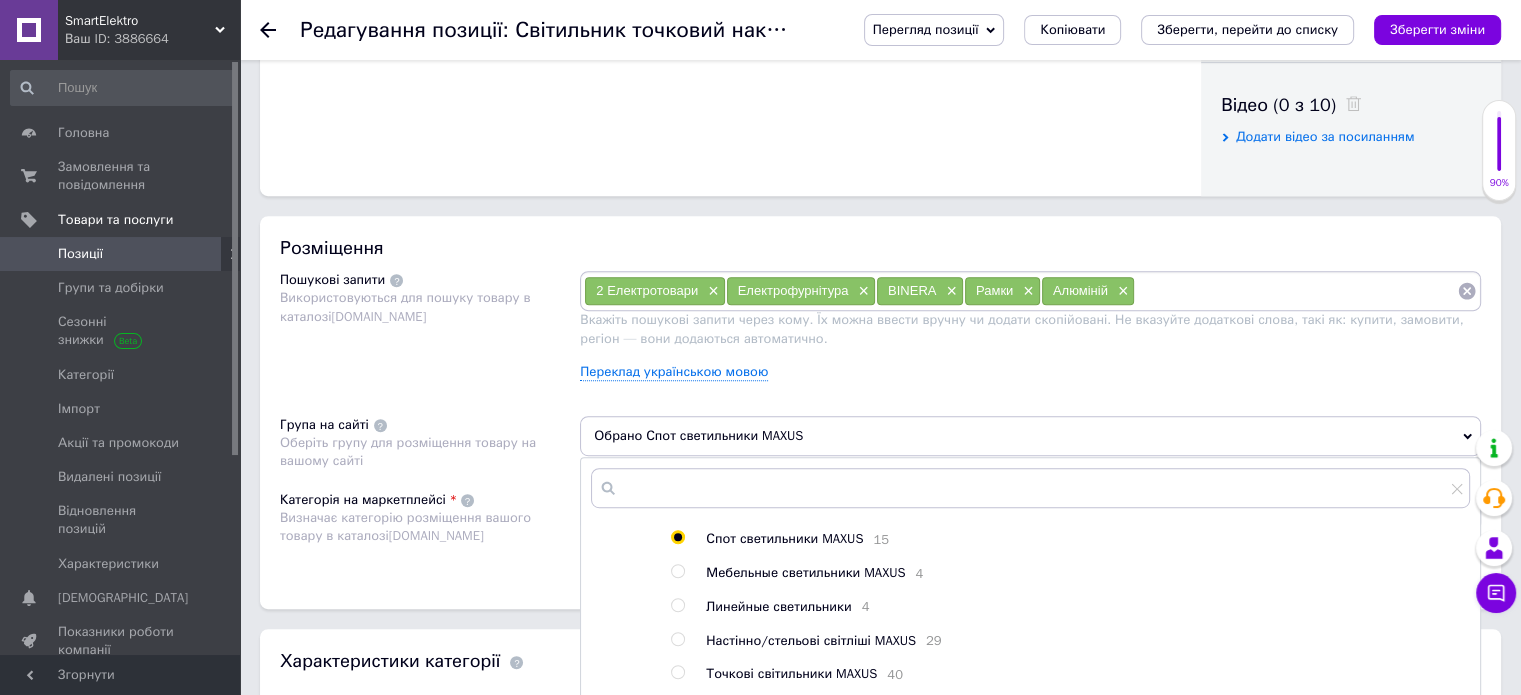scroll, scrollTop: 500, scrollLeft: 0, axis: vertical 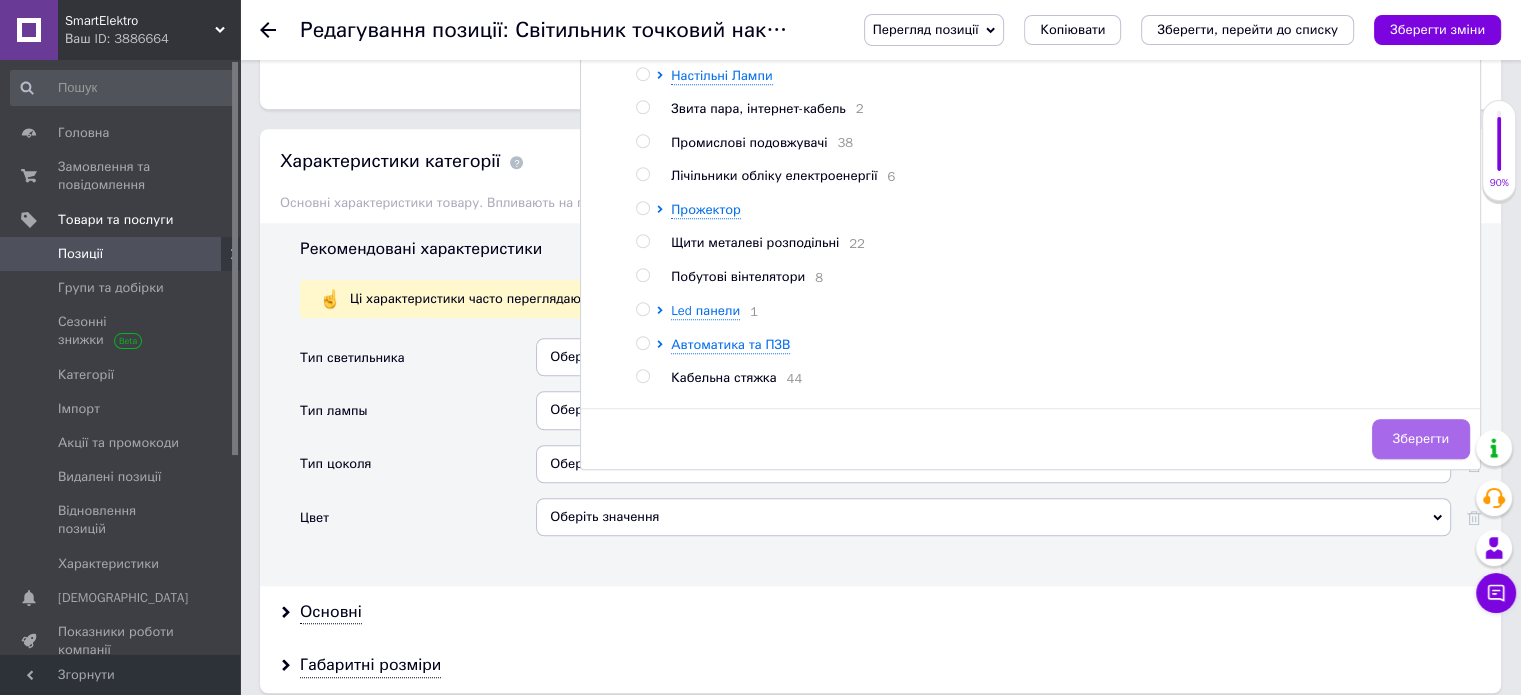 click on "Зберегти" at bounding box center (1421, 439) 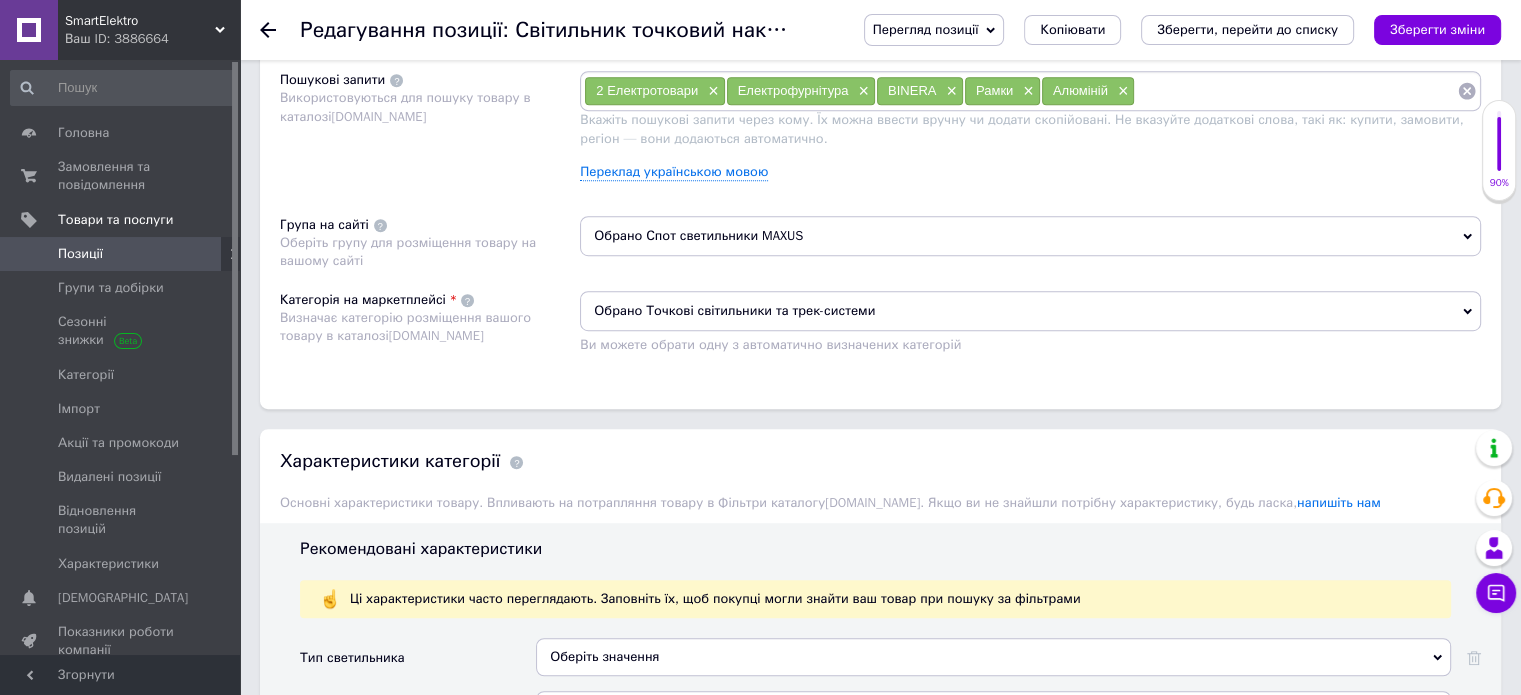 scroll, scrollTop: 1000, scrollLeft: 0, axis: vertical 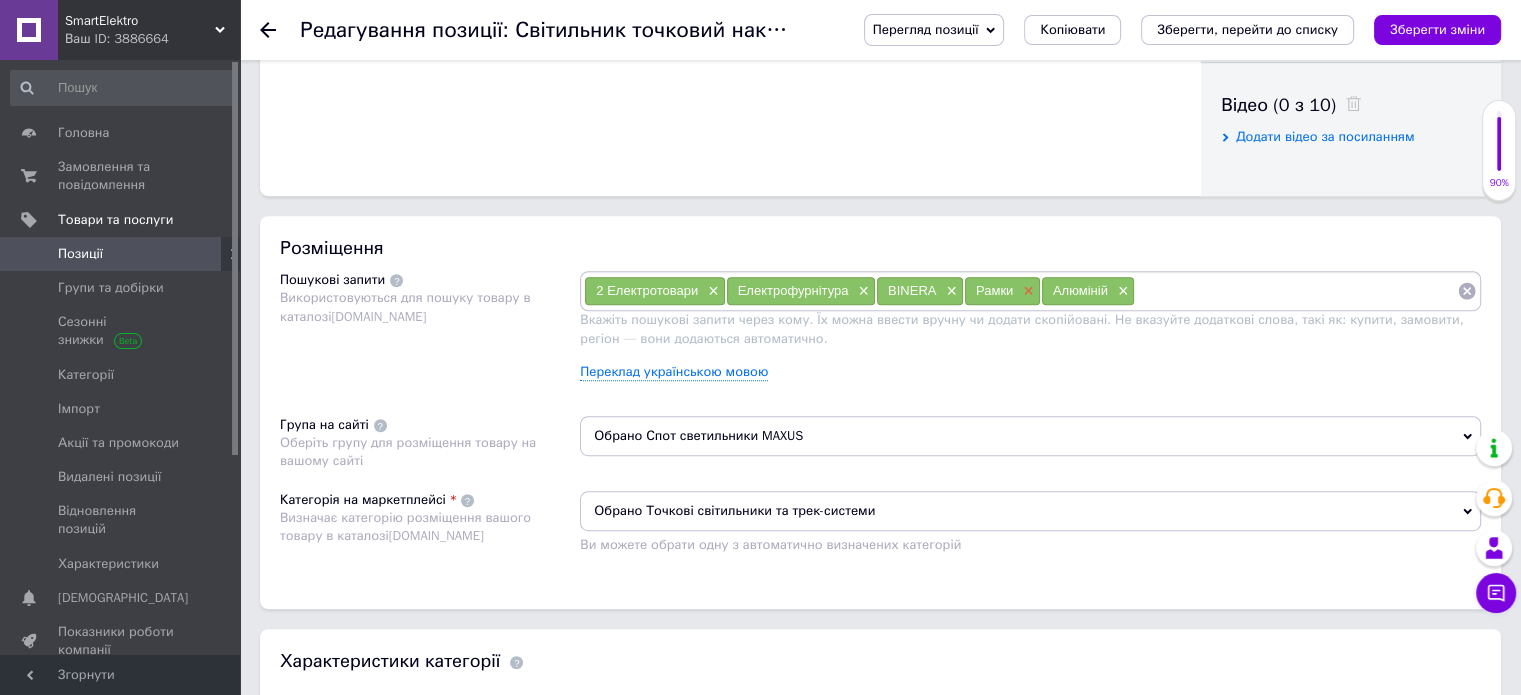 click on "×" at bounding box center [1026, 291] 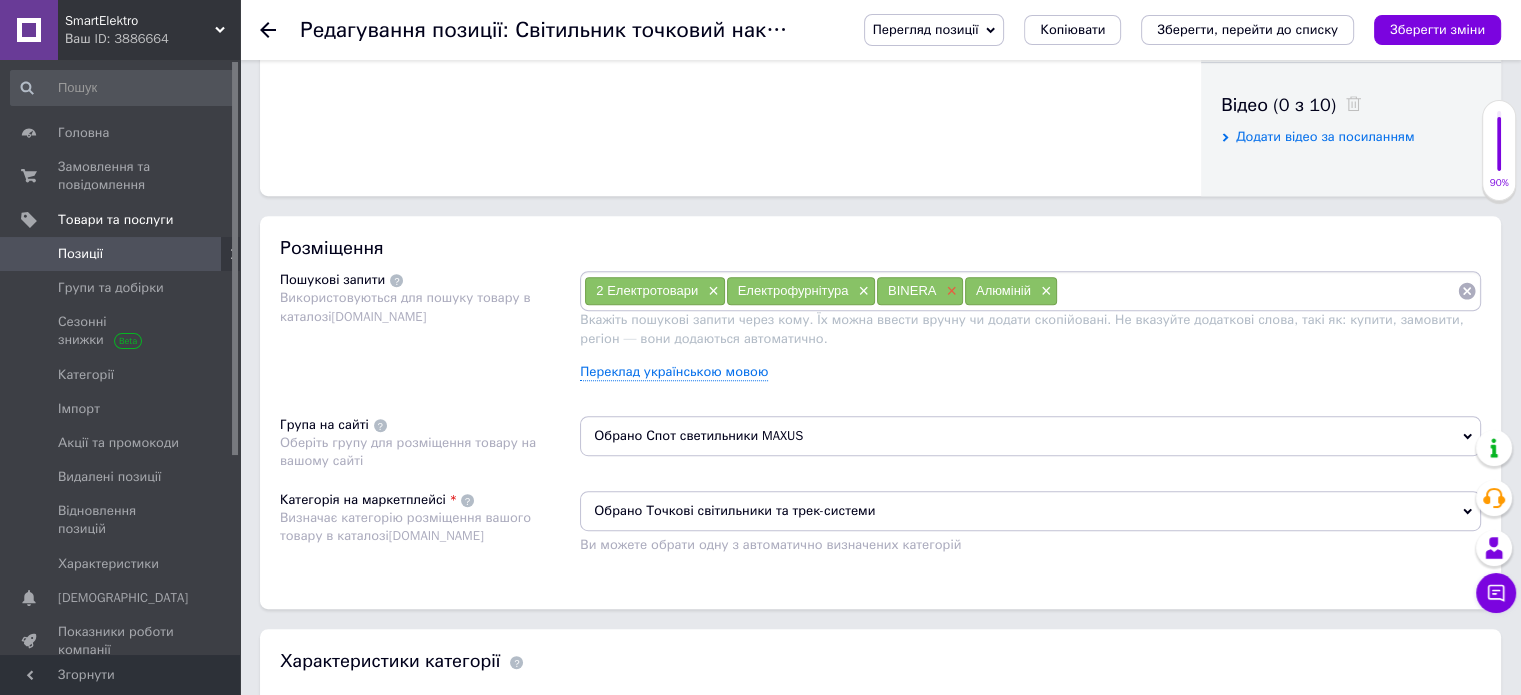 click on "×" at bounding box center (949, 291) 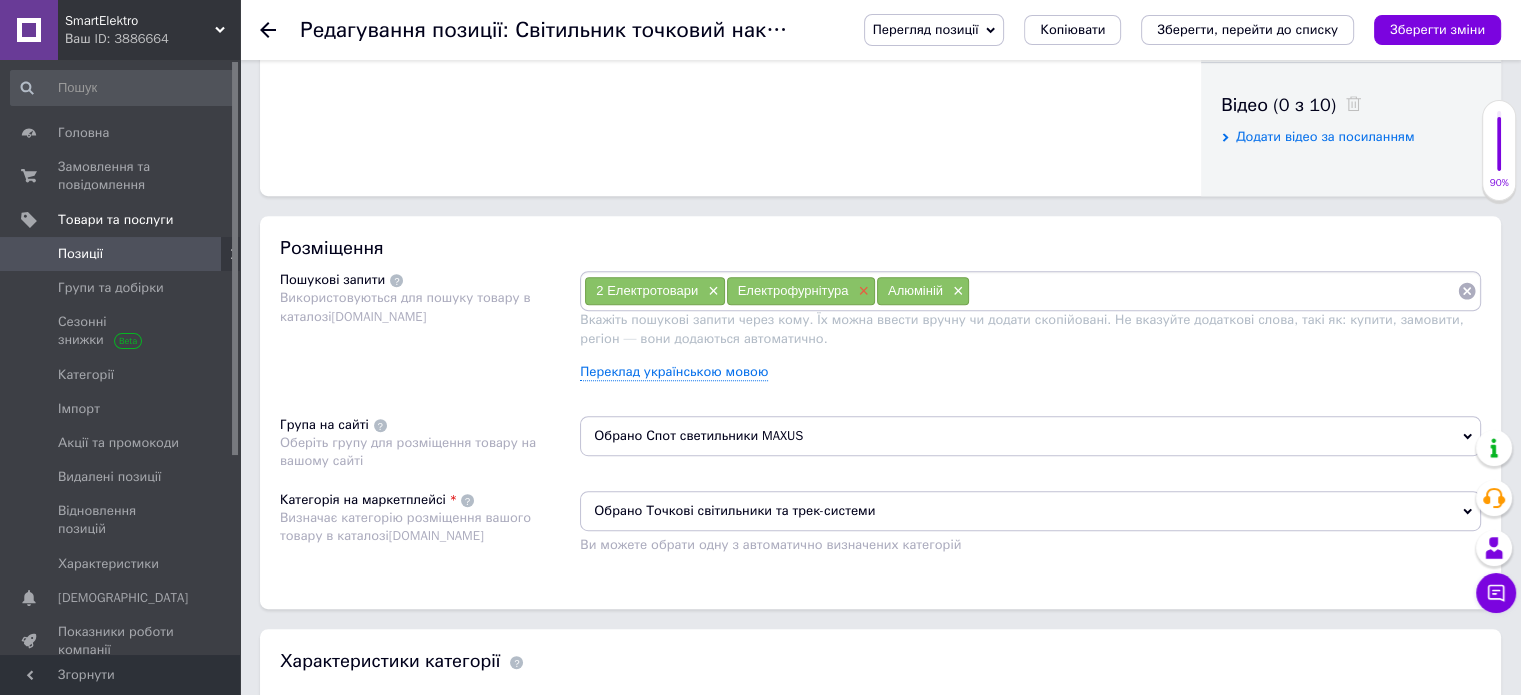 click on "×" at bounding box center (861, 291) 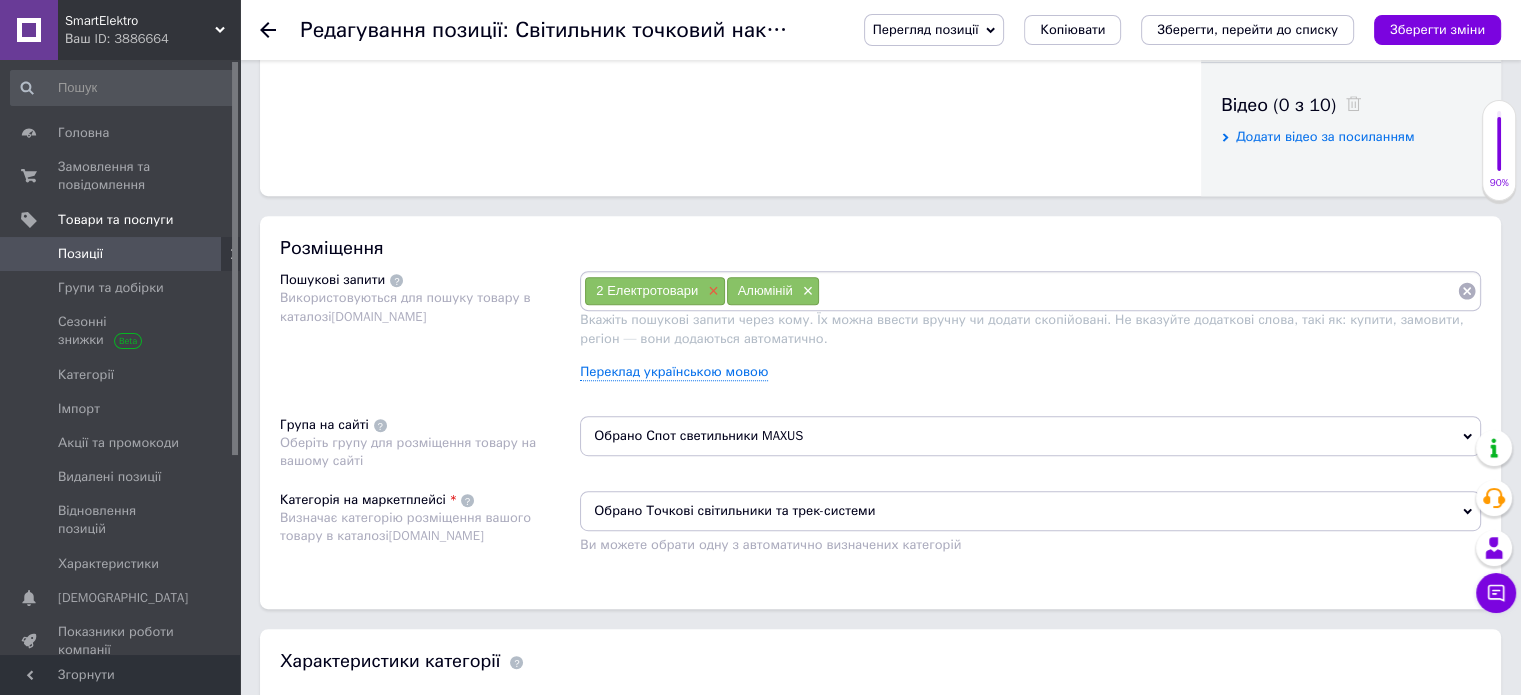 click on "×" at bounding box center [711, 291] 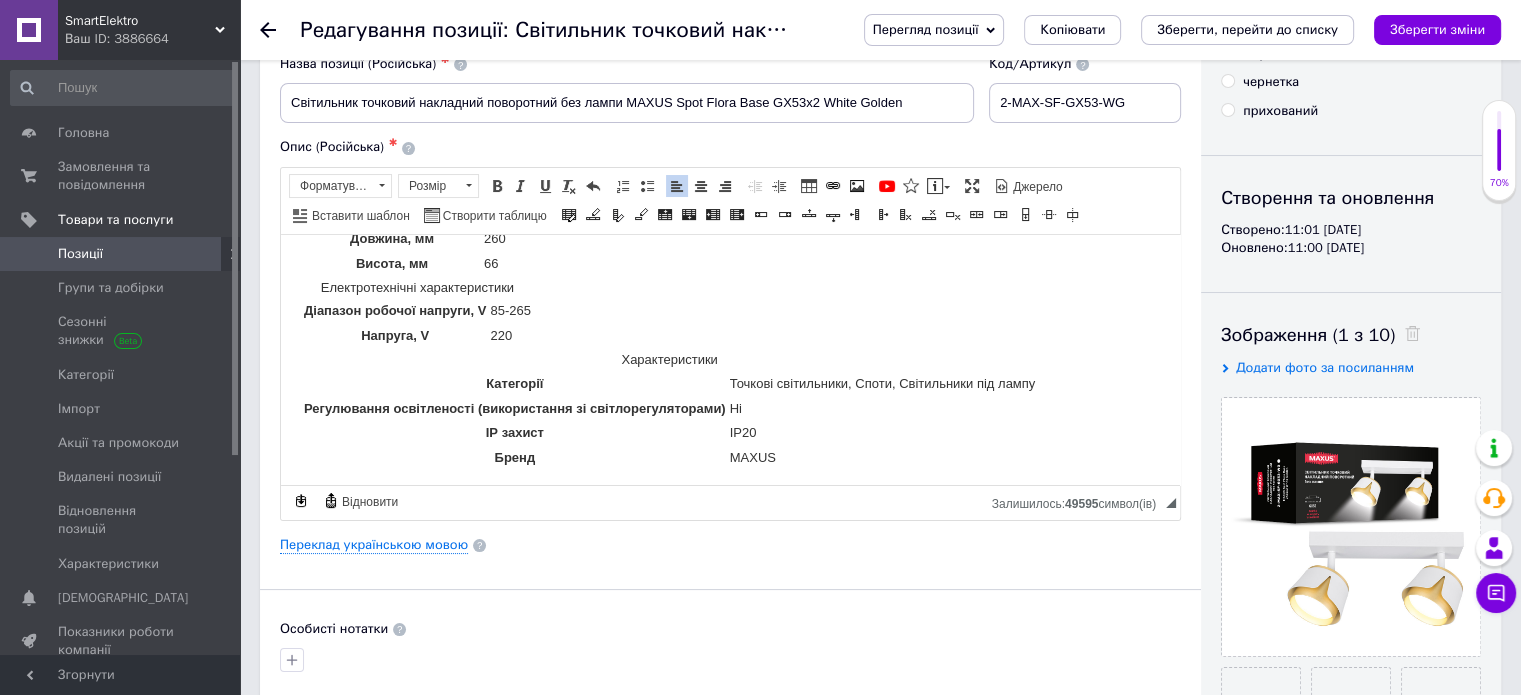 scroll, scrollTop: 0, scrollLeft: 0, axis: both 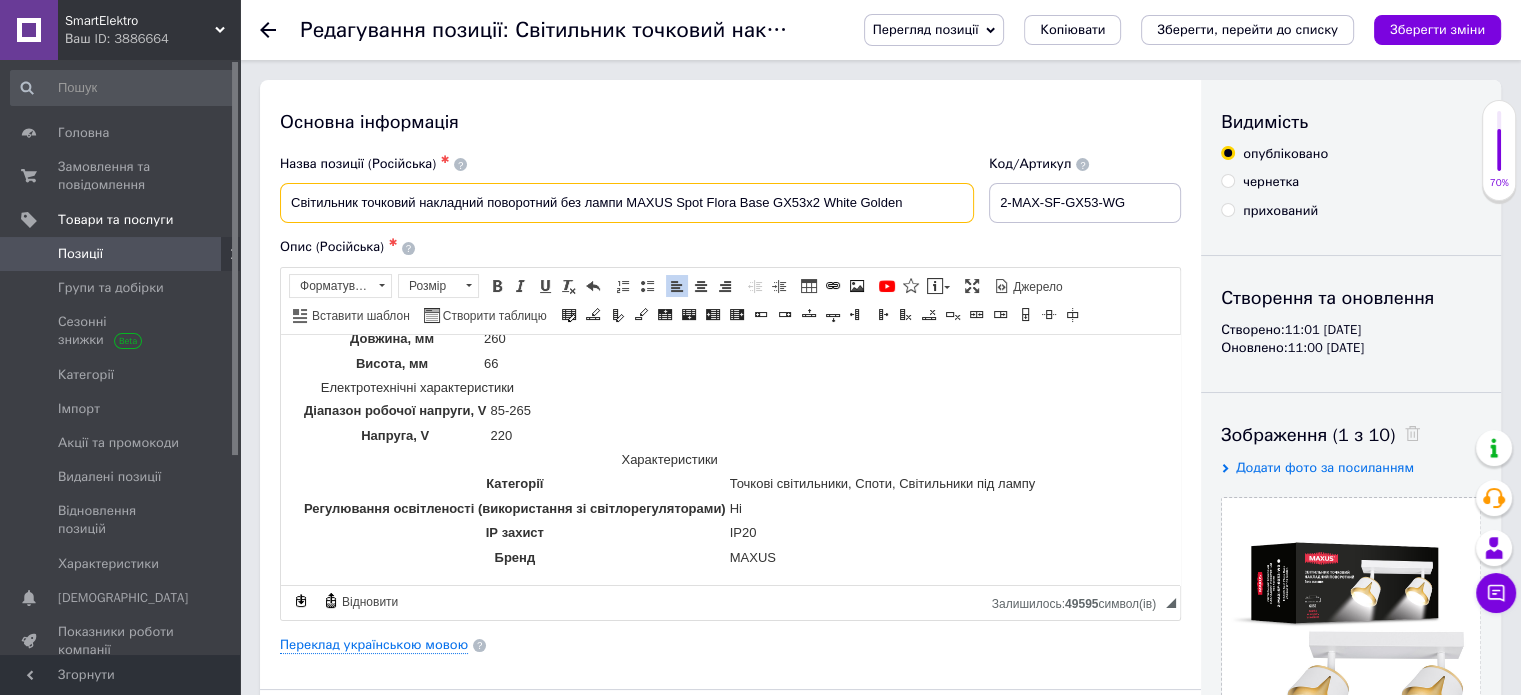 click on "Світильник точковий накладний поворотний без лампи MAXUS Spot Flora Base GX53x2 White Golden" at bounding box center [627, 203] 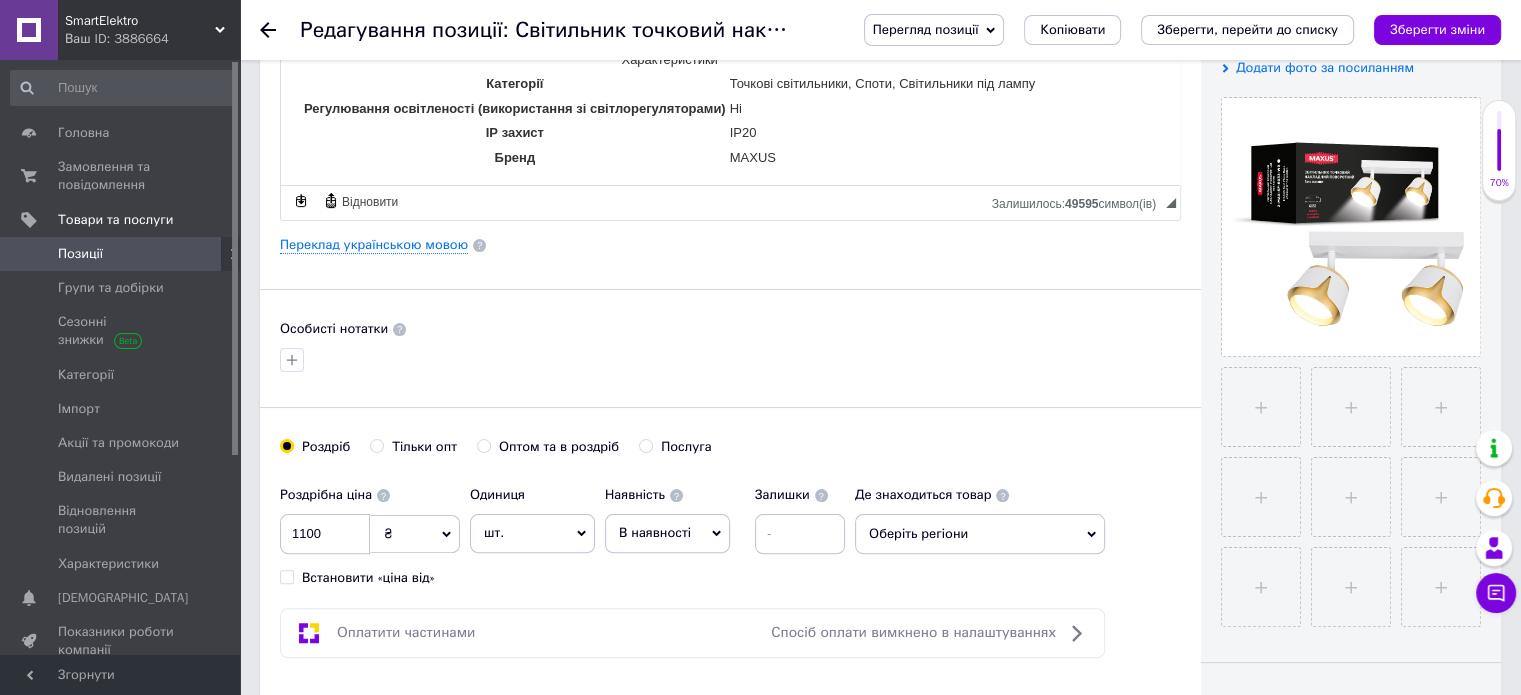 scroll, scrollTop: 700, scrollLeft: 0, axis: vertical 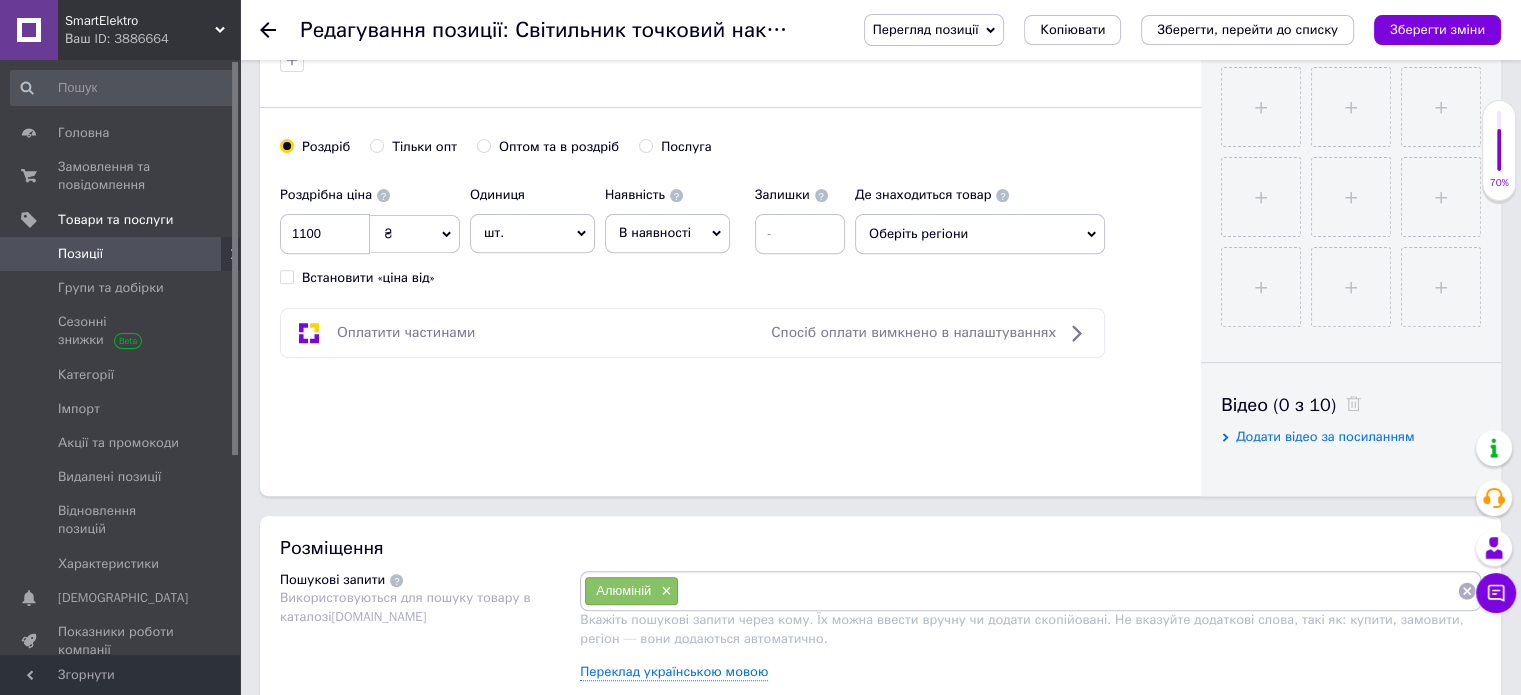 click at bounding box center (1068, 591) 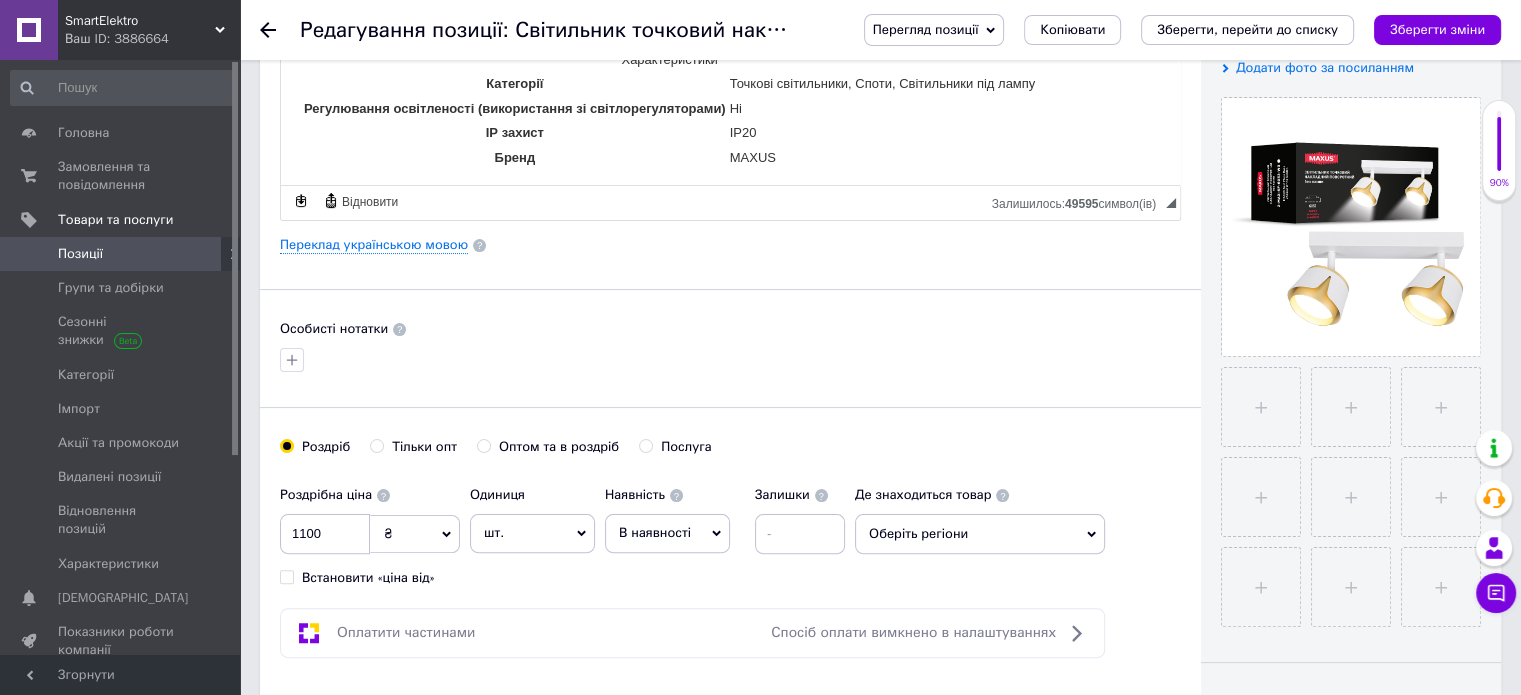 scroll, scrollTop: 100, scrollLeft: 0, axis: vertical 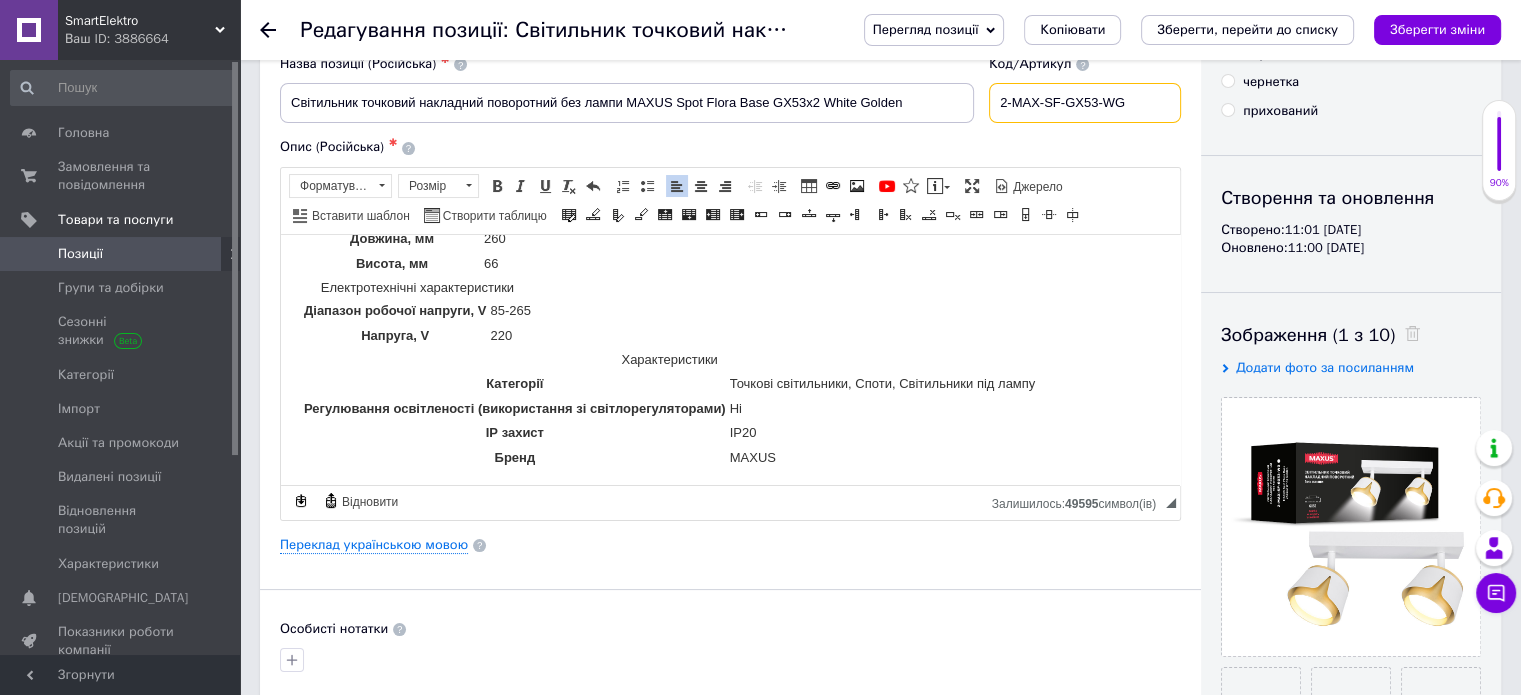drag, startPoint x: 1152, startPoint y: 107, endPoint x: 1003, endPoint y: 116, distance: 149.27156 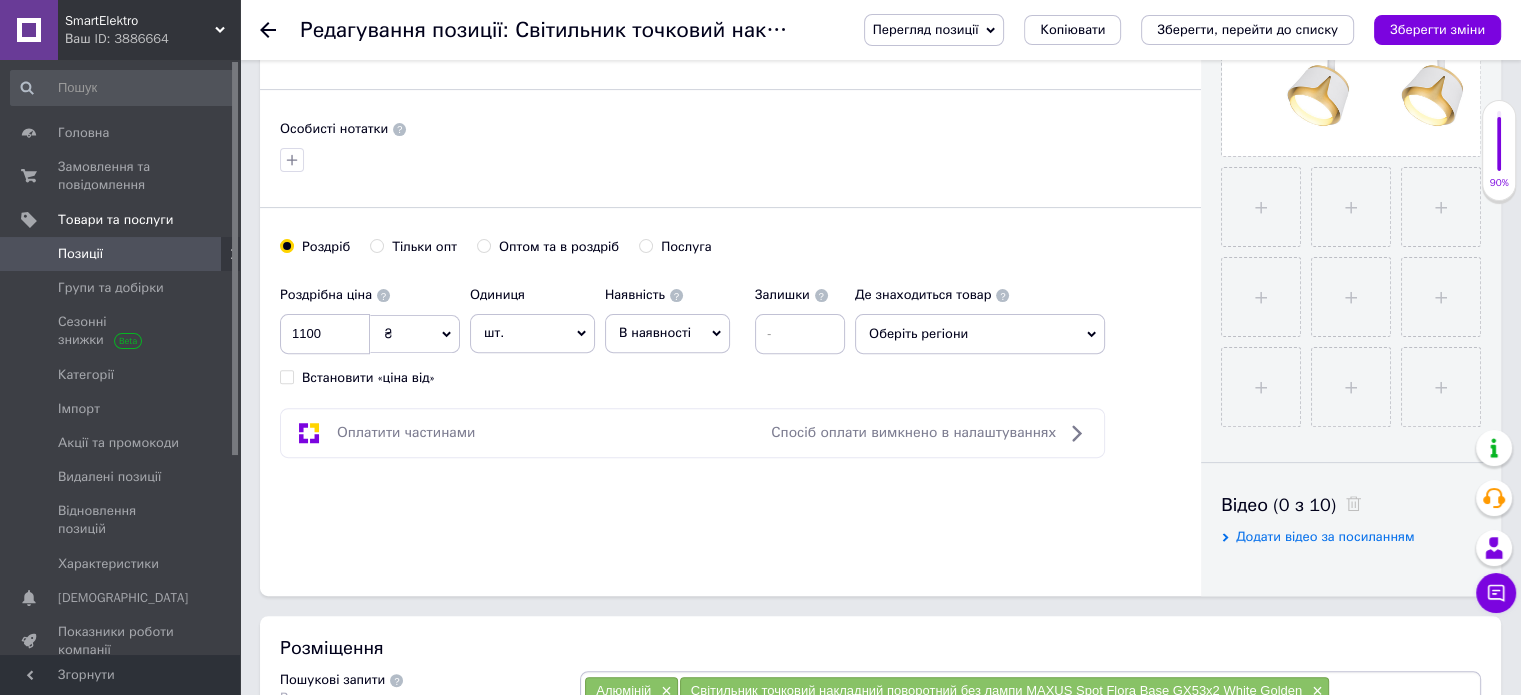 scroll, scrollTop: 700, scrollLeft: 0, axis: vertical 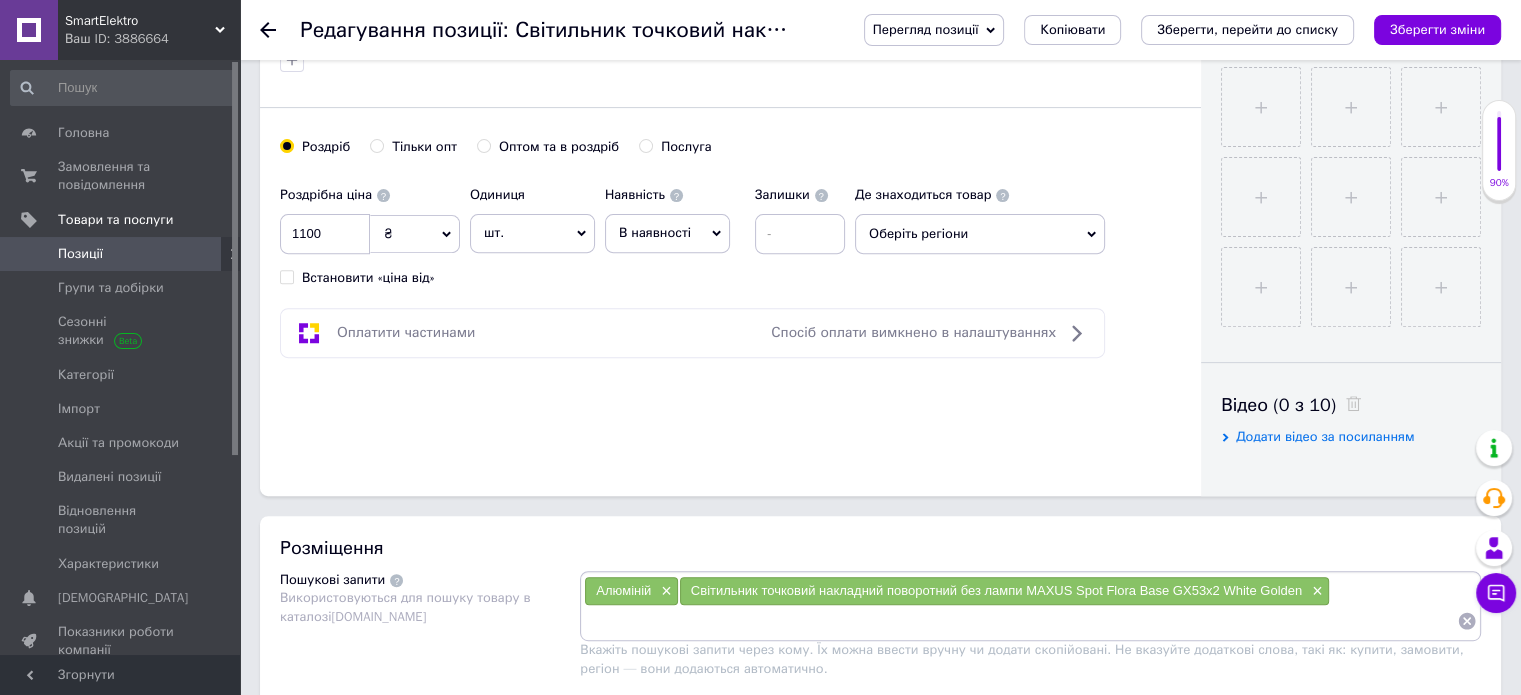click at bounding box center (1020, 621) 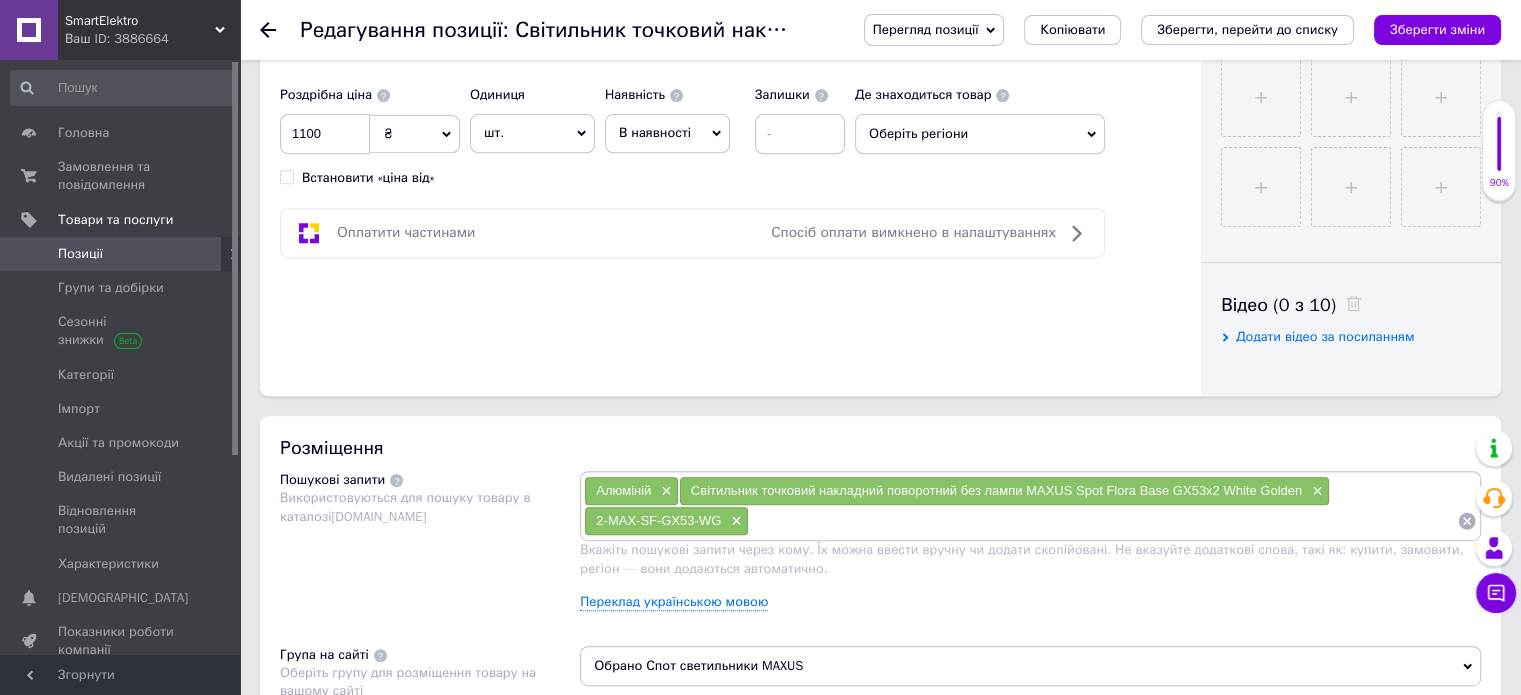 scroll, scrollTop: 900, scrollLeft: 0, axis: vertical 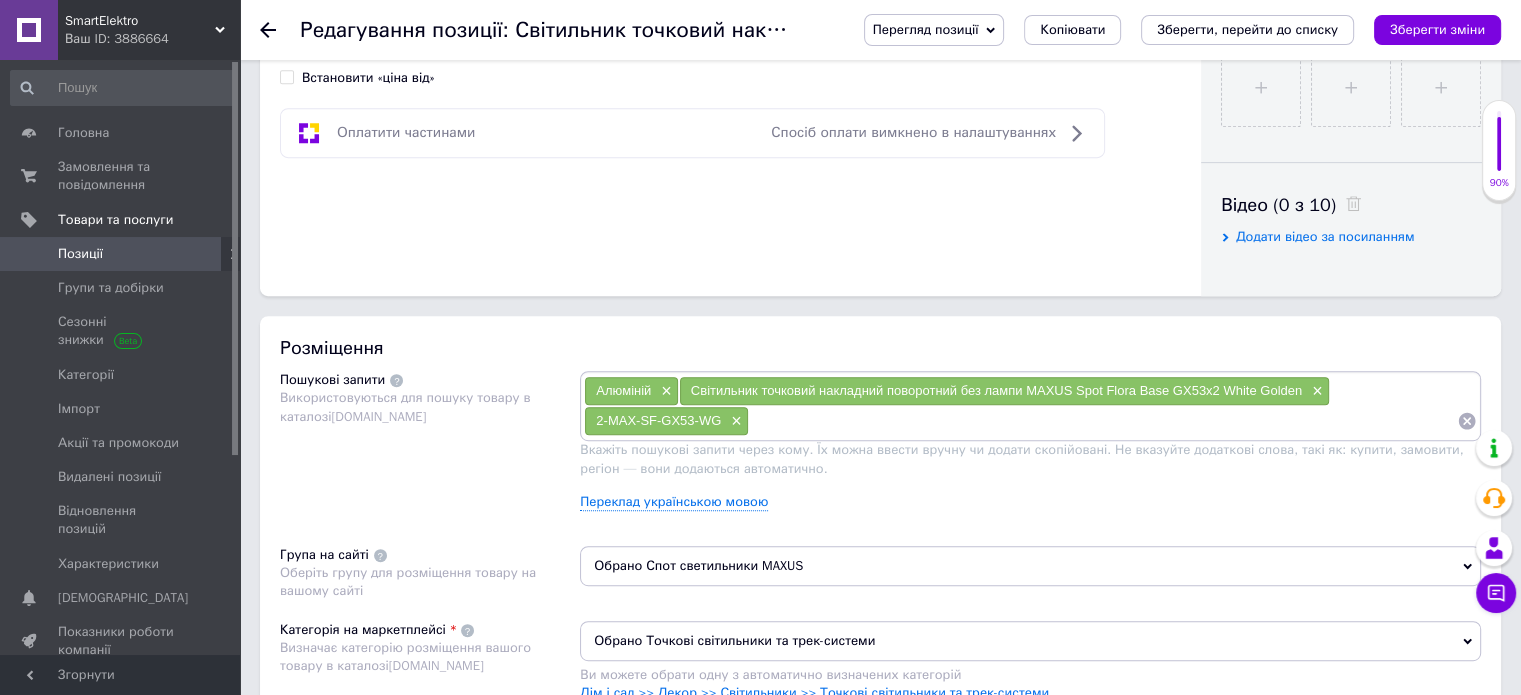 click at bounding box center (1103, 421) 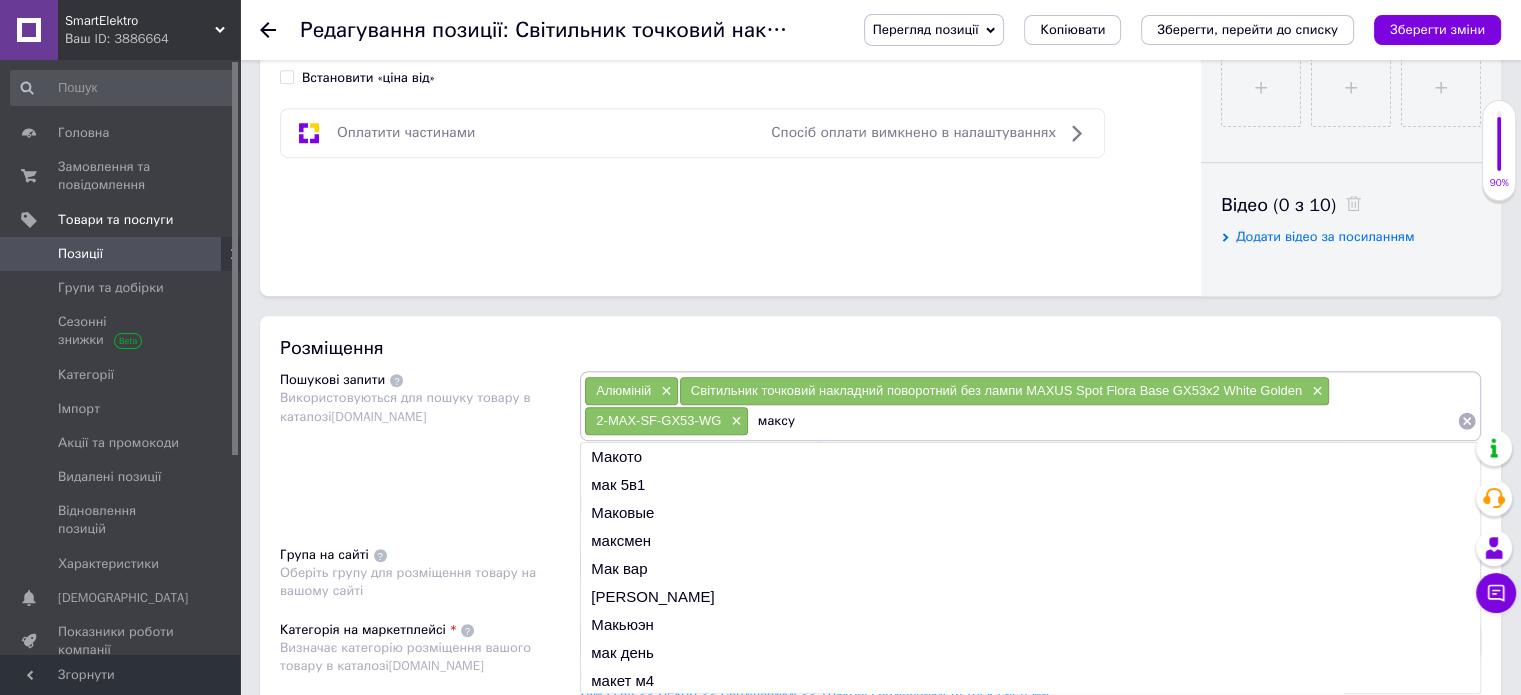 type on "максус" 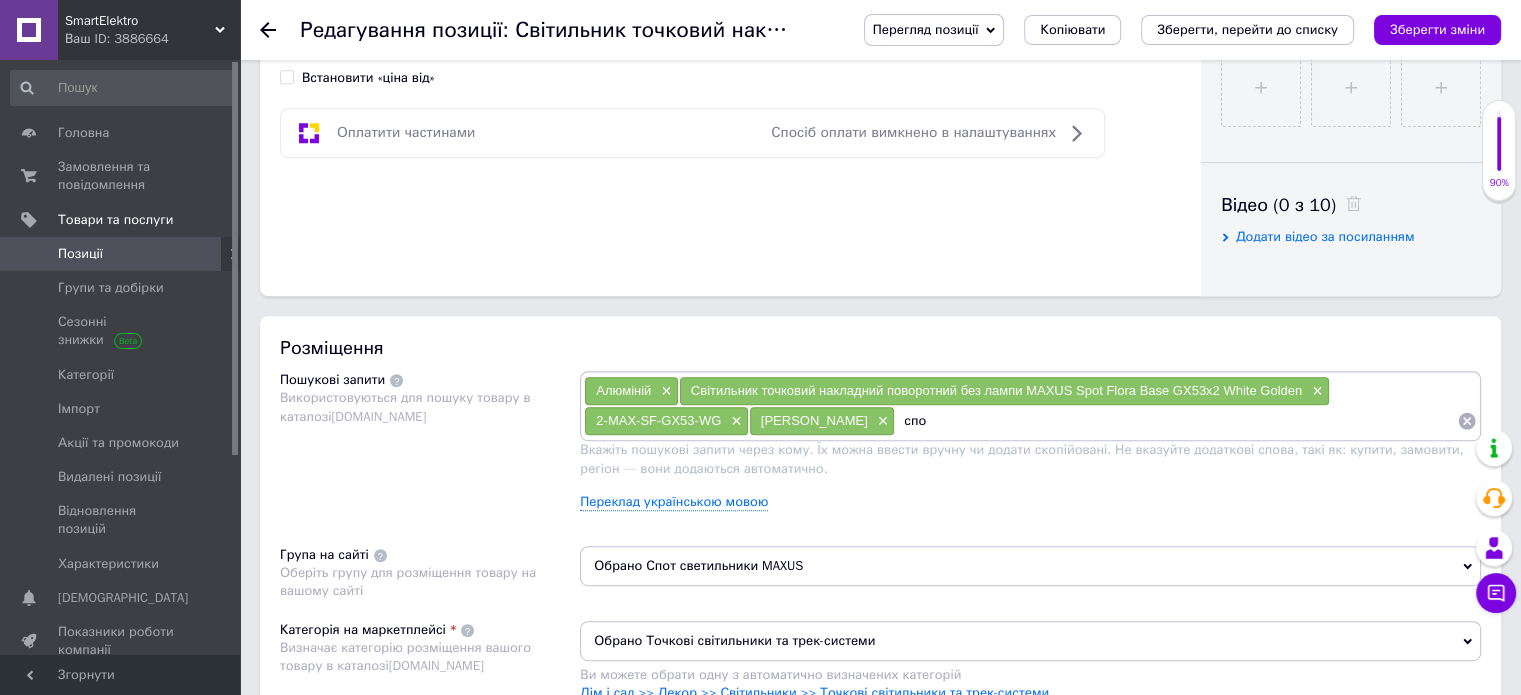 type on "спот" 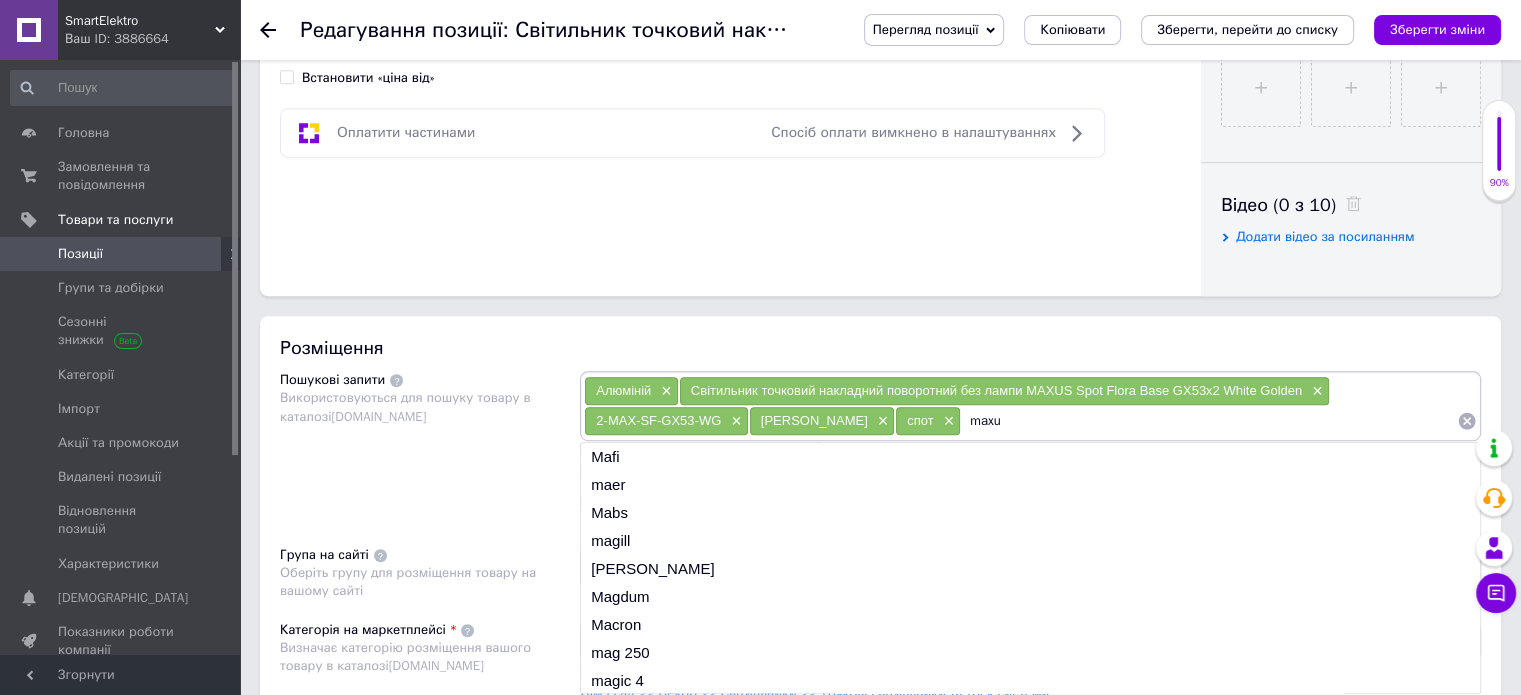 type on "maxus" 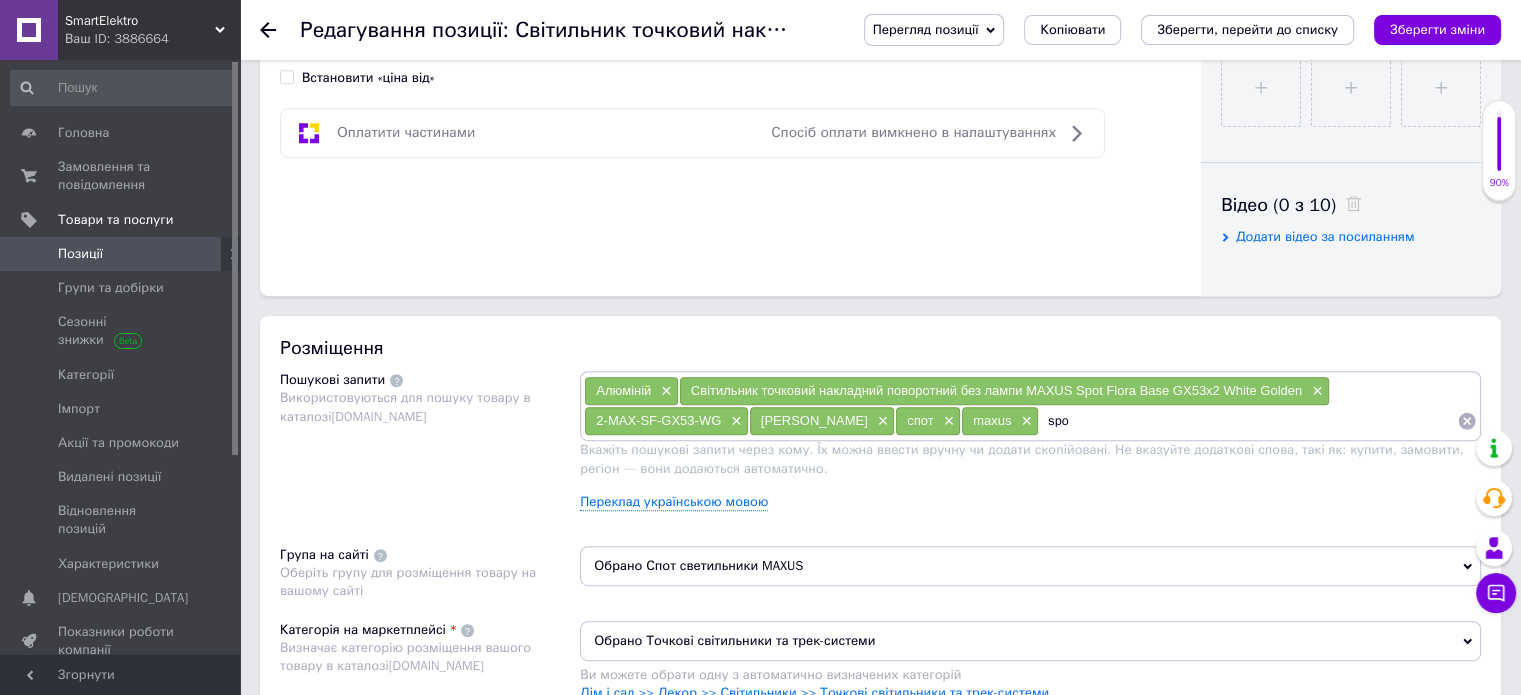 type on "spot" 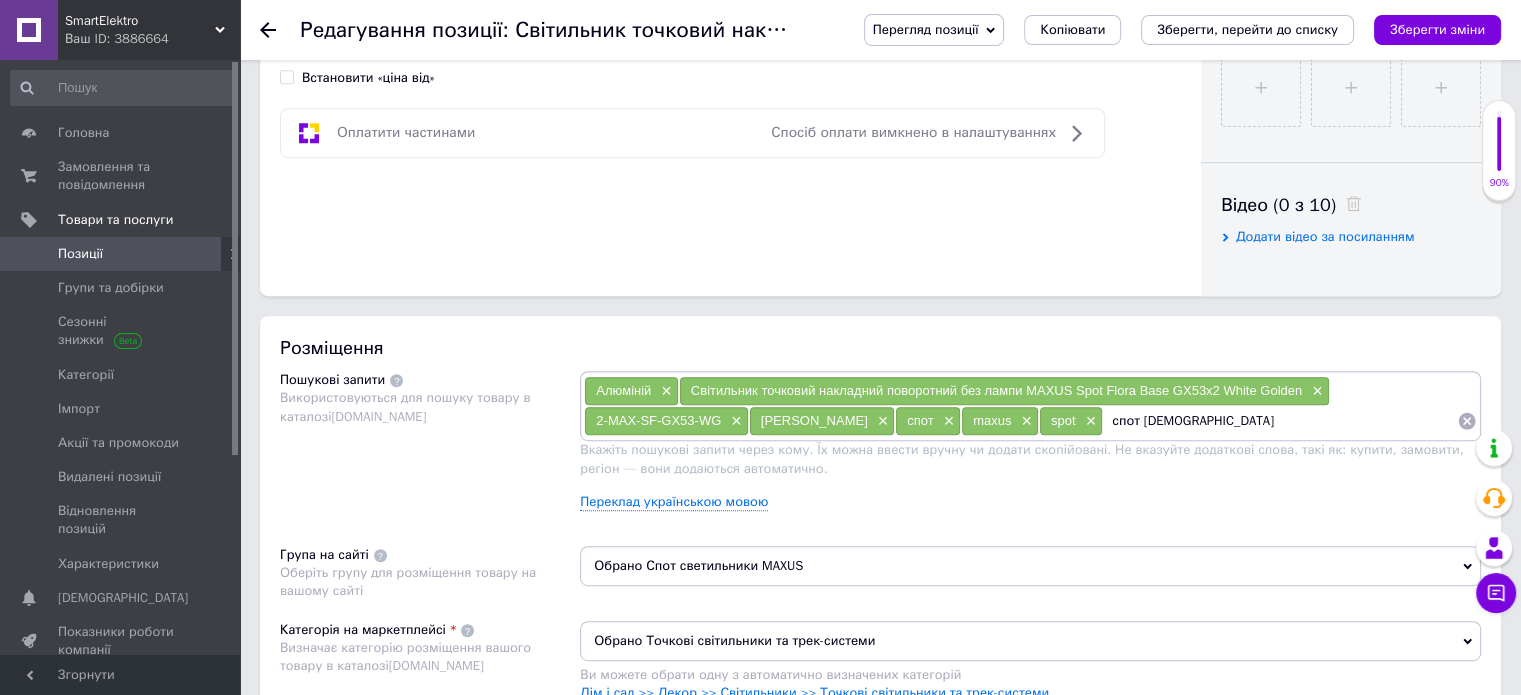 type on "спот светильник" 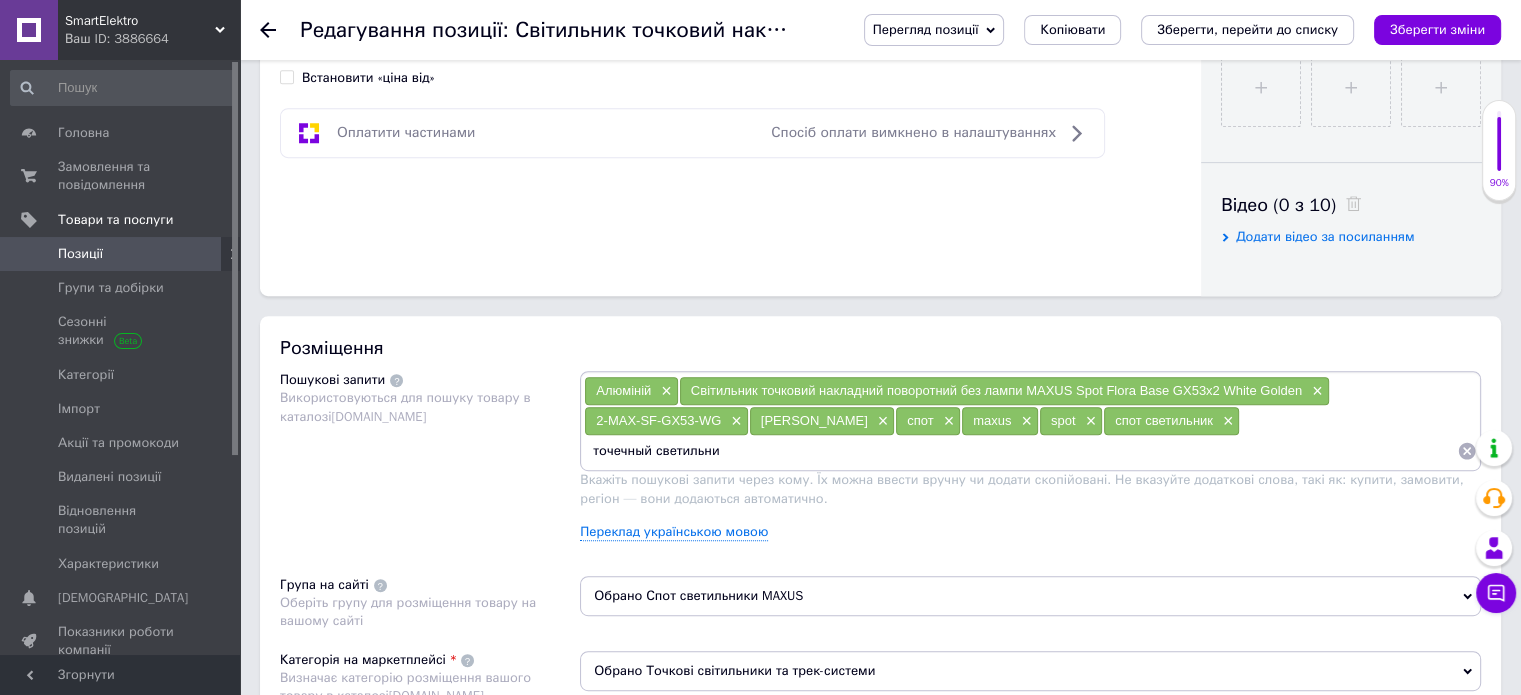 type on "точечный светильник" 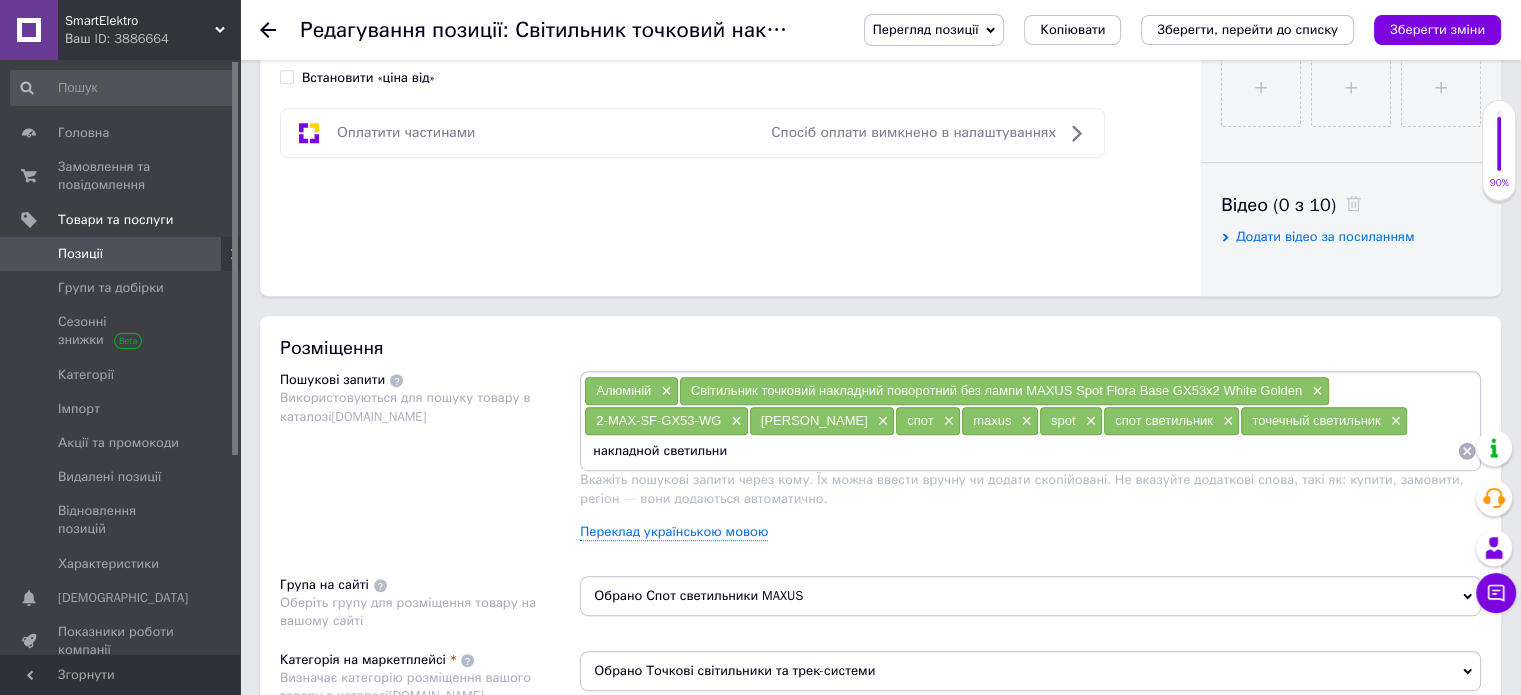 type on "накладной светильник" 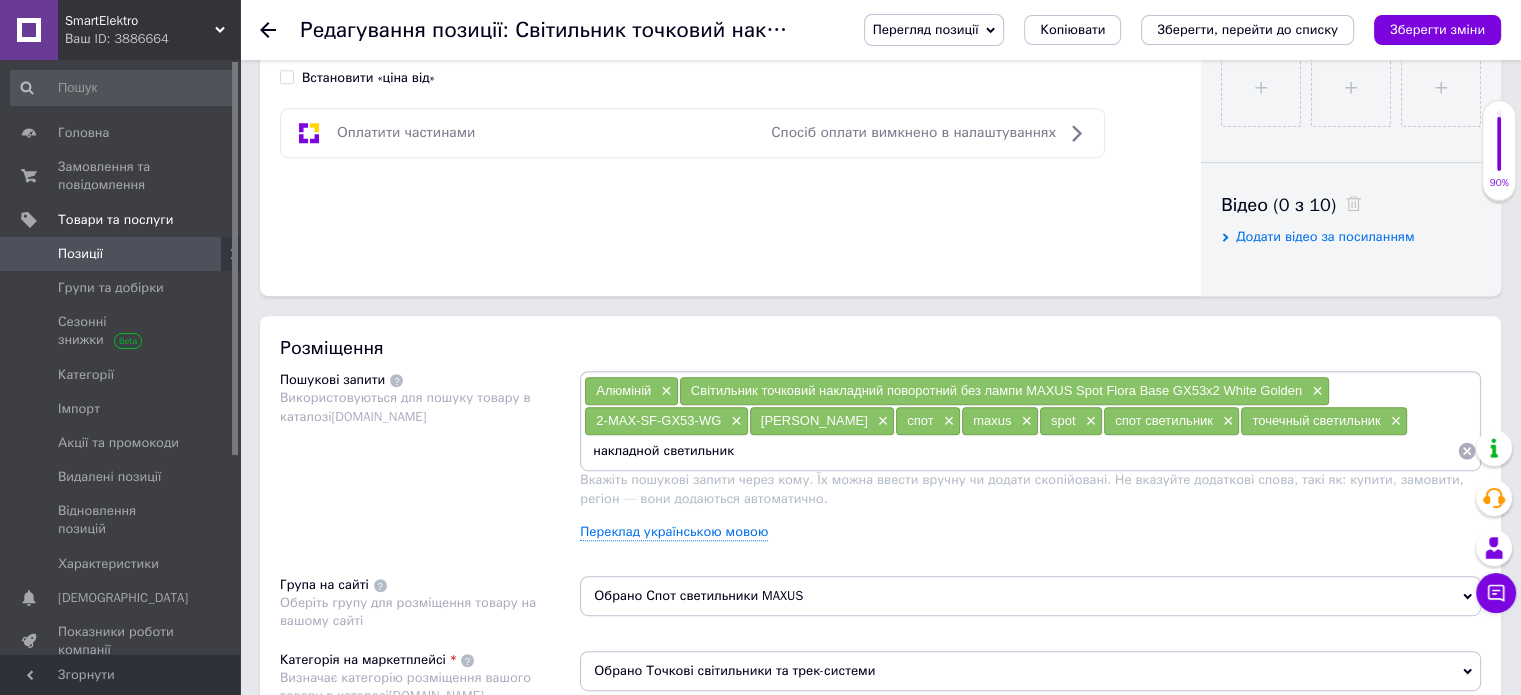 type 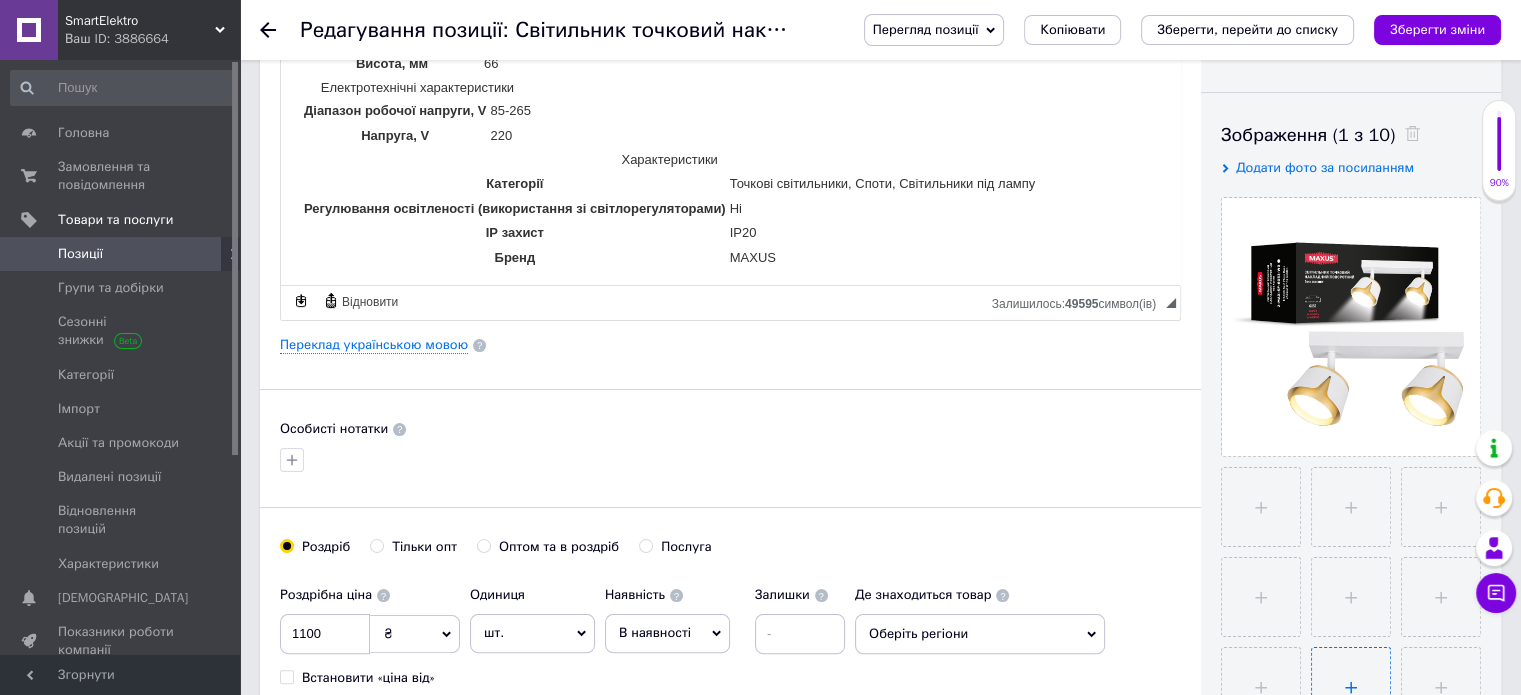 scroll, scrollTop: 400, scrollLeft: 0, axis: vertical 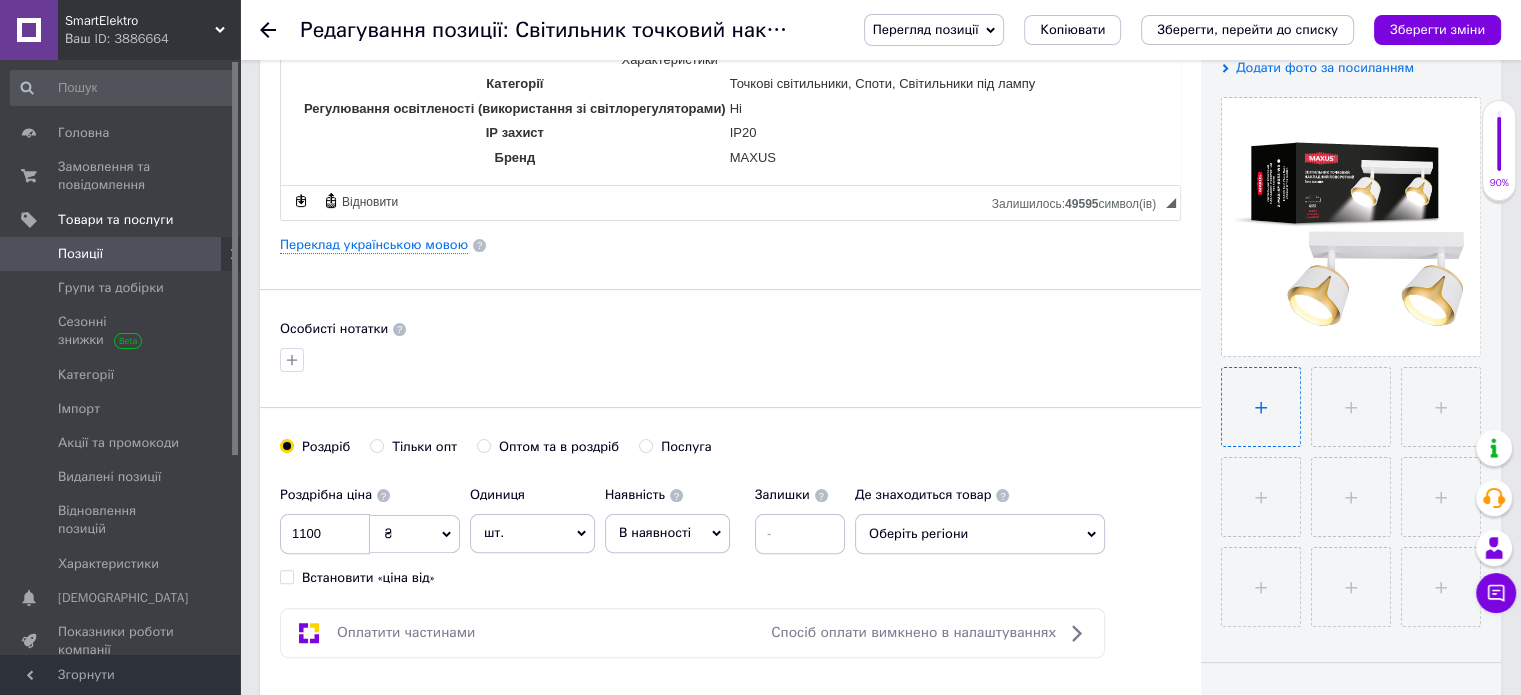 click at bounding box center (1261, 407) 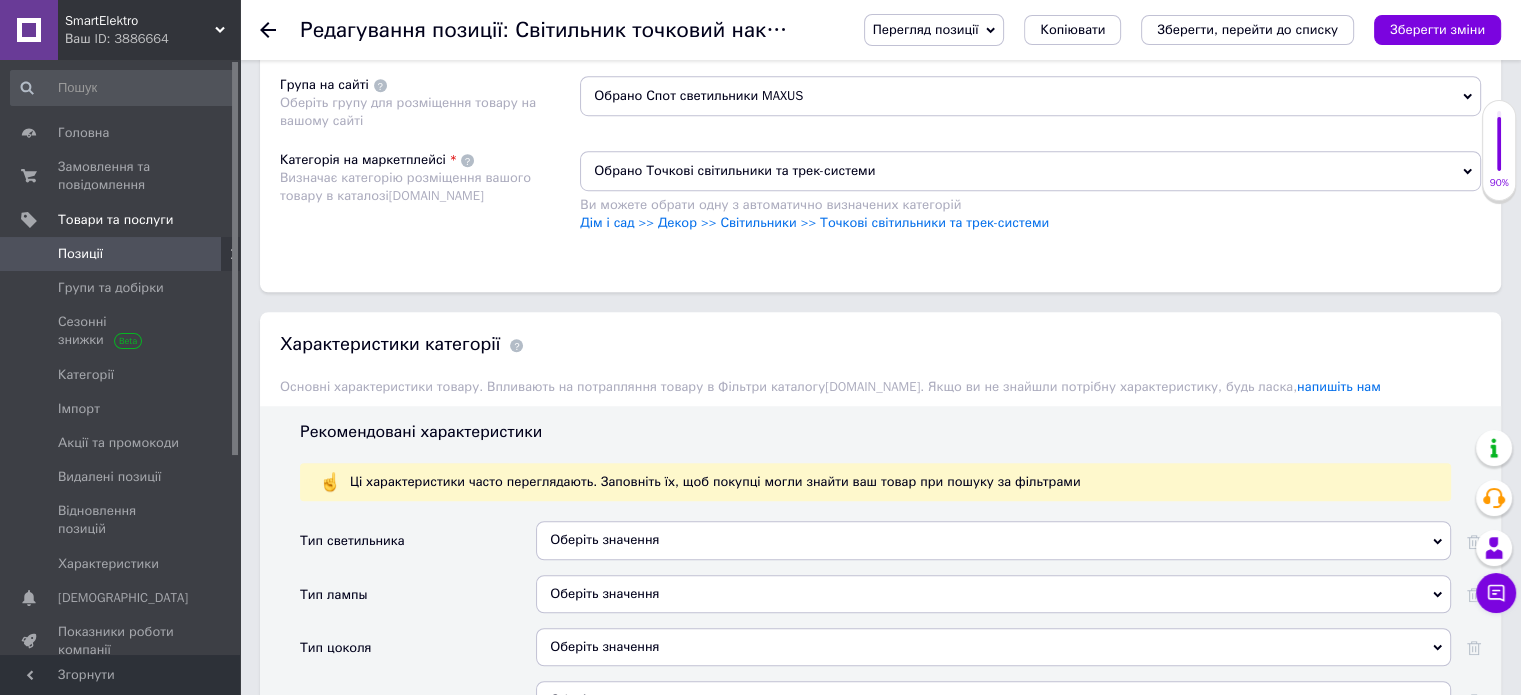 scroll, scrollTop: 1500, scrollLeft: 0, axis: vertical 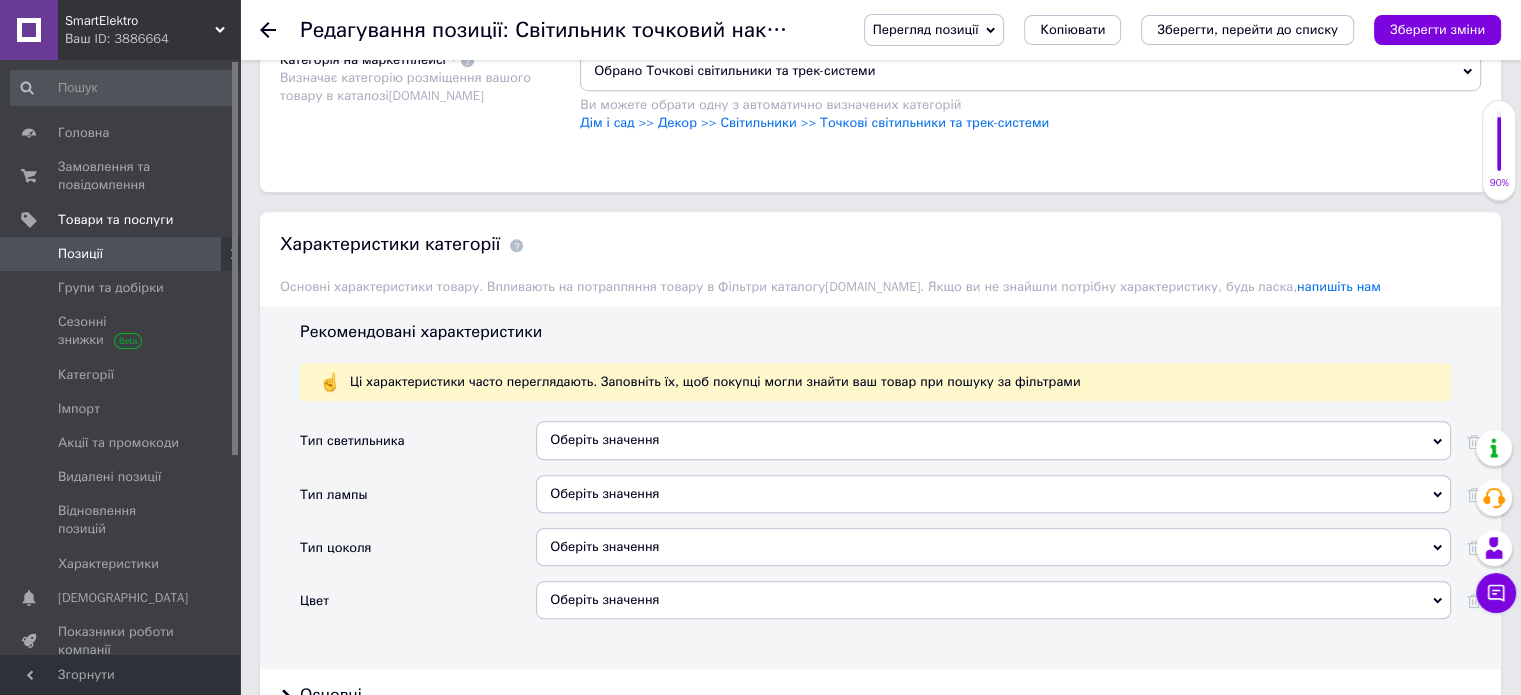 click on "Оберіть значення" at bounding box center (993, 440) 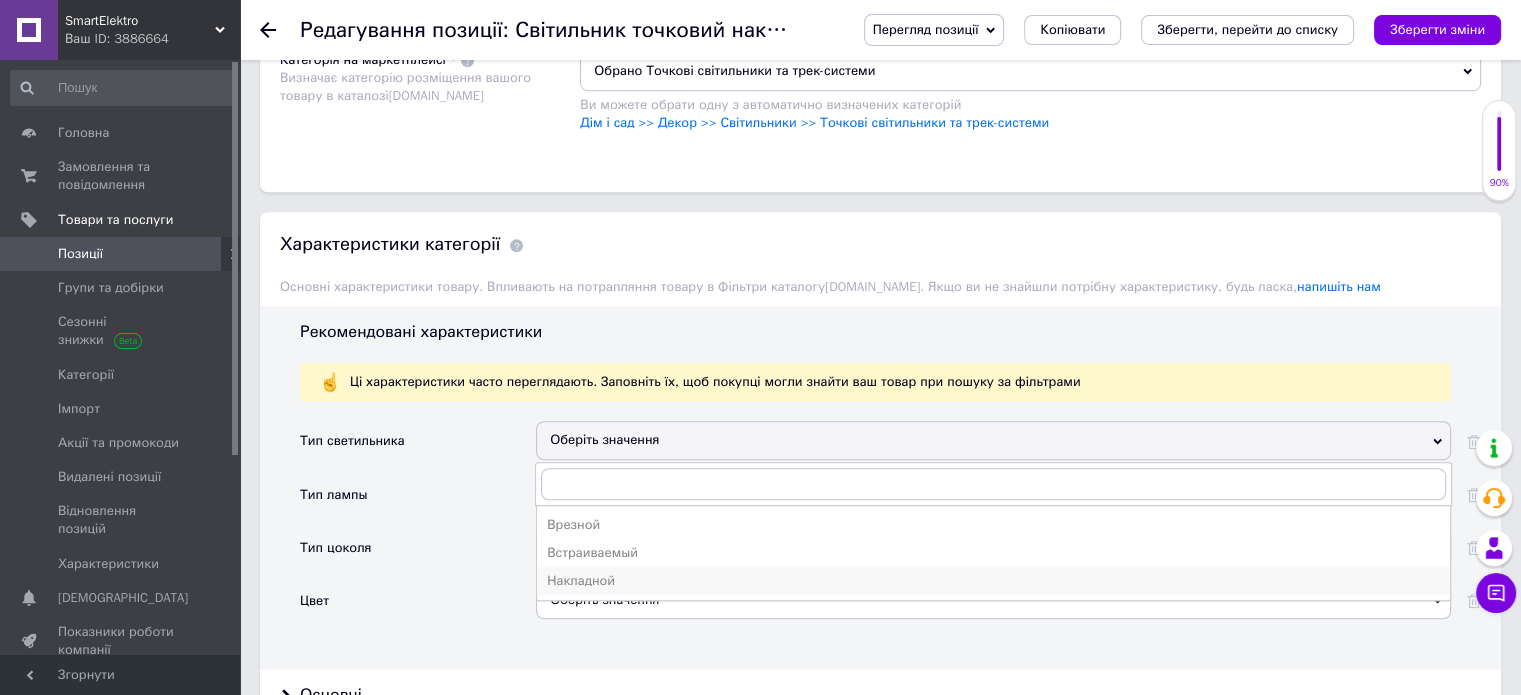 click on "Накладной" at bounding box center [993, 581] 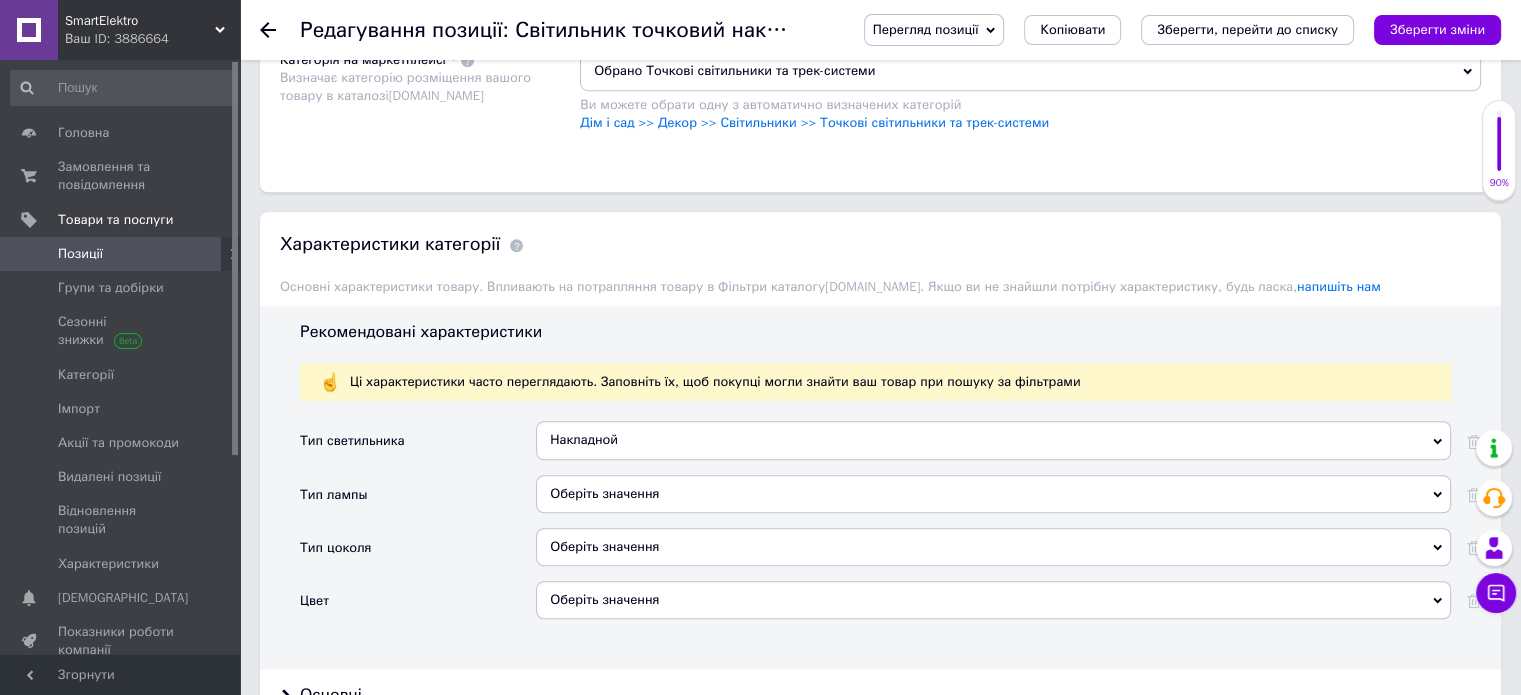 click on "Оберіть значення" at bounding box center [993, 494] 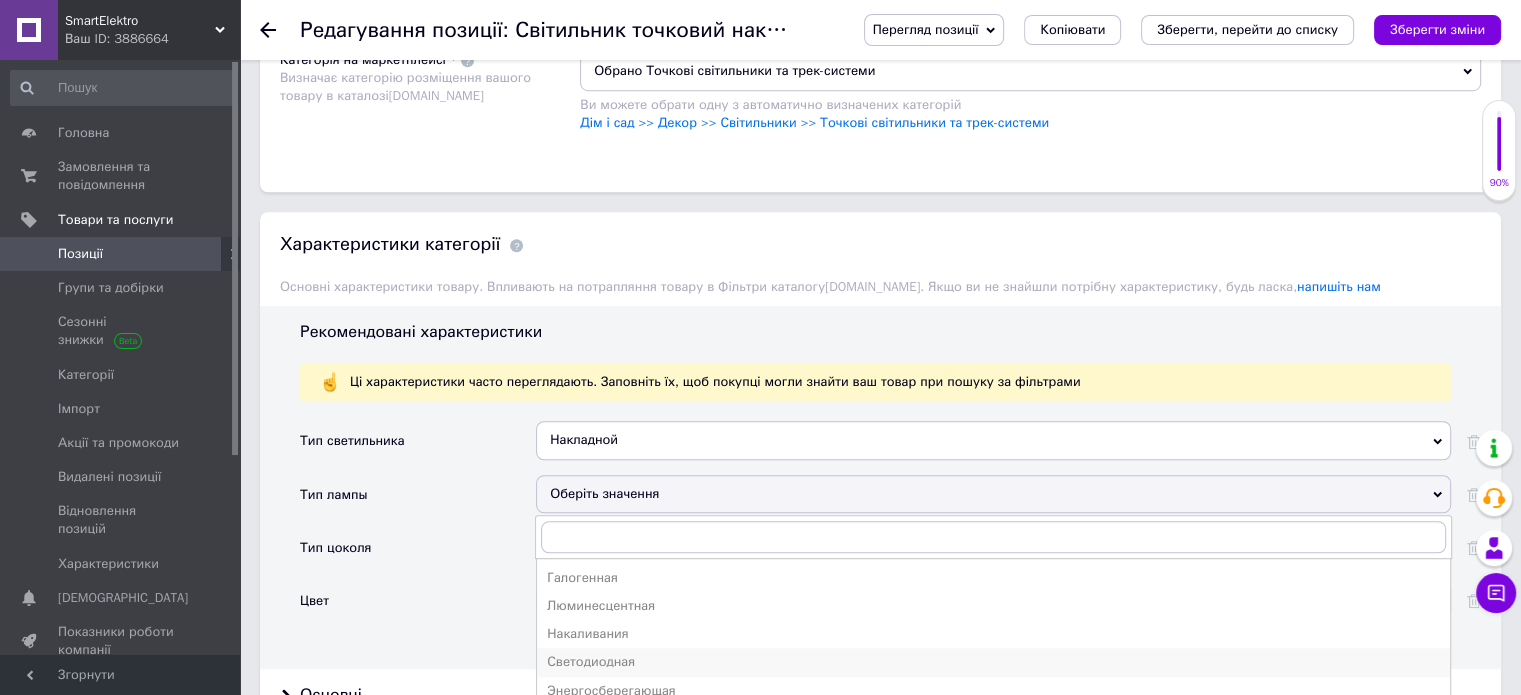click on "Светодиодная" at bounding box center [993, 662] 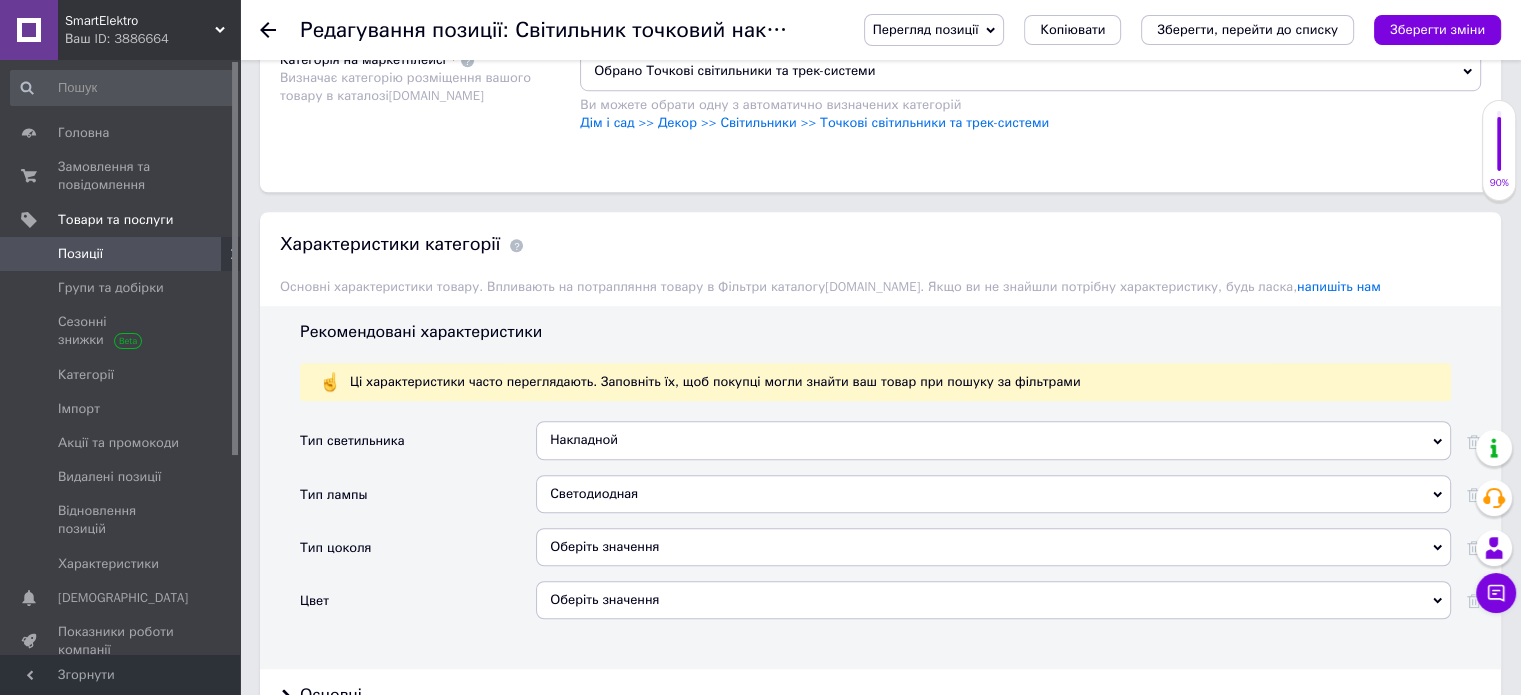 click on "Оберіть значення" at bounding box center (993, 547) 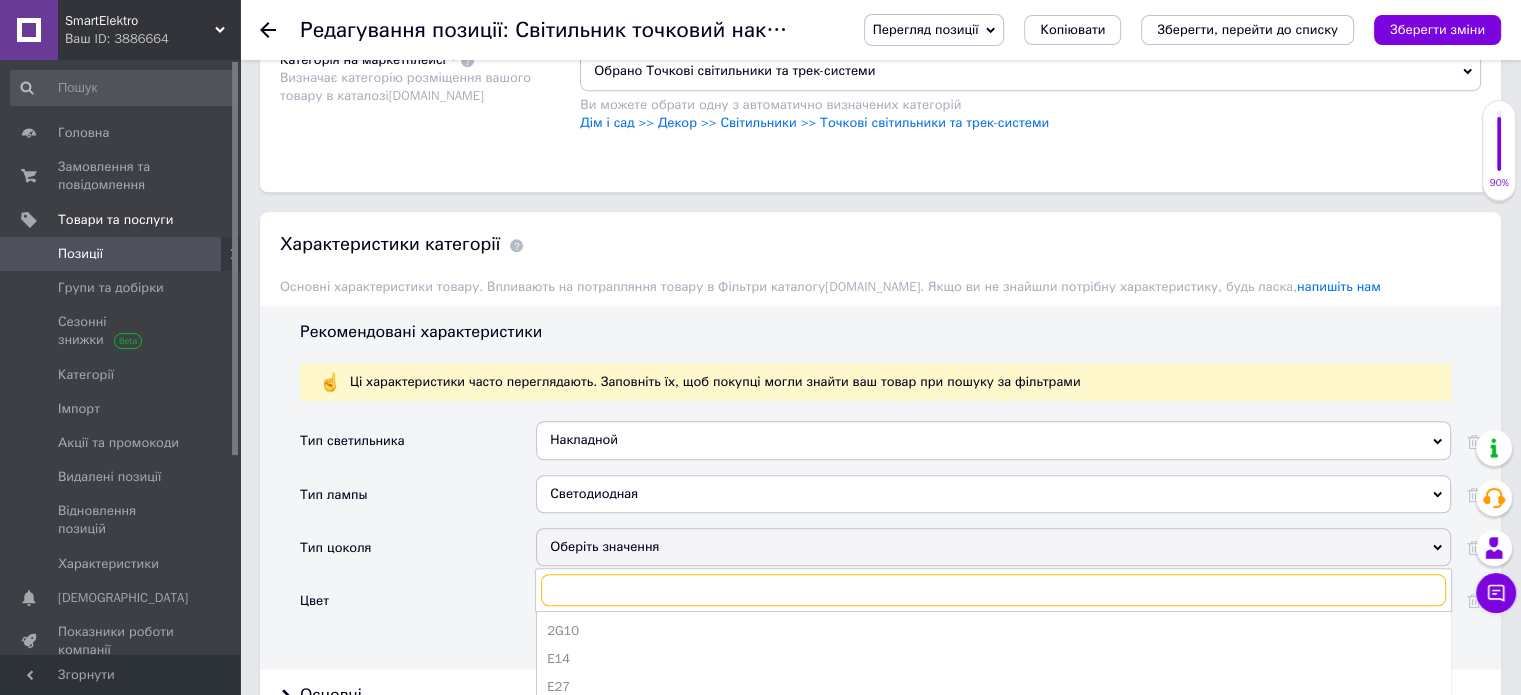 scroll, scrollTop: 1700, scrollLeft: 0, axis: vertical 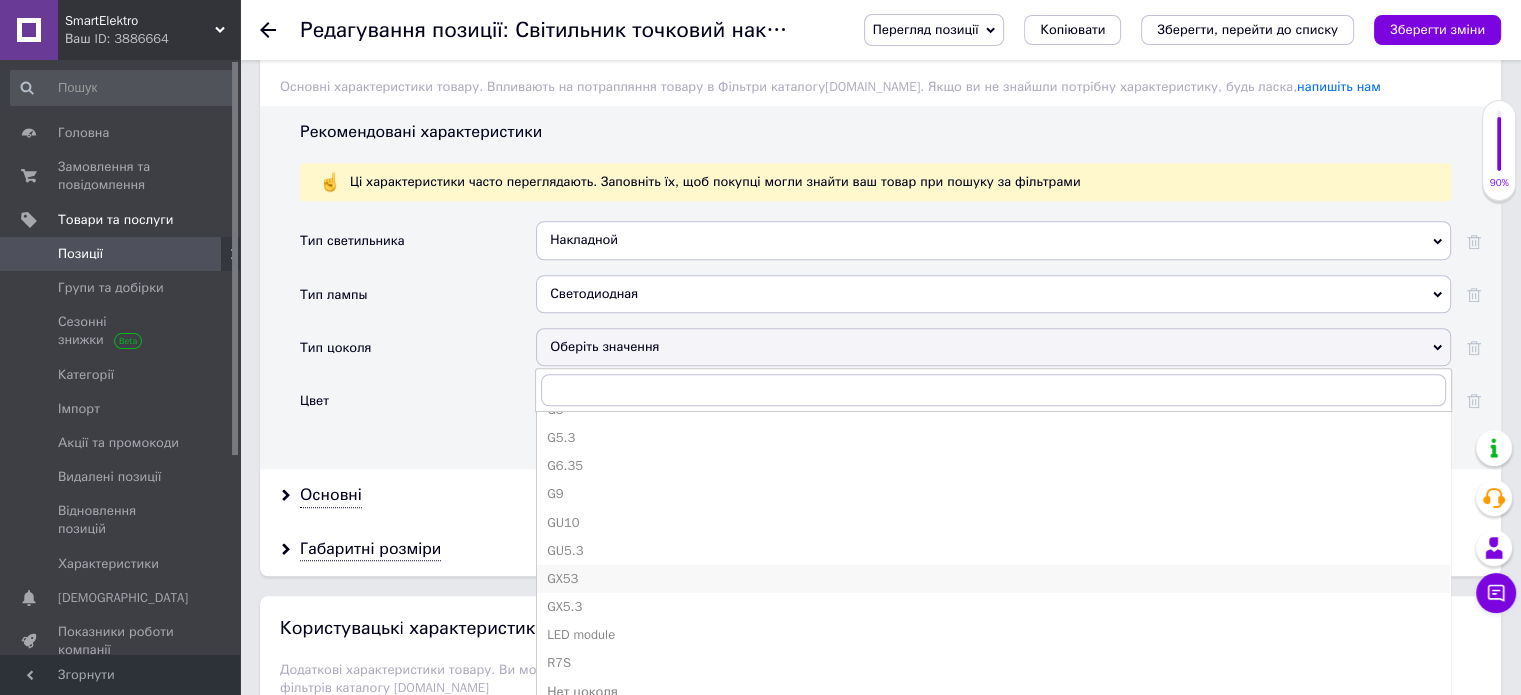 click on "GX53" at bounding box center (993, 579) 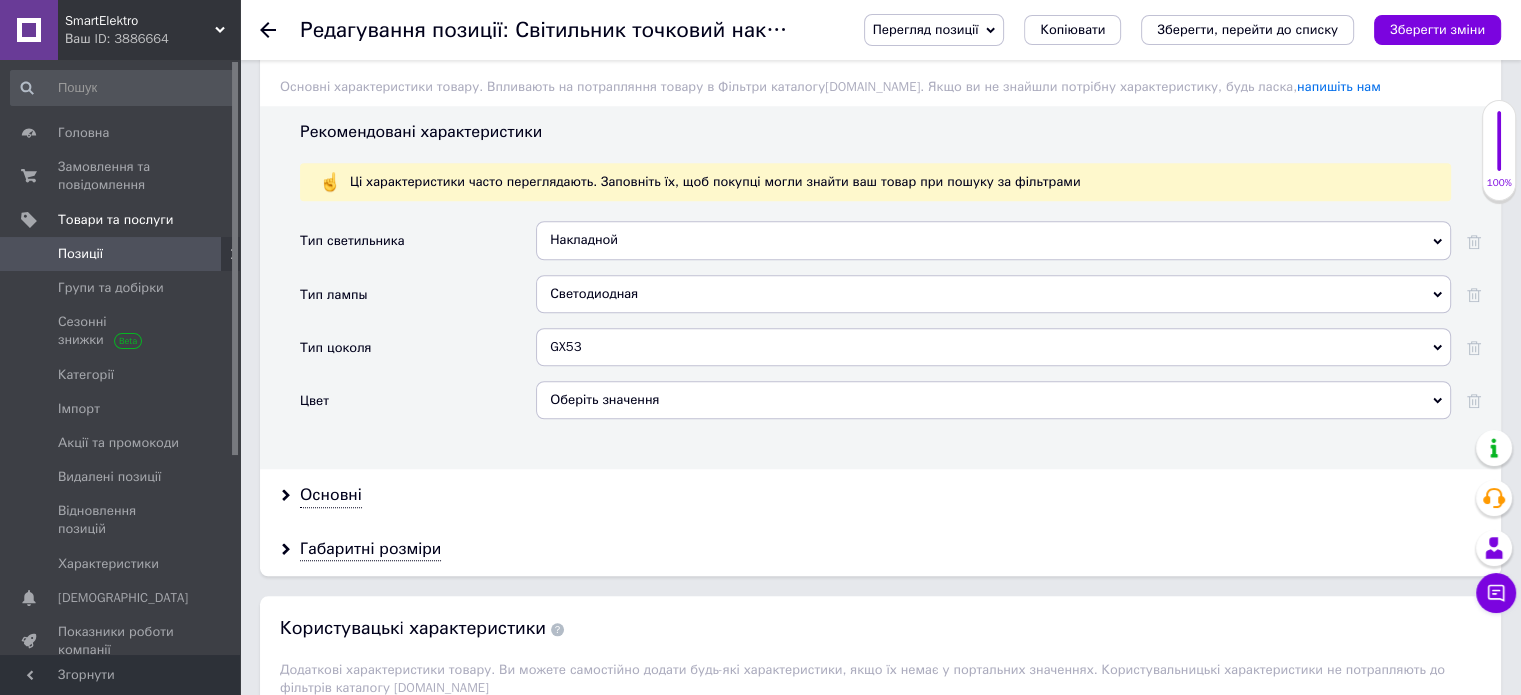 click on "Оберіть значення" at bounding box center (993, 400) 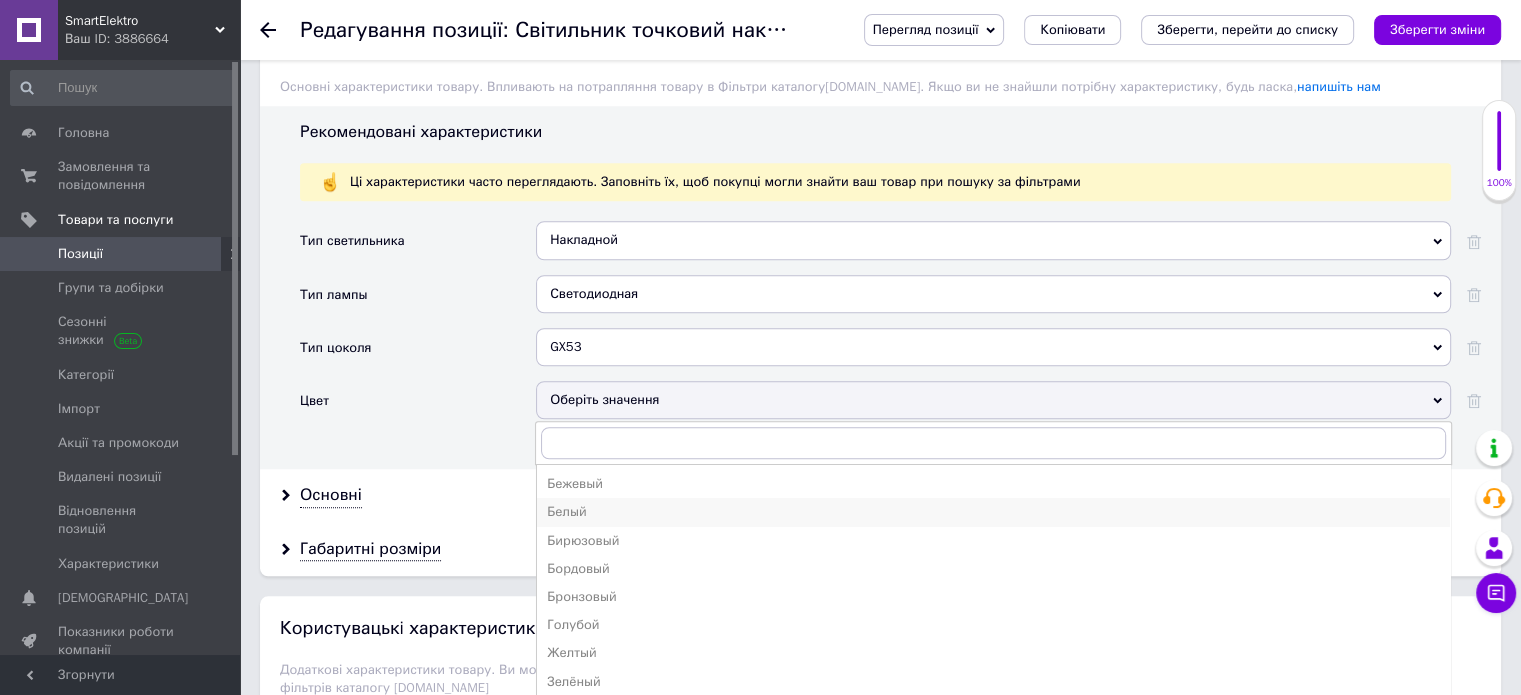 click on "Белый" at bounding box center (993, 512) 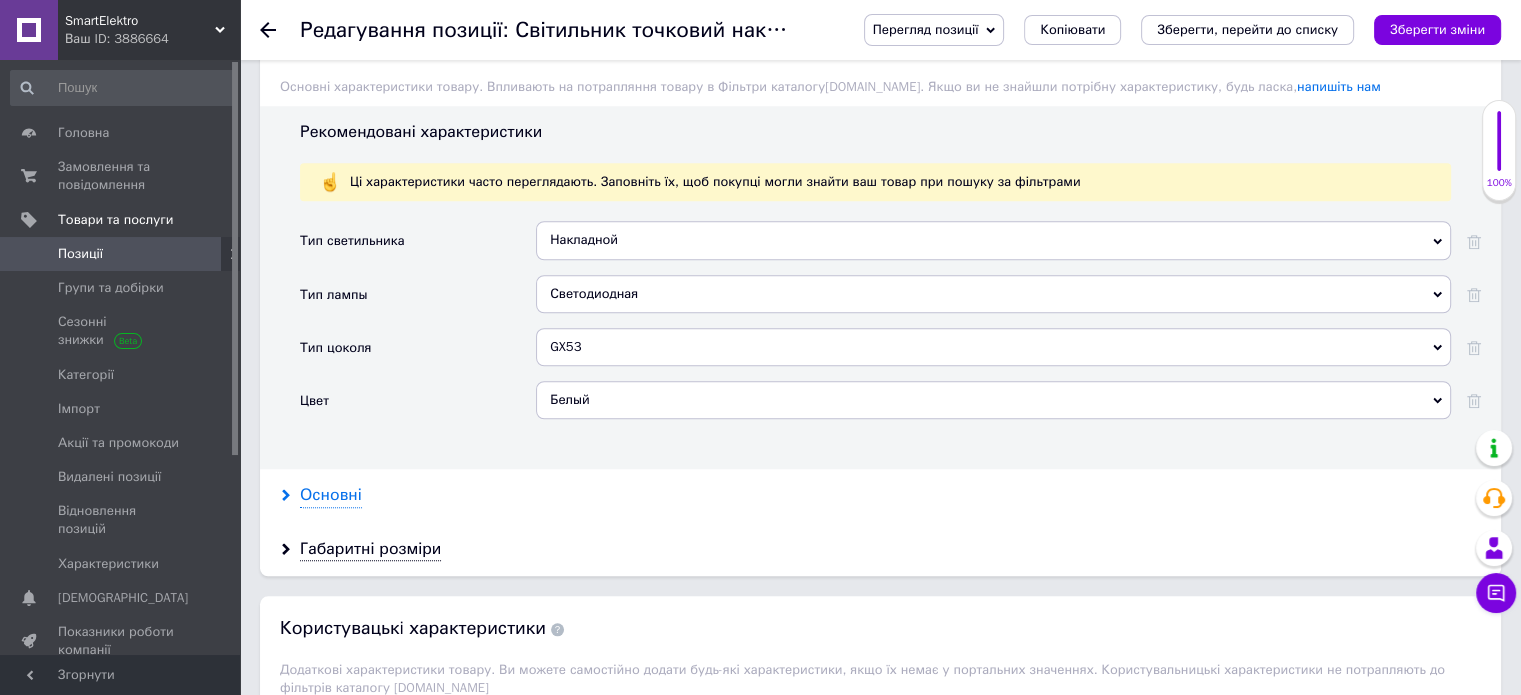 click on "Основні" at bounding box center [331, 495] 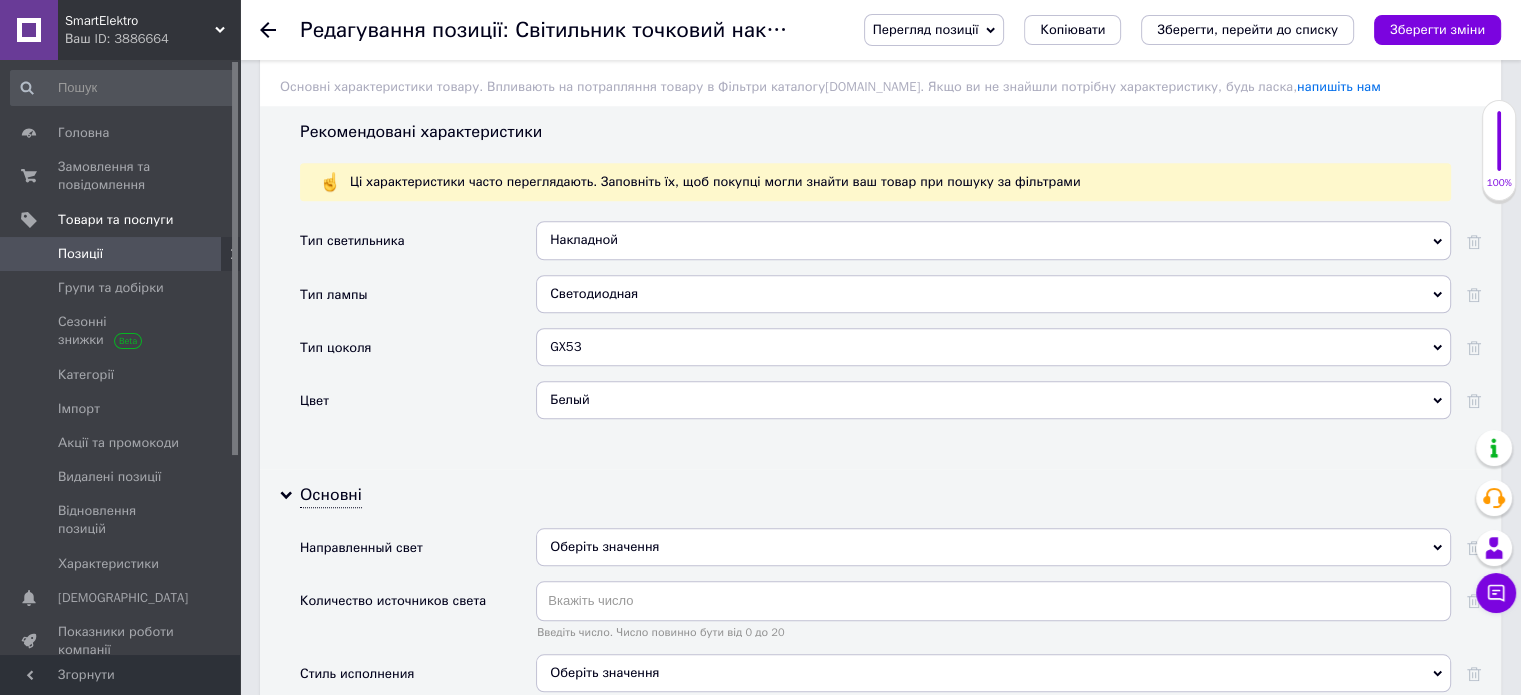 scroll, scrollTop: 1800, scrollLeft: 0, axis: vertical 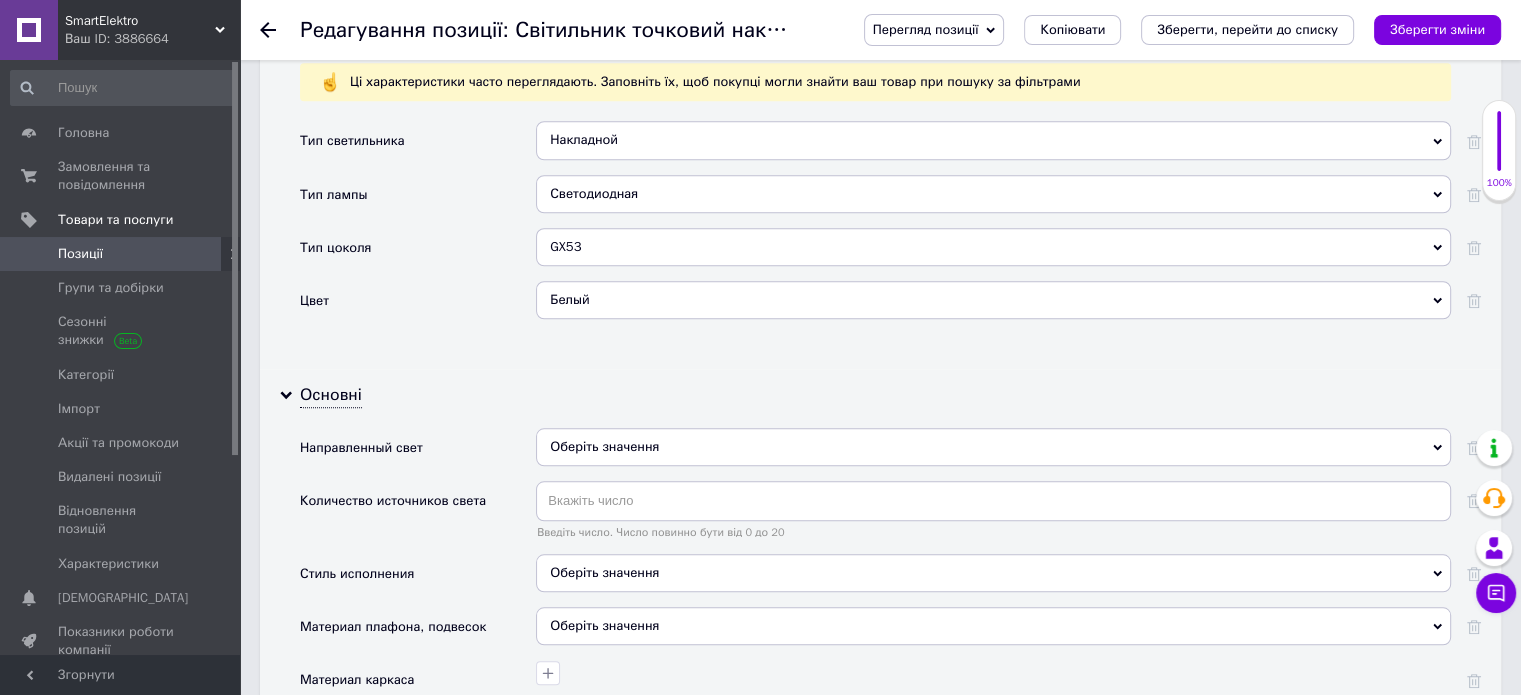 click on "Оберіть значення" at bounding box center (604, 446) 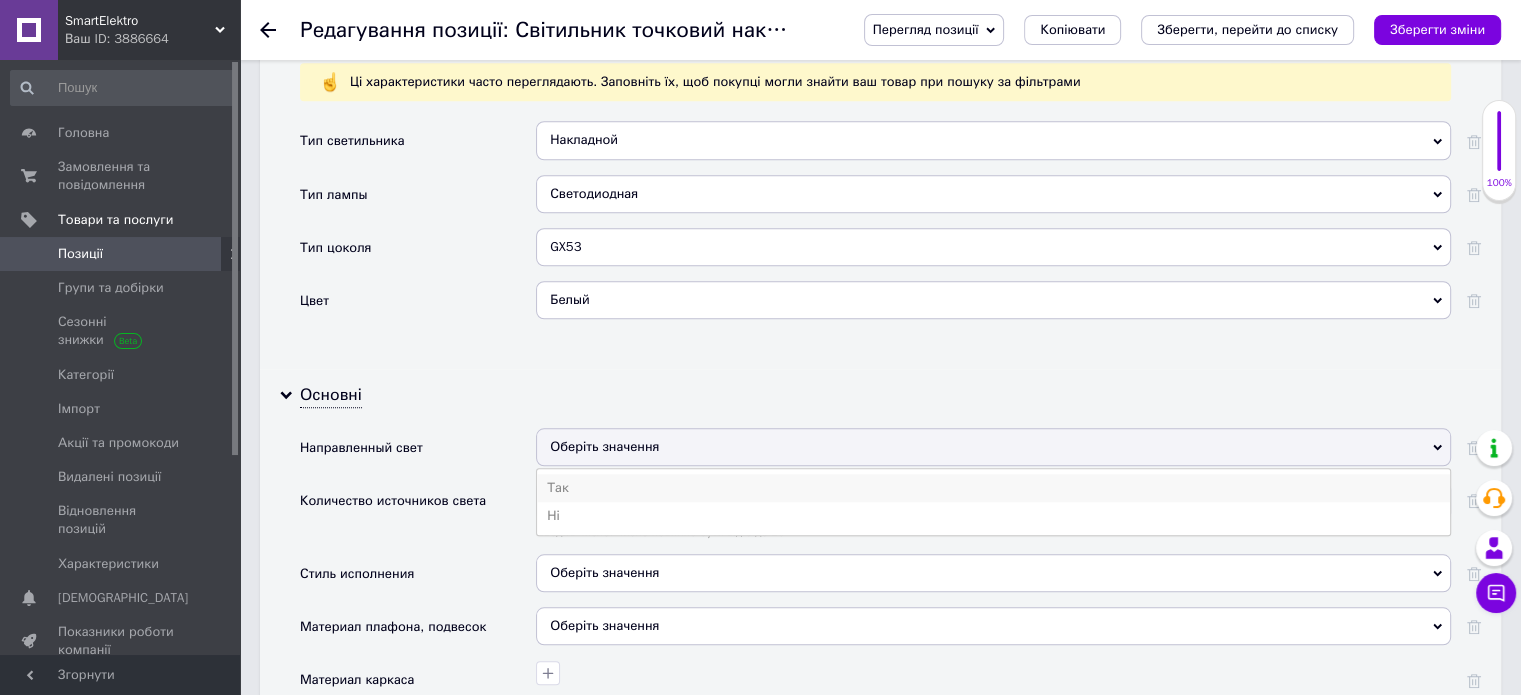 click on "Так" at bounding box center (993, 488) 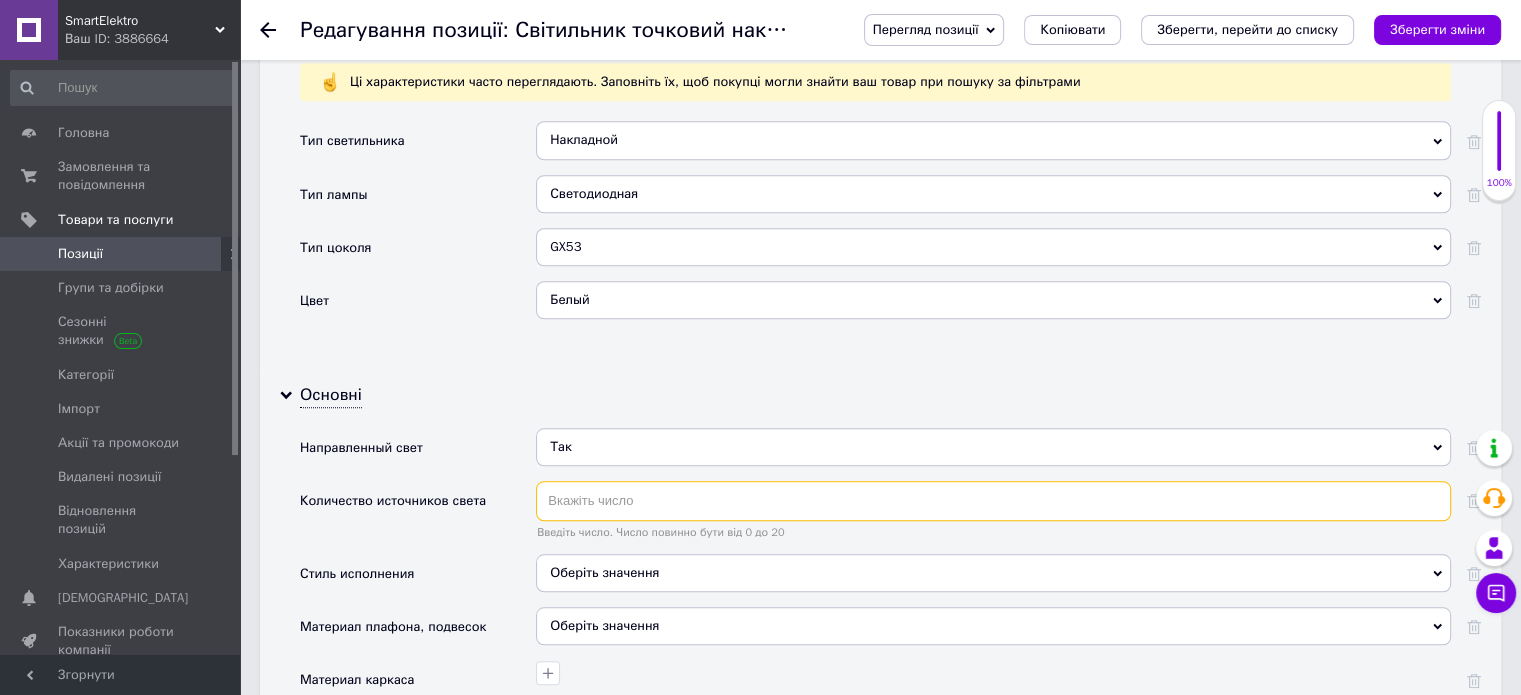 click at bounding box center (993, 501) 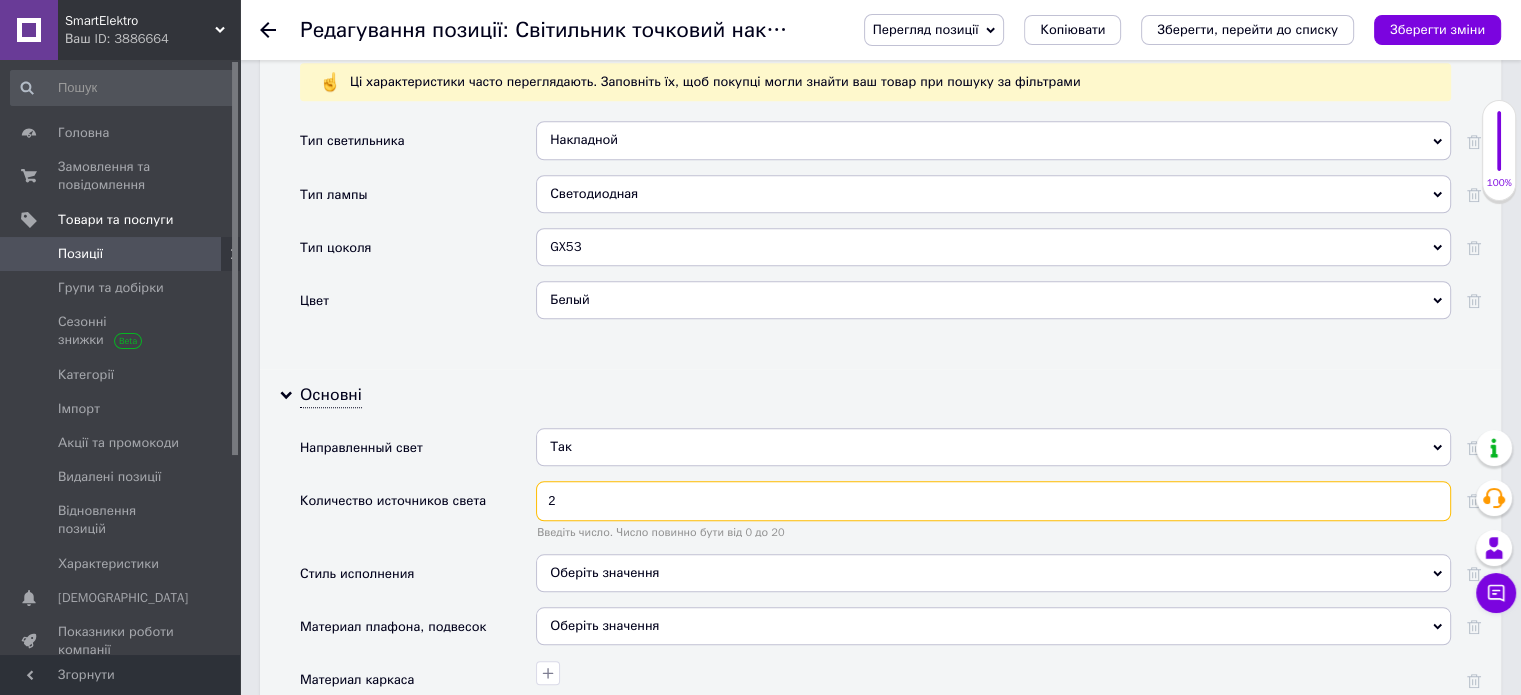scroll, scrollTop: 1900, scrollLeft: 0, axis: vertical 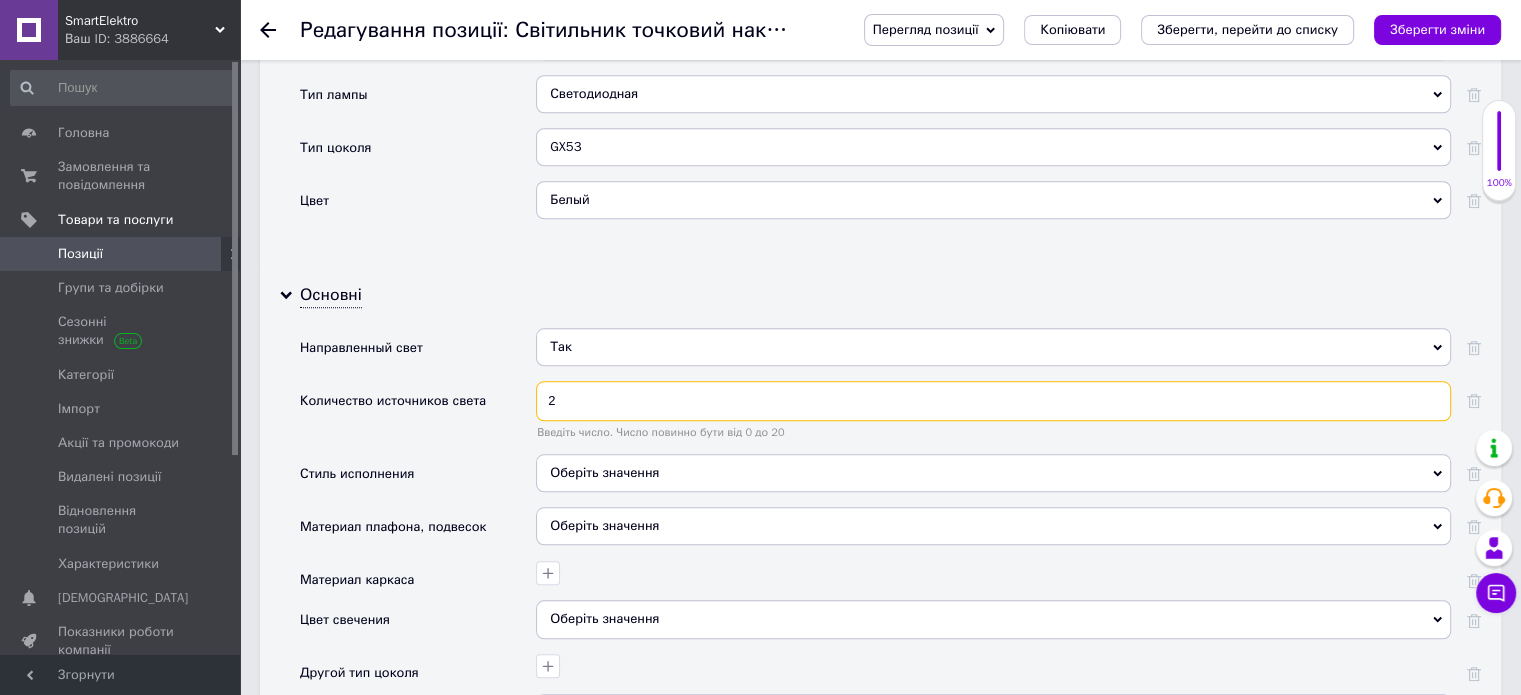 type on "2" 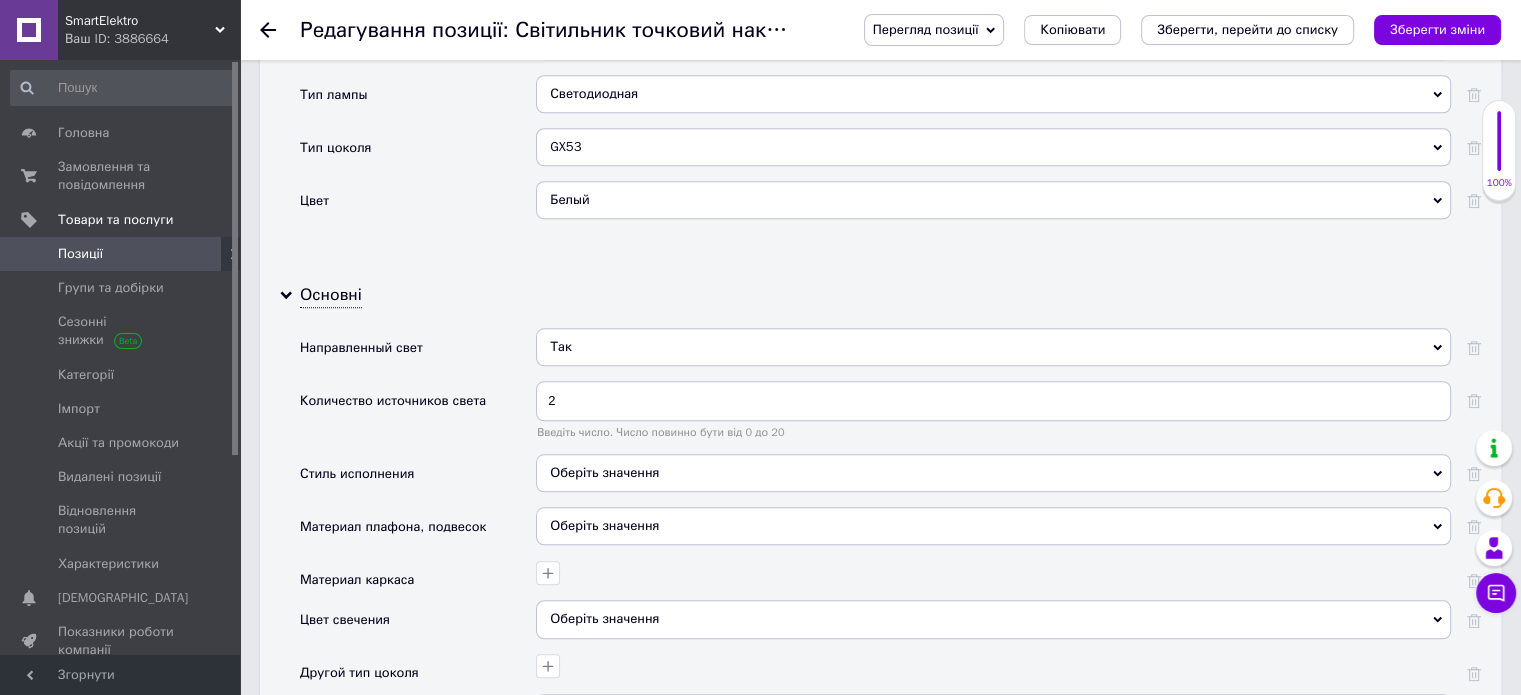 click on "Оберіть значення" at bounding box center (993, 526) 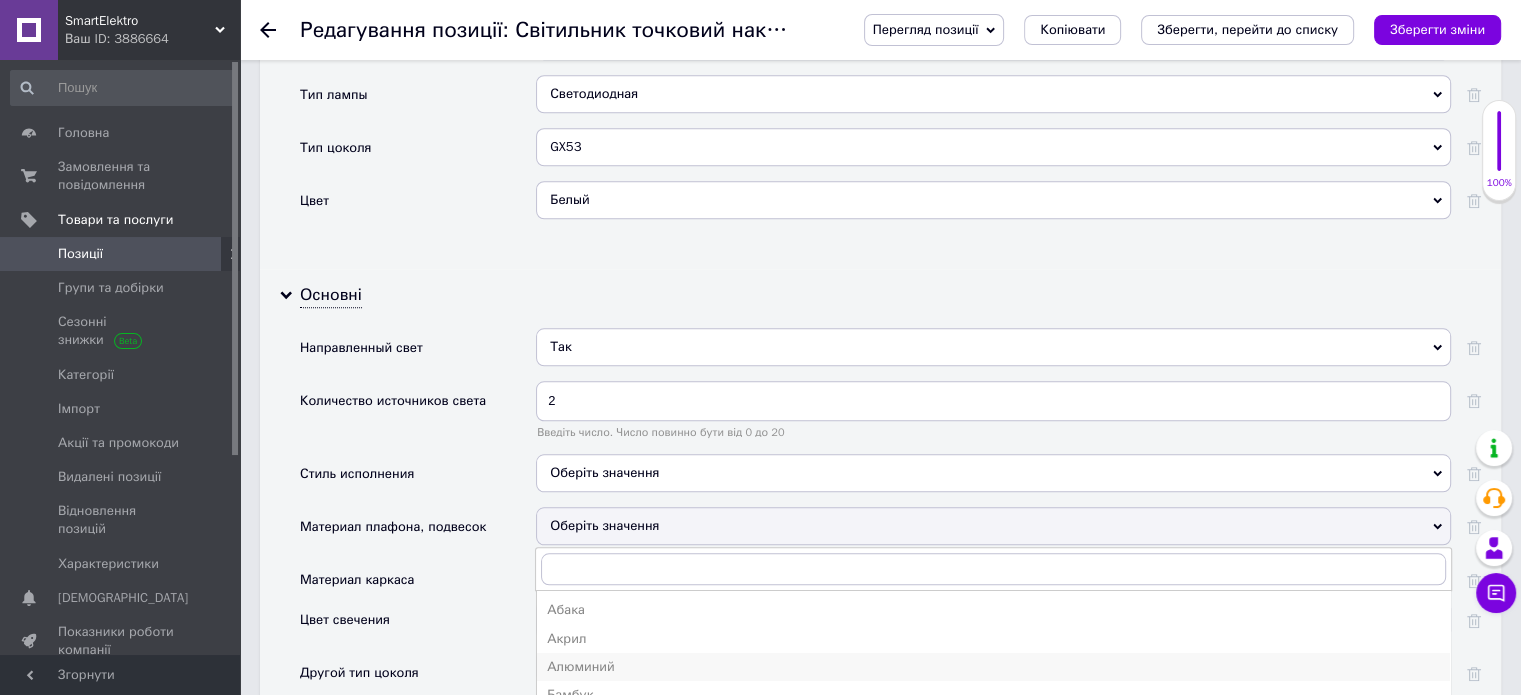 click on "Алюминий" at bounding box center [993, 667] 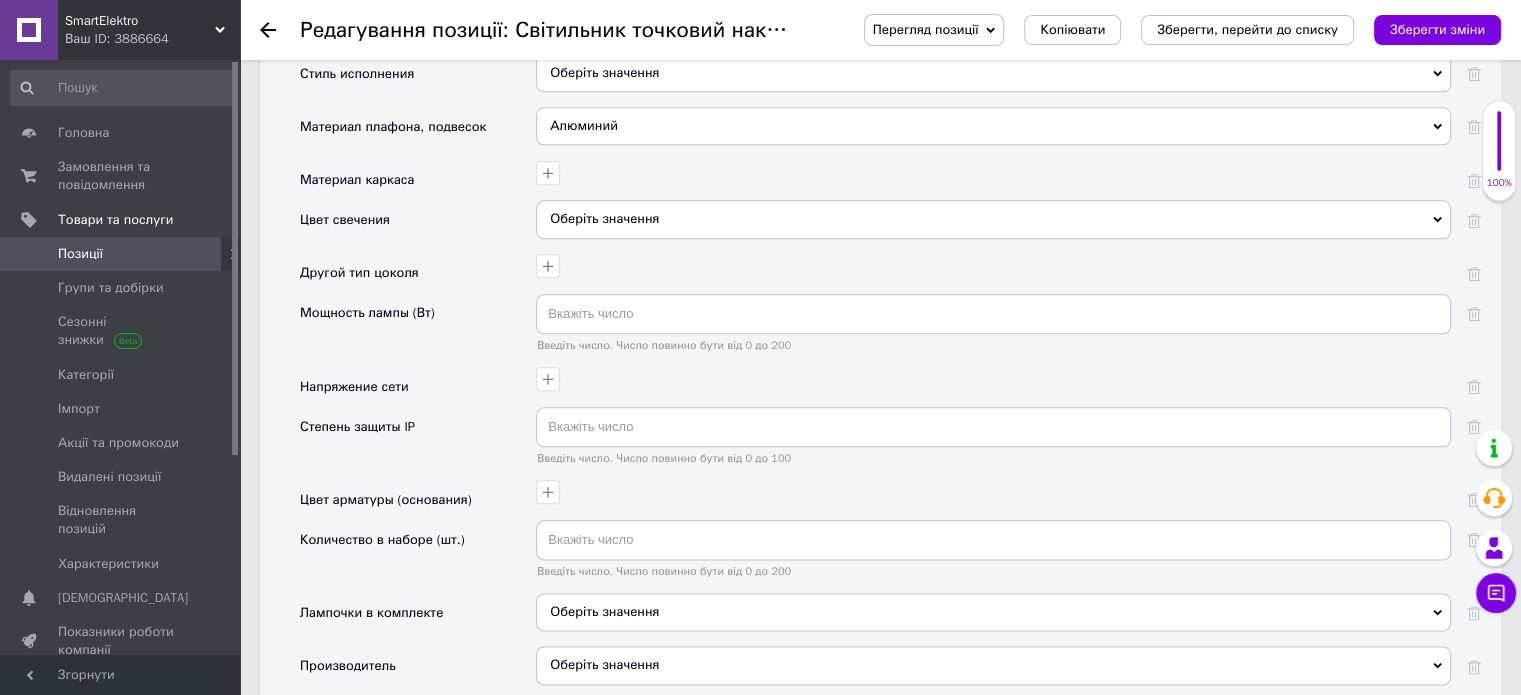 scroll, scrollTop: 2400, scrollLeft: 0, axis: vertical 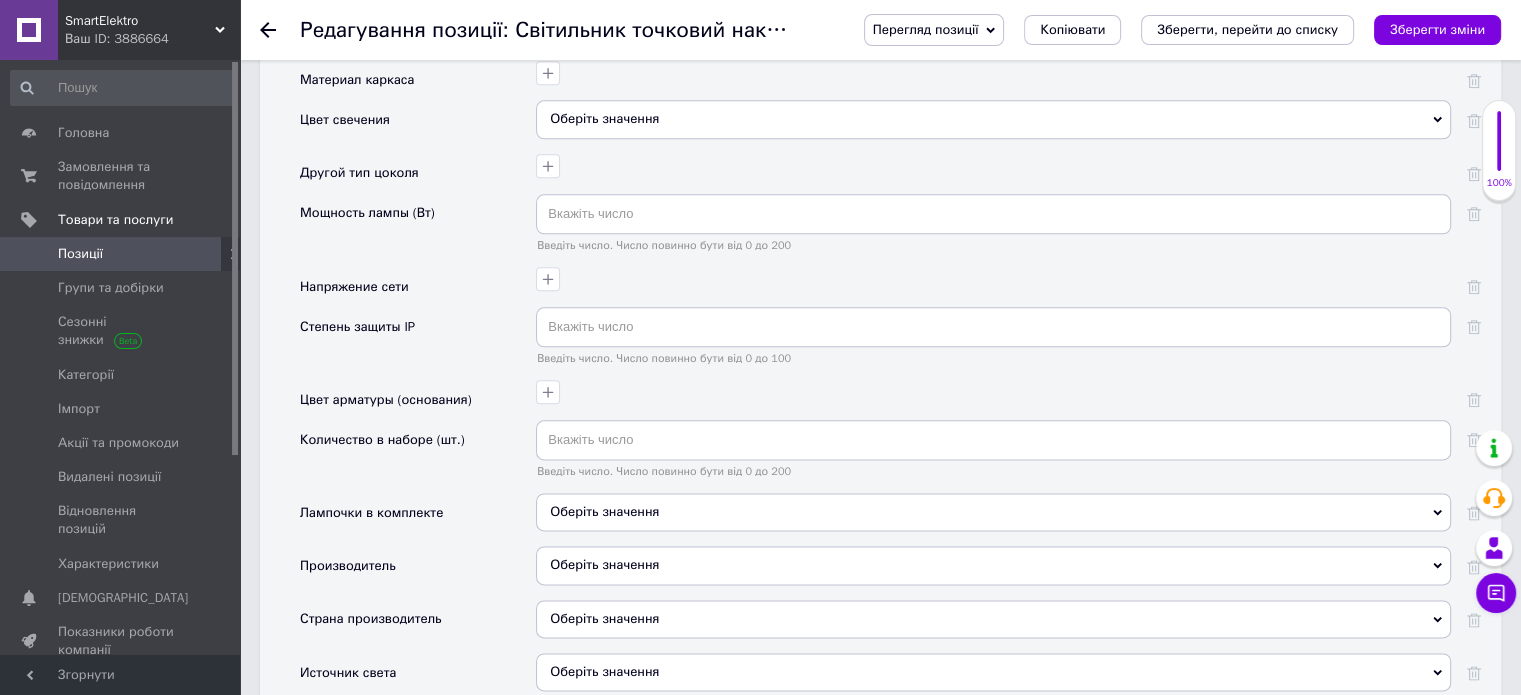 click on "Оберіть значення" at bounding box center (993, 565) 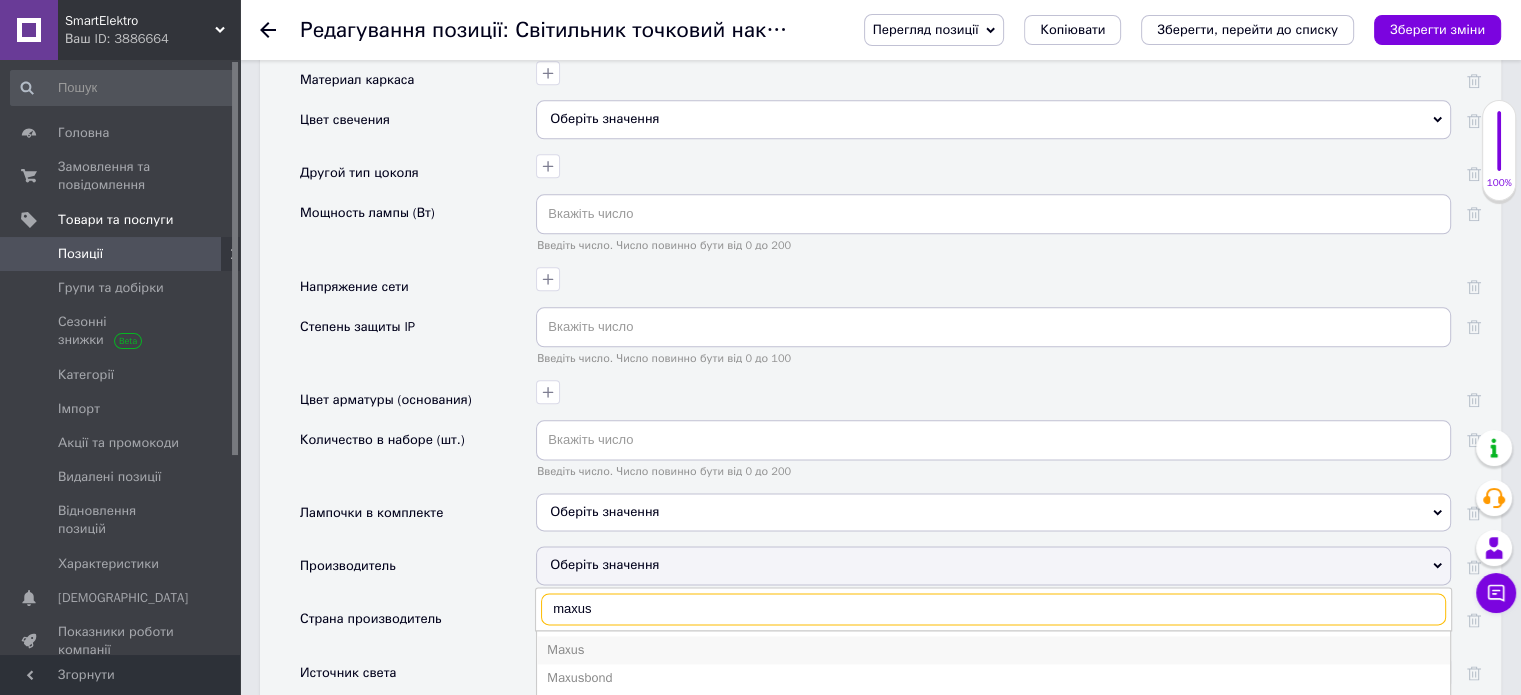 type on "maxus" 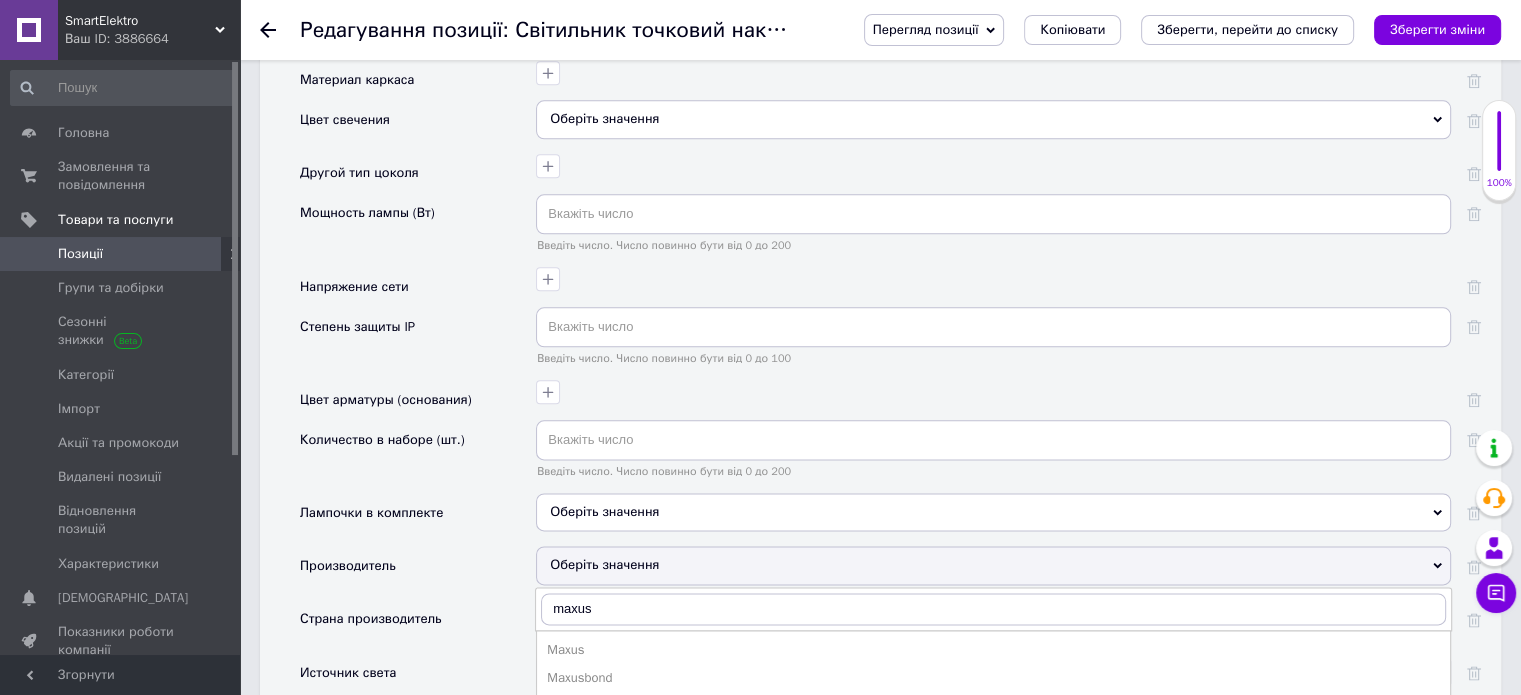 click on "Maxus" at bounding box center [993, 650] 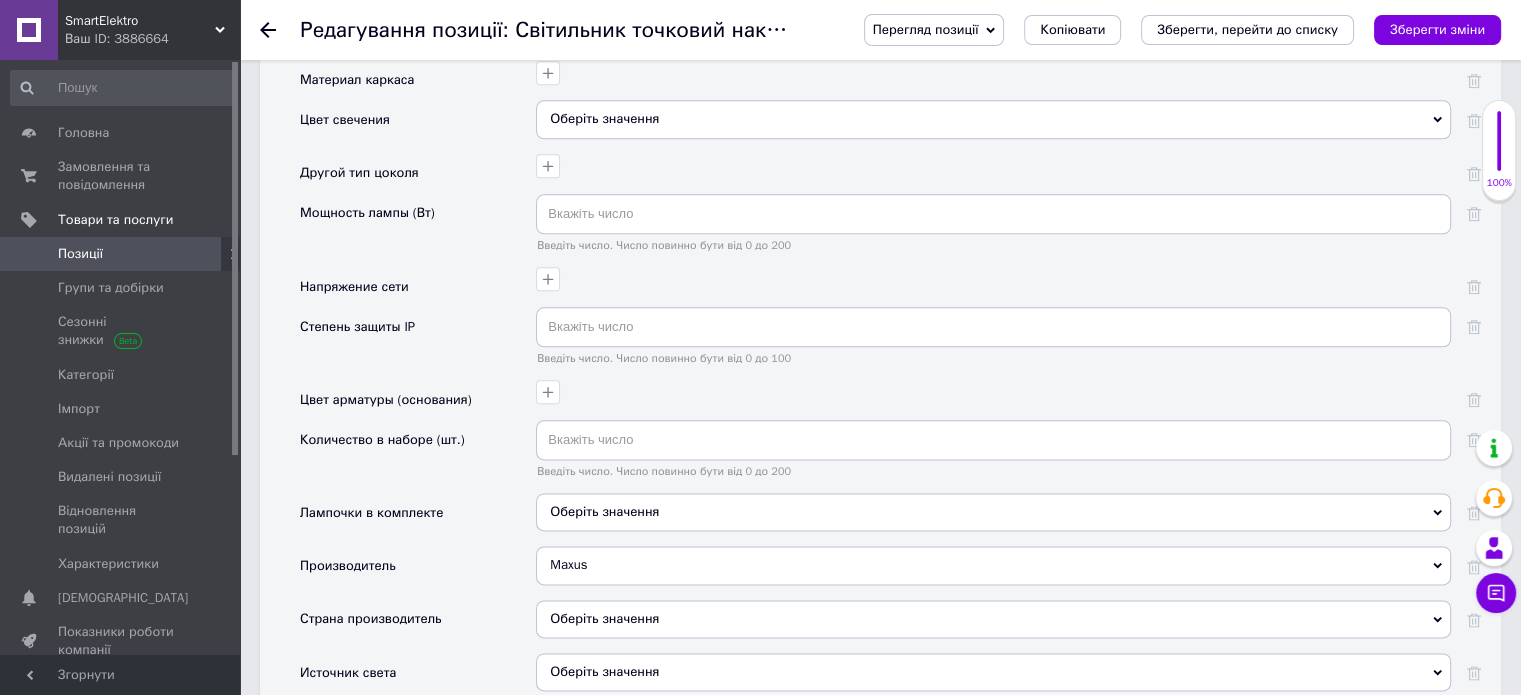 click on "Оберіть значення" at bounding box center (993, 619) 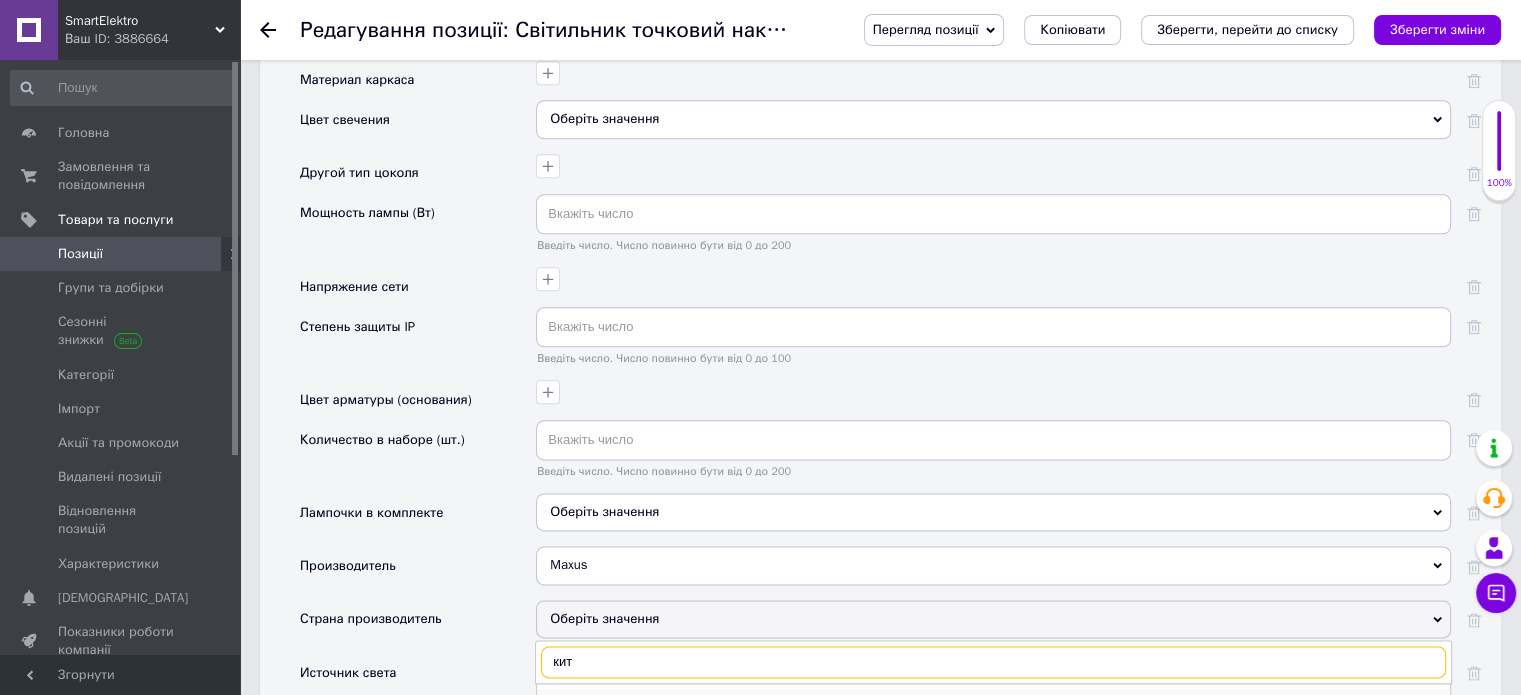 type on "кит" 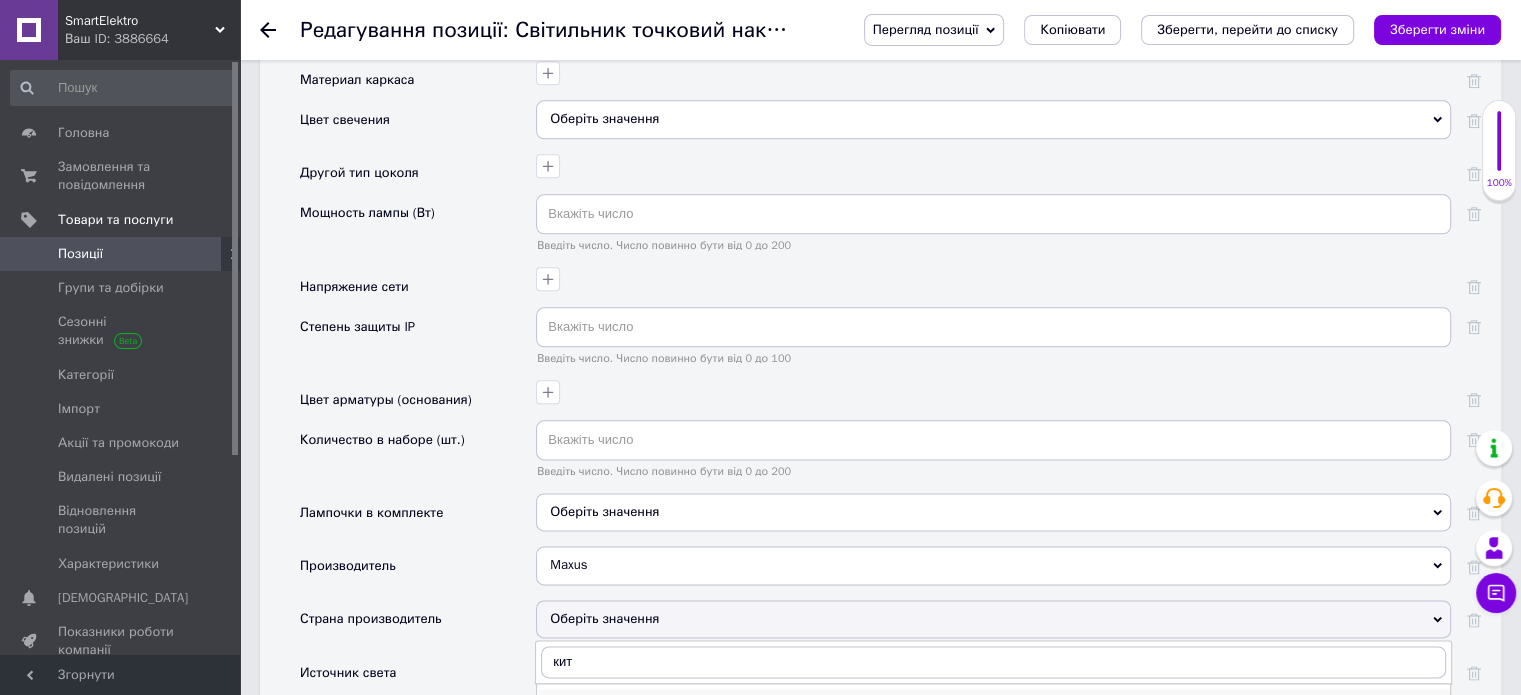 click on "Китай" at bounding box center [993, 703] 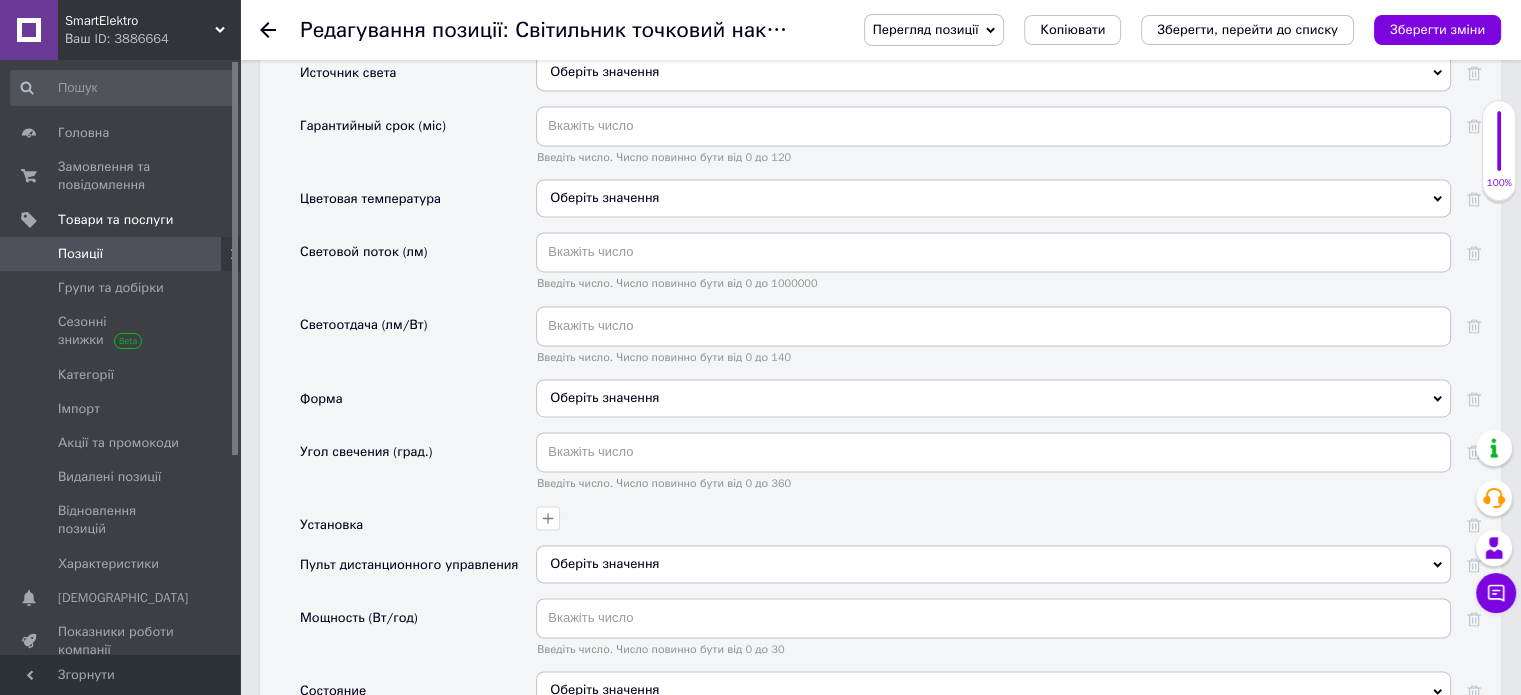 scroll, scrollTop: 3100, scrollLeft: 0, axis: vertical 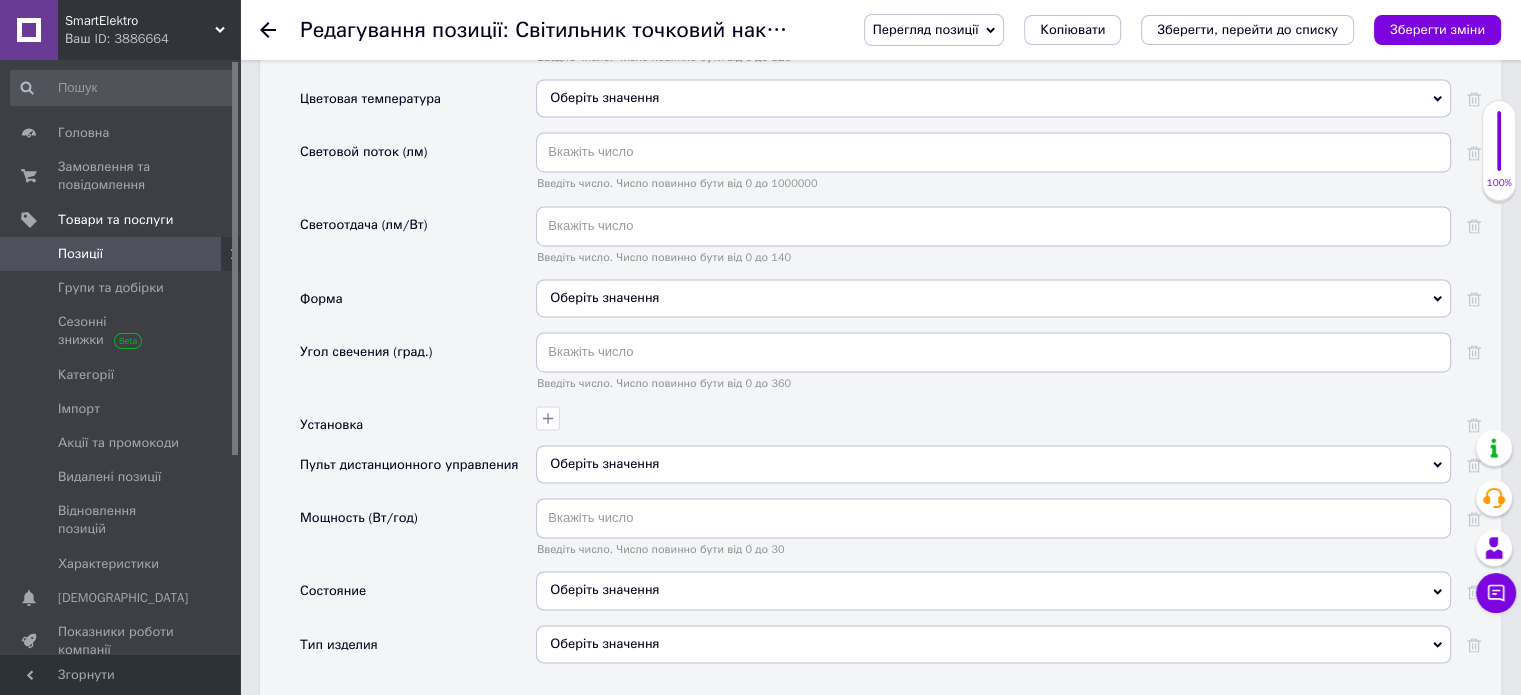 click on "Оберіть значення" at bounding box center (604, 463) 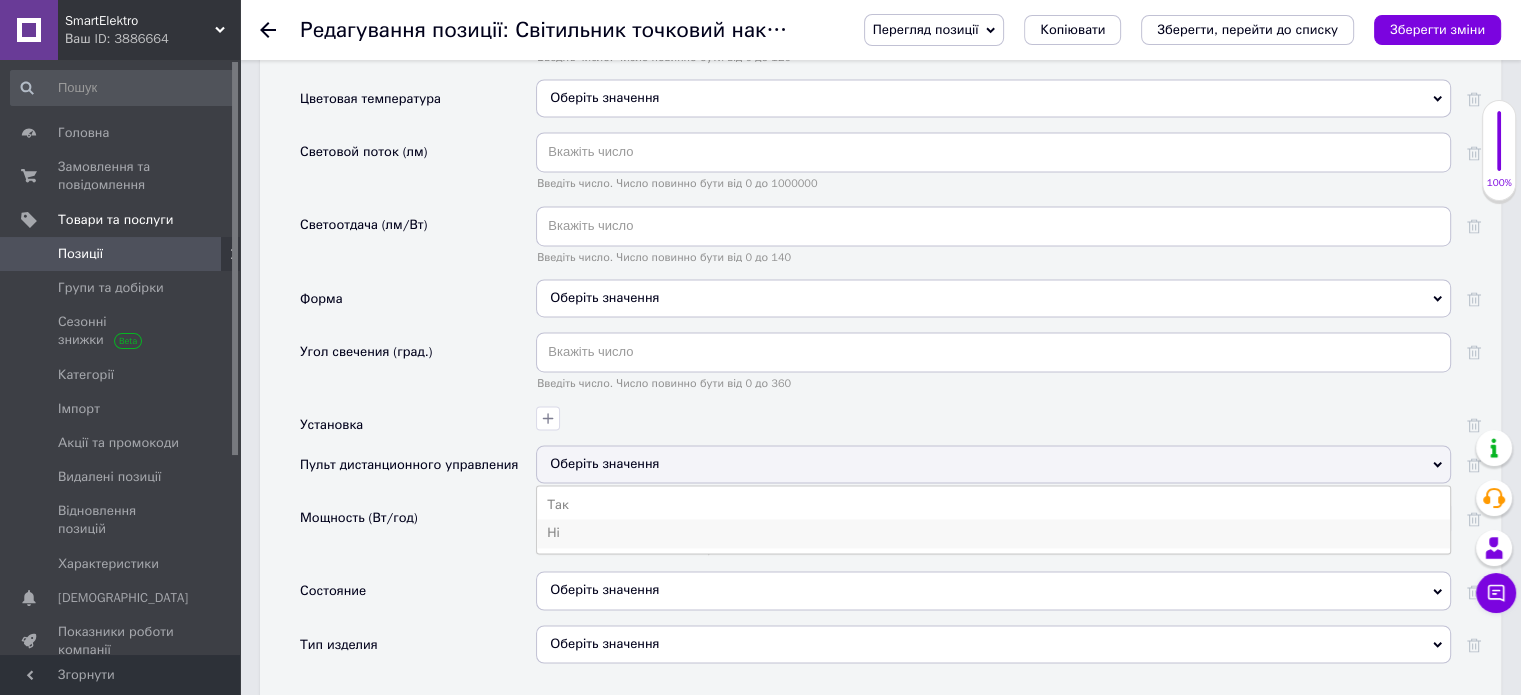 click on "Ні" at bounding box center (993, 533) 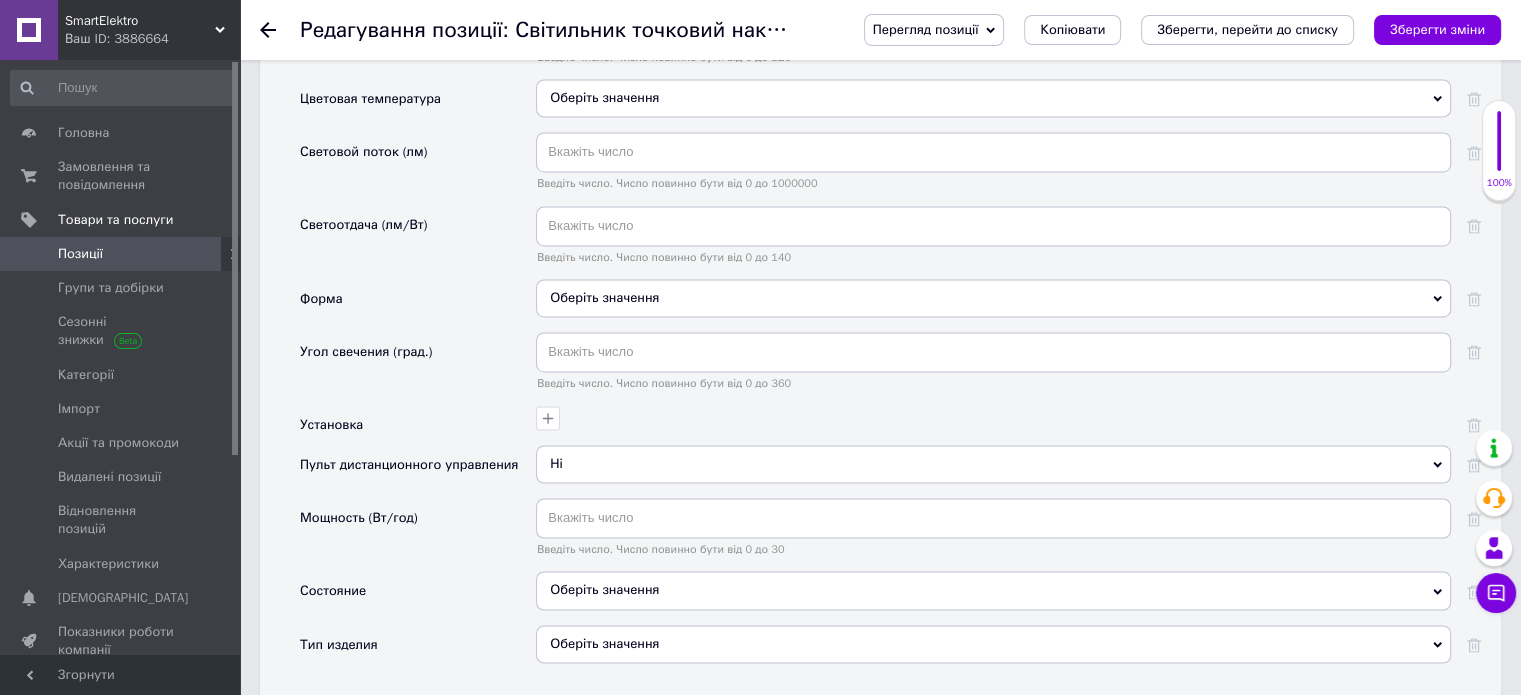 click on "Оберіть значення" at bounding box center [993, 590] 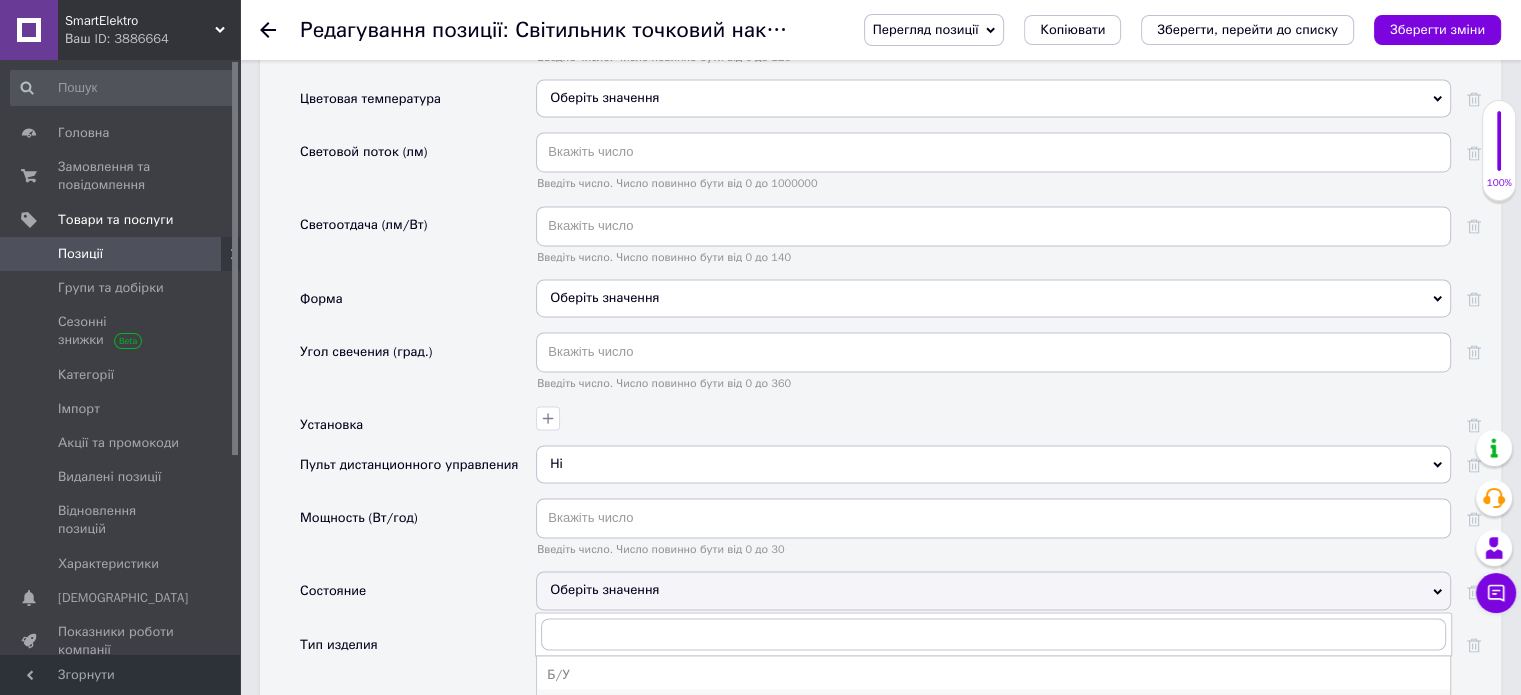 click on "Новое" at bounding box center (993, 703) 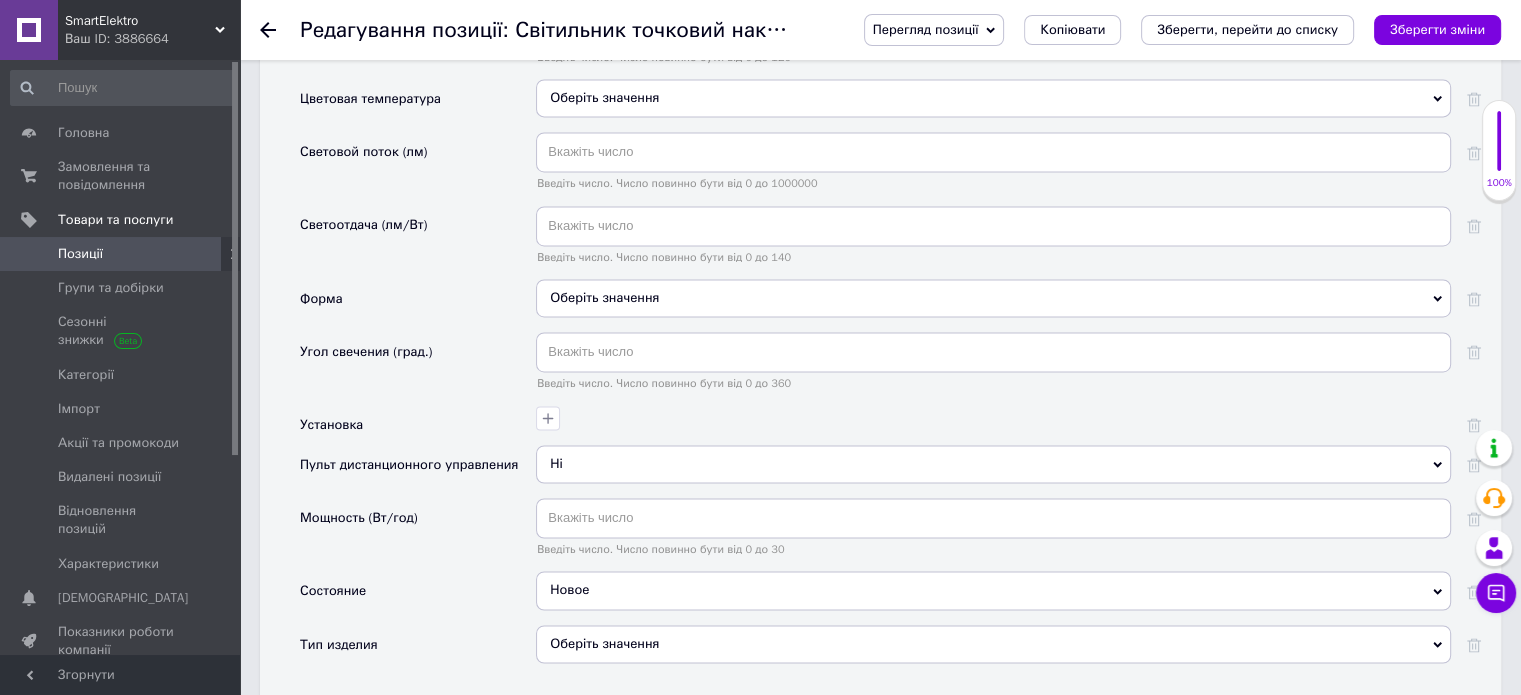scroll, scrollTop: 3200, scrollLeft: 0, axis: vertical 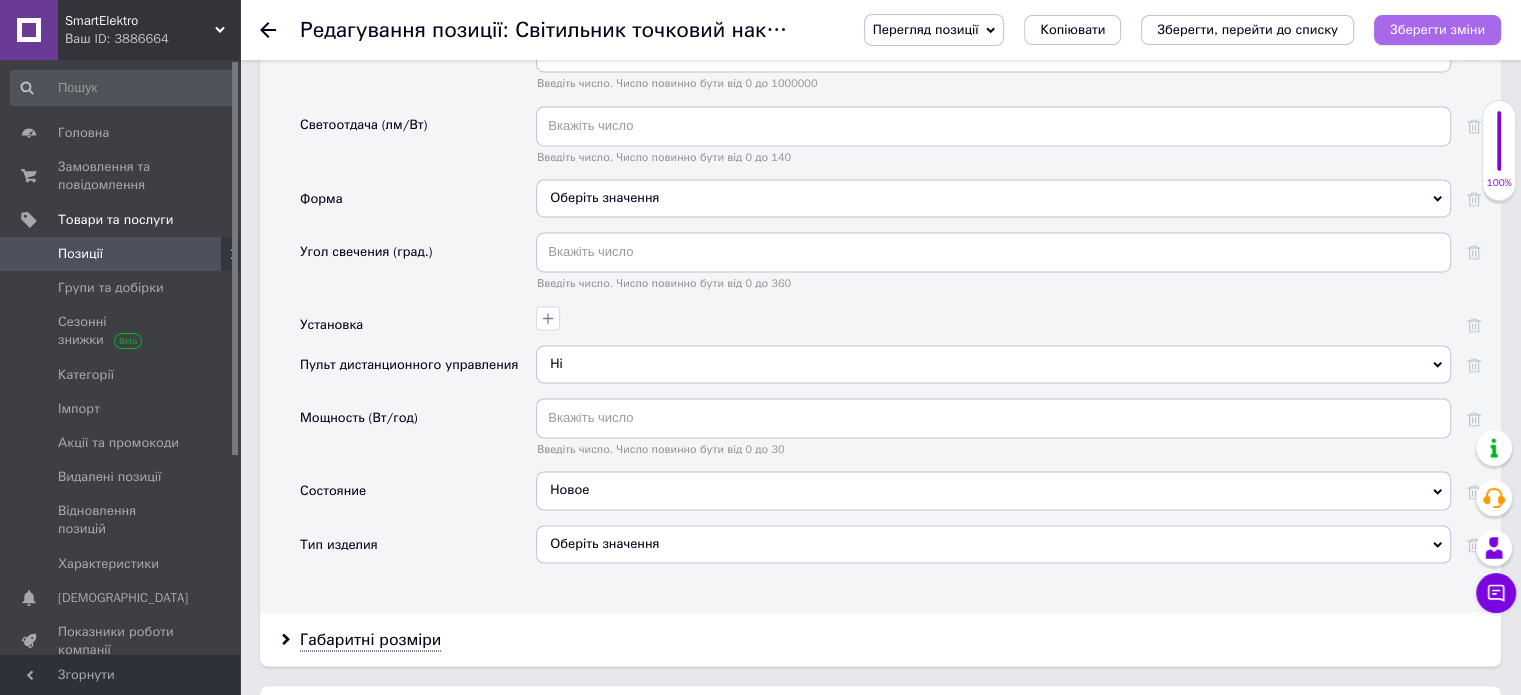 click on "Зберегти зміни" at bounding box center [1437, 29] 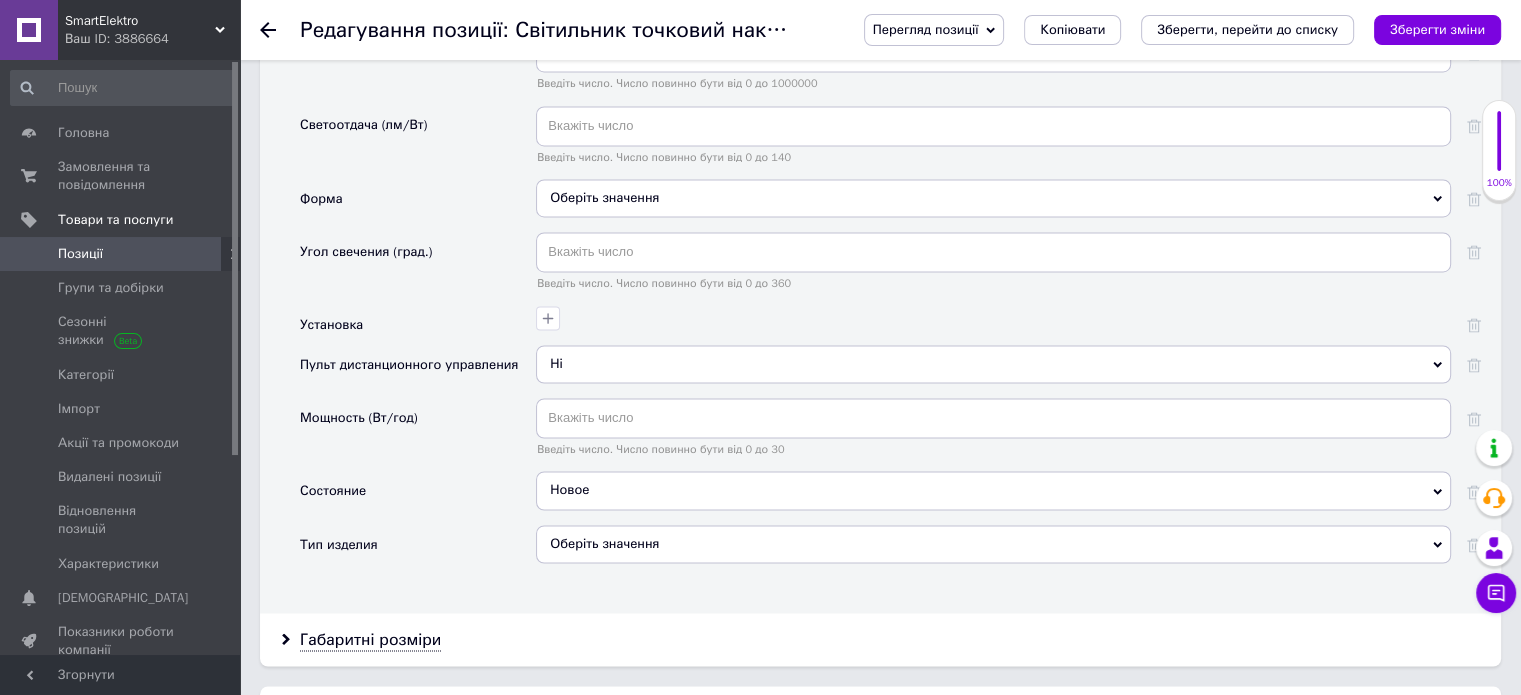 scroll, scrollTop: 3800, scrollLeft: 0, axis: vertical 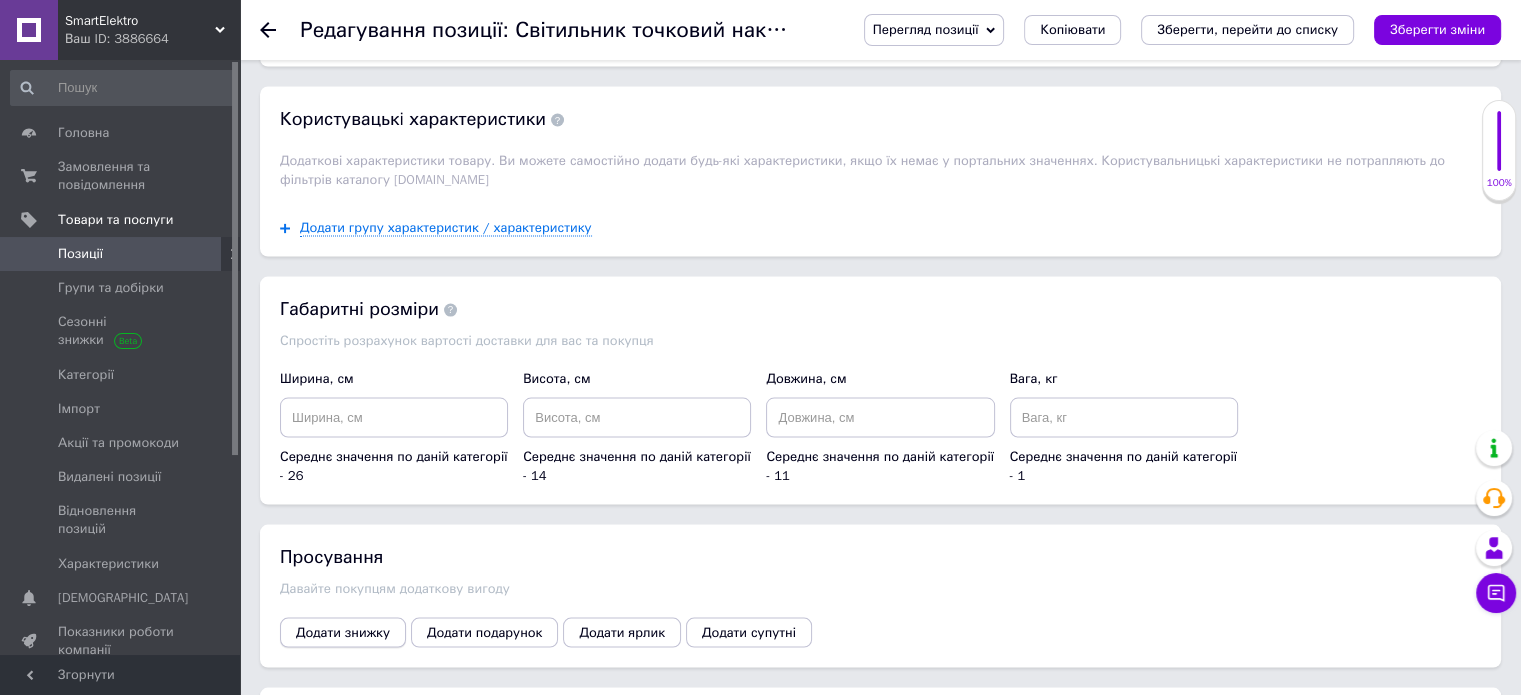 click on "Додати знижку" at bounding box center [343, 632] 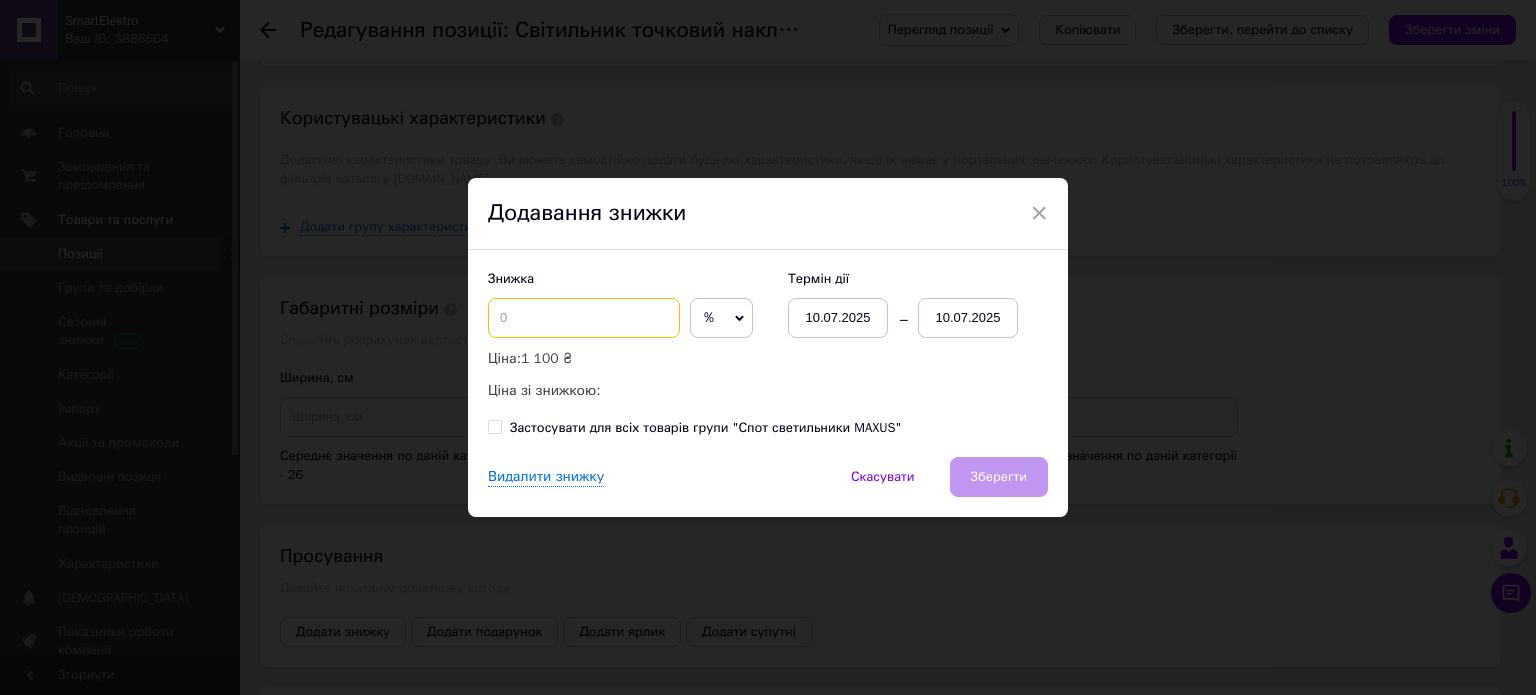 click at bounding box center [584, 318] 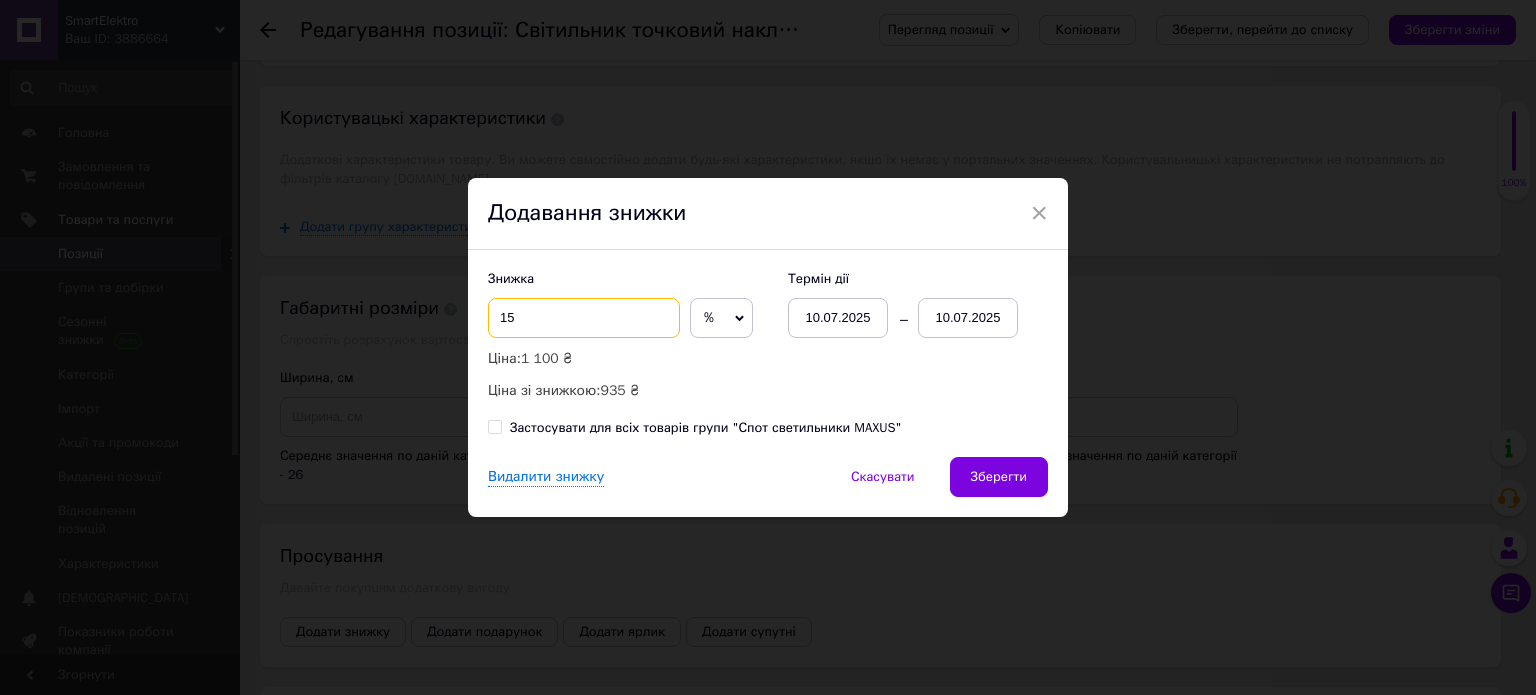 type on "15" 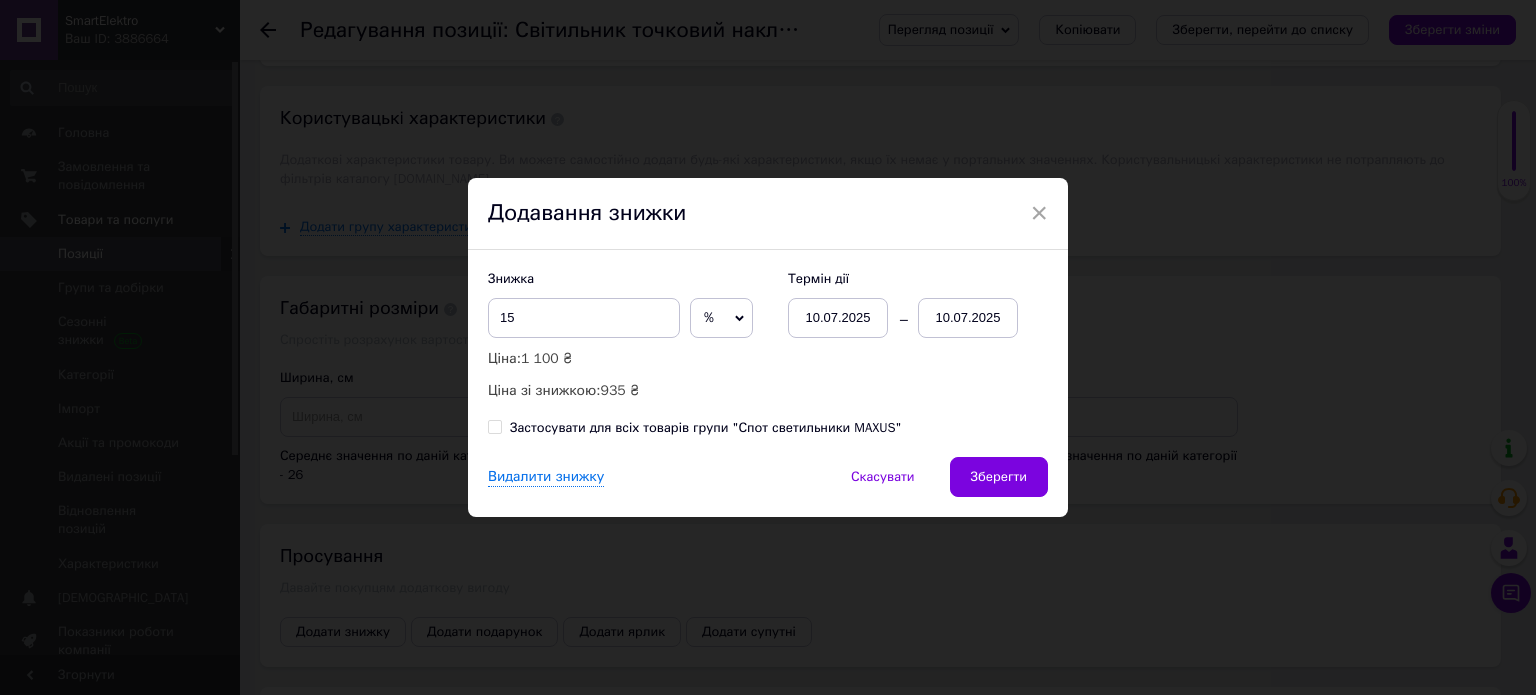 click on "10.07.2025" at bounding box center (968, 318) 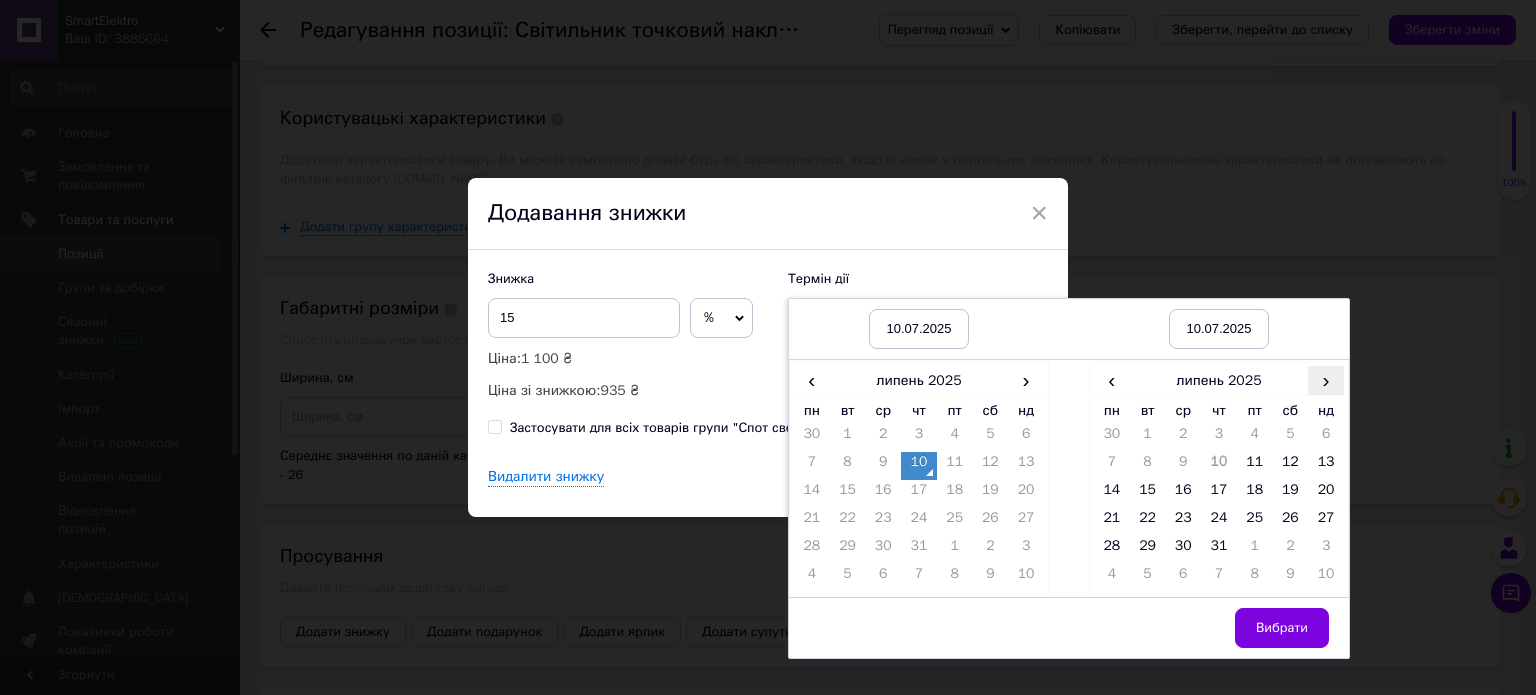 click on "›" at bounding box center [1326, 380] 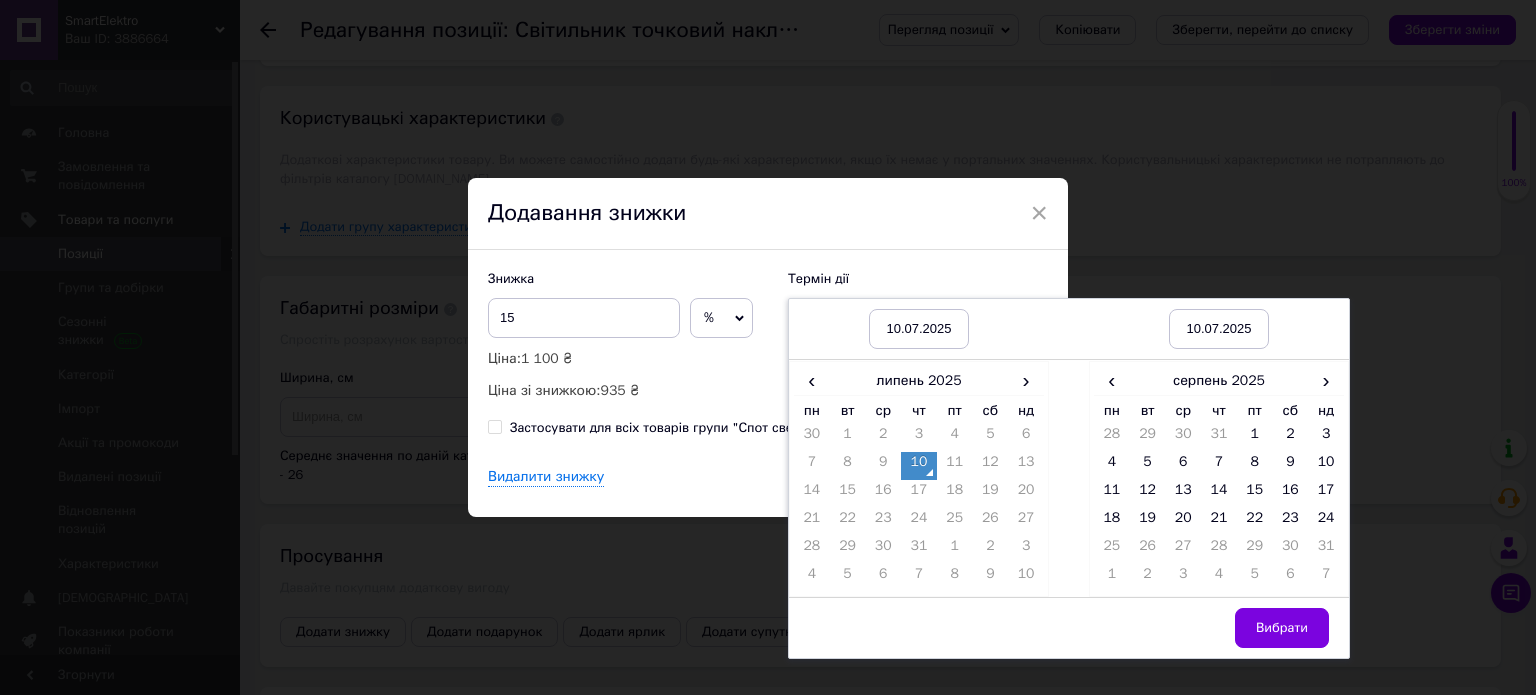 click on "31" at bounding box center [1326, 550] 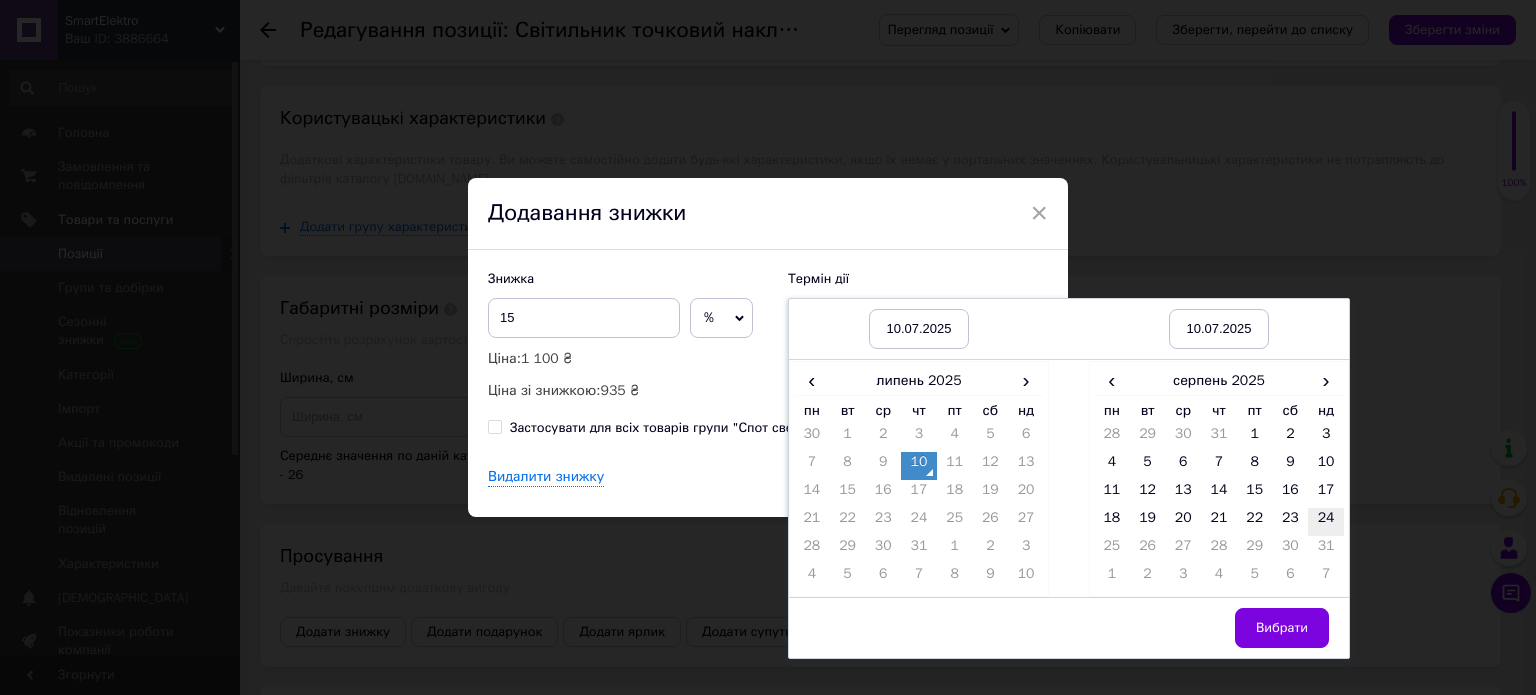 click on "24" at bounding box center (1326, 522) 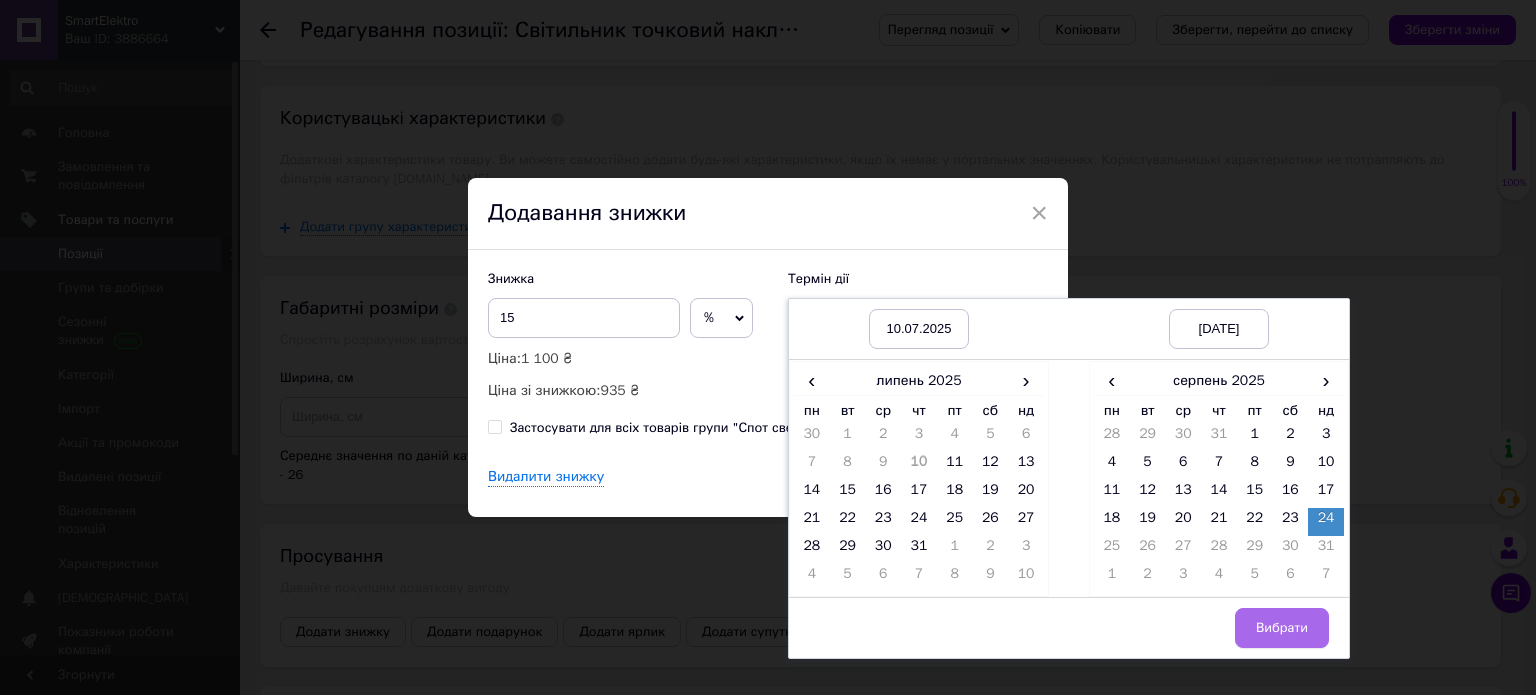 click on "Вибрати" at bounding box center (1282, 628) 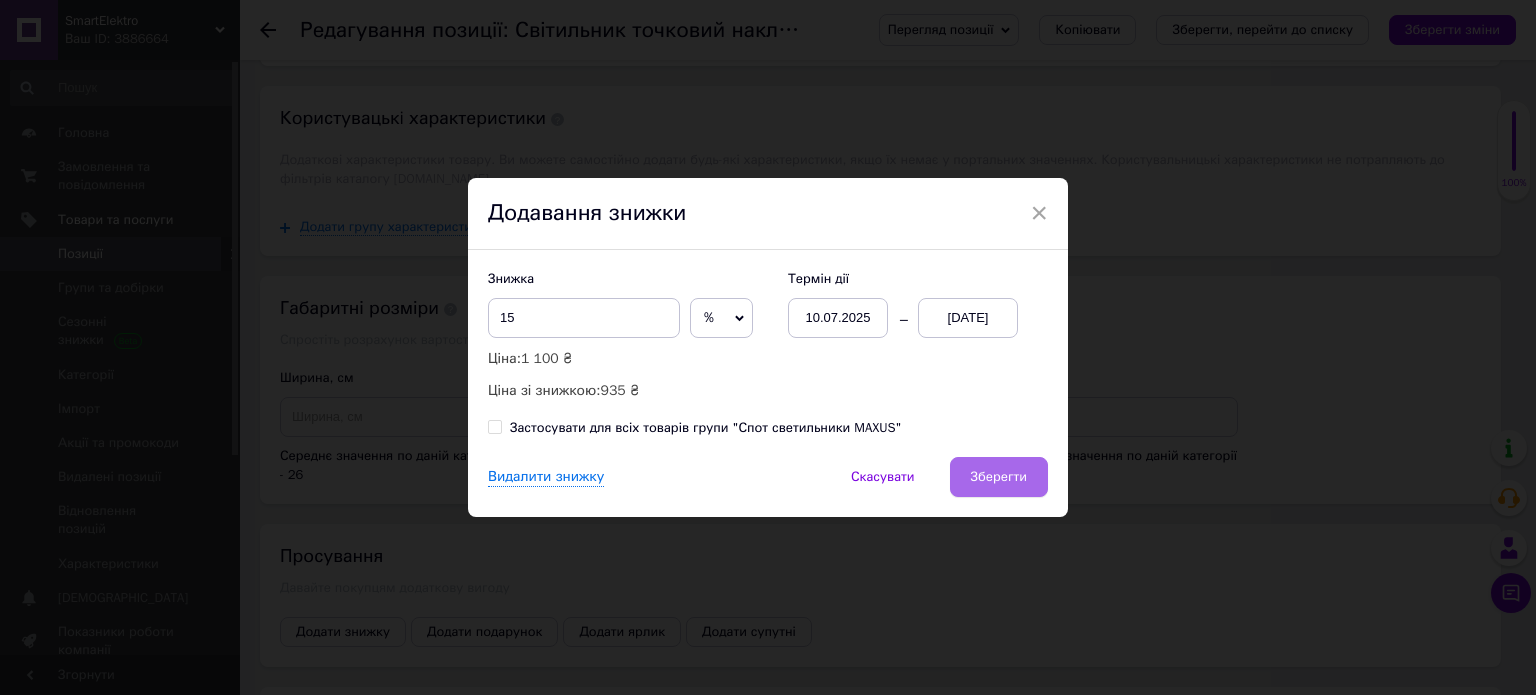 click on "Зберегти" at bounding box center [999, 477] 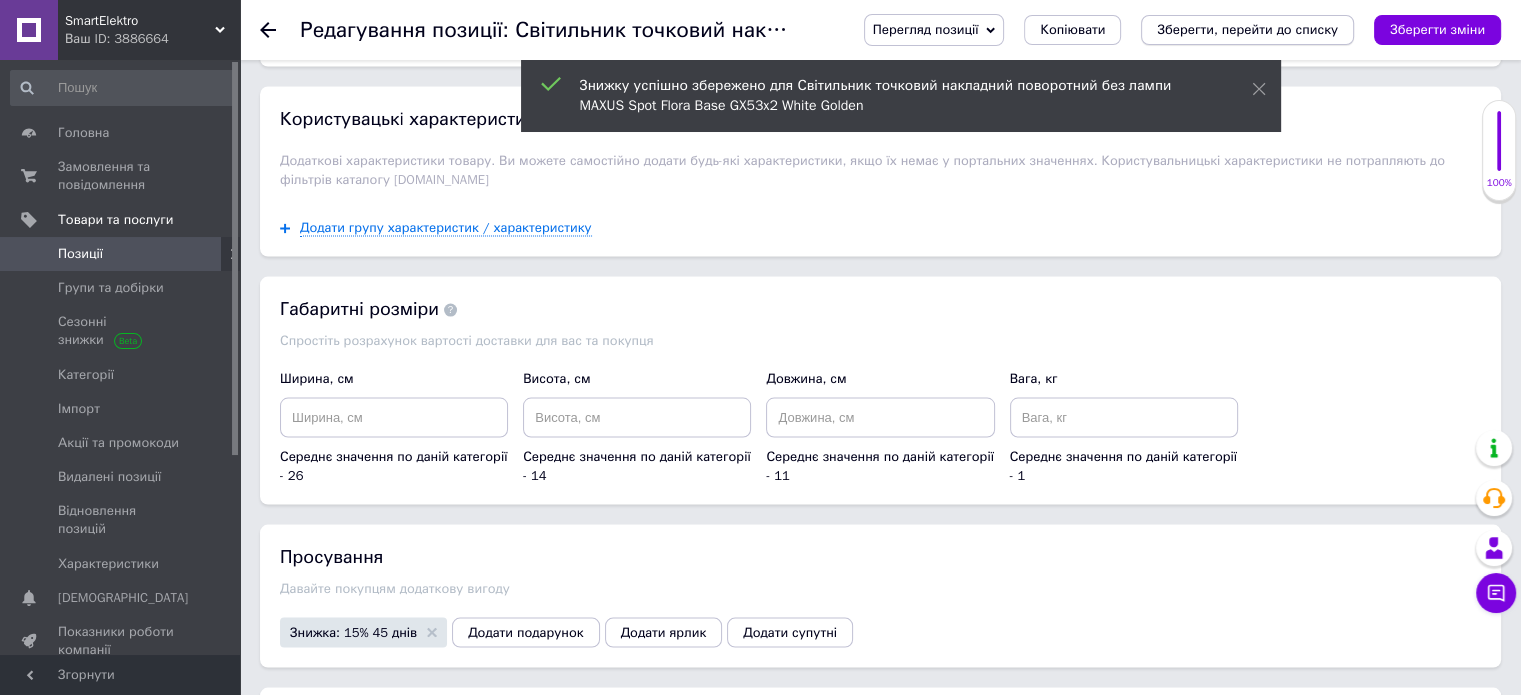 click on "Зберегти, перейти до списку" at bounding box center [1247, 29] 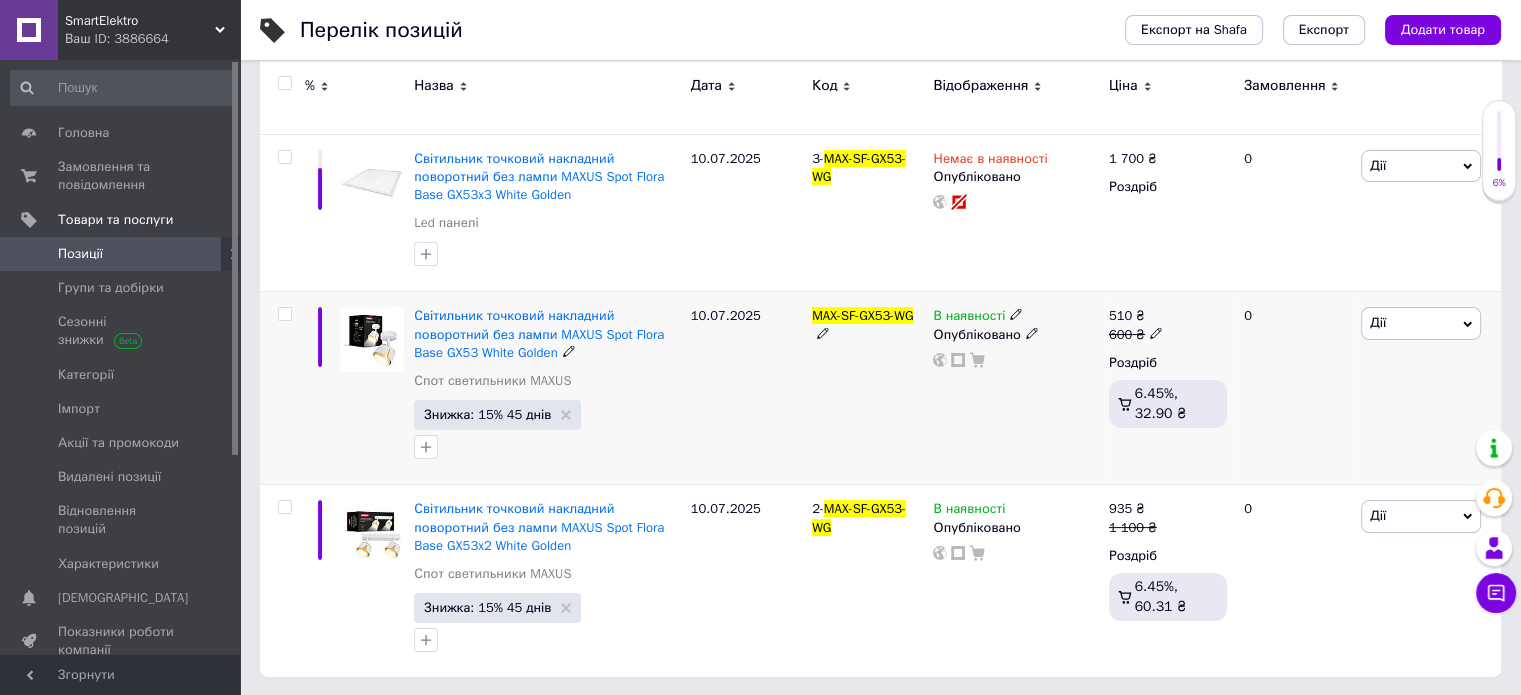 scroll, scrollTop: 97, scrollLeft: 0, axis: vertical 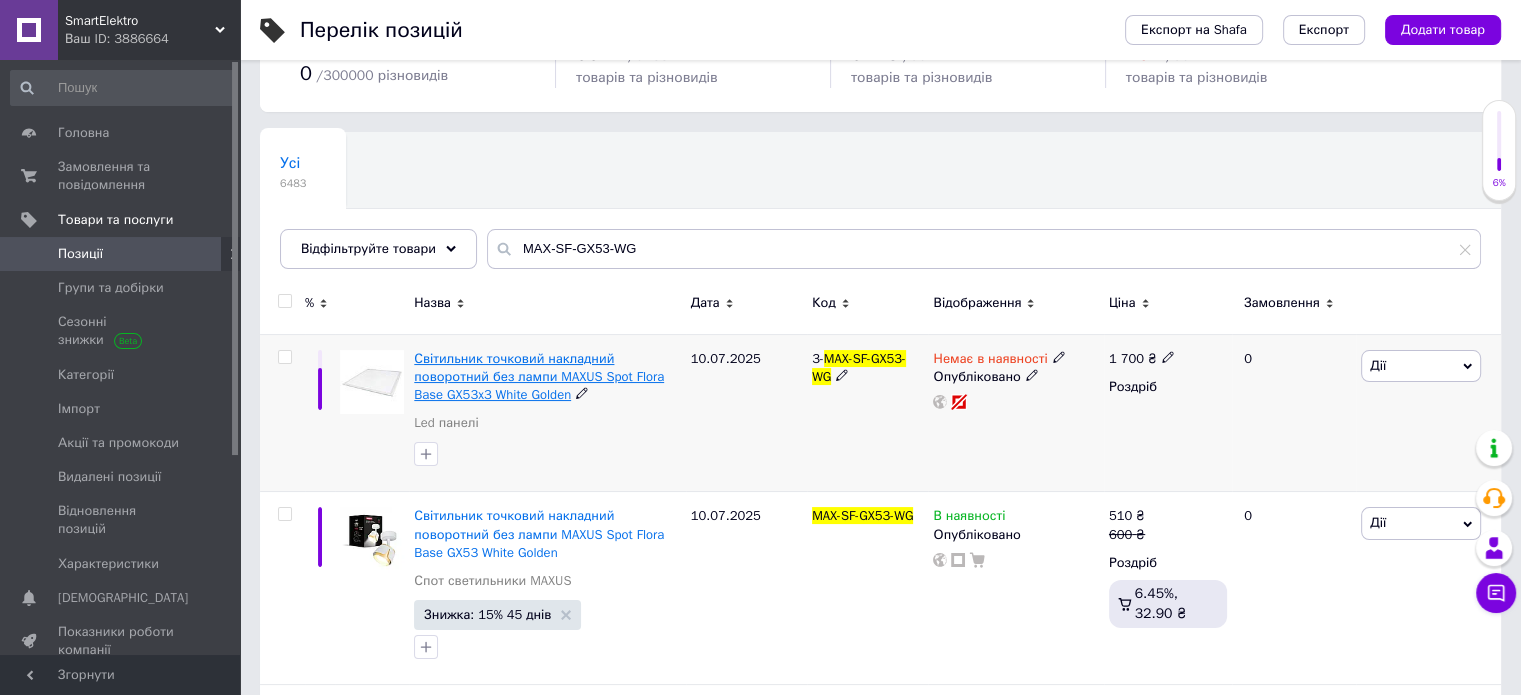 click on "Світильник точковий накладний поворотний без лампи MAXUS Spot Flora Base GX53x3 White Golden" at bounding box center (539, 376) 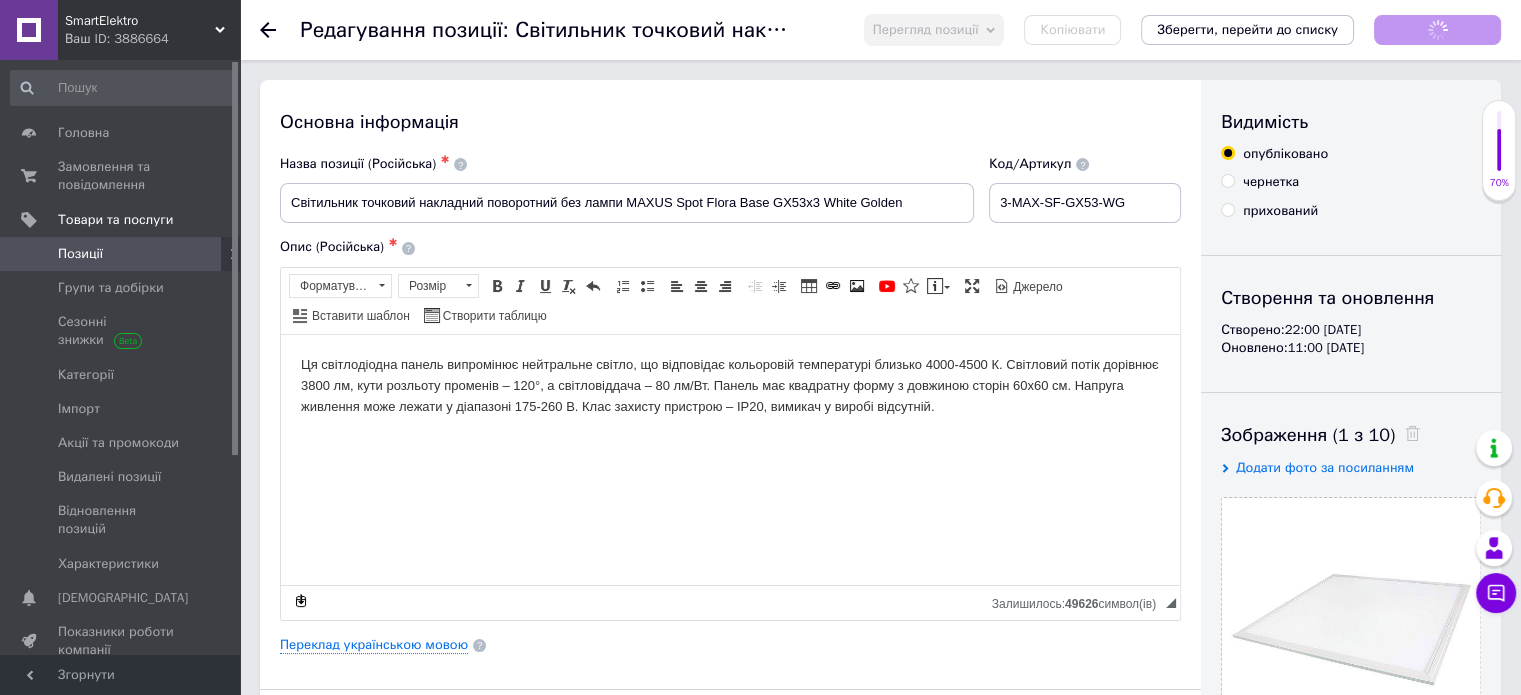 scroll, scrollTop: 0, scrollLeft: 0, axis: both 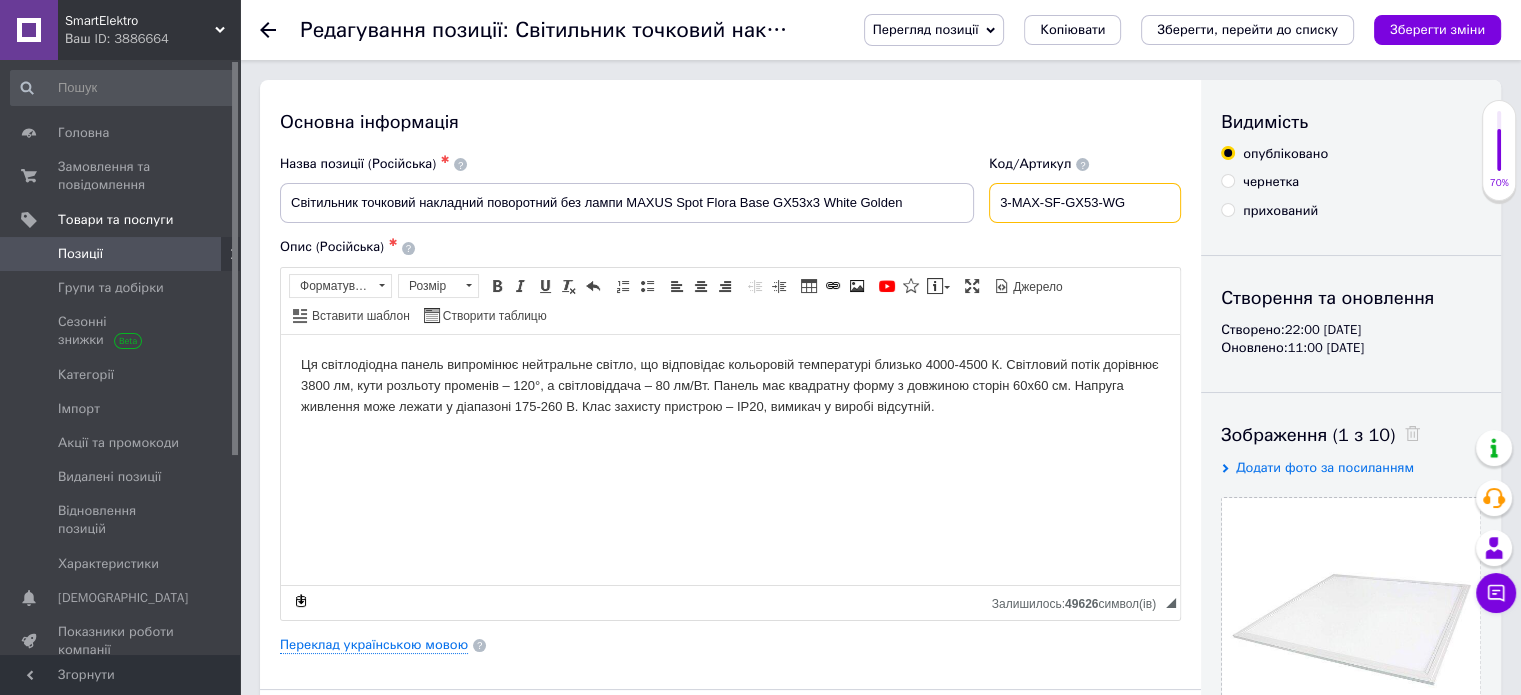drag, startPoint x: 1151, startPoint y: 210, endPoint x: 1008, endPoint y: 197, distance: 143.58969 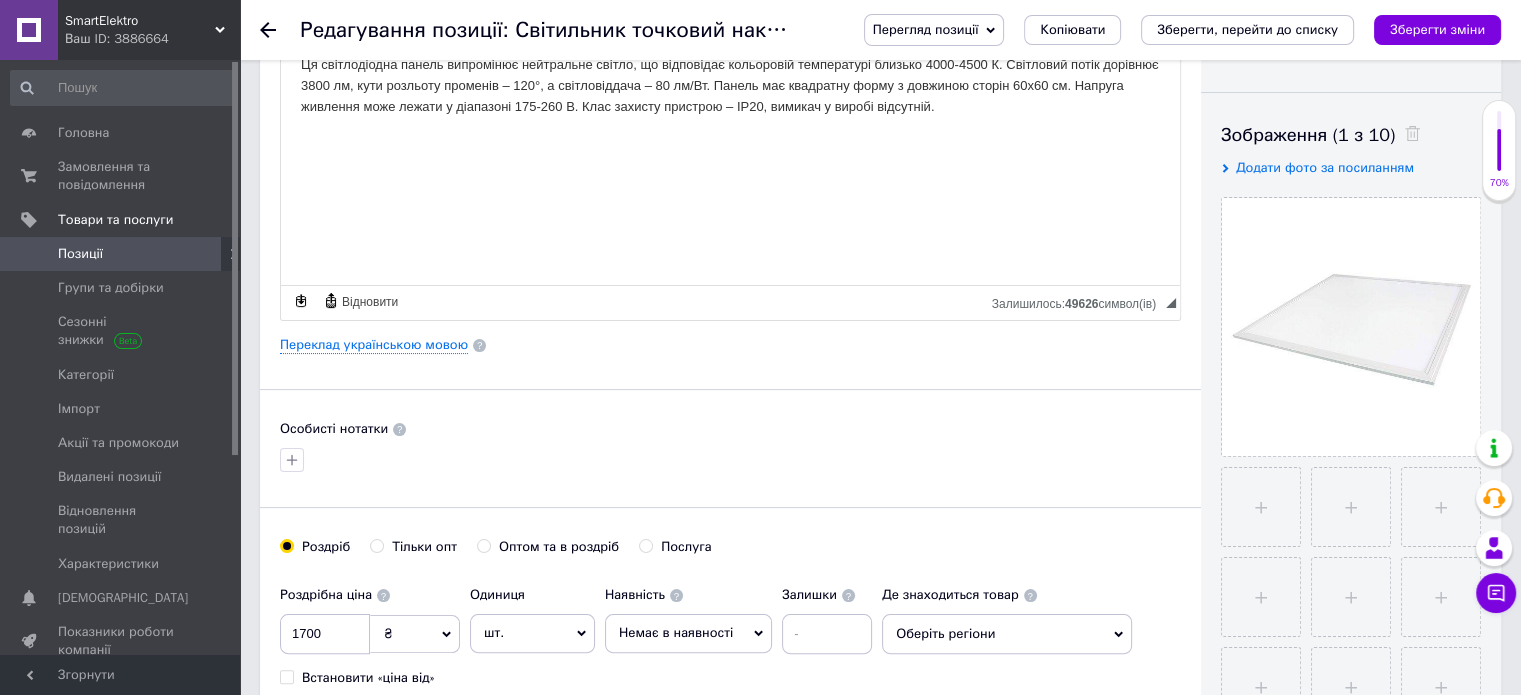 scroll, scrollTop: 0, scrollLeft: 0, axis: both 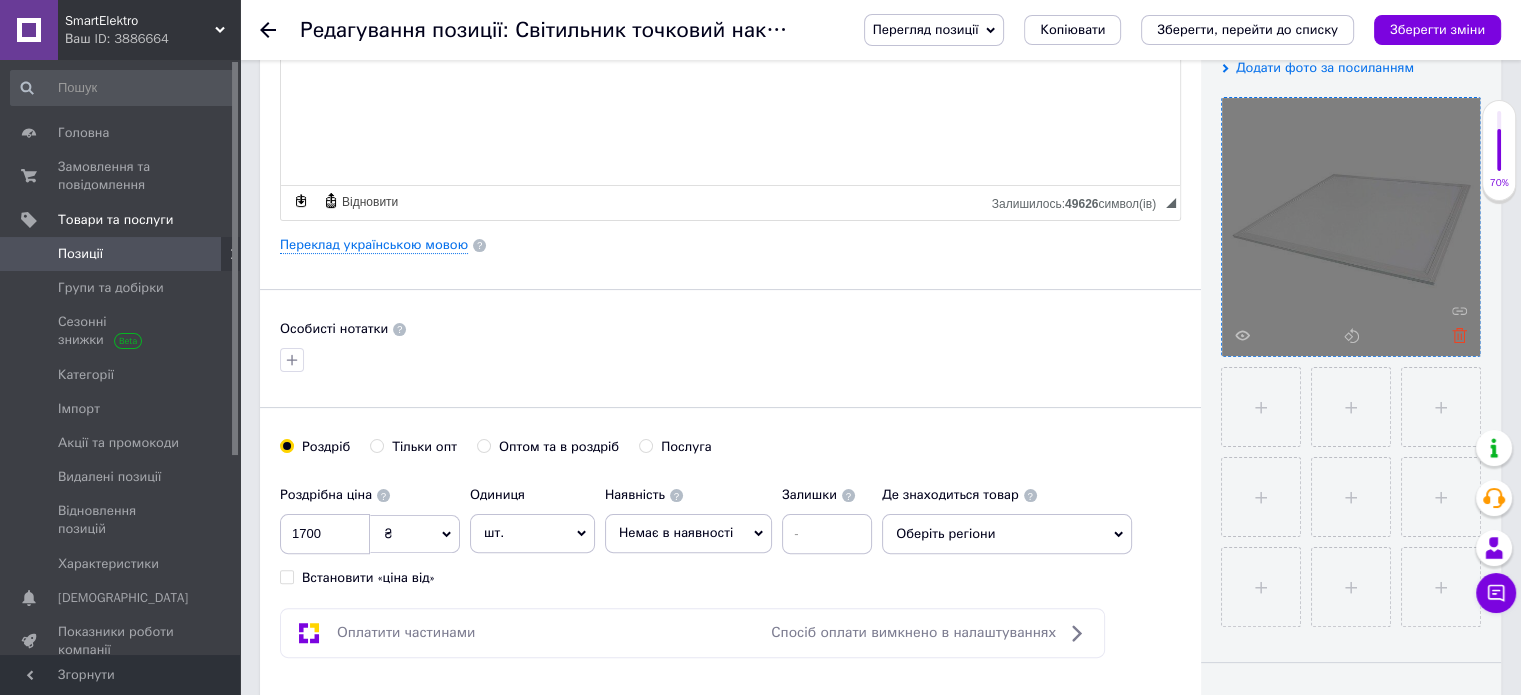 click 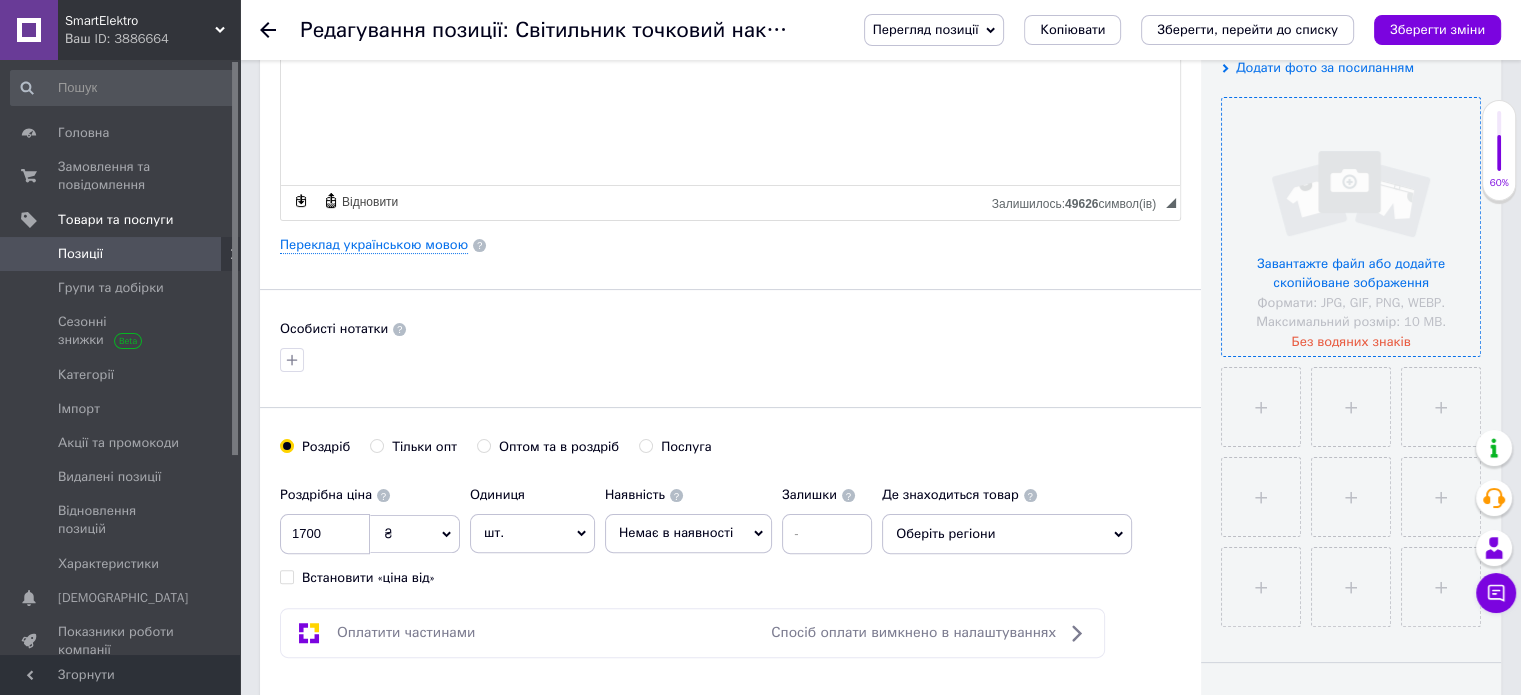 click at bounding box center [1351, 227] 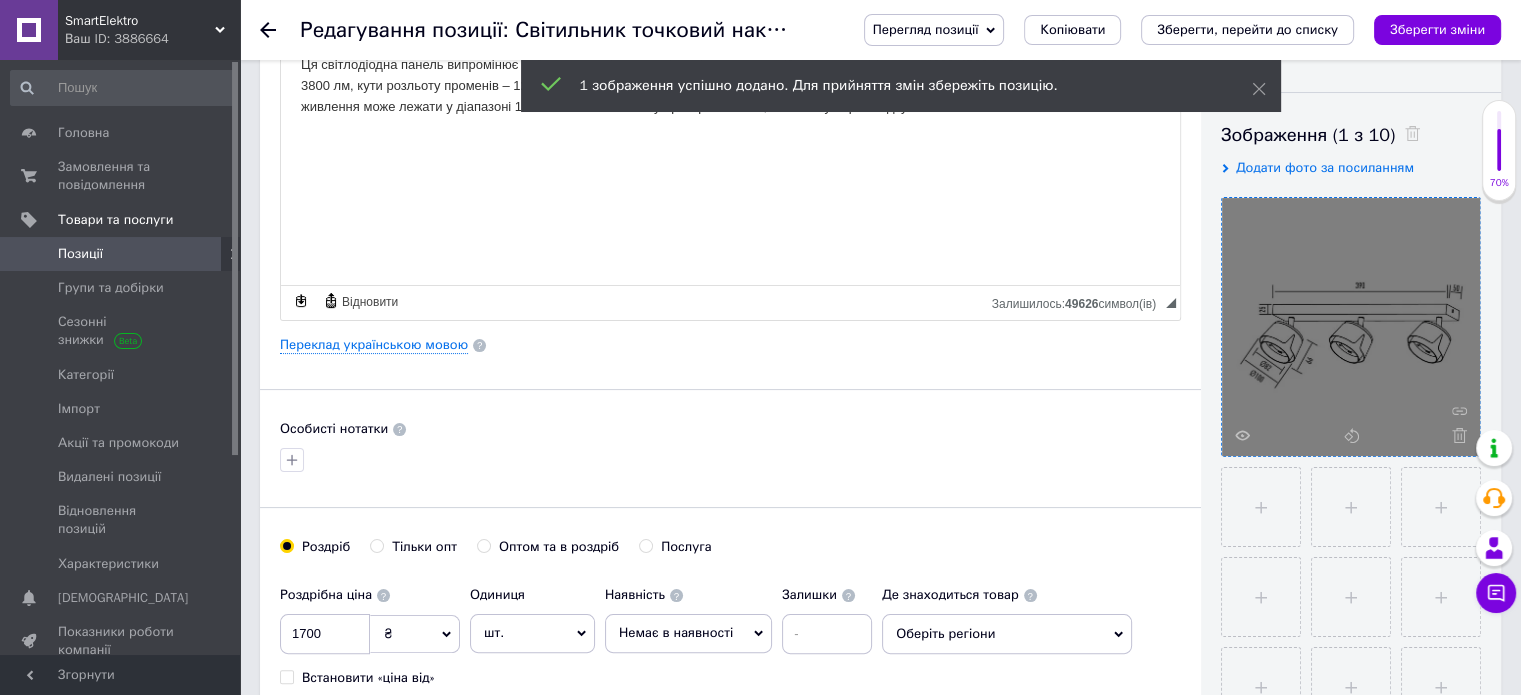 scroll, scrollTop: 0, scrollLeft: 0, axis: both 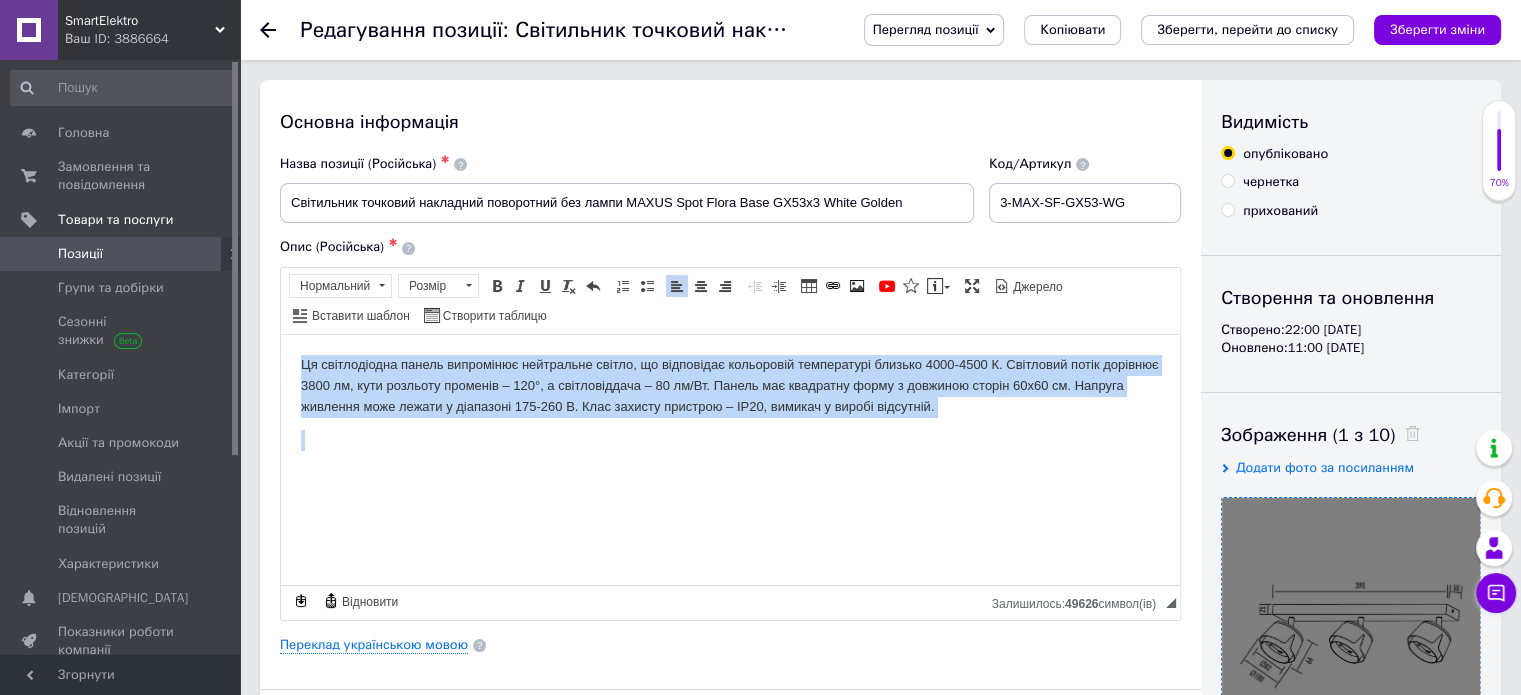 drag, startPoint x: 979, startPoint y: 416, endPoint x: 285, endPoint y: 360, distance: 696.2557 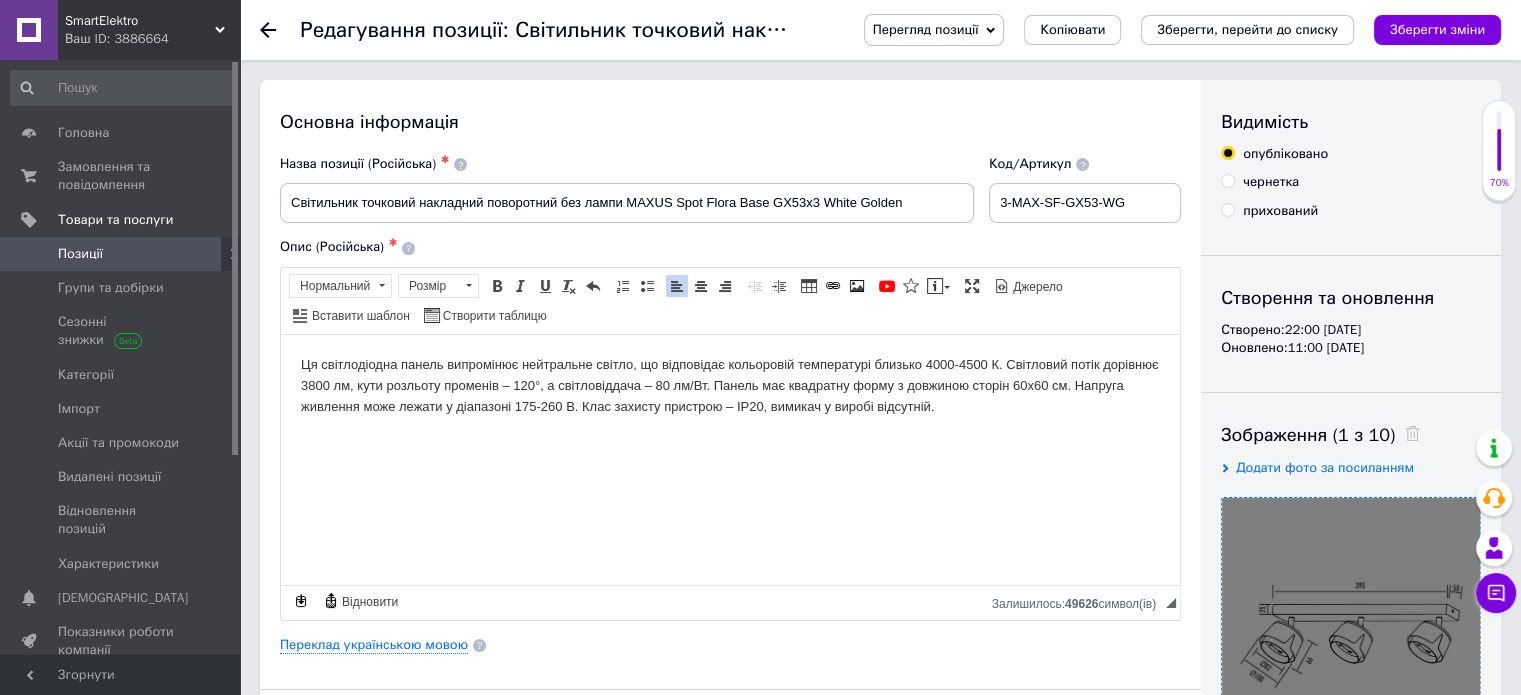 type 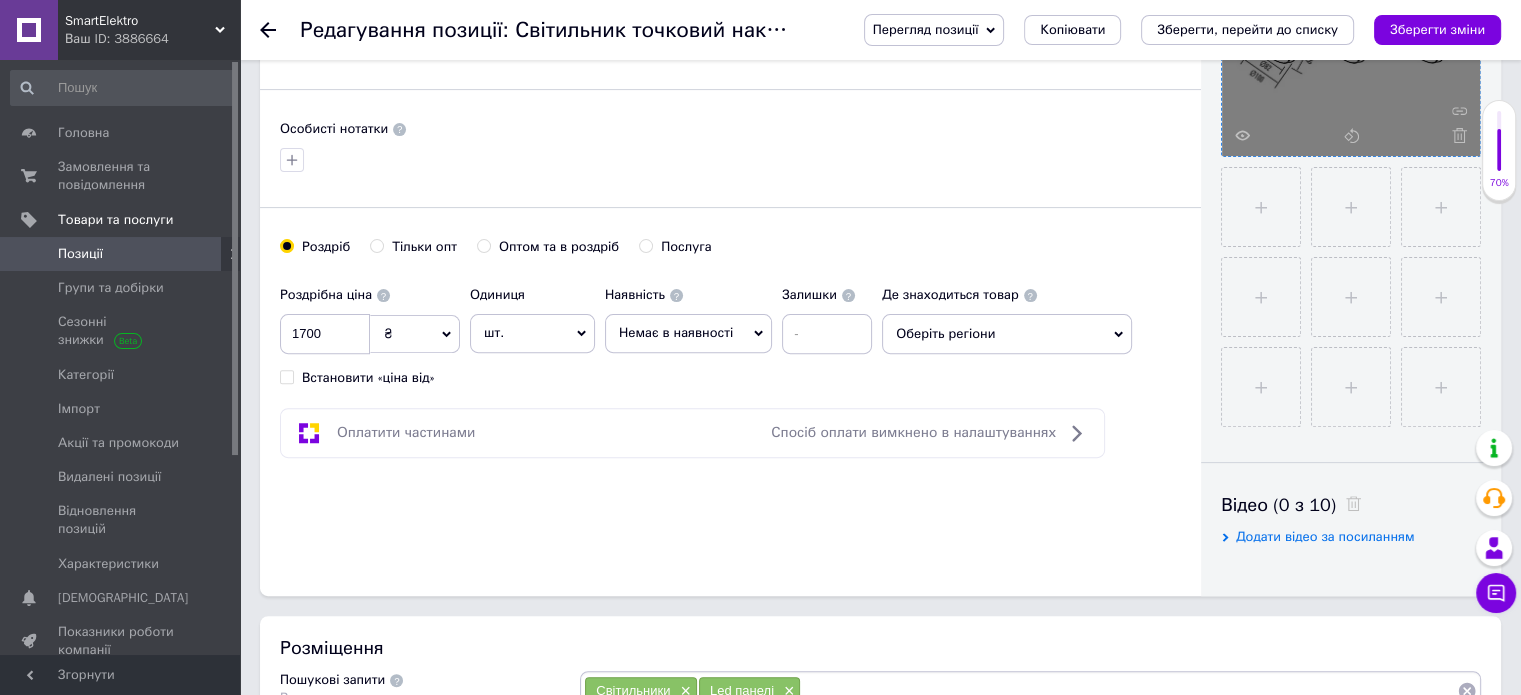 scroll, scrollTop: 800, scrollLeft: 0, axis: vertical 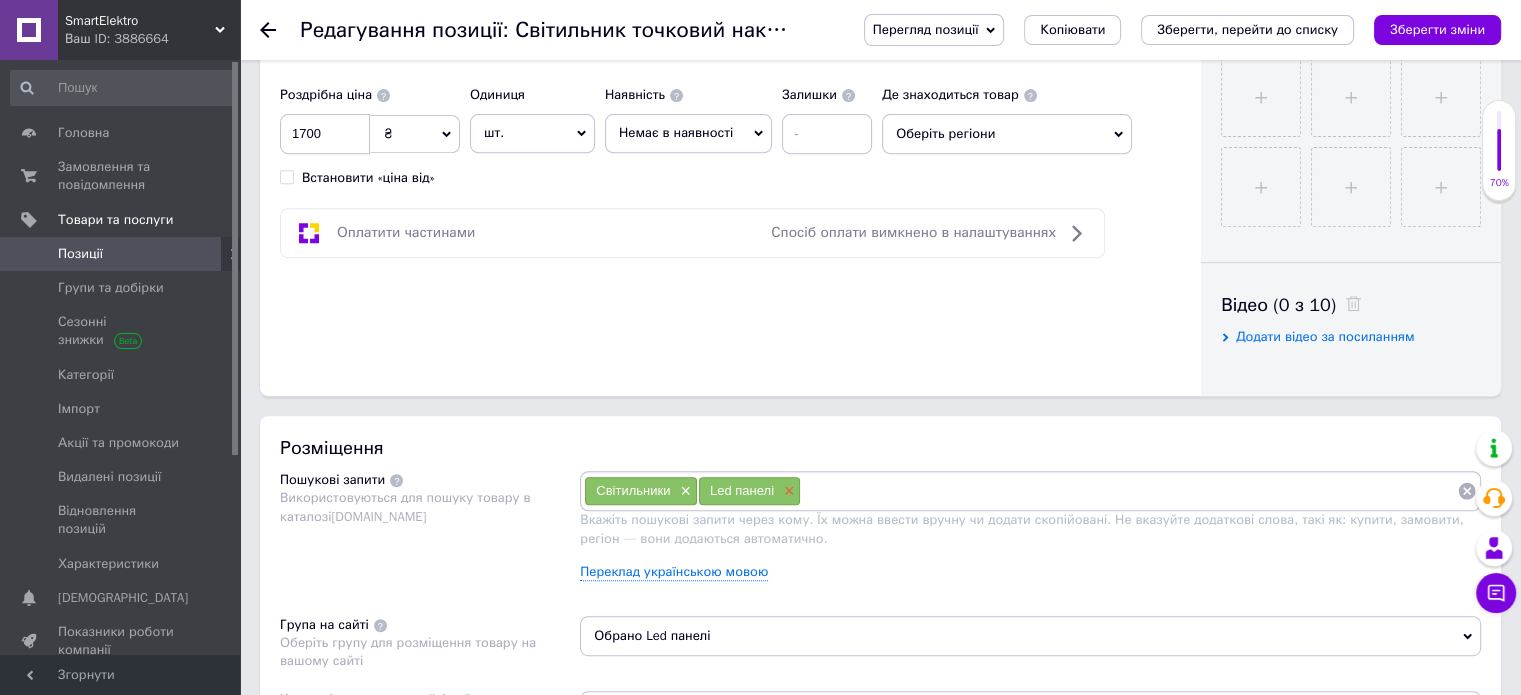 click on "×" at bounding box center [787, 491] 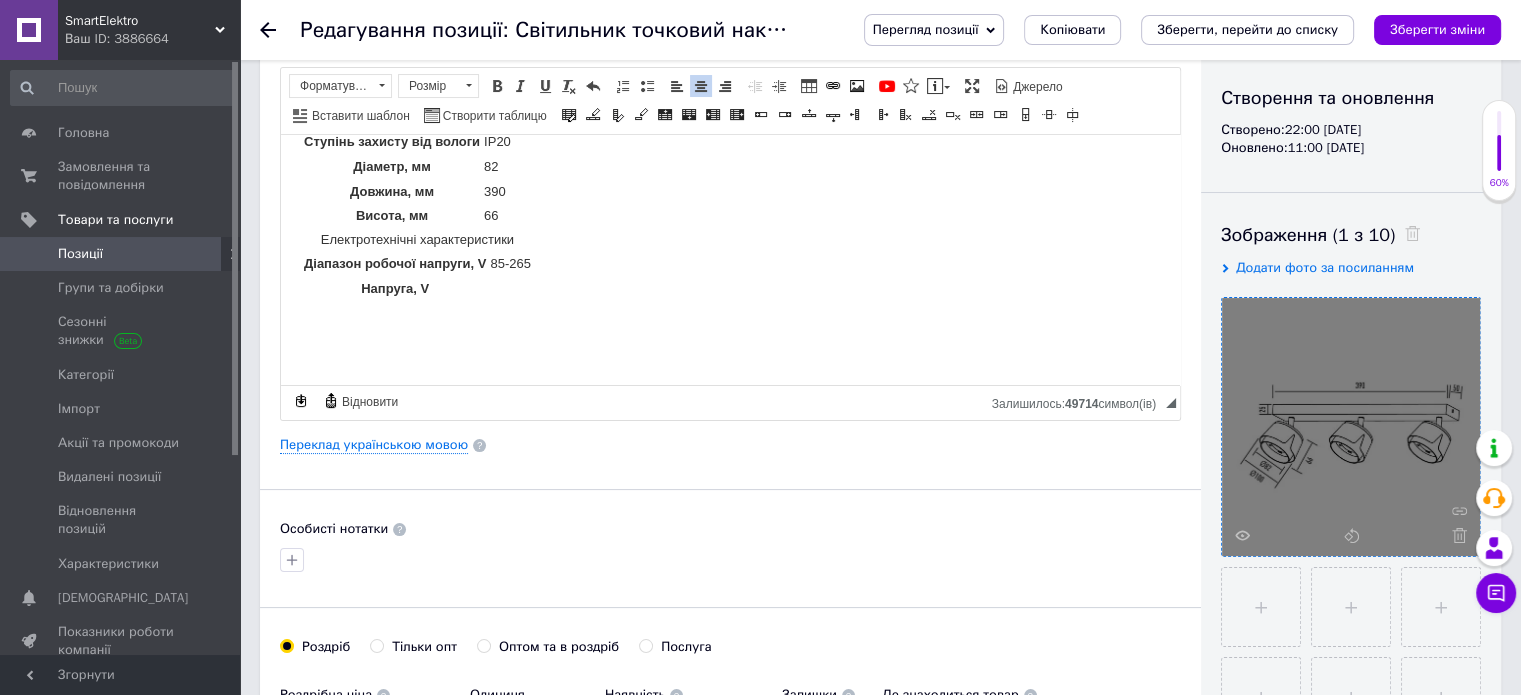 scroll, scrollTop: 0, scrollLeft: 0, axis: both 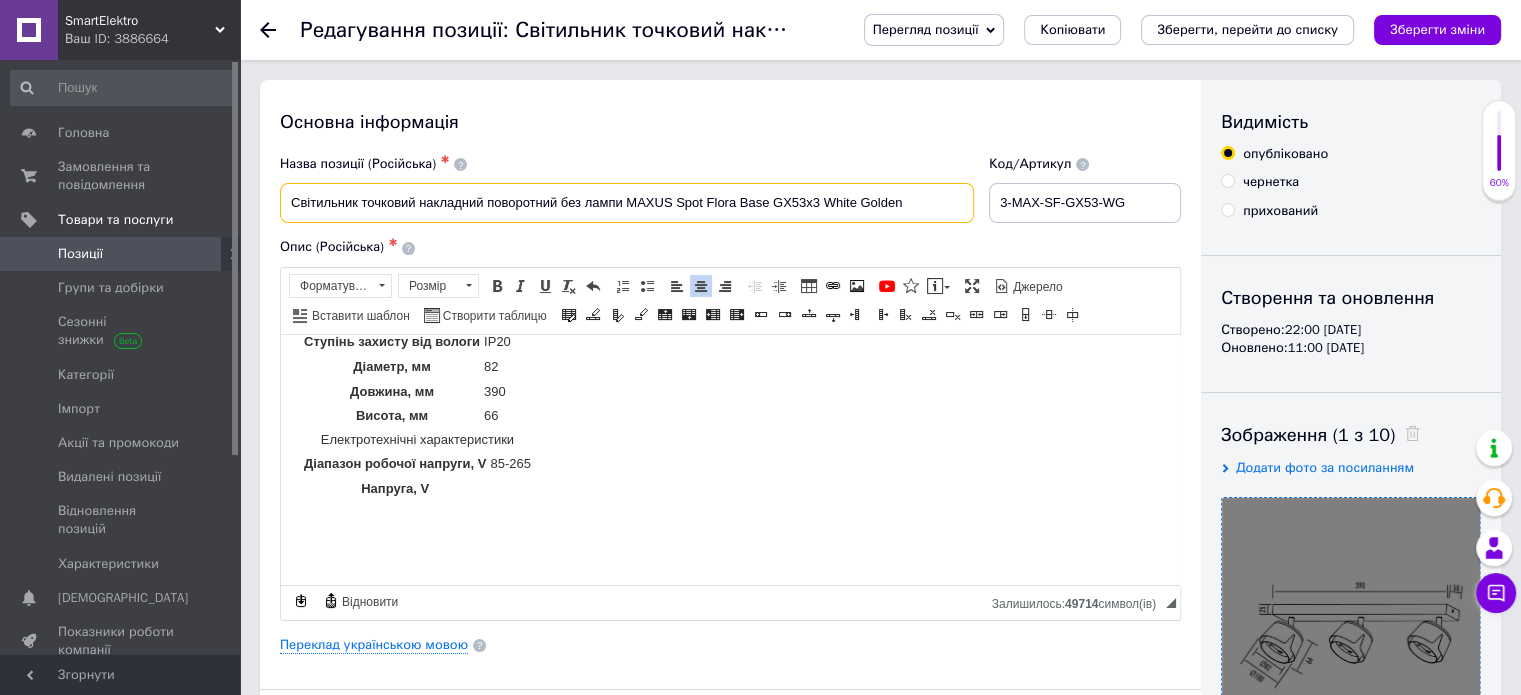 drag, startPoint x: 860, startPoint y: 202, endPoint x: 266, endPoint y: 204, distance: 594.00336 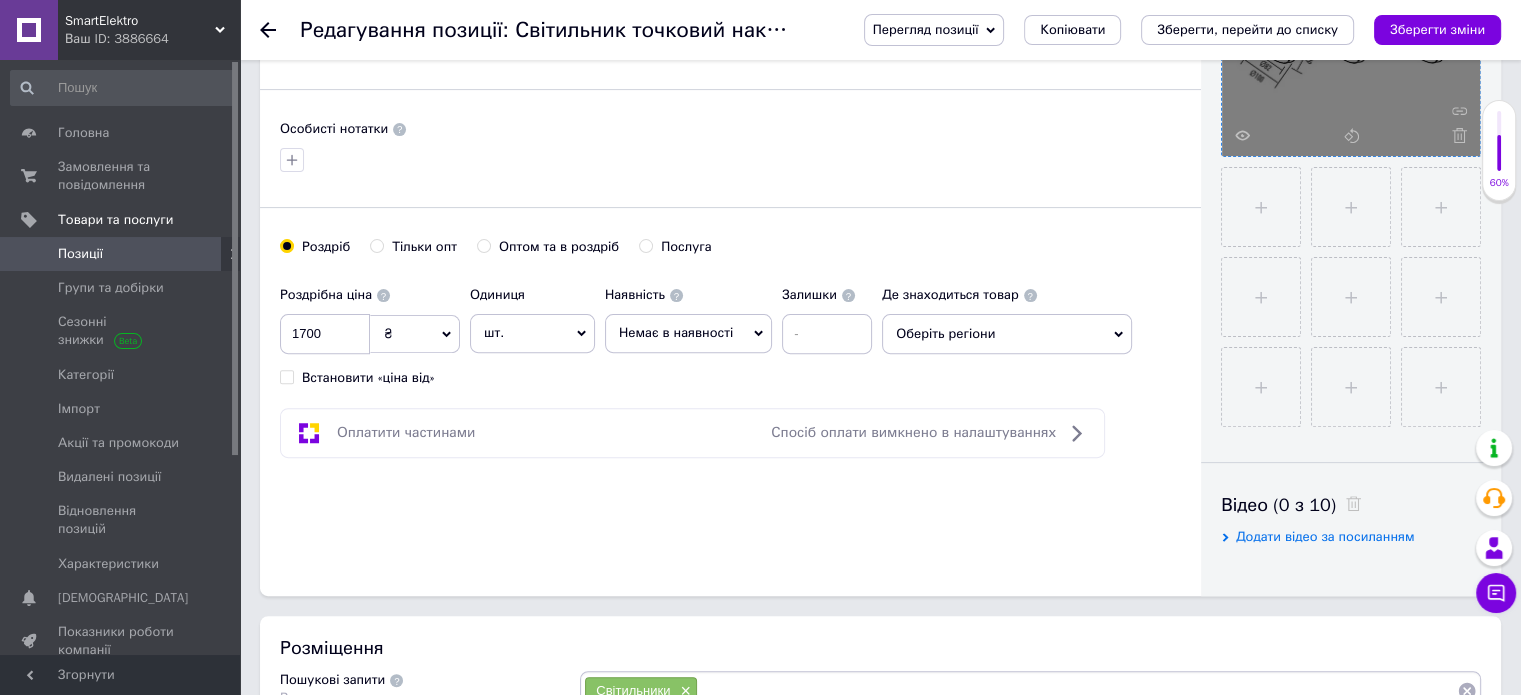 scroll, scrollTop: 900, scrollLeft: 0, axis: vertical 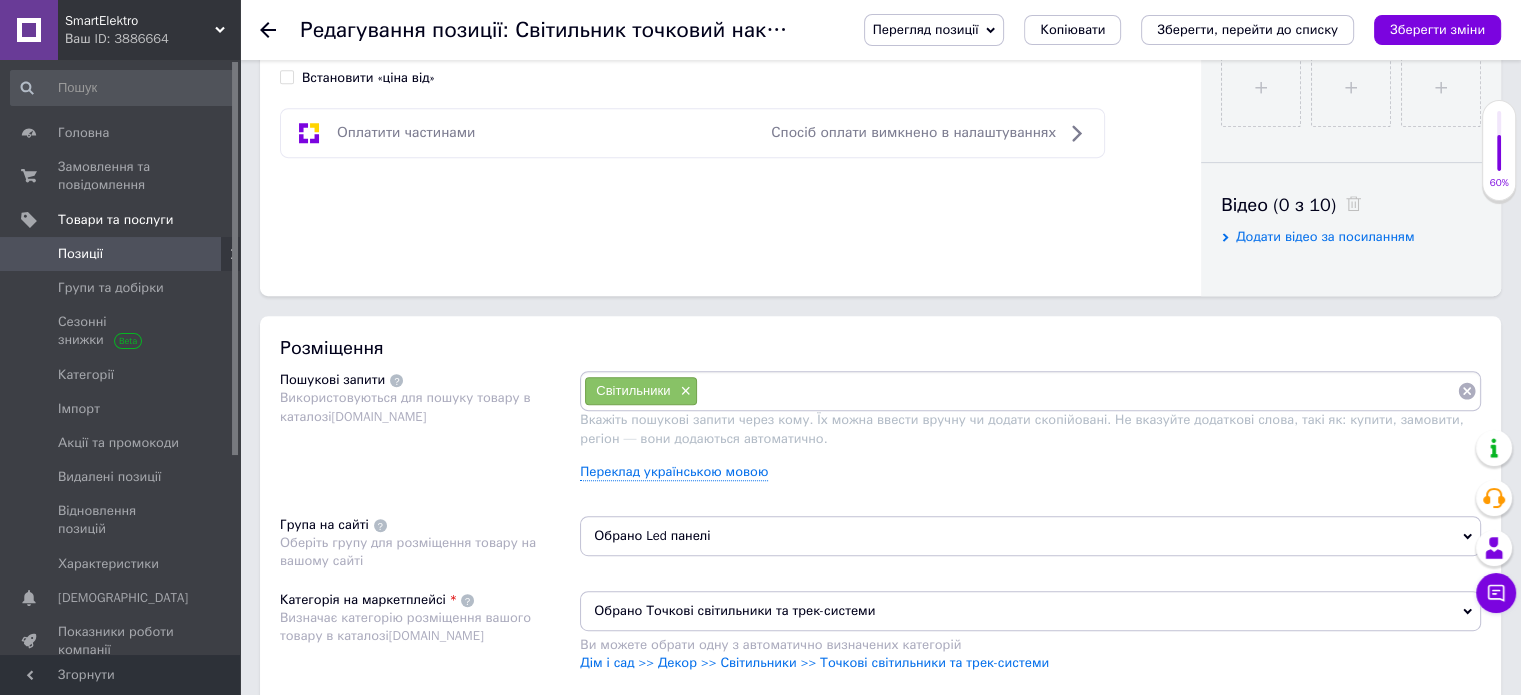 click at bounding box center (1077, 391) 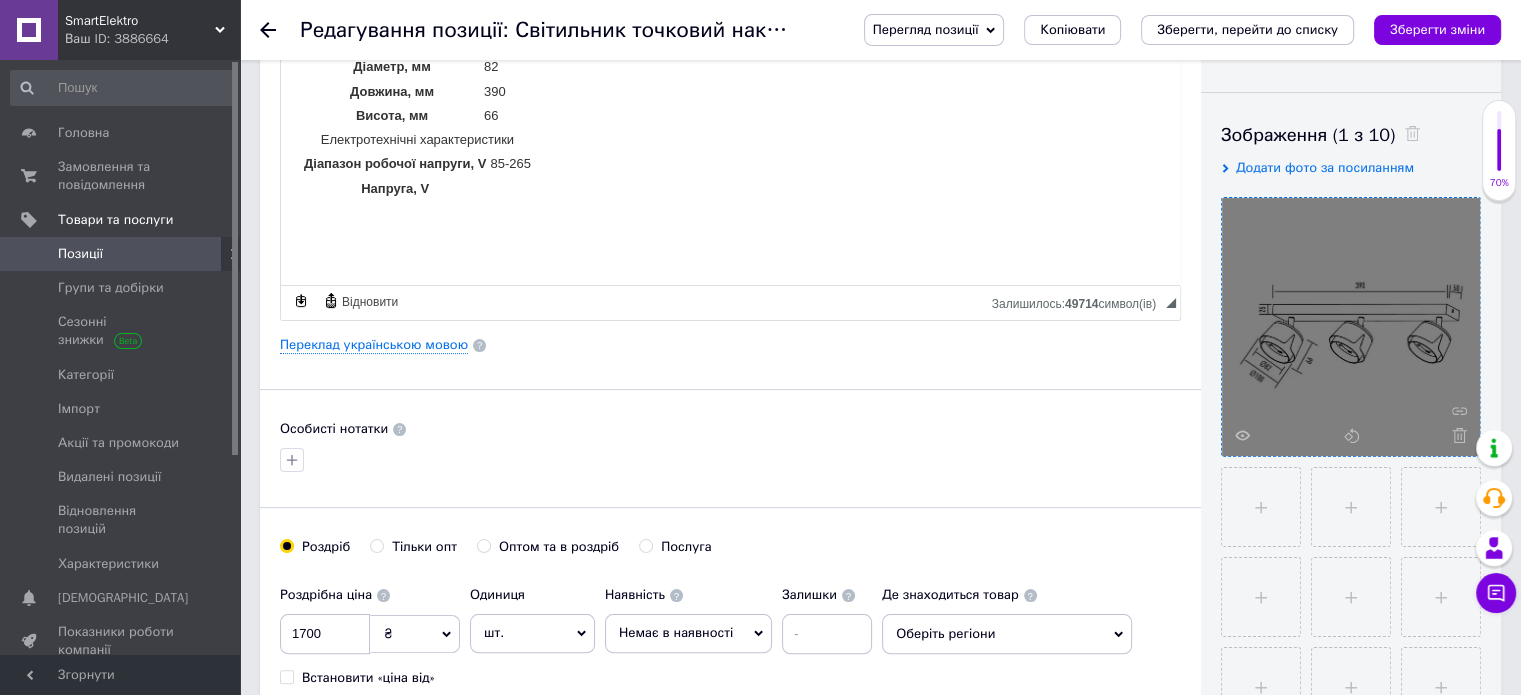scroll, scrollTop: 0, scrollLeft: 0, axis: both 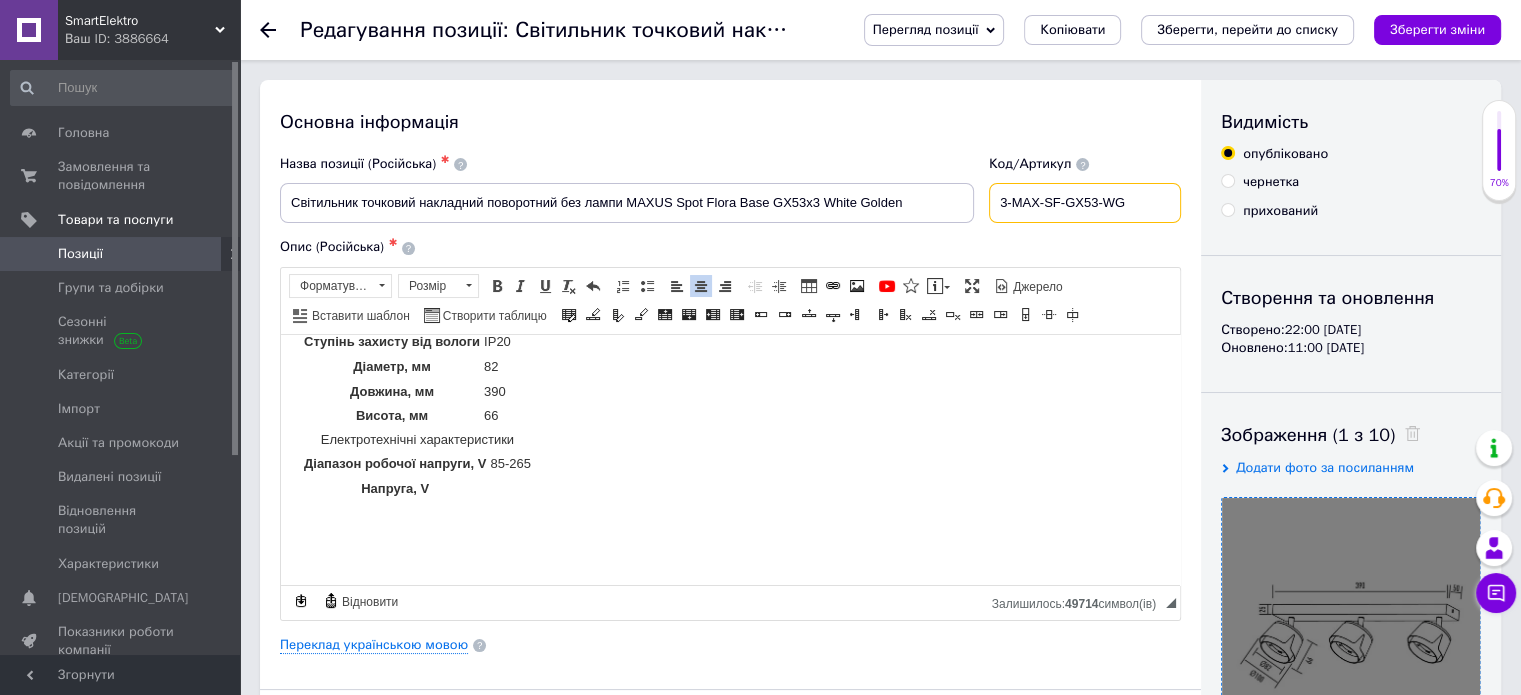 drag, startPoint x: 1143, startPoint y: 198, endPoint x: 1003, endPoint y: 208, distance: 140.35669 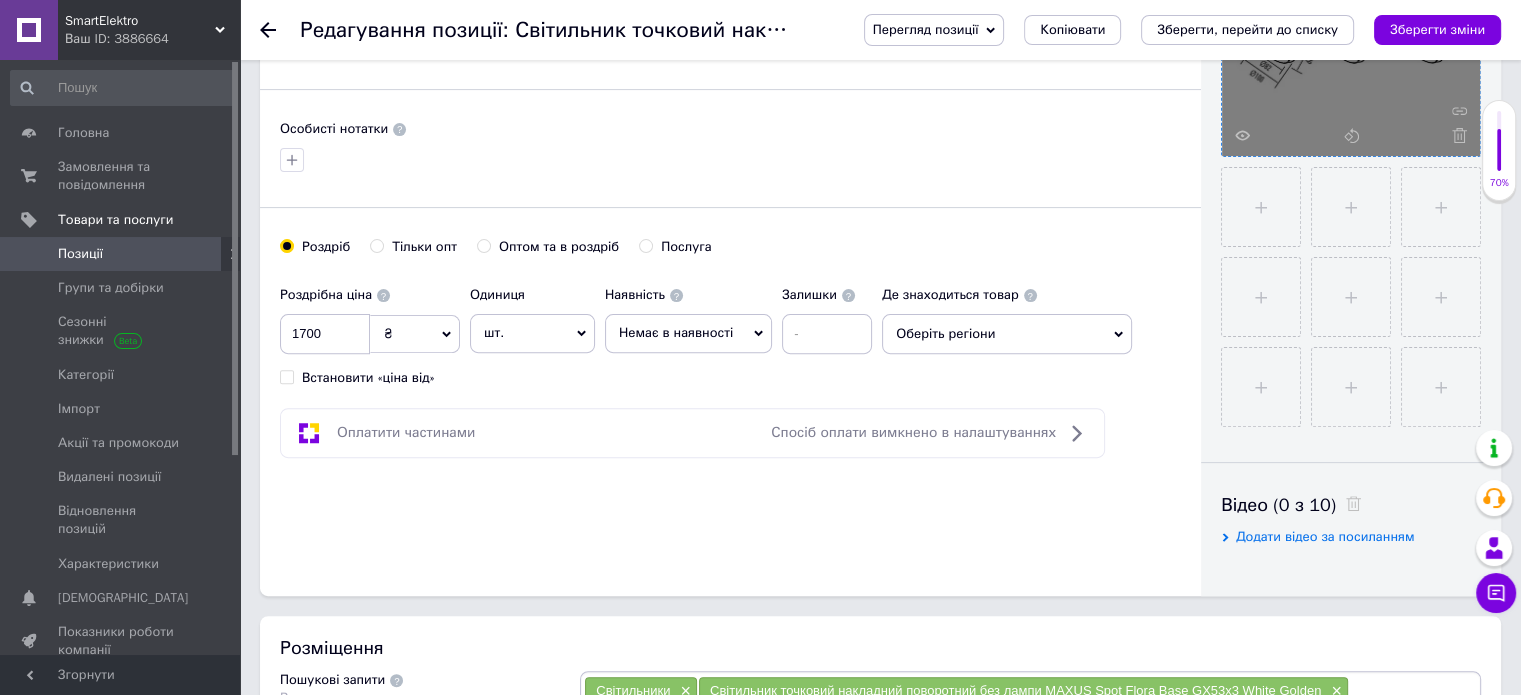 scroll, scrollTop: 1000, scrollLeft: 0, axis: vertical 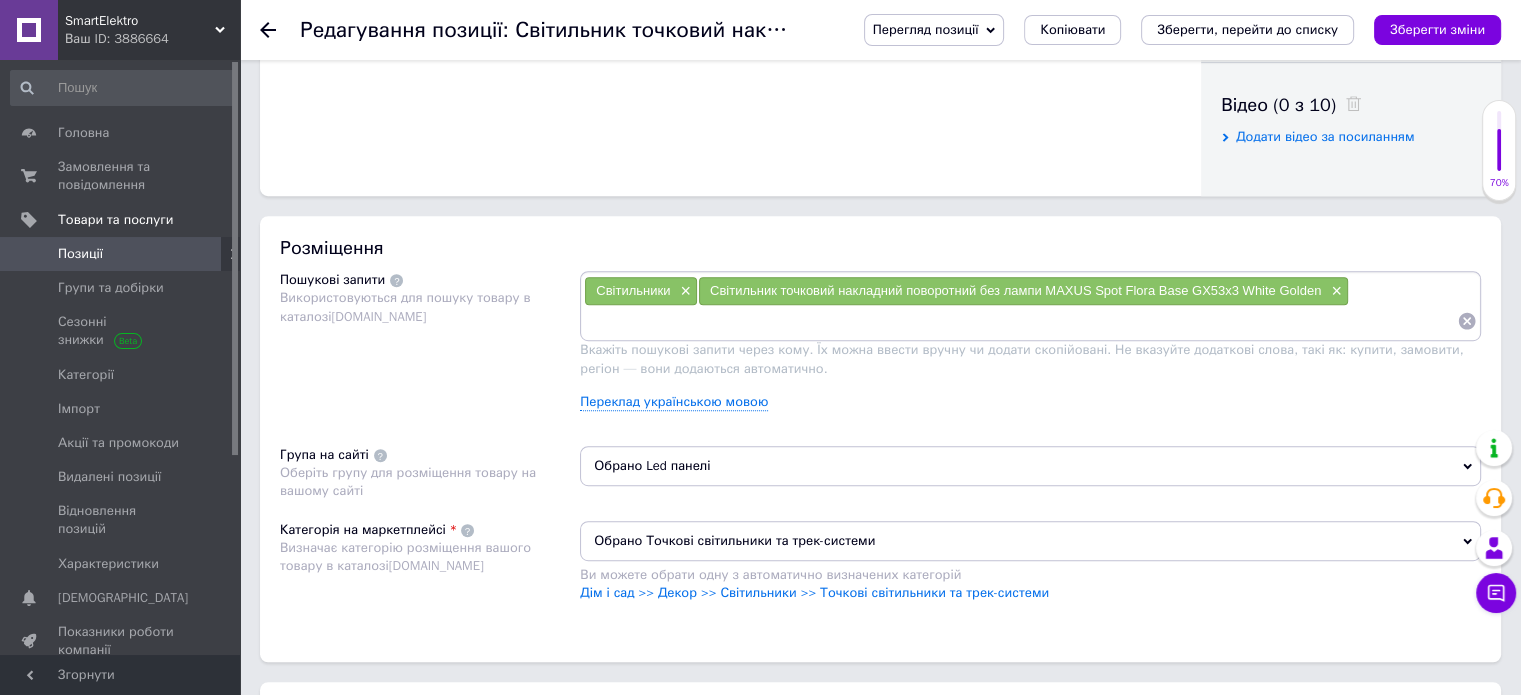 click at bounding box center [1020, 321] 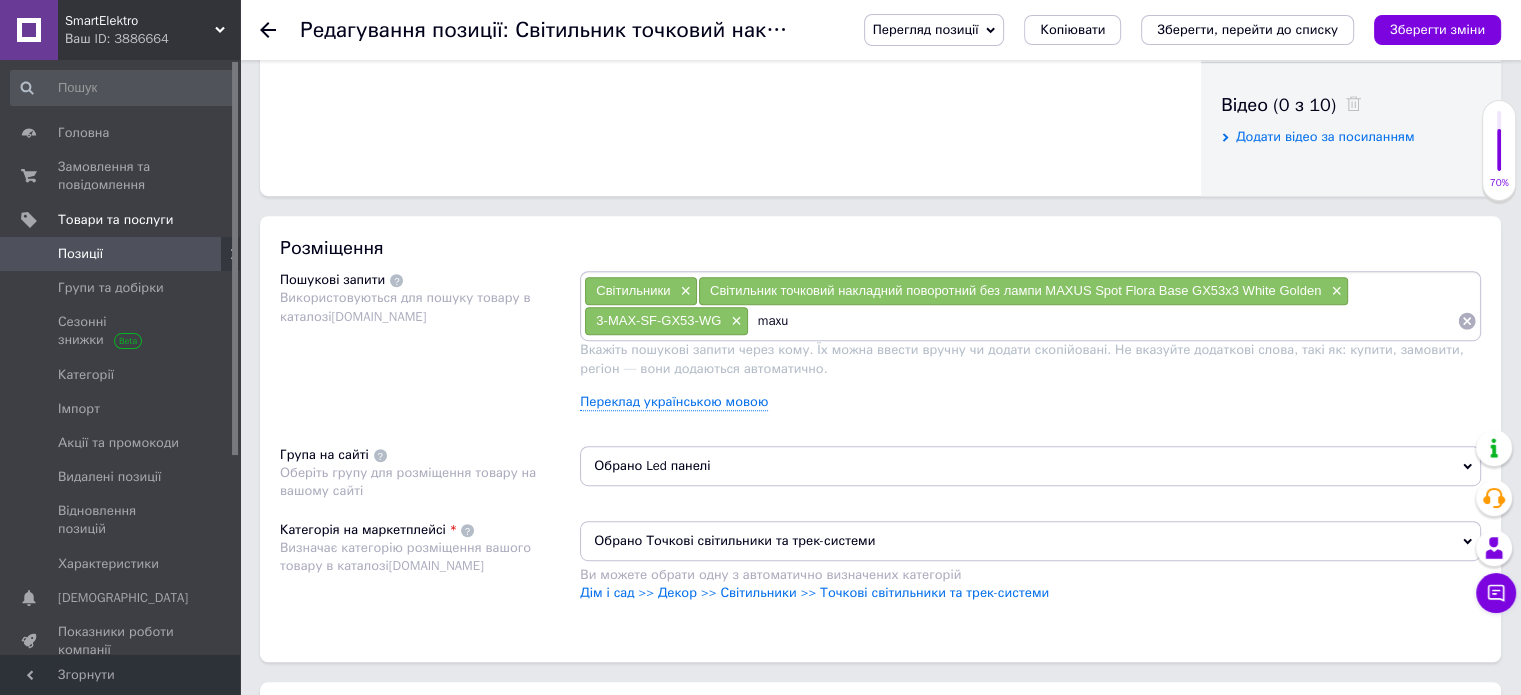 type on "maxus" 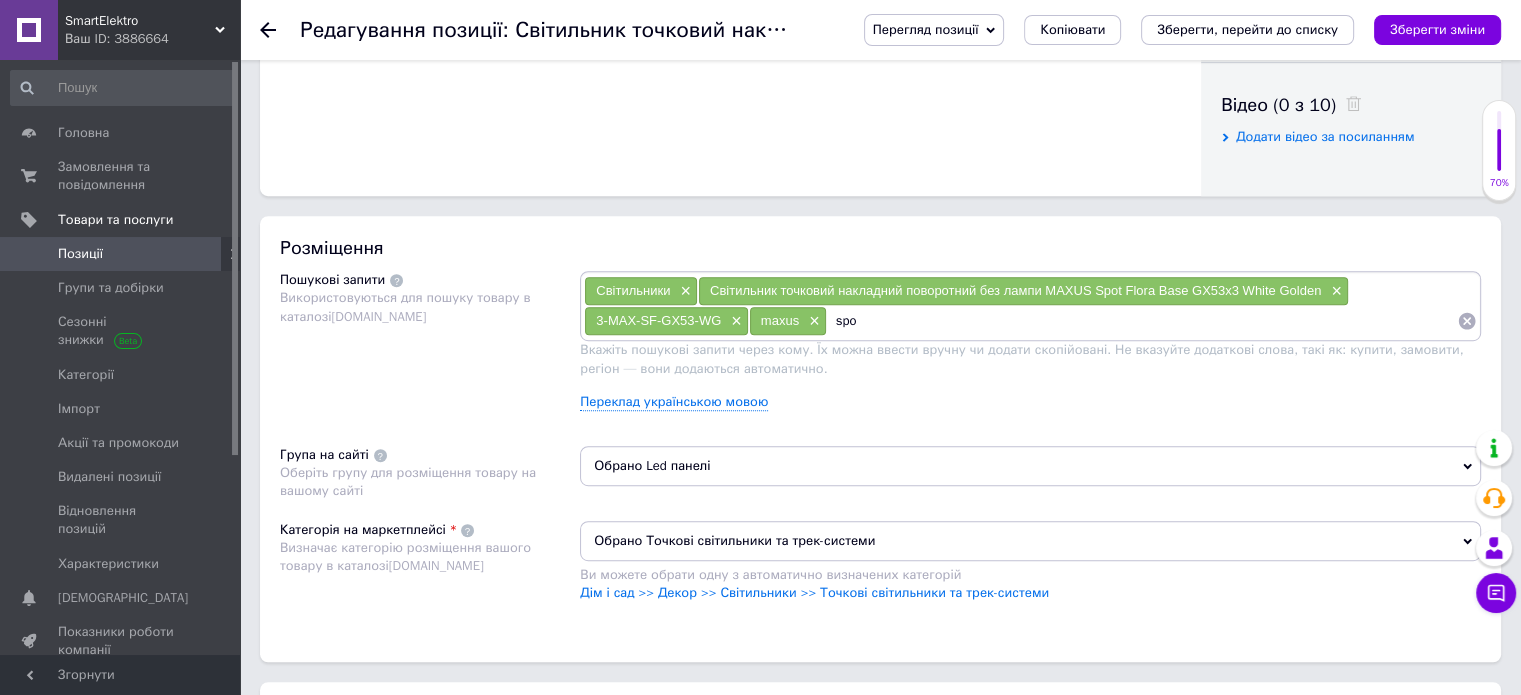 type on "spot" 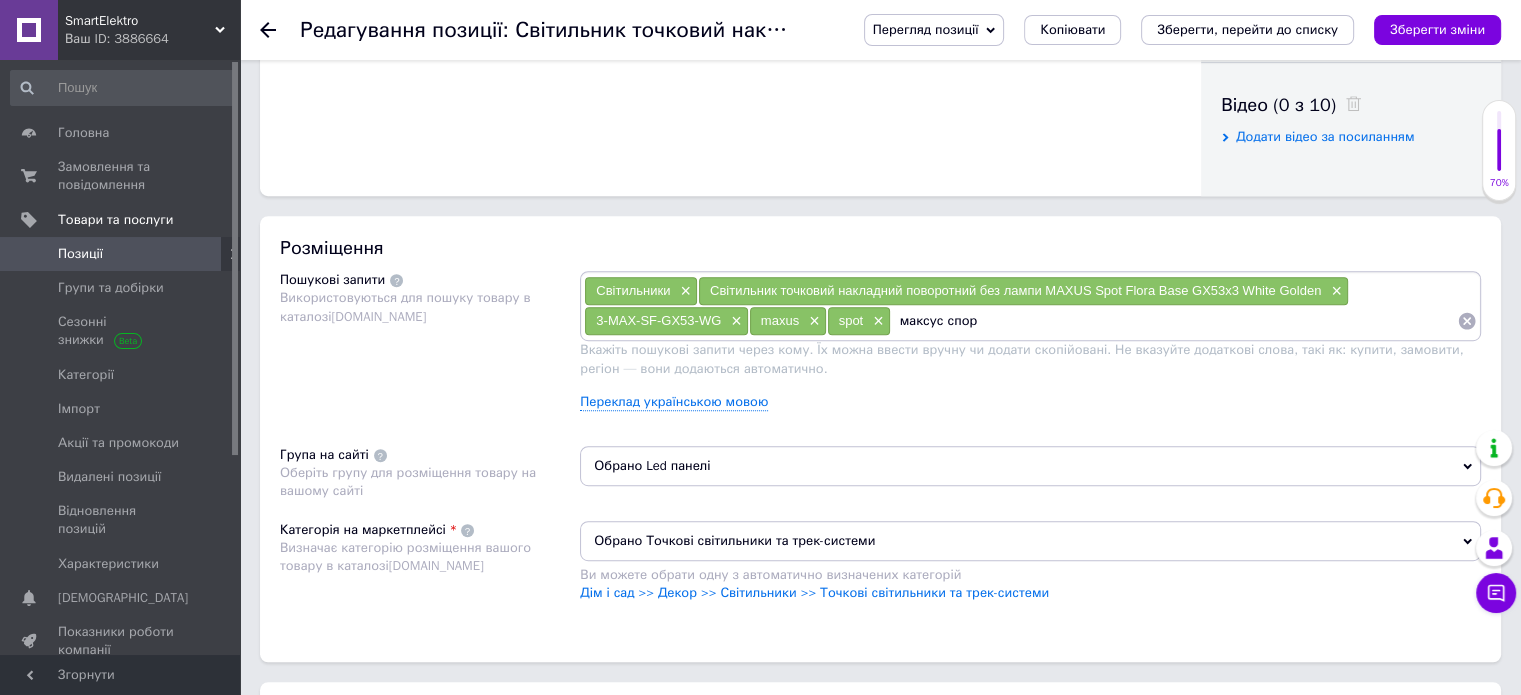 type on "максус спорт" 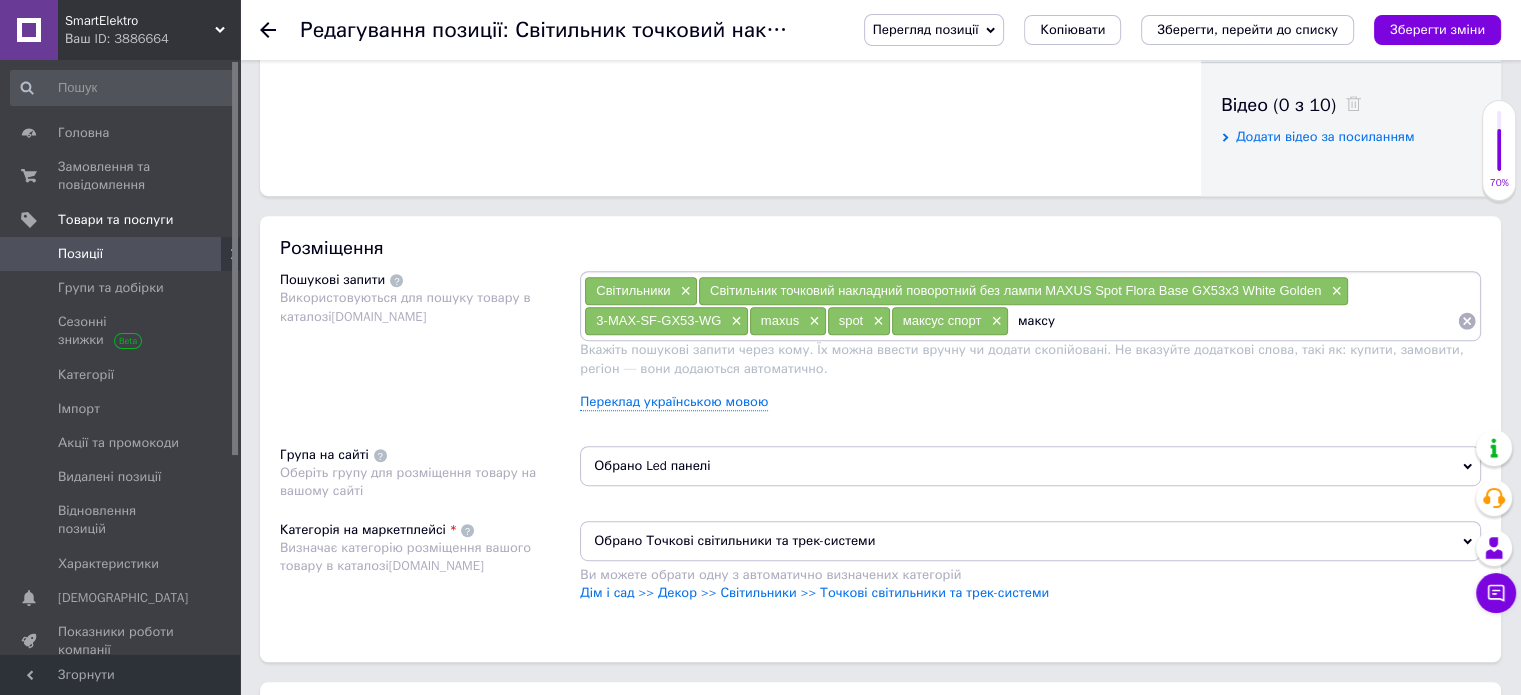 type on "максус" 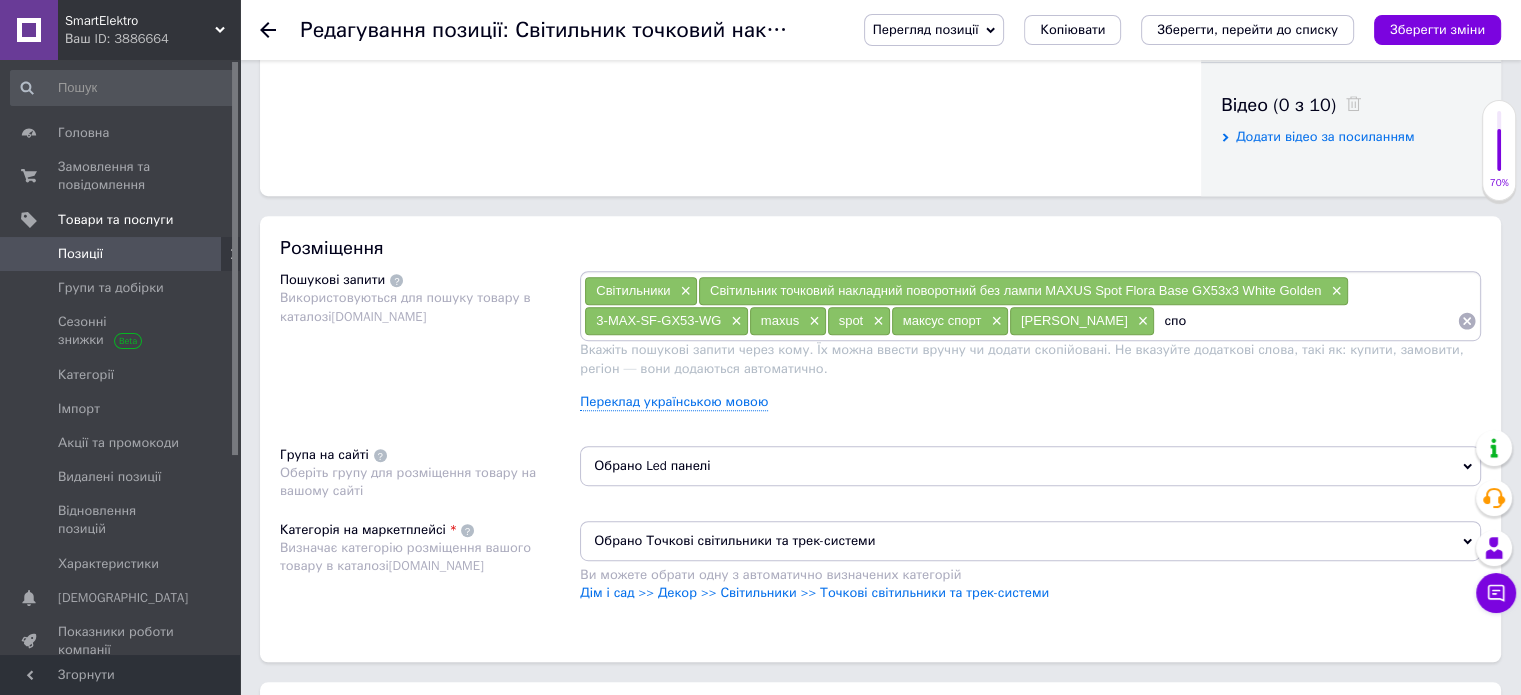 type on "спот" 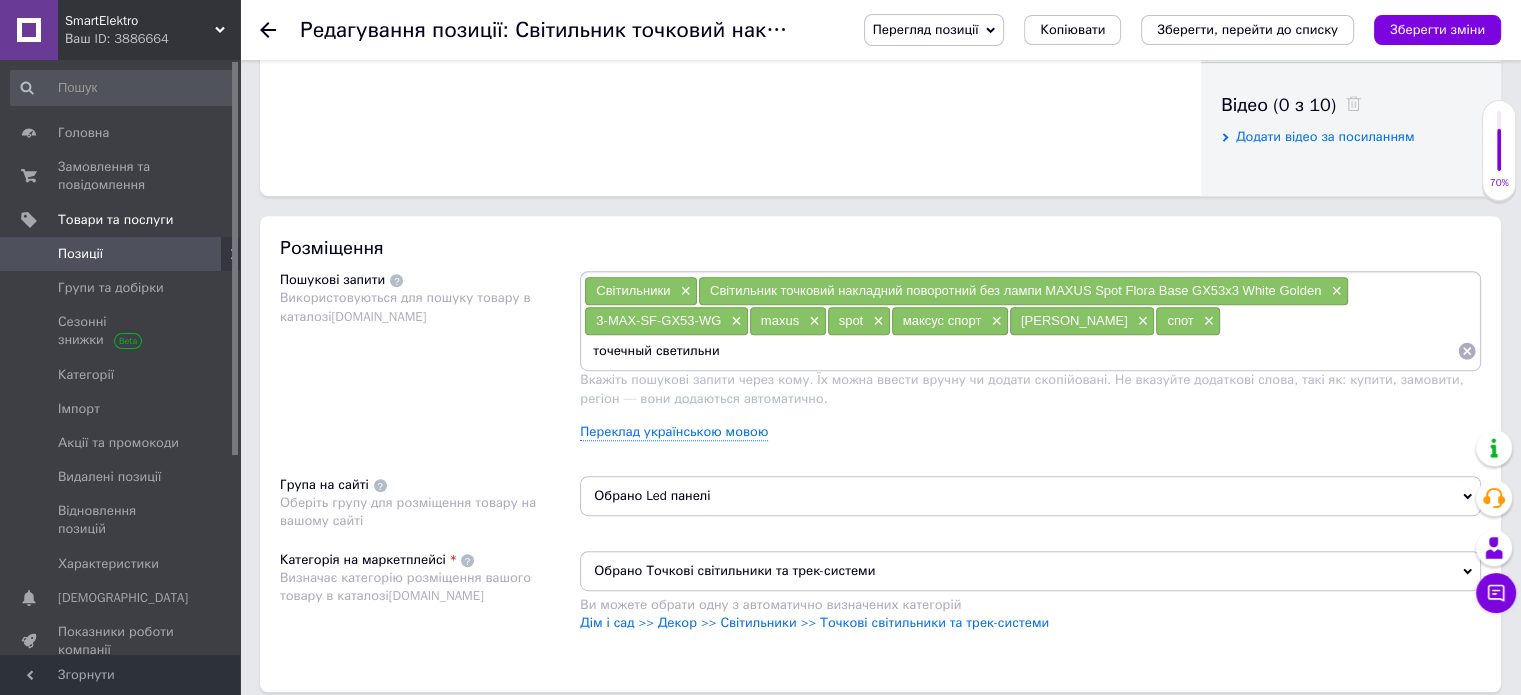 type on "точечный светильник" 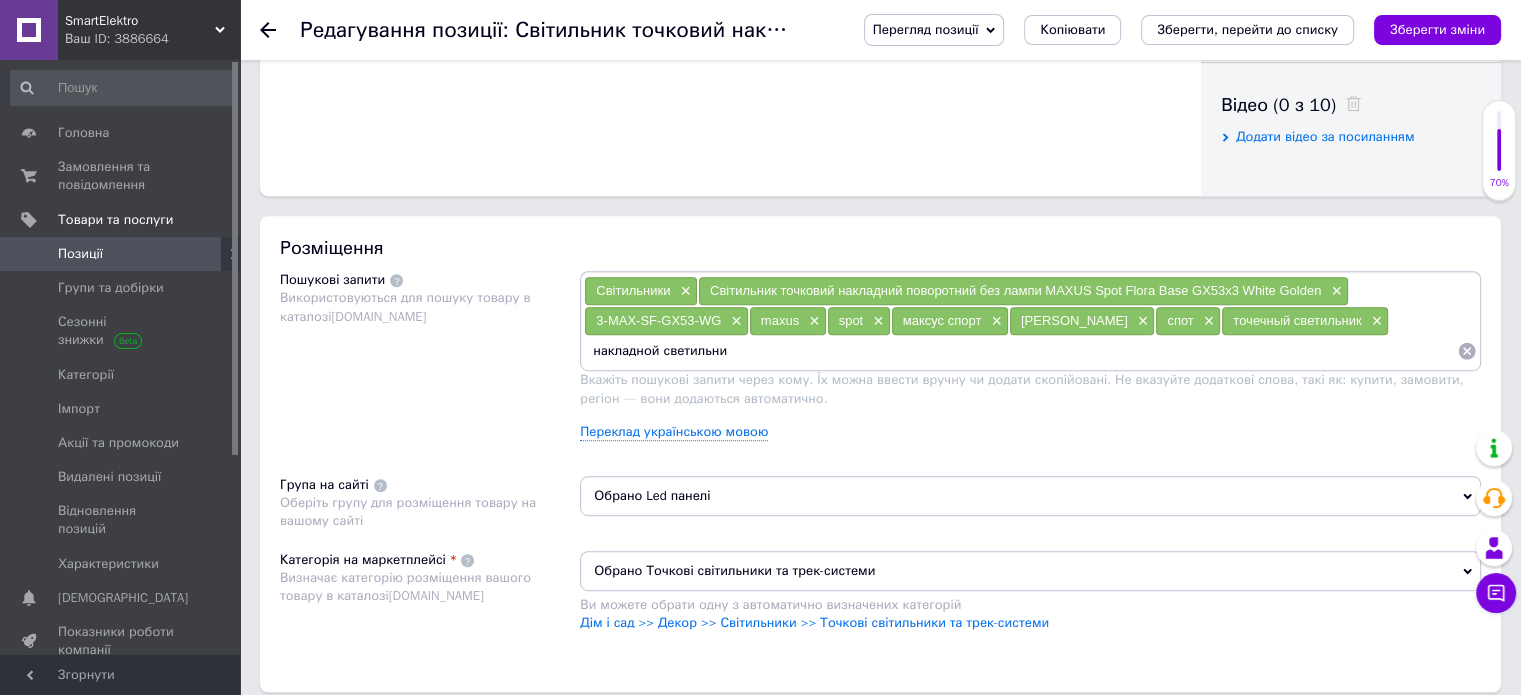 type on "накладной светильник" 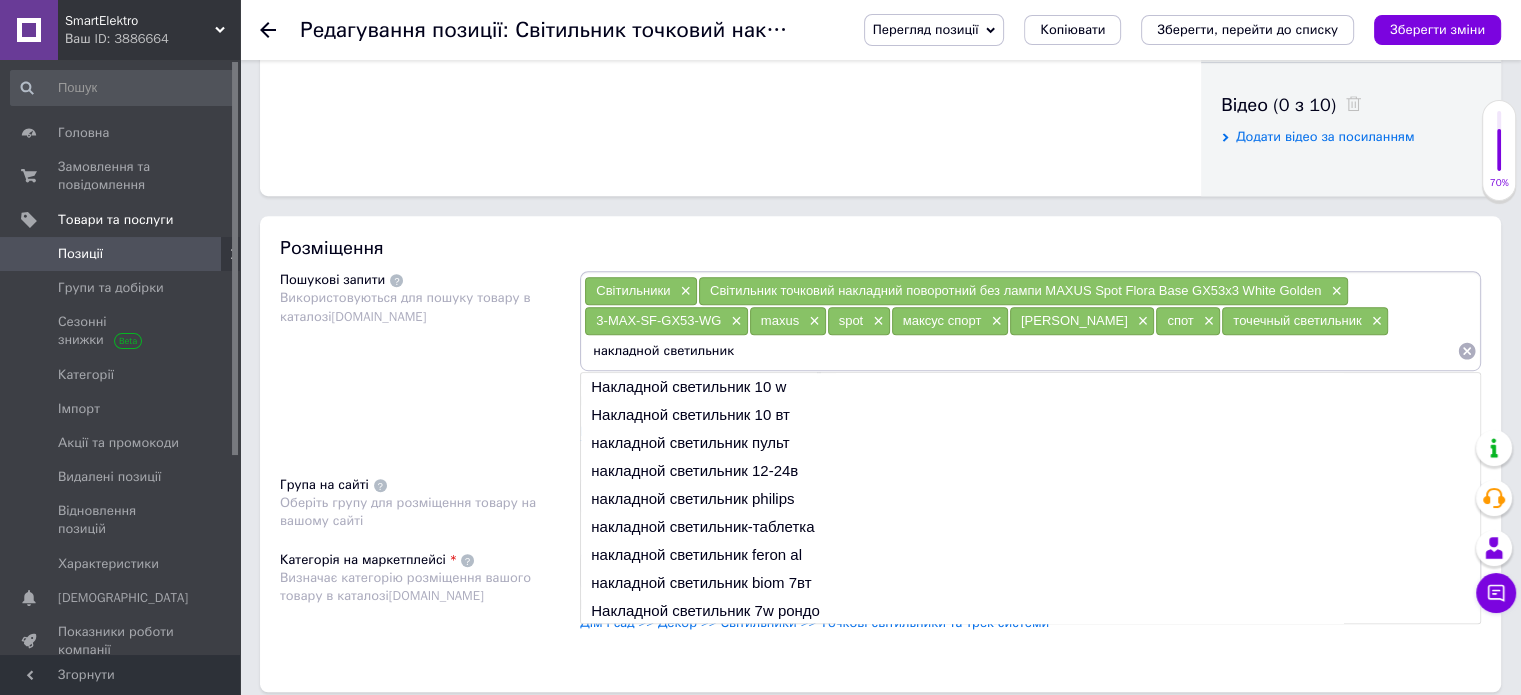 type 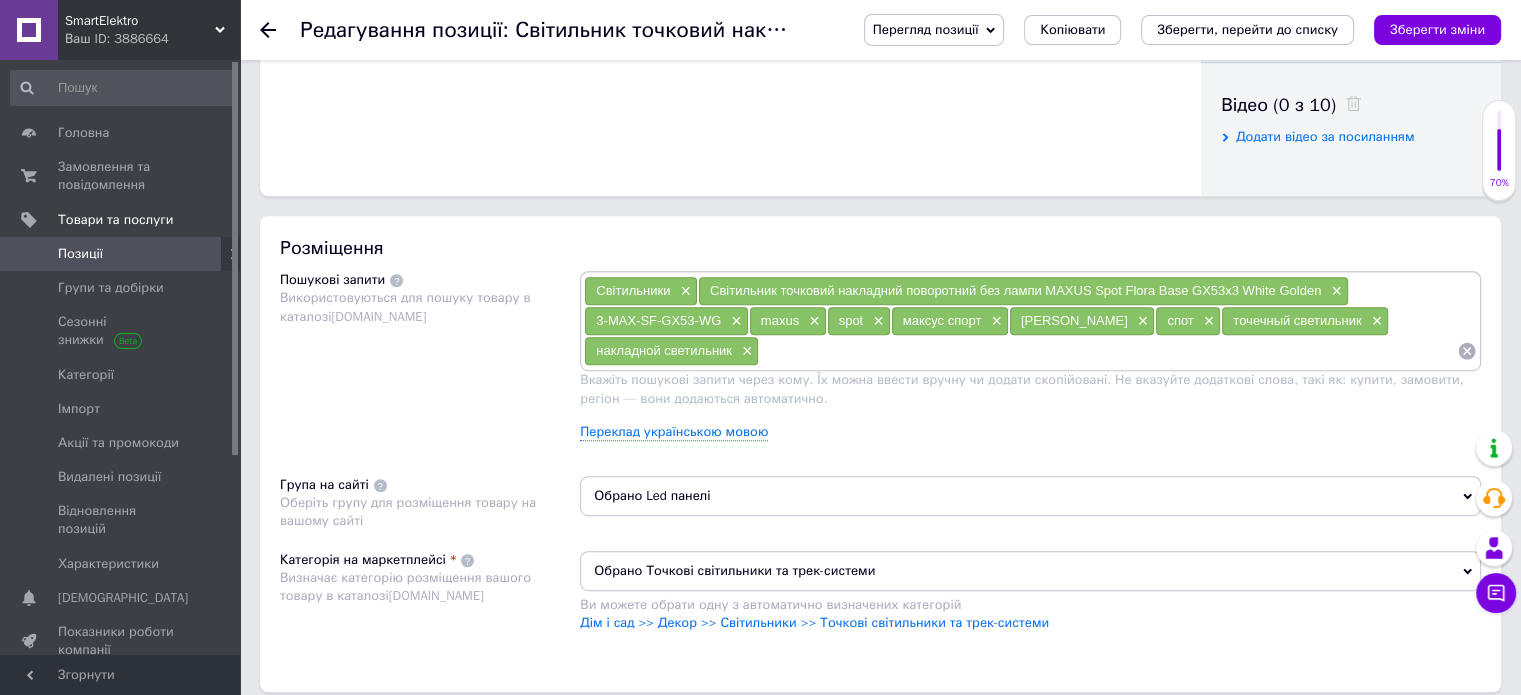 click on "Обрано Led панелі" at bounding box center (1030, 496) 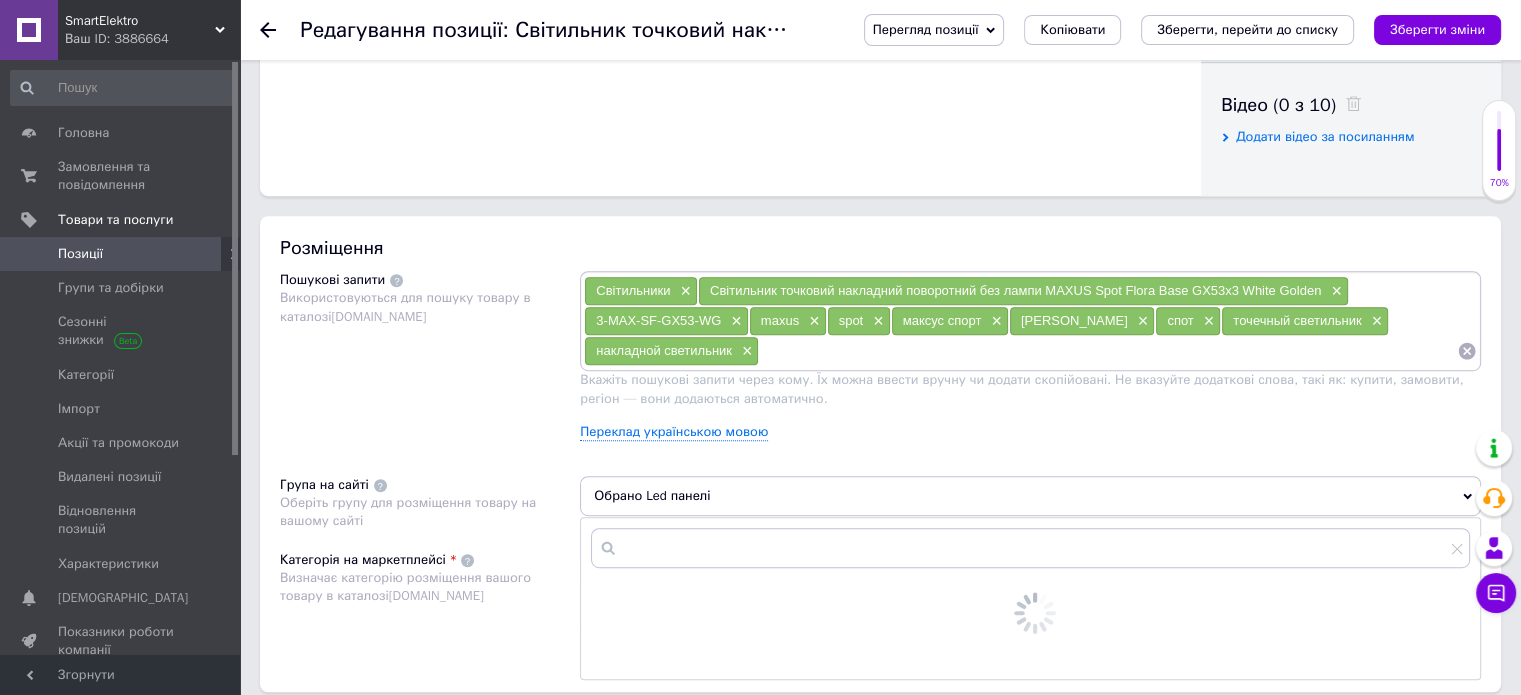 scroll, scrollTop: 1100, scrollLeft: 0, axis: vertical 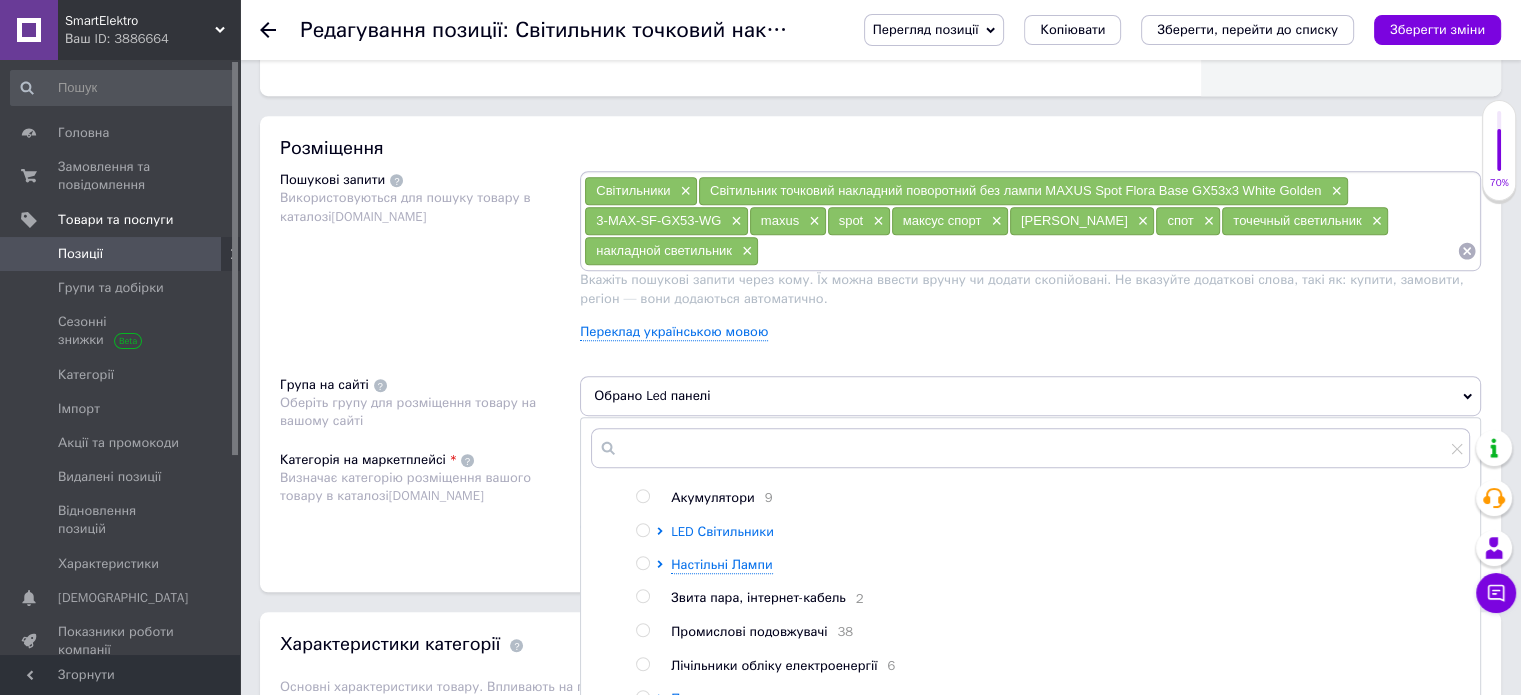 click 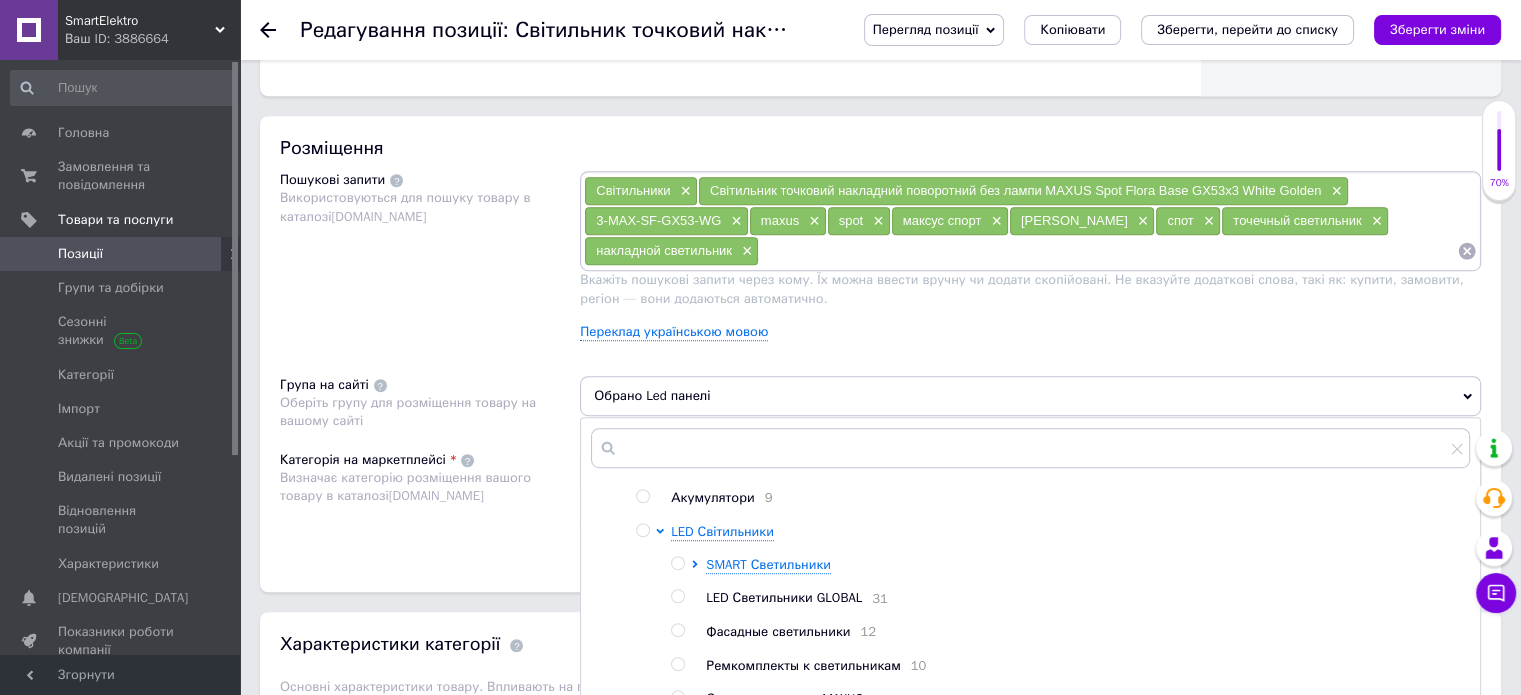 scroll, scrollTop: 200, scrollLeft: 0, axis: vertical 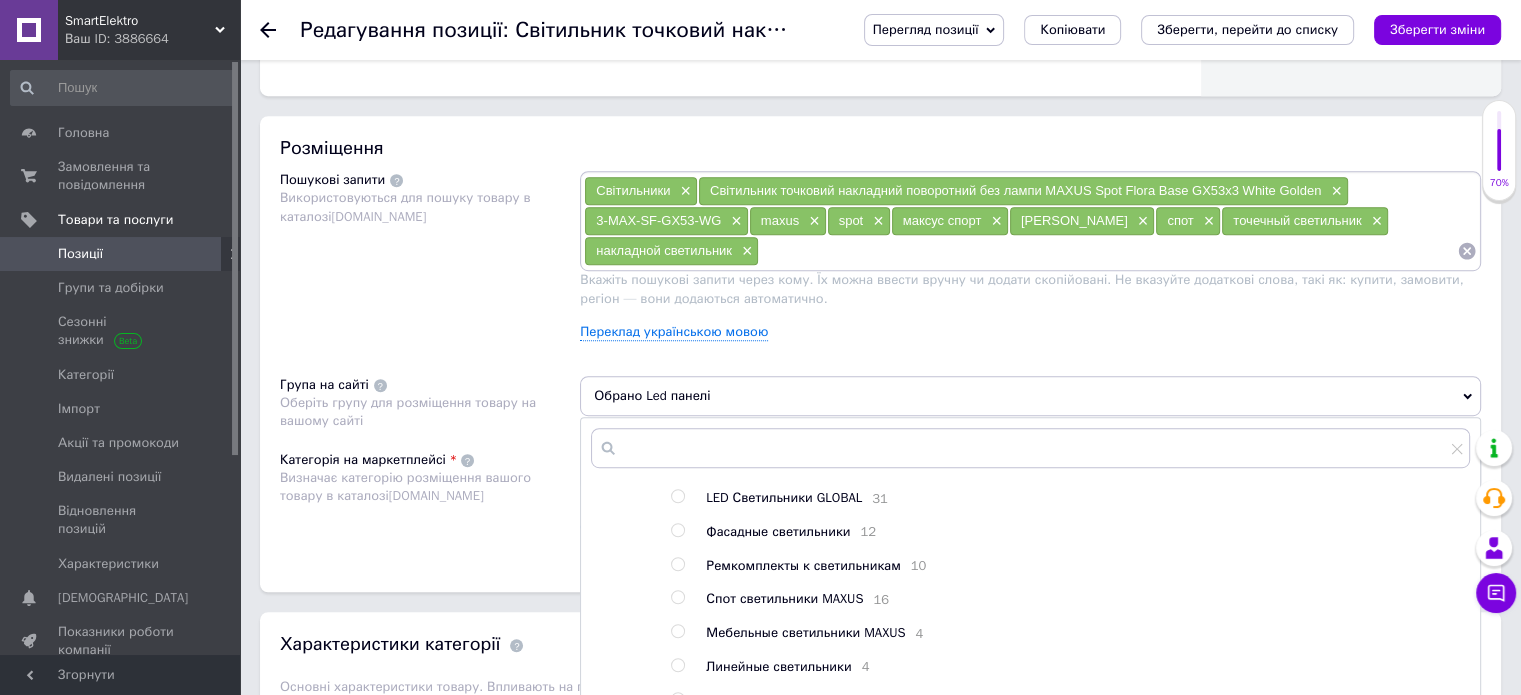 click at bounding box center (677, 597) 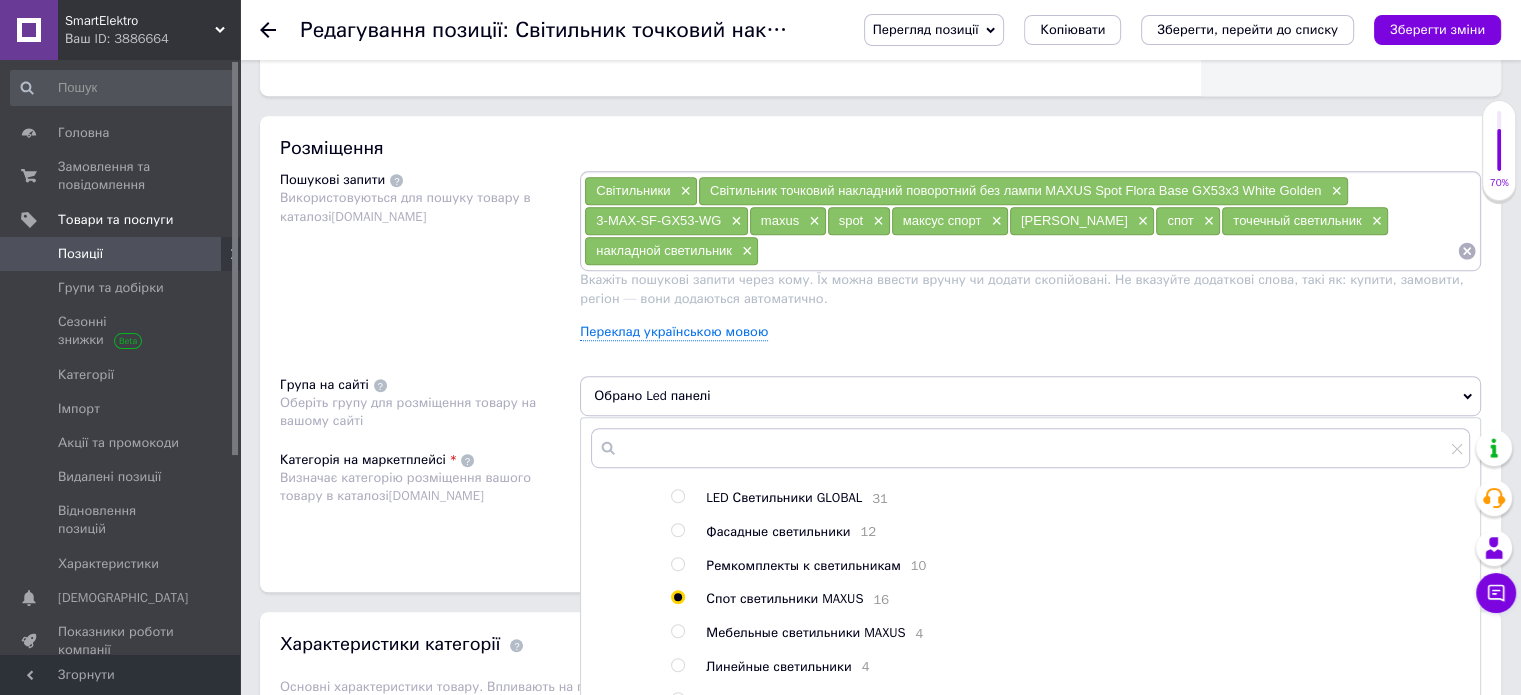 radio on "true" 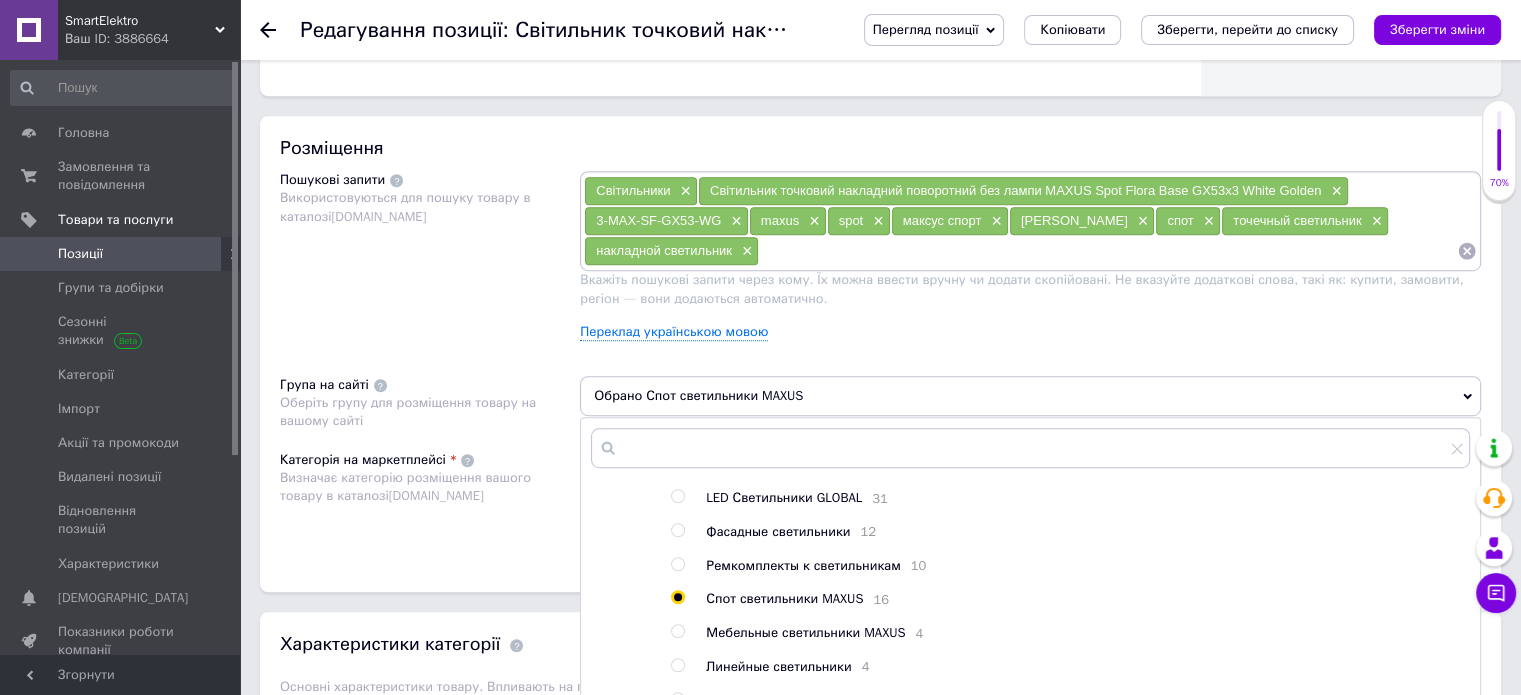 scroll, scrollTop: 1500, scrollLeft: 0, axis: vertical 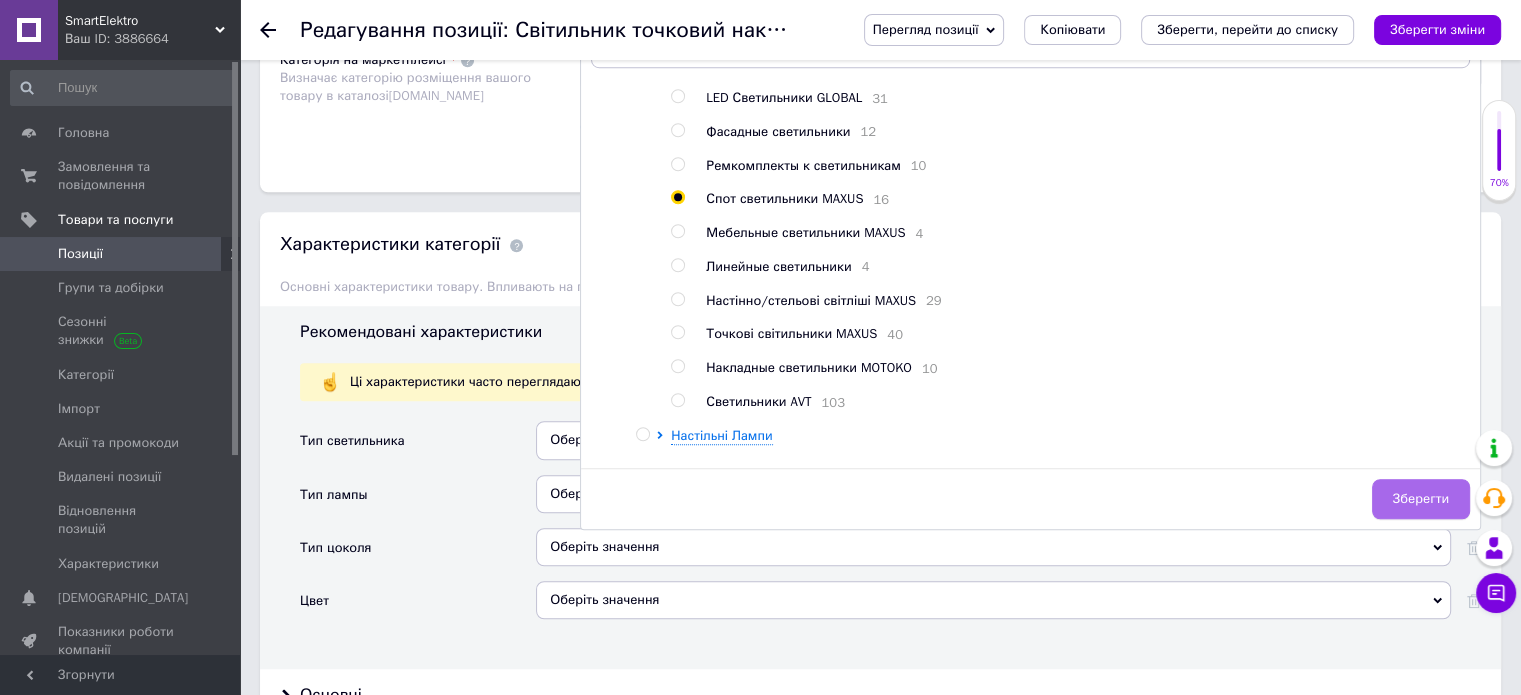 click on "Зберегти" at bounding box center [1421, 499] 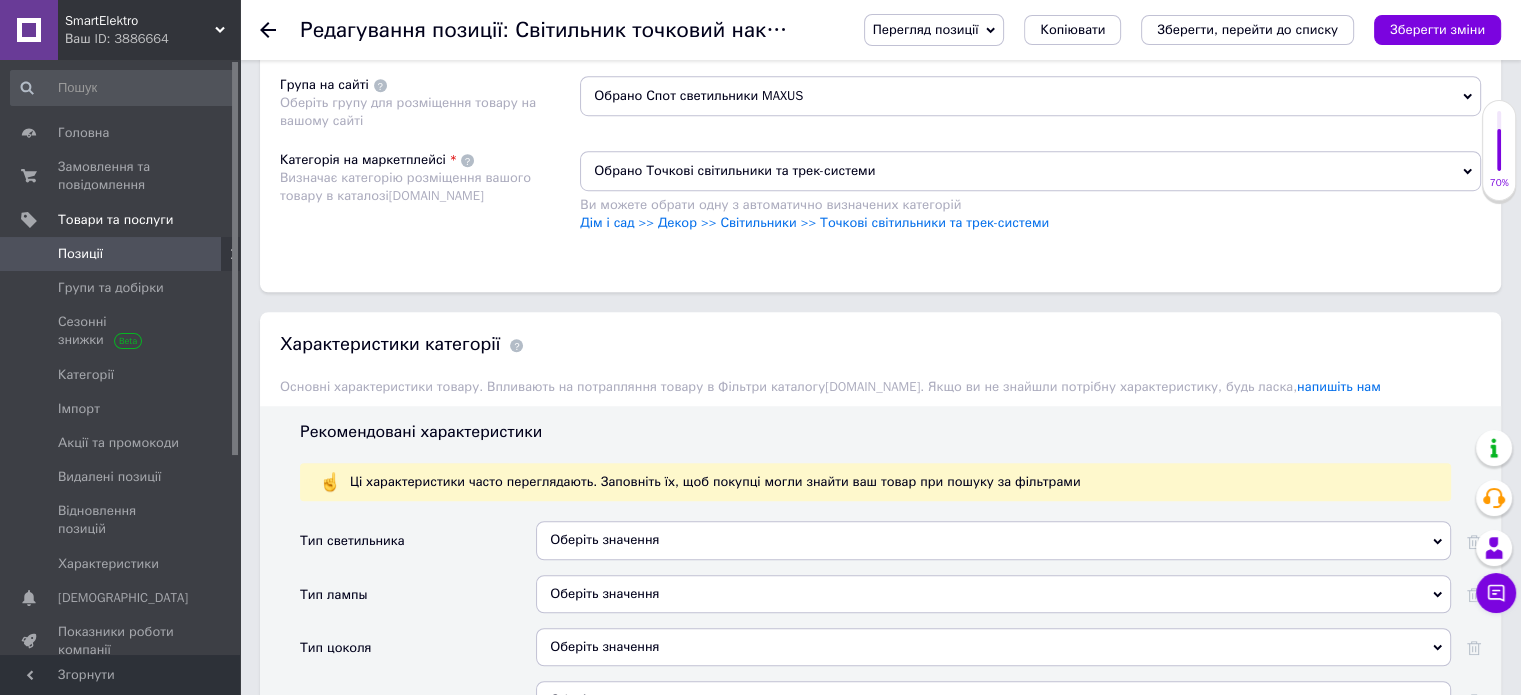 scroll, scrollTop: 1500, scrollLeft: 0, axis: vertical 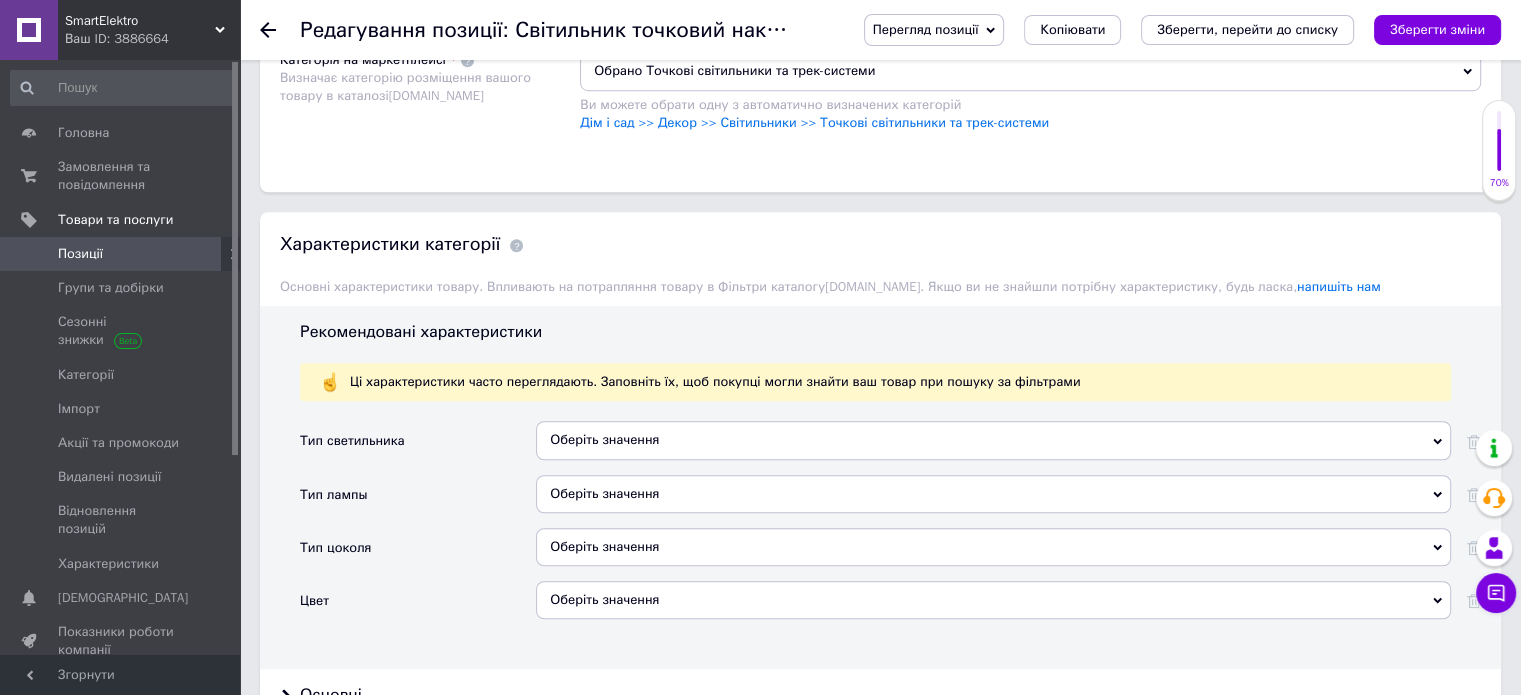 click on "Оберіть значення" at bounding box center [993, 440] 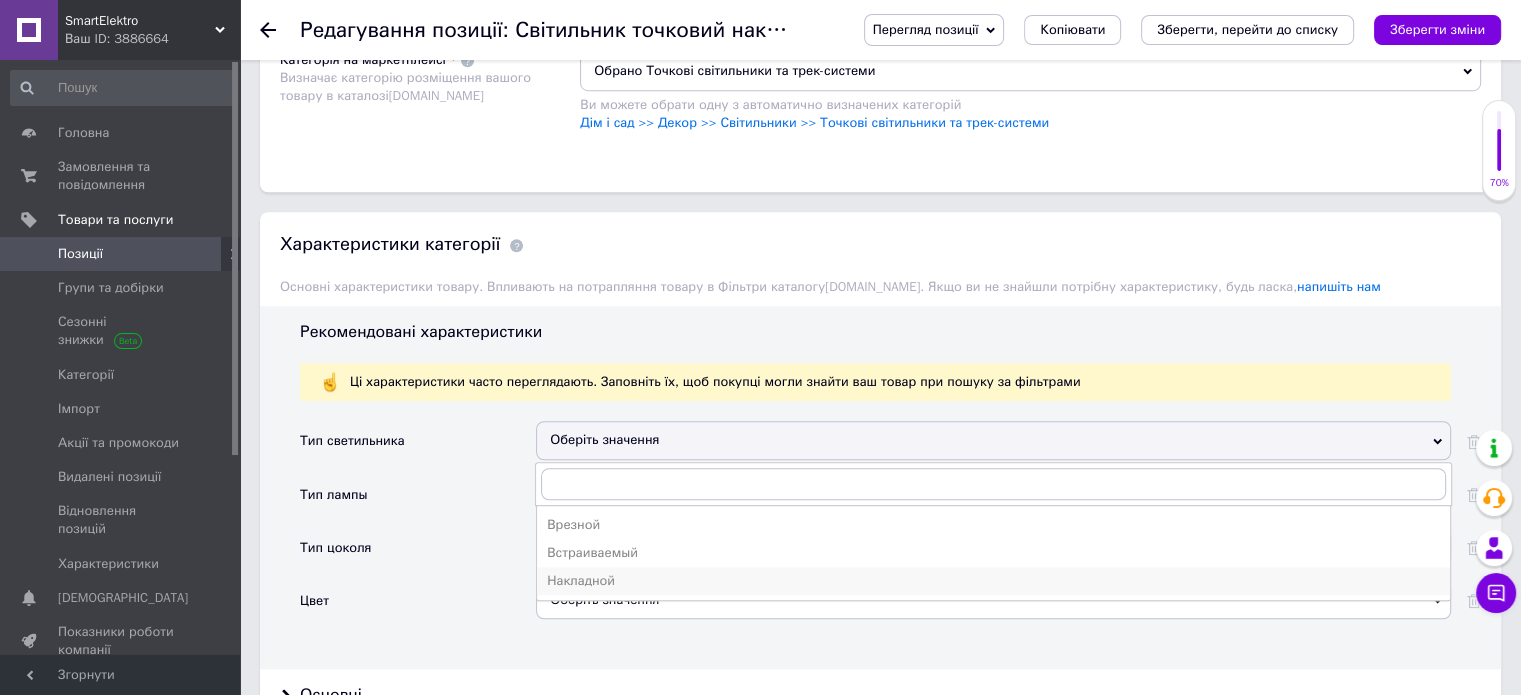 click on "Накладной" at bounding box center [993, 581] 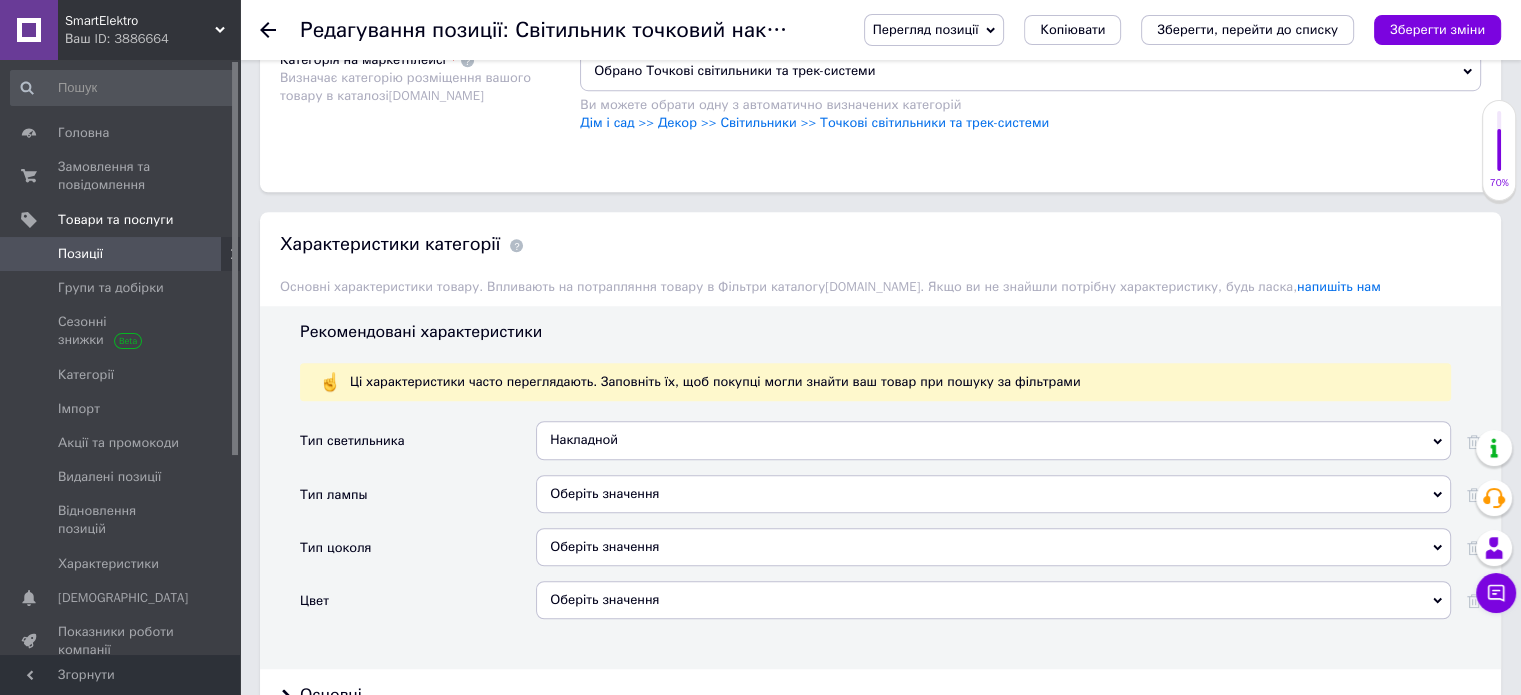 click on "Оберіть значення" at bounding box center [993, 494] 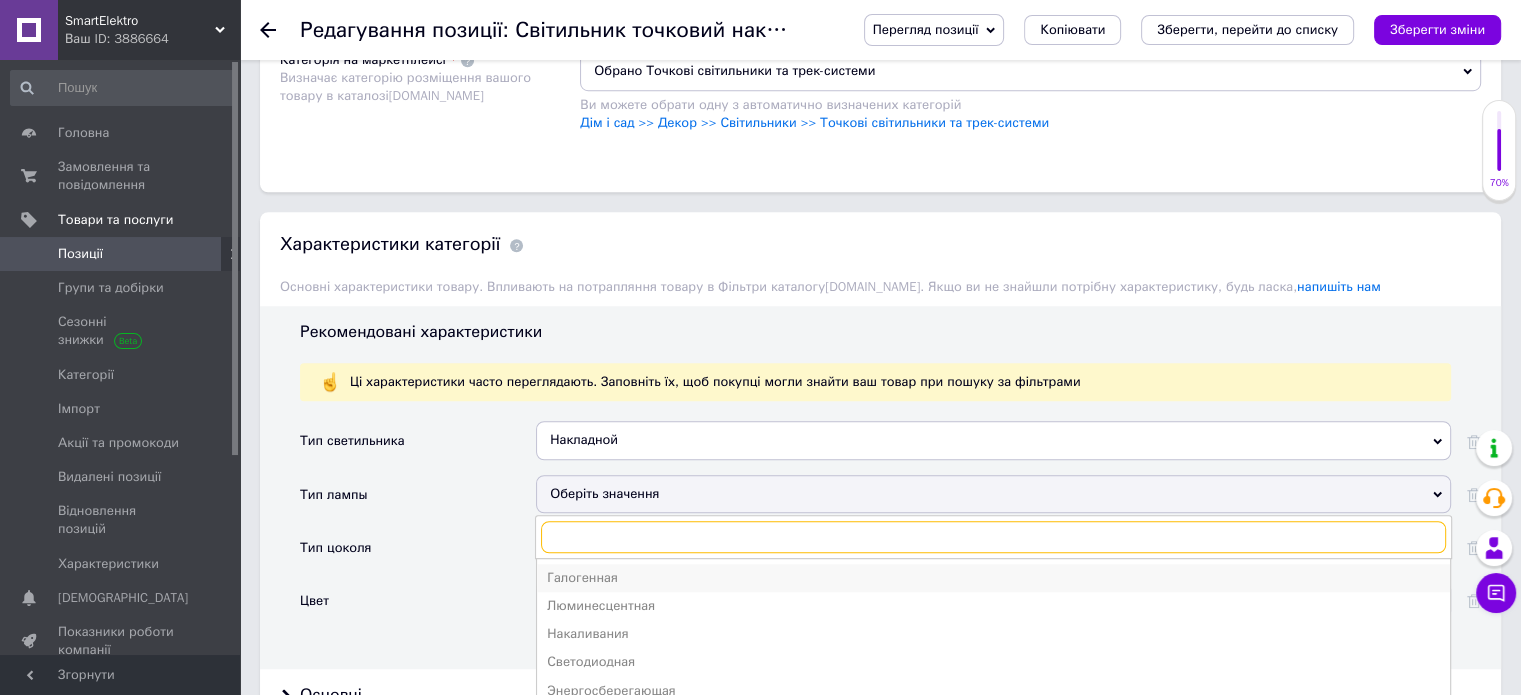 scroll, scrollTop: 1600, scrollLeft: 0, axis: vertical 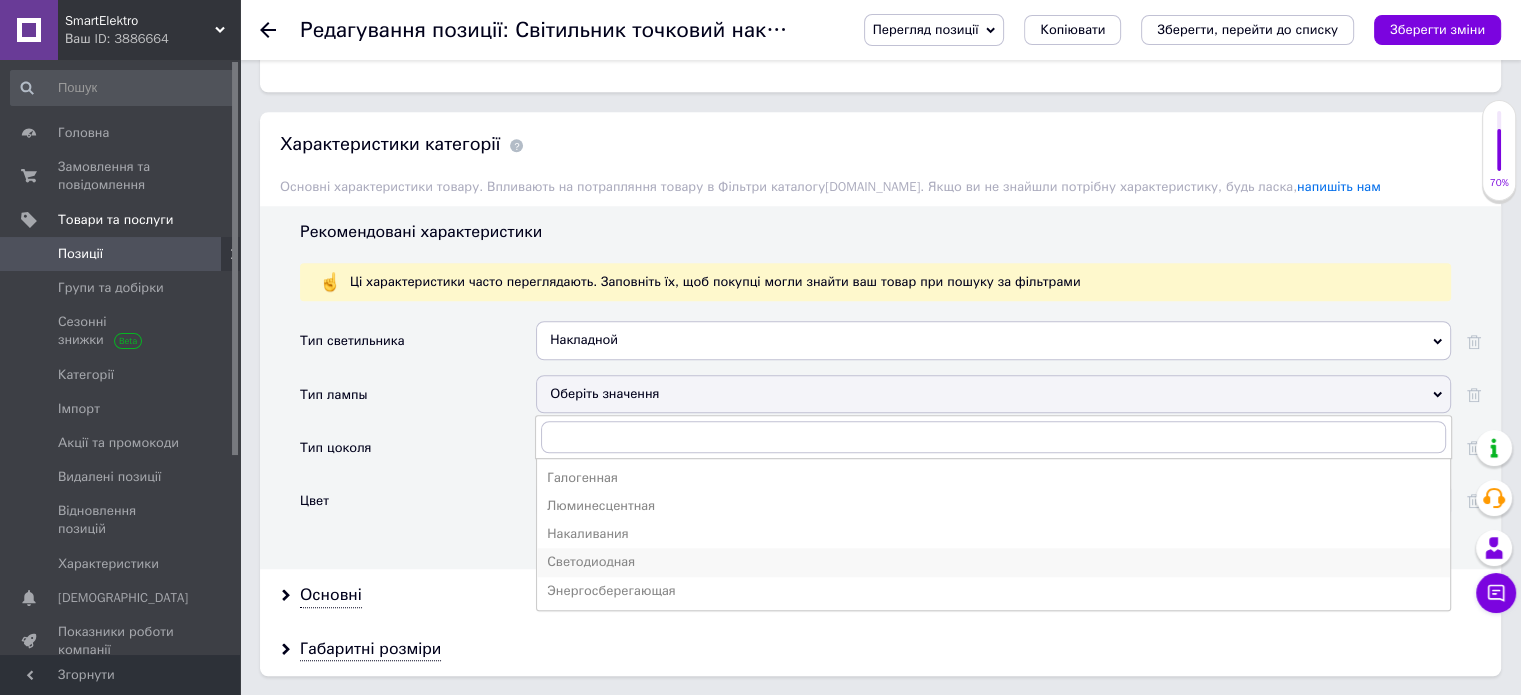 click on "Светодиодная" at bounding box center [993, 562] 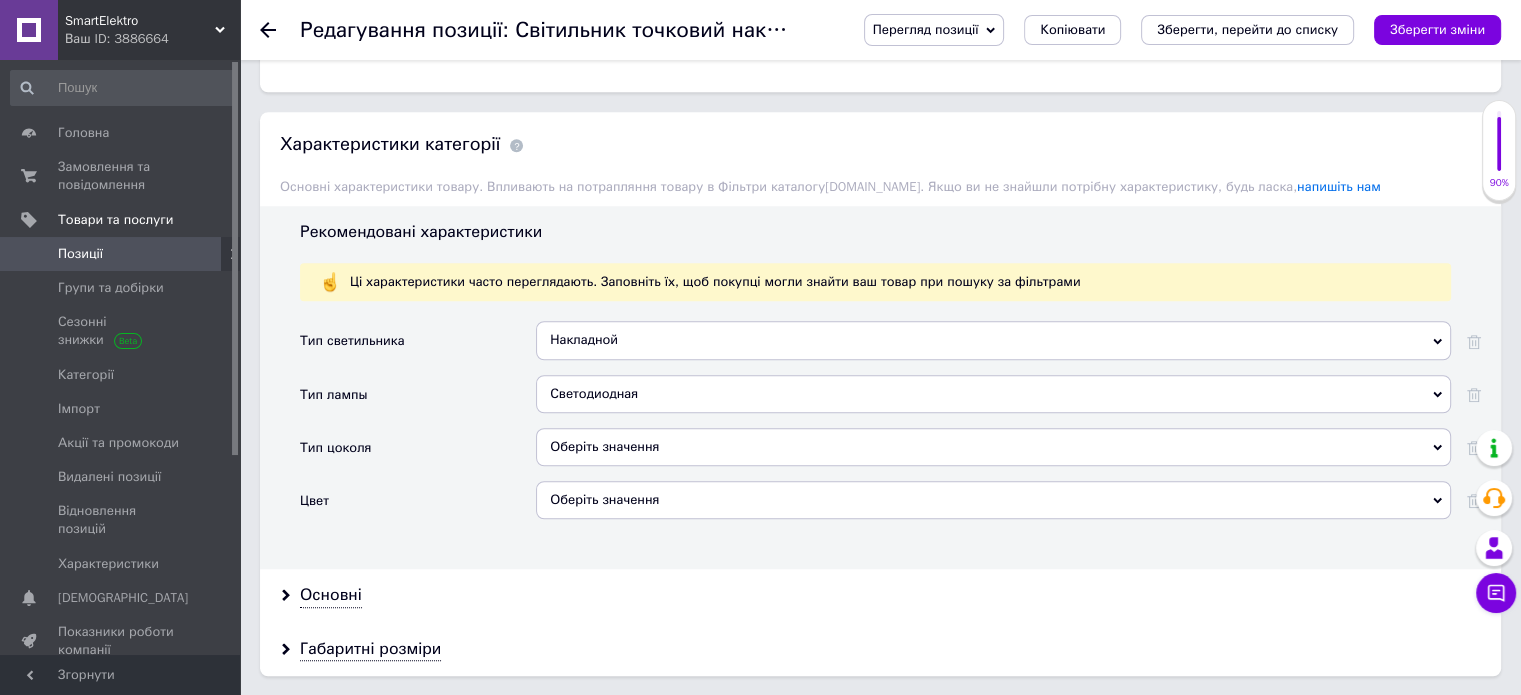 click on "Оберіть значення" at bounding box center (993, 447) 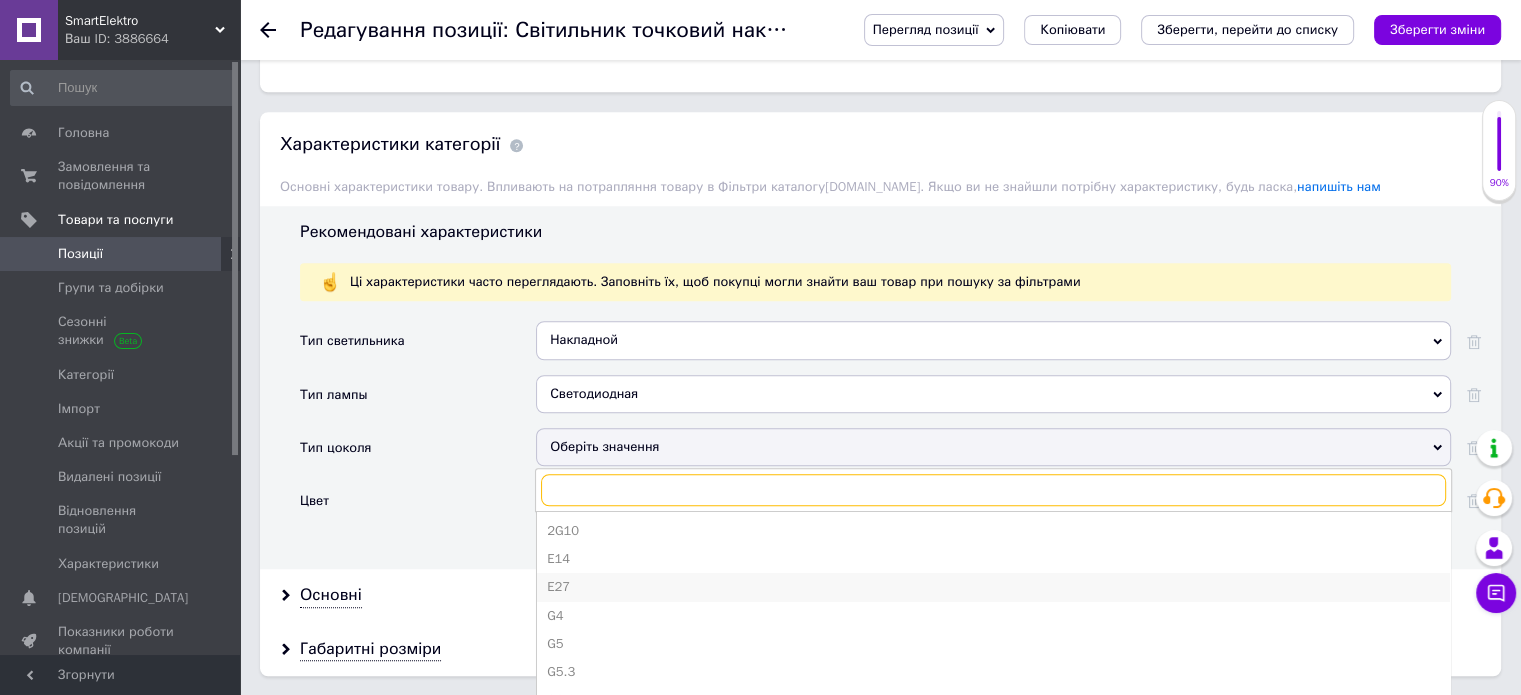 scroll, scrollTop: 134, scrollLeft: 0, axis: vertical 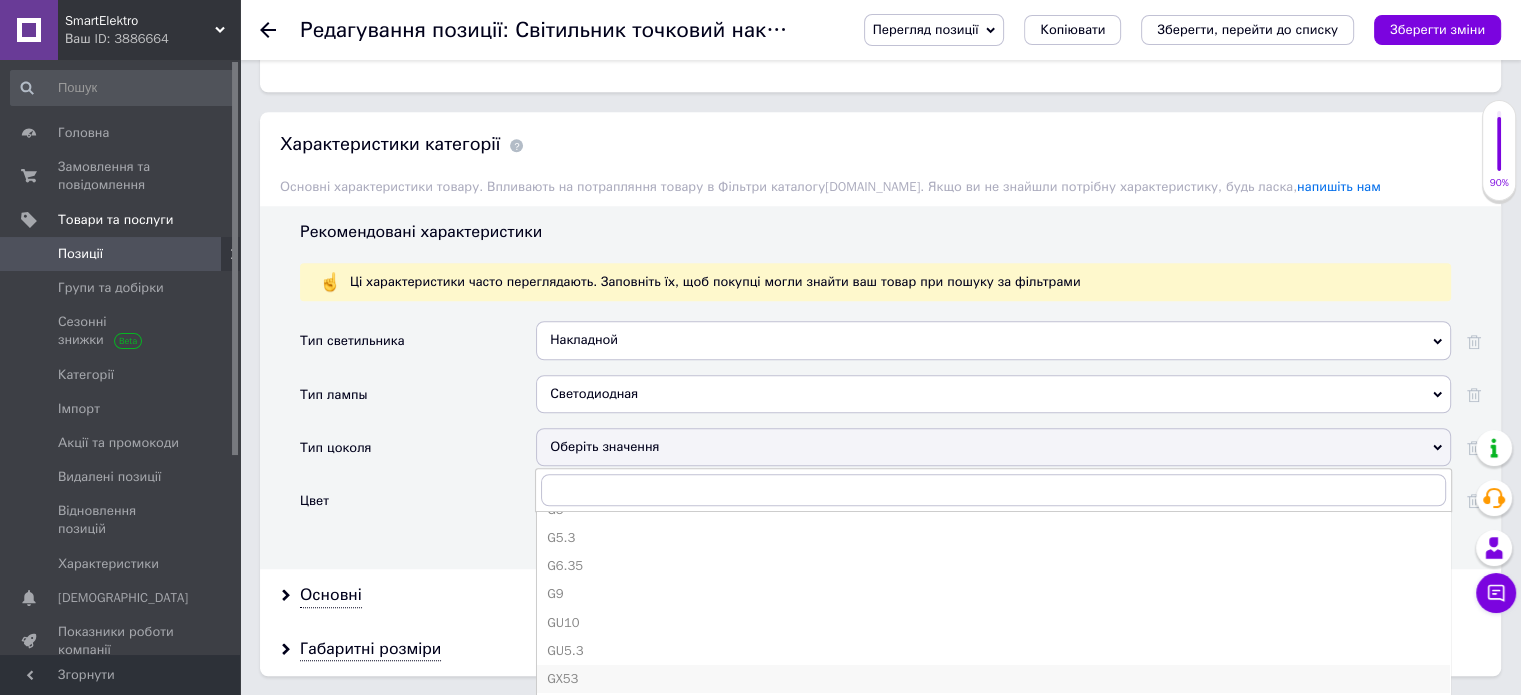 click on "GX53" at bounding box center [993, 679] 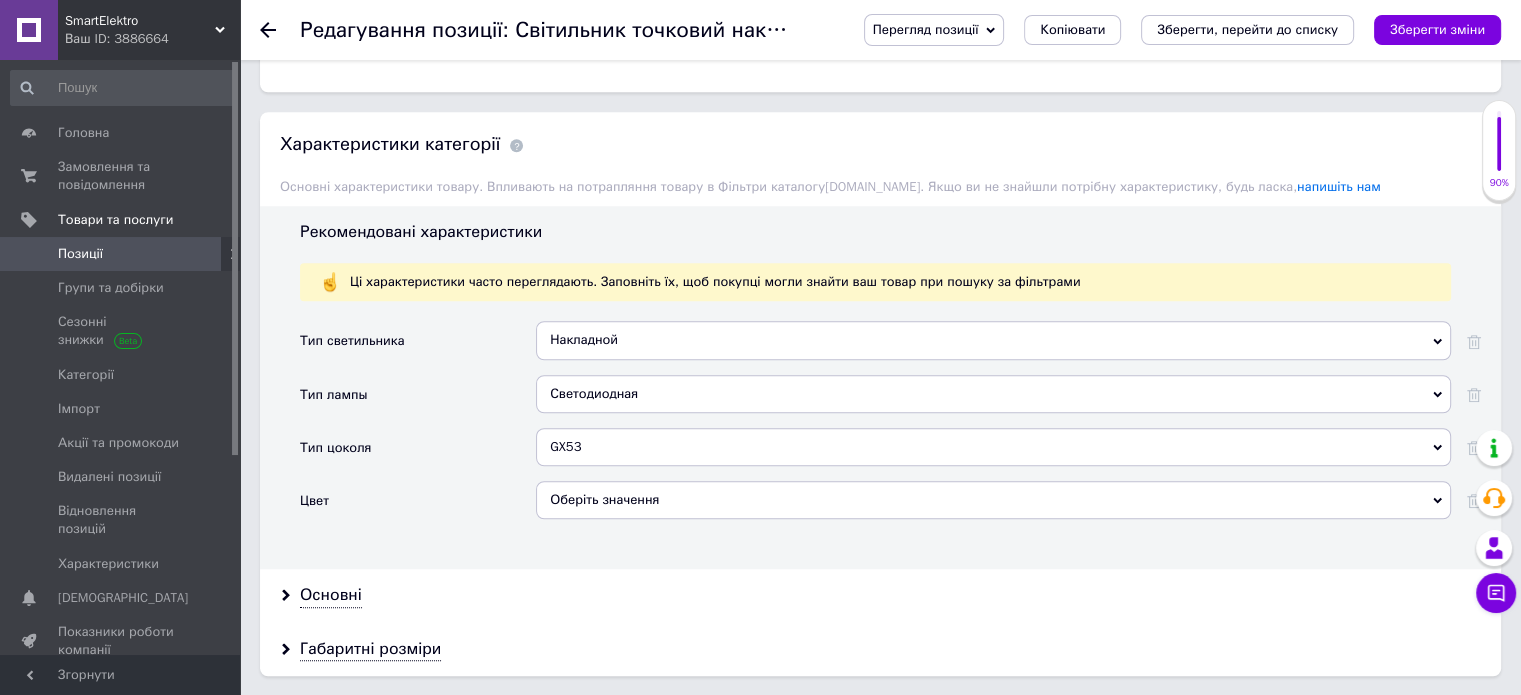 click on "Оберіть значення" at bounding box center (993, 500) 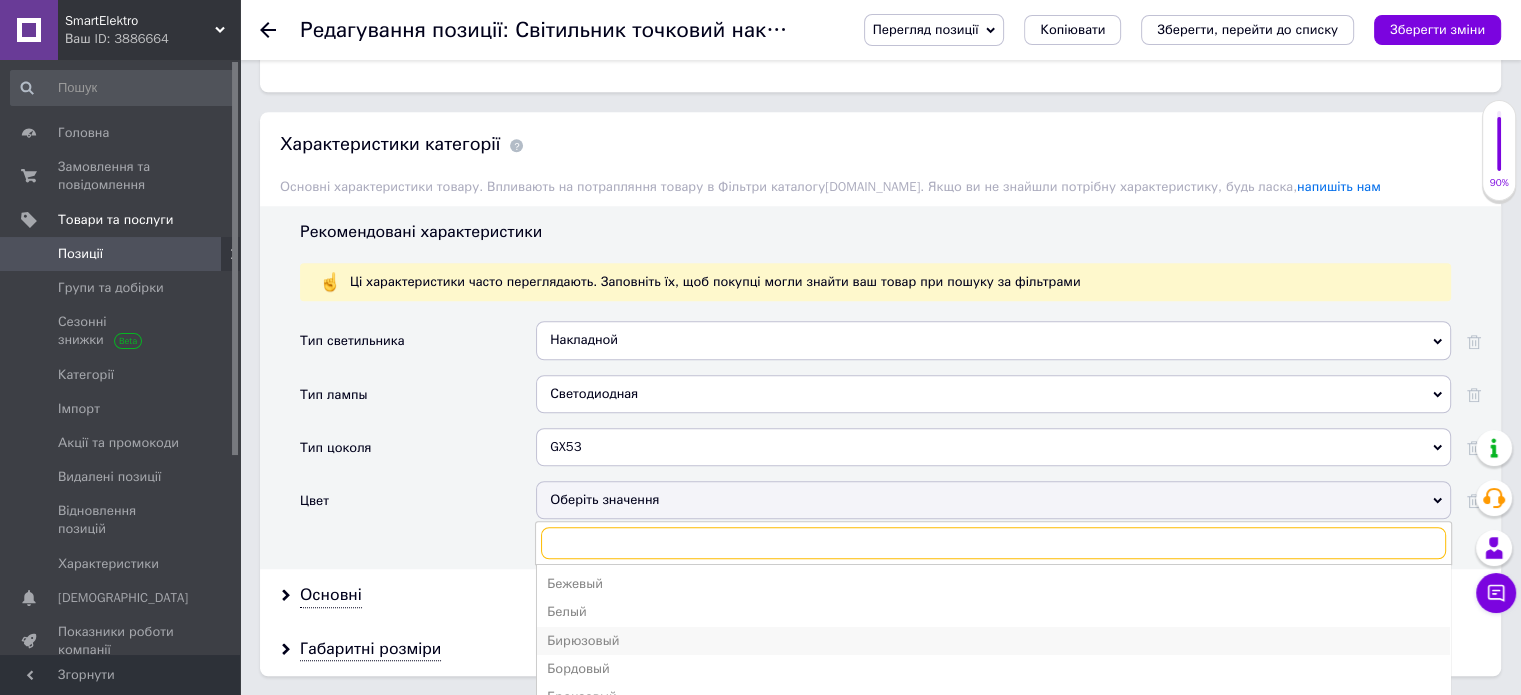 scroll, scrollTop: 1700, scrollLeft: 0, axis: vertical 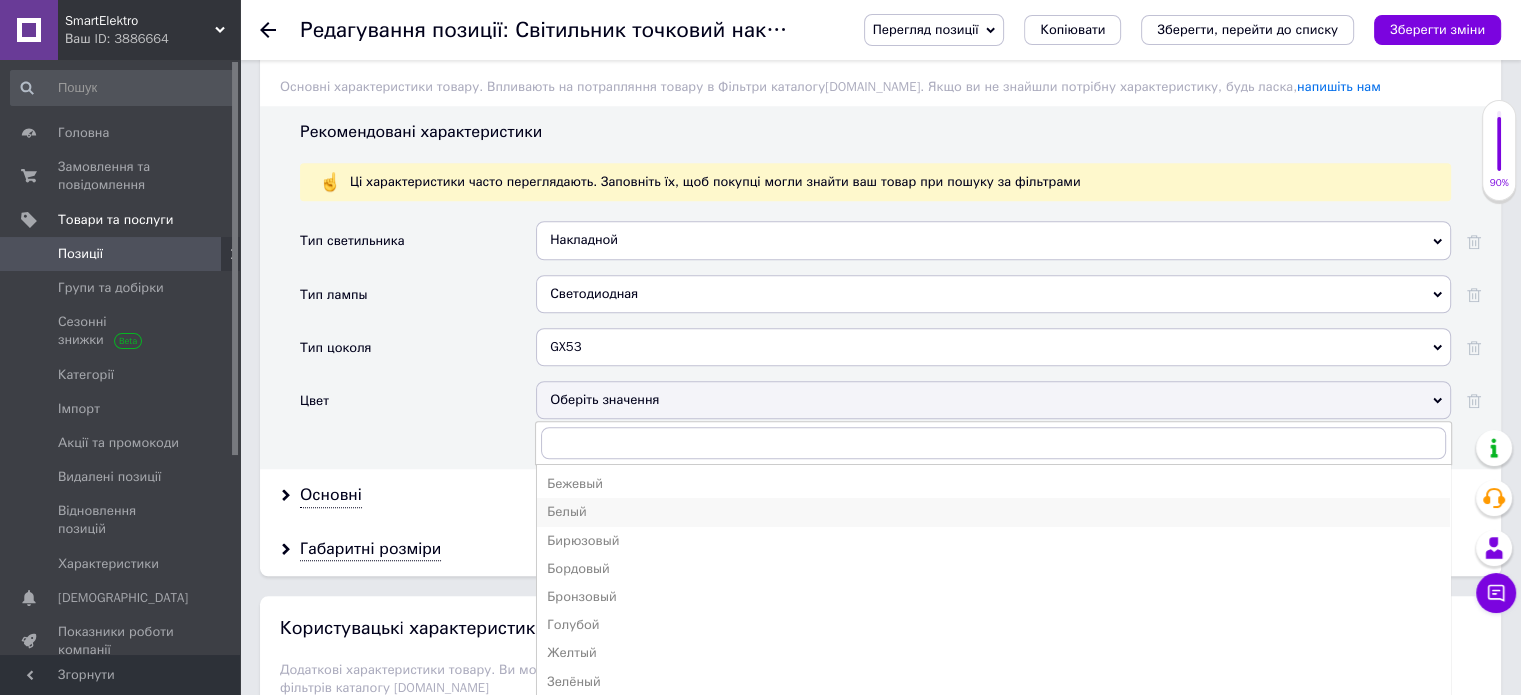 click on "Белый" at bounding box center [993, 512] 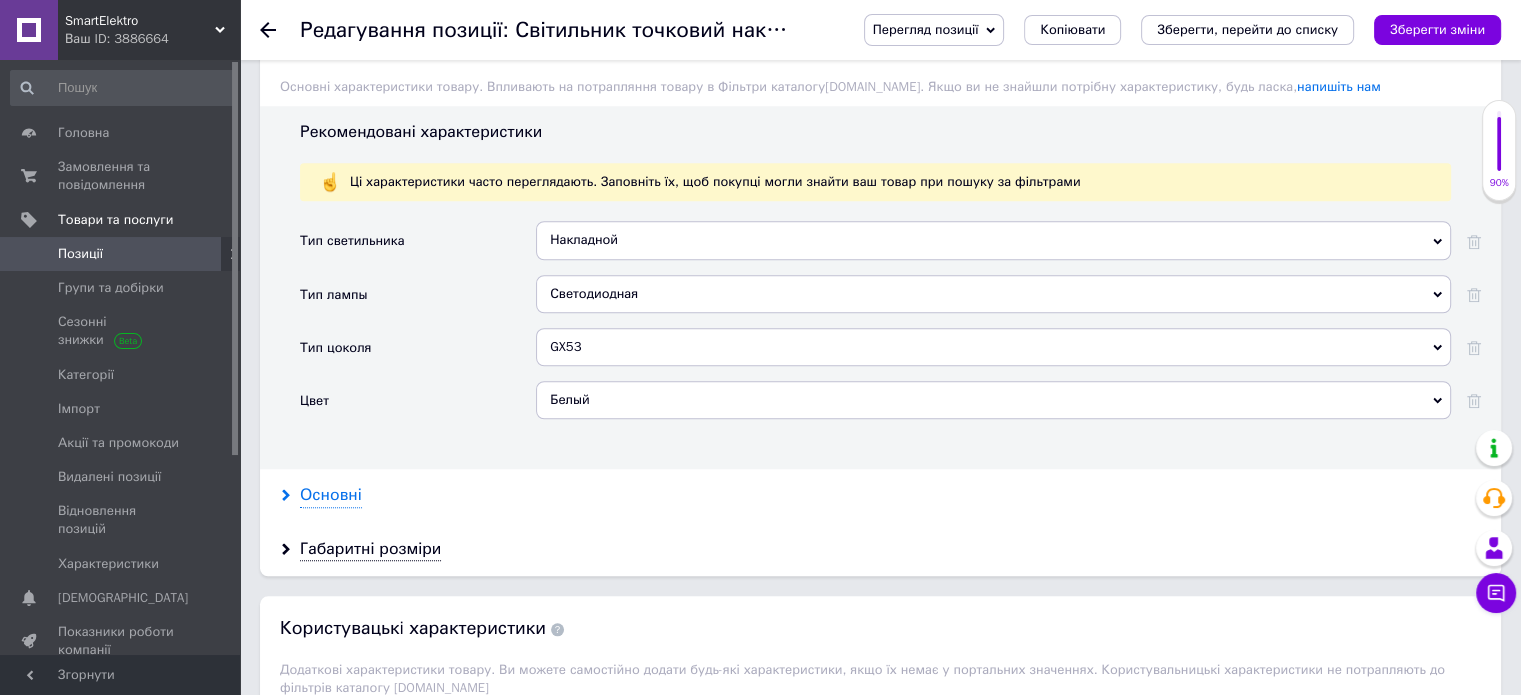 click on "Основні" at bounding box center [331, 495] 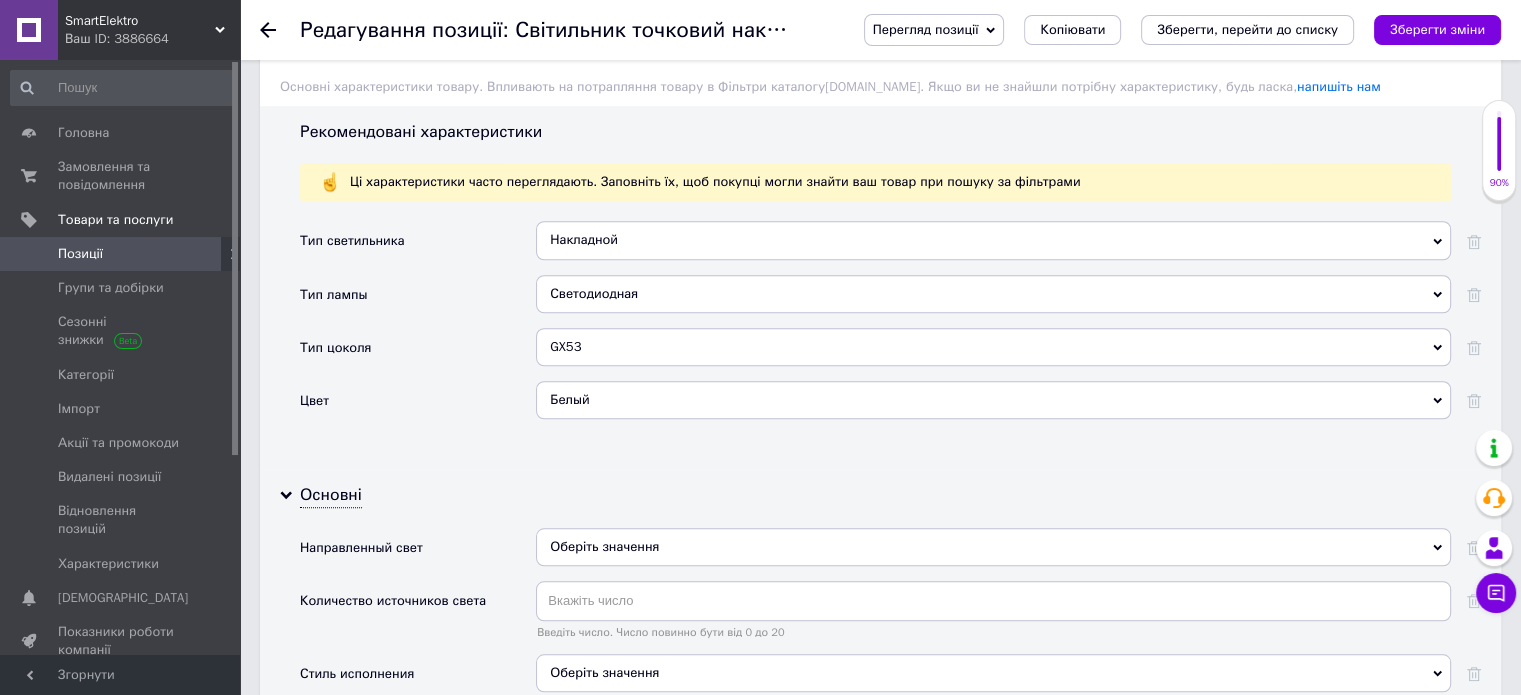 click on "Оберіть значення" at bounding box center (604, 546) 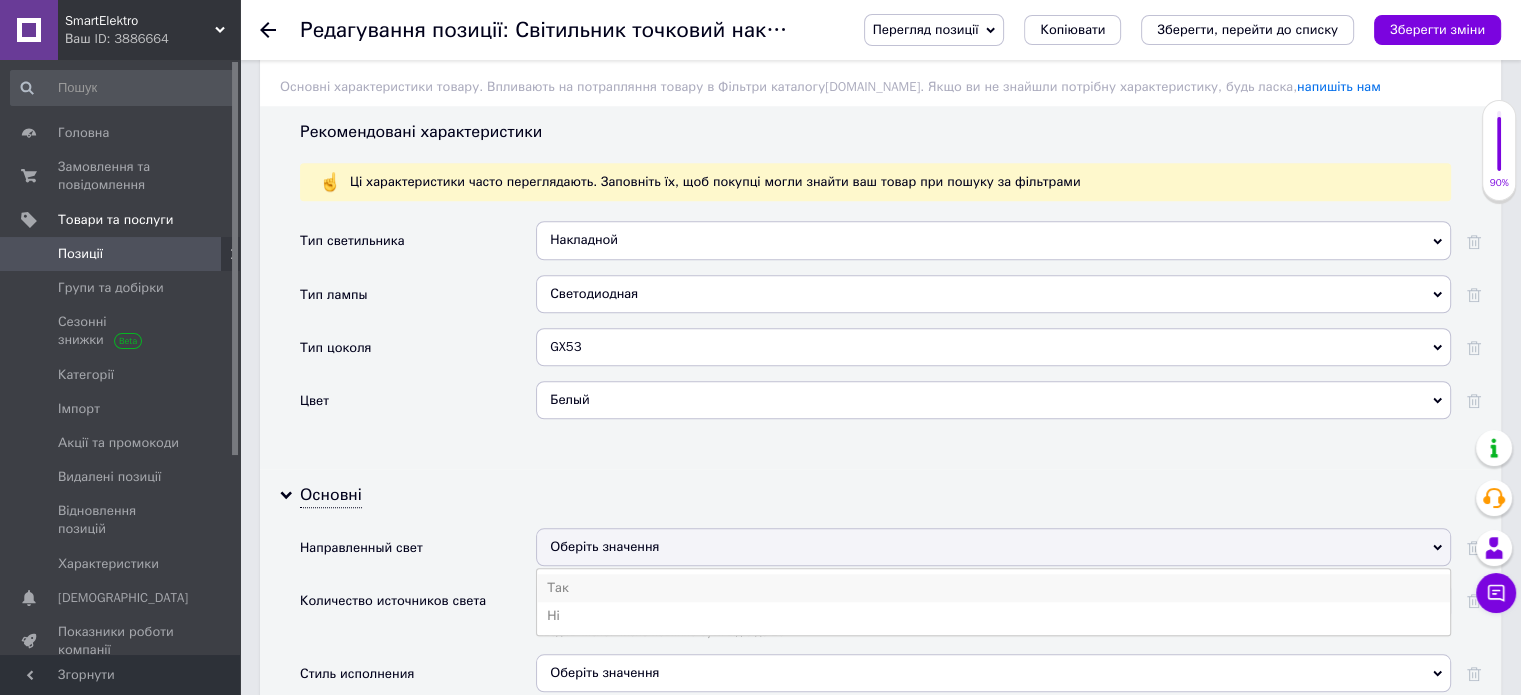 click on "Так" at bounding box center (993, 588) 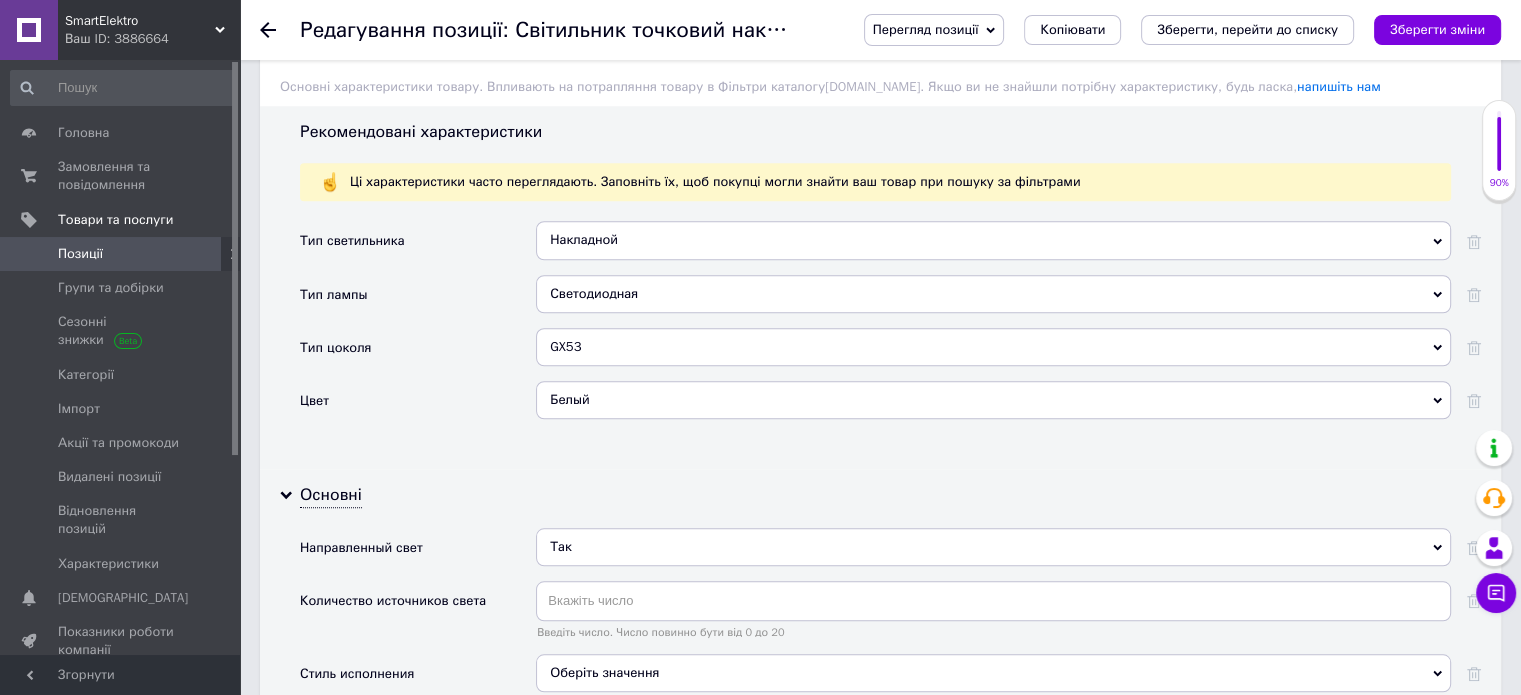 scroll, scrollTop: 1800, scrollLeft: 0, axis: vertical 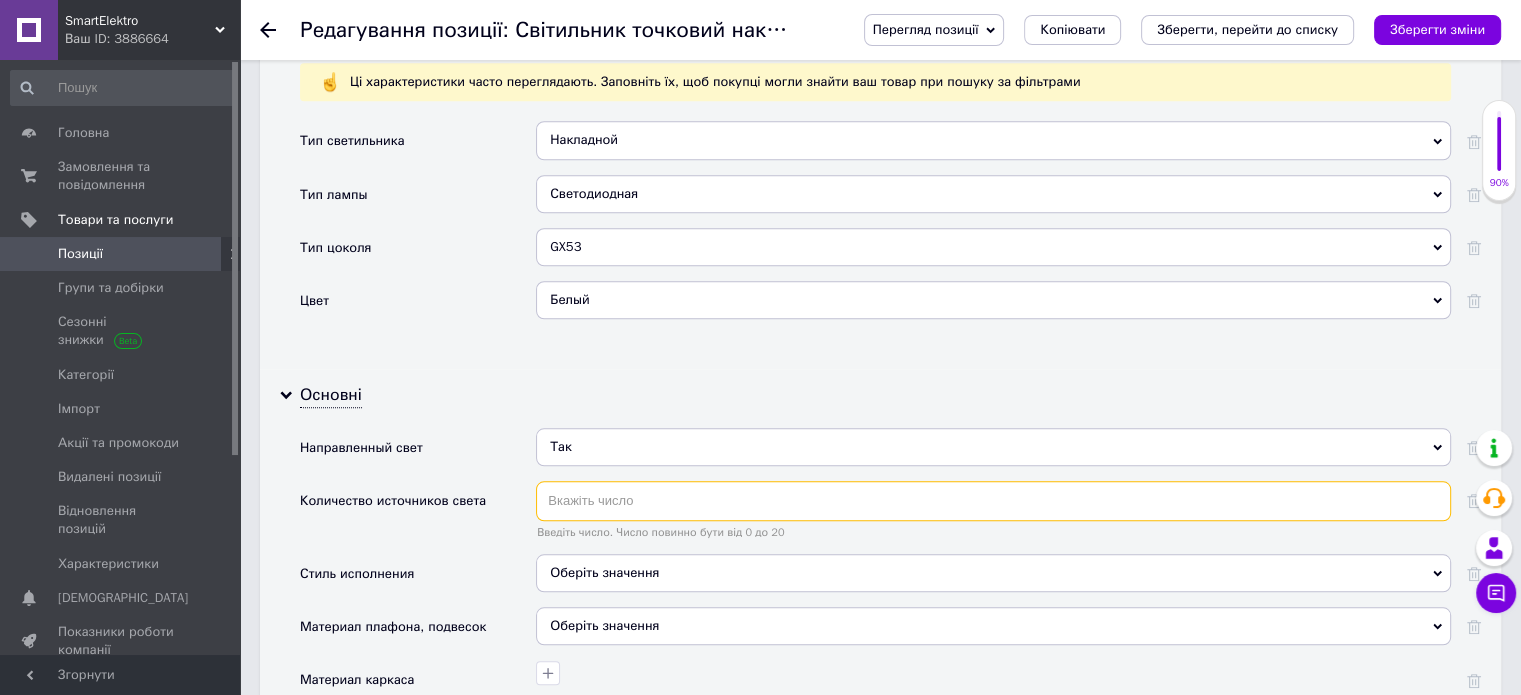 click at bounding box center (993, 501) 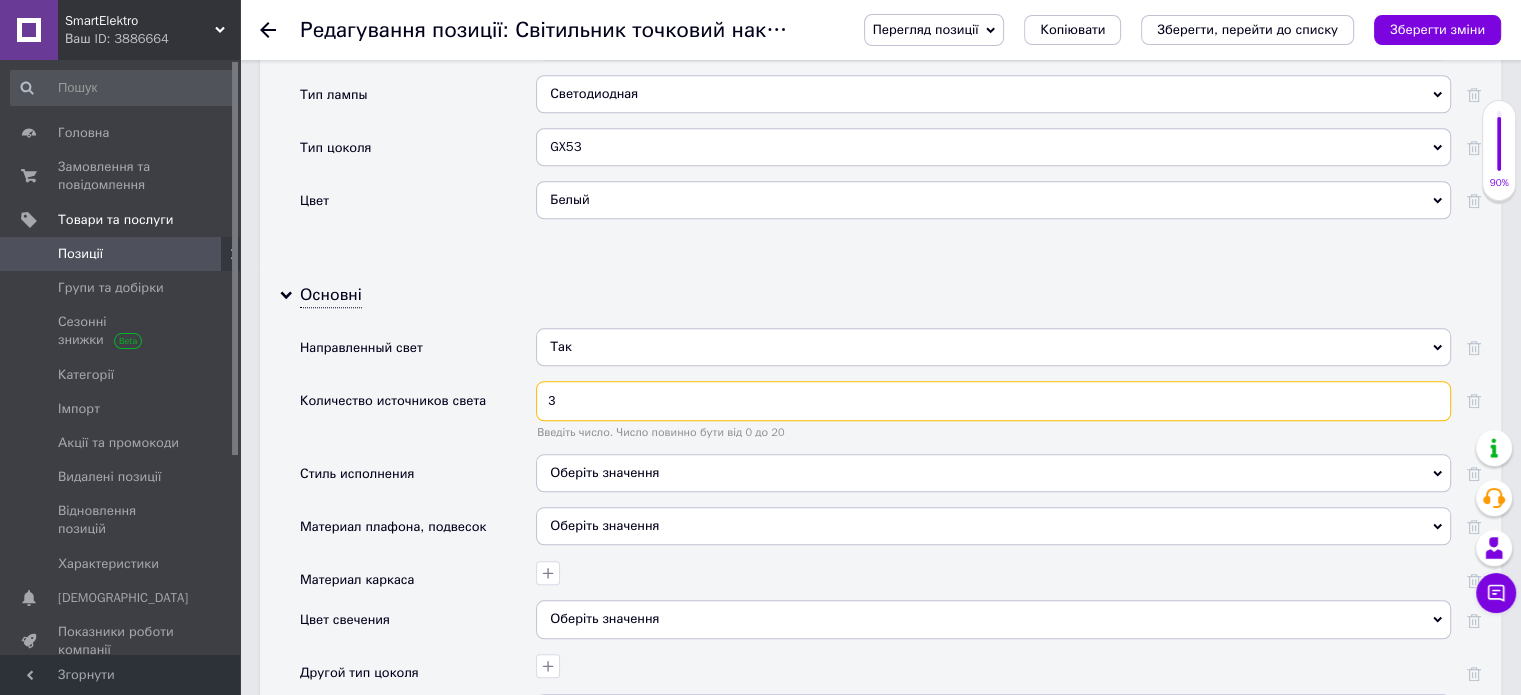scroll, scrollTop: 2000, scrollLeft: 0, axis: vertical 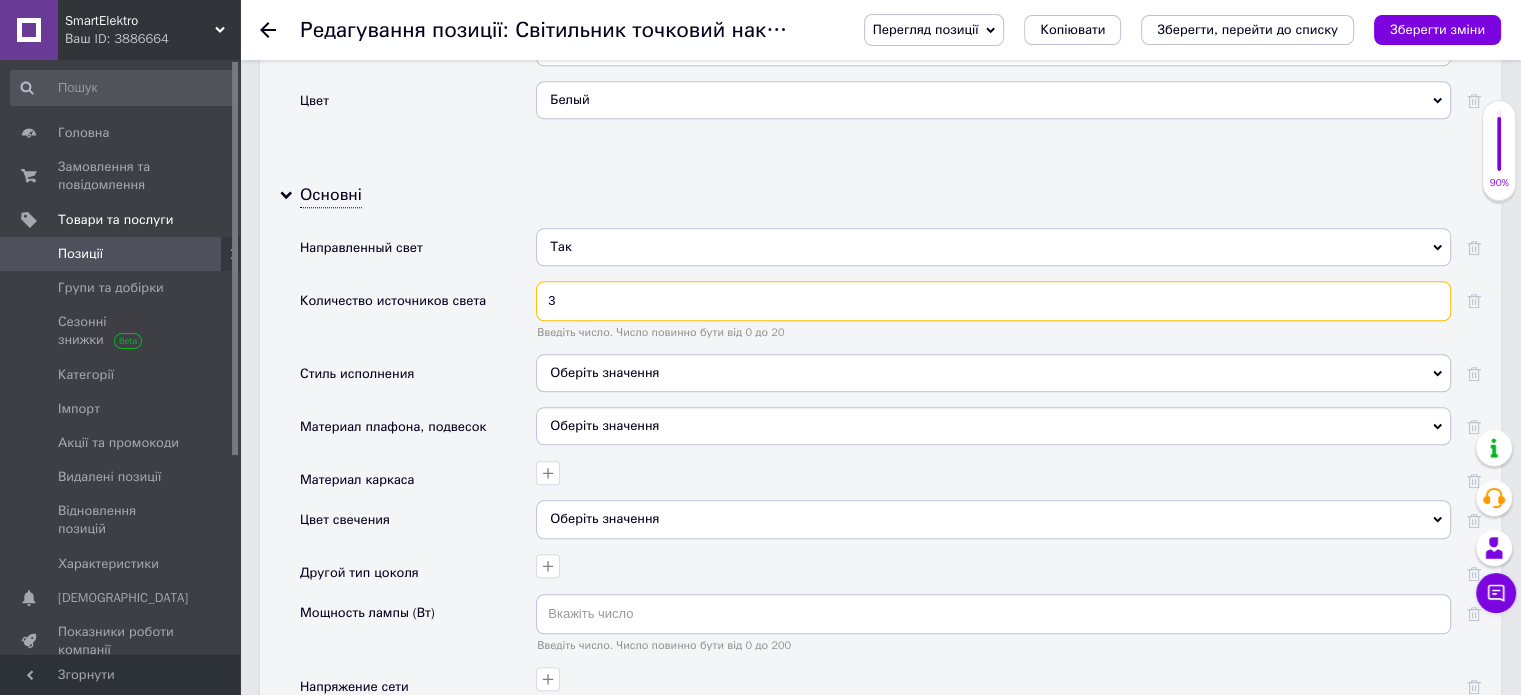 type on "3" 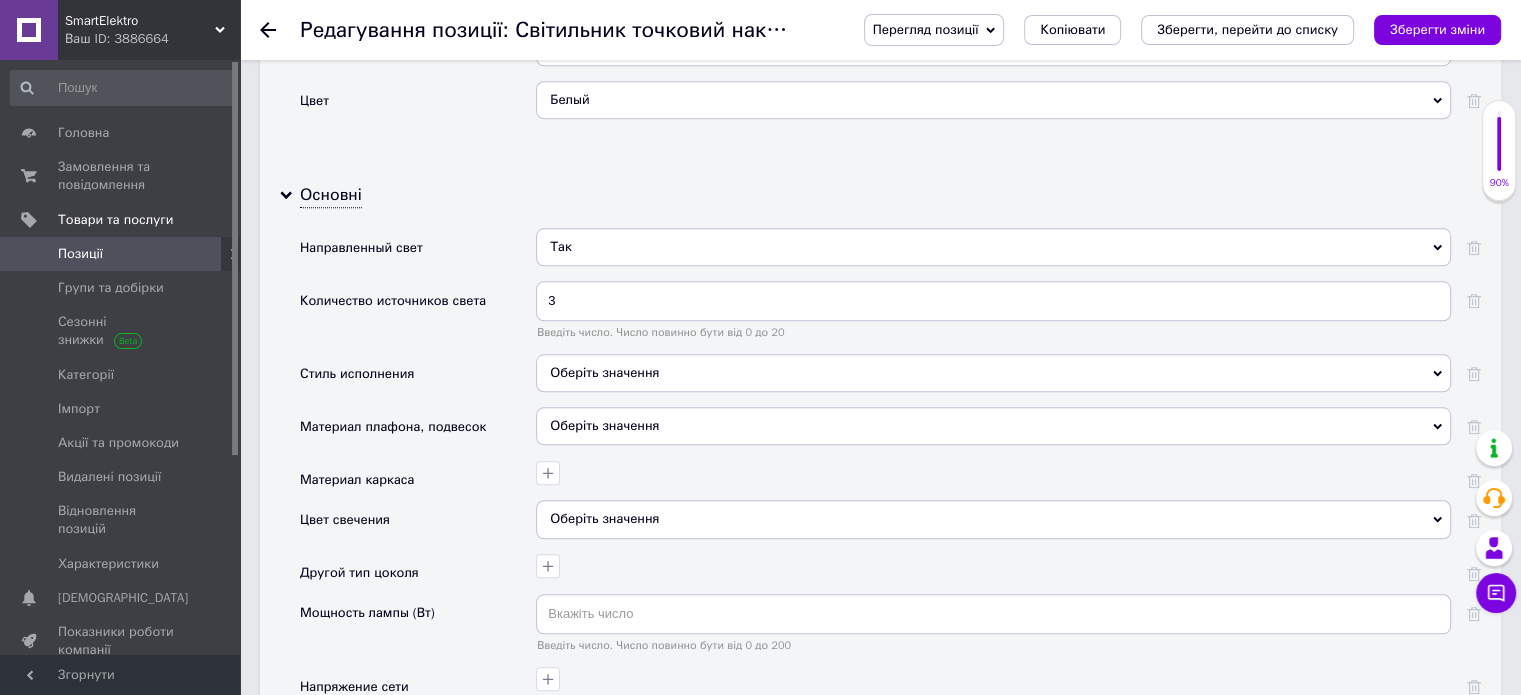 click on "Оберіть значення" at bounding box center [993, 426] 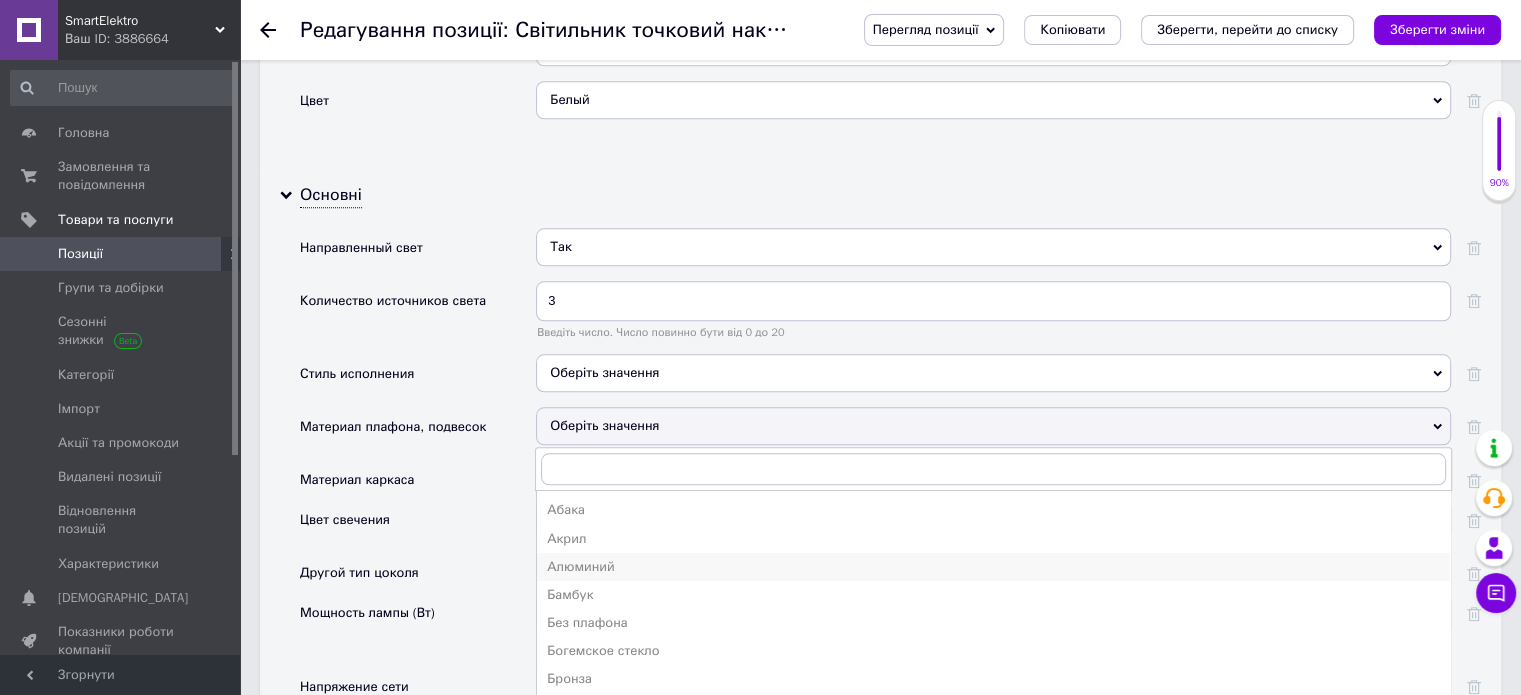 click on "Алюминий" at bounding box center (993, 567) 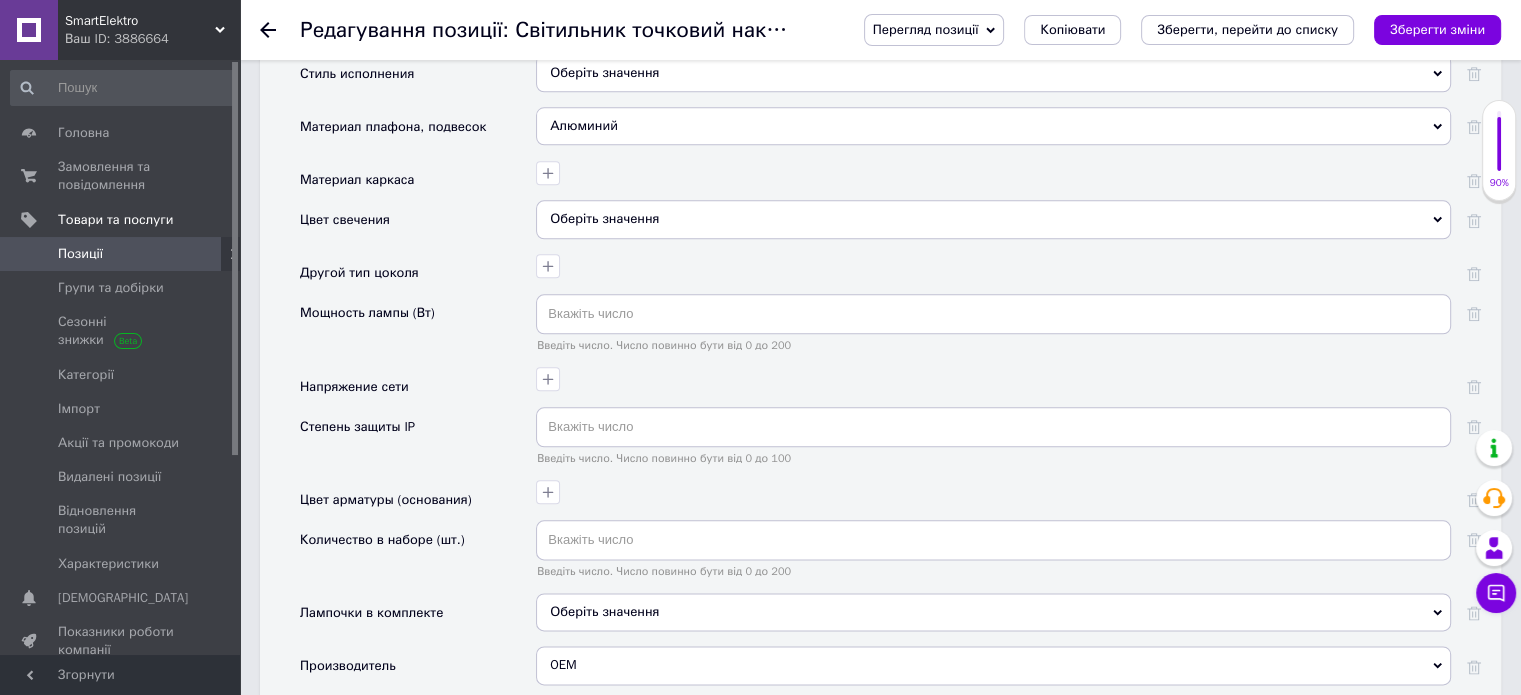 scroll, scrollTop: 2400, scrollLeft: 0, axis: vertical 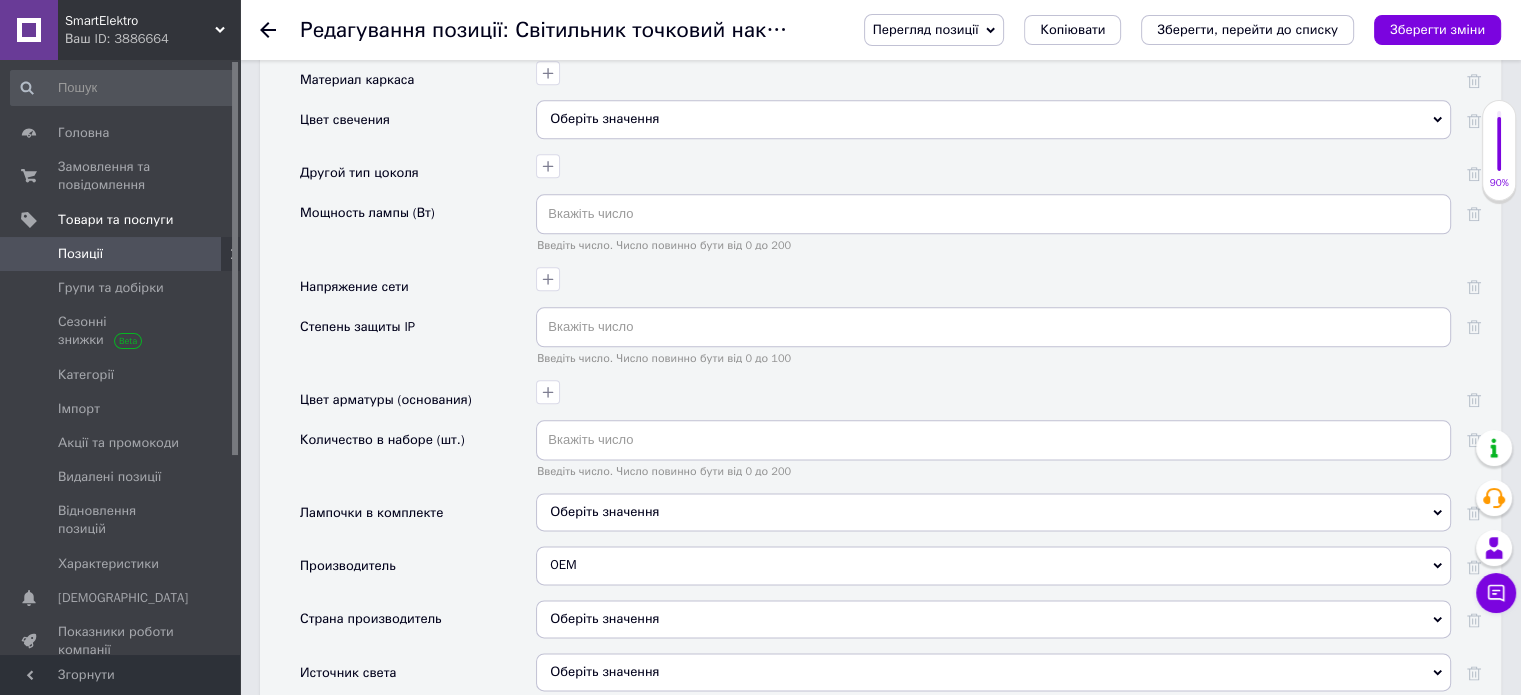 click on "OEM" at bounding box center [993, 565] 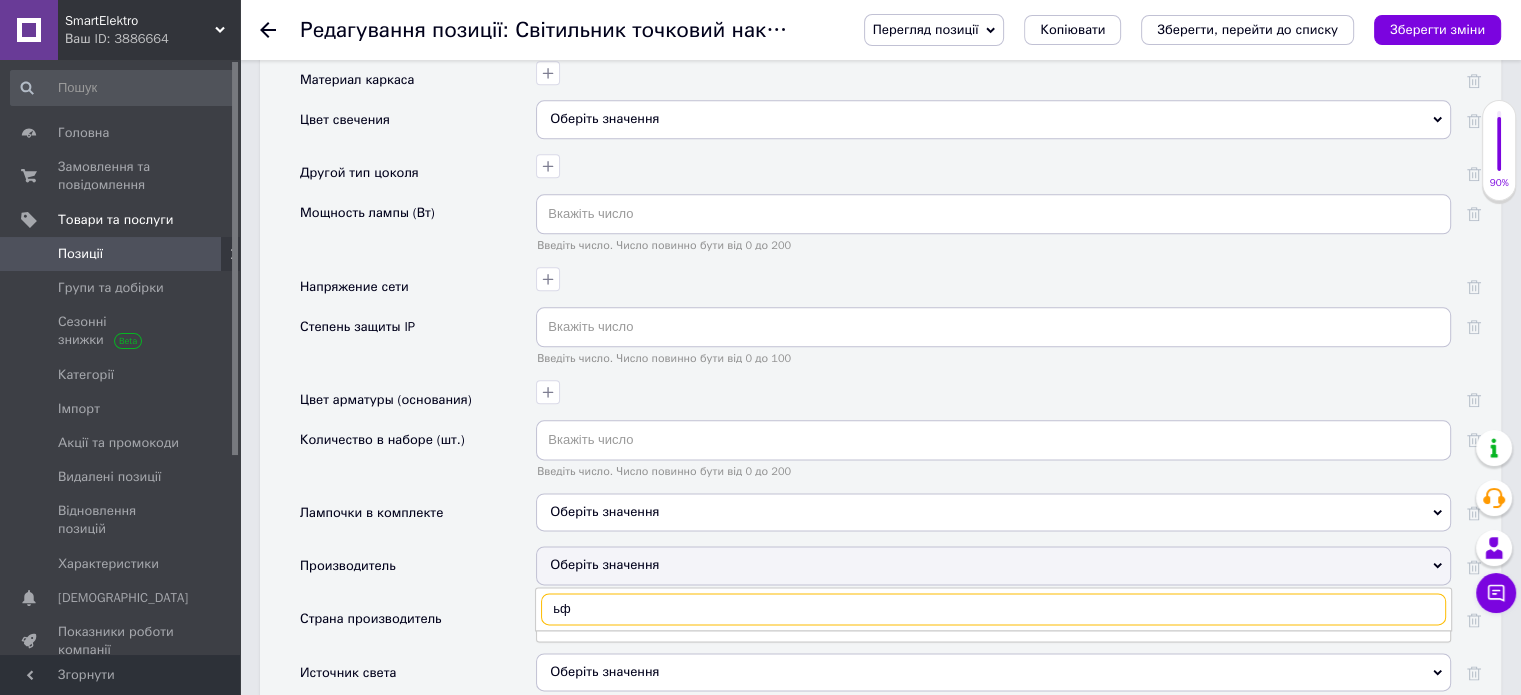 type on "ь" 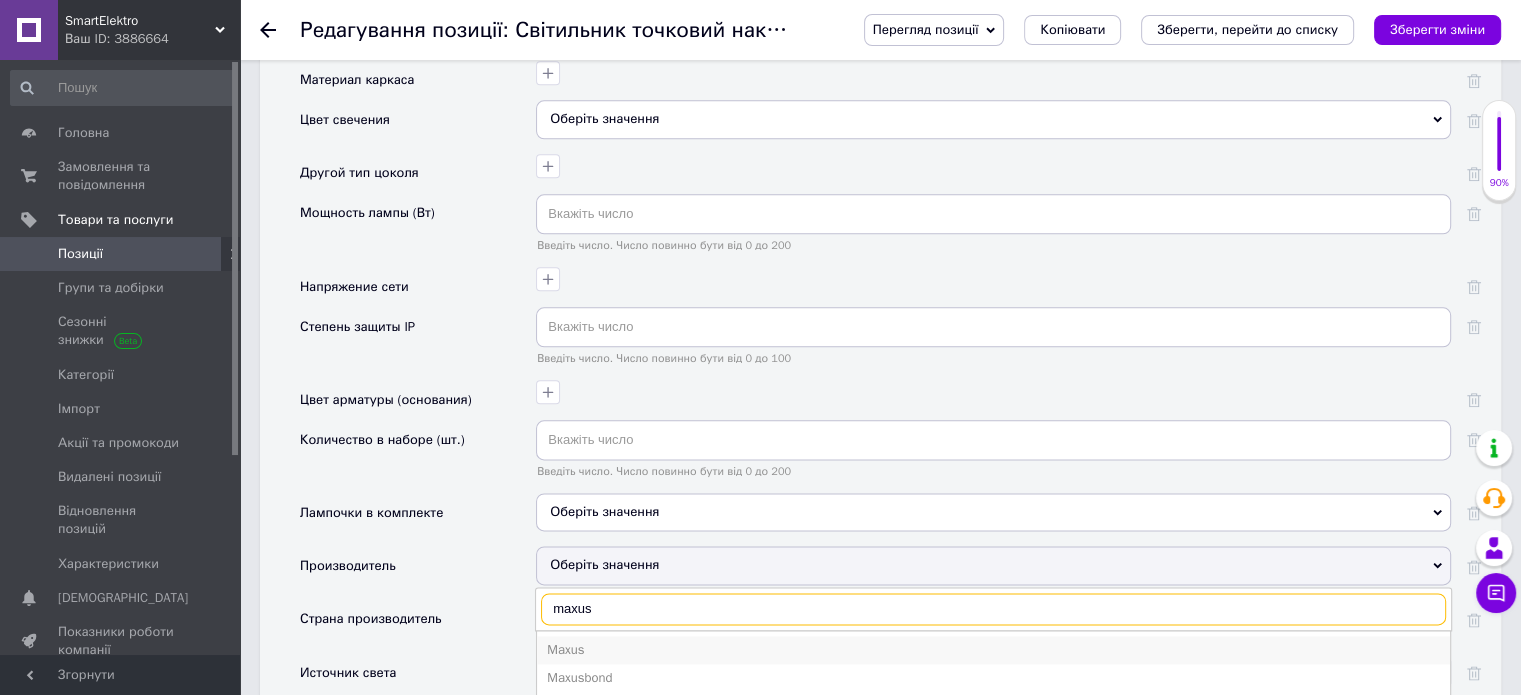 type on "maxus" 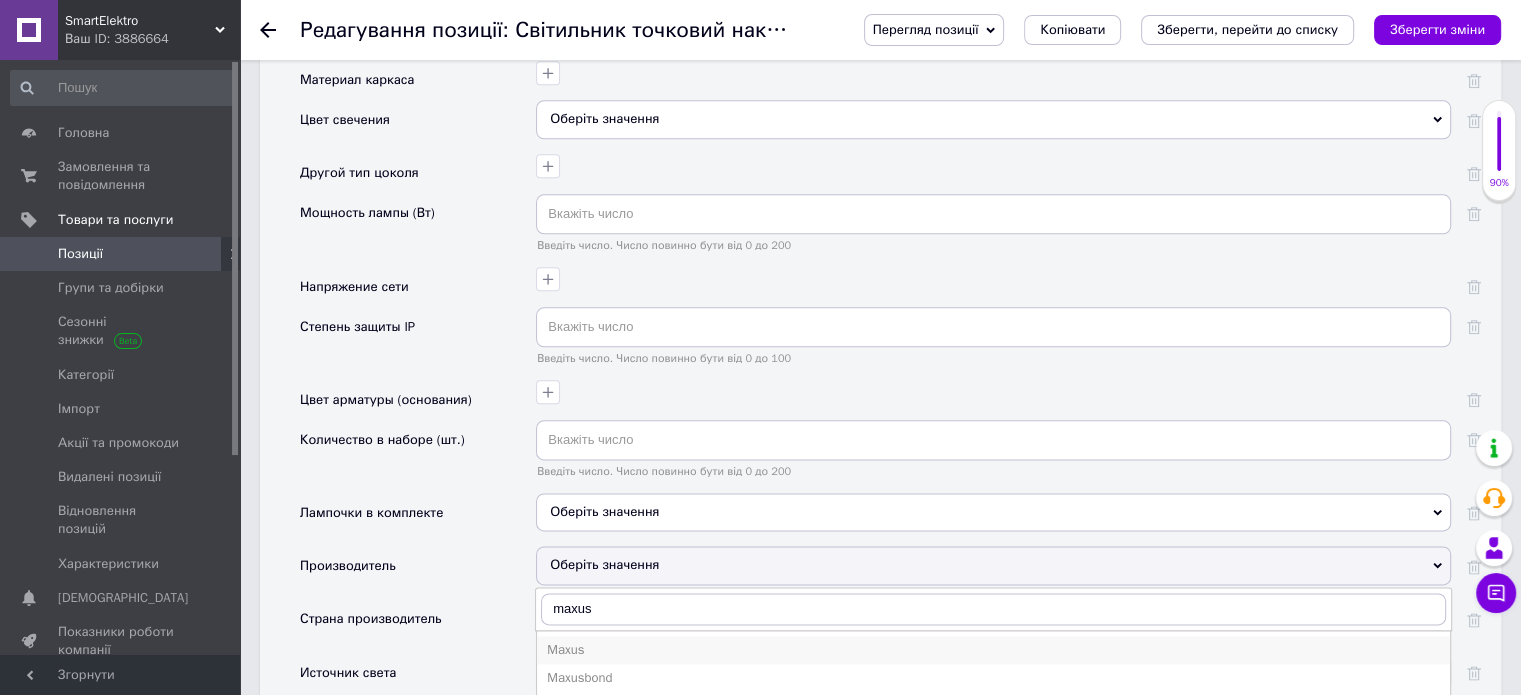 click on "Maxus" at bounding box center (993, 650) 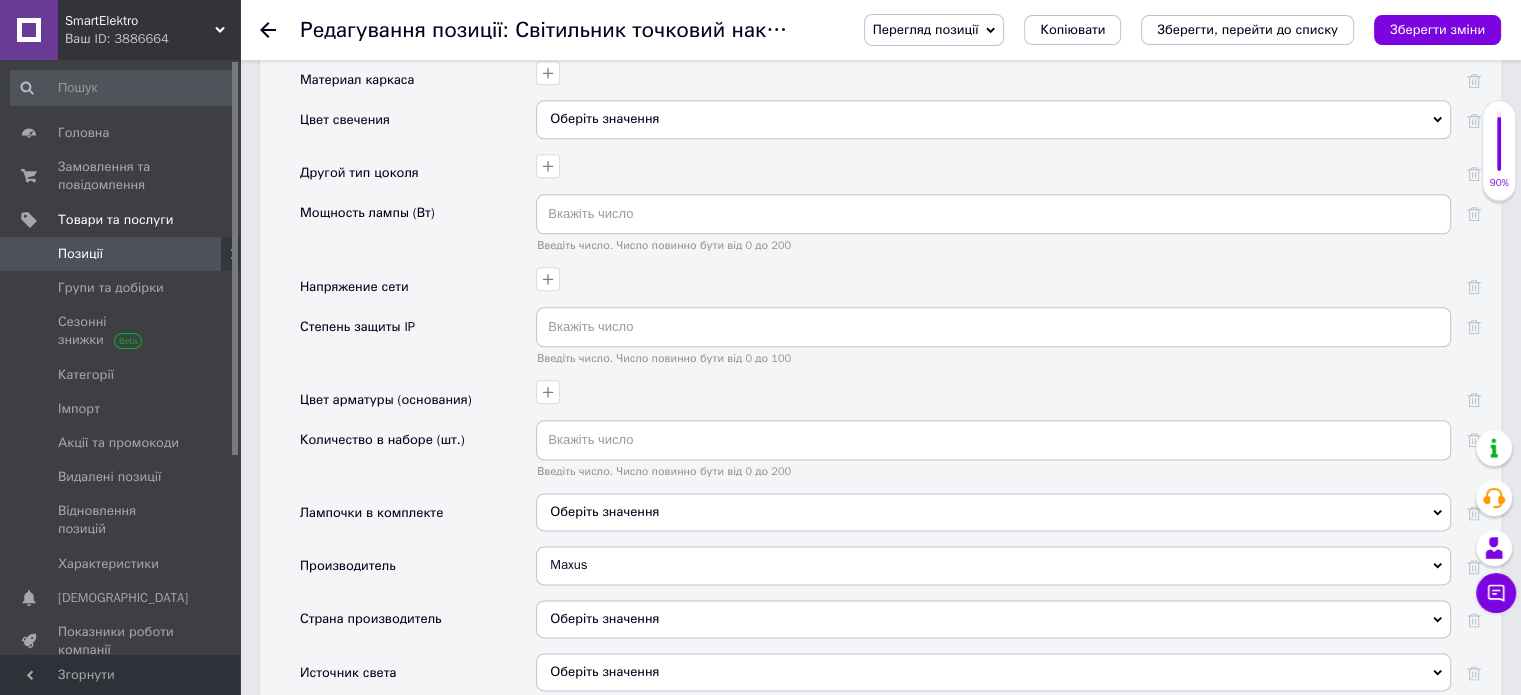 scroll, scrollTop: 2500, scrollLeft: 0, axis: vertical 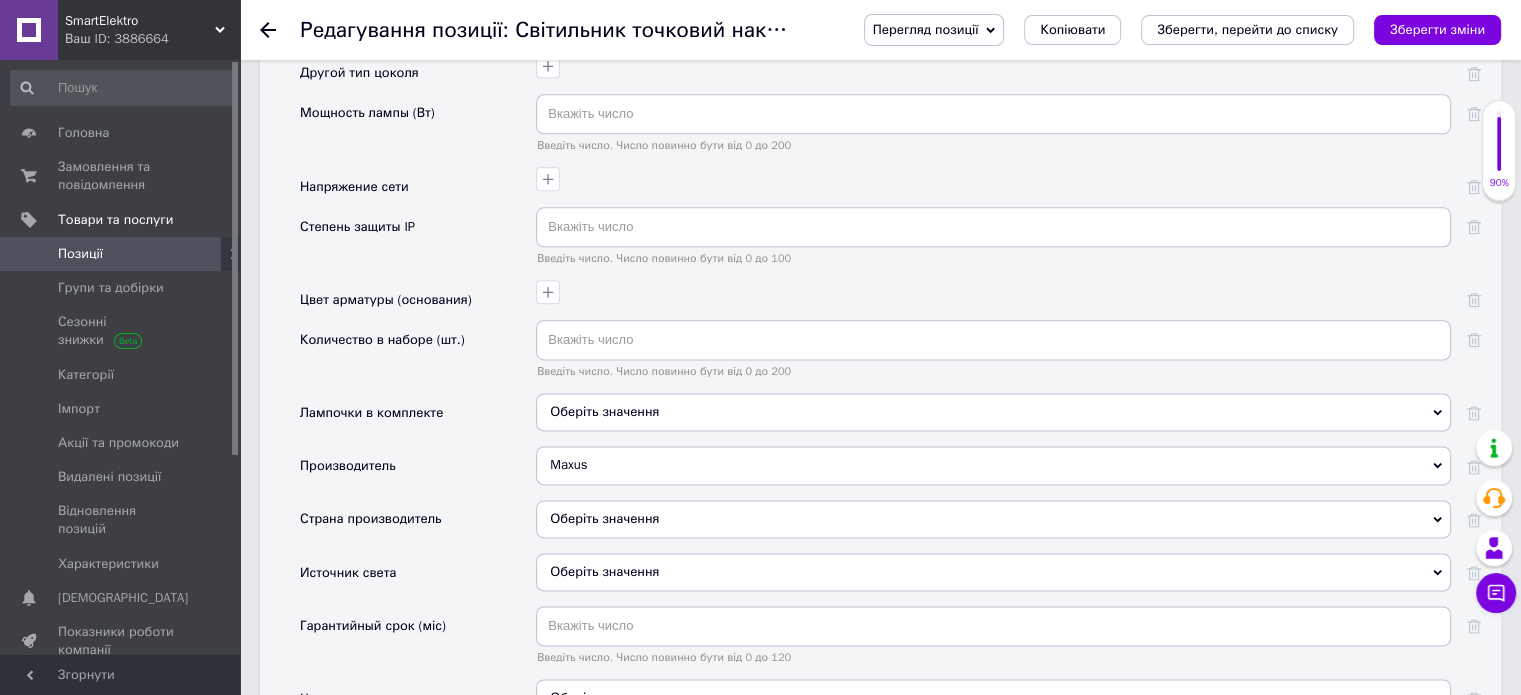 click on "Оберіть значення" at bounding box center (993, 519) 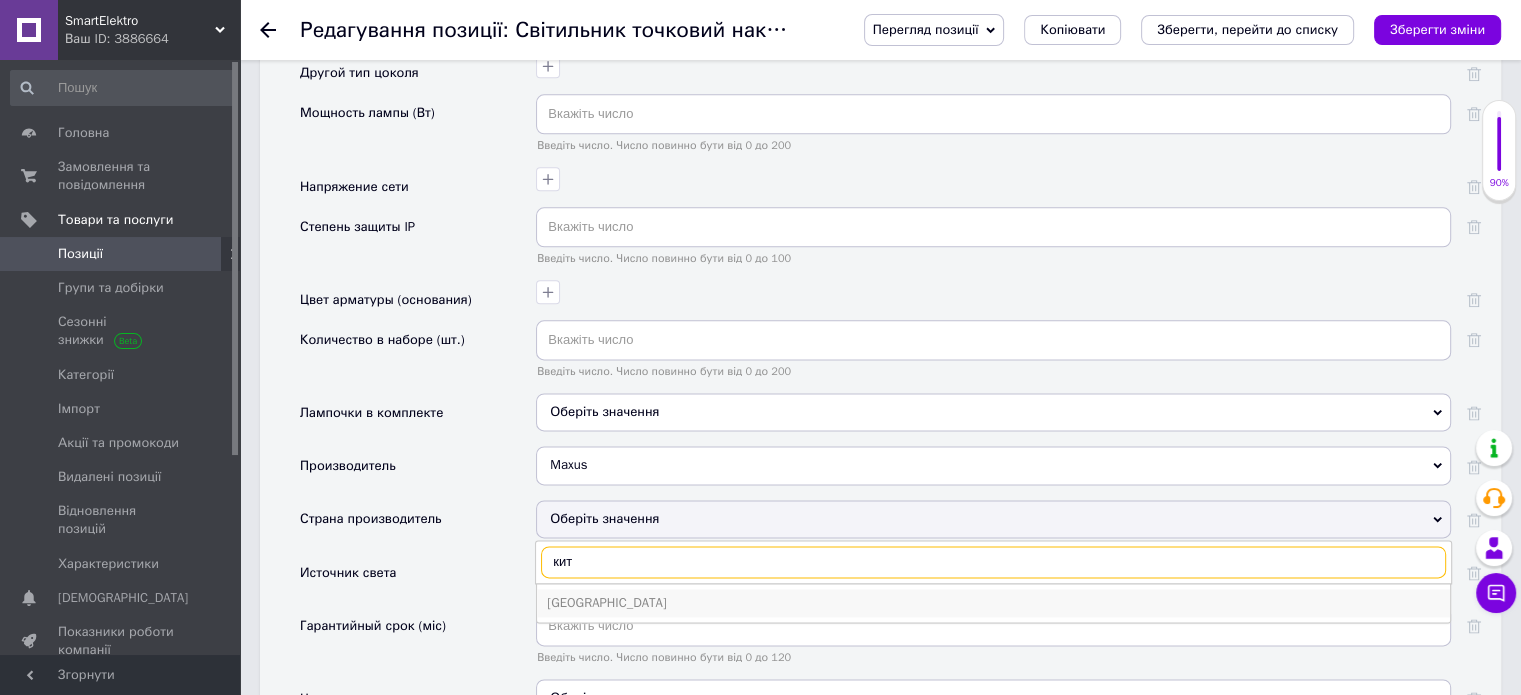 type on "кит" 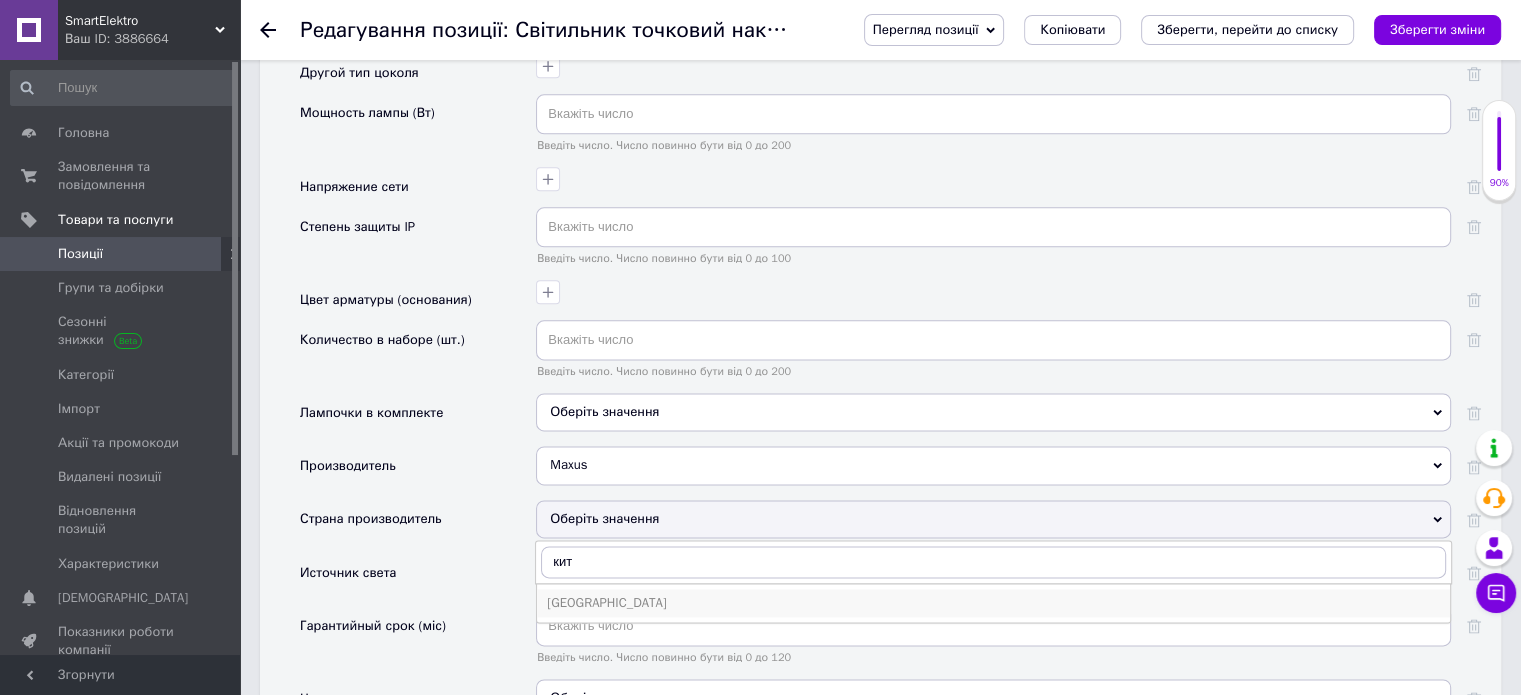 click on "Китай" at bounding box center [993, 603] 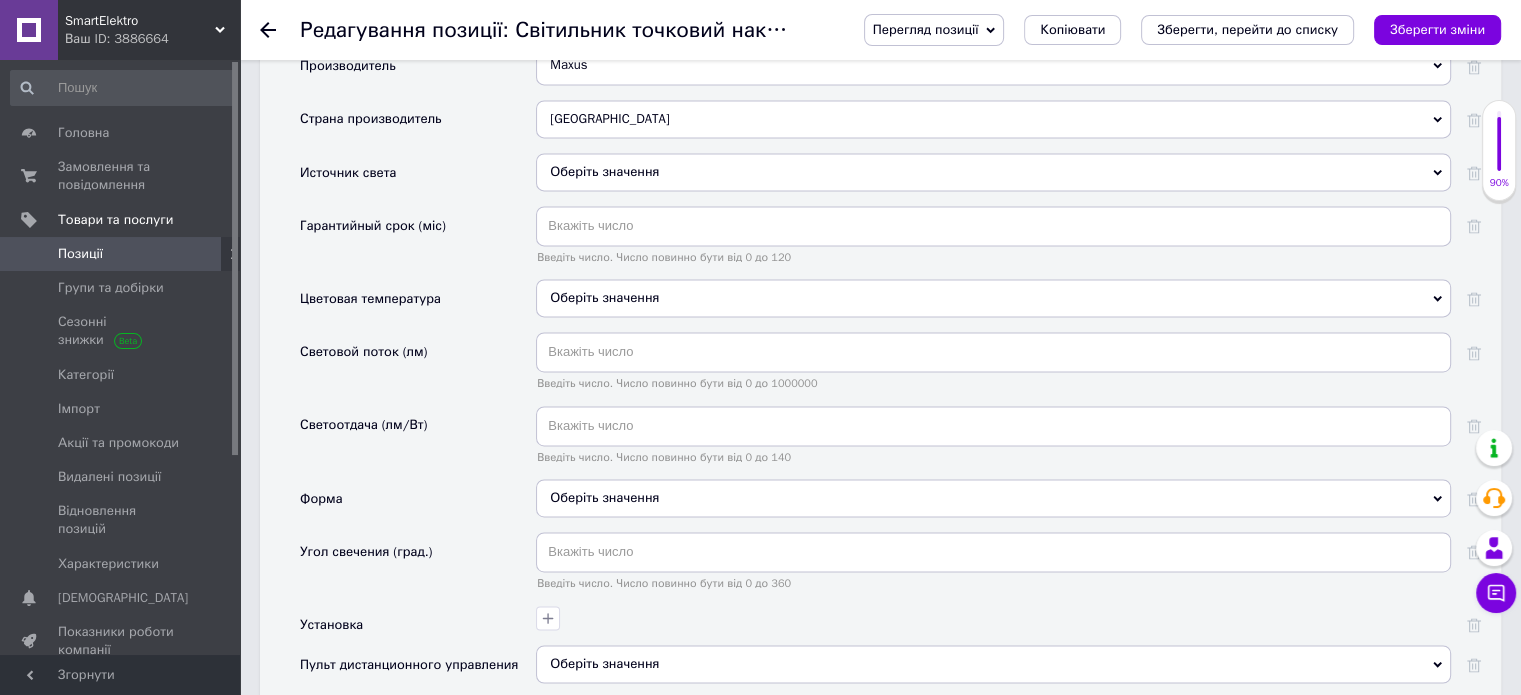 scroll, scrollTop: 3000, scrollLeft: 0, axis: vertical 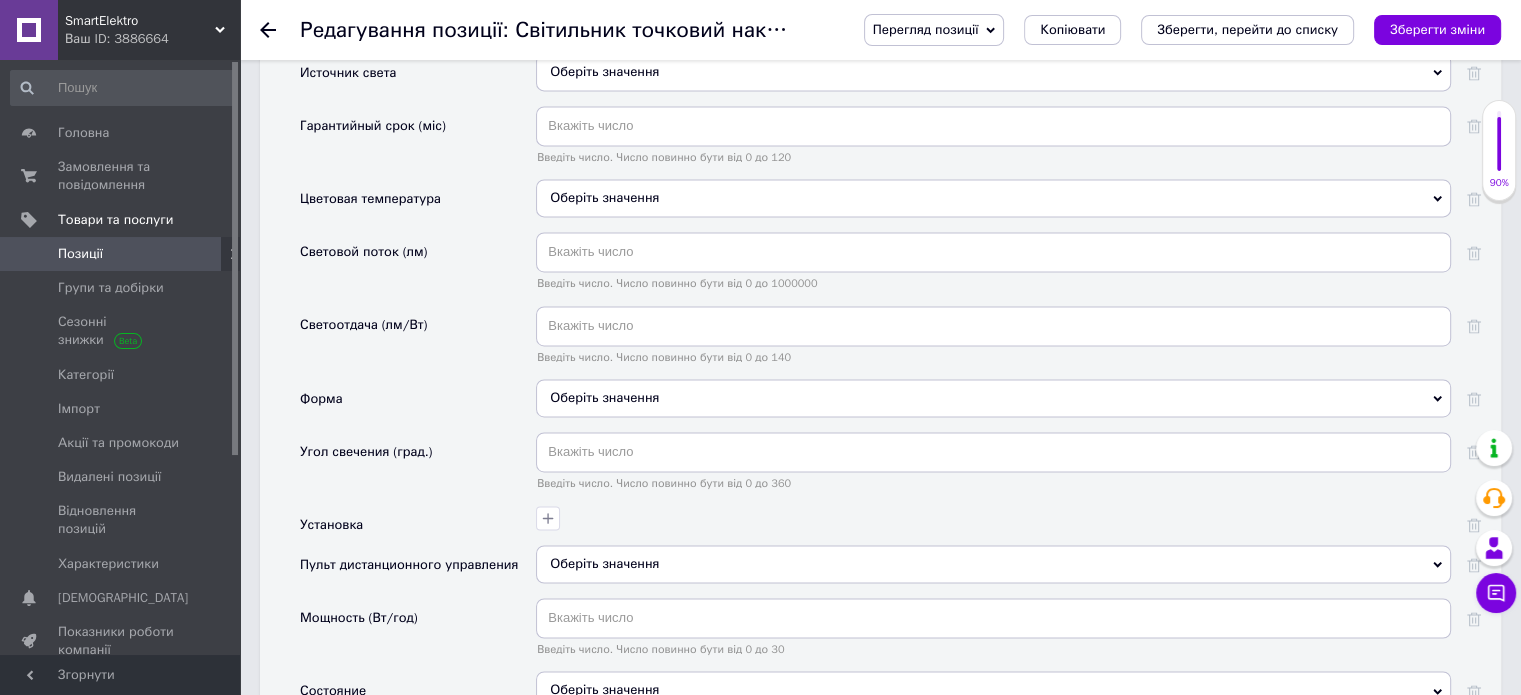 click on "Оберіть значення" at bounding box center (604, 563) 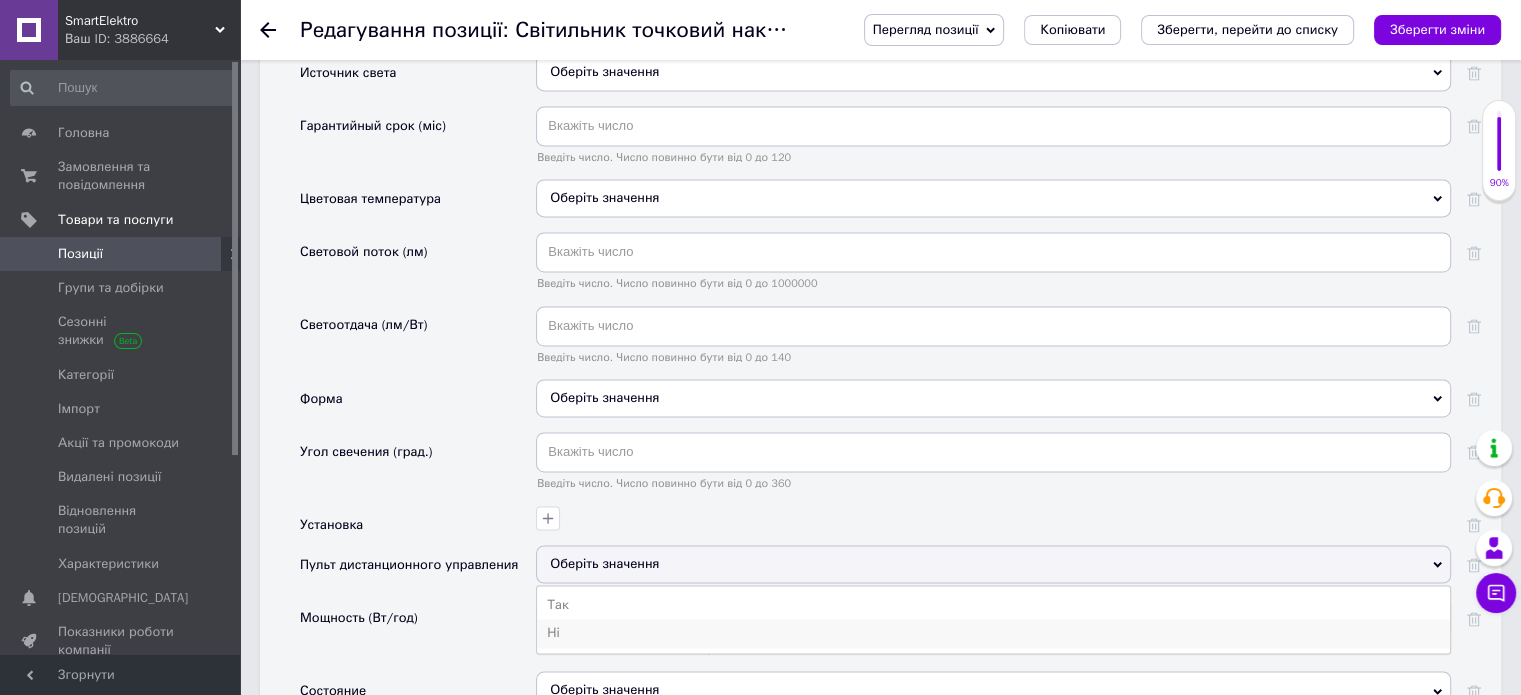 click on "Ні" at bounding box center (993, 633) 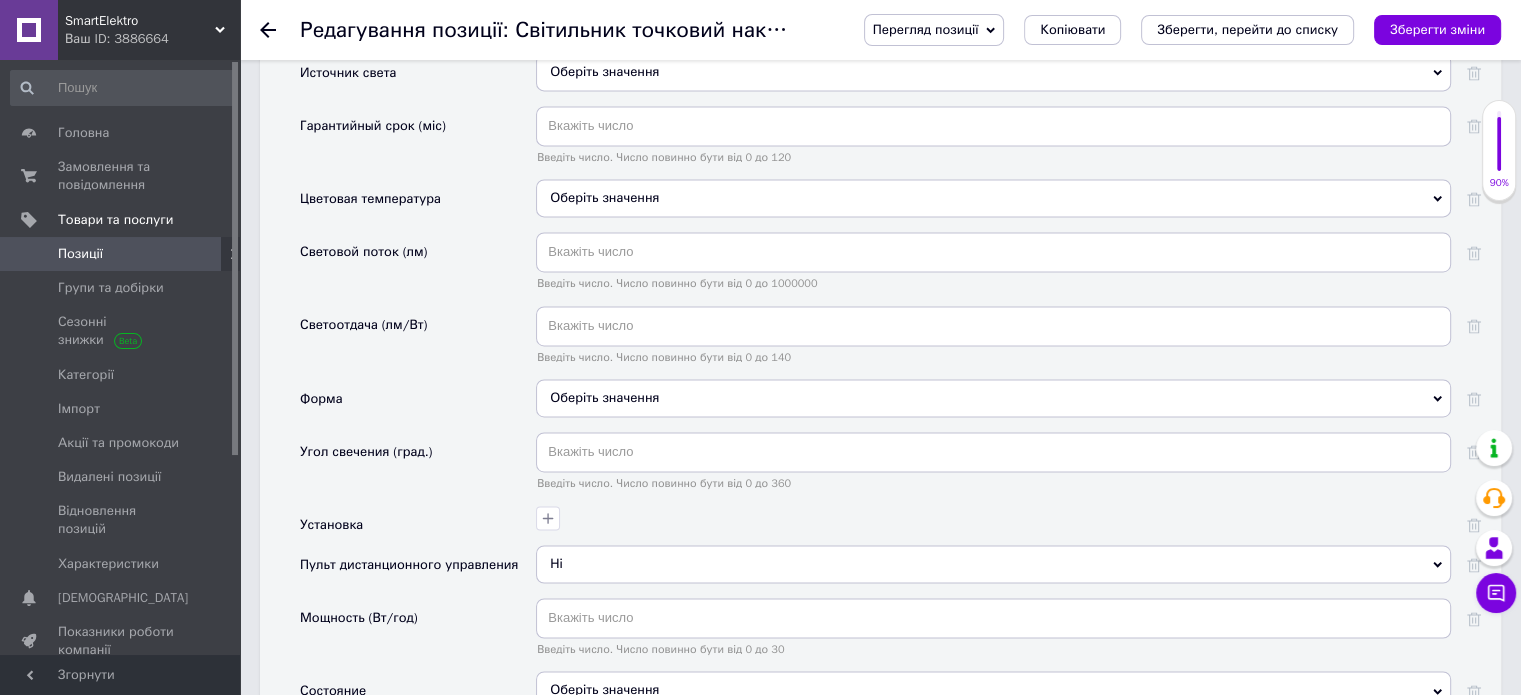 scroll, scrollTop: 3100, scrollLeft: 0, axis: vertical 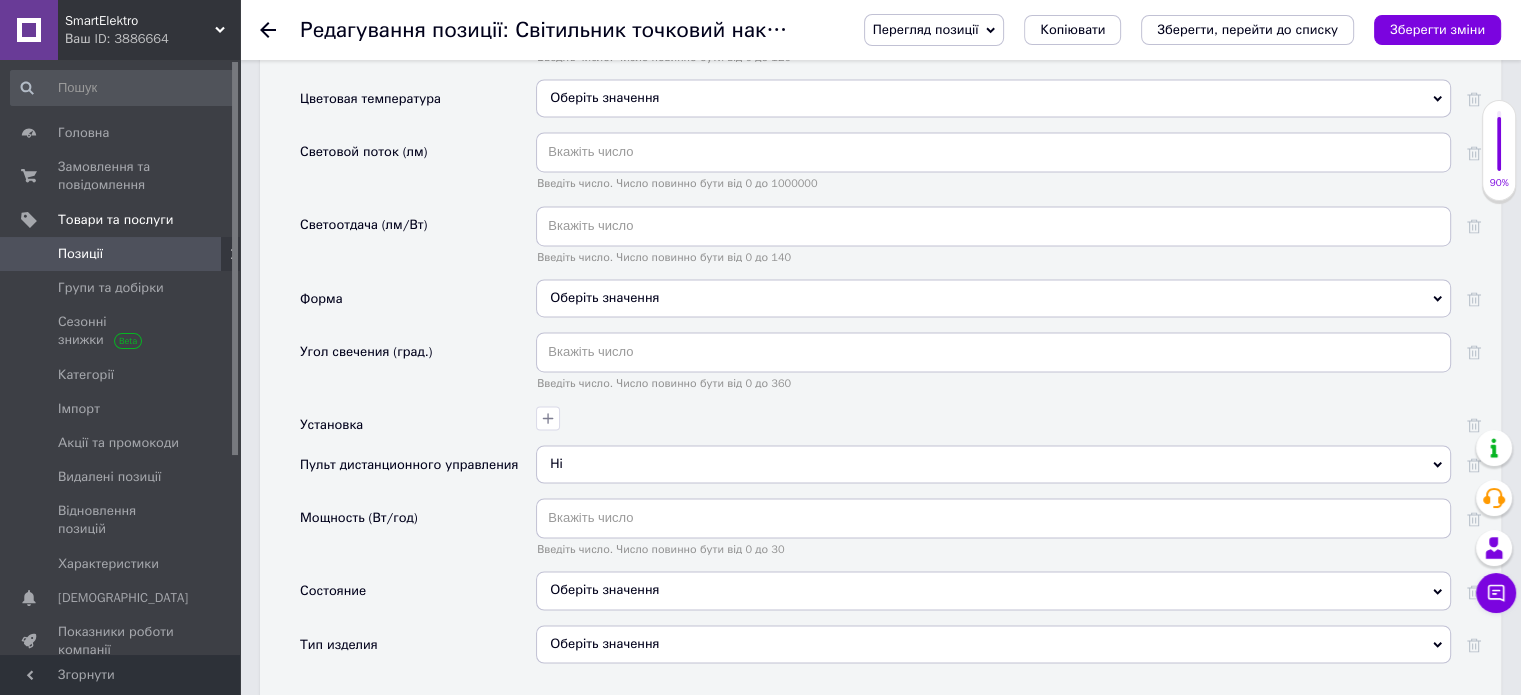 click on "Оберіть значення" at bounding box center [993, 590] 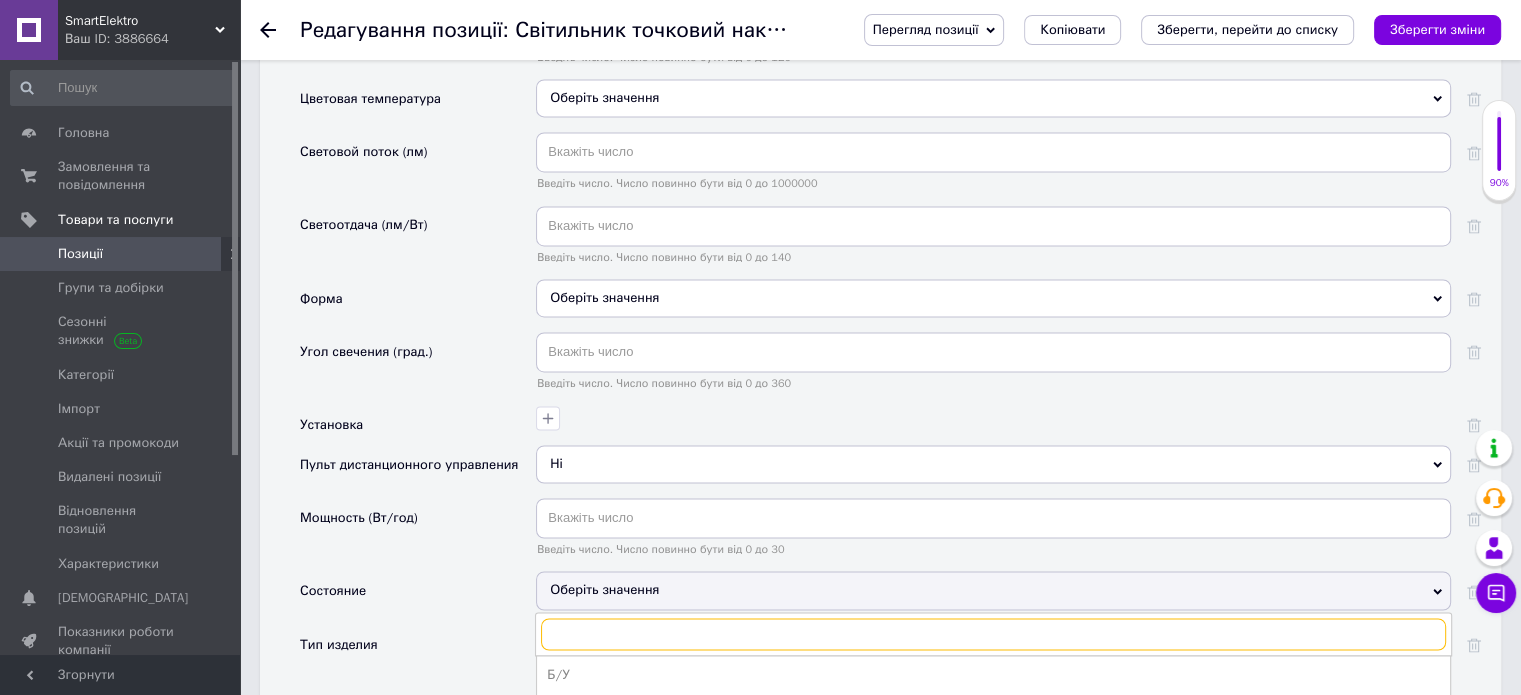 scroll, scrollTop: 3200, scrollLeft: 0, axis: vertical 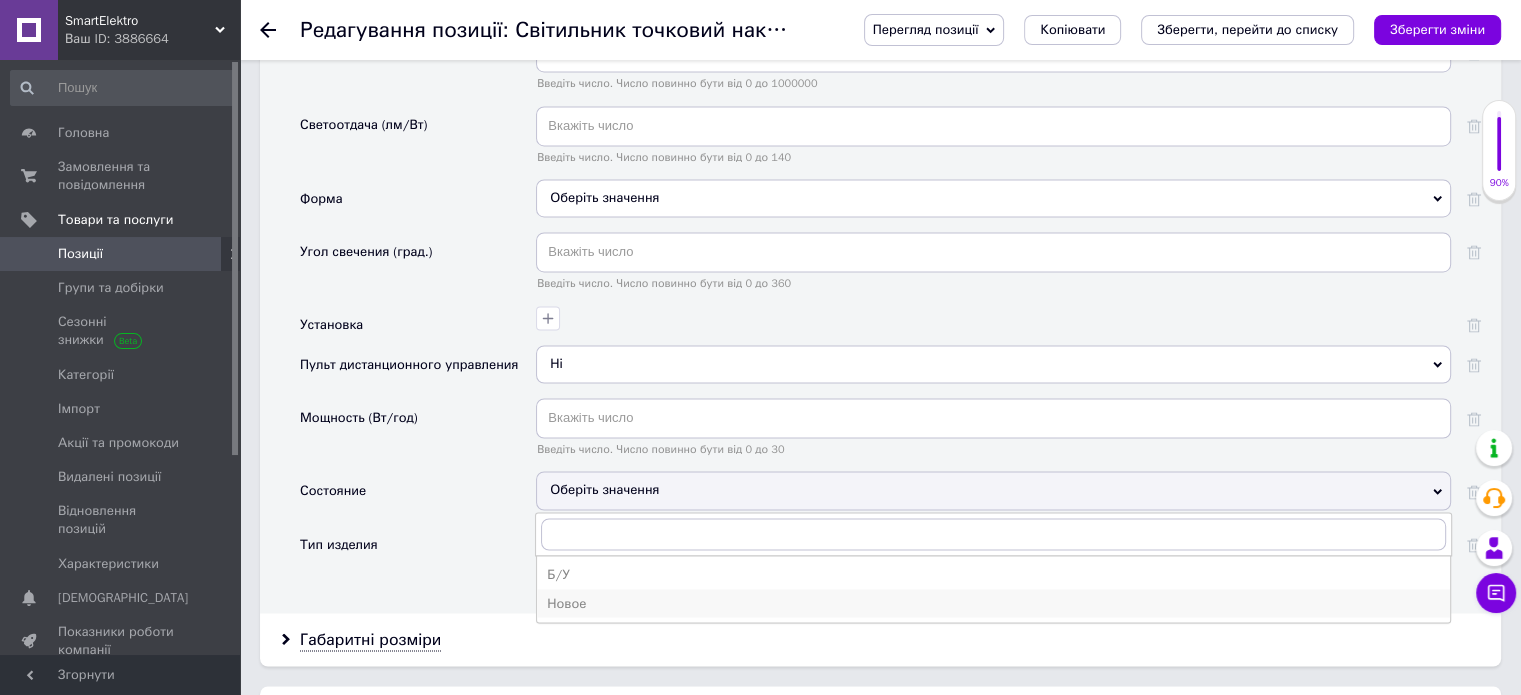 click on "Новое" at bounding box center (993, 603) 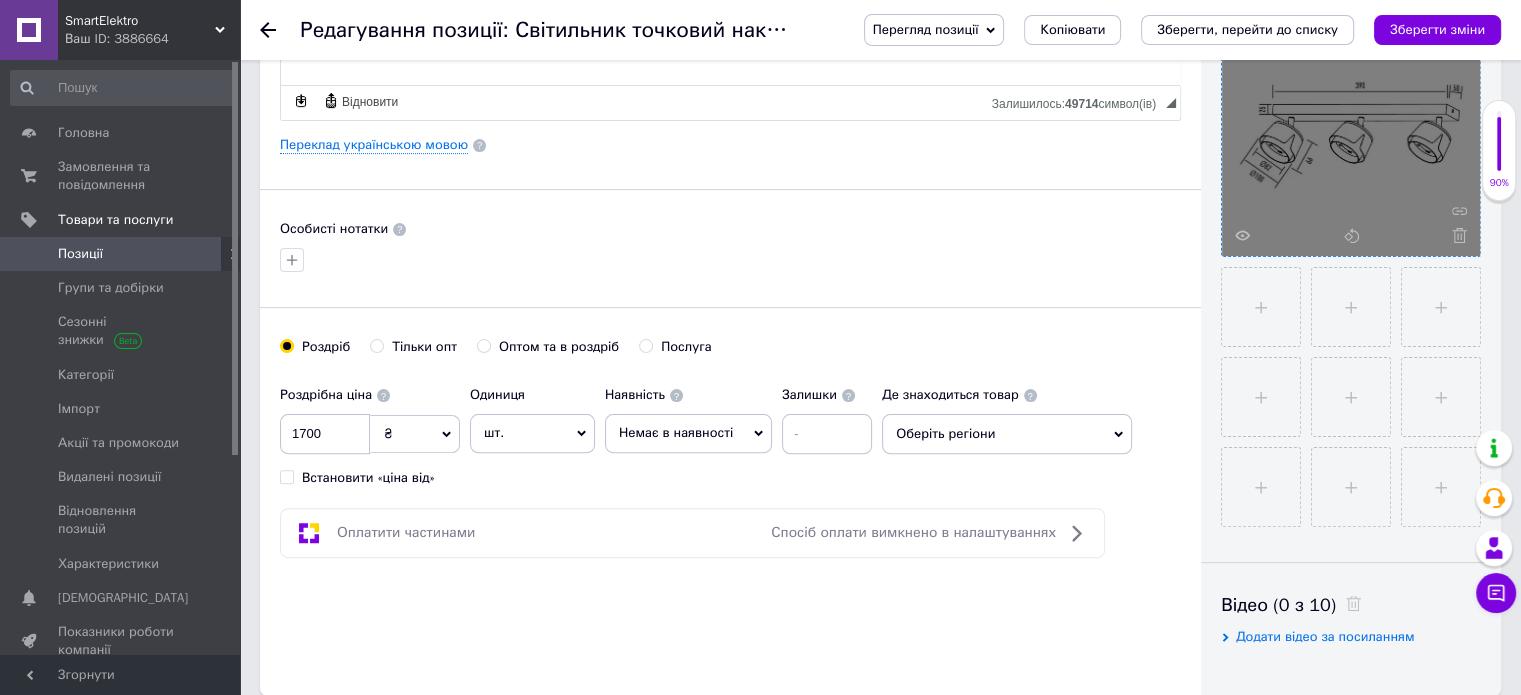 scroll, scrollTop: 600, scrollLeft: 0, axis: vertical 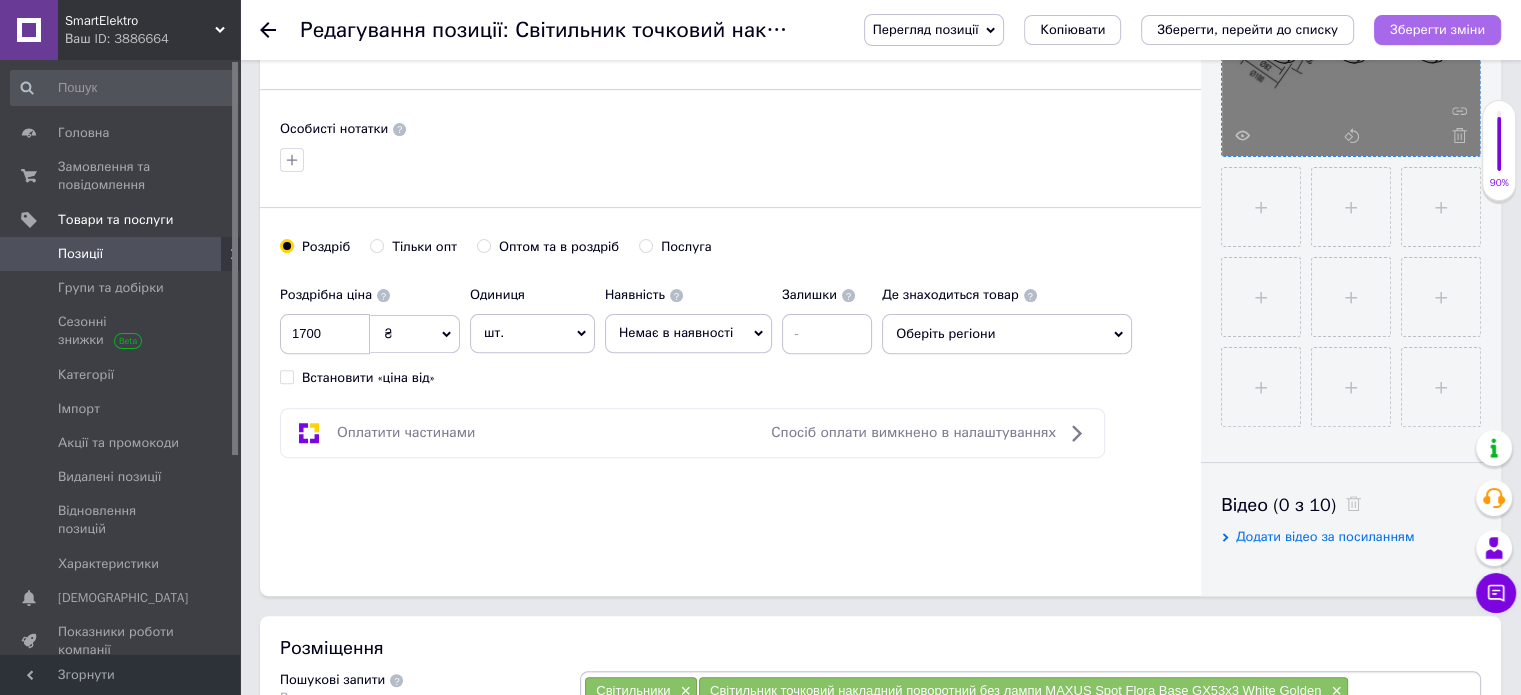 click on "Зберегти зміни" at bounding box center (1437, 29) 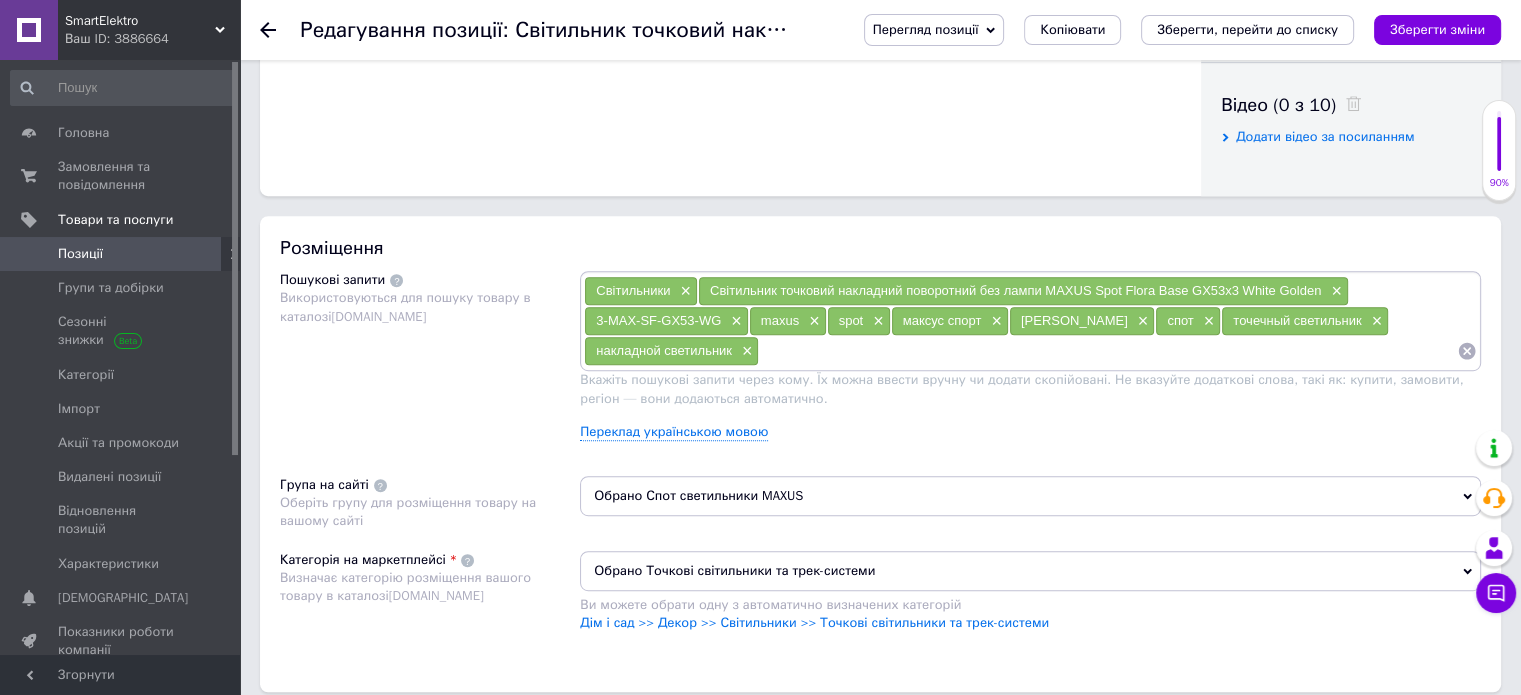 scroll, scrollTop: 1100, scrollLeft: 0, axis: vertical 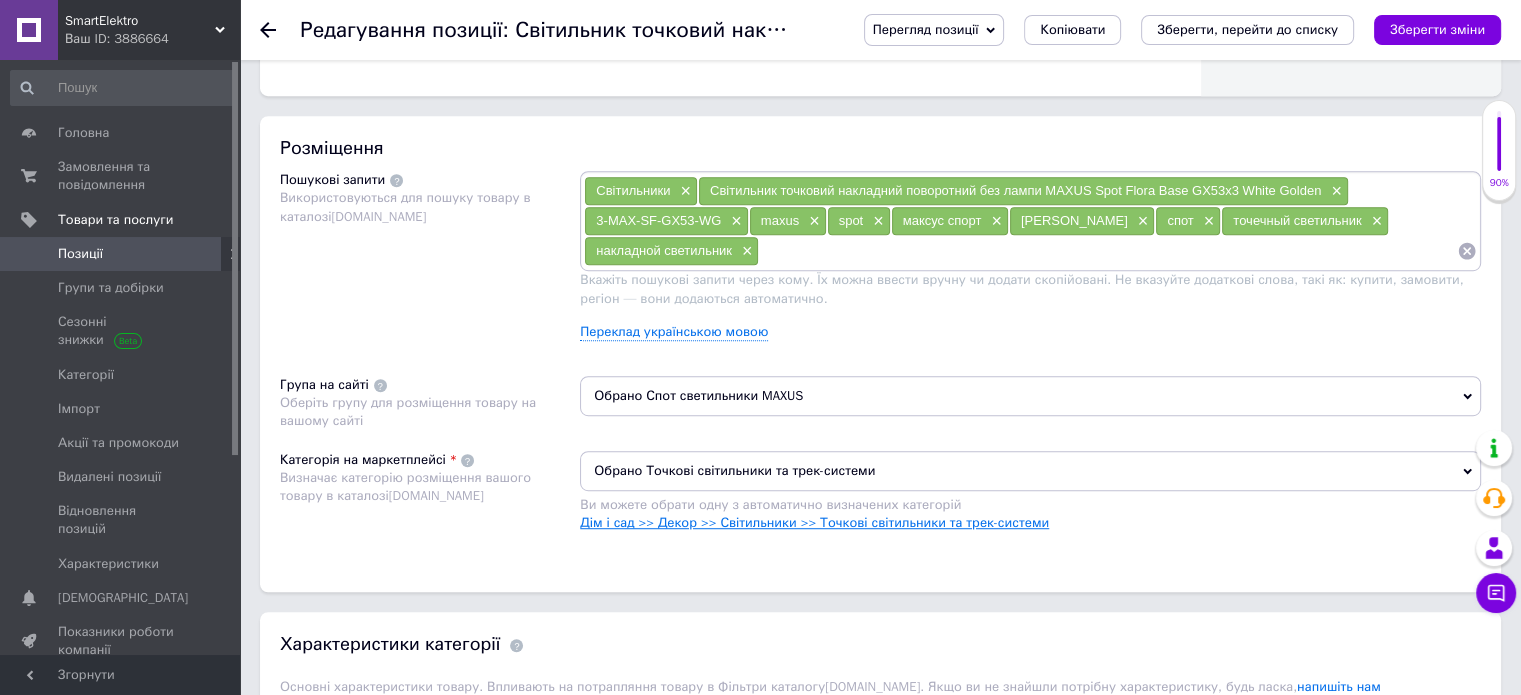 click on "Дім і сад >> Декор >> Світильники >> Точкові світильники та трек-системи" at bounding box center [814, 522] 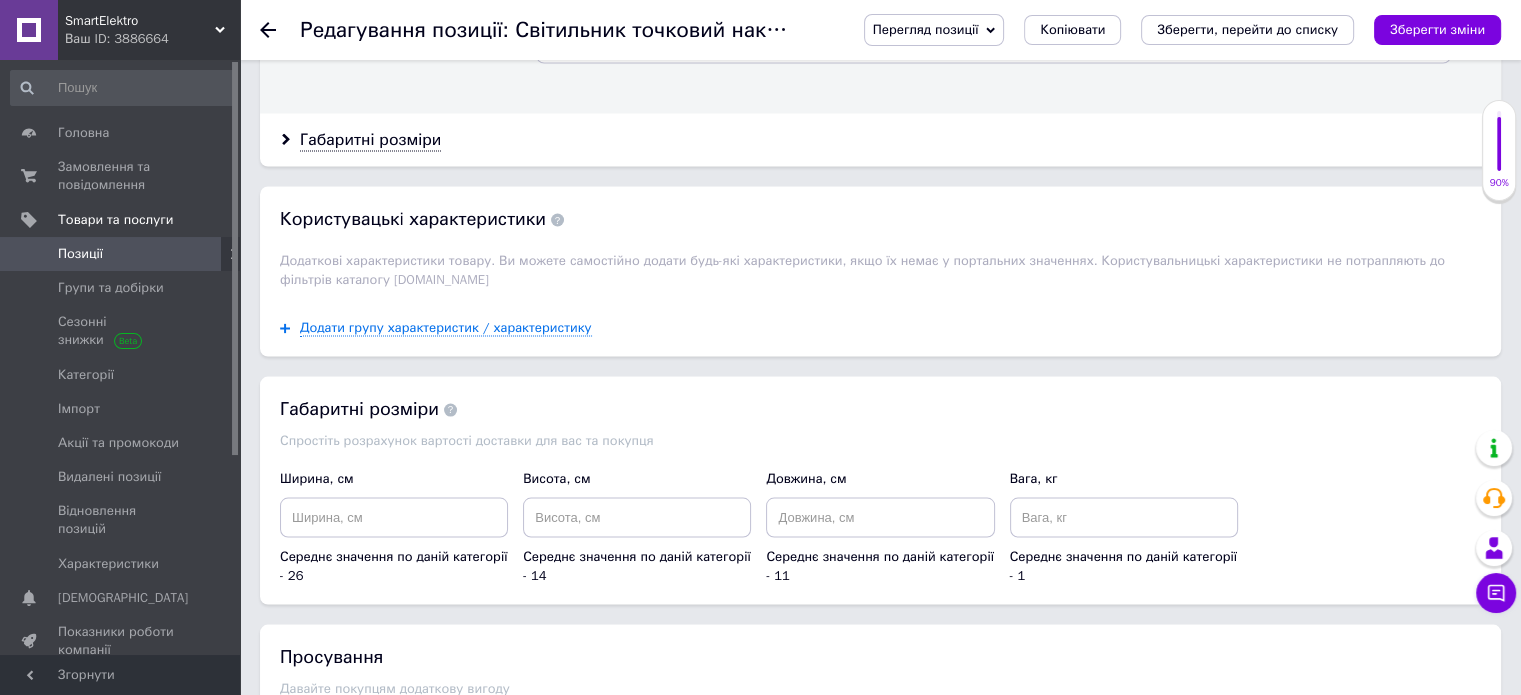 scroll, scrollTop: 3800, scrollLeft: 0, axis: vertical 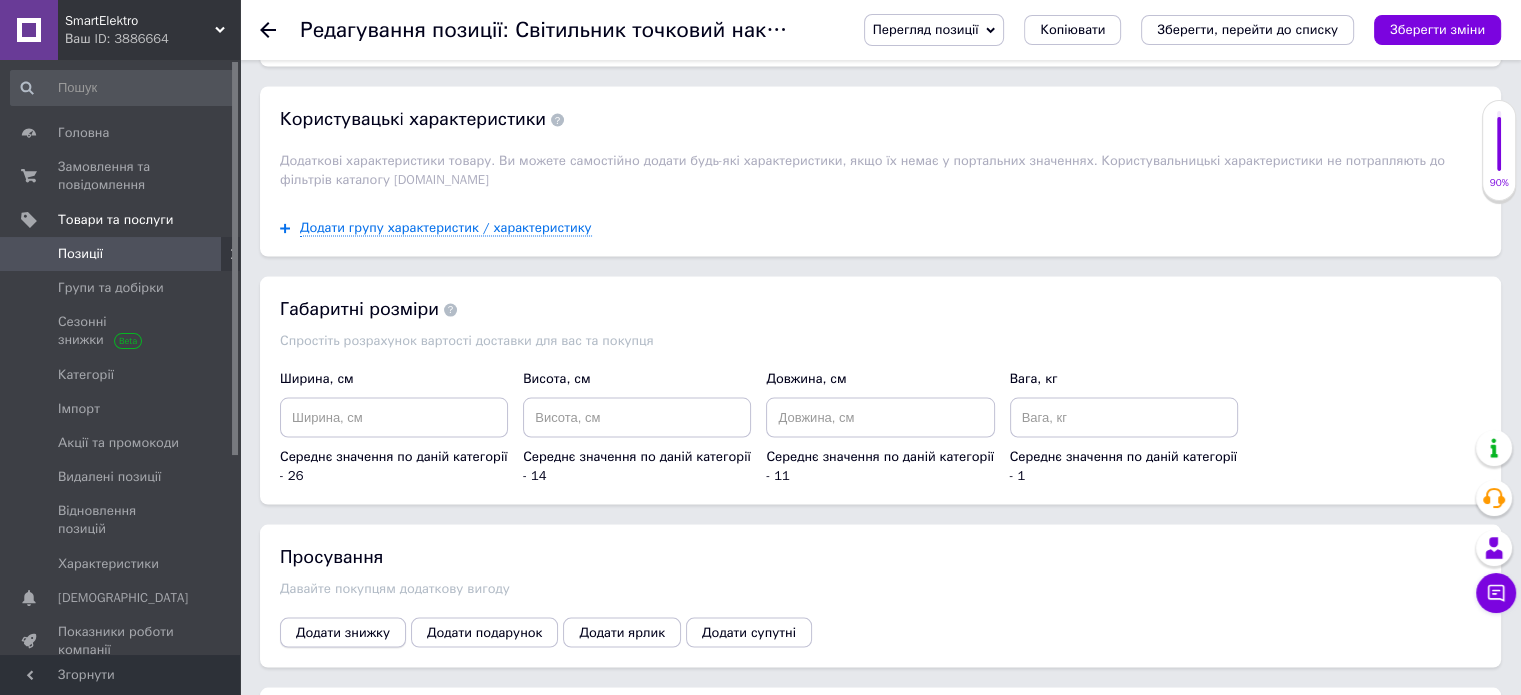 click on "Додати знижку" at bounding box center [343, 632] 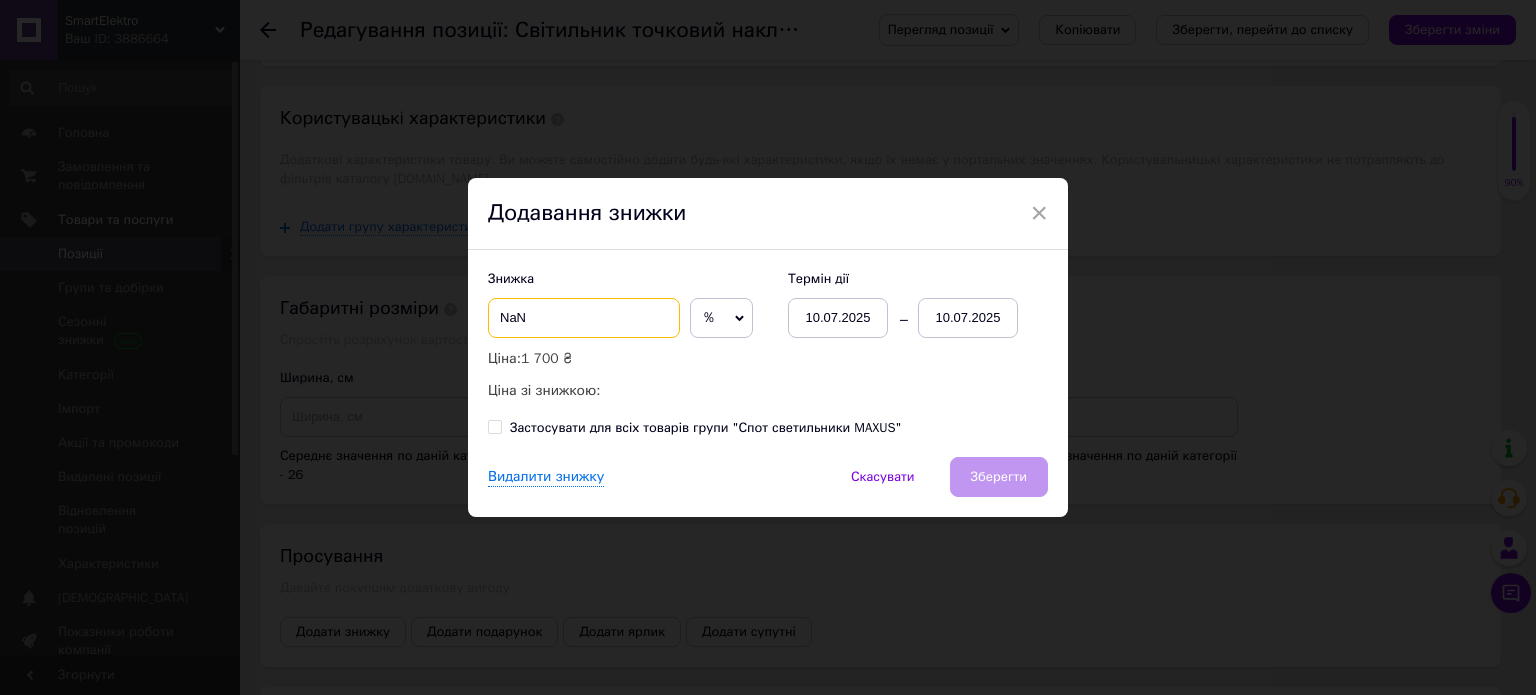 drag, startPoint x: 532, startPoint y: 324, endPoint x: 468, endPoint y: 323, distance: 64.00781 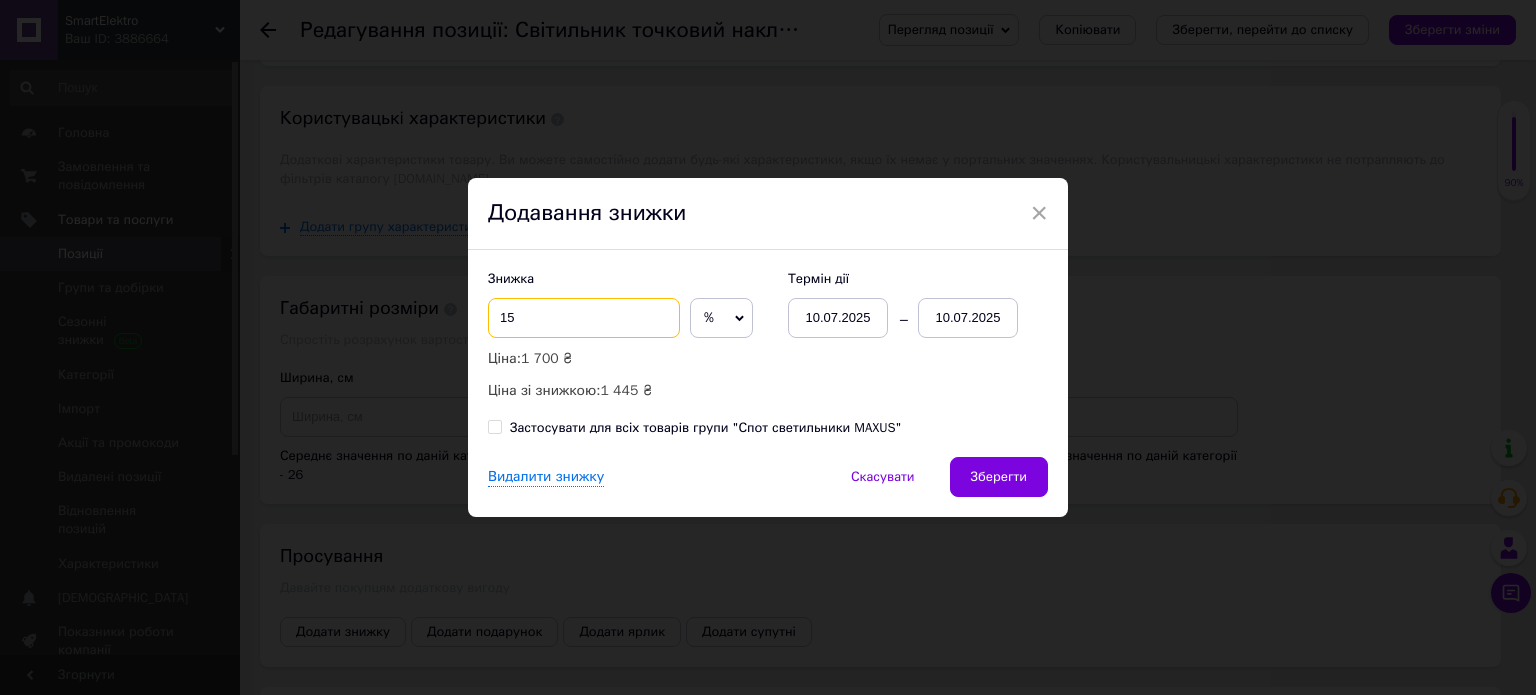 type on "15" 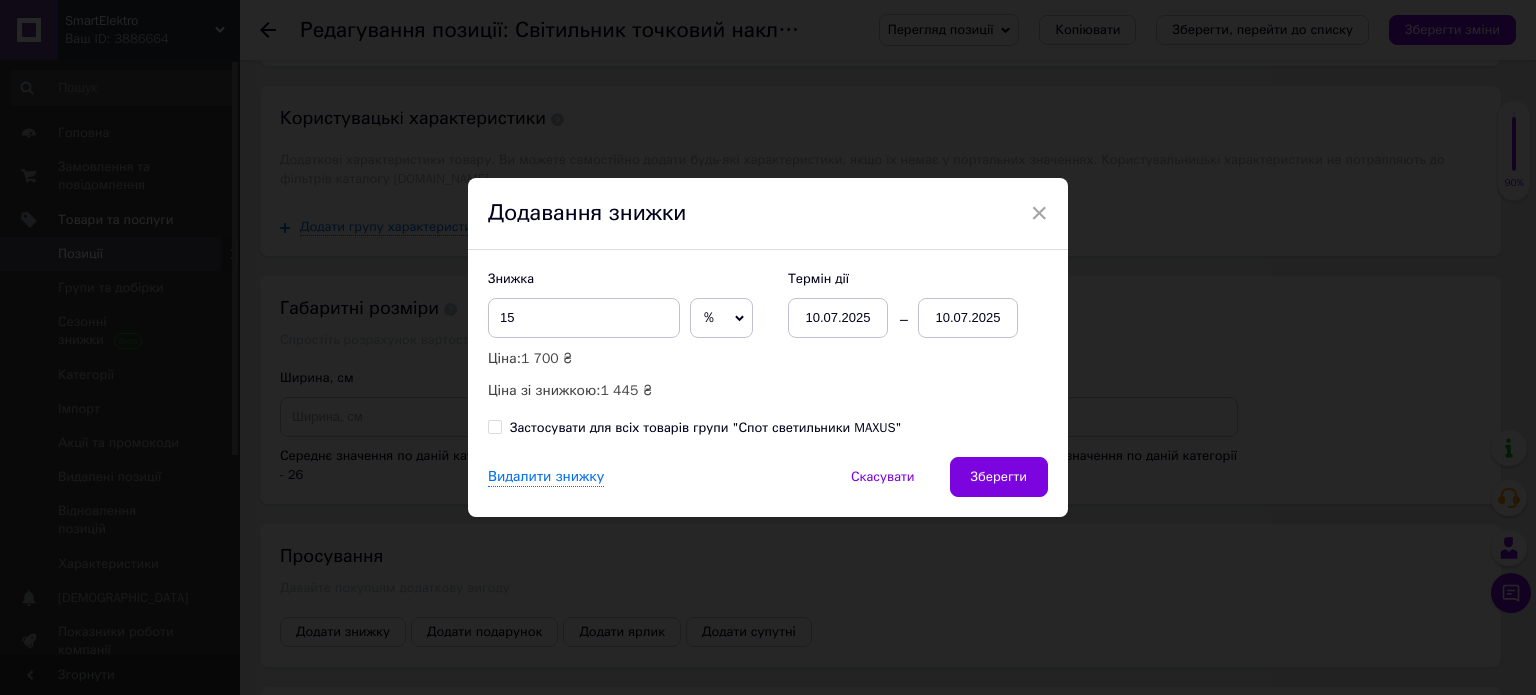 click on "10.07.2025" at bounding box center (968, 318) 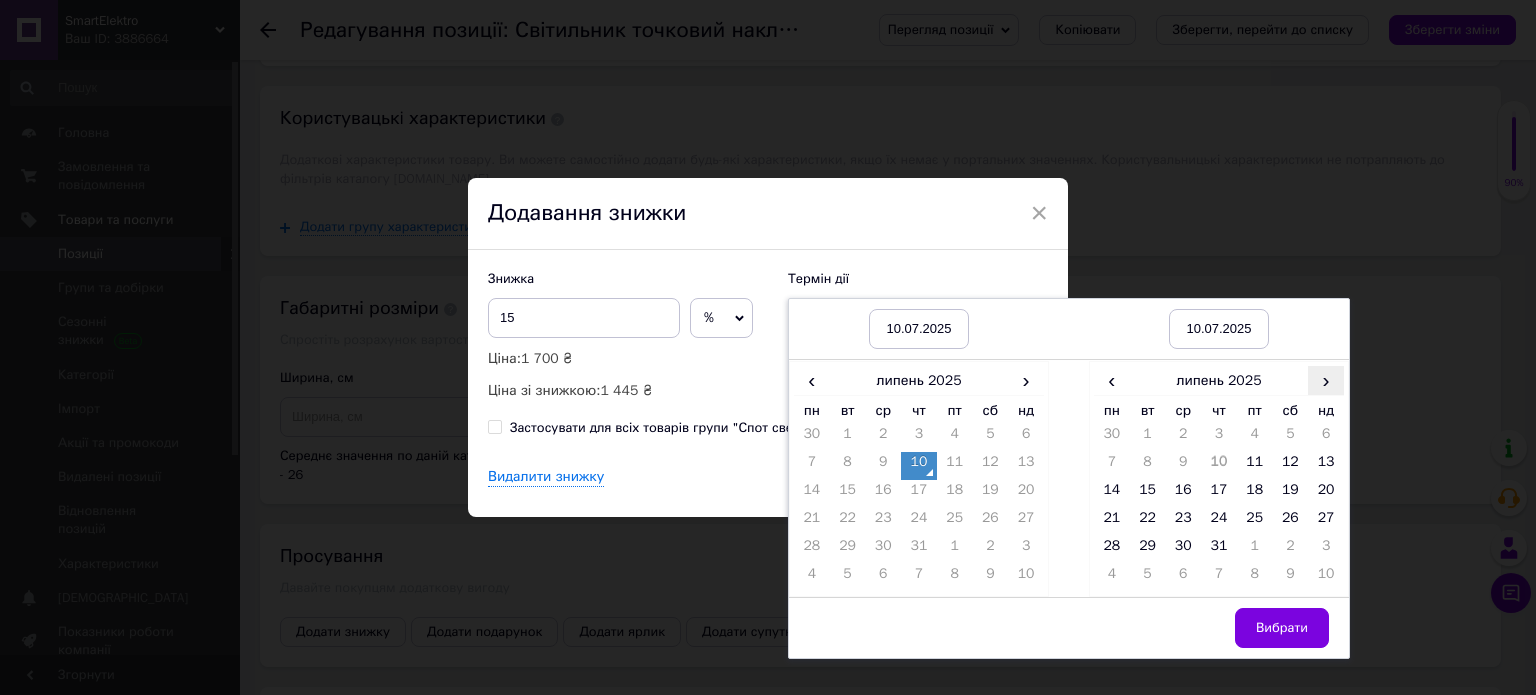 click on "›" at bounding box center [1326, 380] 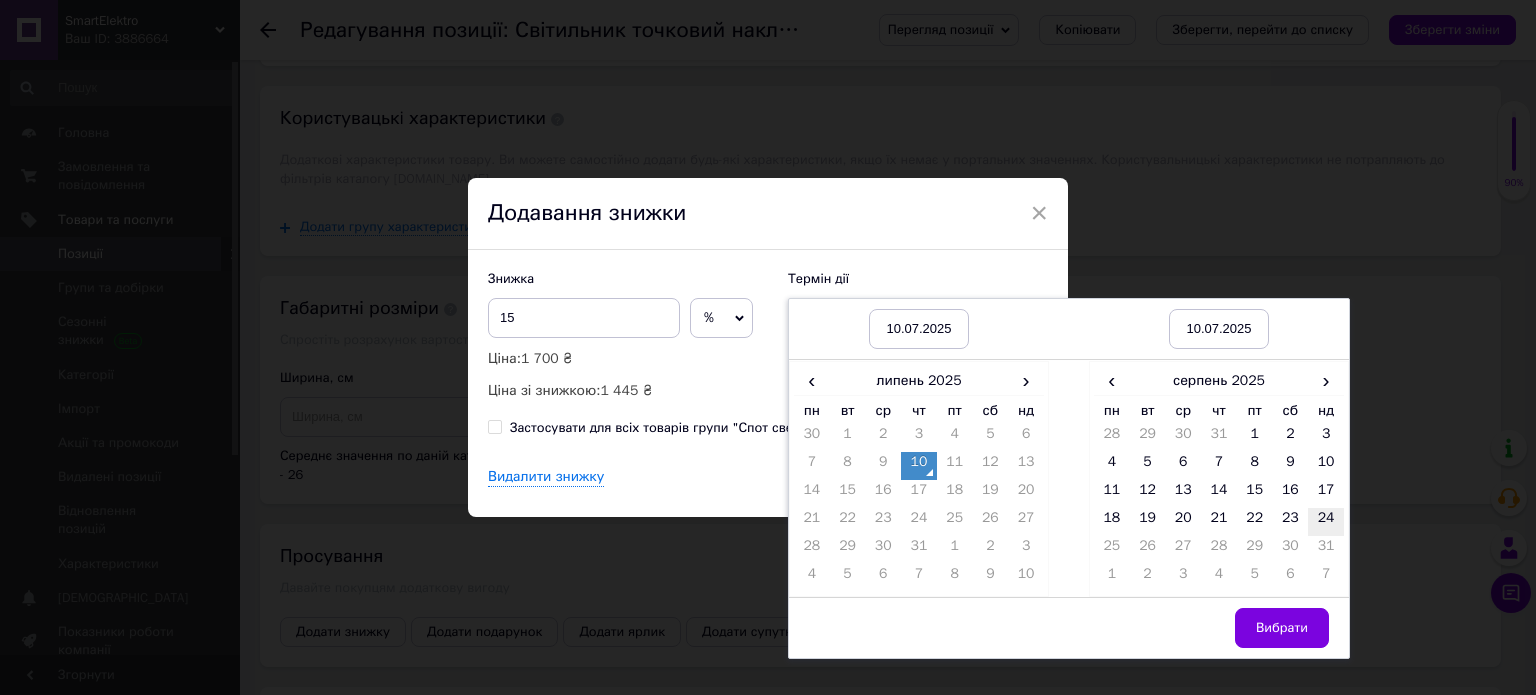 click on "24" at bounding box center [1326, 522] 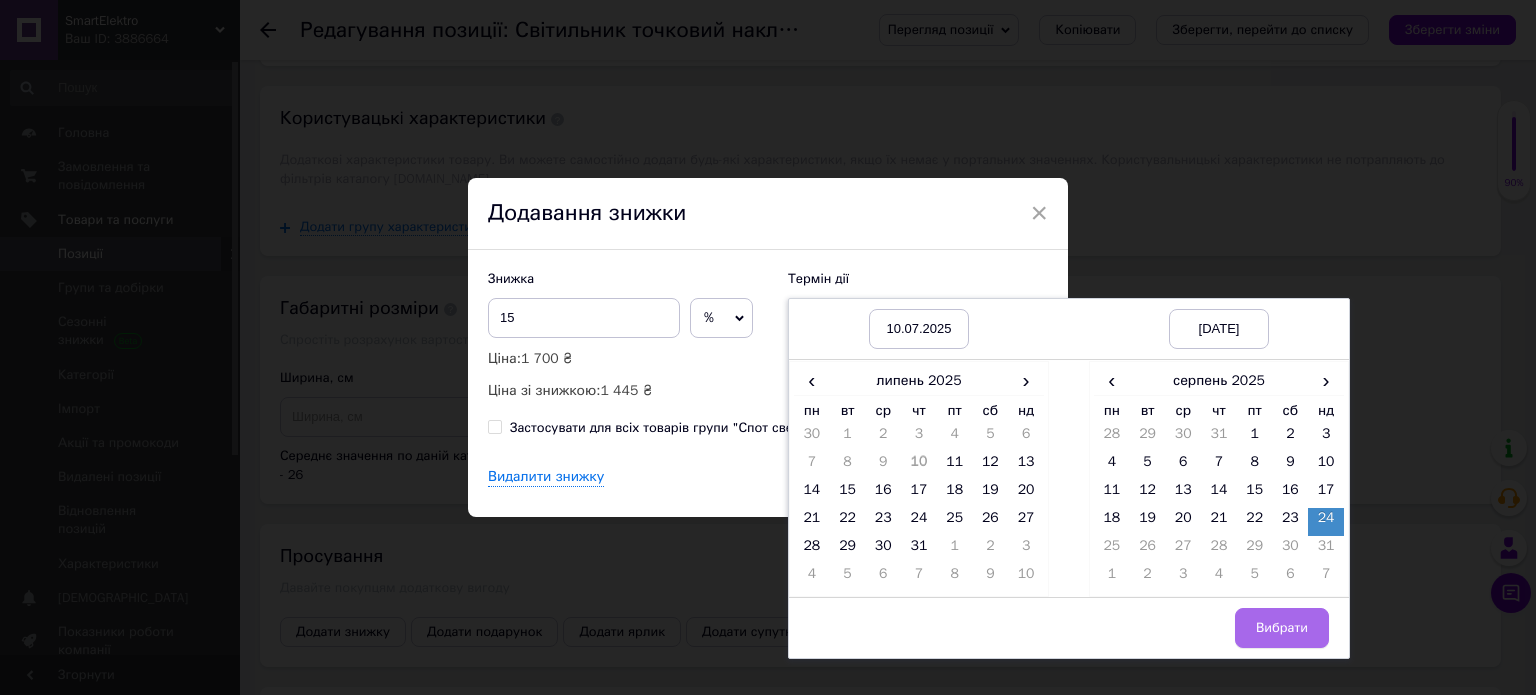 click on "Вибрати" at bounding box center [1282, 628] 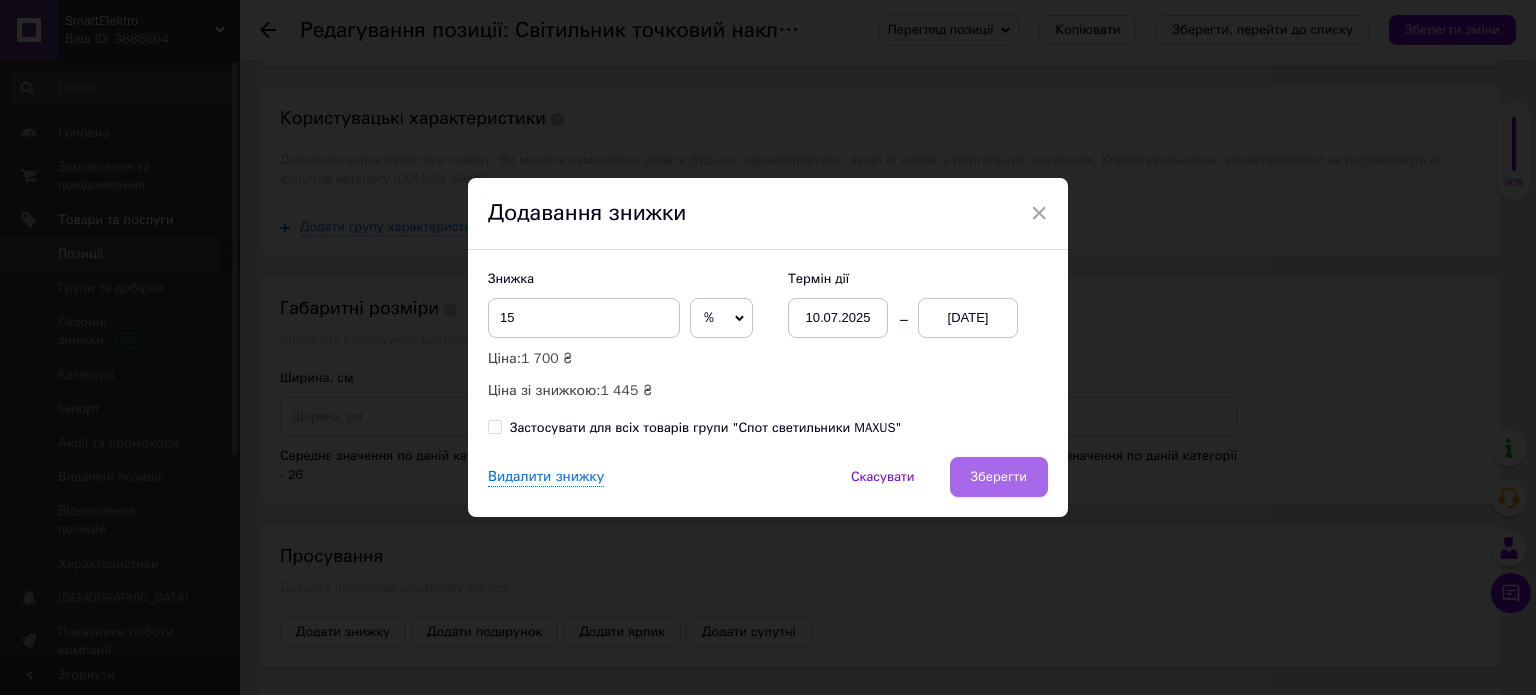 click on "Зберегти" at bounding box center [999, 477] 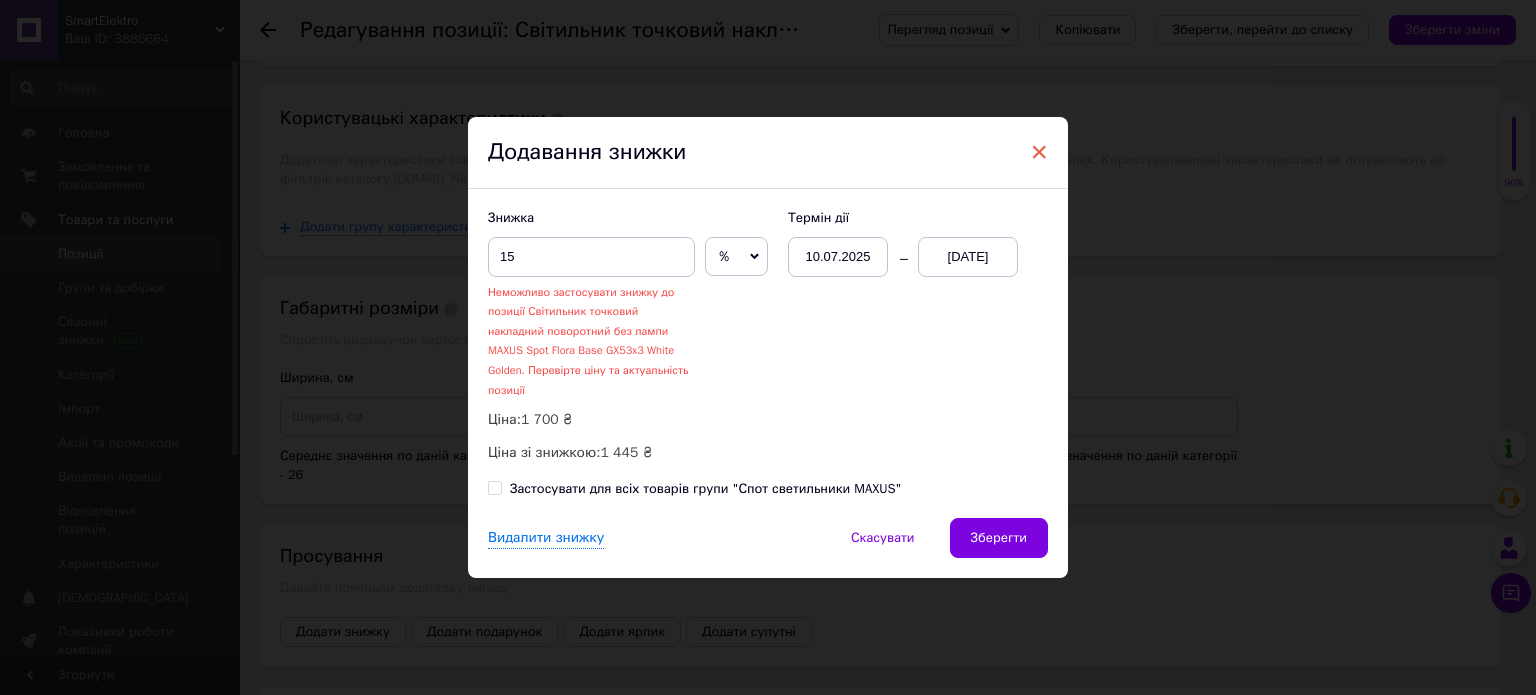 click on "×" at bounding box center (1039, 152) 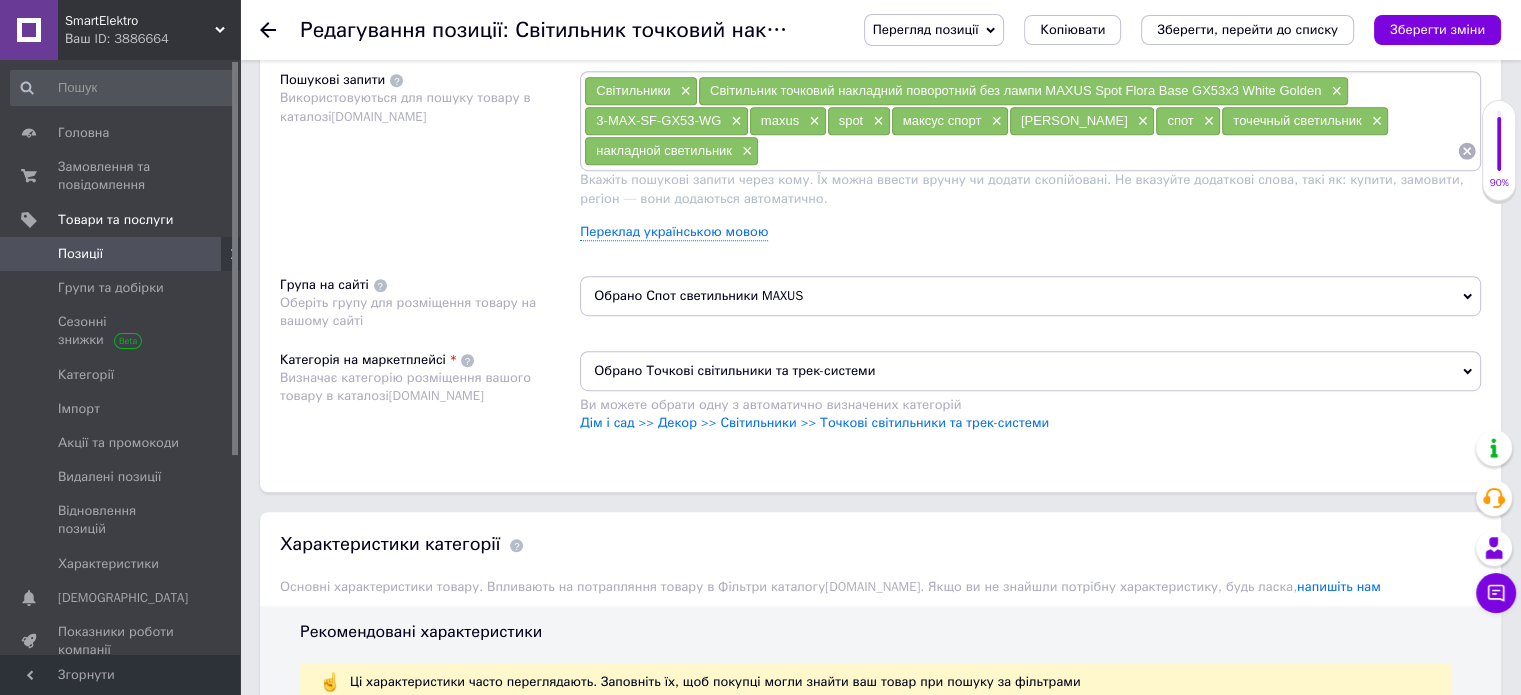 scroll, scrollTop: 600, scrollLeft: 0, axis: vertical 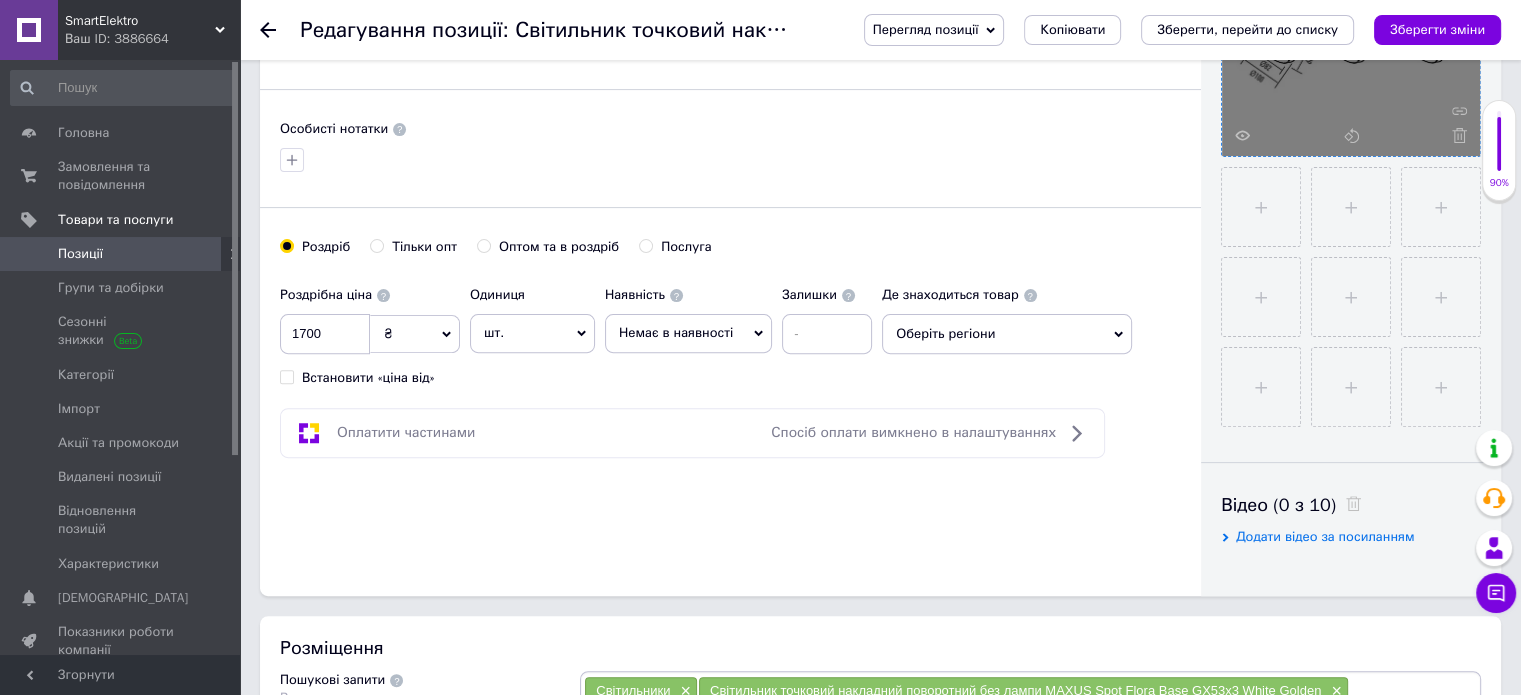 click on "Немає в наявності" at bounding box center (688, 333) 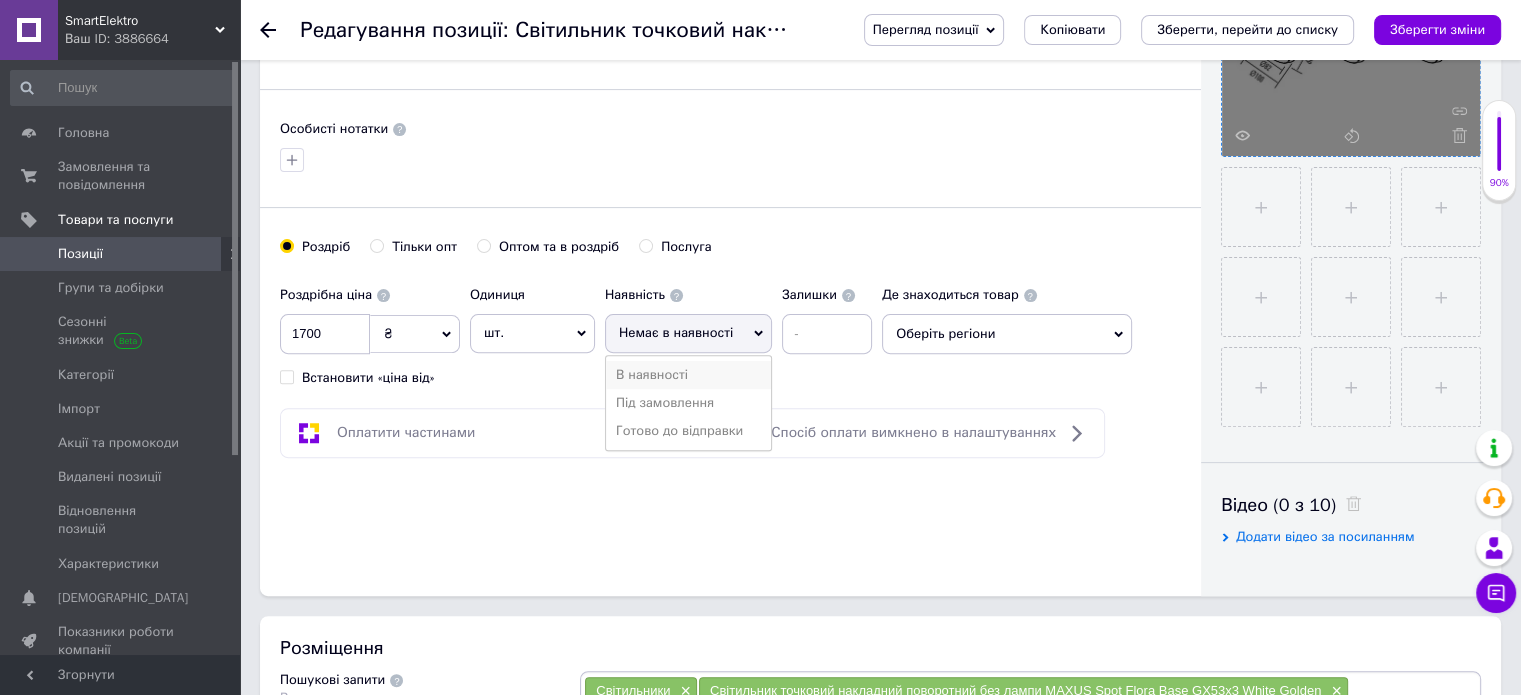 click on "В наявності" at bounding box center [688, 375] 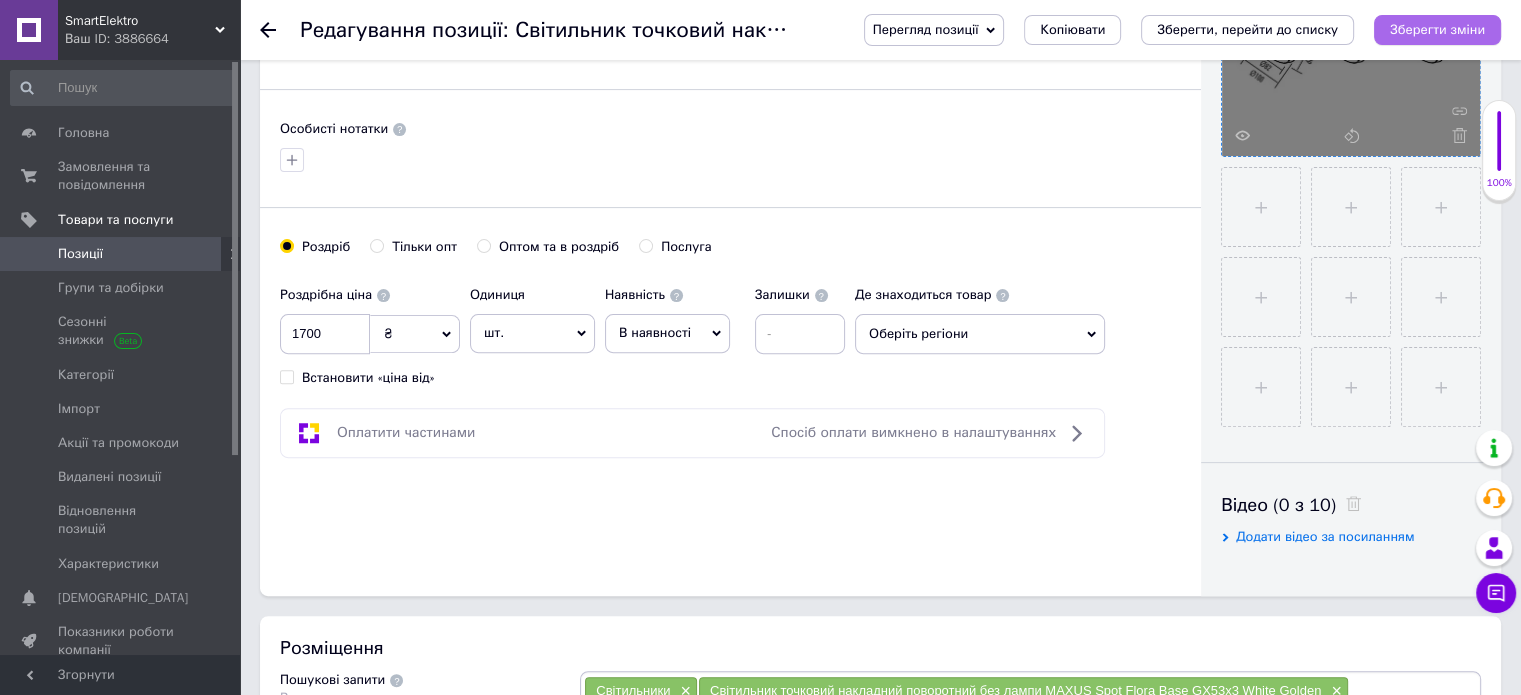 click on "Зберегти зміни" at bounding box center [1437, 29] 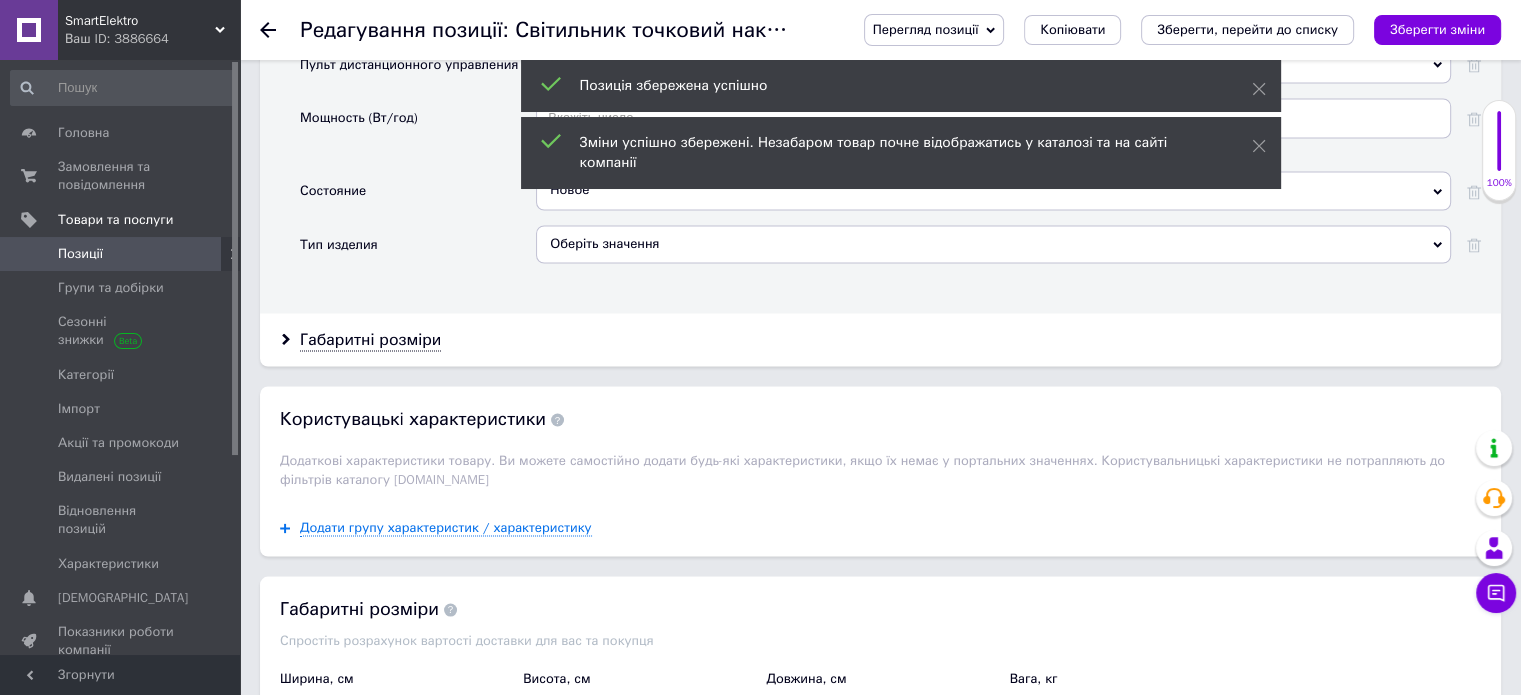 scroll, scrollTop: 3900, scrollLeft: 0, axis: vertical 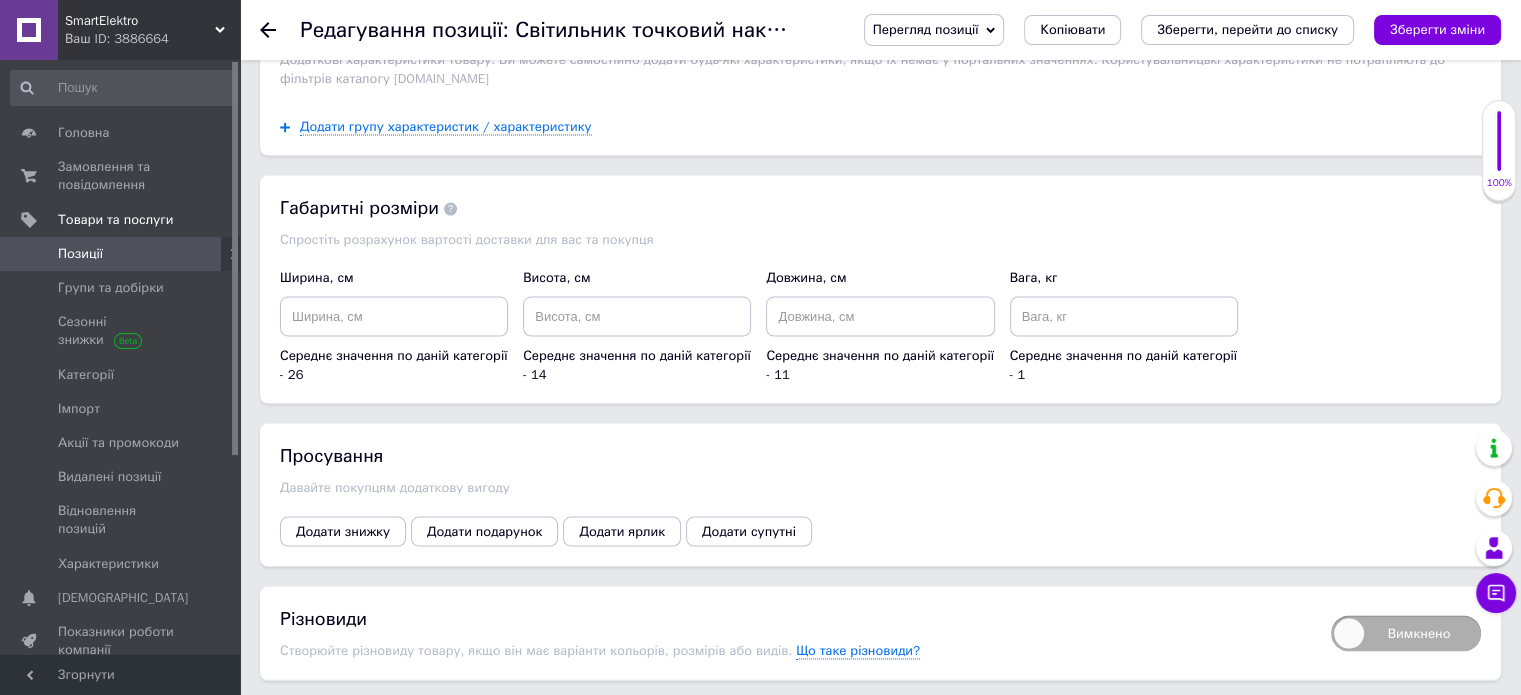 click on "Просування Давайте покупцям додаткову вигоду Додати знижку Додати подарунок Додати ярлик Додати супутні" at bounding box center (880, 495) 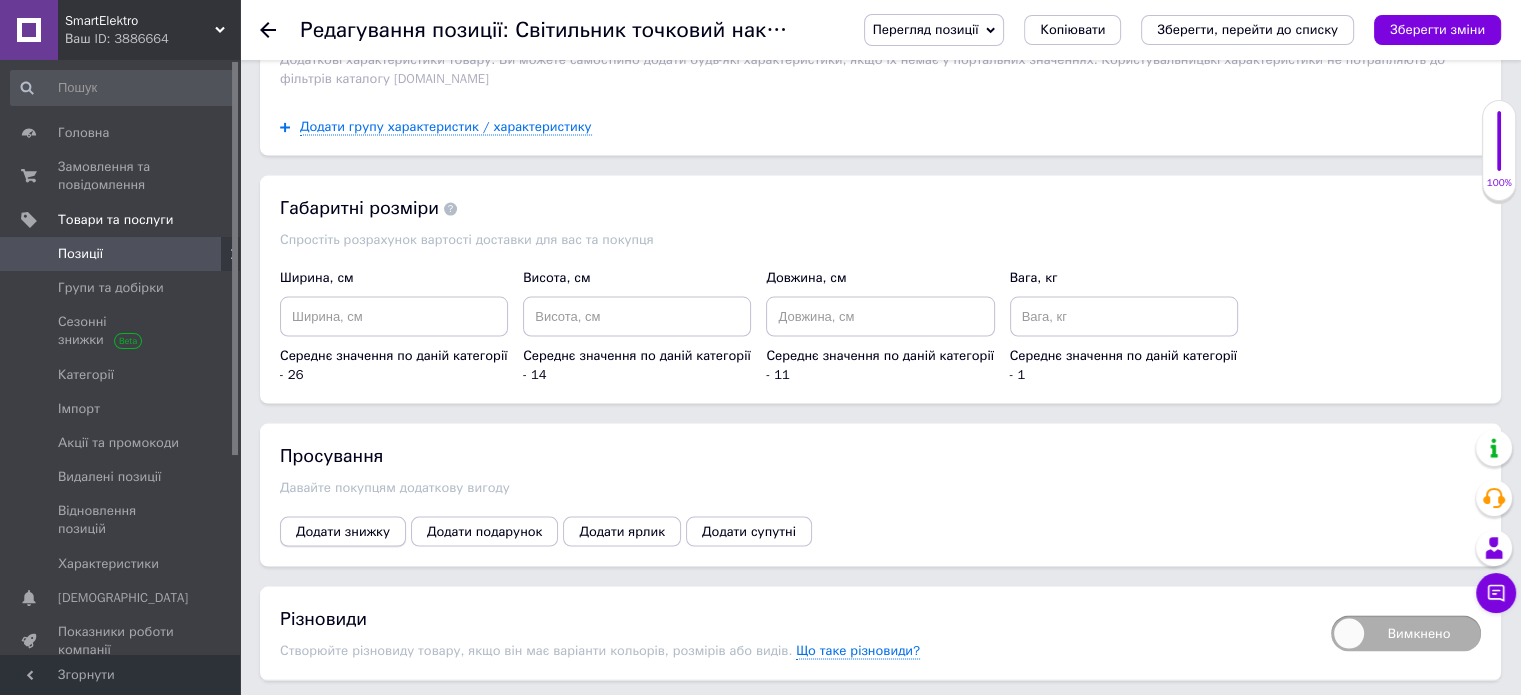 click on "Додати знижку" at bounding box center [343, 532] 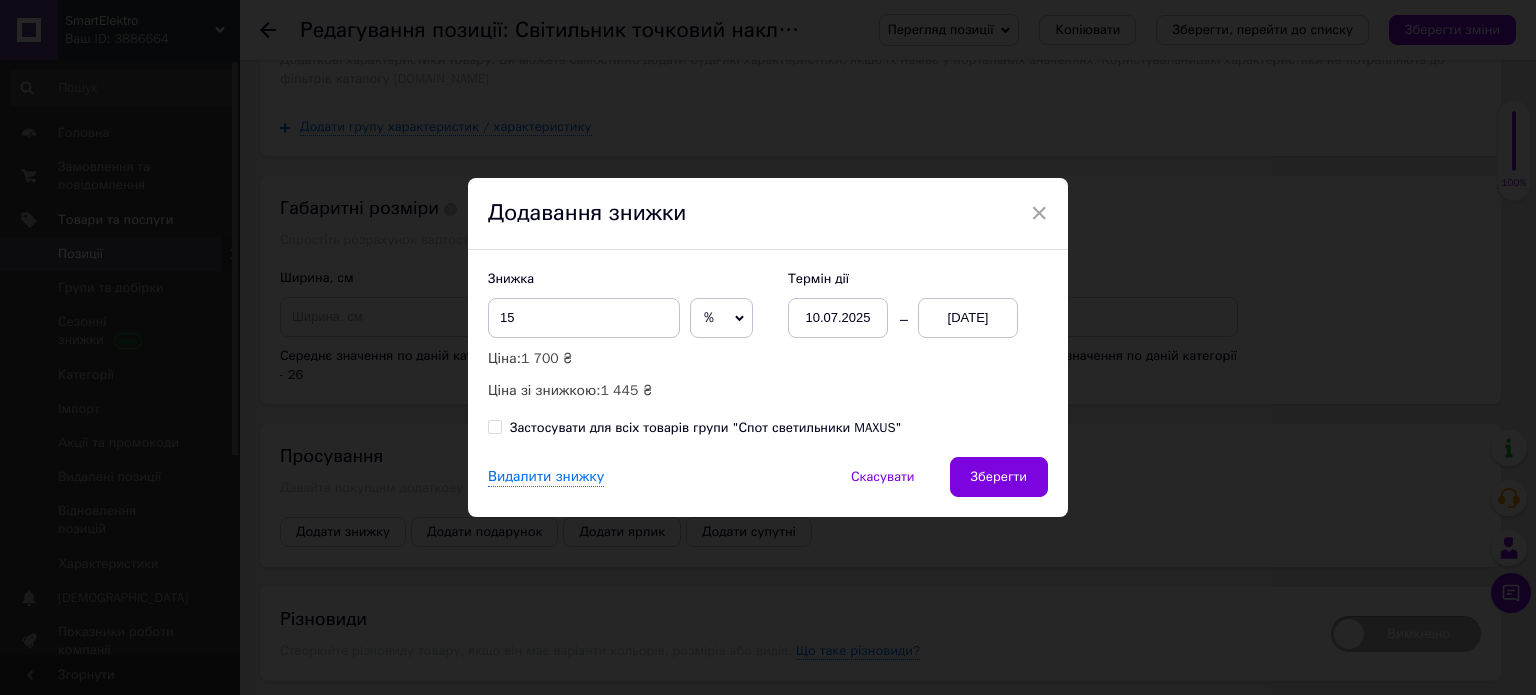 click on "24.08.2025" at bounding box center [968, 318] 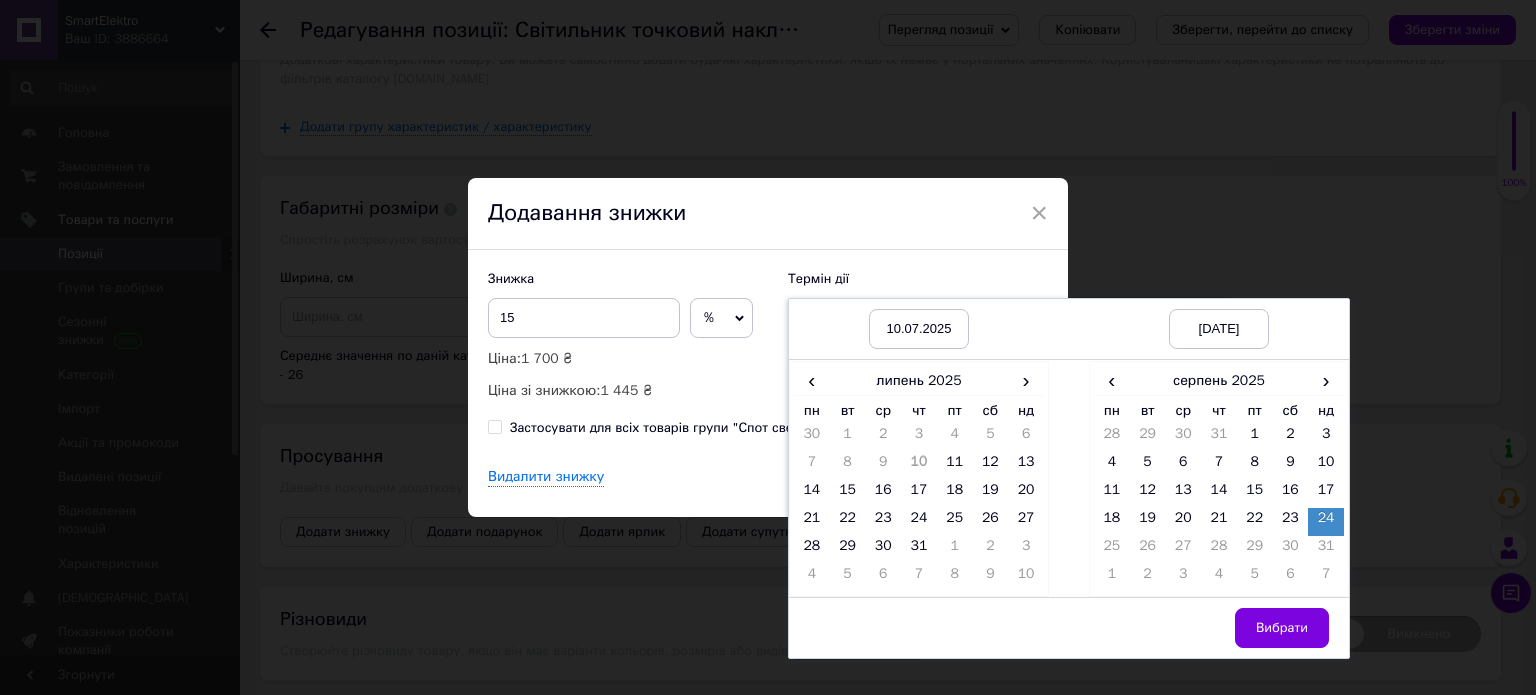 drag, startPoint x: 1276, startPoint y: 630, endPoint x: 1228, endPoint y: 597, distance: 58.249462 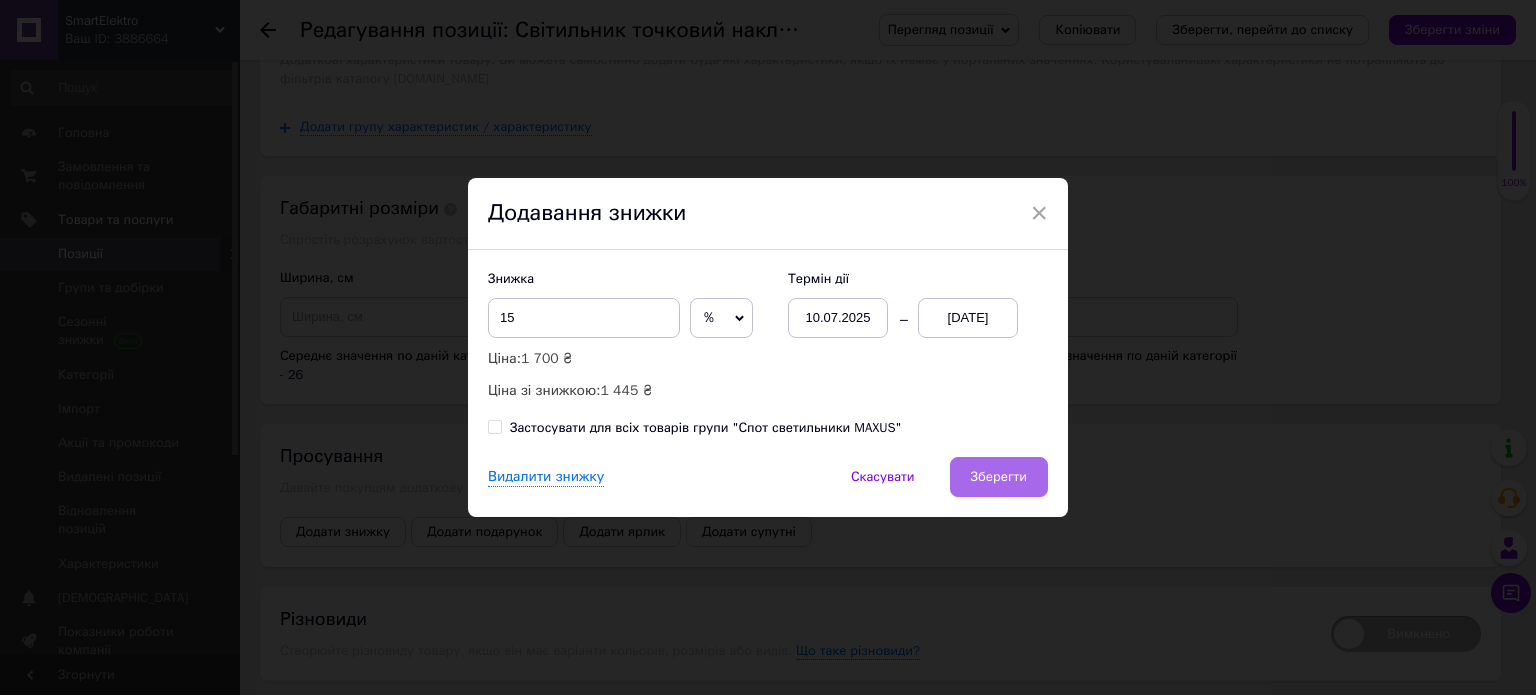 click on "Зберегти" at bounding box center [999, 477] 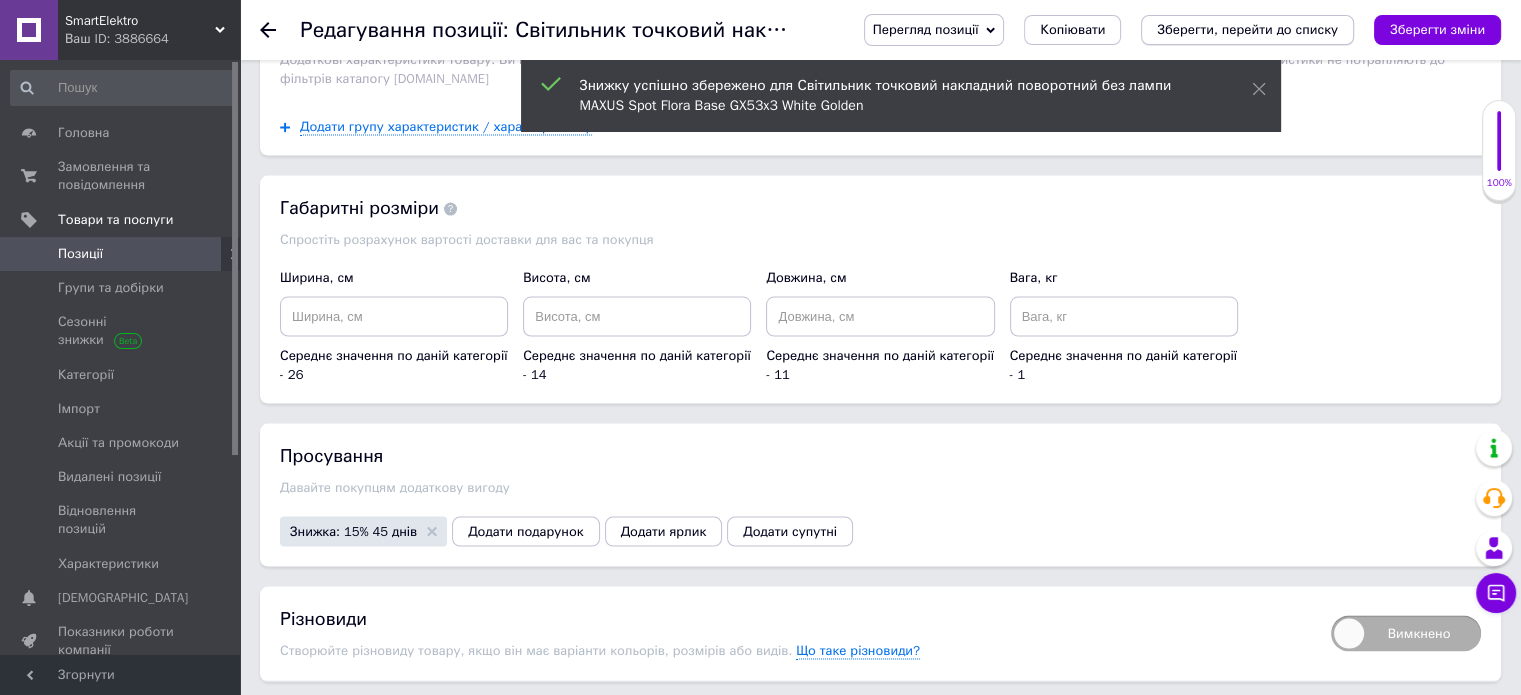 click on "Зберегти, перейти до списку" at bounding box center [1247, 29] 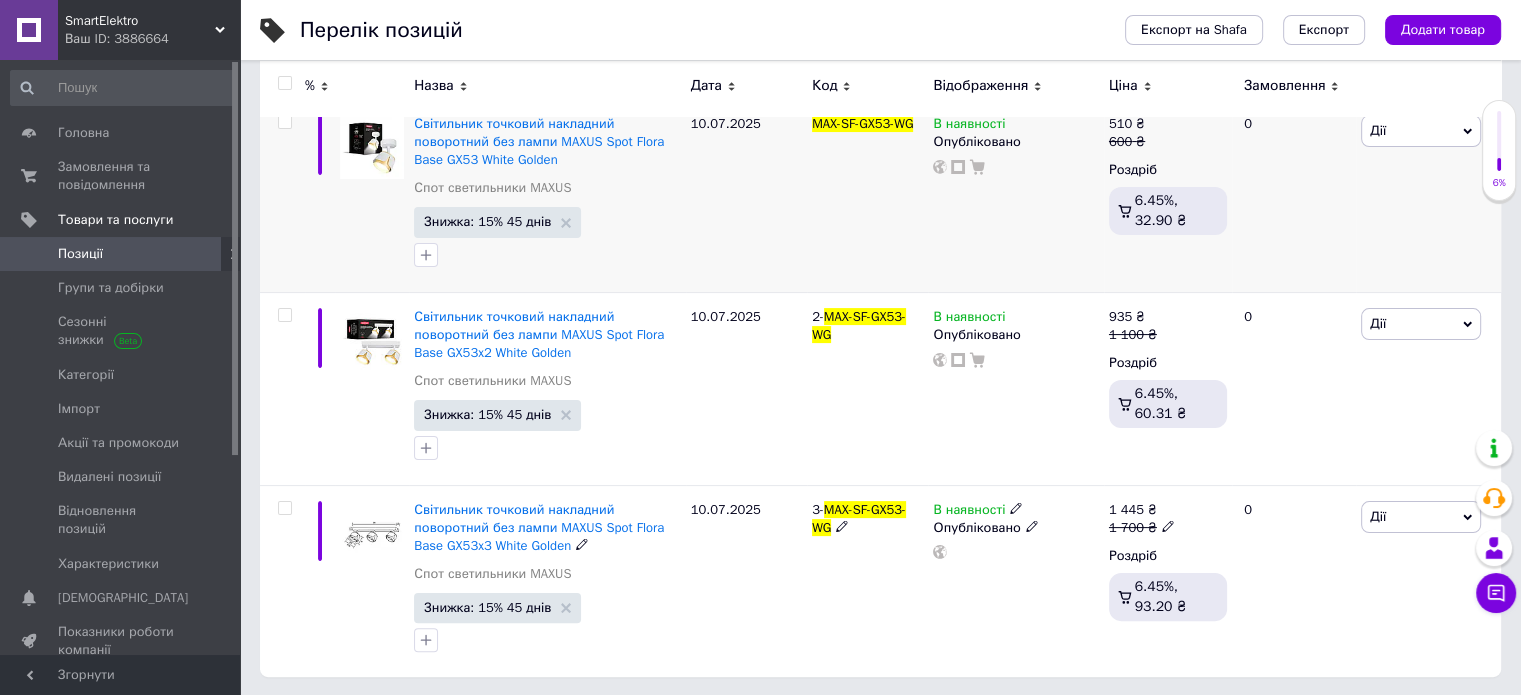 scroll, scrollTop: 0, scrollLeft: 0, axis: both 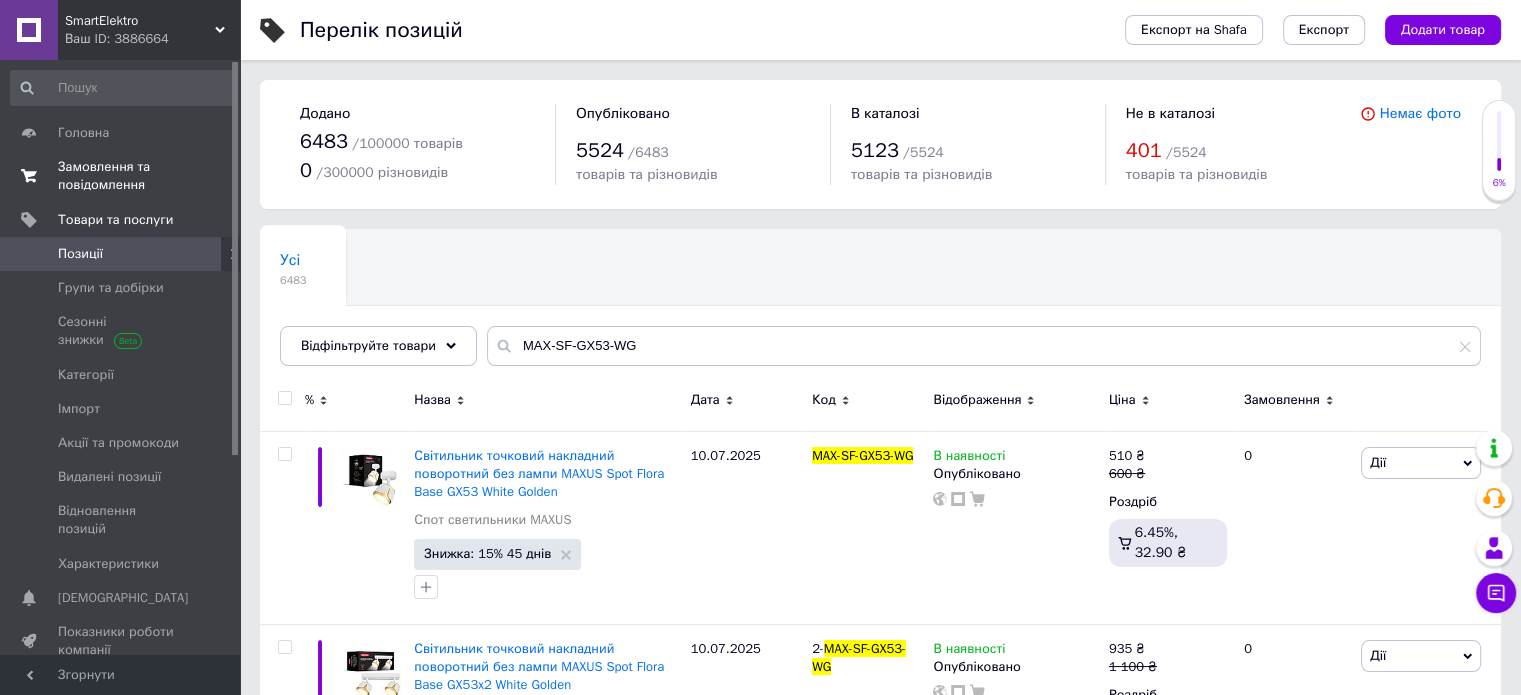 click on "Замовлення та повідомлення" at bounding box center [121, 176] 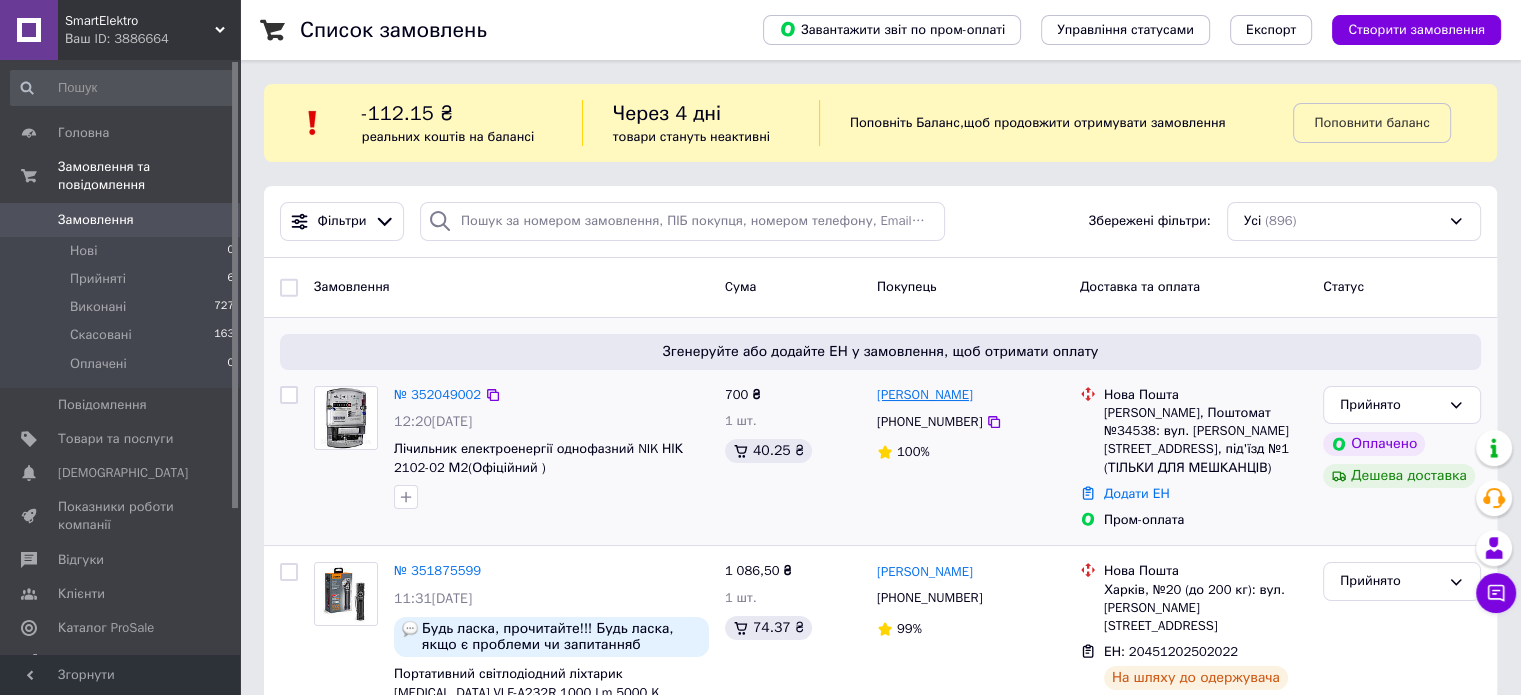 click on "[PERSON_NAME]" at bounding box center (925, 395) 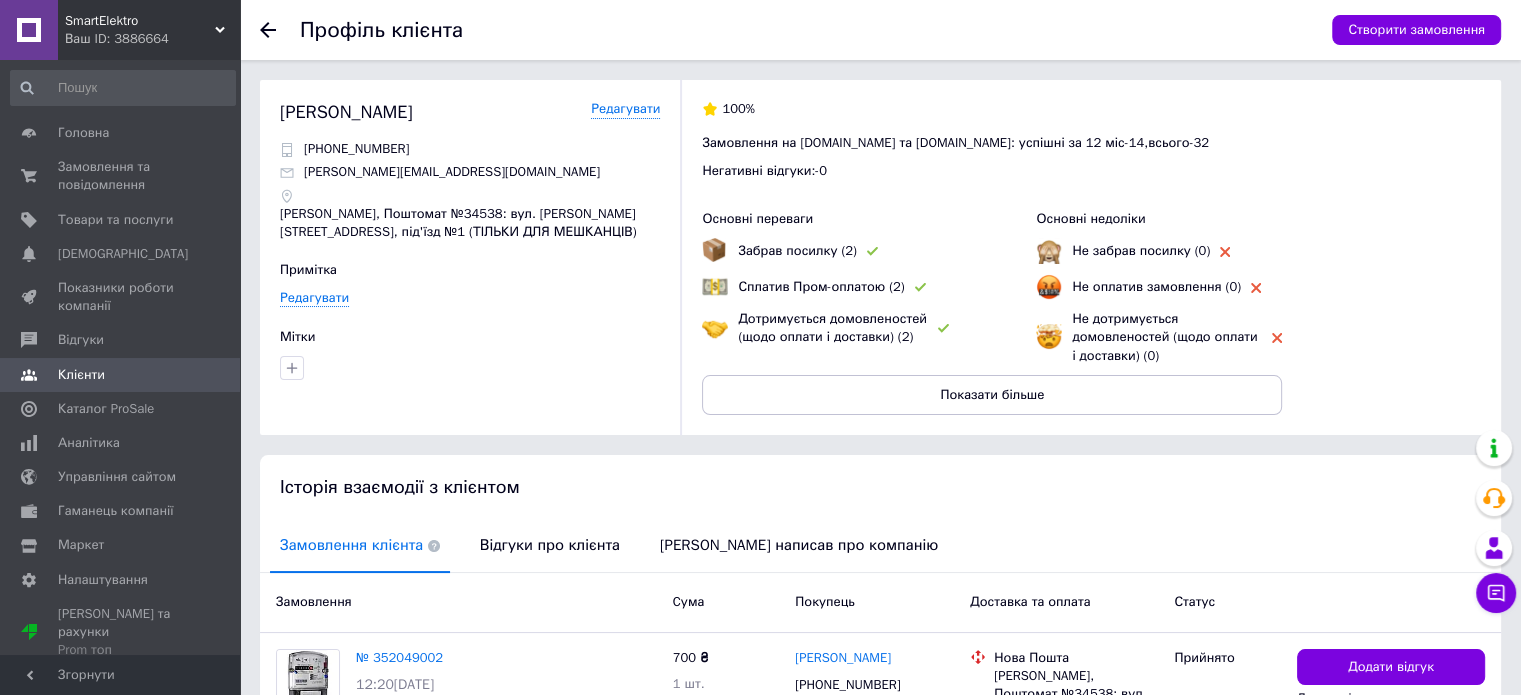scroll, scrollTop: 210, scrollLeft: 0, axis: vertical 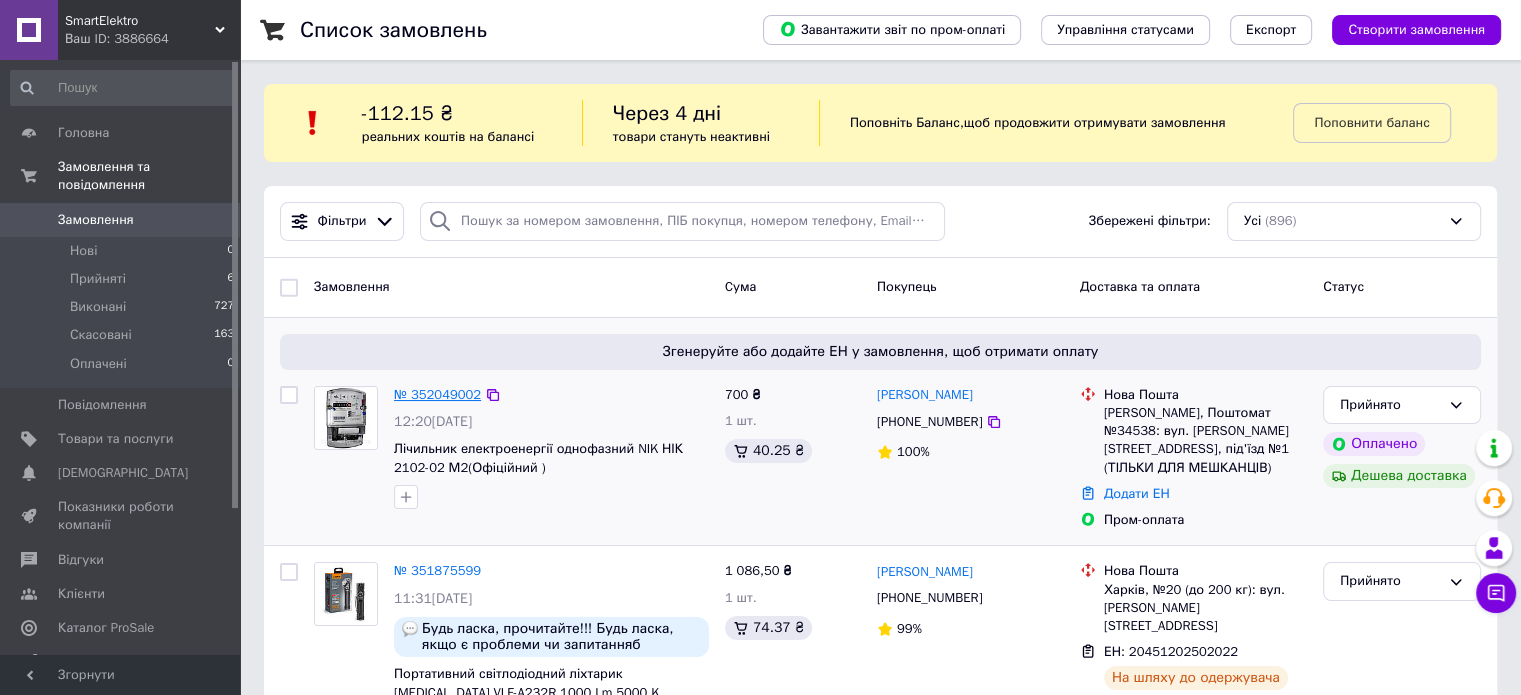 click on "№ 352049002" at bounding box center [437, 394] 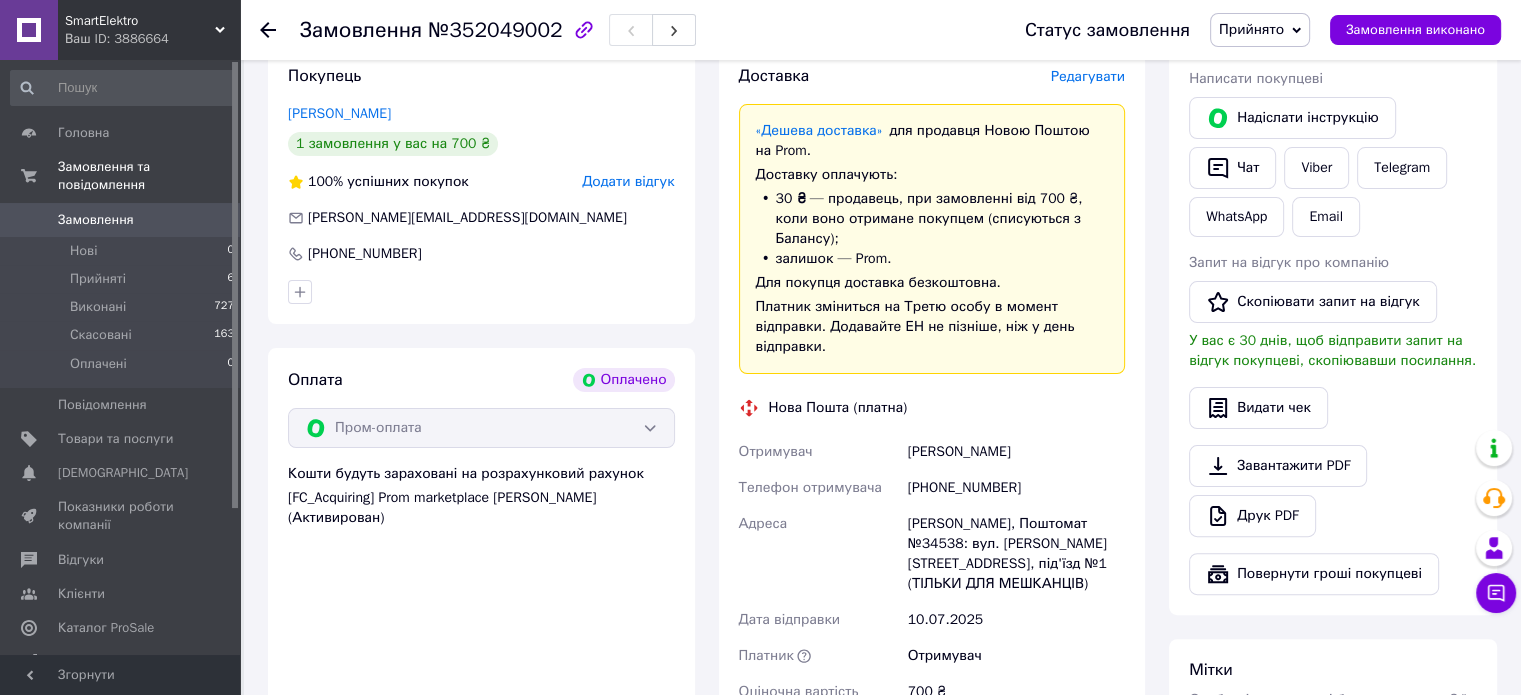 scroll, scrollTop: 916, scrollLeft: 0, axis: vertical 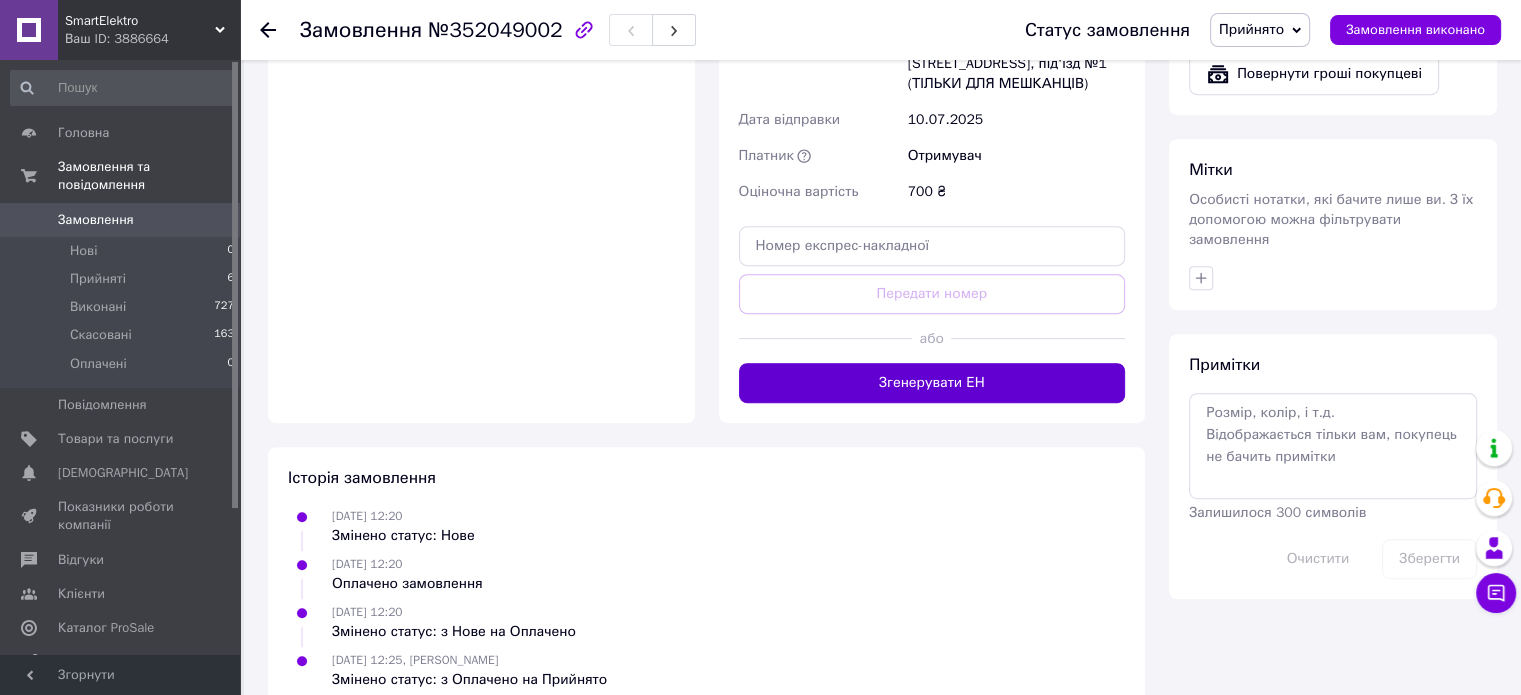 click on "Згенерувати ЕН" at bounding box center (932, 383) 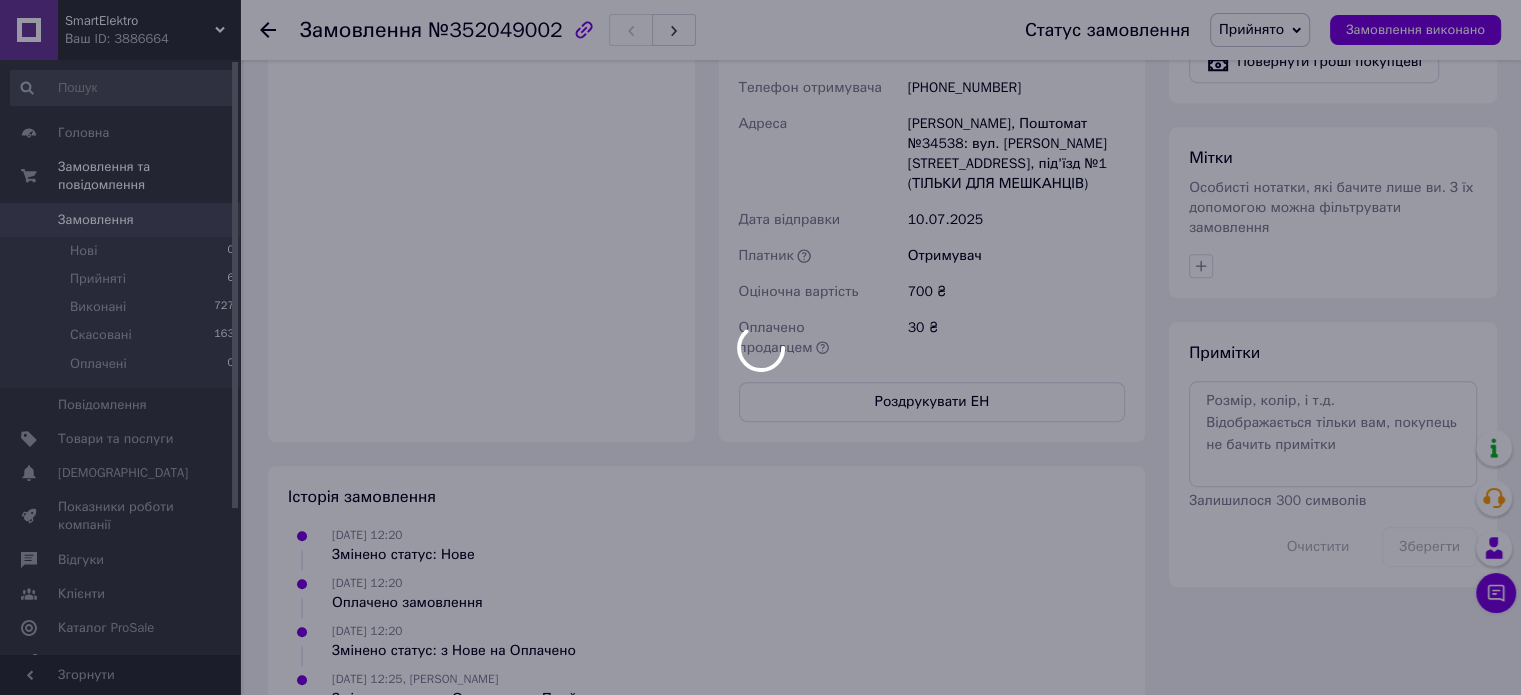 scroll, scrollTop: 916, scrollLeft: 0, axis: vertical 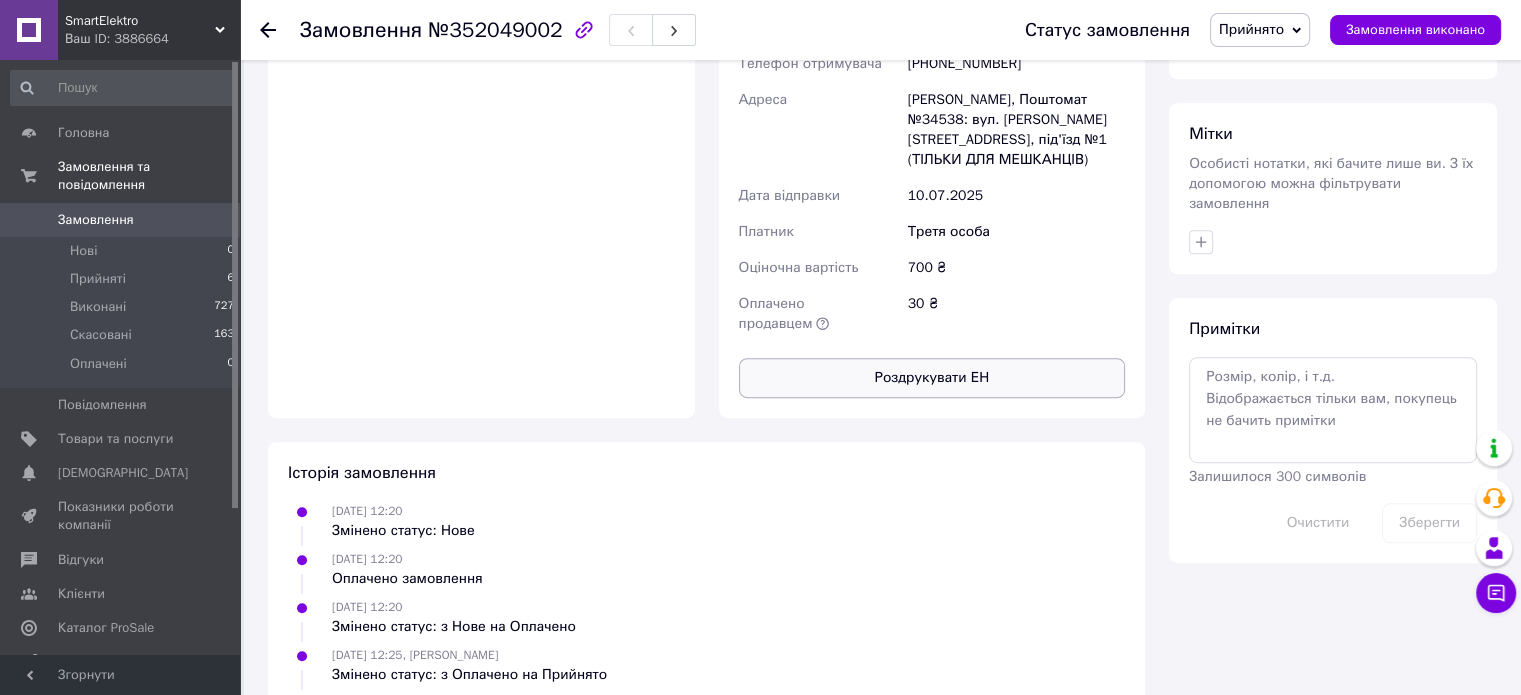 click on "Роздрукувати ЕН" at bounding box center (932, 378) 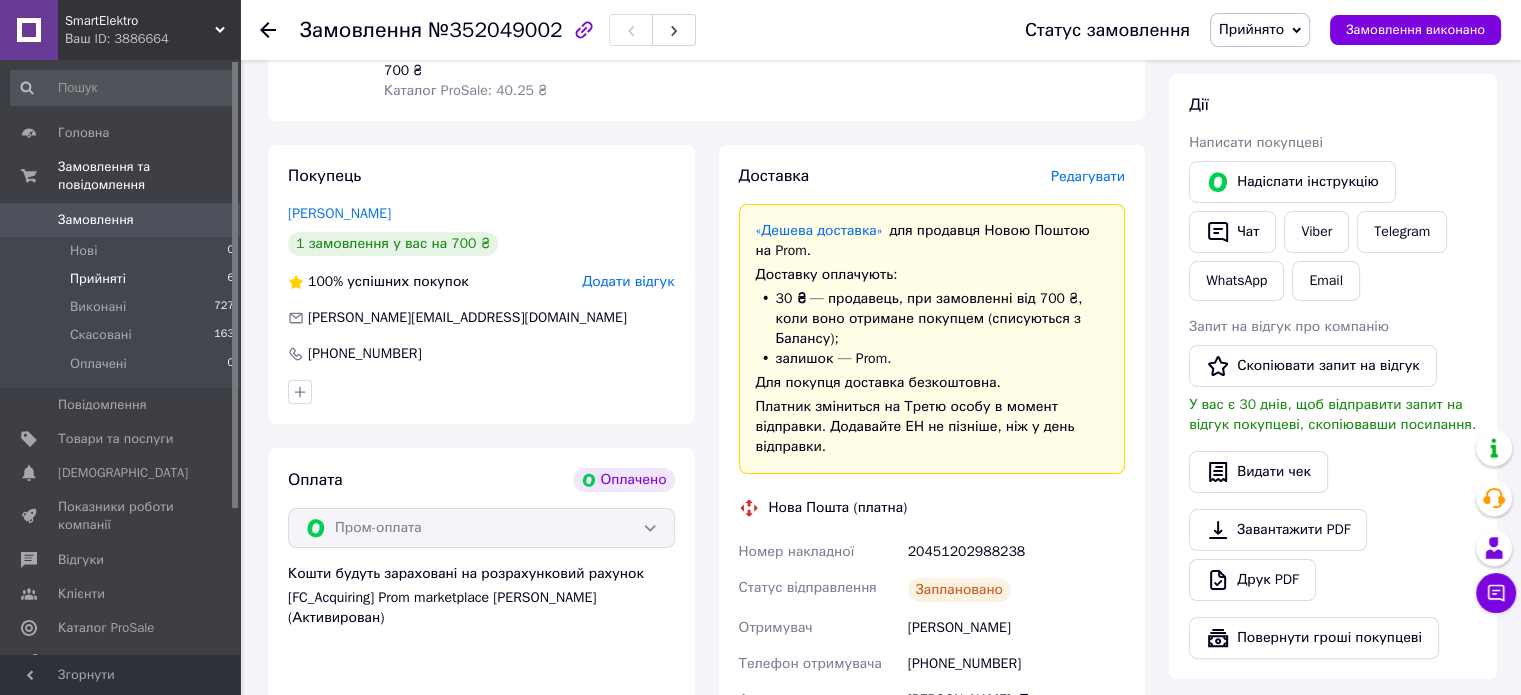 scroll, scrollTop: 16, scrollLeft: 0, axis: vertical 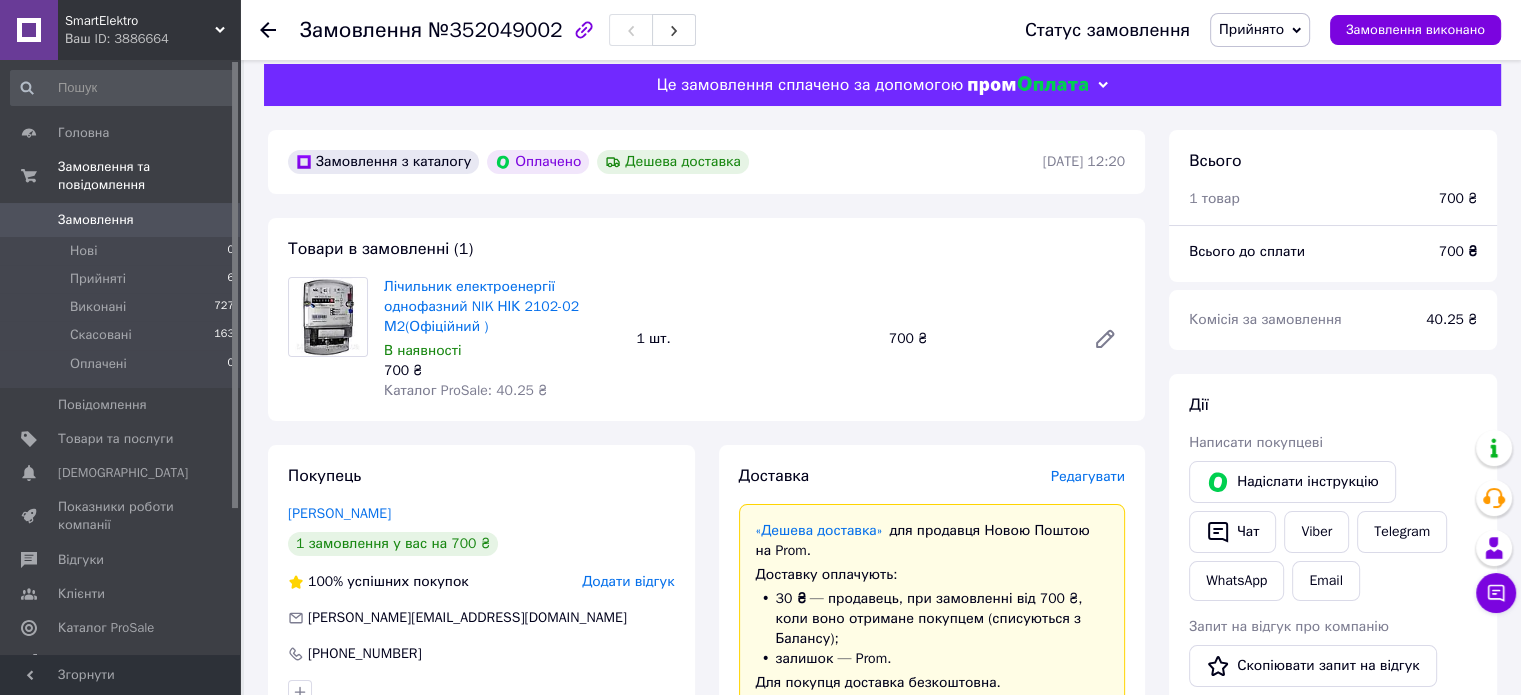 click on "Замовлення" at bounding box center (121, 220) 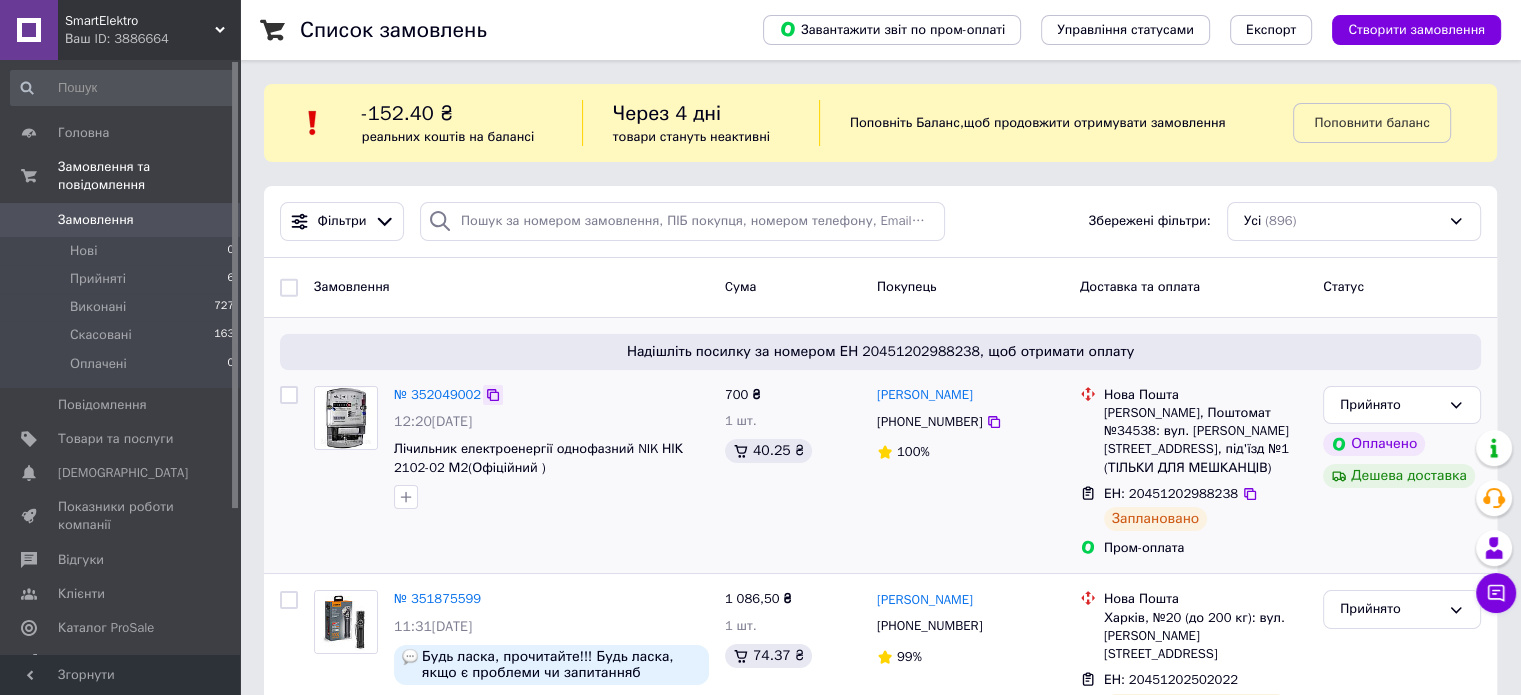click 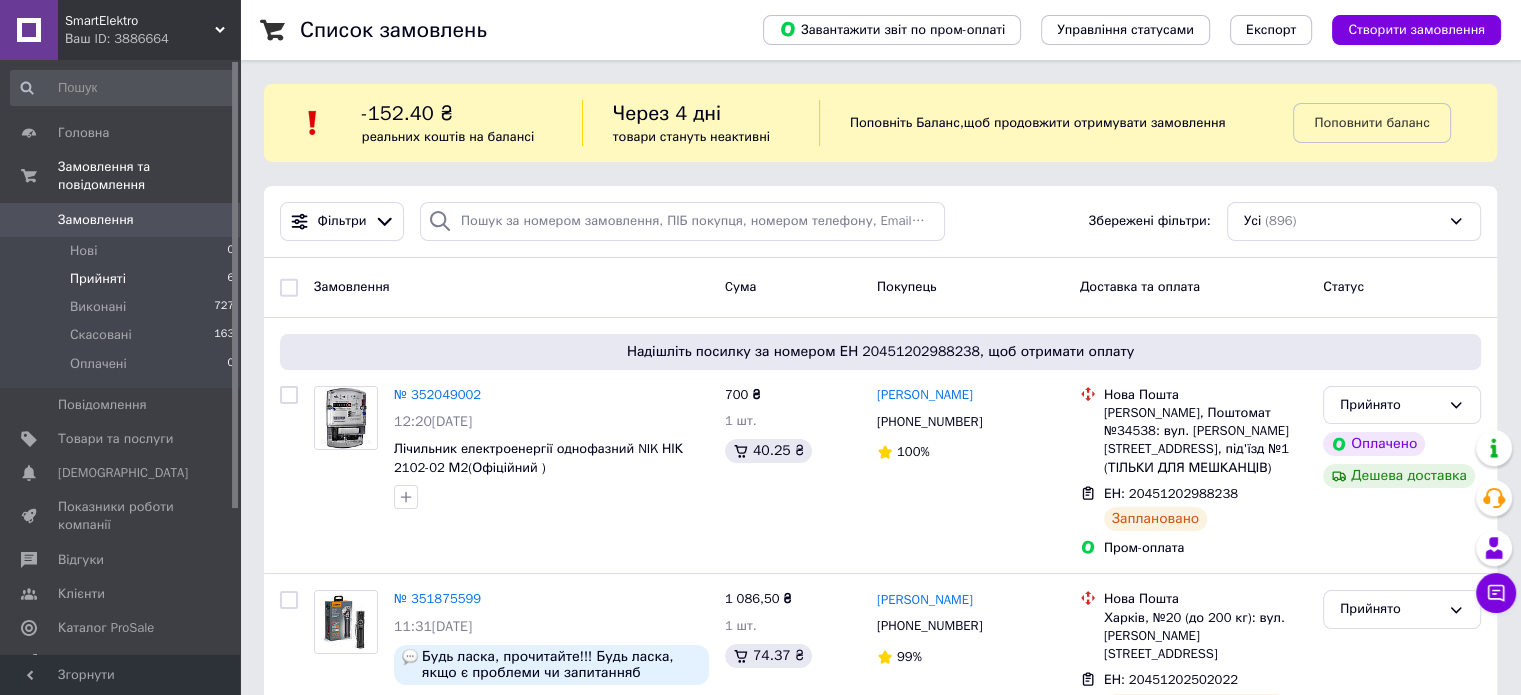 scroll, scrollTop: 100, scrollLeft: 0, axis: vertical 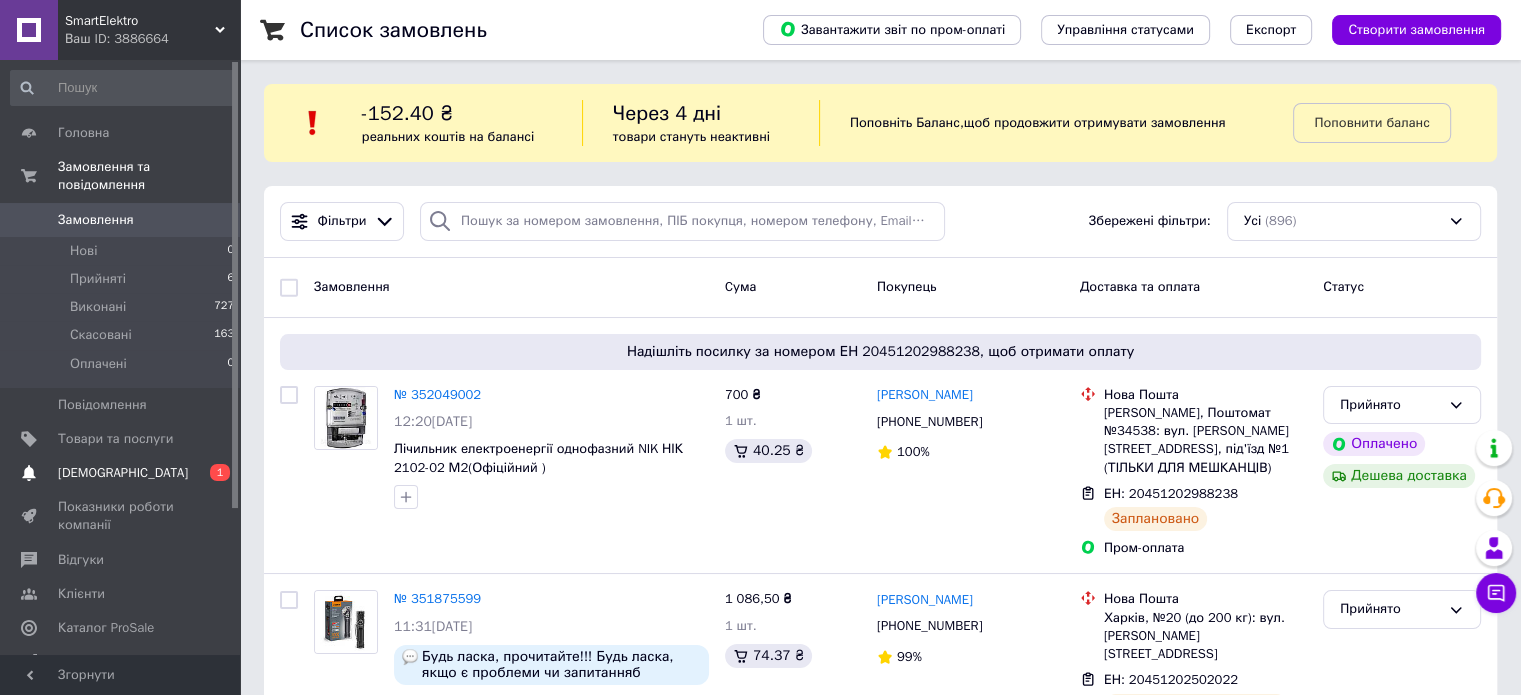 click on "Сповіщення 0 1" at bounding box center [123, 473] 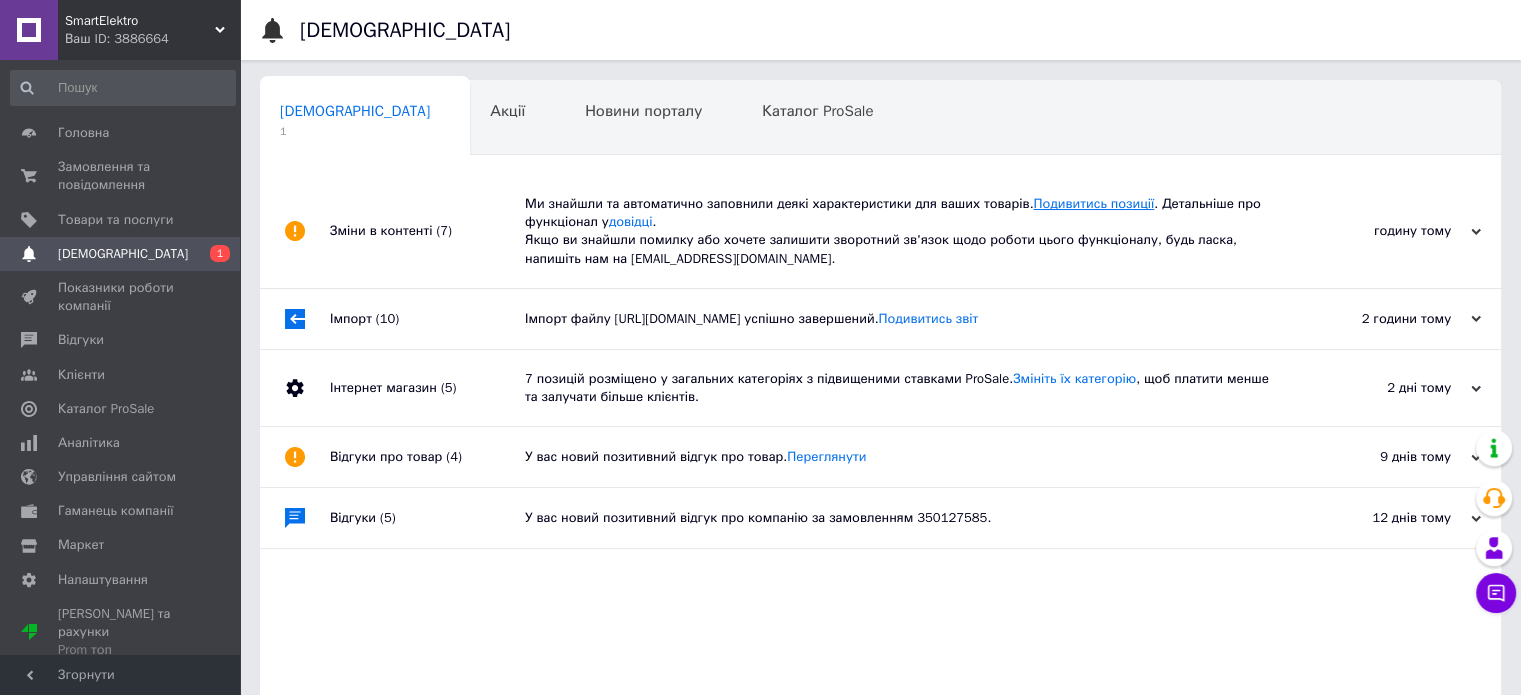 click on "Подивитись позиції" at bounding box center [1093, 203] 